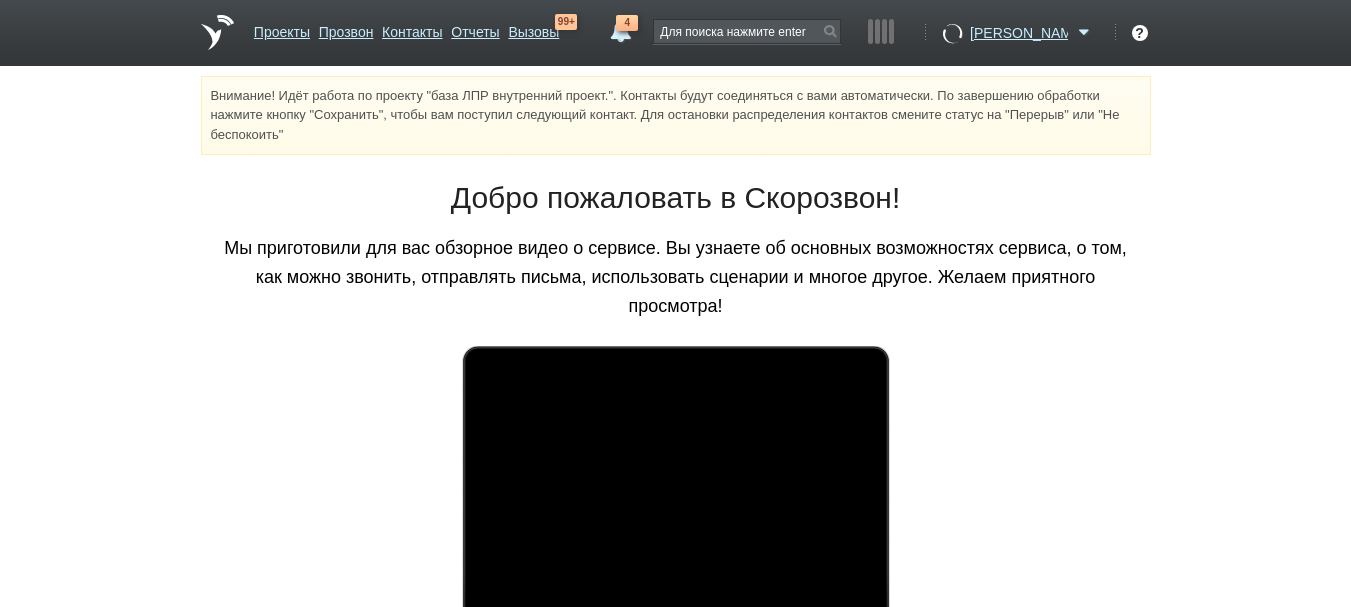 scroll, scrollTop: 0, scrollLeft: 0, axis: both 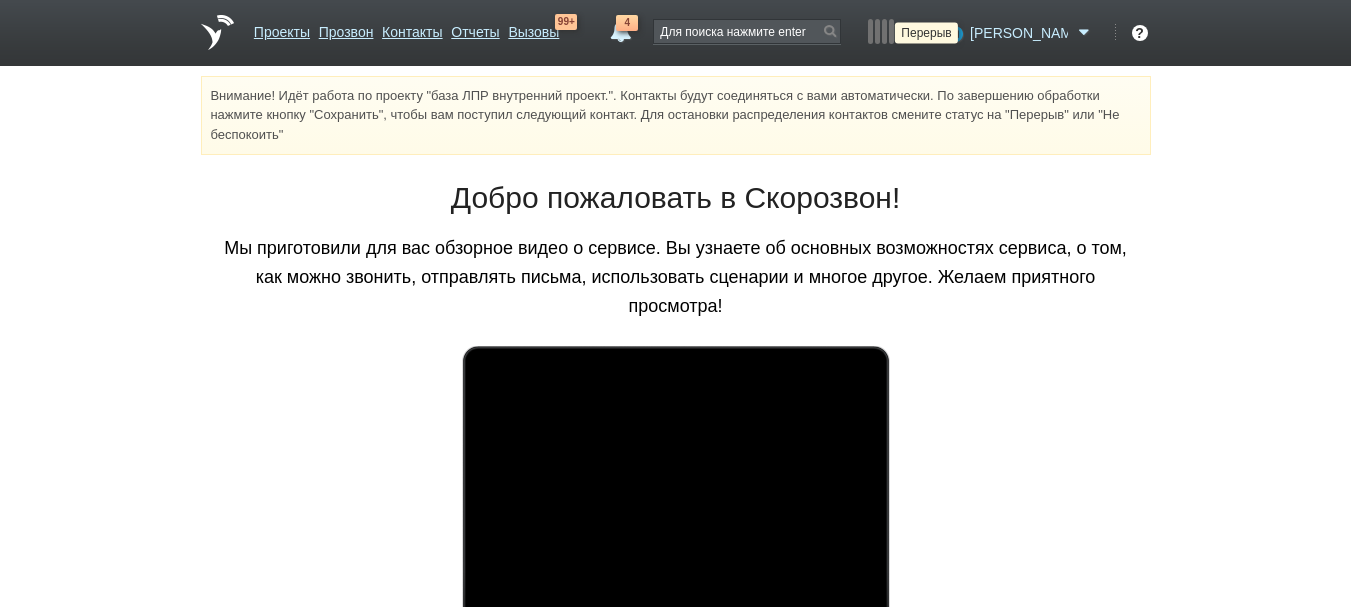 click at bounding box center [952, 33] 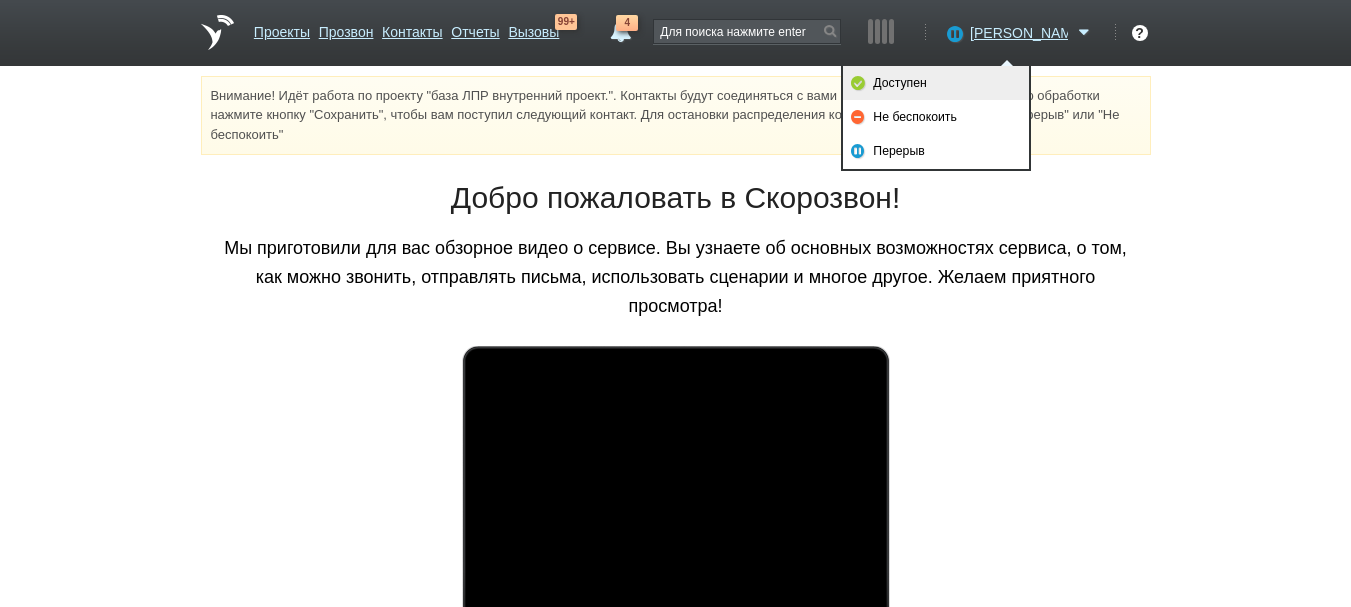click at bounding box center (858, 82) 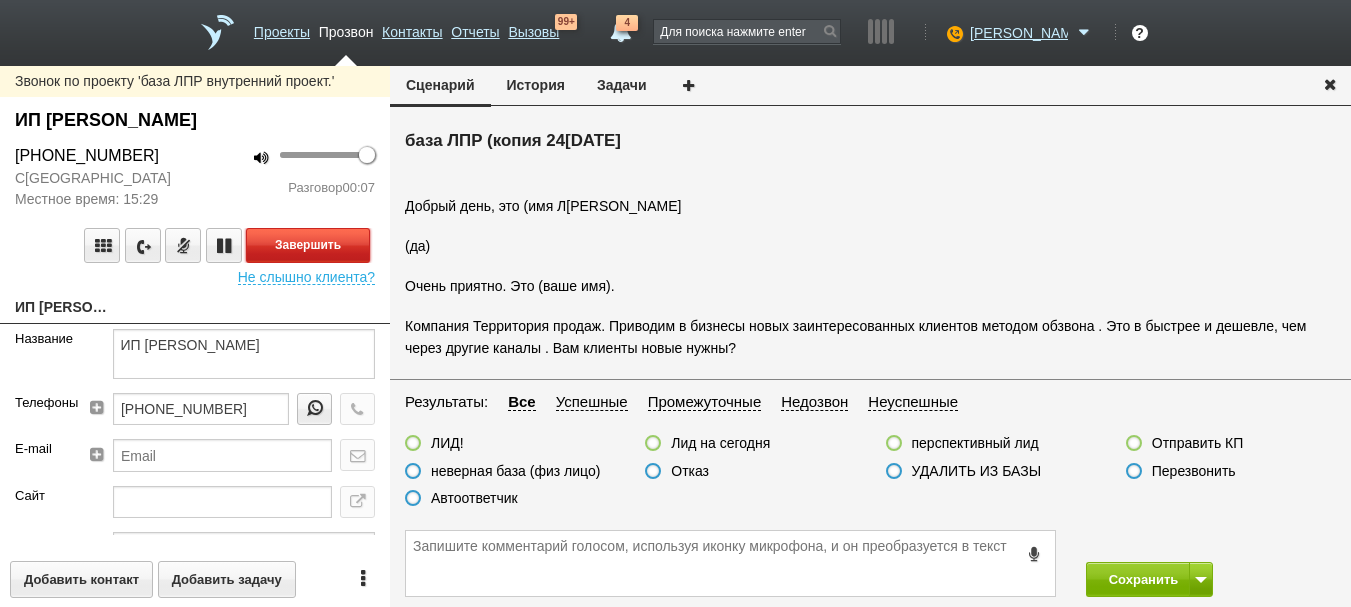 click on "Завершить" at bounding box center (308, 245) 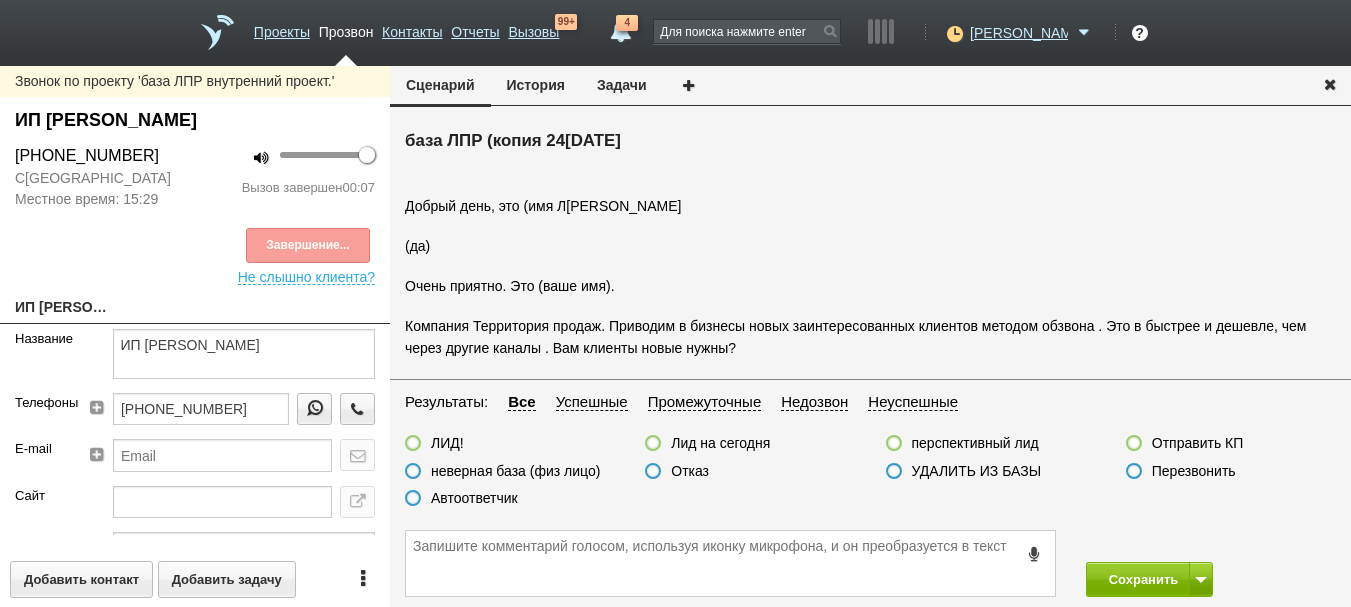 click on "ЛИД! Лид на [DATE] перспективный лид Отправить КП неверная база (физ лицо) Отказ  УДАЛИТЬ ИЗ БАЗЫ Перезвонить Автоответчик" at bounding box center (870, 475) 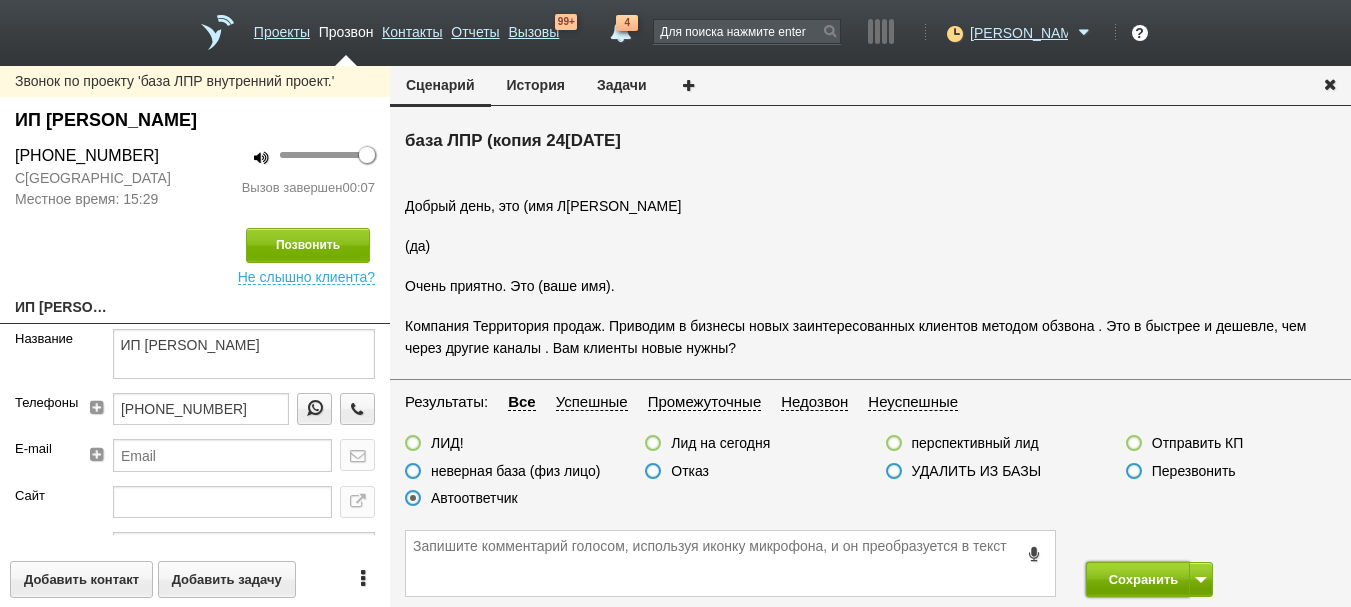 click on "Сохранить" at bounding box center [1138, 579] 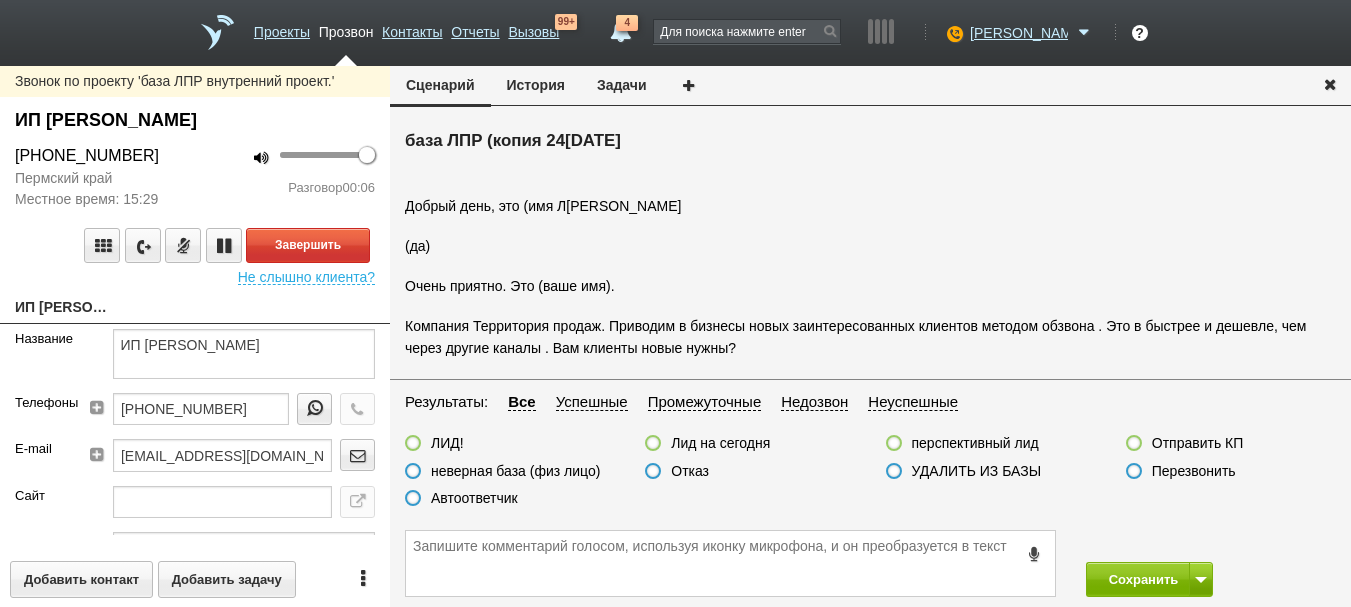 click on "Завершить Не слышно клиента?" at bounding box center [195, 247] 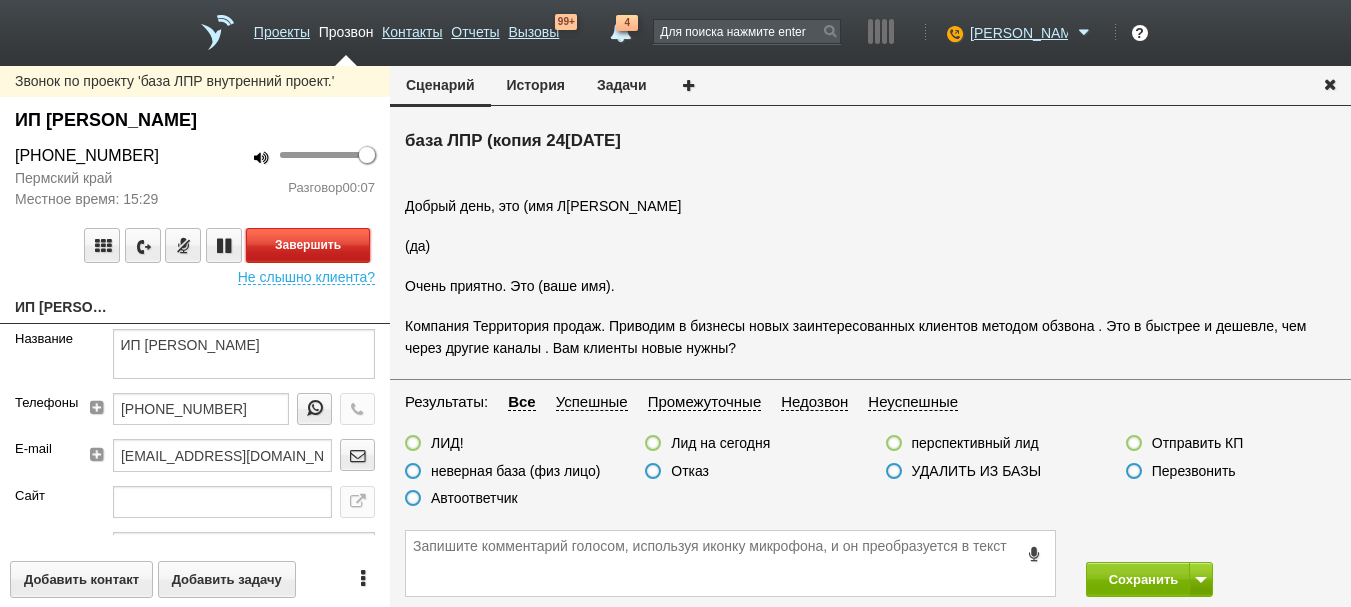 click on "Завершить" at bounding box center (308, 245) 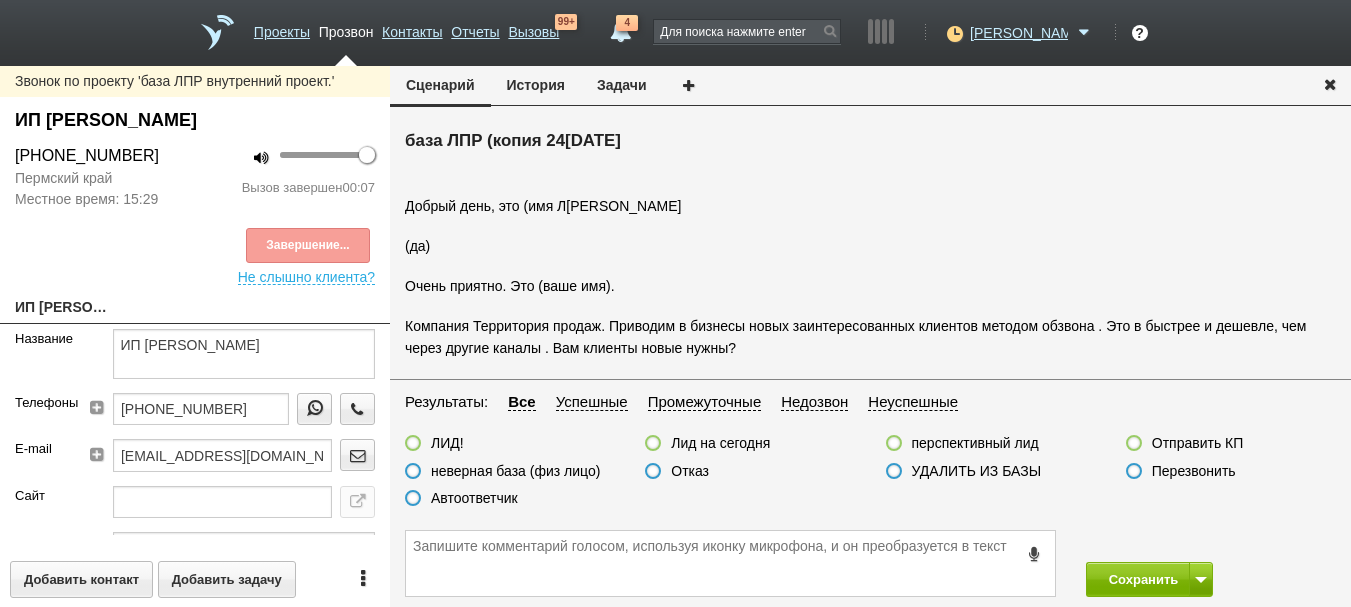 click on "Автоответчик" at bounding box center [474, 498] 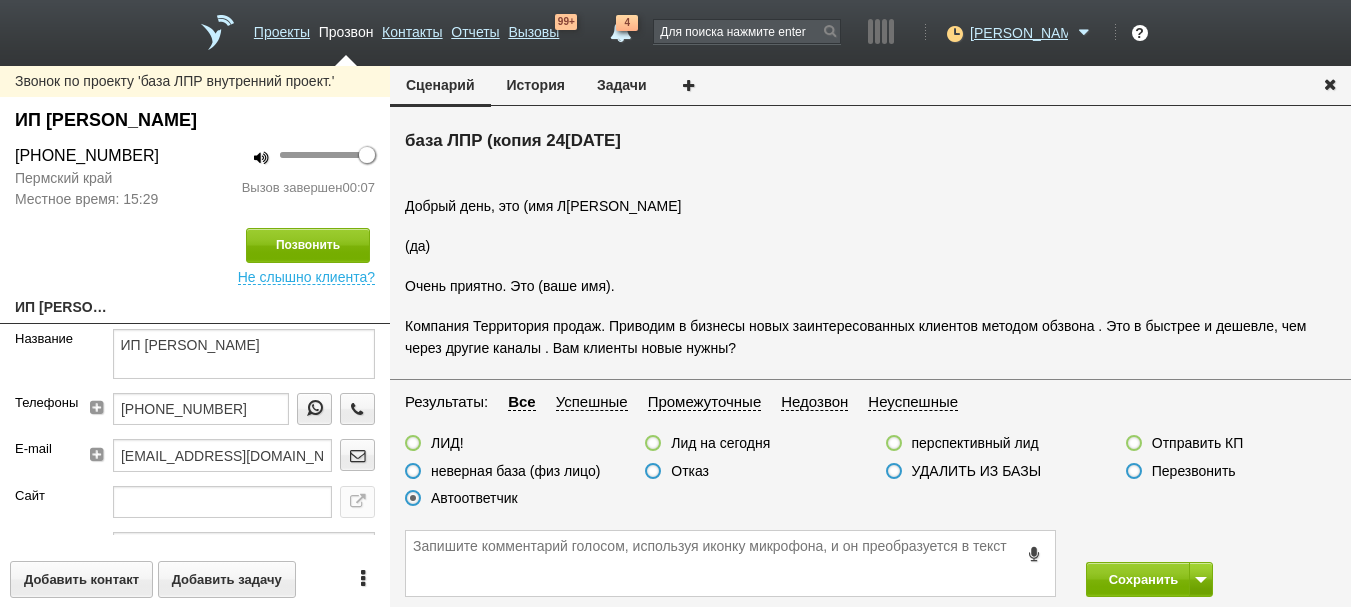 click on "Сохранить" at bounding box center [870, 563] 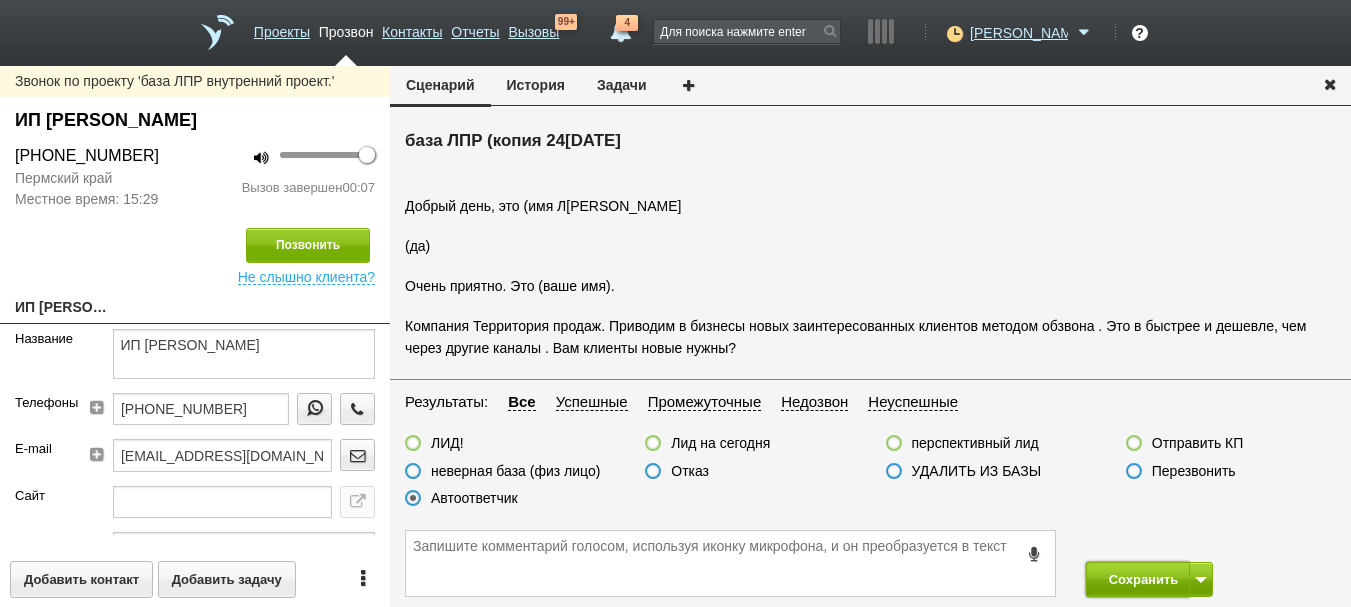click on "Сохранить" at bounding box center [1138, 579] 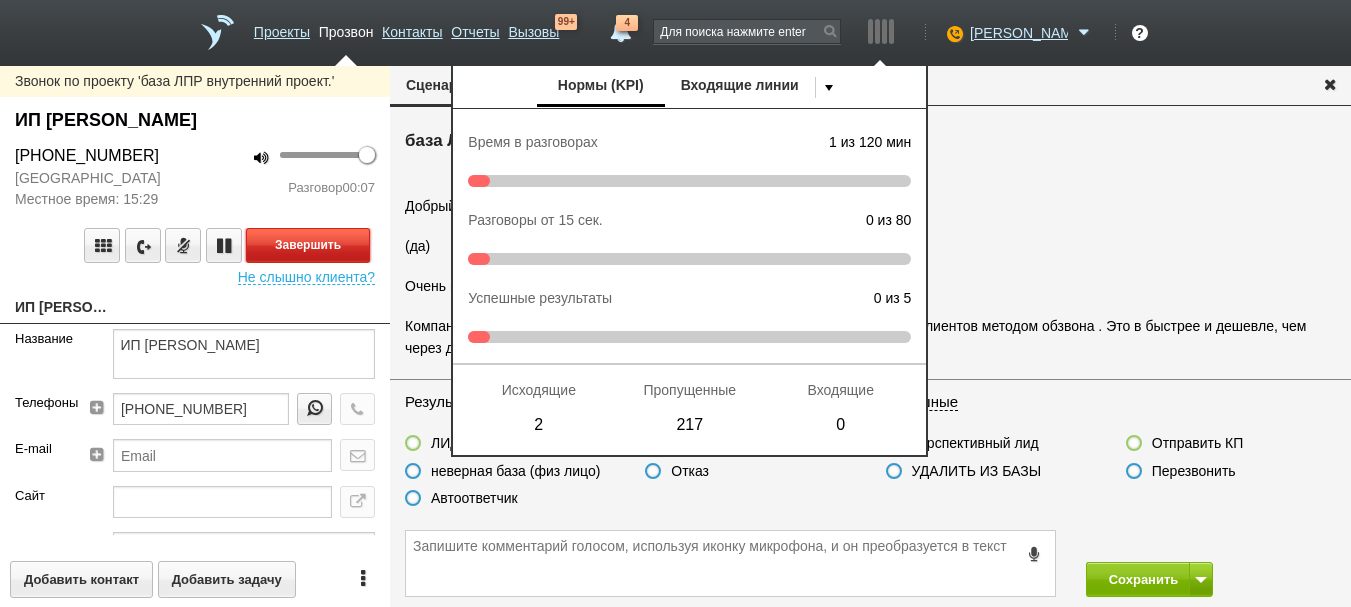 click on "Завершить" at bounding box center [308, 245] 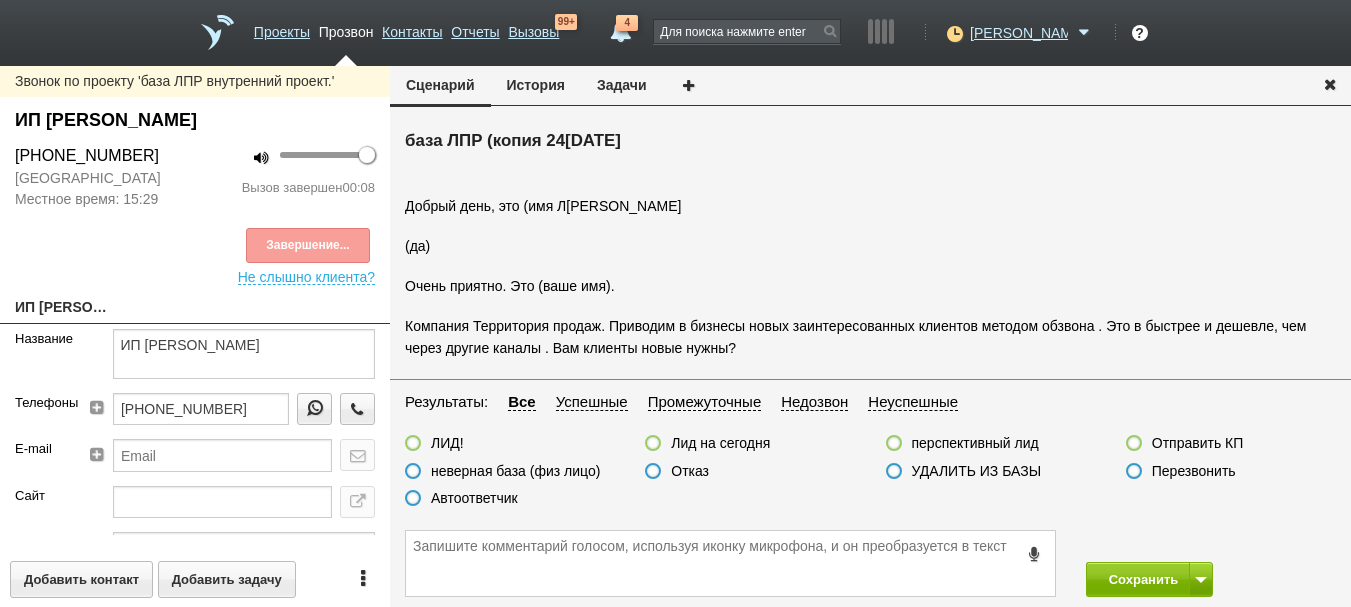 click on "ЛИД! Лид на [DATE] перспективный лид Отправить КП неверная база (физ лицо) Отказ  УДАЛИТЬ ИЗ БАЗЫ Перезвонить Автоответчик" at bounding box center (870, 475) 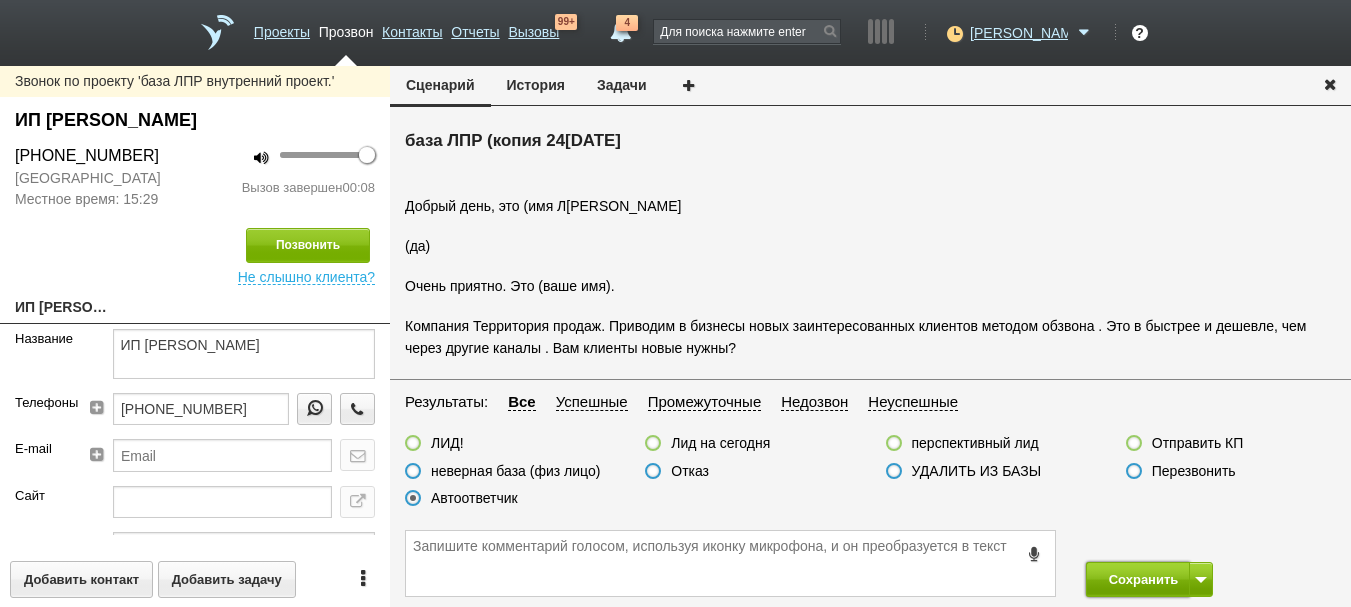 click on "Сохранить" at bounding box center (1138, 579) 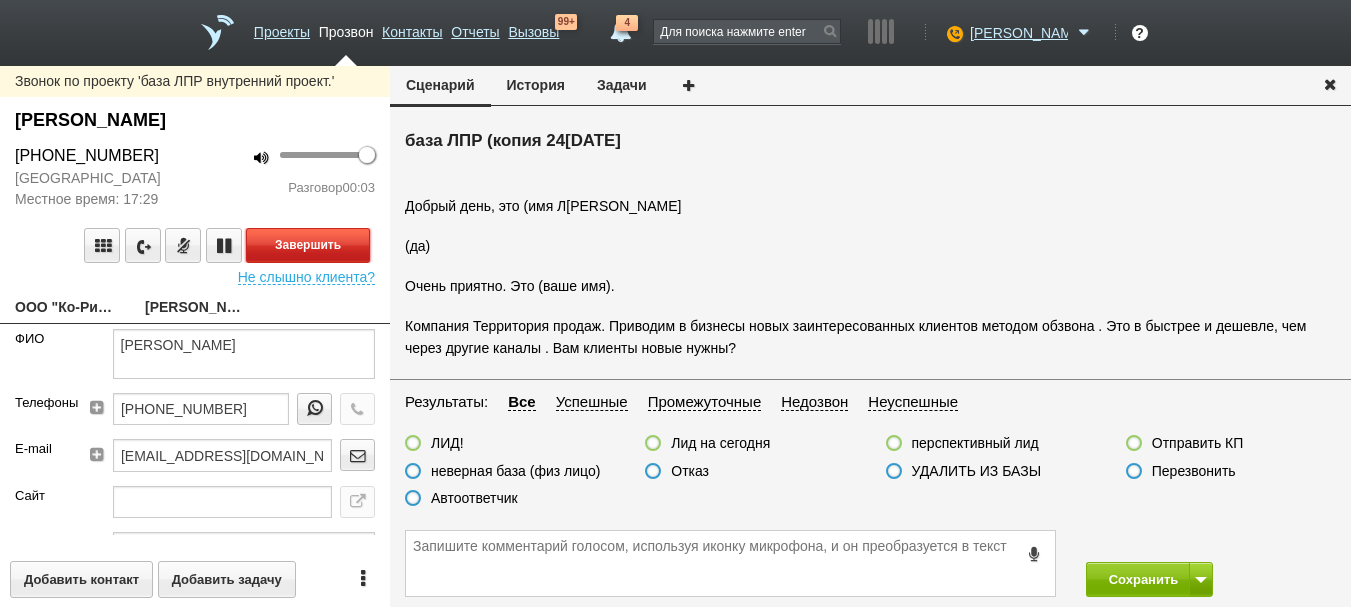 click on "Завершить" at bounding box center (308, 245) 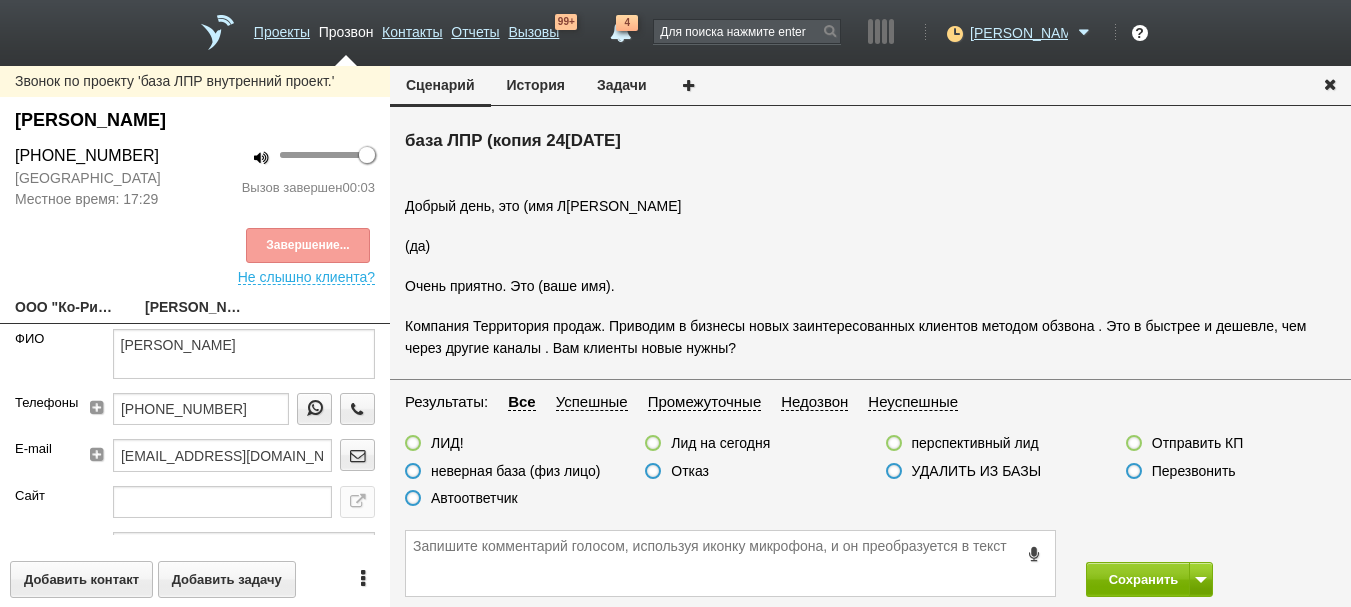 click on "Автоответчик" at bounding box center [461, 499] 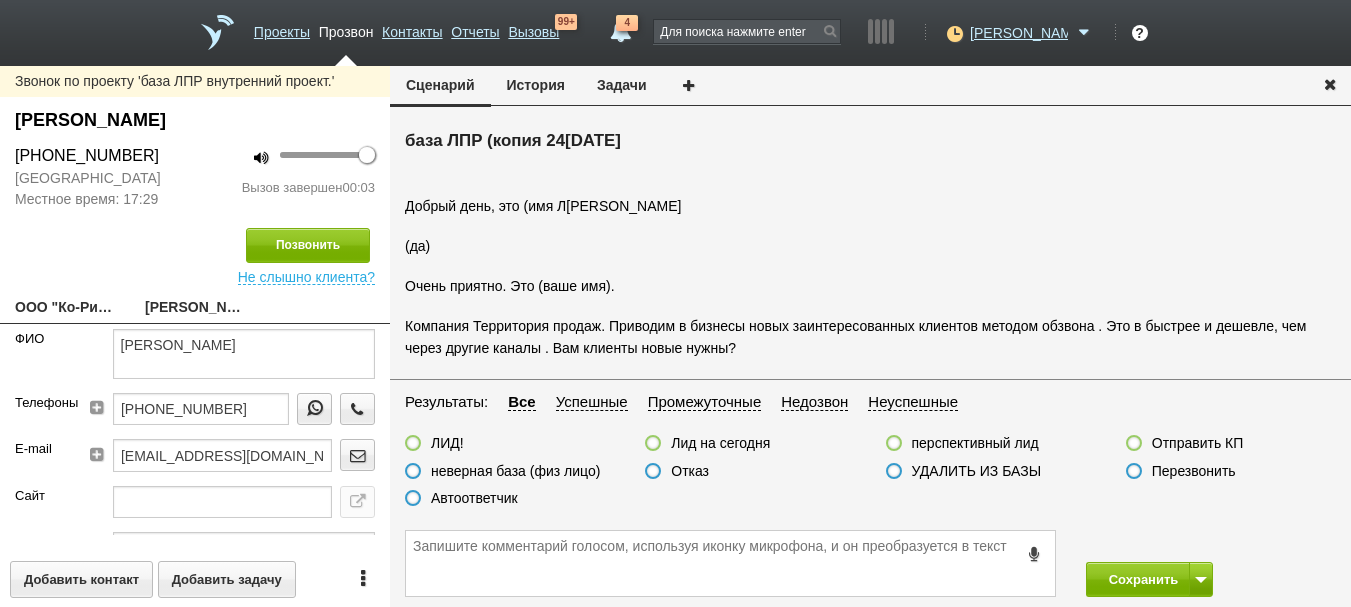 click on "Автоответчик" at bounding box center [474, 498] 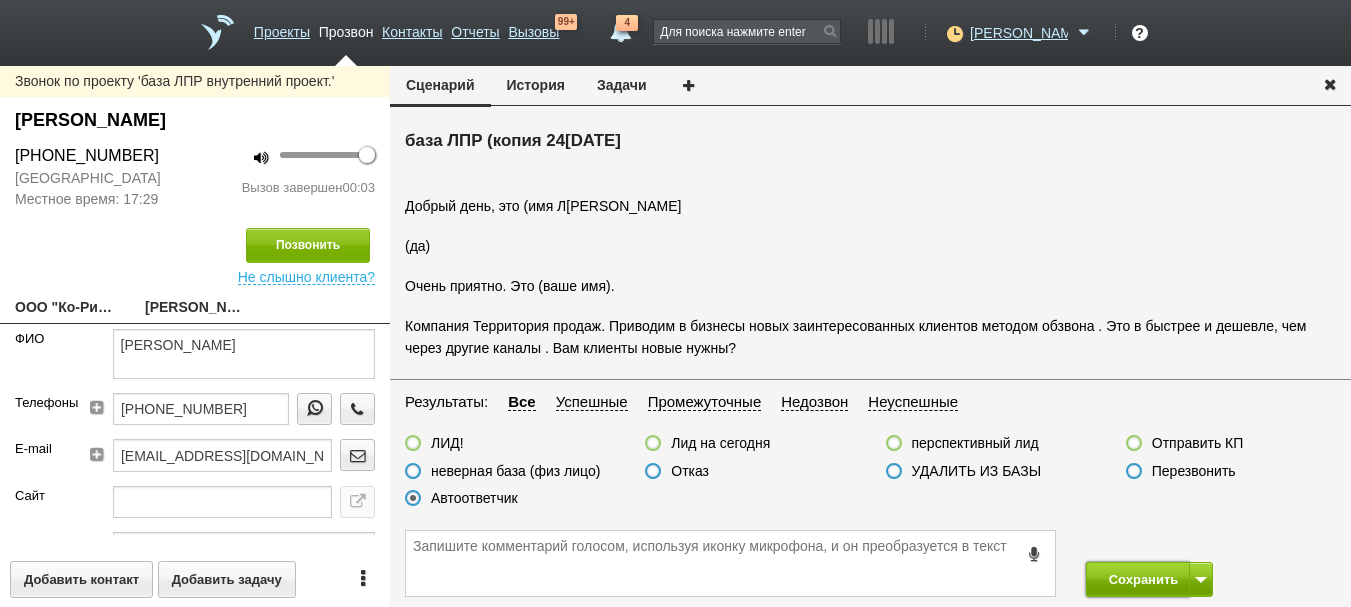 click on "Сохранить" at bounding box center [1138, 579] 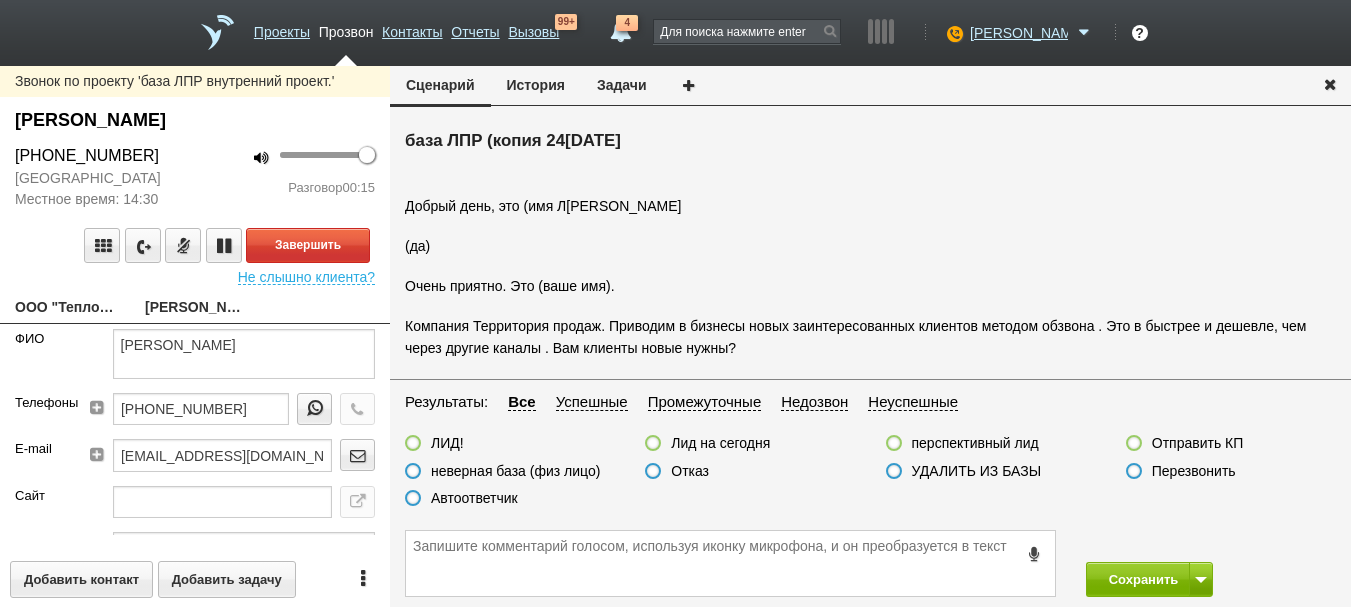 click on "ООО "Теплогазресурс"" at bounding box center (65, 309) 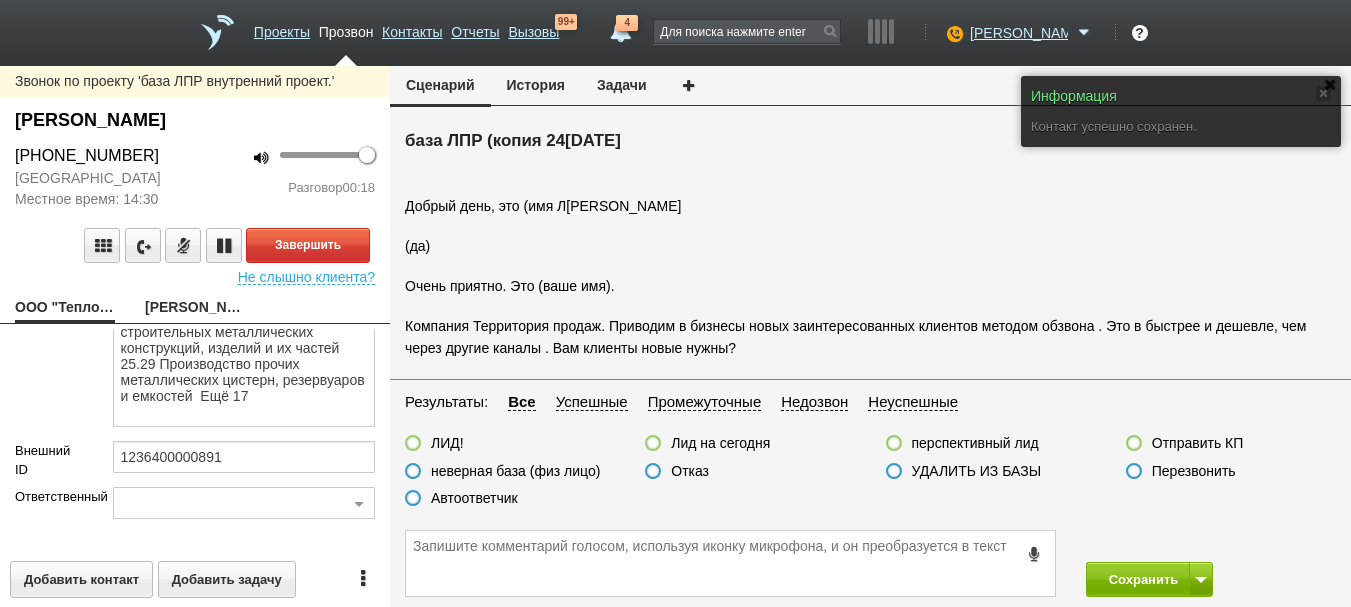 scroll, scrollTop: 0, scrollLeft: 0, axis: both 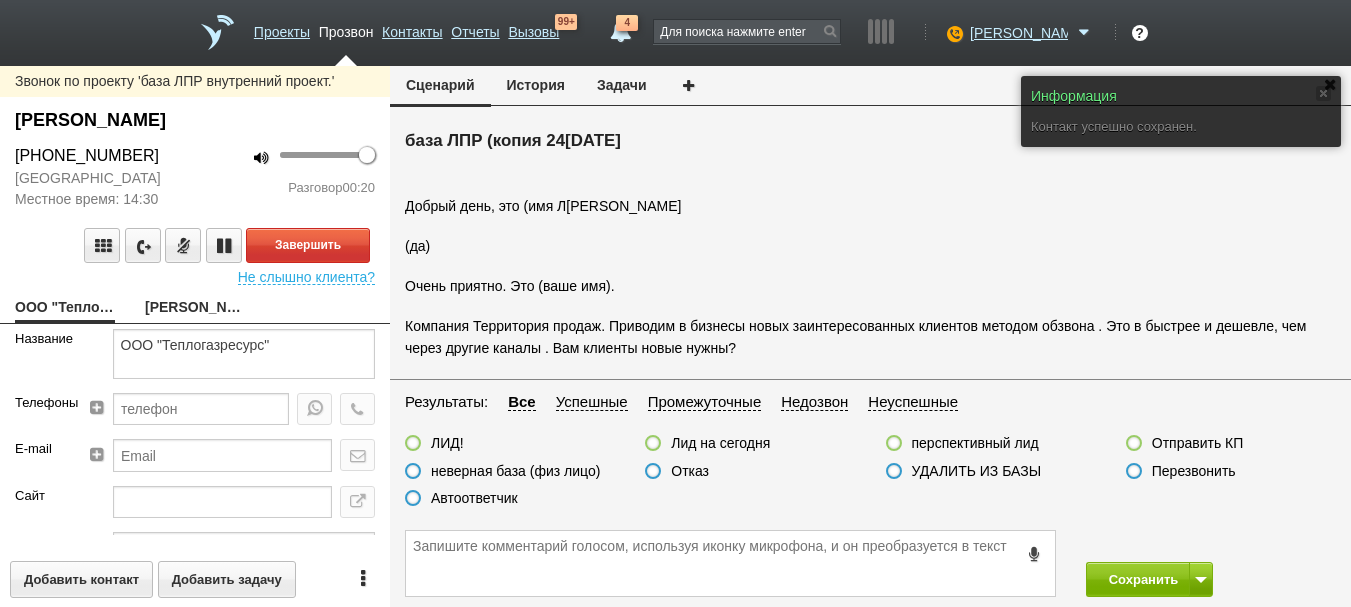 drag, startPoint x: 191, startPoint y: 291, endPoint x: 182, endPoint y: 302, distance: 14.21267 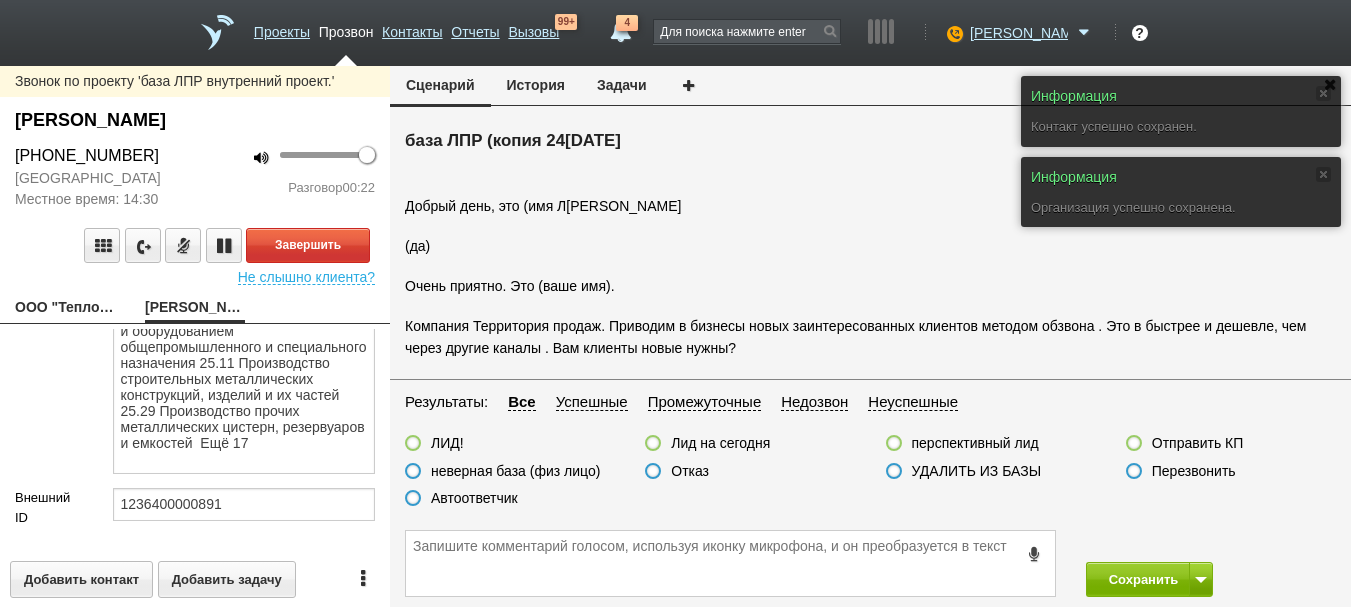 scroll, scrollTop: 0, scrollLeft: 0, axis: both 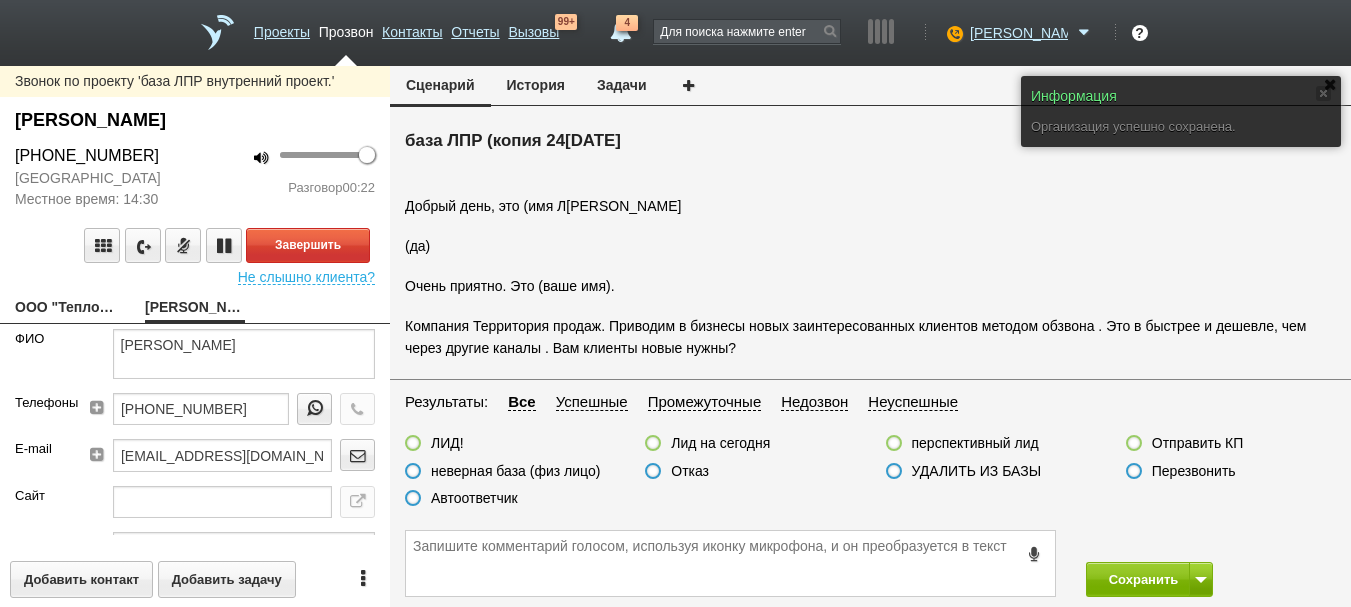 click on "Компания Территория продаж. Приводим в бизнесы новых заинтересованных клиентов методом обзвона . Это в быстрее и дешевле, чем через другие каналы . Вам клиенты новые нужны?" at bounding box center [870, 337] 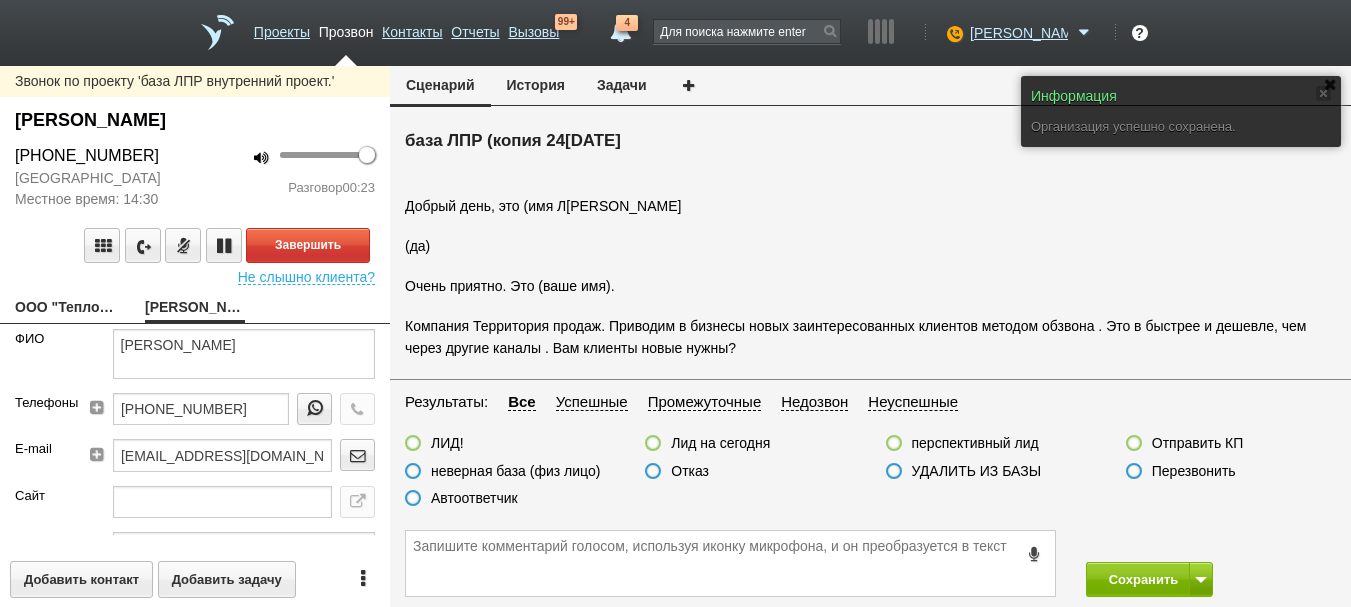 drag, startPoint x: 771, startPoint y: 367, endPoint x: 425, endPoint y: 288, distance: 354.9042 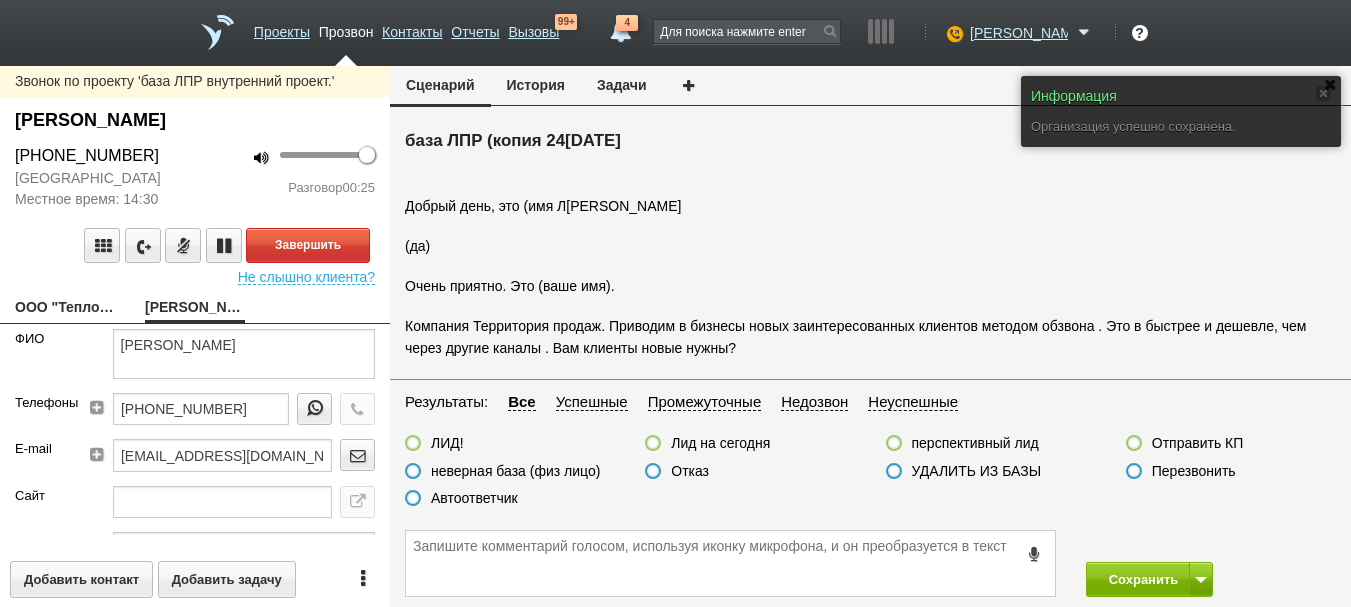drag, startPoint x: 761, startPoint y: 349, endPoint x: 392, endPoint y: 137, distance: 425.56433 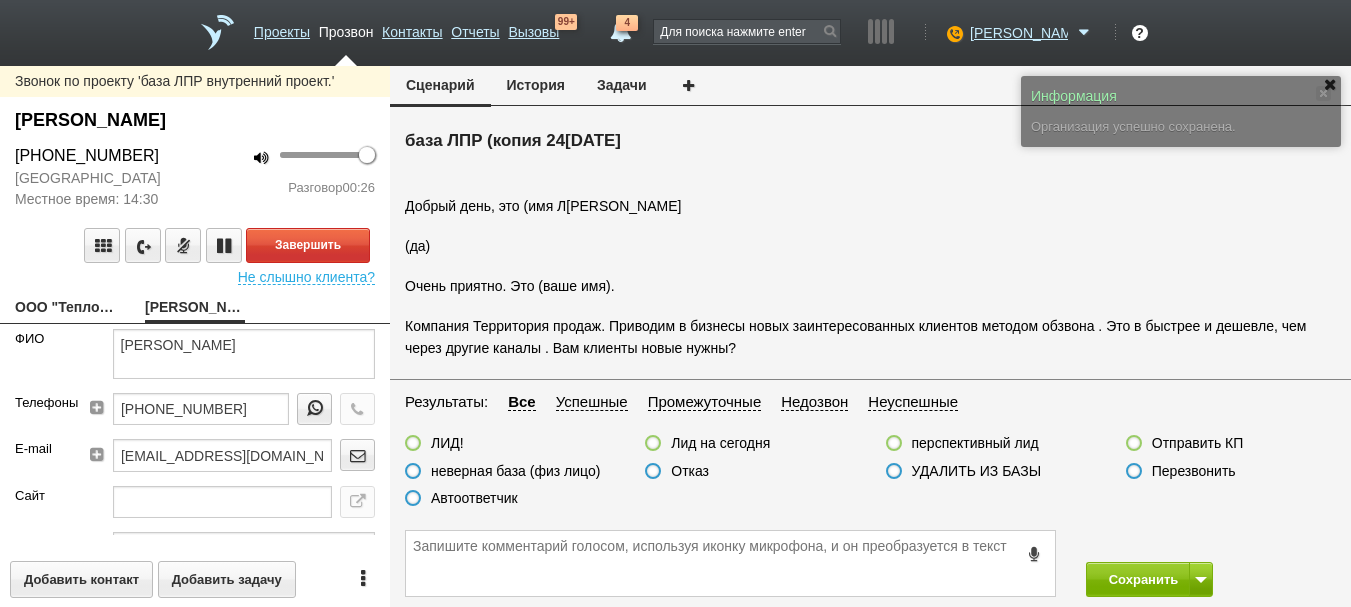 click on "Добрый день, это (имя ЛПР)?
(да)
Очень приятно. Это (ваше имя).
Компания Территория продаж. Приводим в бизнесы новых заинтересованных клиентов методом обзвона . Это в быстрее и дешевле, чем через другие каналы . Вам клиенты новые нужны?" at bounding box center [870, 266] 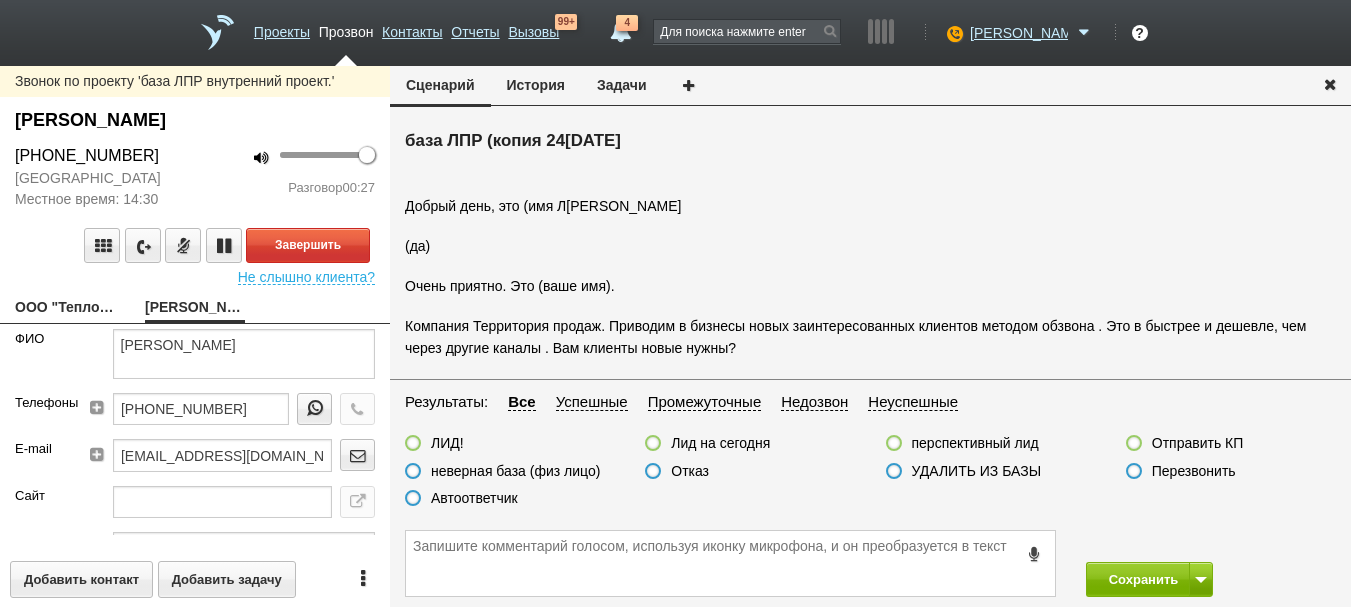 click on "ООО "Теплогазресурс"" at bounding box center (65, 309) 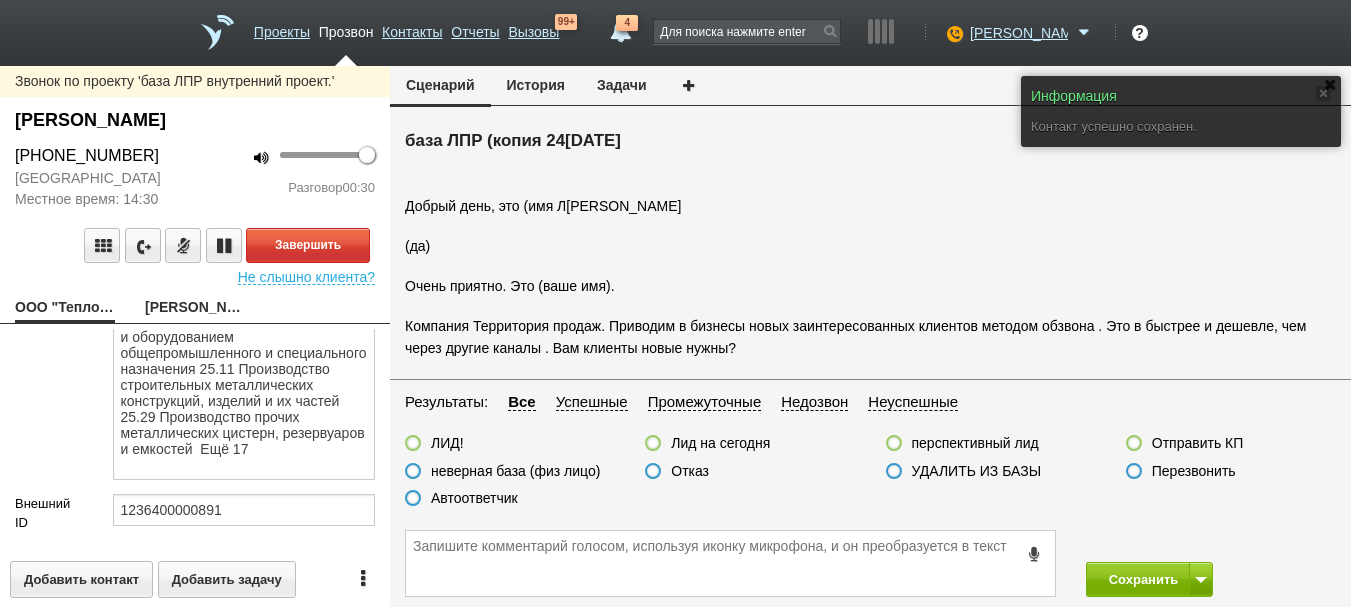 scroll, scrollTop: 0, scrollLeft: 0, axis: both 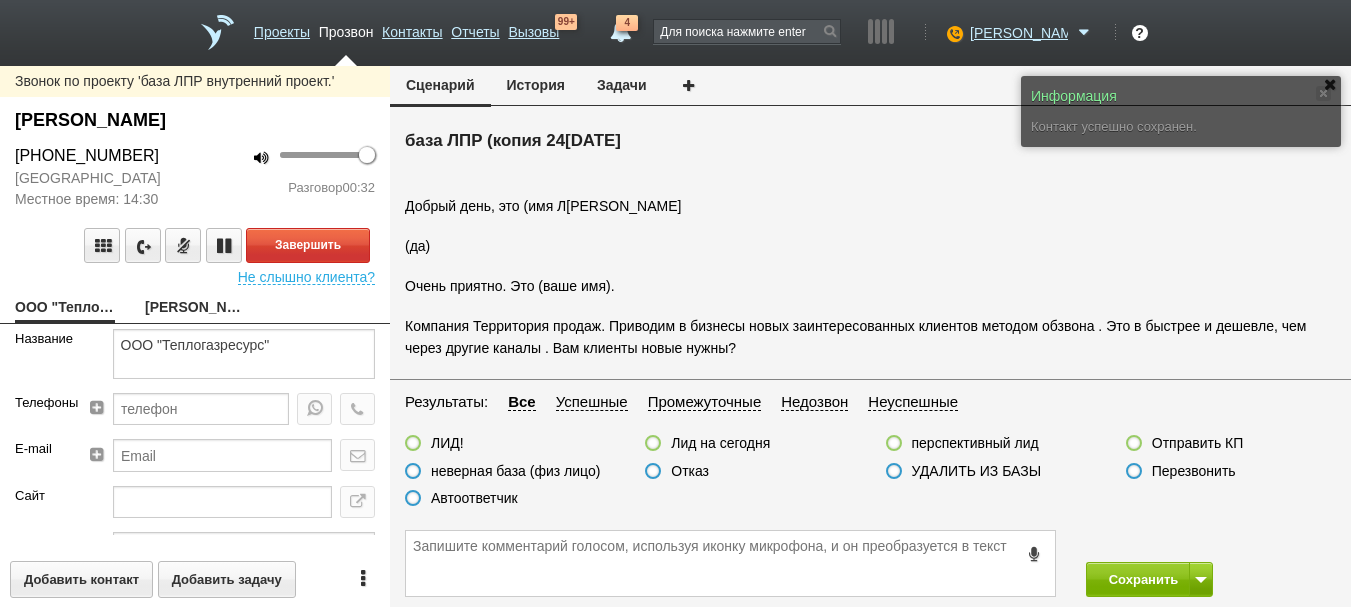 drag, startPoint x: 829, startPoint y: 348, endPoint x: 399, endPoint y: 127, distance: 483.46768 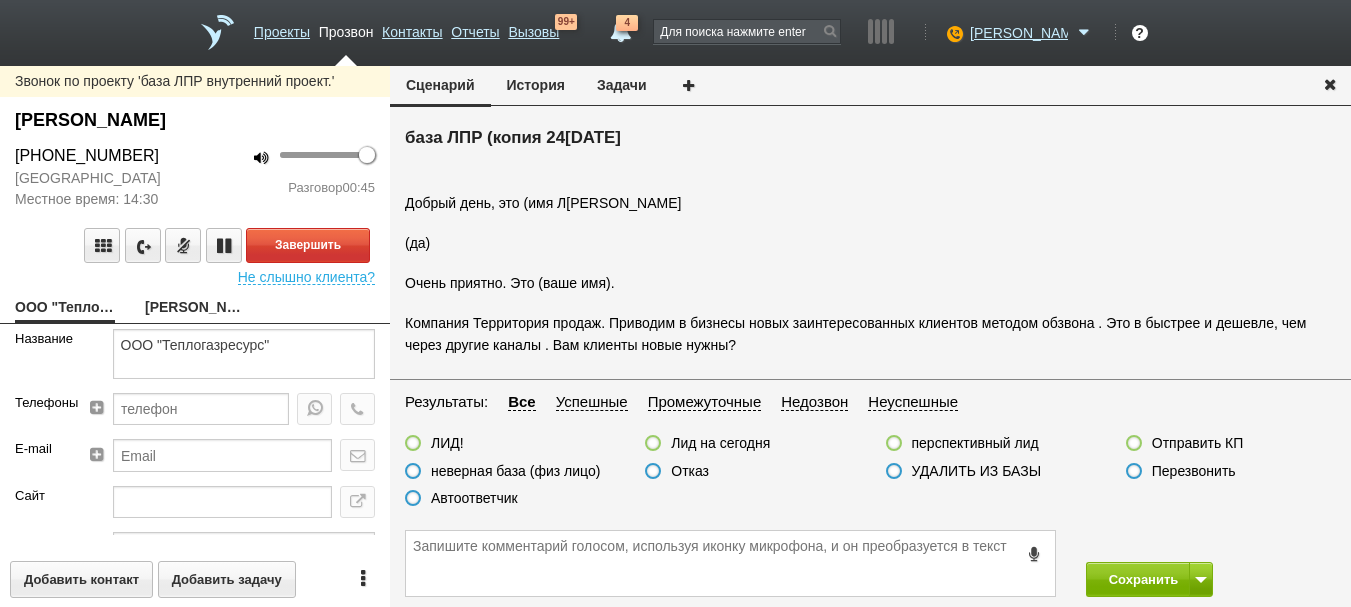scroll, scrollTop: 0, scrollLeft: 0, axis: both 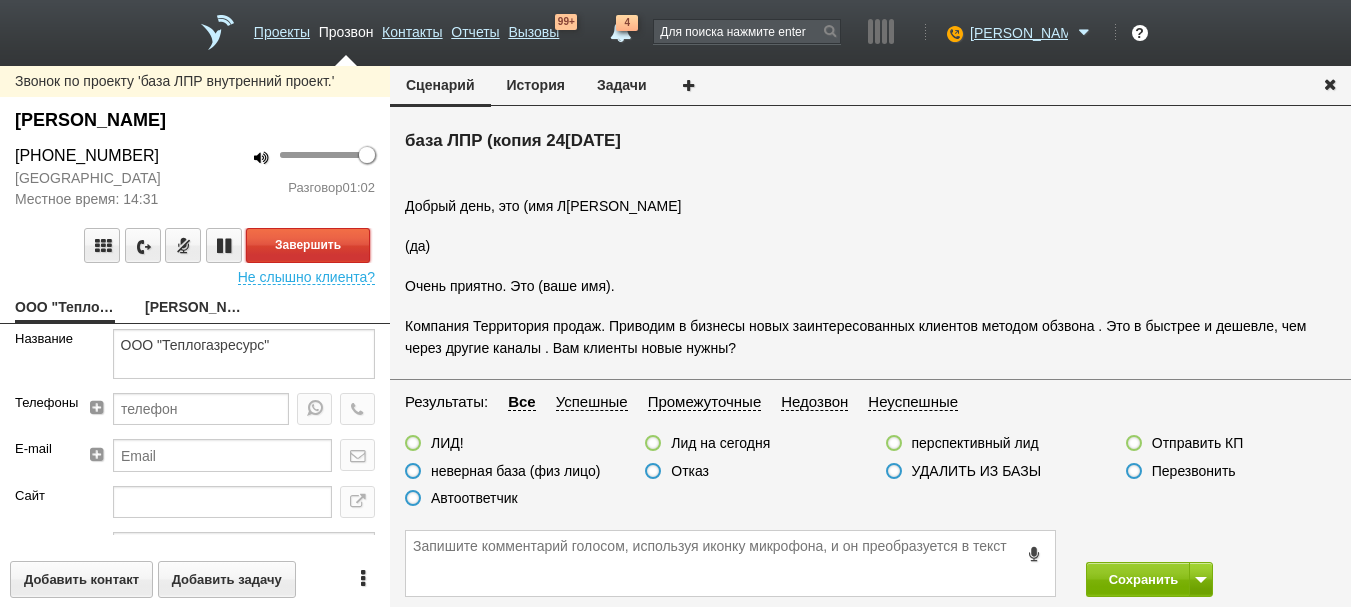 click on "Завершить" at bounding box center (308, 245) 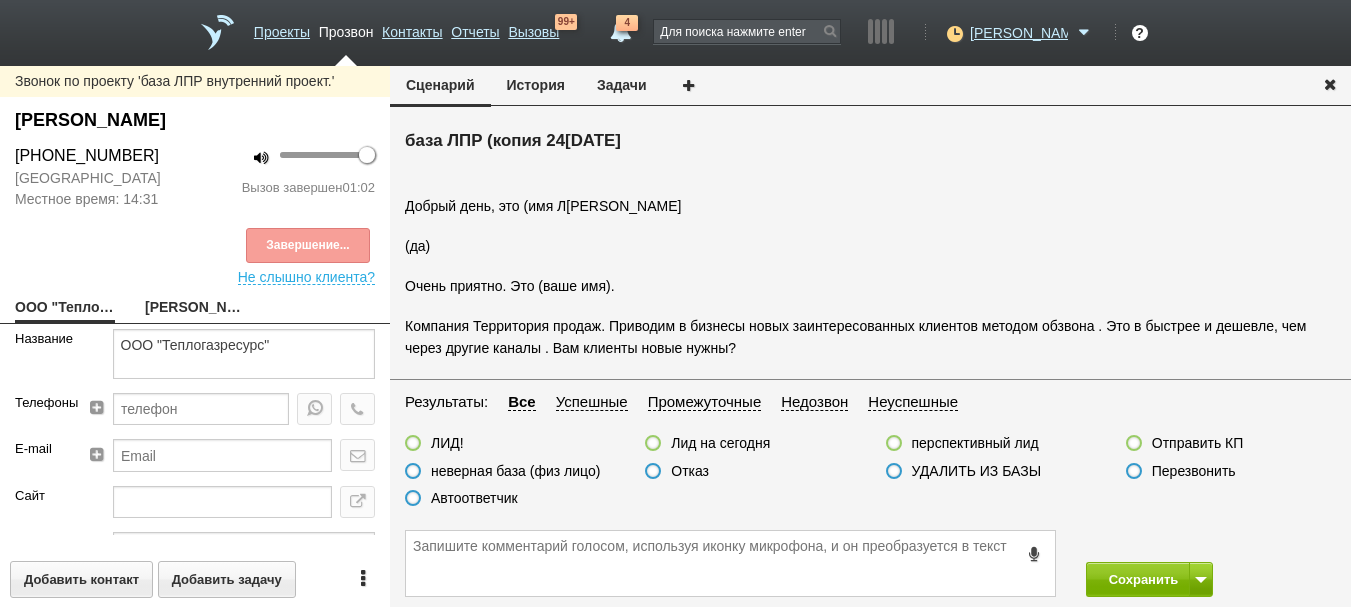click on "Автоответчик" at bounding box center [474, 498] 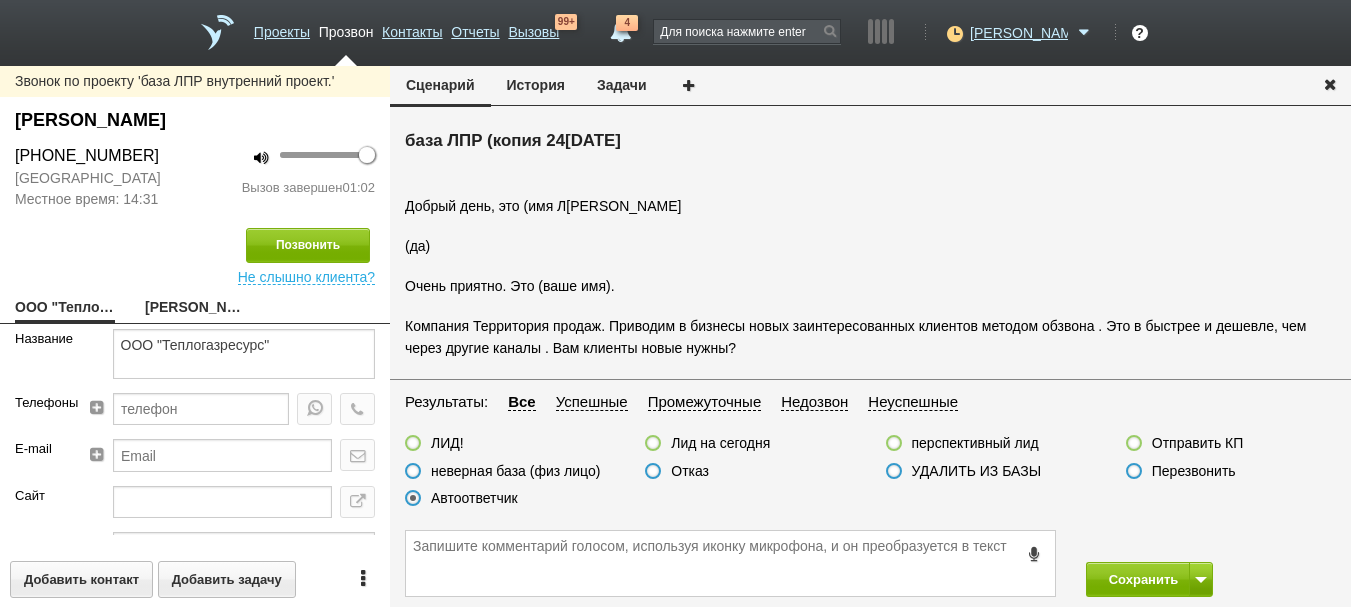 click on "Отказ" at bounding box center (690, 471) 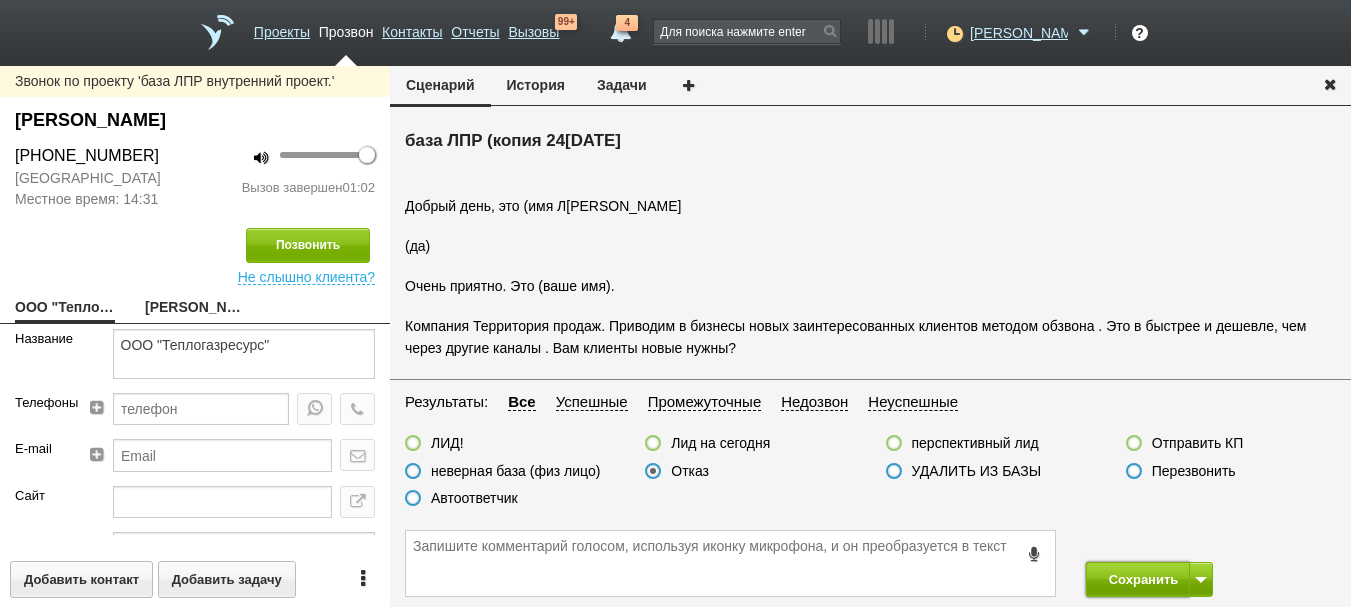 click on "Сохранить" at bounding box center (1138, 579) 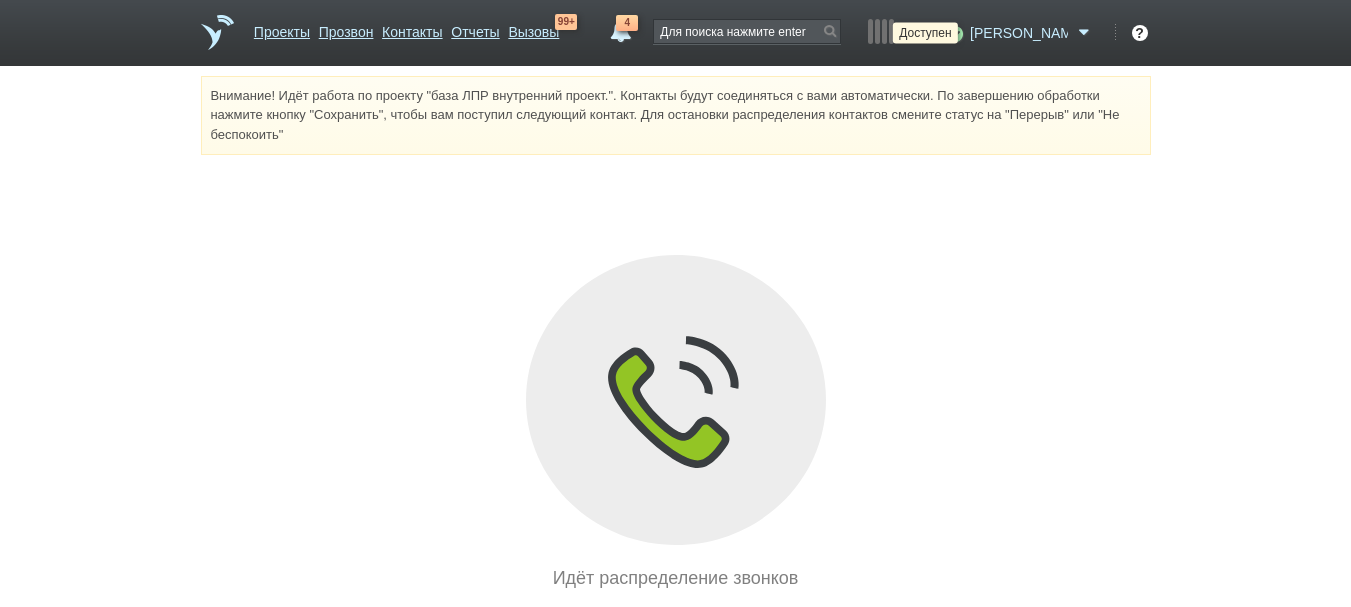 click at bounding box center [952, 33] 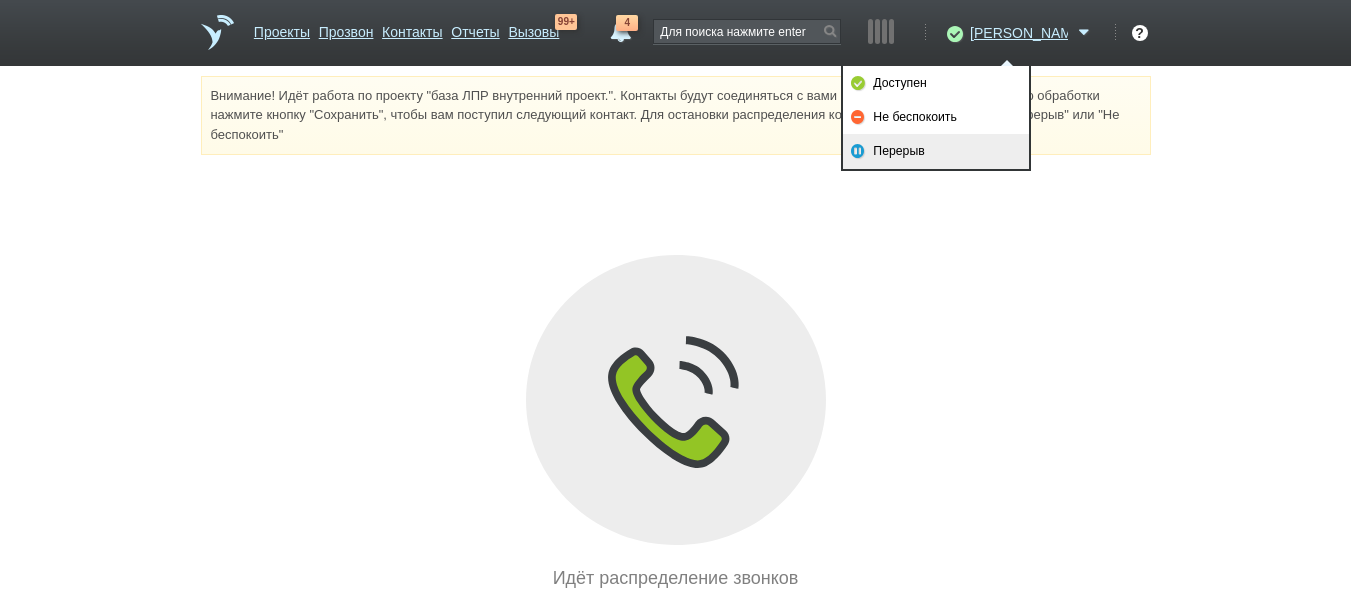 click on "Перерыв" at bounding box center [936, 151] 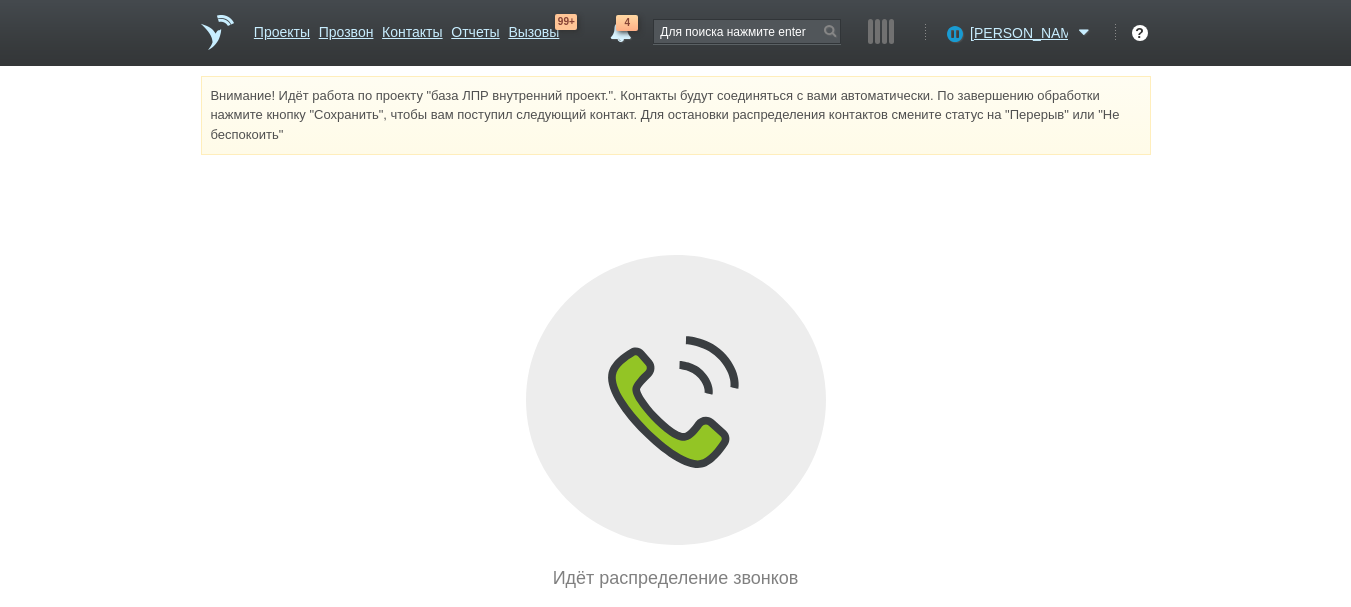 click on "4" at bounding box center [620, 27] 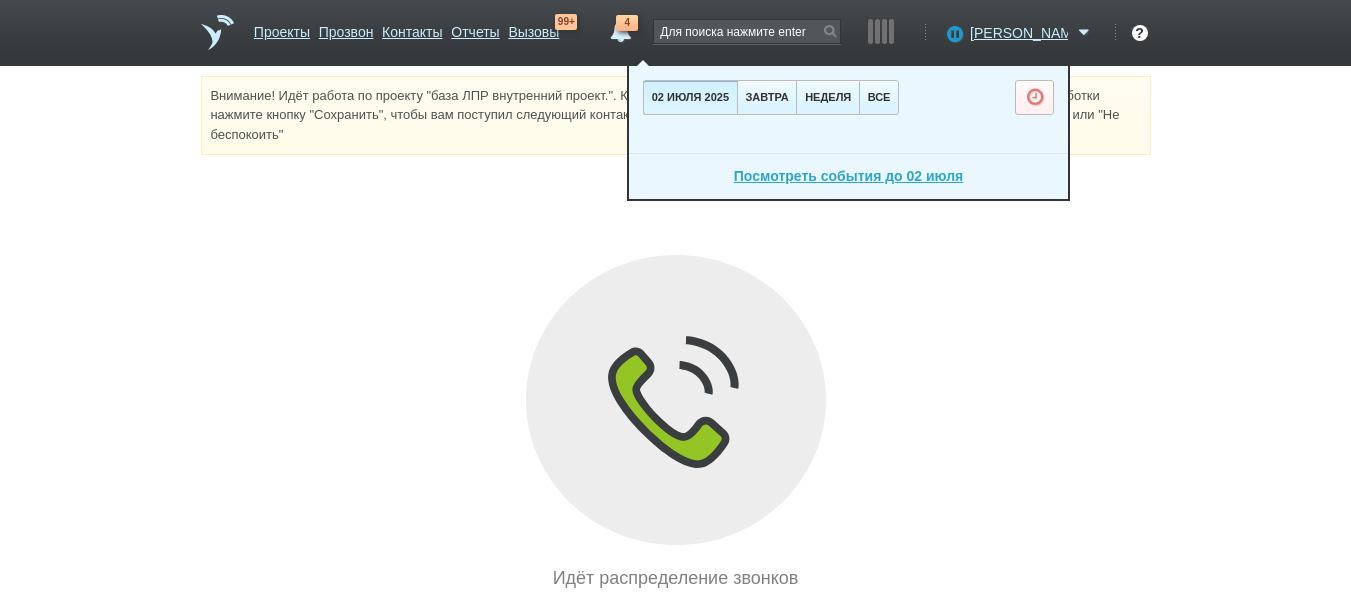 click on "Внимание! Идёт работа по проекту "база ЛПР  внутренний проект.". Контакты будут соединяться с вами автоматически. По завершению обработки нажмите кнопку "Сохранить", чтобы вам поступил следующий контакт. Для остановки распределения контактов смените статус на "Перерыв" или "Не беспокоить"
Вы можете звонить напрямую из строки поиска - введите номер и нажмите "Позвонить"
Идёт распределение звонков" at bounding box center (675, 334) 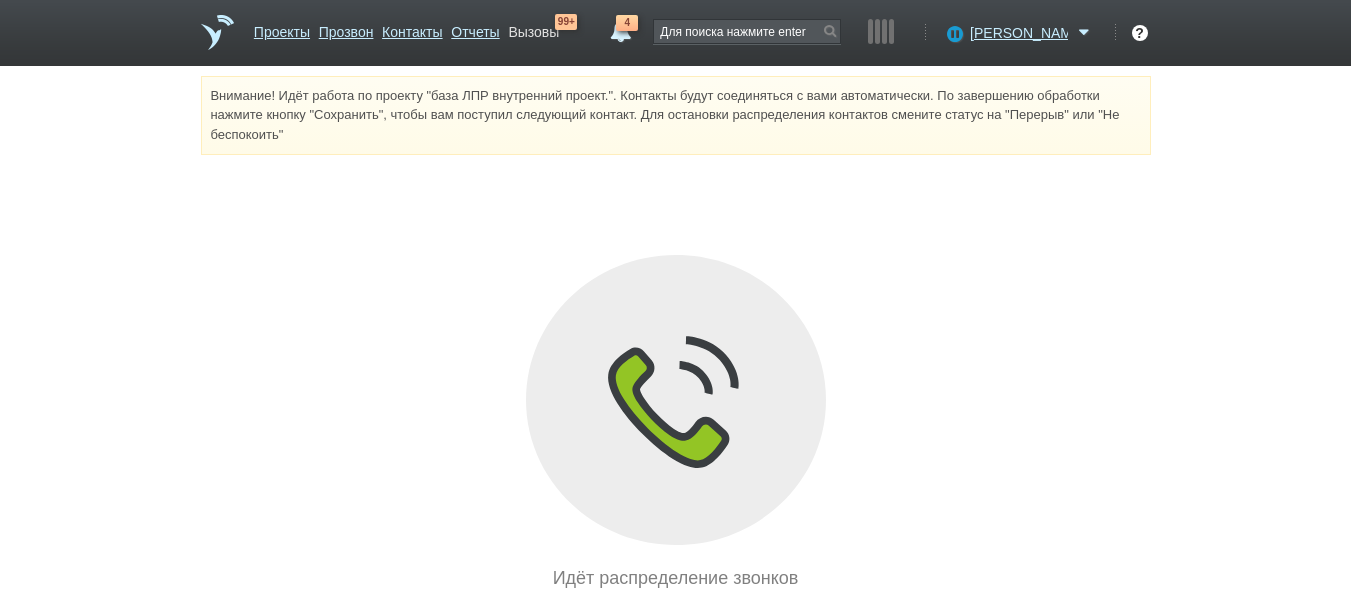 click on "Вызовы" at bounding box center (533, 28) 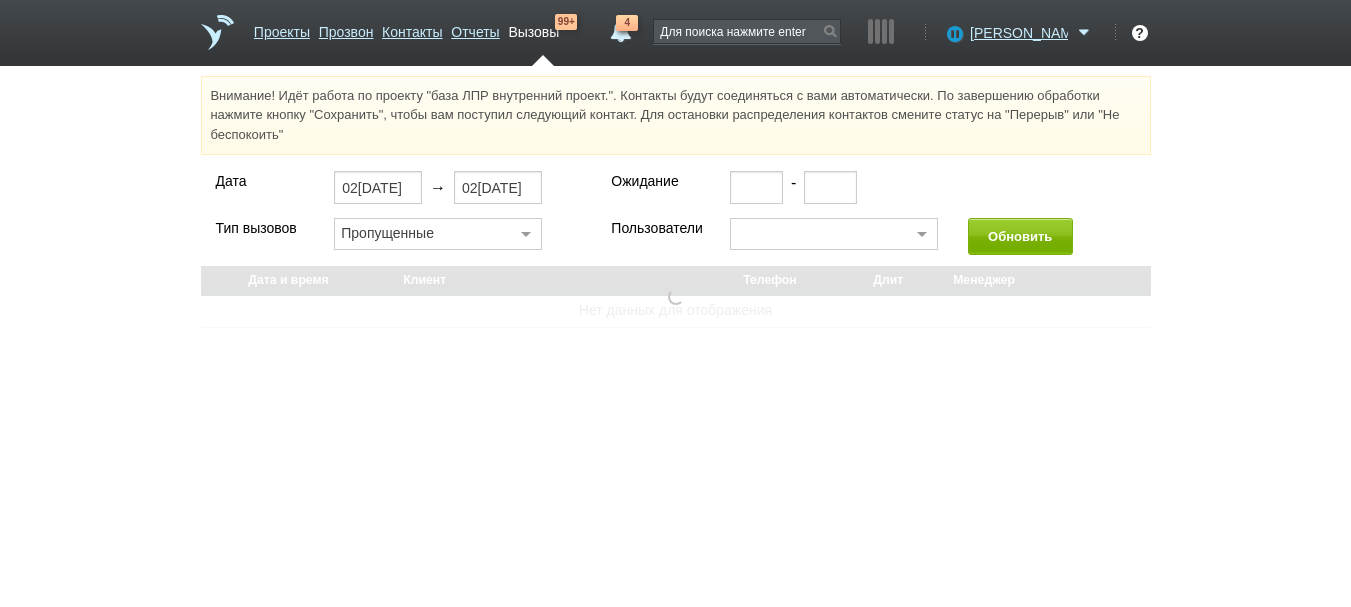 select on "30" 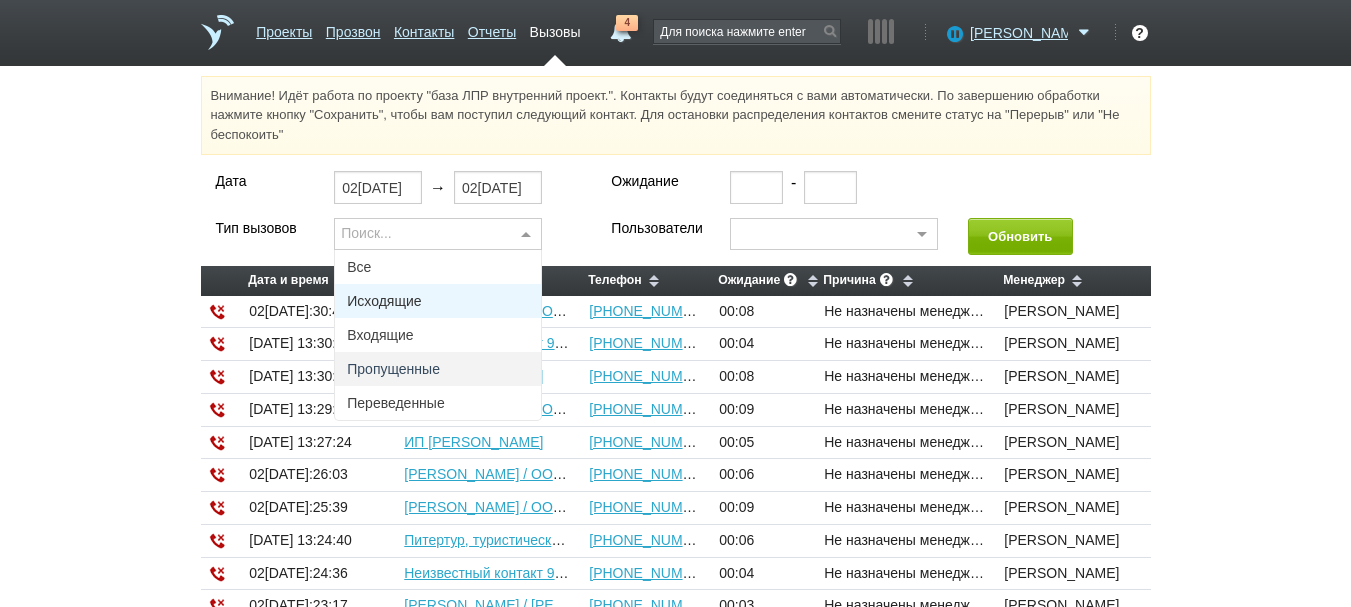 click on "Исходящие" at bounding box center (438, 301) 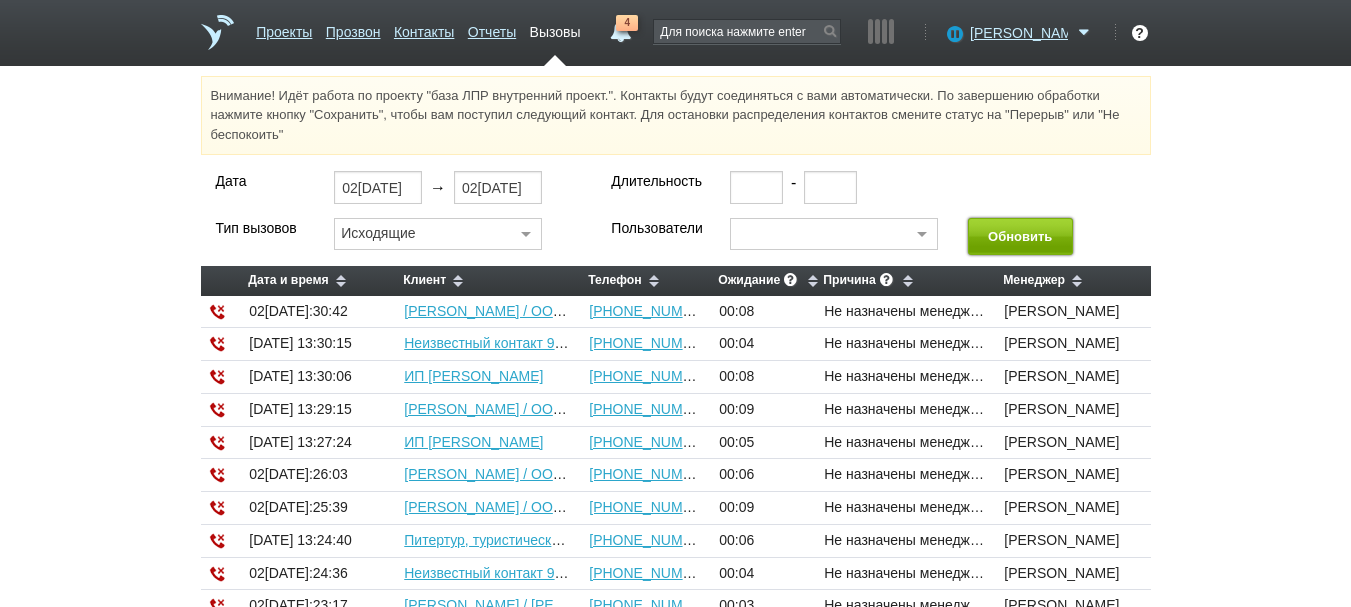 click on "Обновить" at bounding box center [1020, 236] 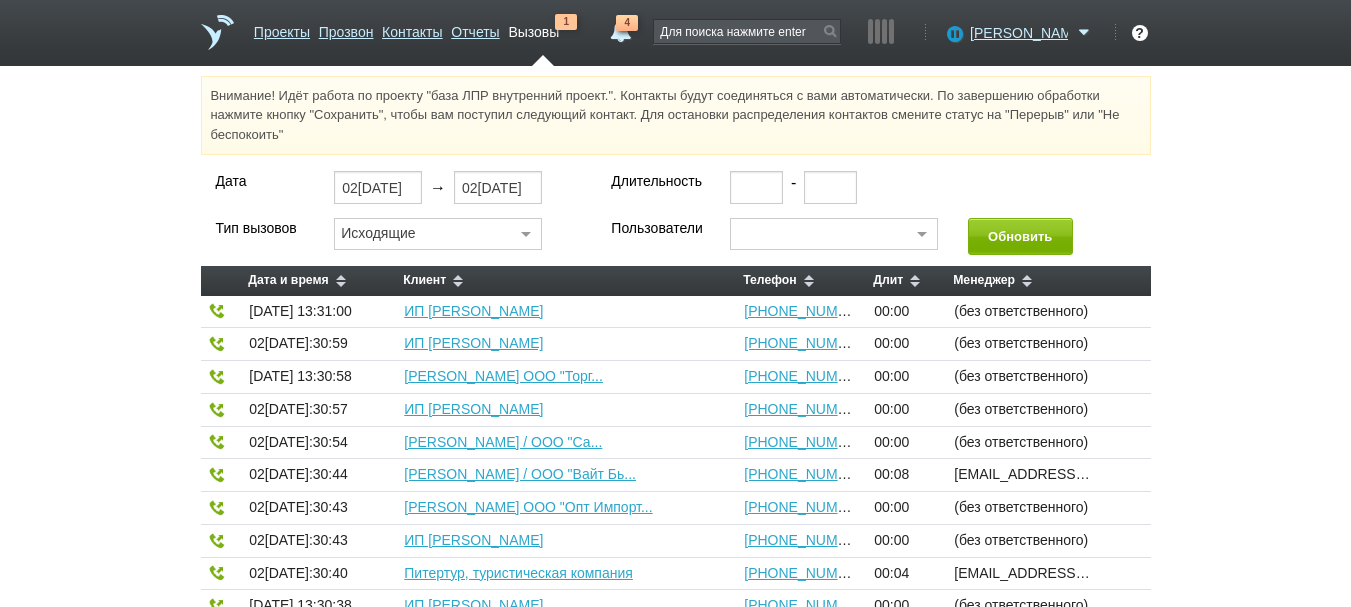 click at bounding box center (834, 234) 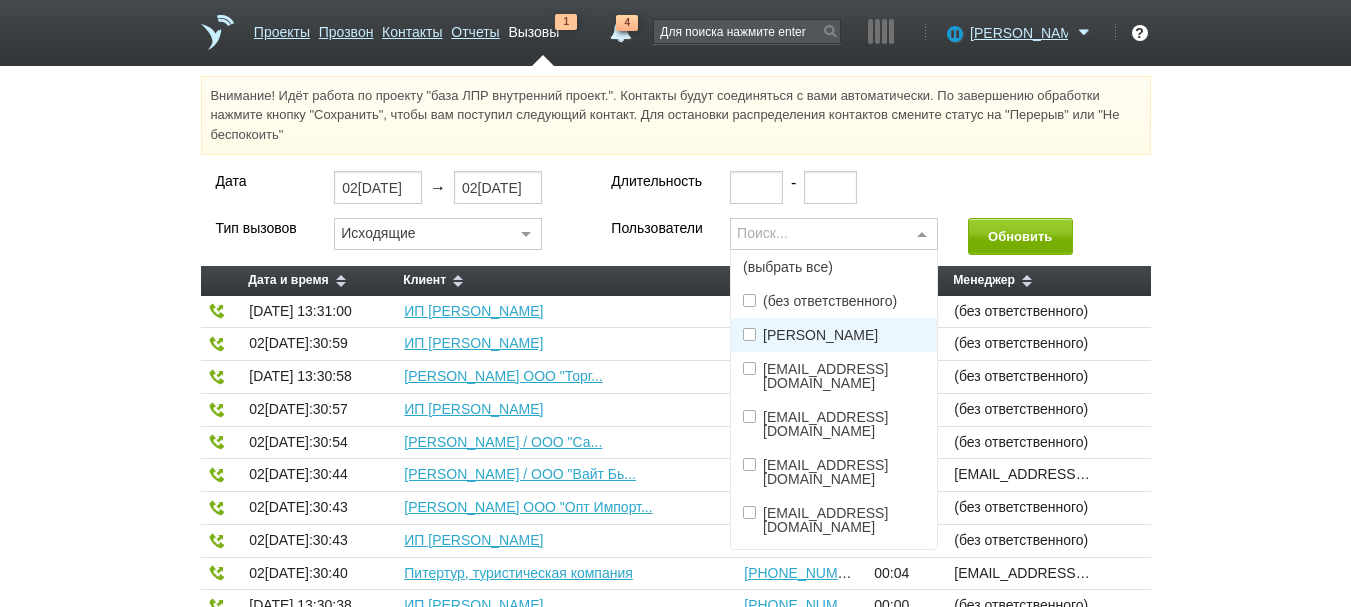 click on "[PERSON_NAME]" at bounding box center [820, 335] 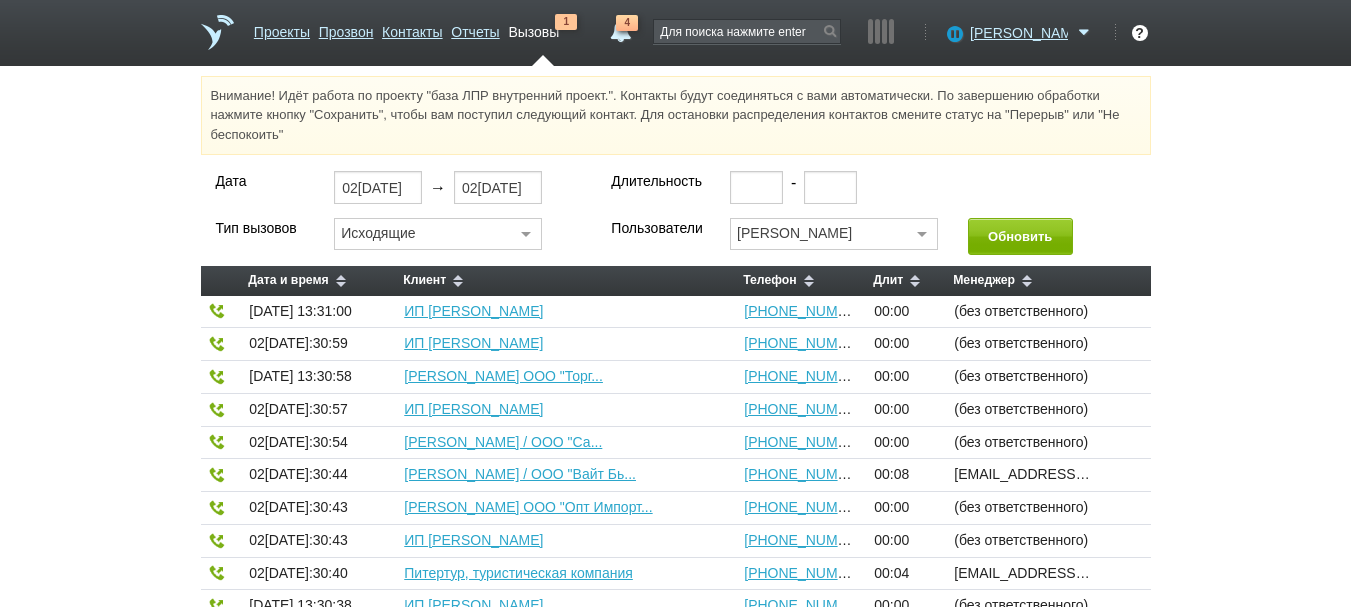 click on "Дата 02.07.2025 → 02.07.2025 Длительность -" at bounding box center [676, 194] 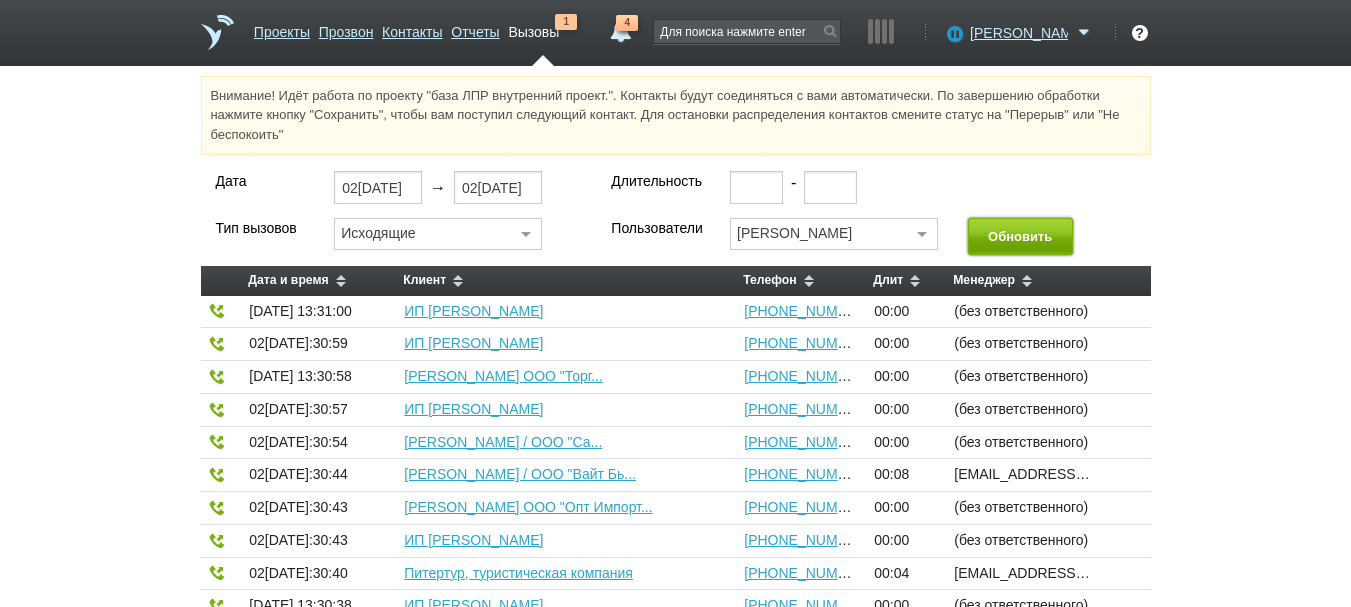 click on "Обновить" at bounding box center (1020, 236) 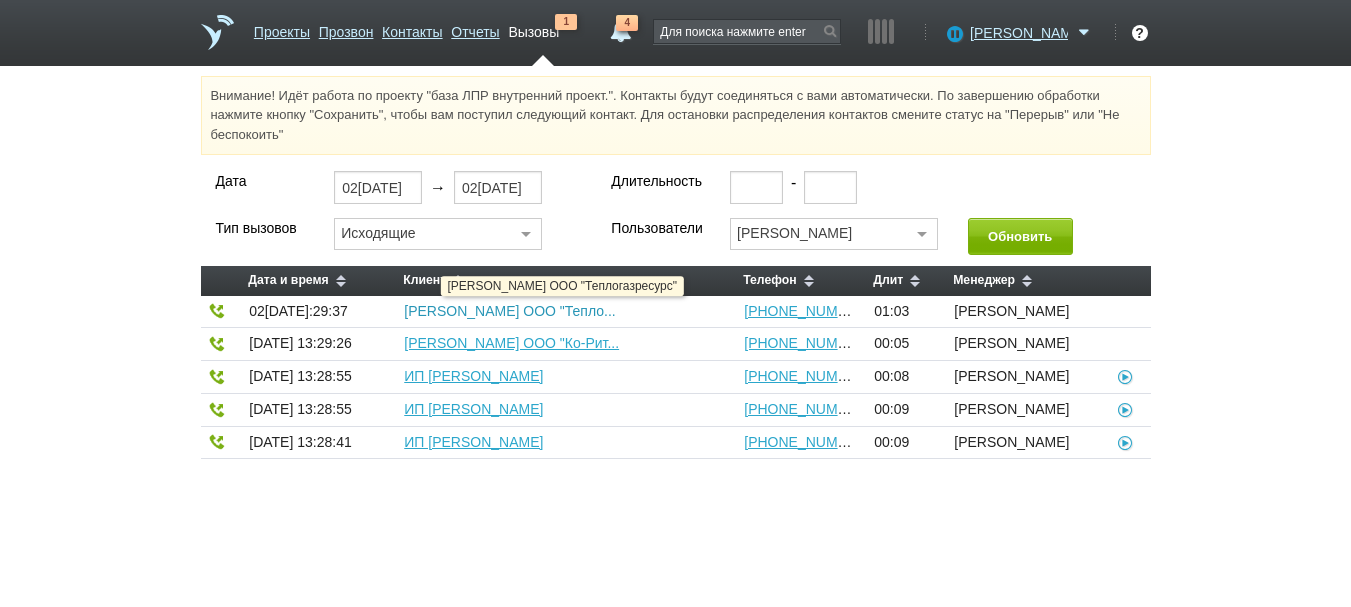 click on "Трушин Максим Александрович / ООО "Тепло..." at bounding box center [509, 311] 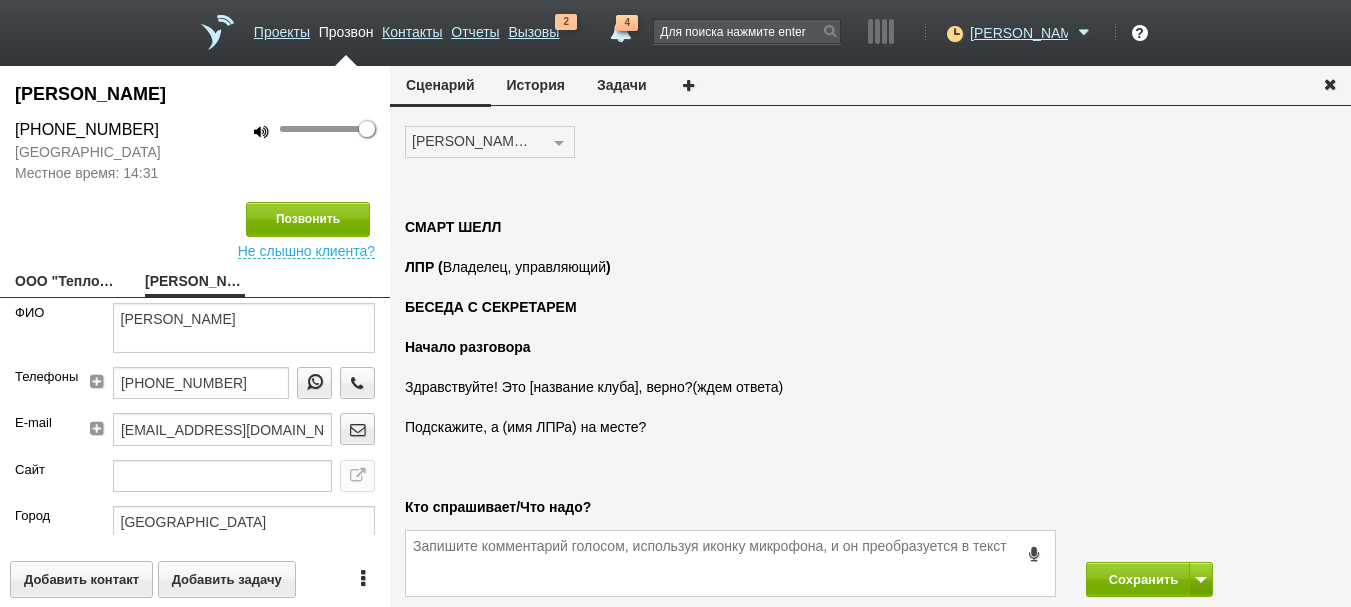 click on "ООО "Теплогазресурс"" at bounding box center [65, 283] 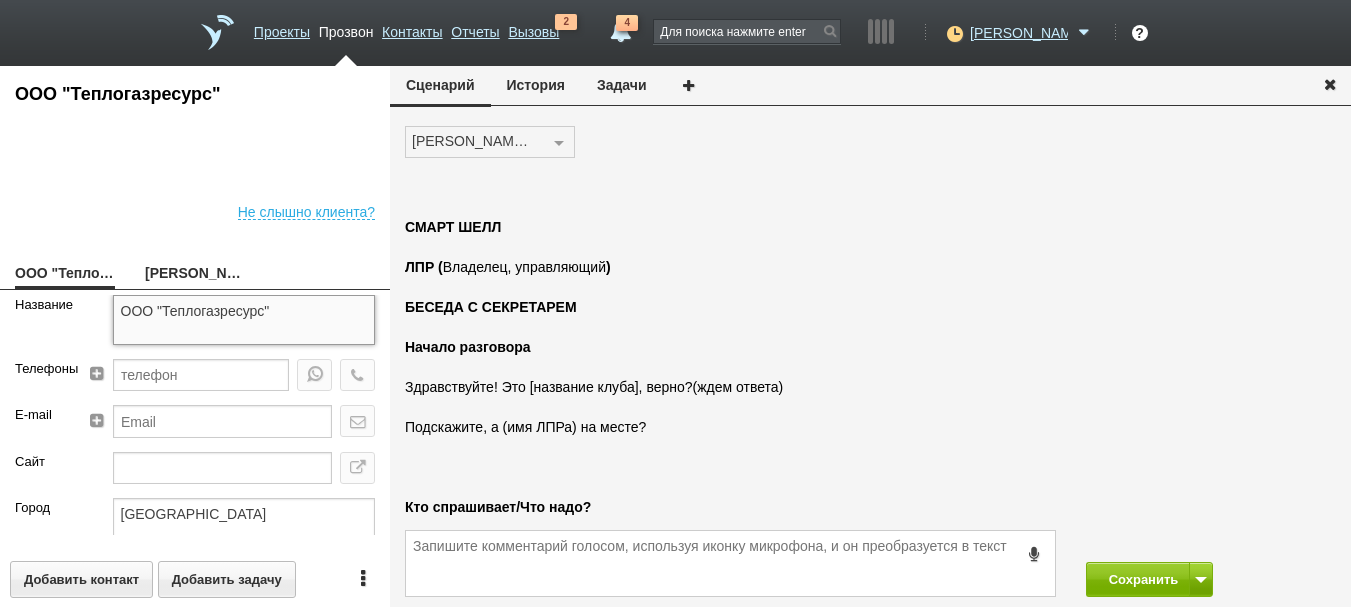 drag, startPoint x: 301, startPoint y: 316, endPoint x: 0, endPoint y: 377, distance: 307.11887 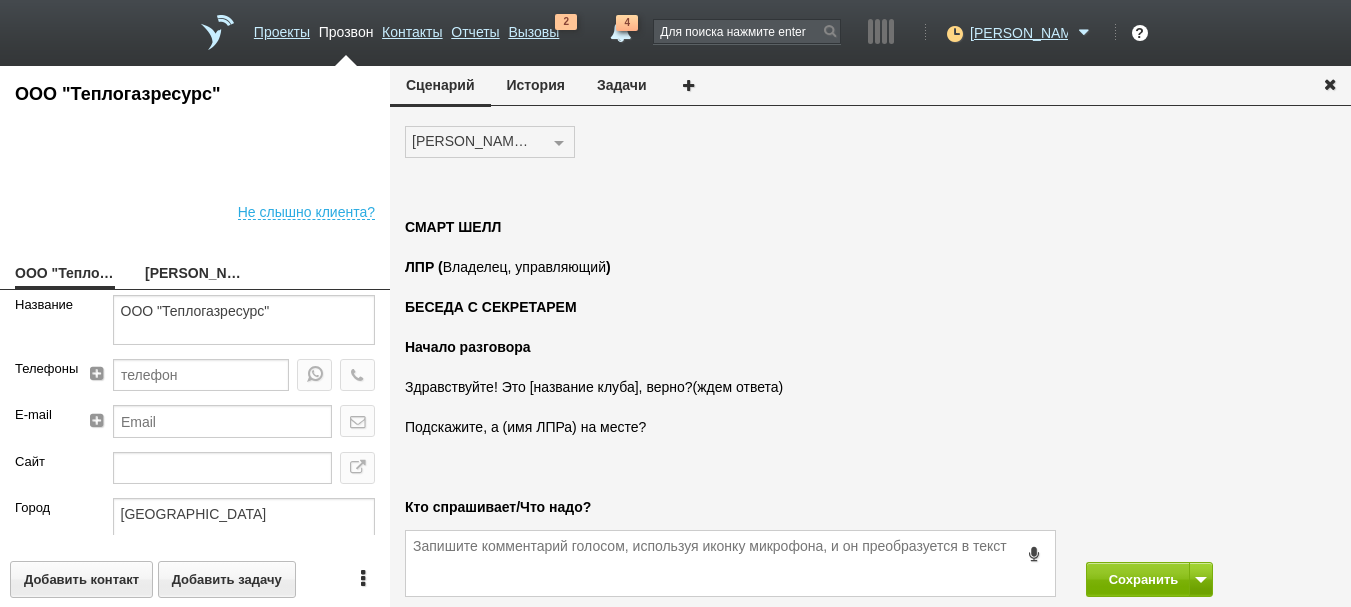 click on "История" at bounding box center (536, 85) 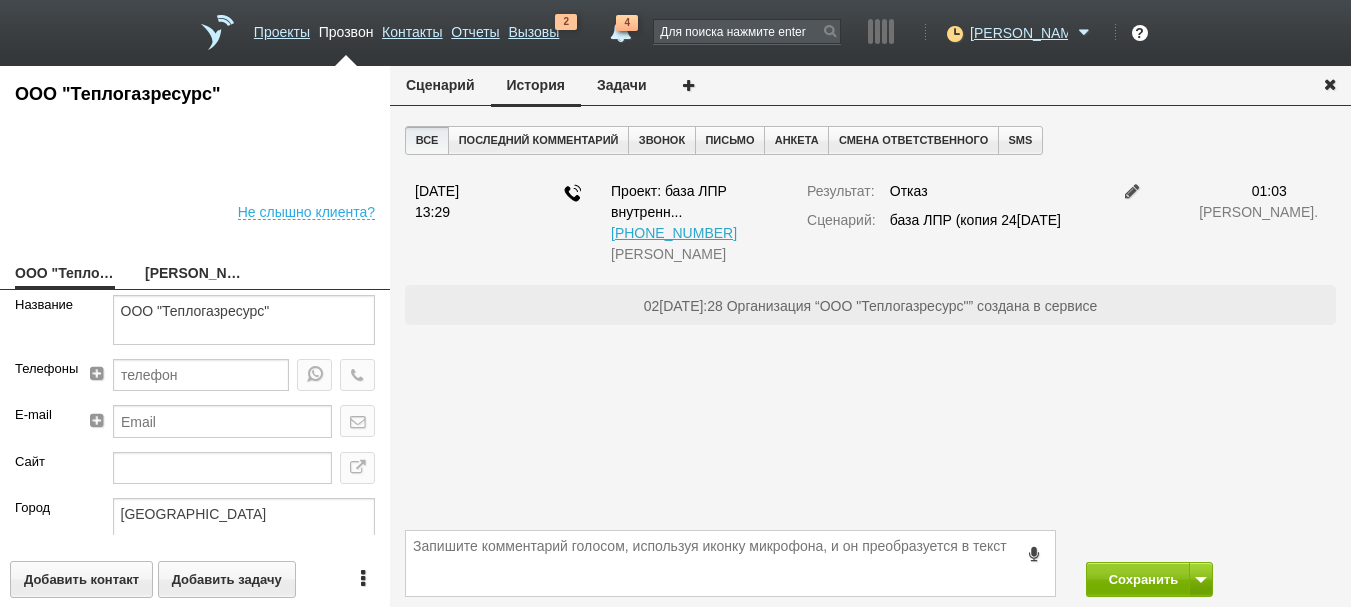 click on "Сценарий" at bounding box center (440, 85) 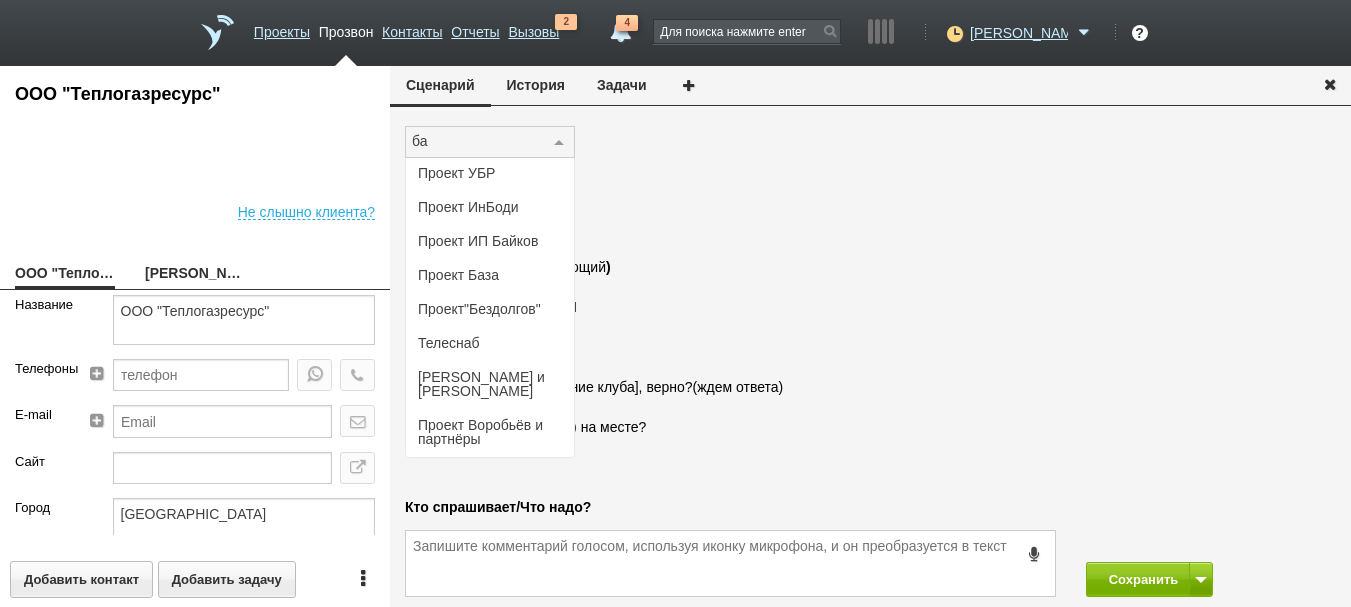 scroll, scrollTop: 165, scrollLeft: 0, axis: vertical 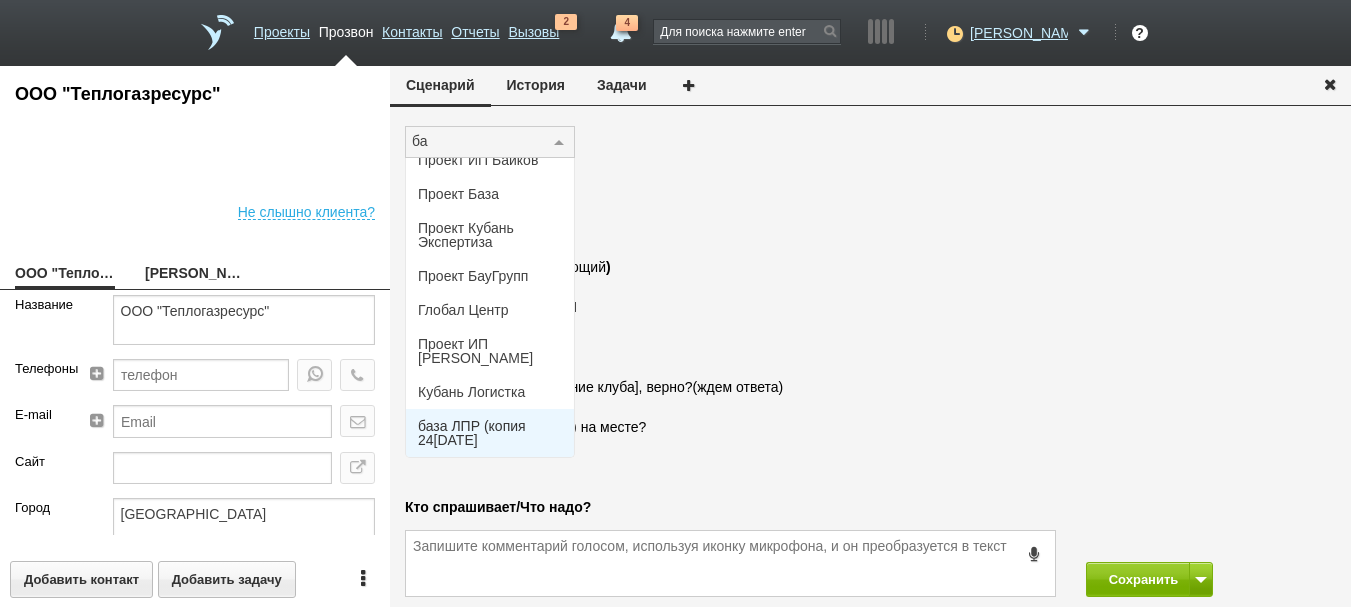 type on "баз" 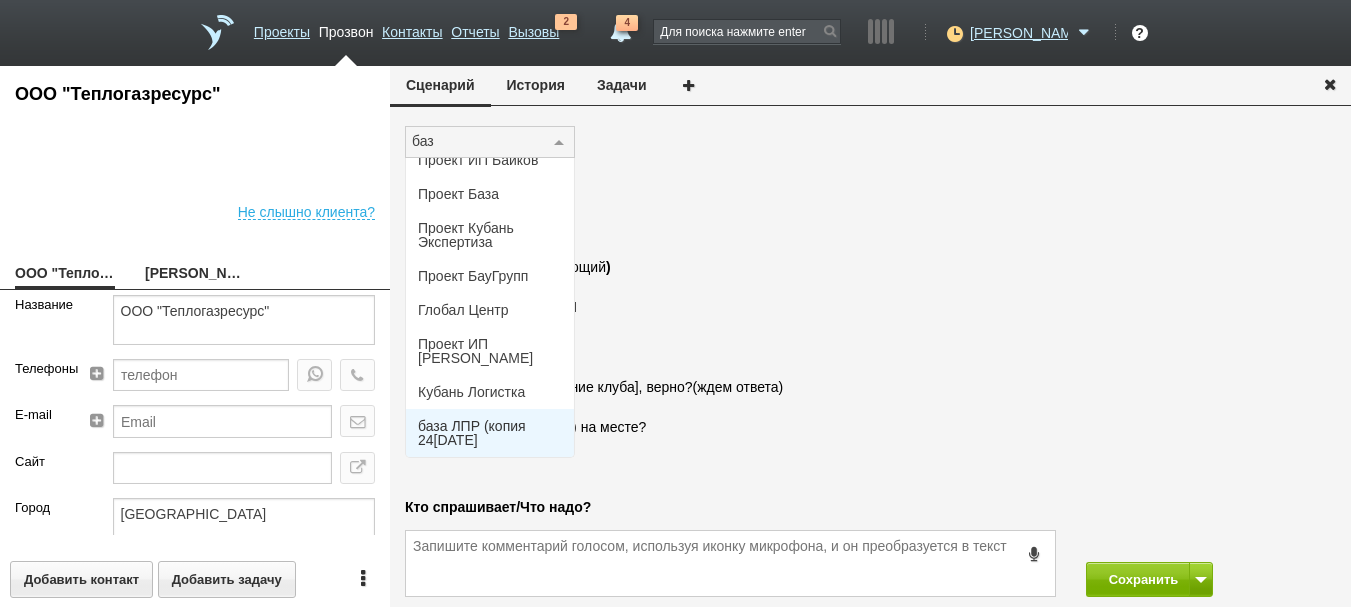 scroll, scrollTop: 0, scrollLeft: 0, axis: both 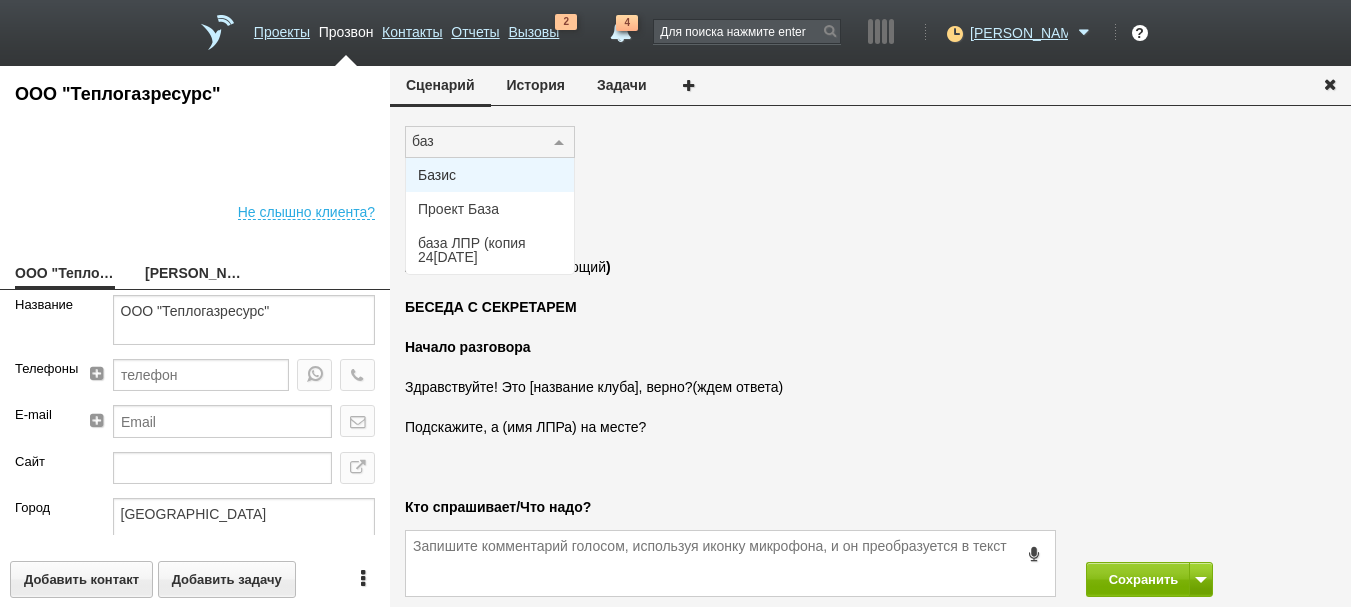 drag, startPoint x: 487, startPoint y: 138, endPoint x: 291, endPoint y: 127, distance: 196.30843 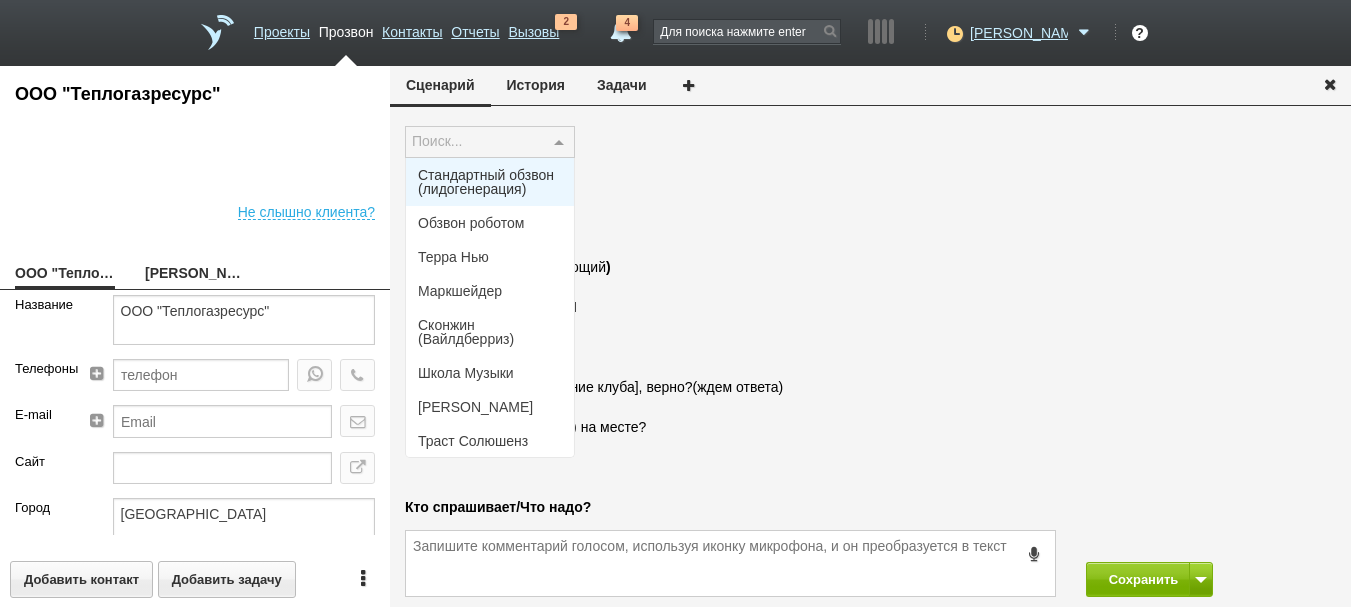 click on "Стандартный обзвон (лидогенерация)" at bounding box center (490, 182) 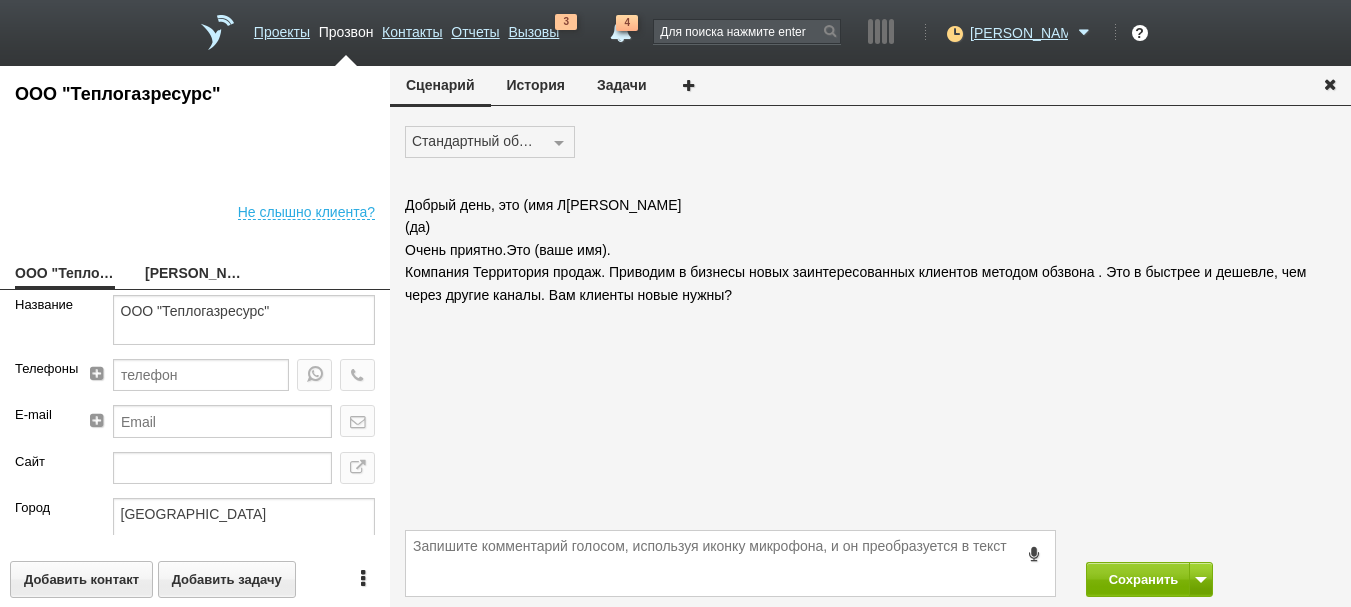 click on "История" at bounding box center (536, 85) 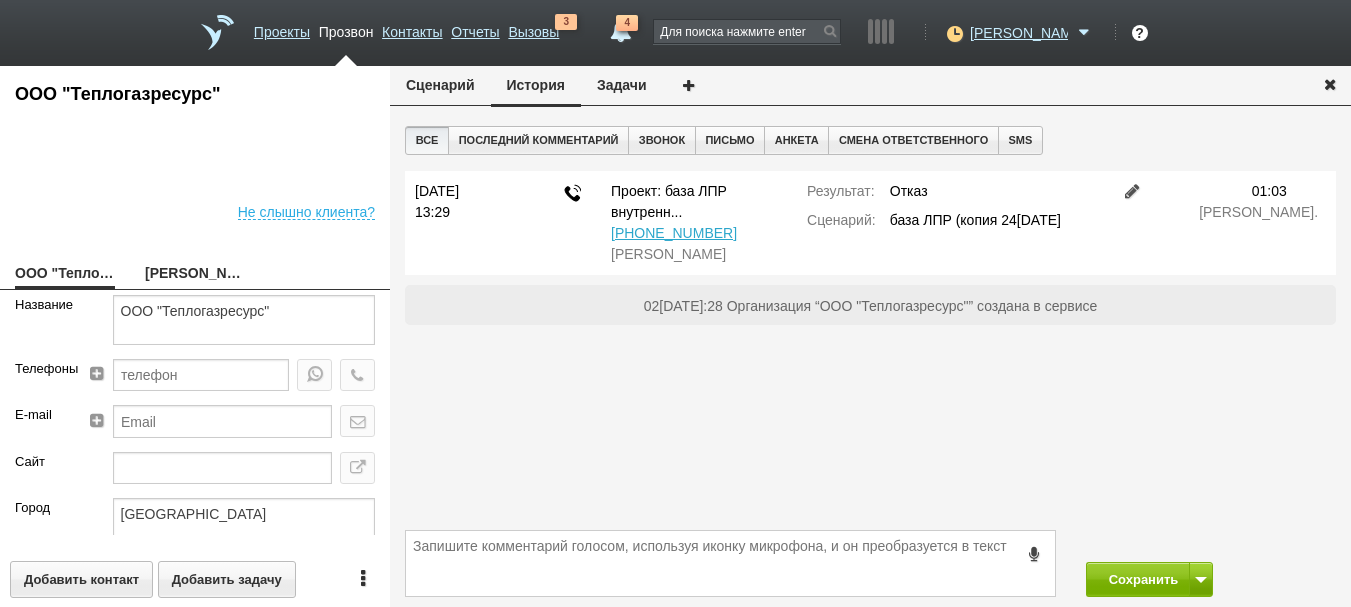 click at bounding box center (1133, 191) 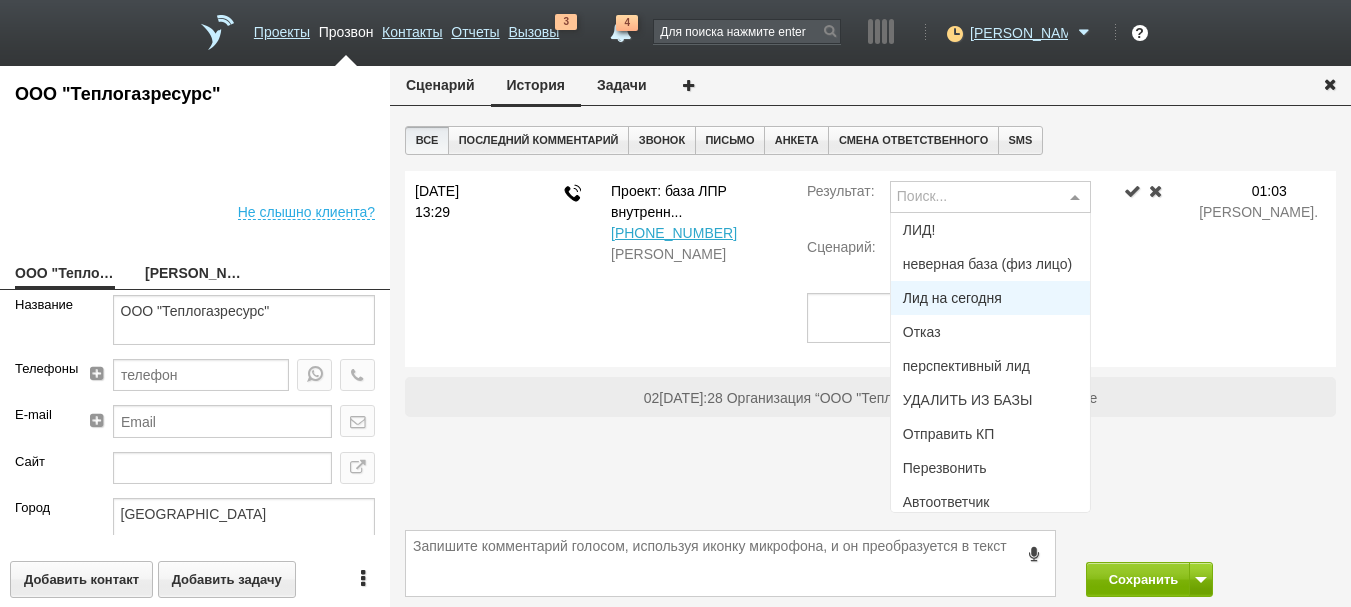 click on "Лид на сегодня" at bounding box center [952, 298] 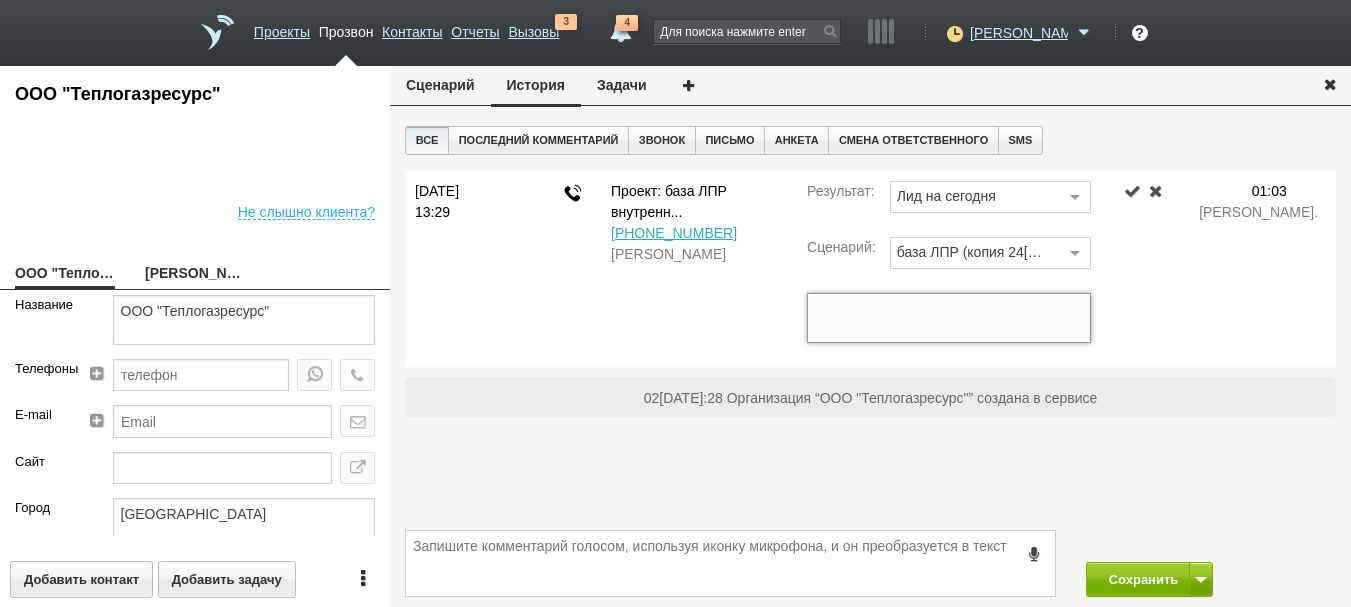 click at bounding box center [949, 318] 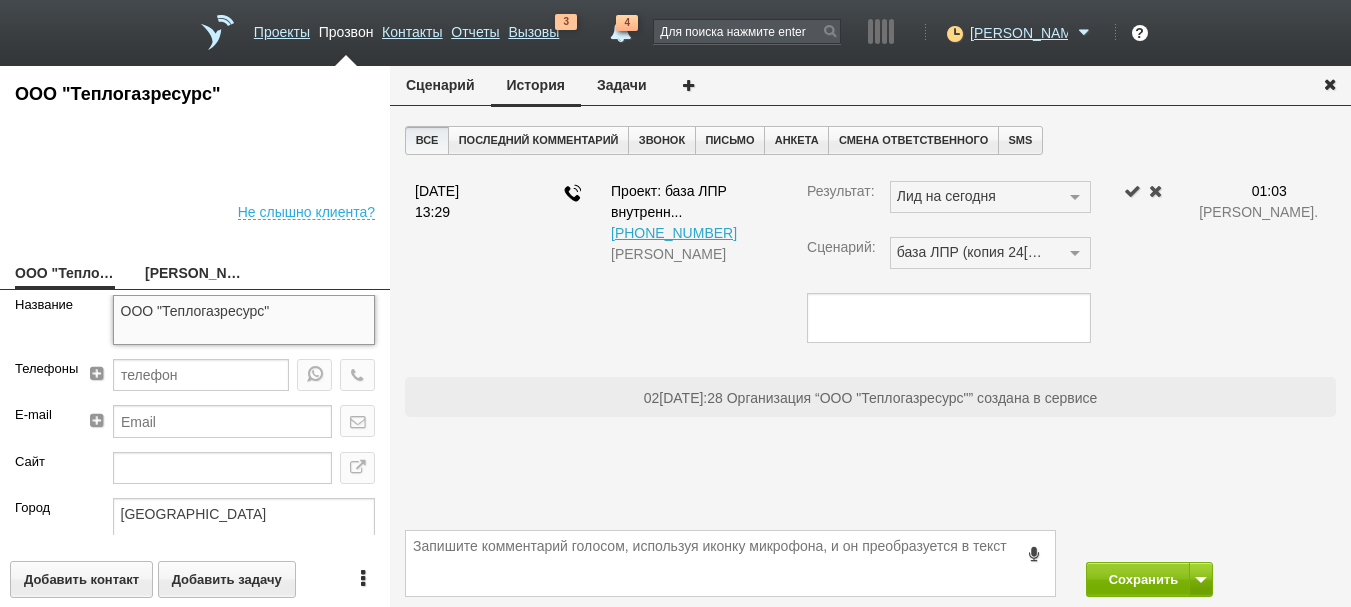 drag, startPoint x: 303, startPoint y: 316, endPoint x: 0, endPoint y: 284, distance: 304.6851 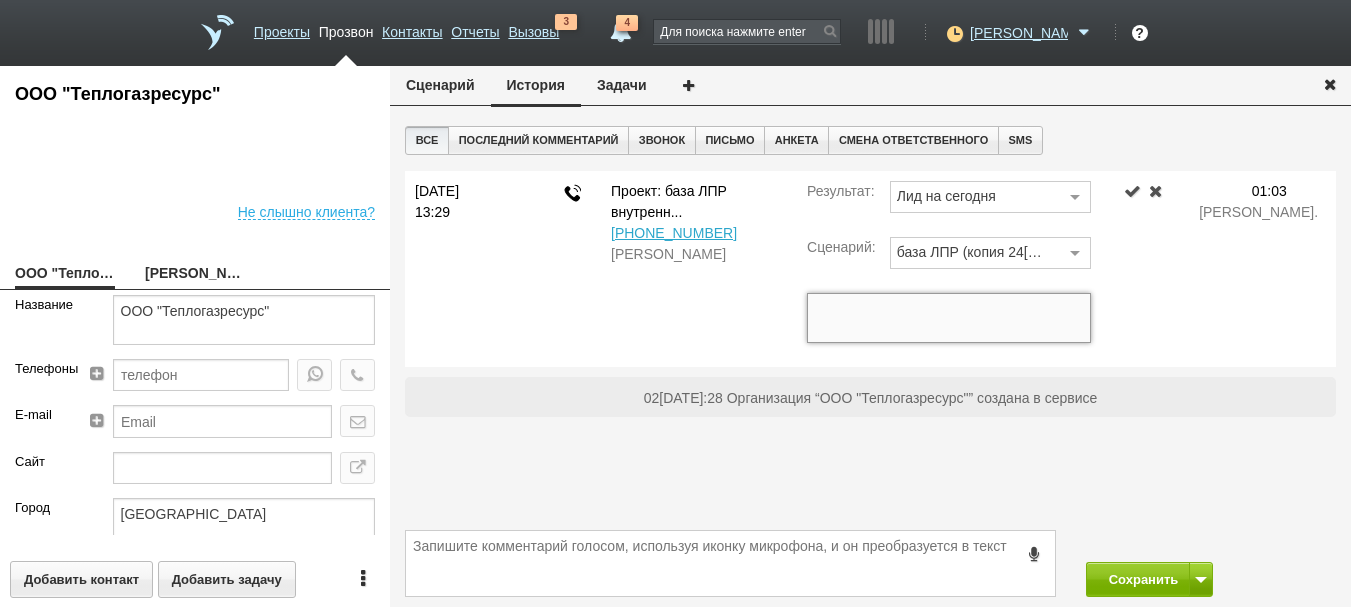 click at bounding box center (949, 318) 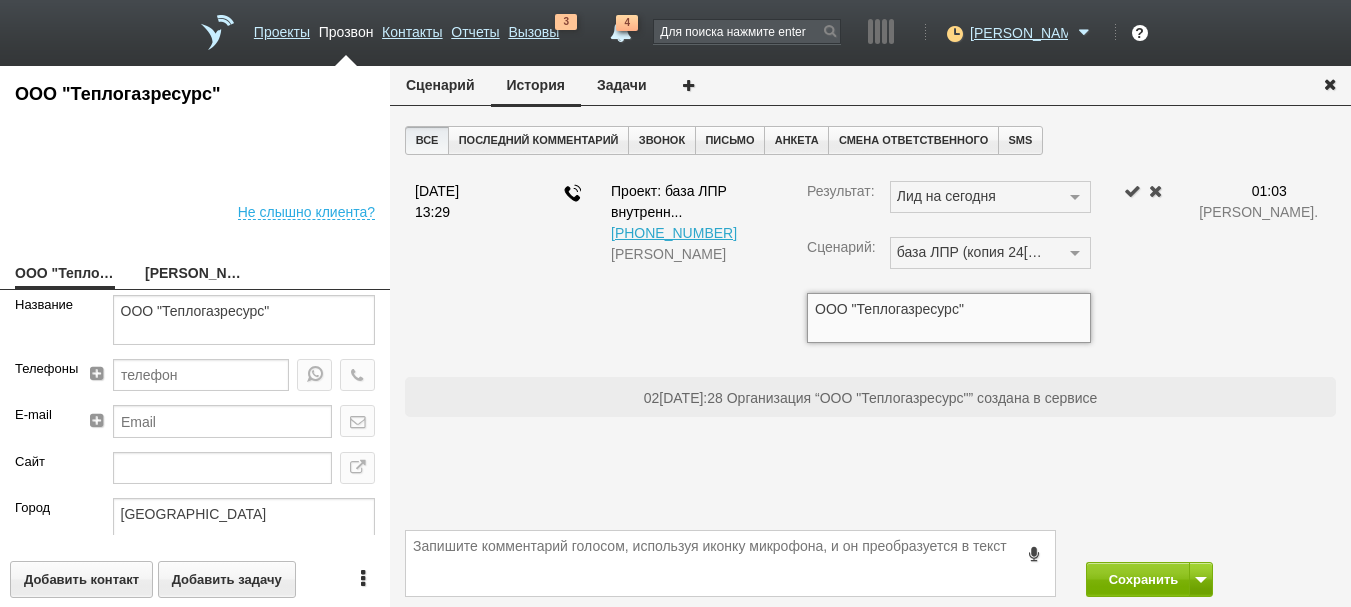 type on "ООО "Теплогазресурс"" 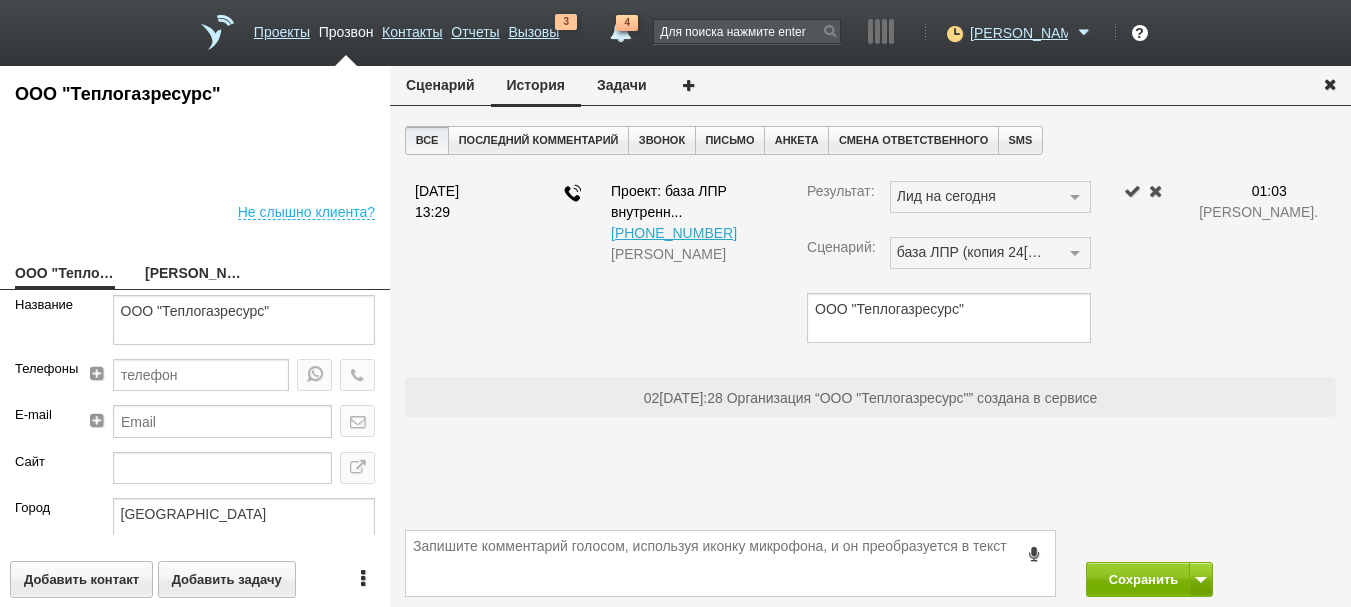drag, startPoint x: 176, startPoint y: 287, endPoint x: 195, endPoint y: 313, distance: 32.202484 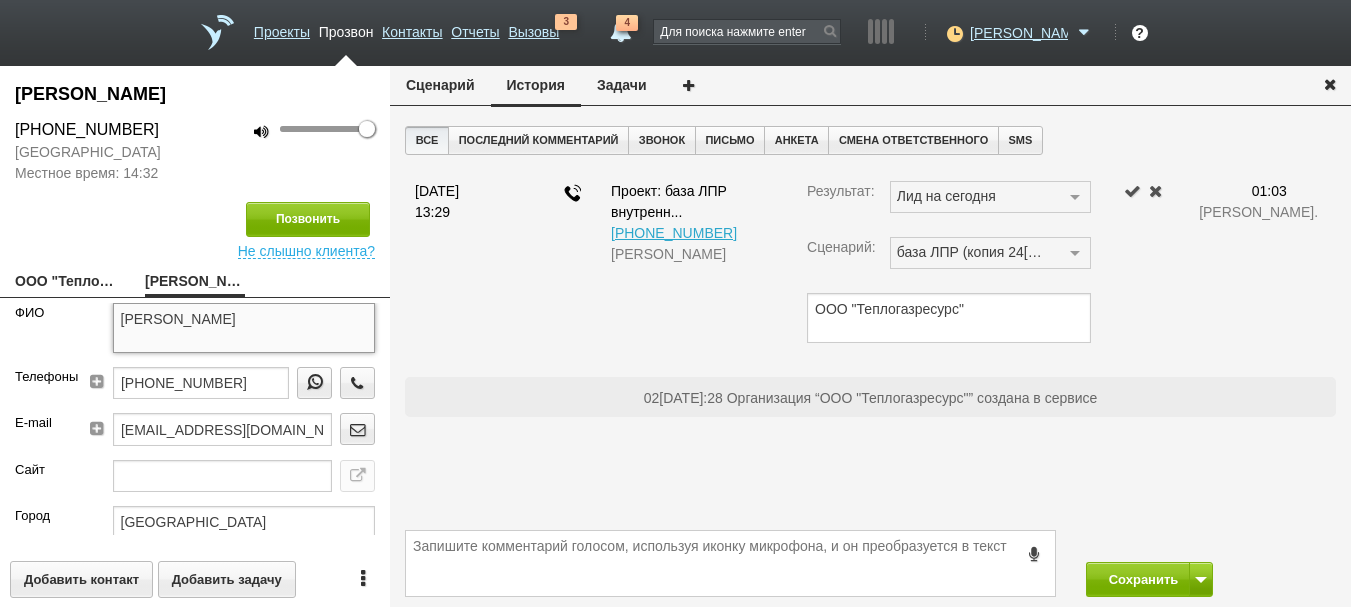 drag, startPoint x: 351, startPoint y: 322, endPoint x: 0, endPoint y: 348, distance: 351.96164 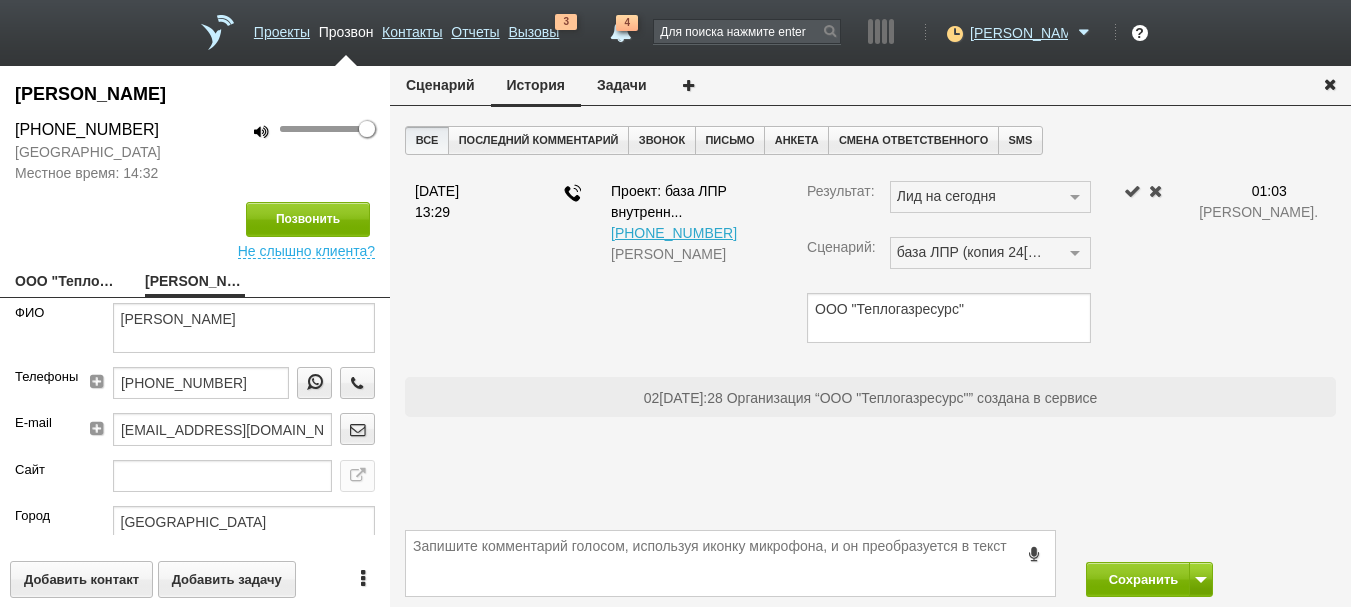 drag, startPoint x: 12, startPoint y: 87, endPoint x: 173, endPoint y: 131, distance: 166.90416 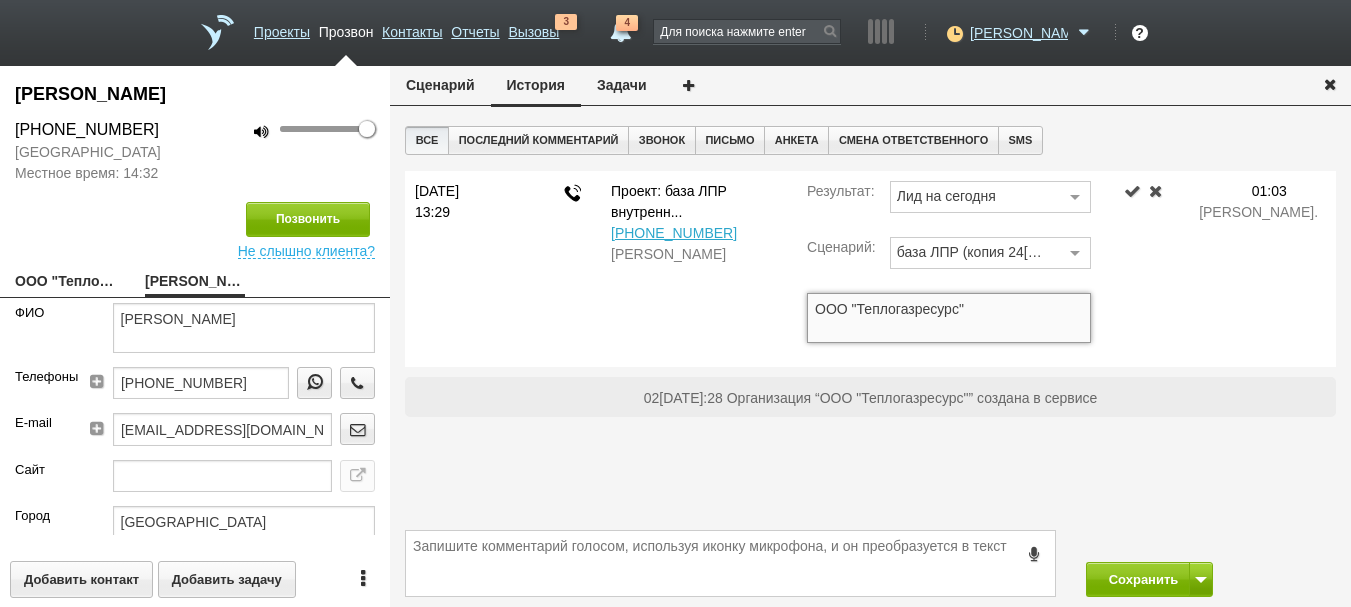 click on "ООО "Теплогазресурс"" at bounding box center (949, 318) 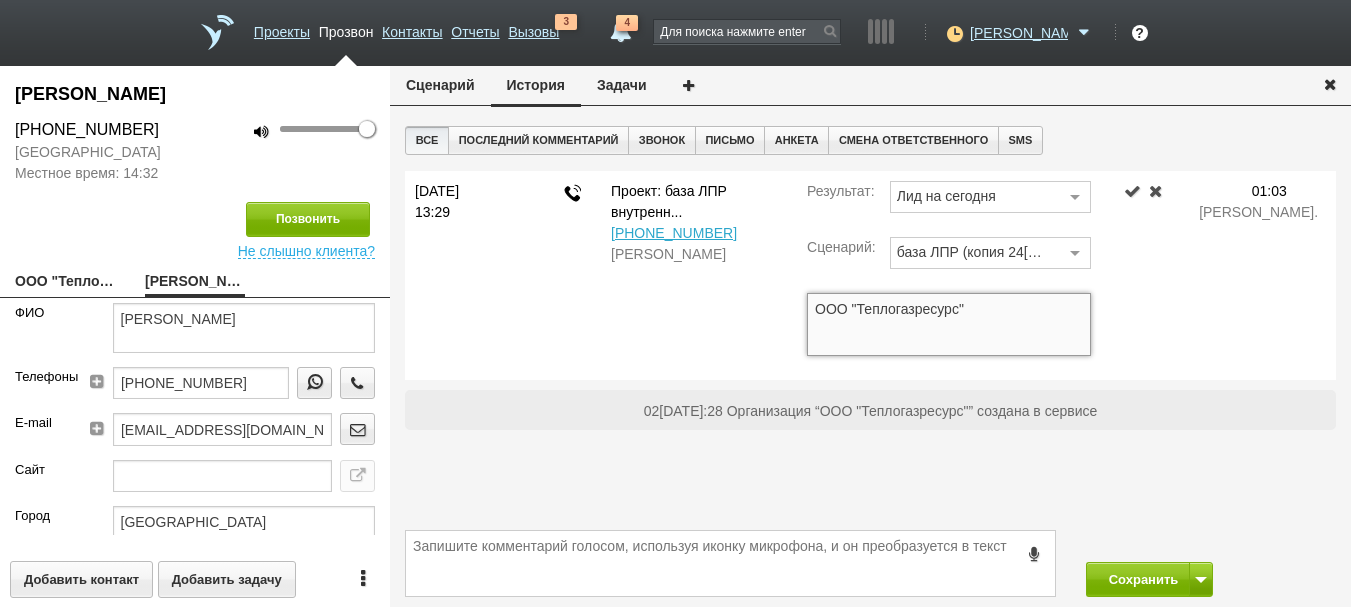 paste on "Трушин Максим Александрович
+7 (962) 622-34-48" 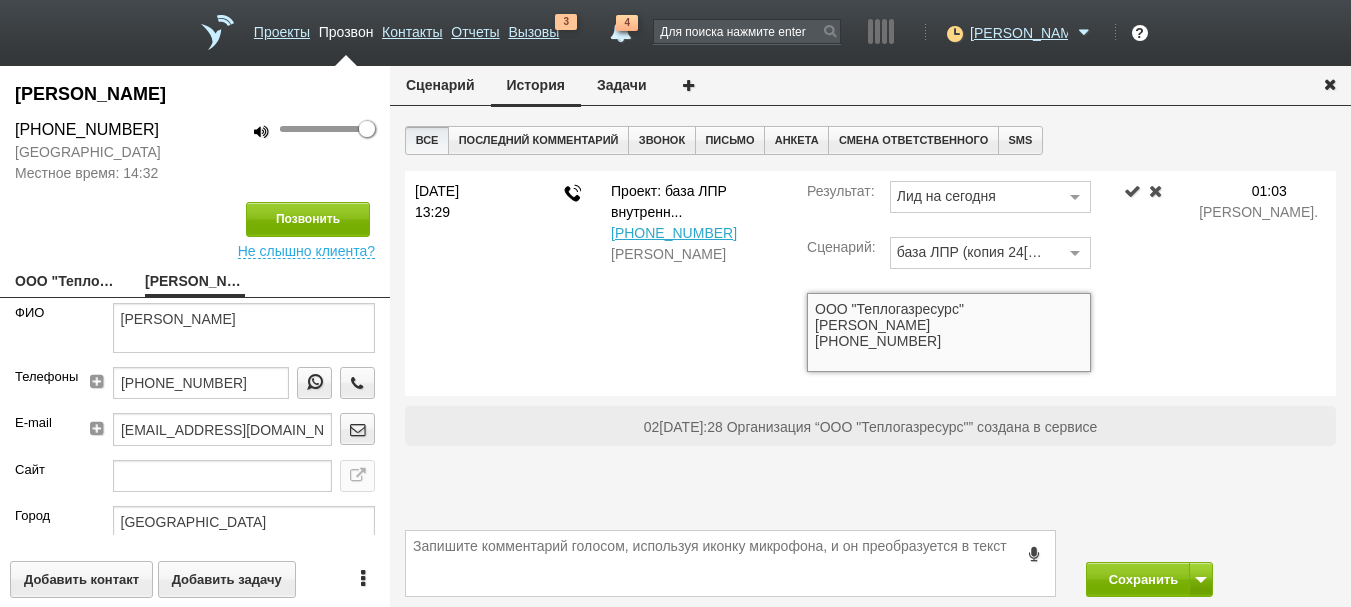 click on "ООО "Теплогазресурс"
Трушин Максим Александрович
+7 (962) 622-34-48" at bounding box center [949, 332] 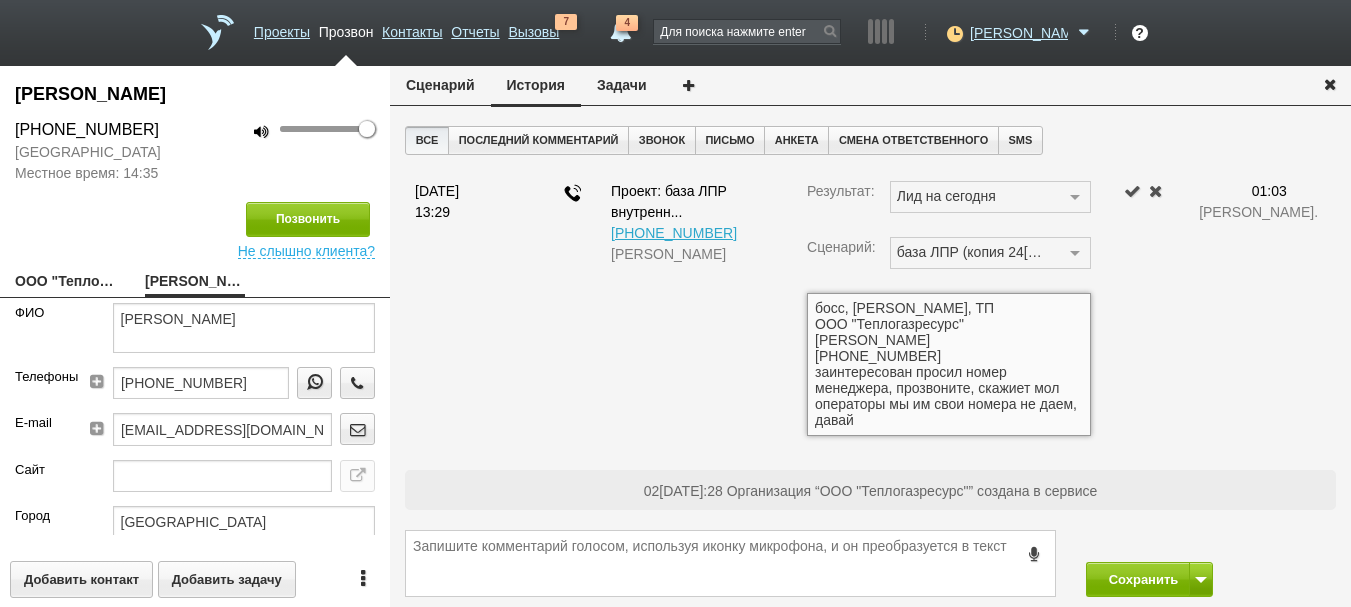scroll, scrollTop: 1, scrollLeft: 0, axis: vertical 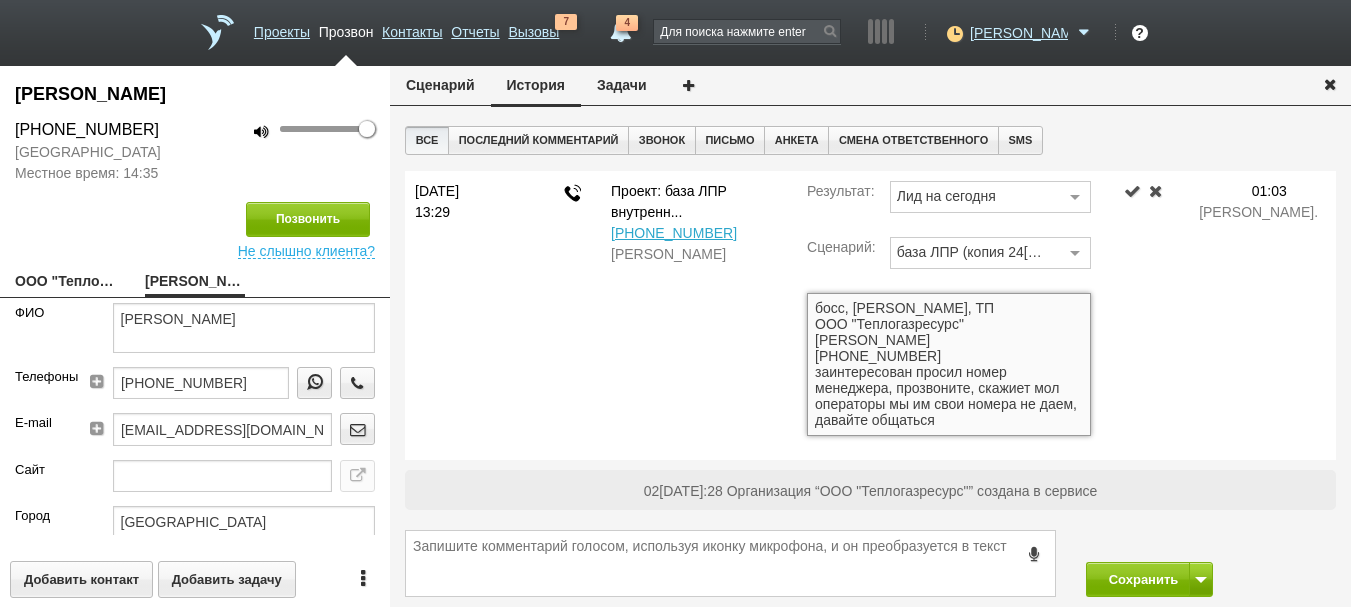 click on "босс, Сергей М, ТП
ООО "Теплогазресурс"
Трушин Максим Александрович
+7 (962) 622-34-48
заинтересован просил номер менеджера, прозвоните, скажиет мол операторы мы им свои номера не даем, давайте общаться" at bounding box center (949, 364) 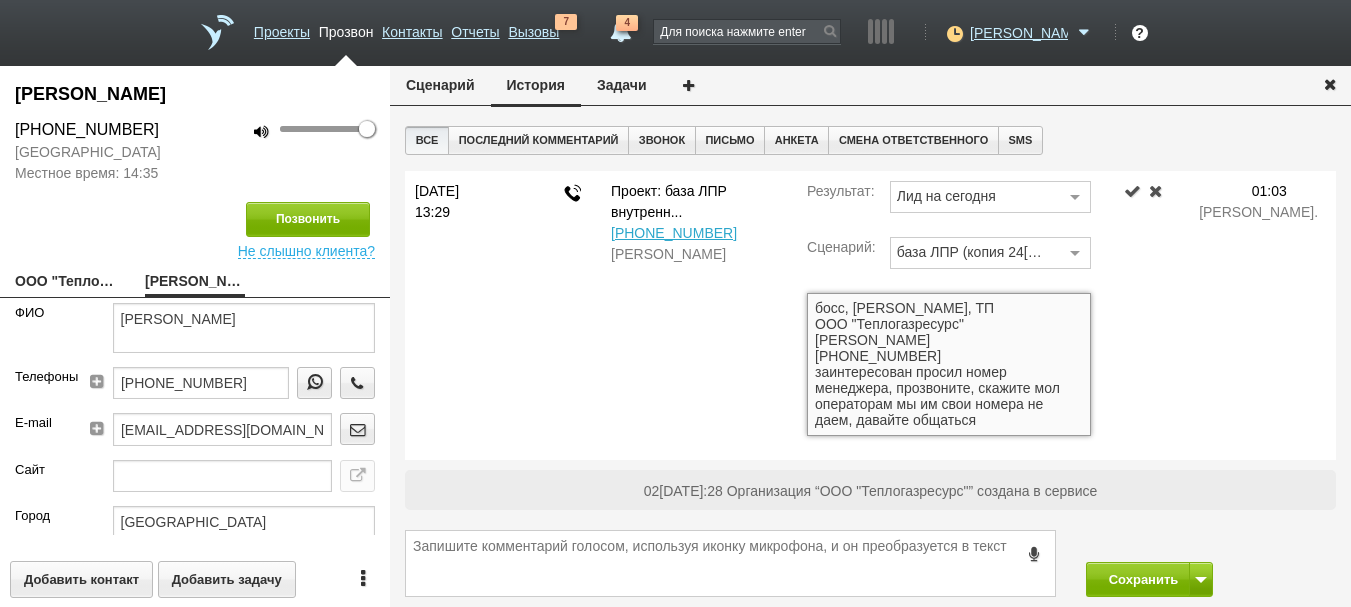 click on "босс, Сергей М, ТП
ООО "Теплогазресурс"
Трушин Максим Александрович
+7 (962) 622-34-48
заинтересован просил номер менеджера, прозвоните, скажите мол операторам мы им свои номера не даем, давайте общаться" at bounding box center [949, 364] 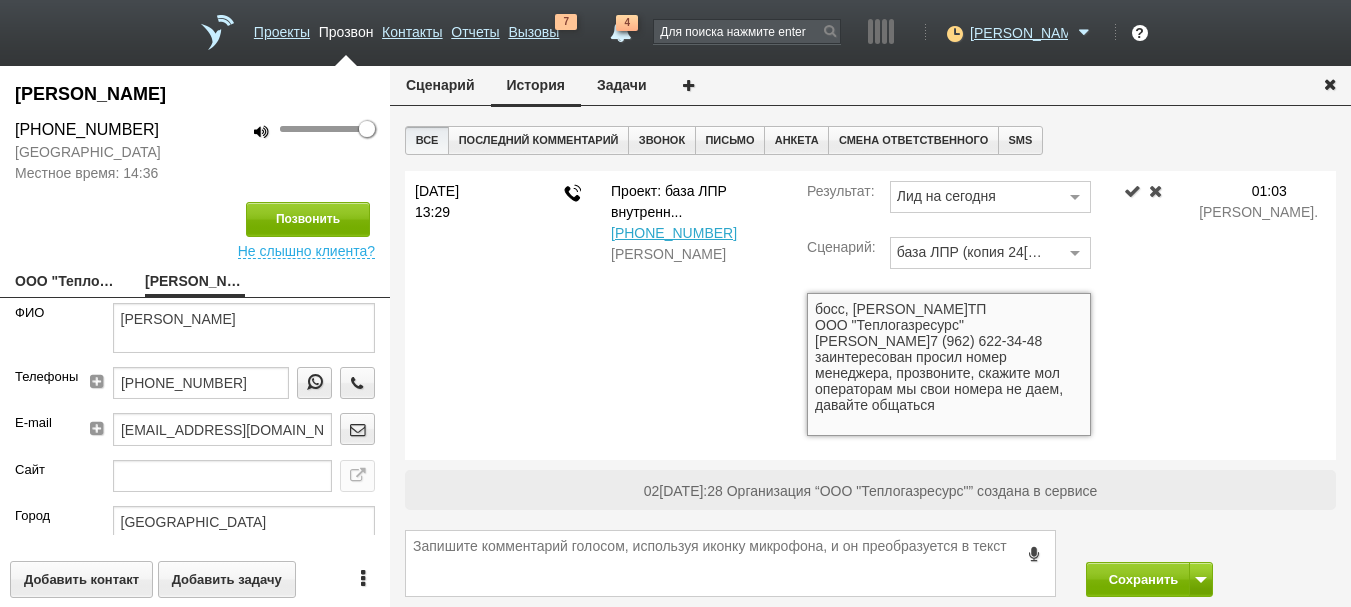 click on "босс, Сергей М, ТП
ООО "Теплогазресурс"
Трушин Максим Александрович
+7 (962) 622-34-48
заинтересован просил номер менеджера, прозвоните, скажите мол операторам мы свои номера не даем, давайте общаться" at bounding box center (949, 364) 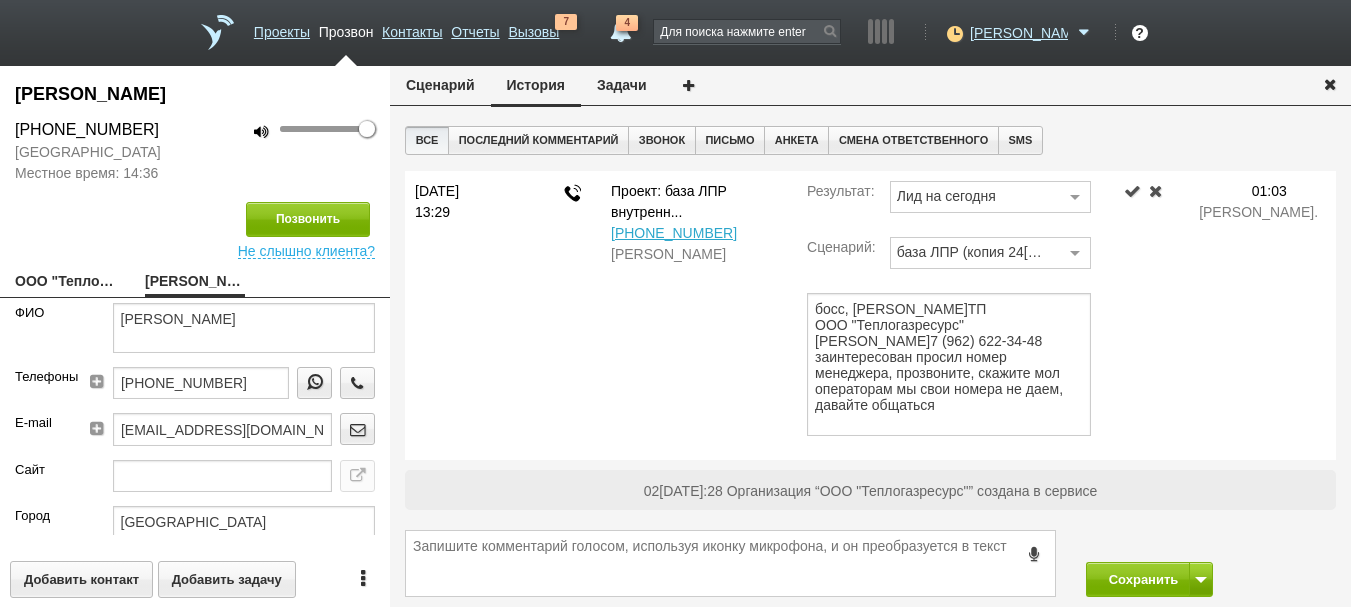 click at bounding box center (1133, 191) 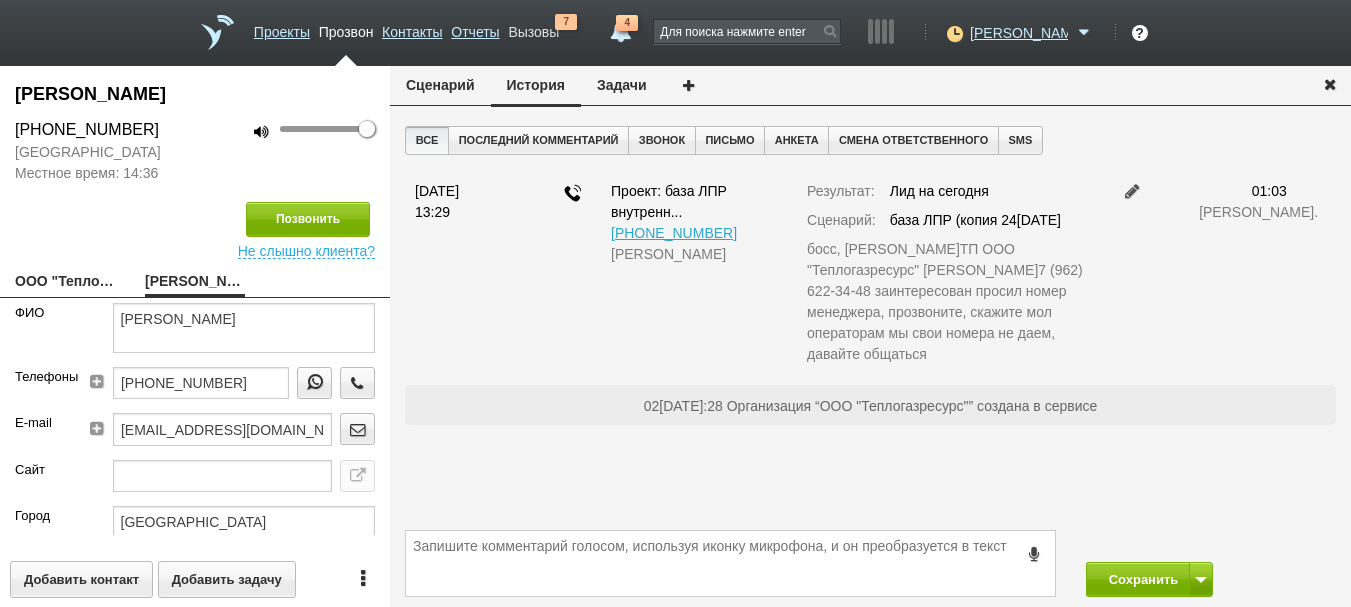 click on "Вызовы" at bounding box center (533, 28) 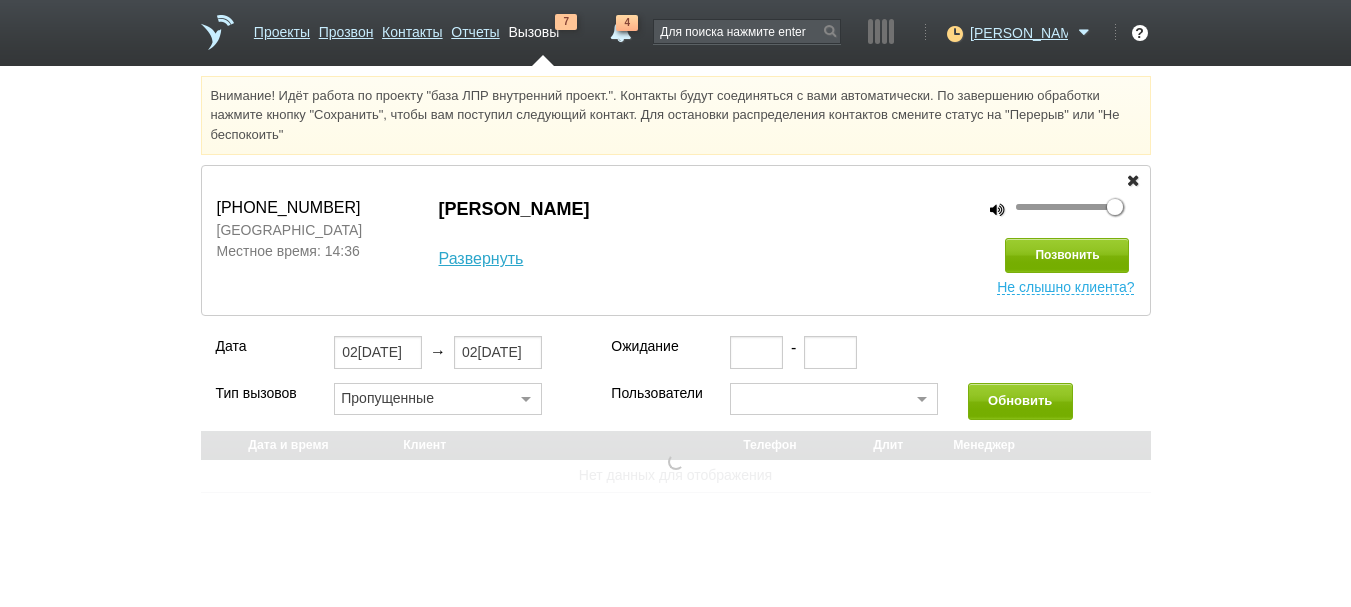select on "30" 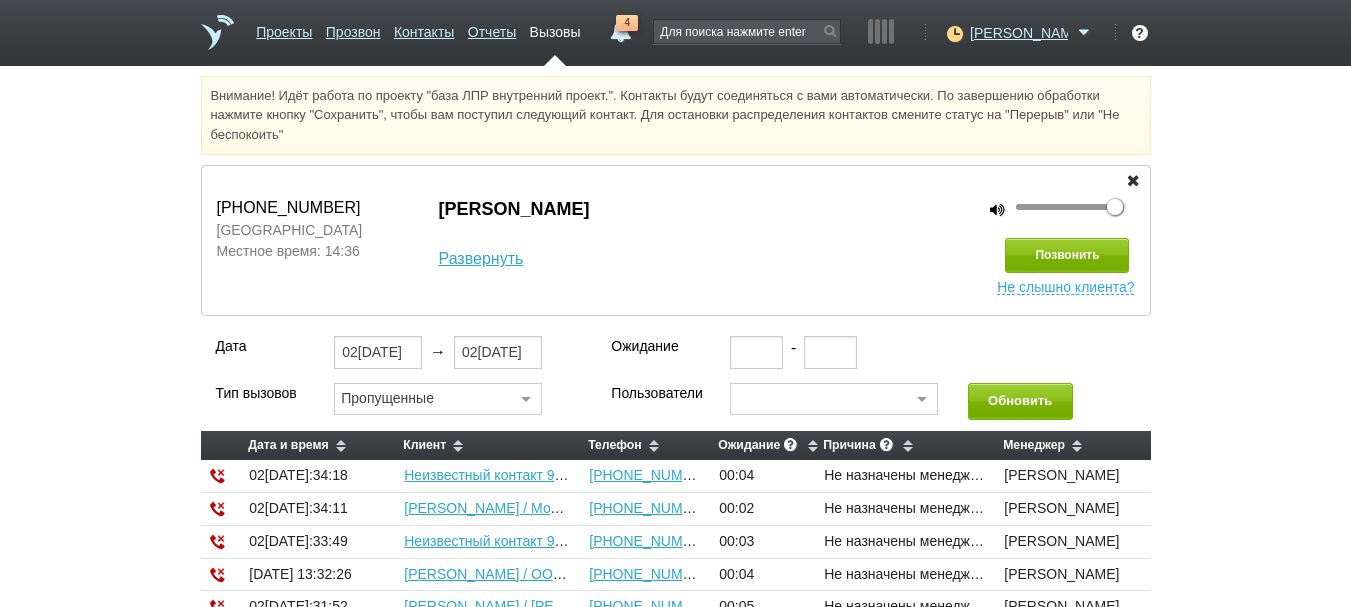 click on "Пропущенные Все Исходящие Входящие Пропущенные Переведенные Ничего не найдено Список пуст" at bounding box center (438, 407) 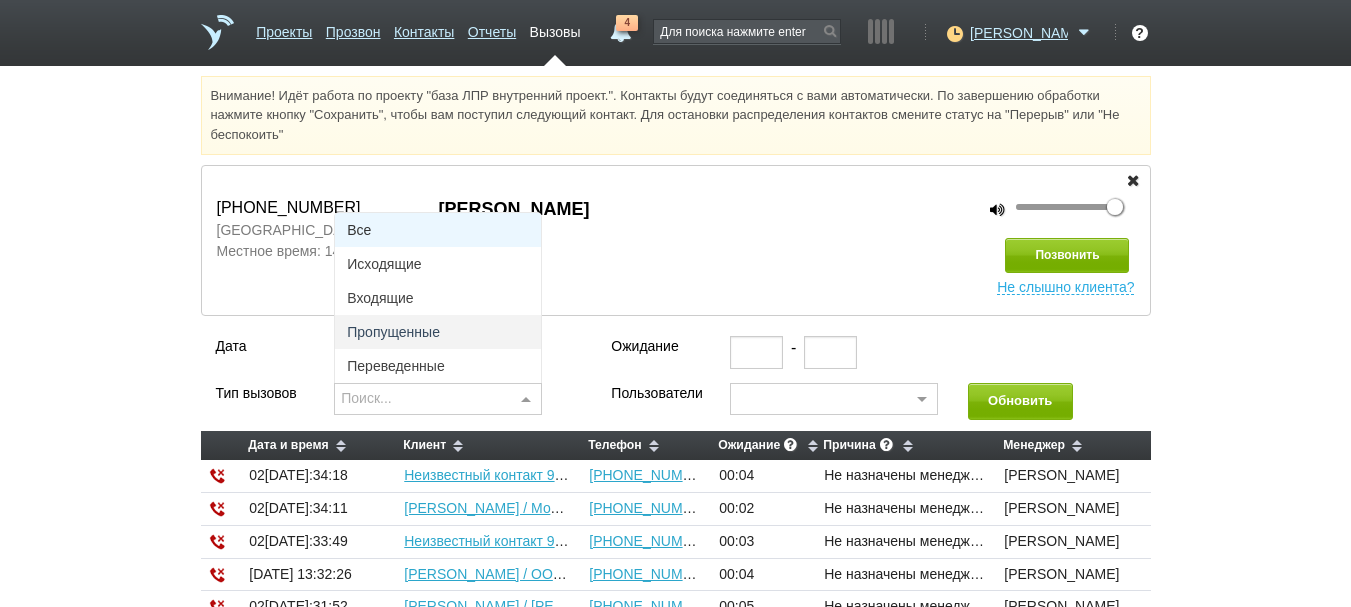 click at bounding box center [526, 400] 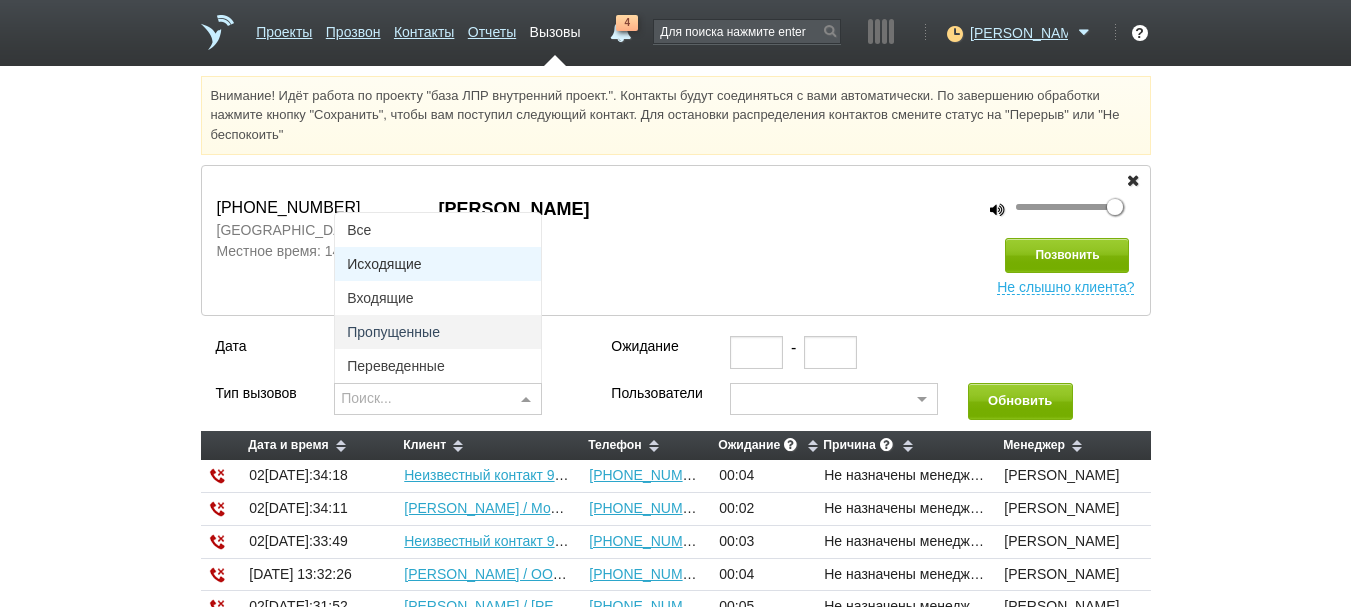 click on "Исходящие" at bounding box center (438, 264) 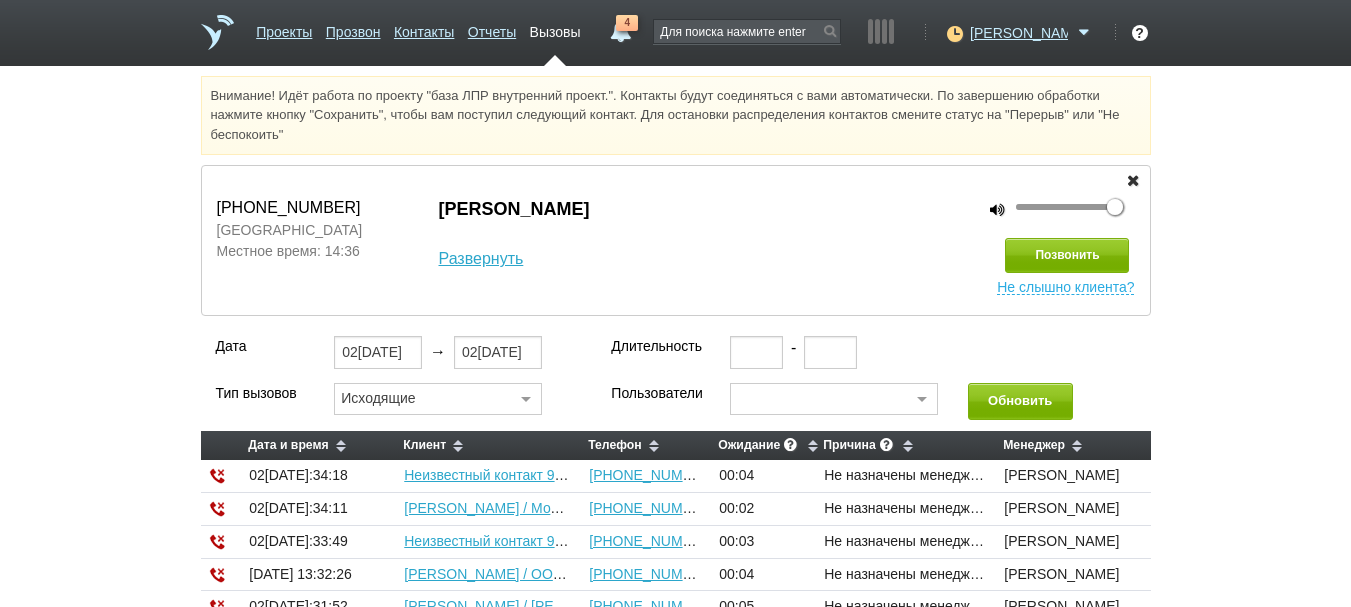 click at bounding box center [834, 399] 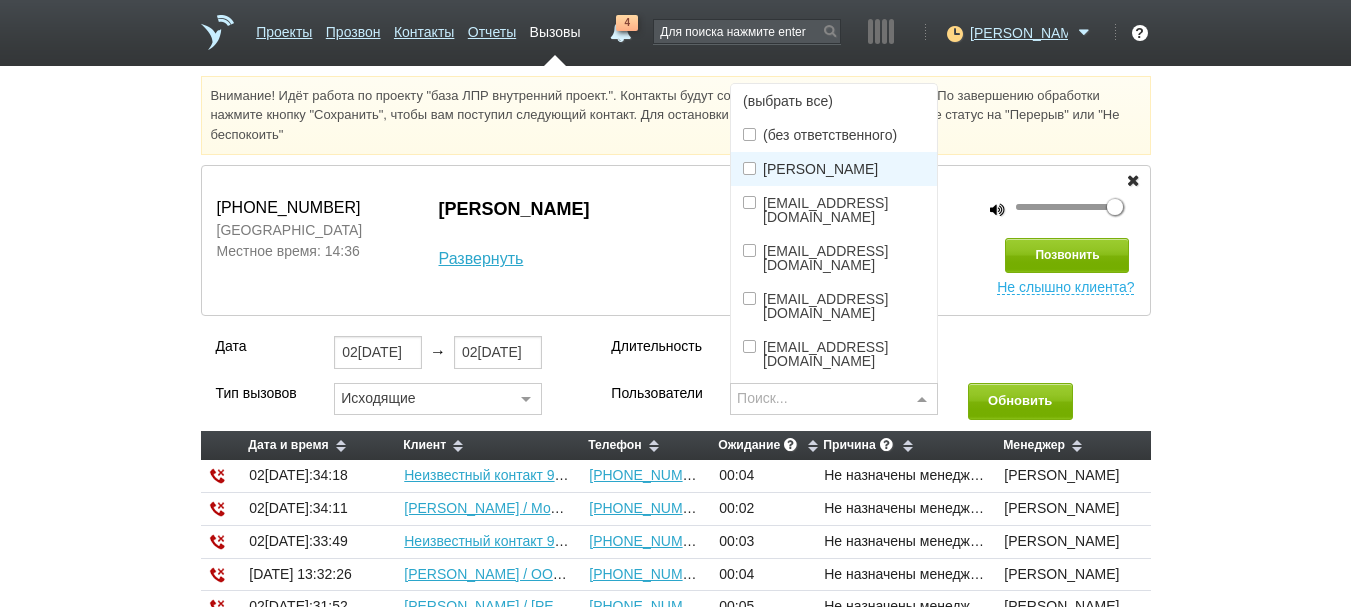 click on "[PERSON_NAME]" at bounding box center (820, 169) 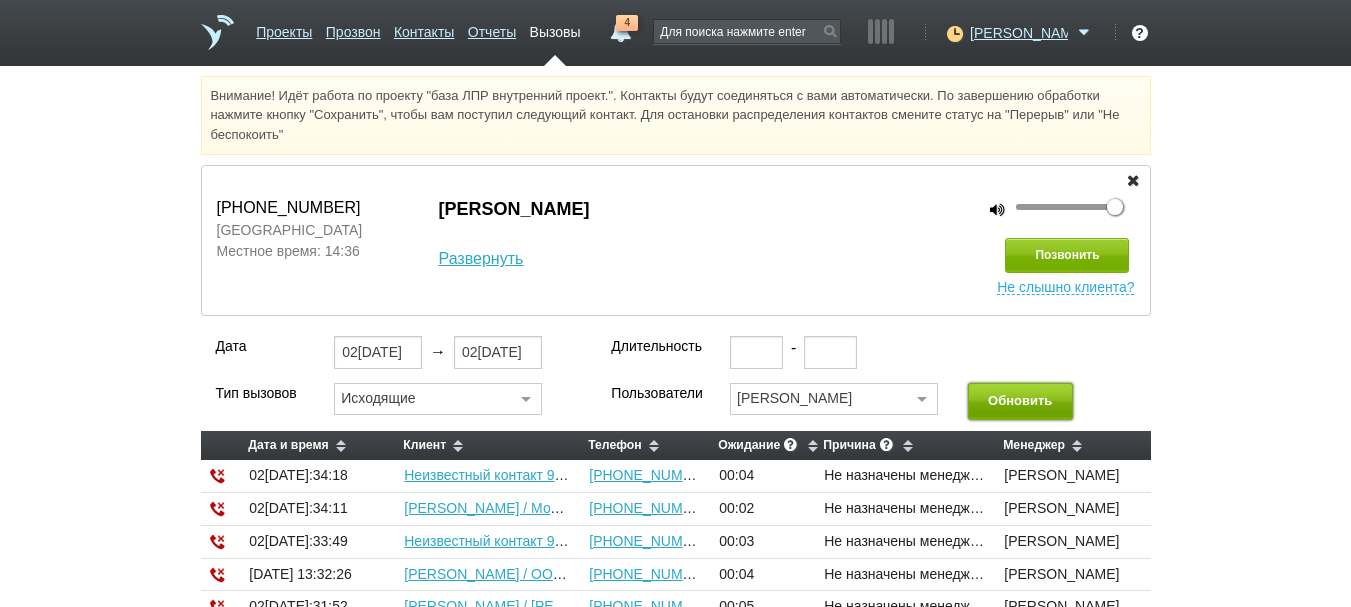 drag, startPoint x: 1042, startPoint y: 401, endPoint x: 1035, endPoint y: 416, distance: 16.552946 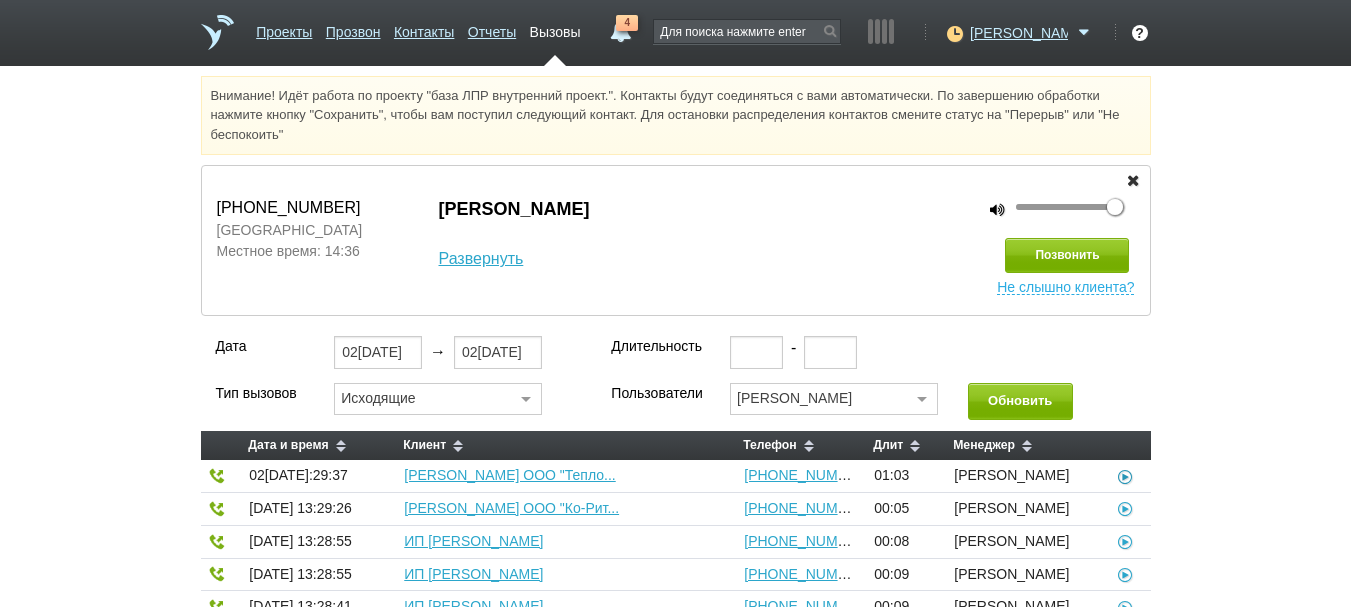 click at bounding box center [1126, 475] 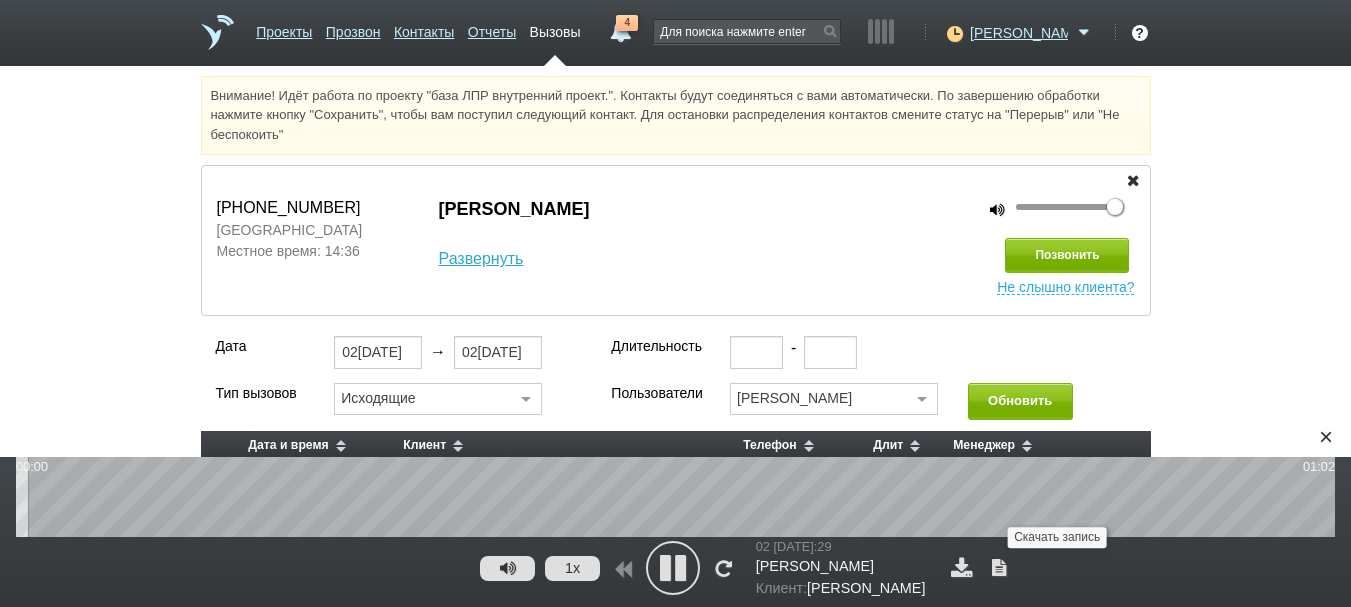 click at bounding box center [962, 567] 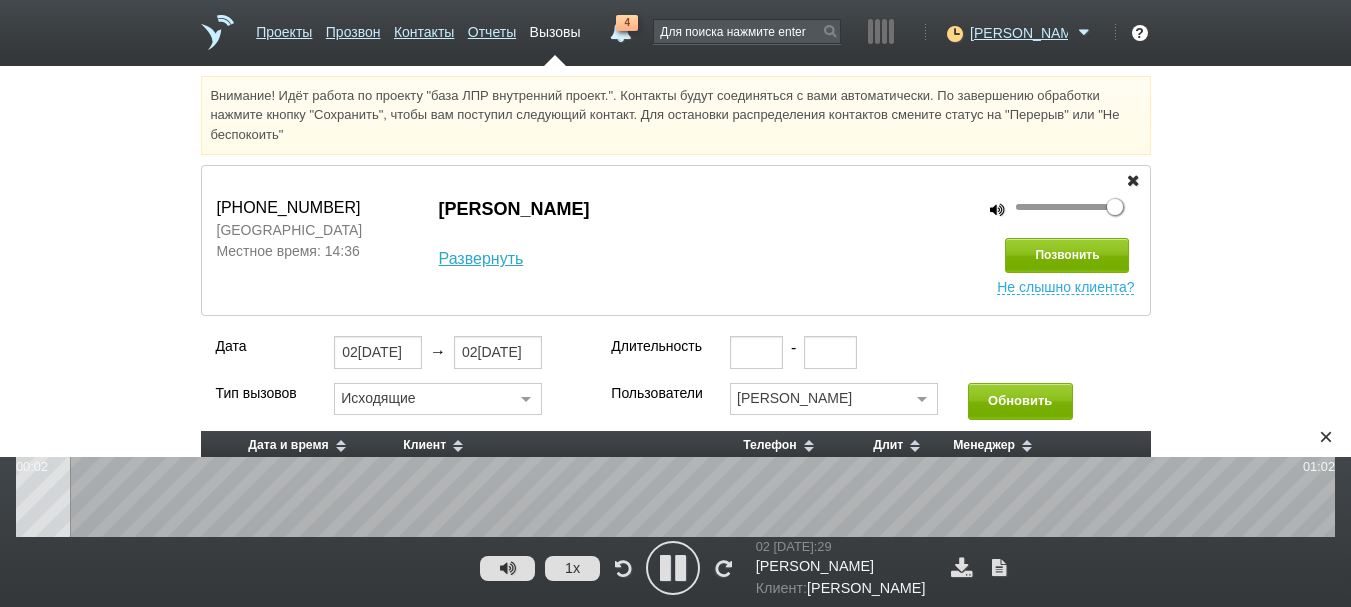 click at bounding box center [673, 568] 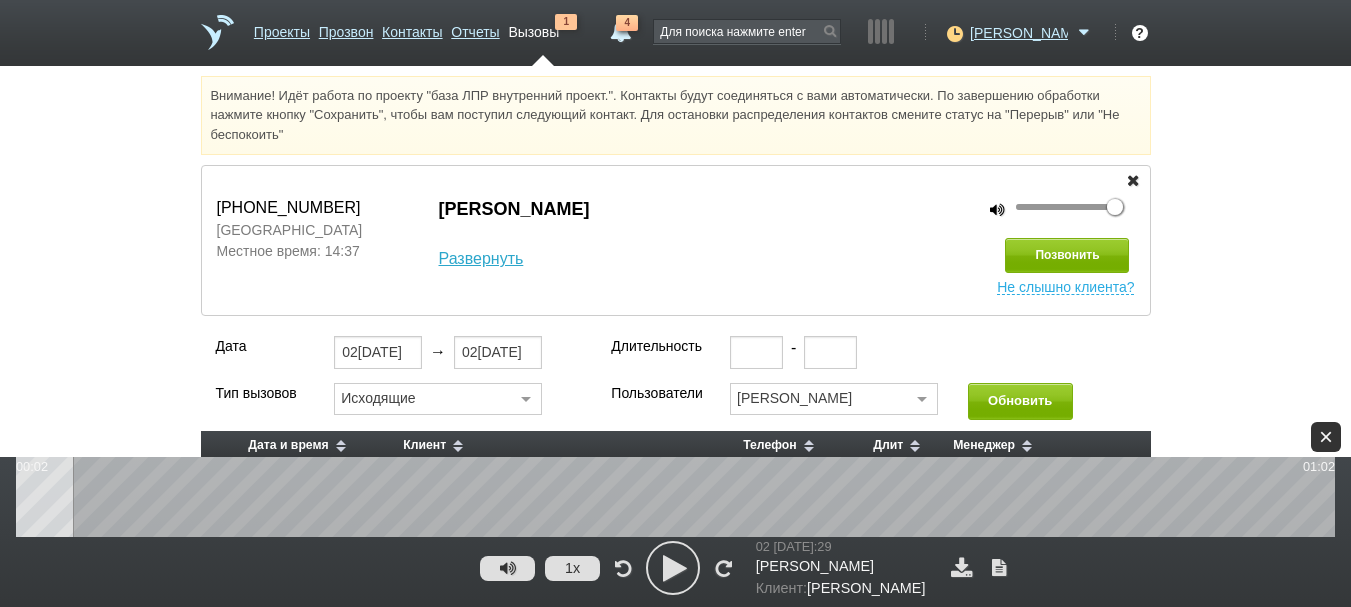 drag, startPoint x: 1318, startPoint y: 441, endPoint x: 1313, endPoint y: 430, distance: 12.083046 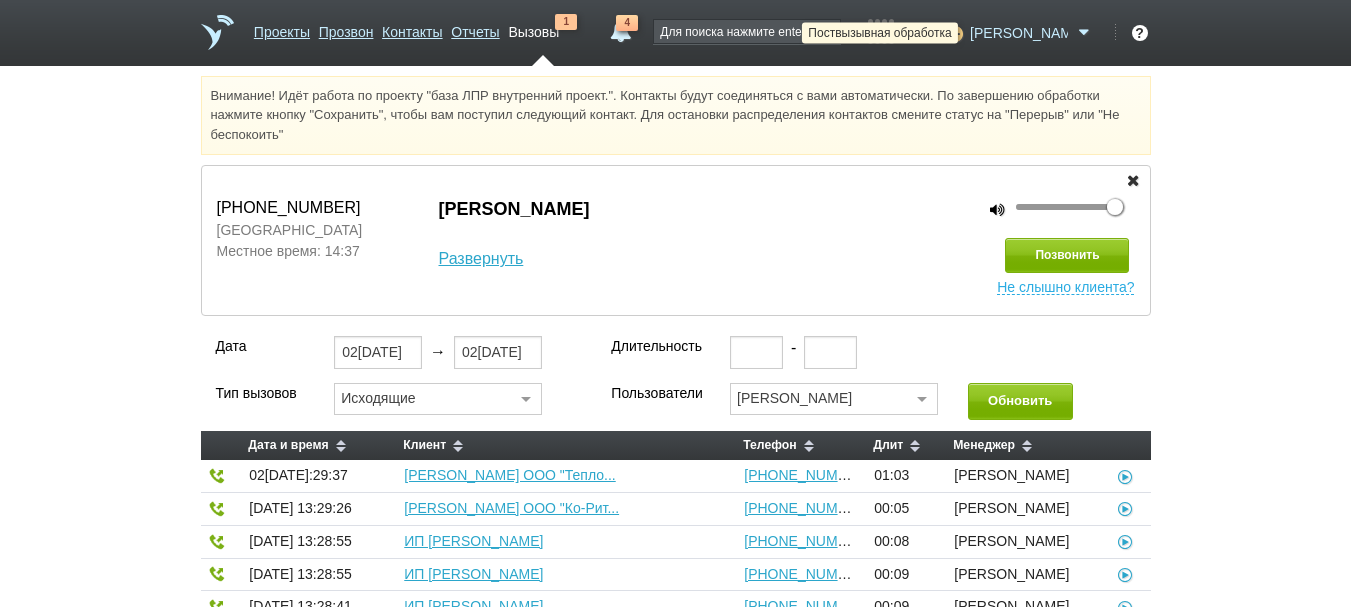click at bounding box center (952, 33) 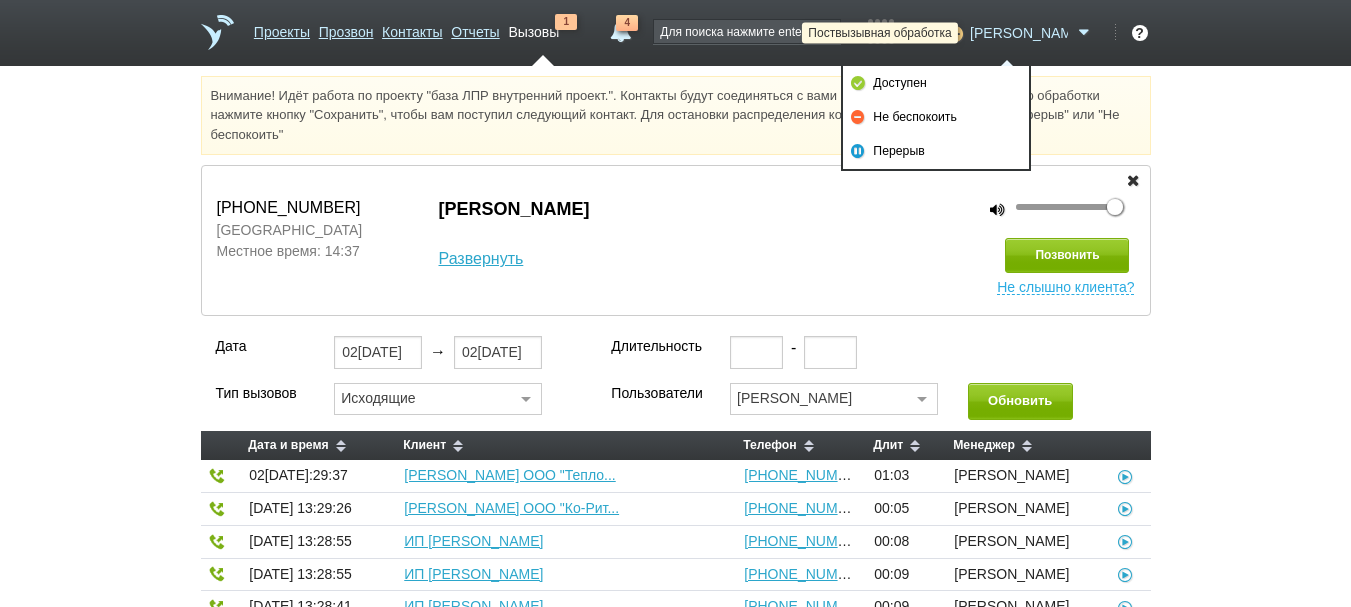 click at bounding box center (952, 33) 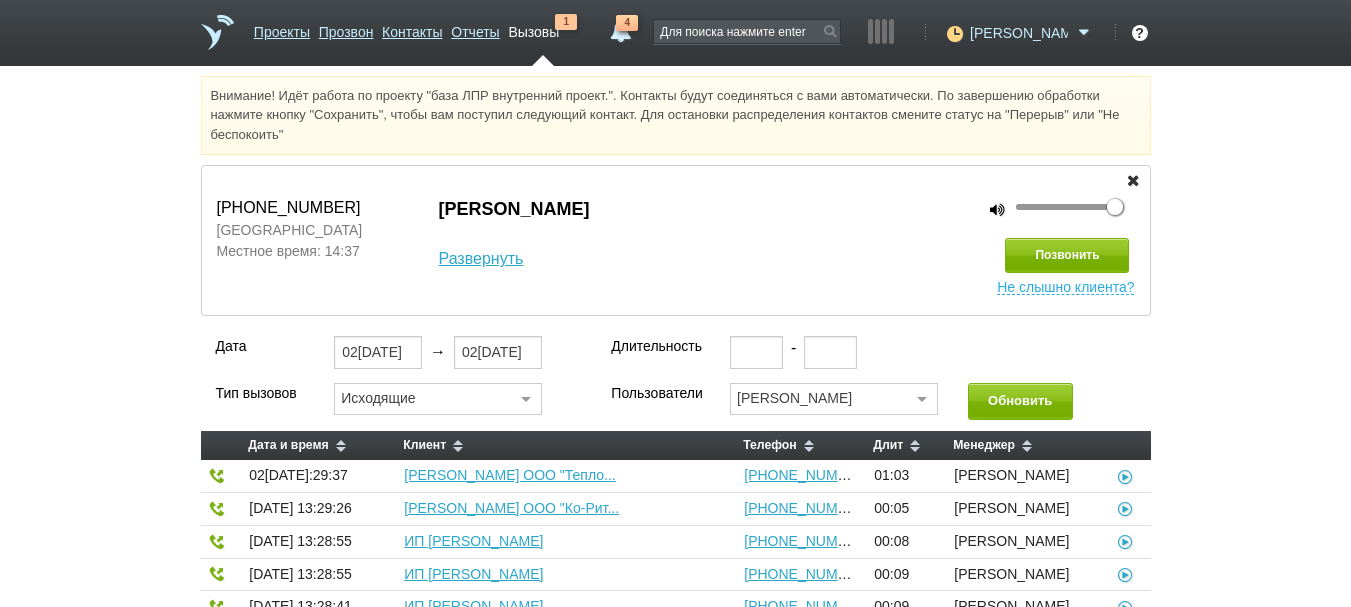 click at bounding box center [952, 33] 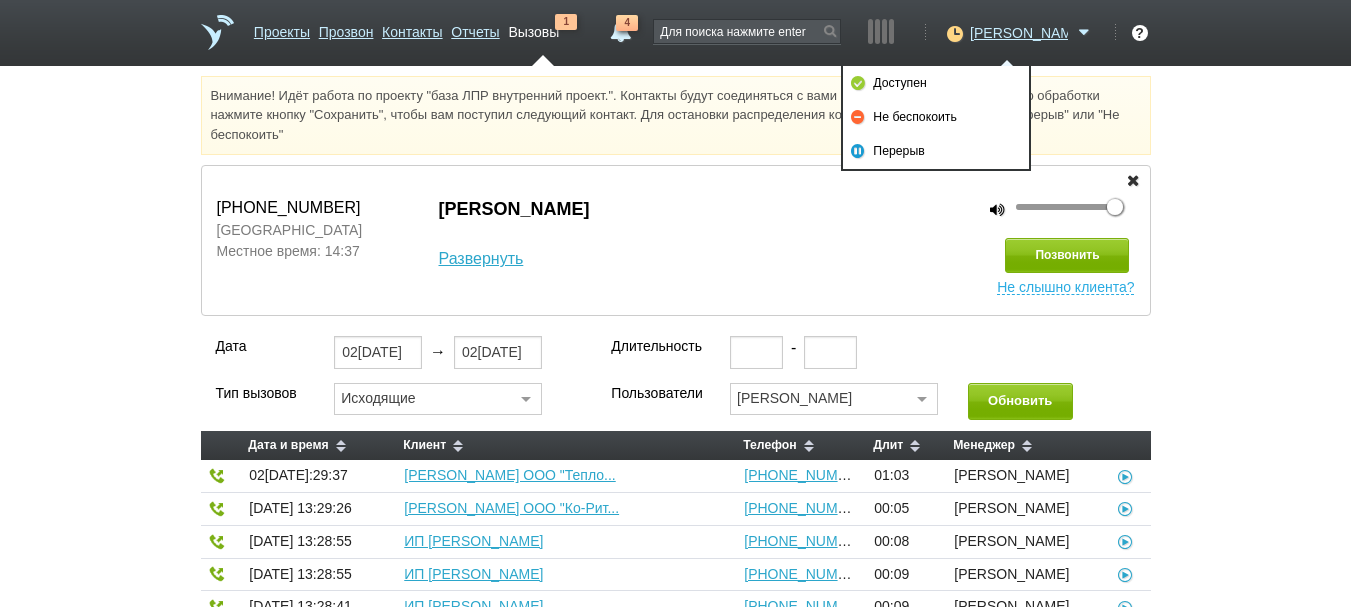 click on "Внимание! Идёт работа по проекту "база ЛПР  внутренний проект.". Контакты будут соединяться с вами автоматически. По завершению обработки нажмите кнопку "Сохранить", чтобы вам поступил следующий контакт. Для остановки распределения контактов смените статус на "Перерыв" или "Не беспокоить"" at bounding box center [676, 115] 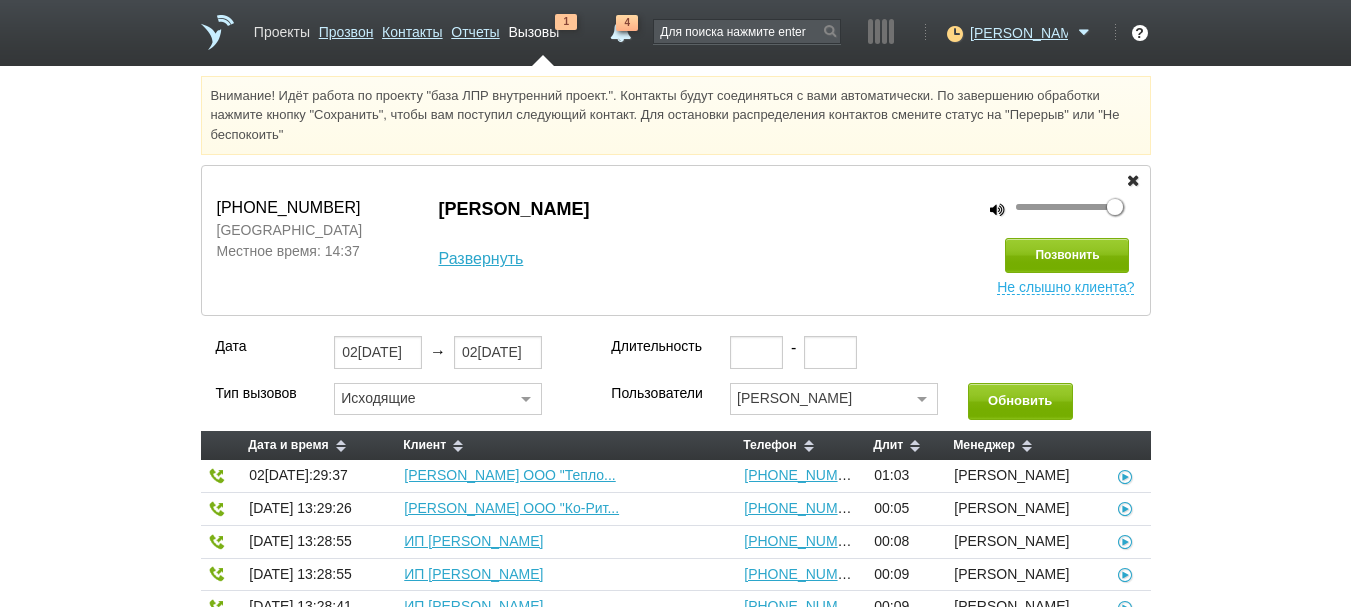 click on "Проекты" at bounding box center [282, 28] 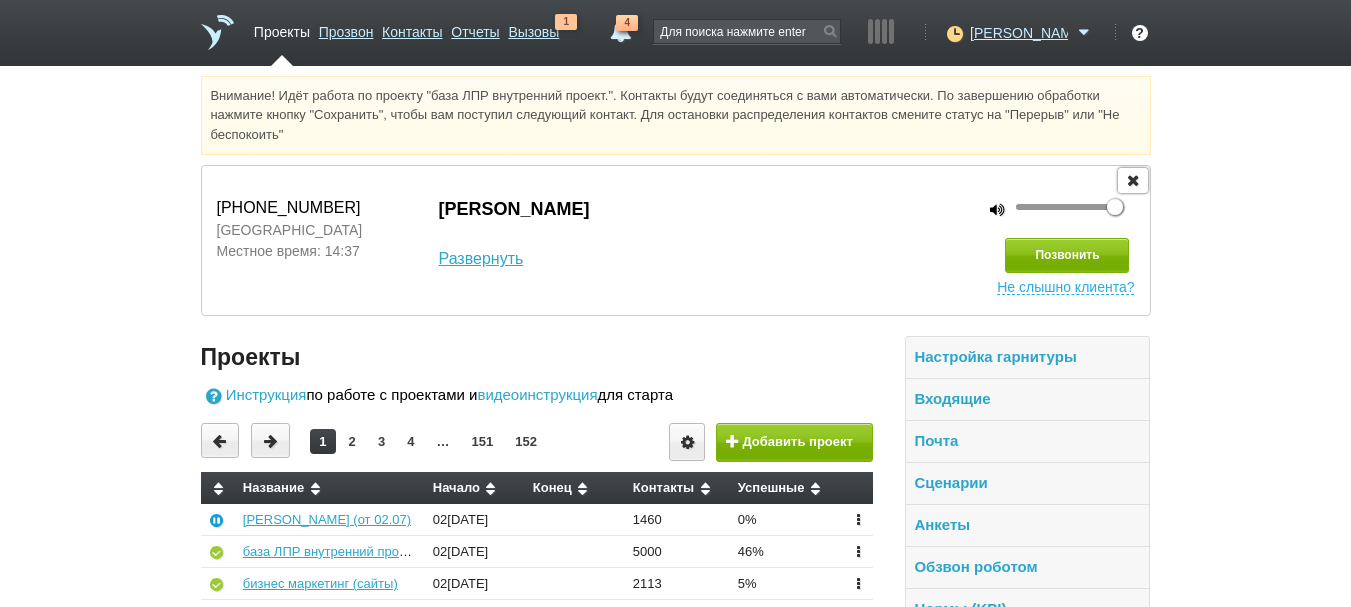 click at bounding box center [1133, 179] 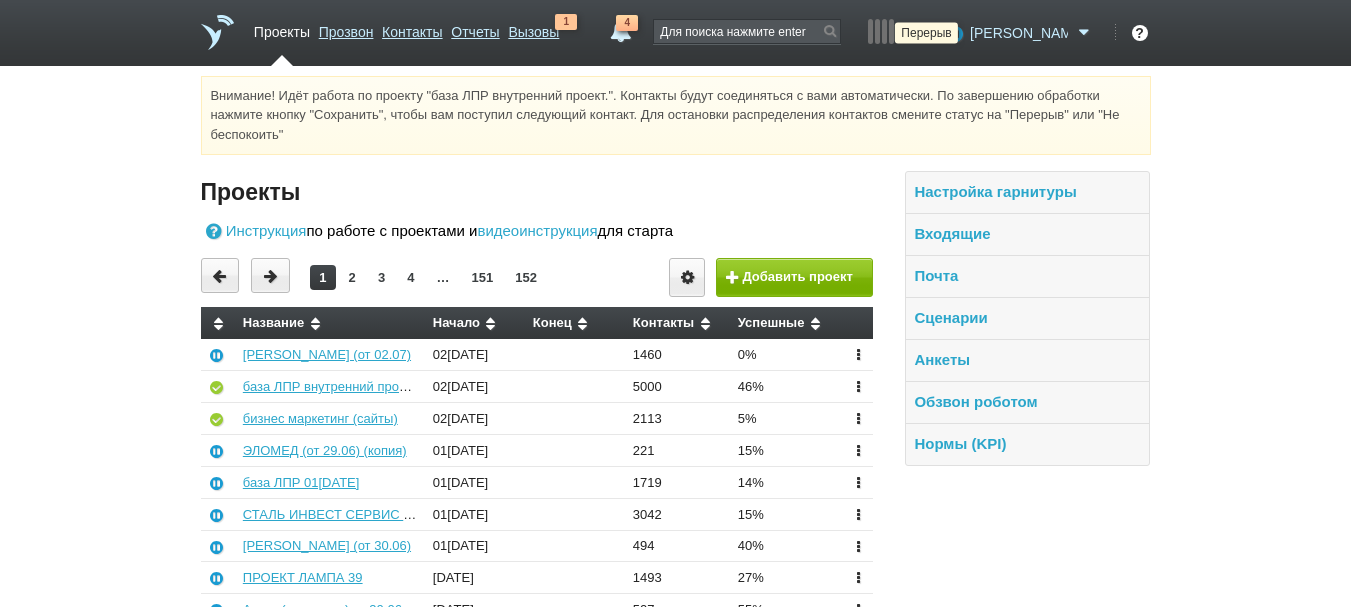 click at bounding box center [952, 33] 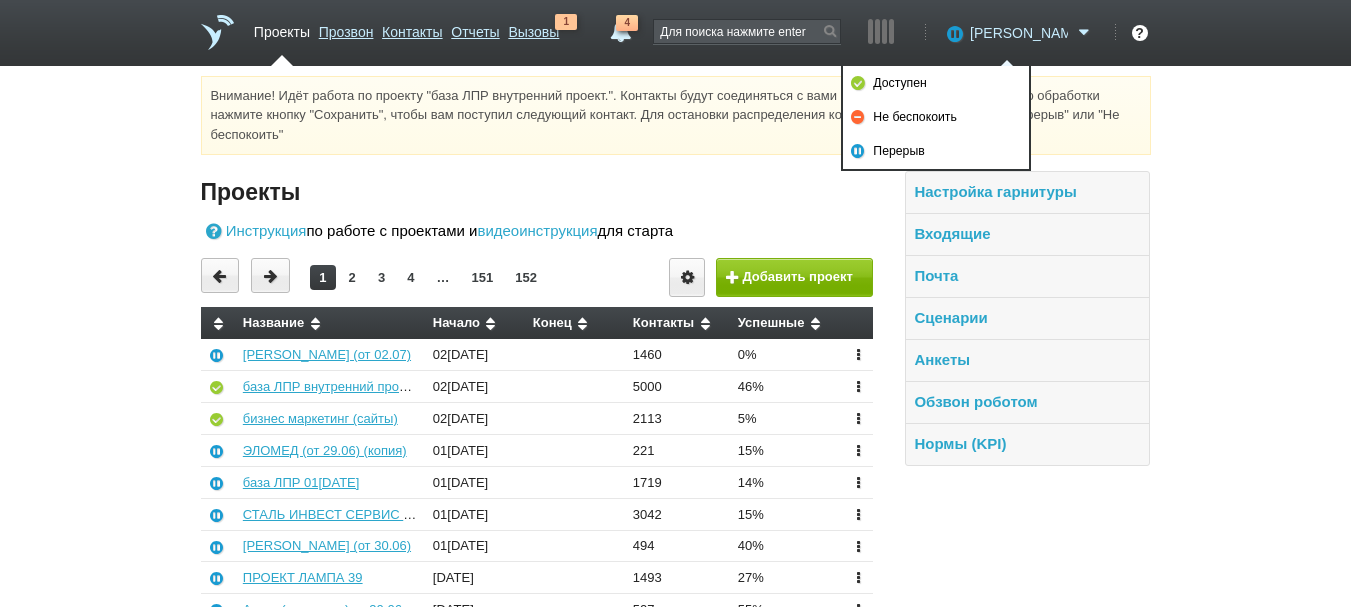 drag, startPoint x: 969, startPoint y: 44, endPoint x: 985, endPoint y: 36, distance: 17.888544 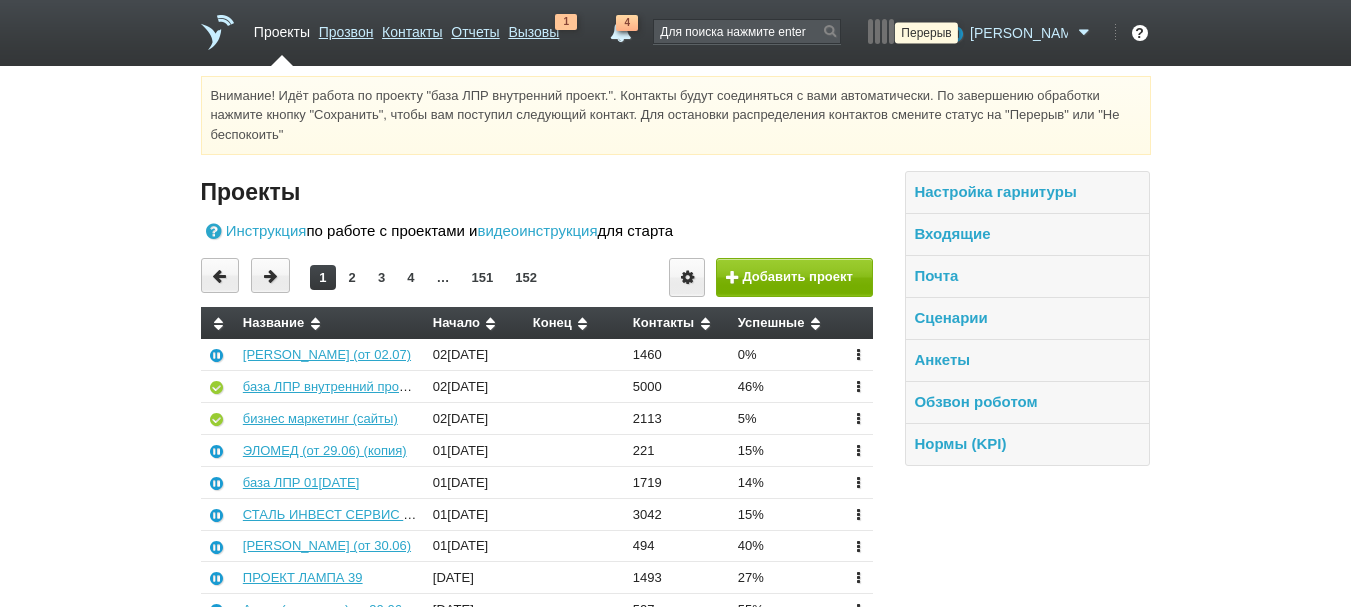 click at bounding box center [952, 33] 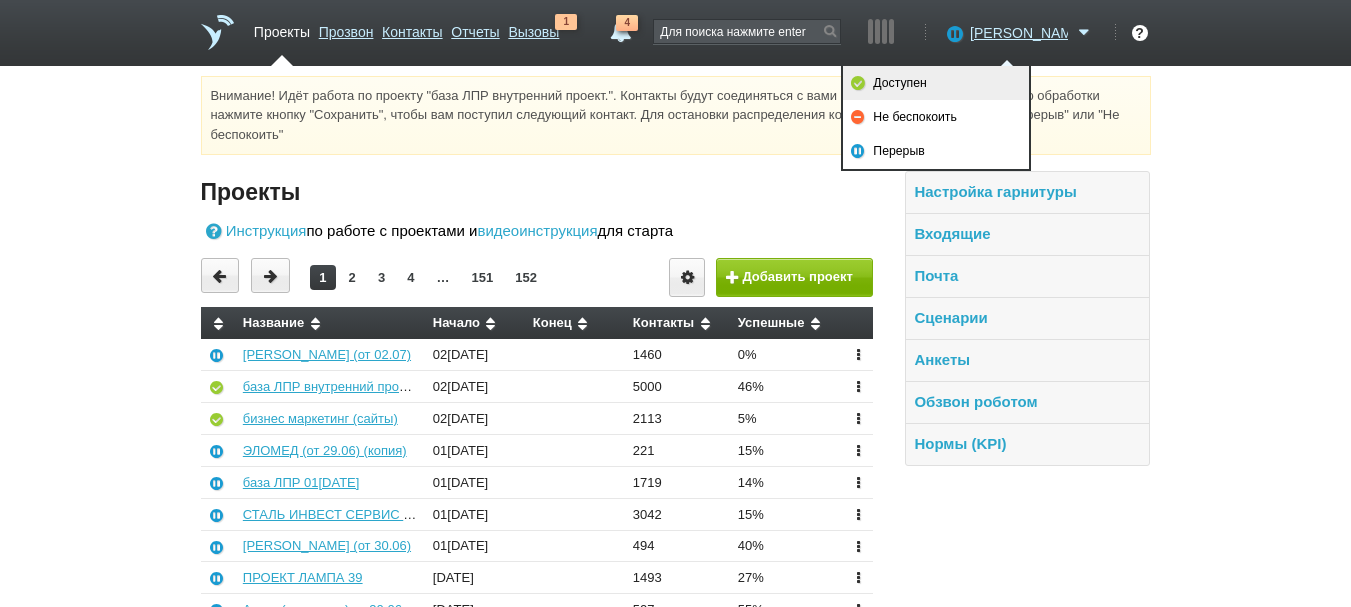 click on "Доступен" at bounding box center [936, 83] 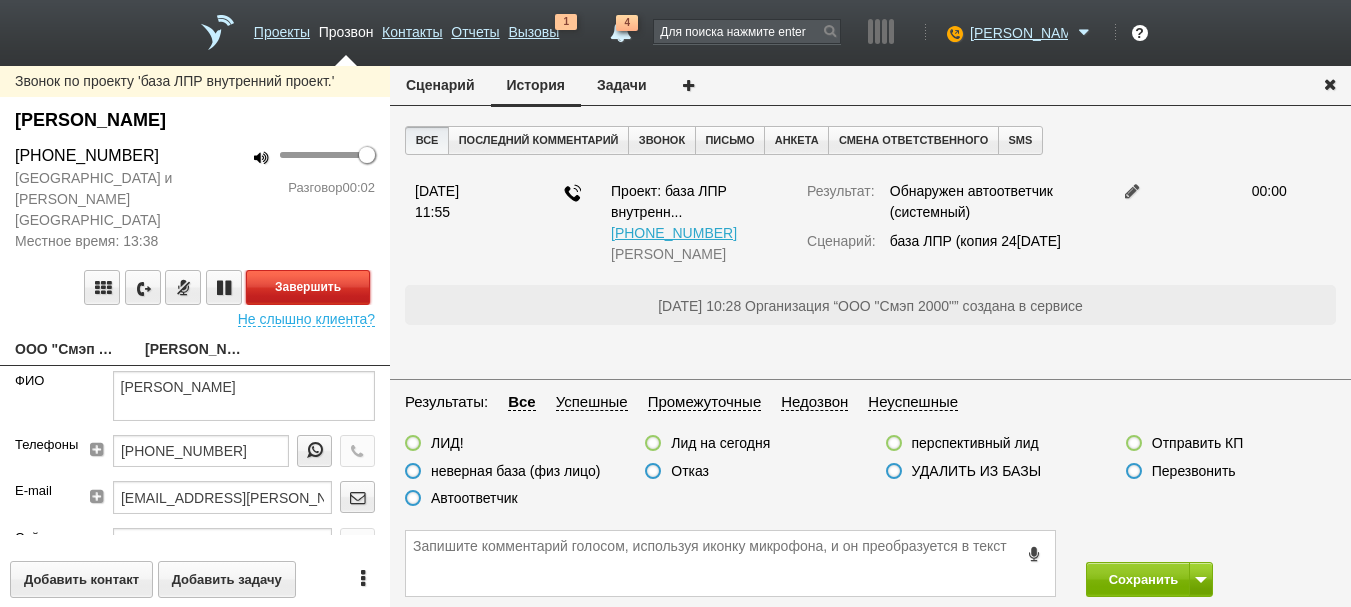 click on "Завершить" at bounding box center (308, 287) 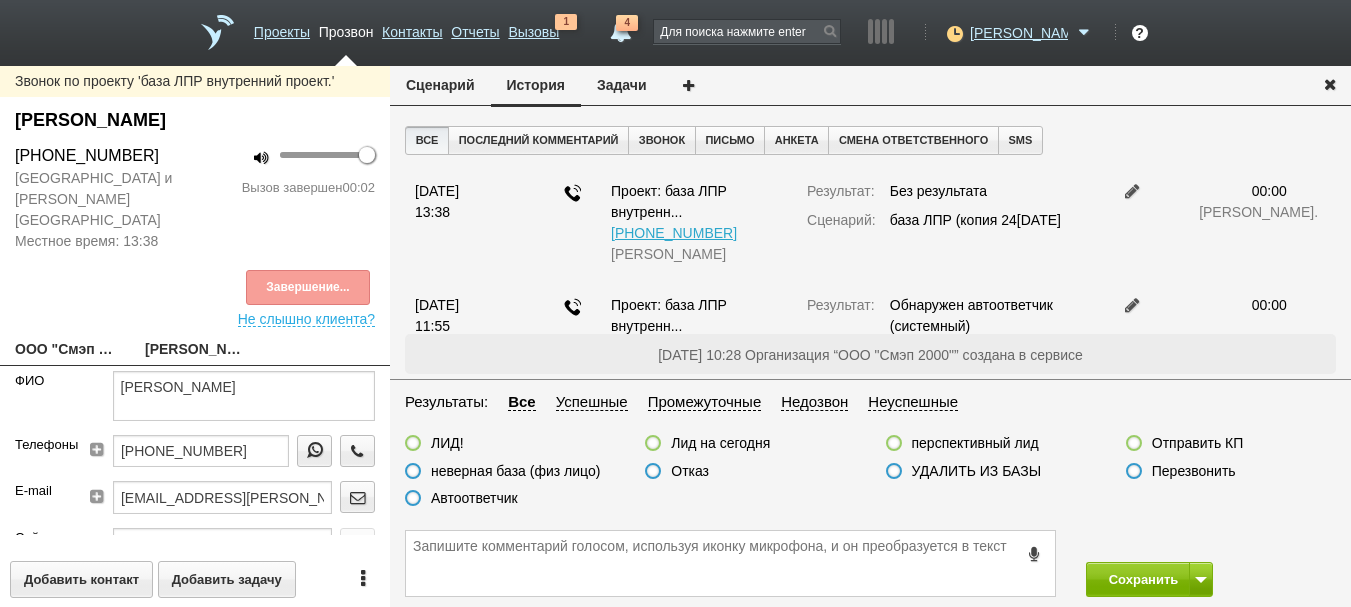 drag, startPoint x: 488, startPoint y: 491, endPoint x: 716, endPoint y: 514, distance: 229.15715 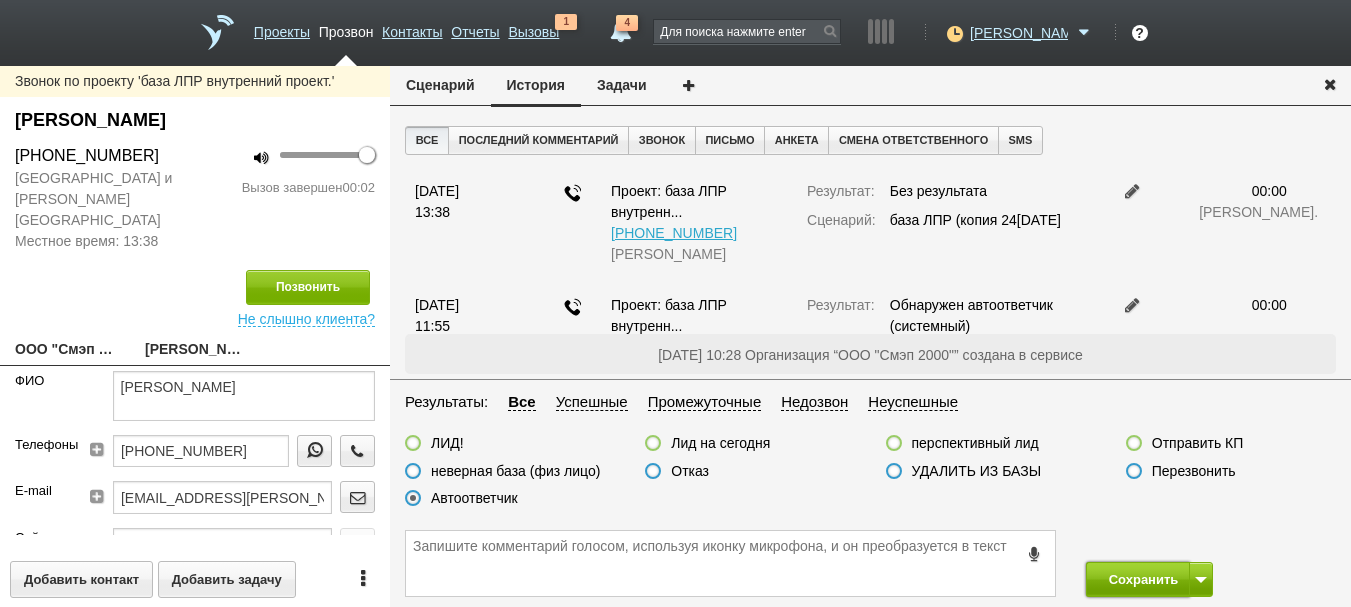 click on "Сохранить" at bounding box center (1138, 579) 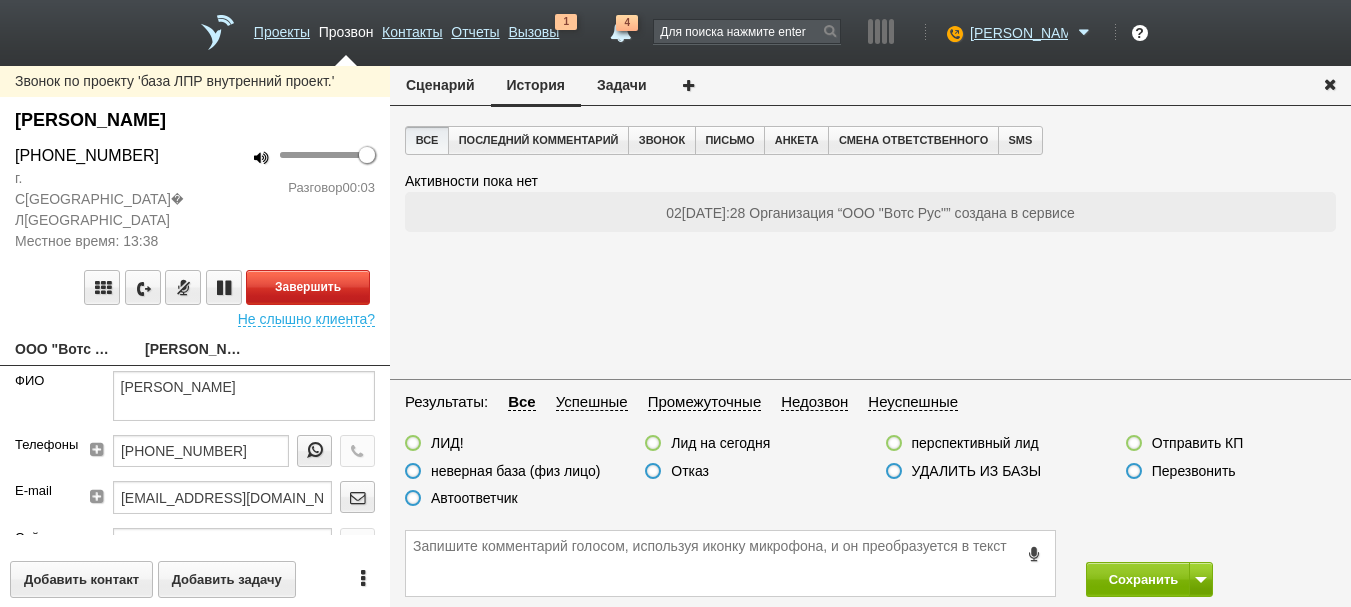click on "Завершить Не слышно клиента?" at bounding box center [195, 289] 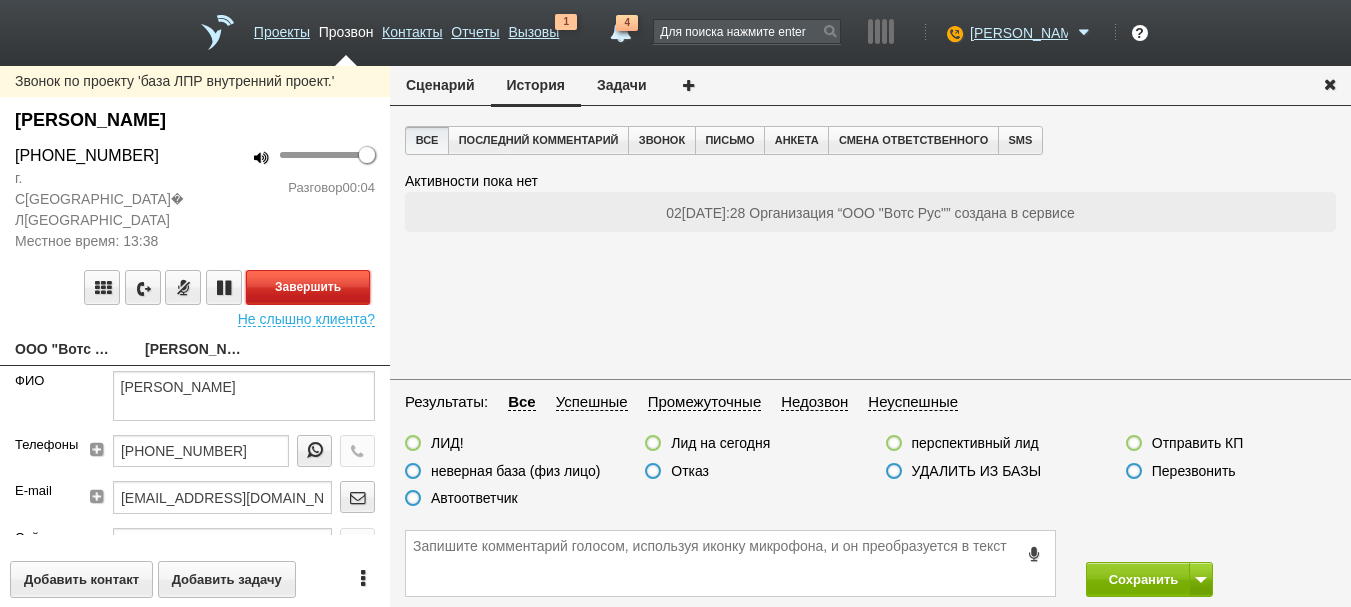 click on "Завершить" at bounding box center (308, 287) 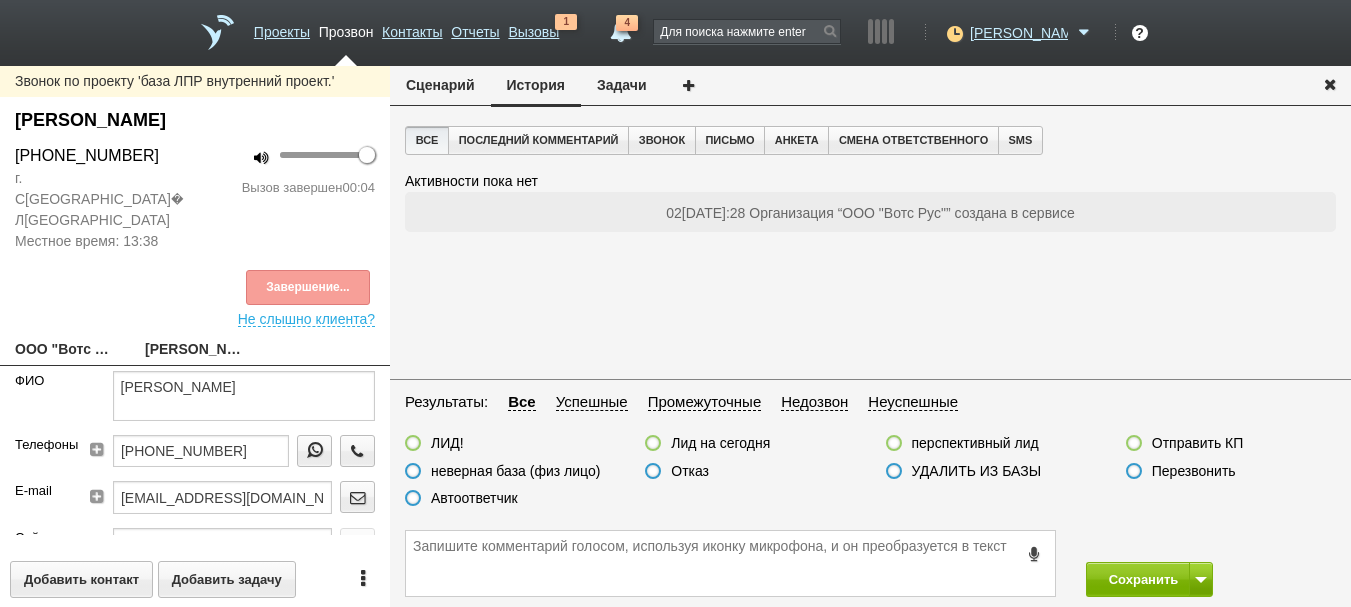 click on "Автоответчик" at bounding box center [461, 499] 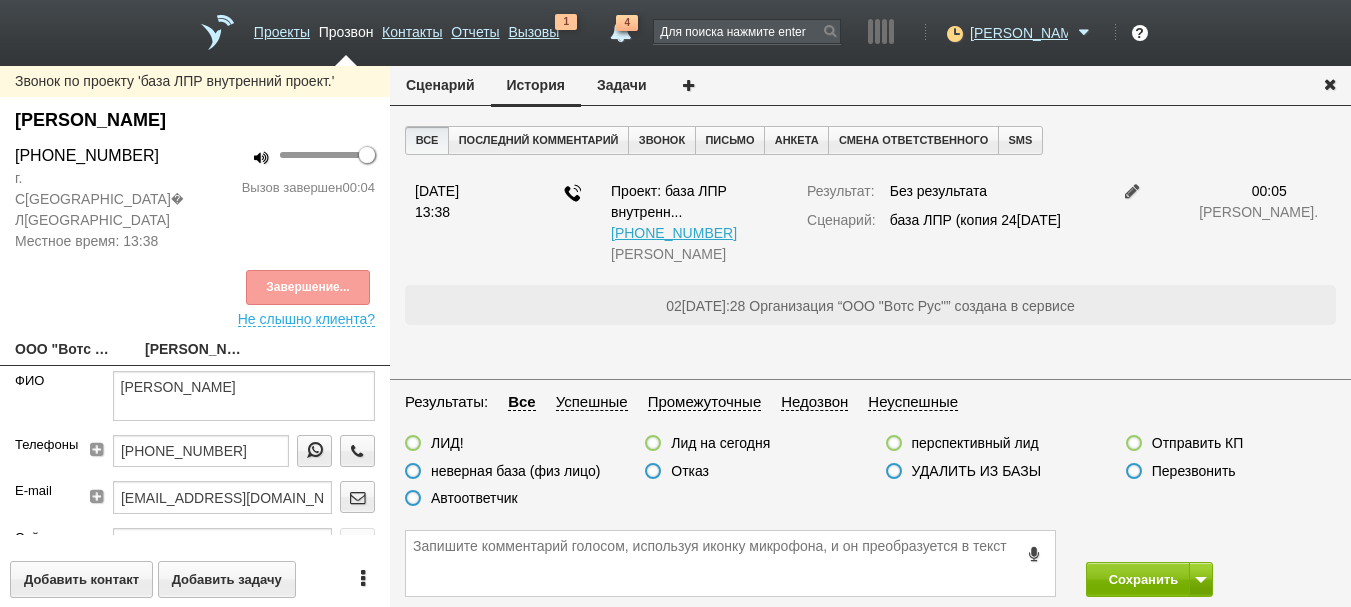 click on "Автоответчик" at bounding box center (474, 498) 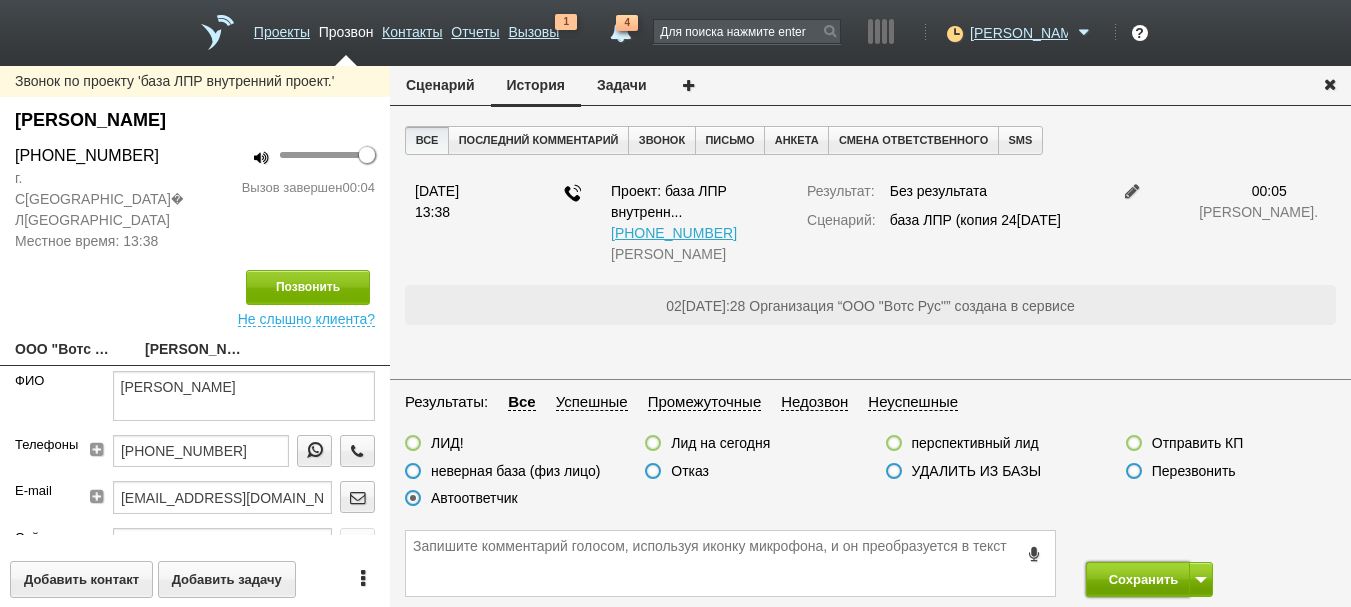 click on "Сохранить" at bounding box center [1138, 579] 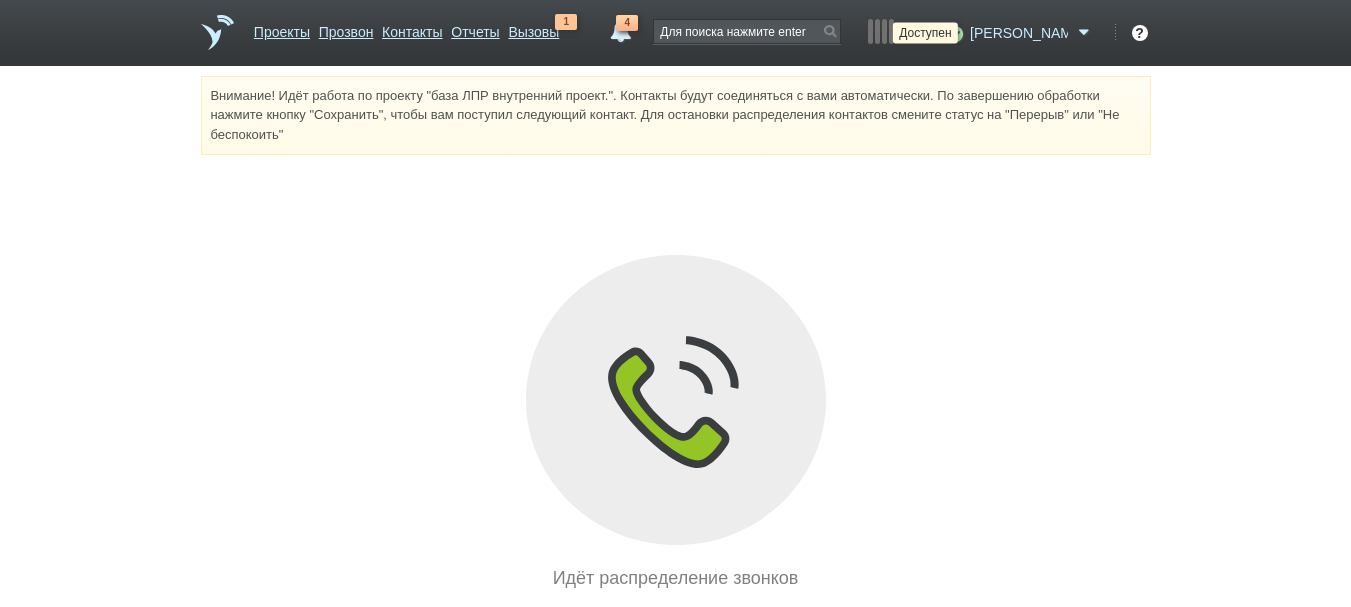 click at bounding box center (952, 33) 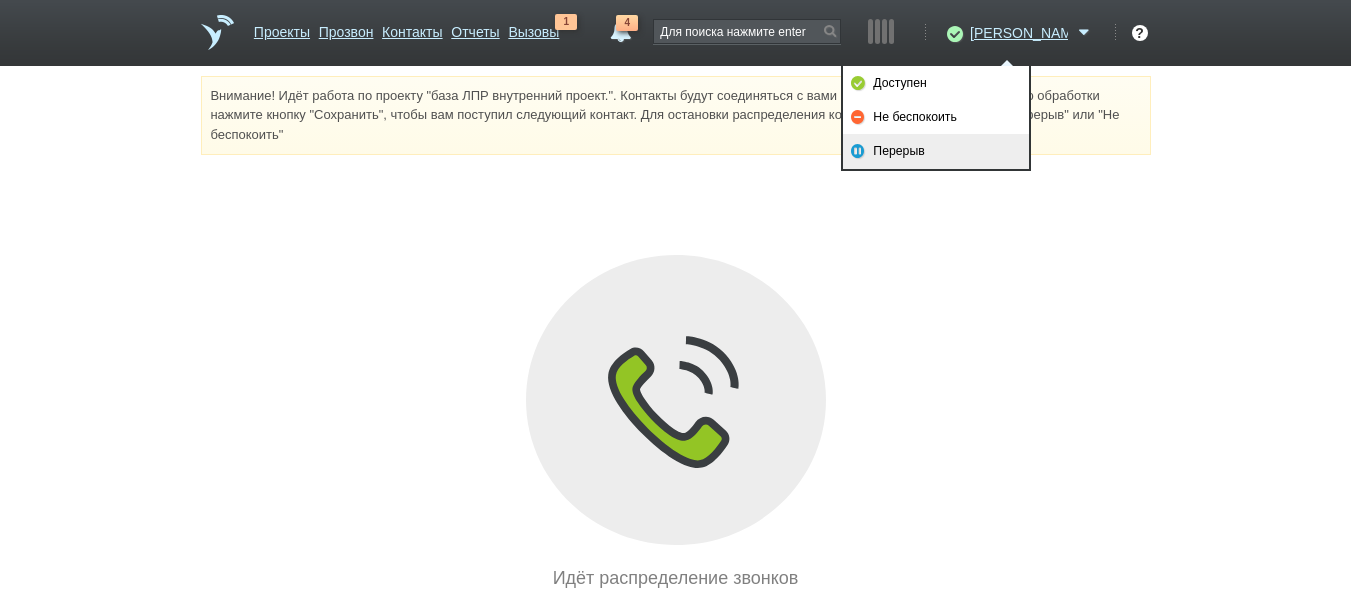 click on "Перерыв" at bounding box center [936, 151] 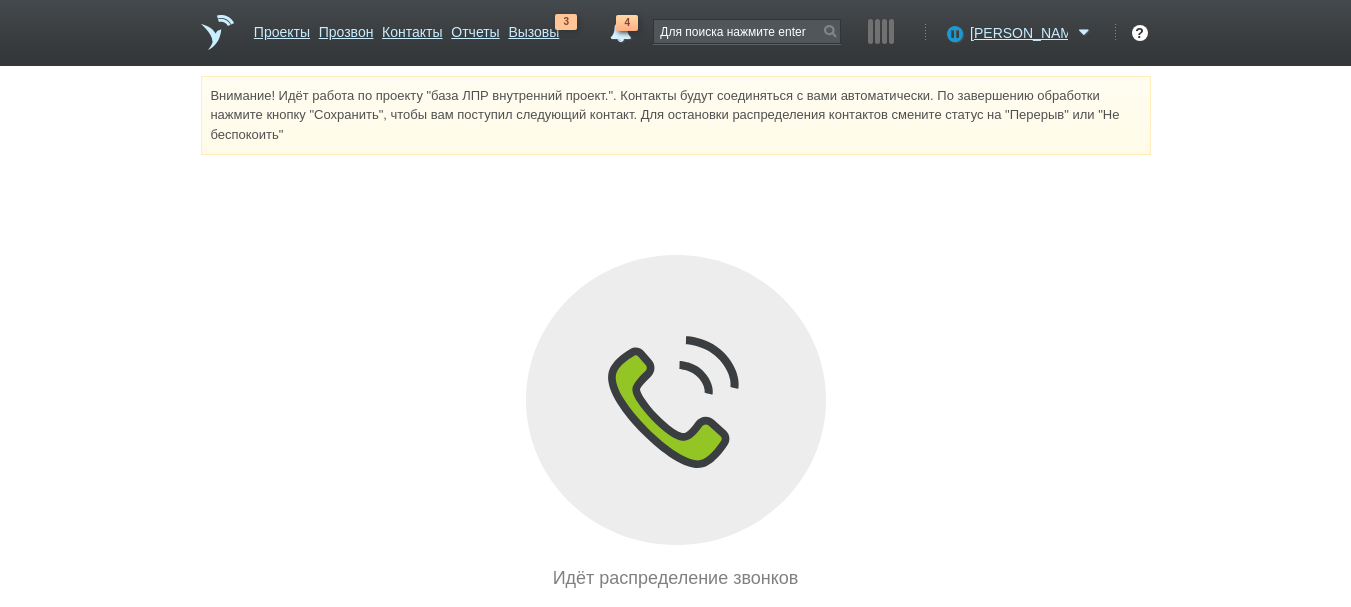 click on "Георгиевич
Доступен
Не беспокоить
Перерыв
ID аккаунта: 45566
Профиль
Команда
Баланс
Телефония
Интеграции
Настройки
Партнёрам
Гостевой доступ
Выход" at bounding box center [1017, 43] 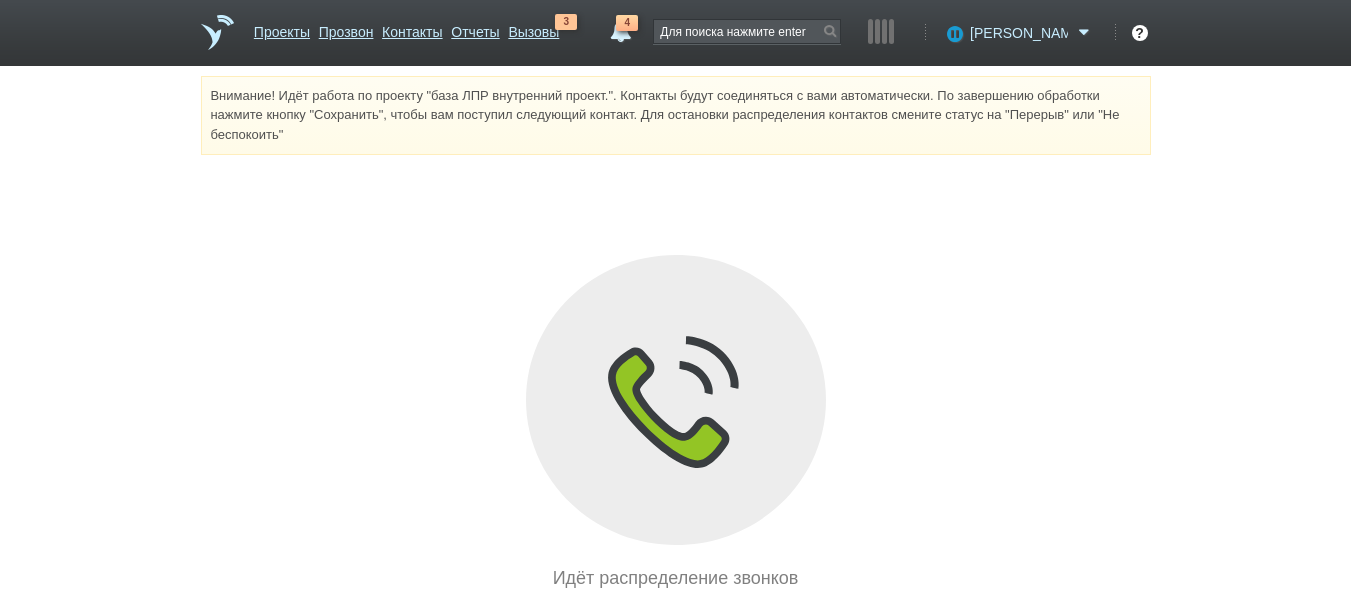 click at bounding box center (952, 33) 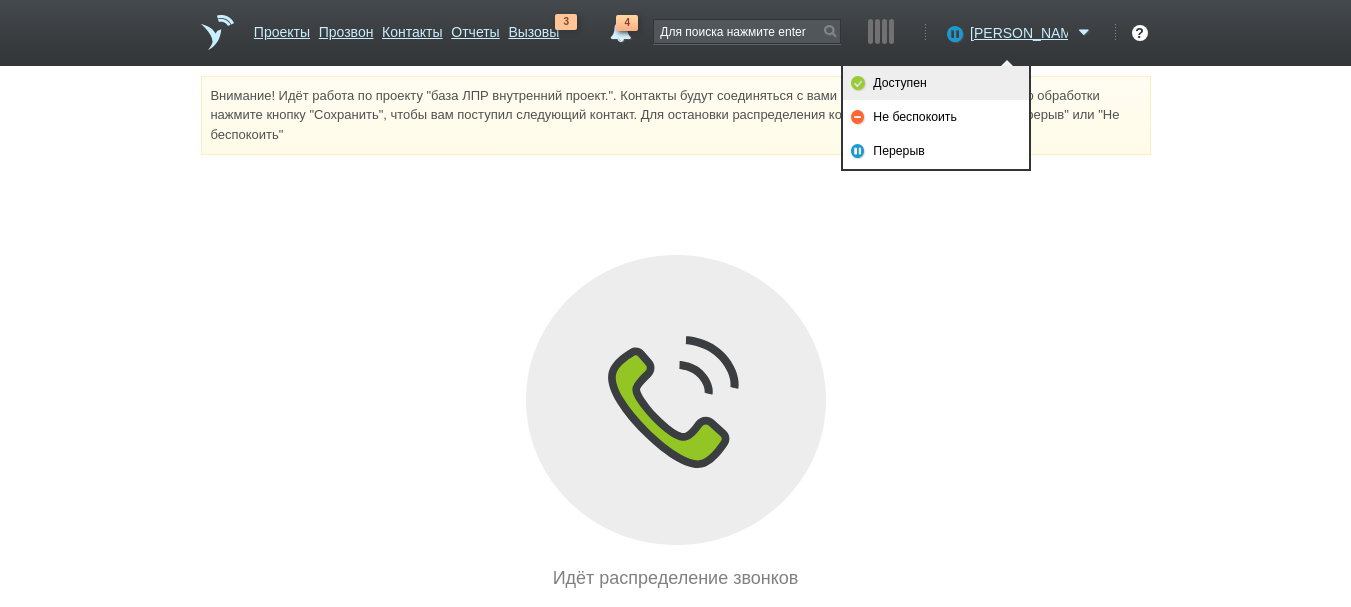 click on "Доступен" at bounding box center [936, 83] 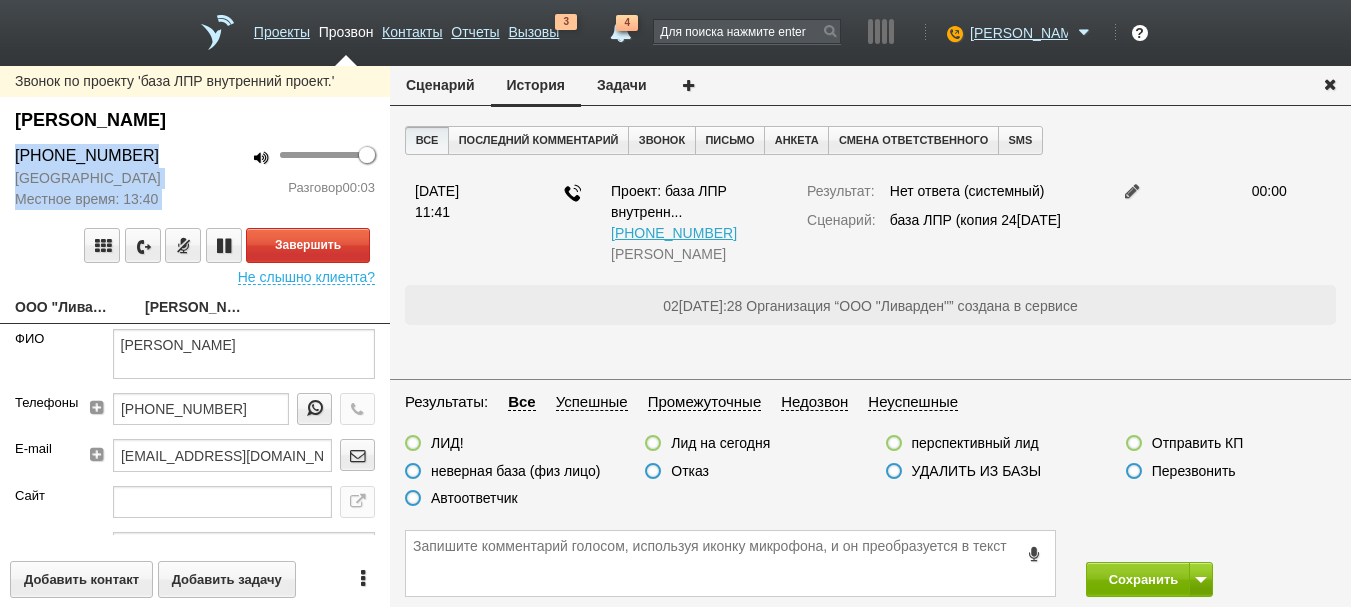 drag, startPoint x: 154, startPoint y: 130, endPoint x: 589, endPoint y: 105, distance: 435.7178 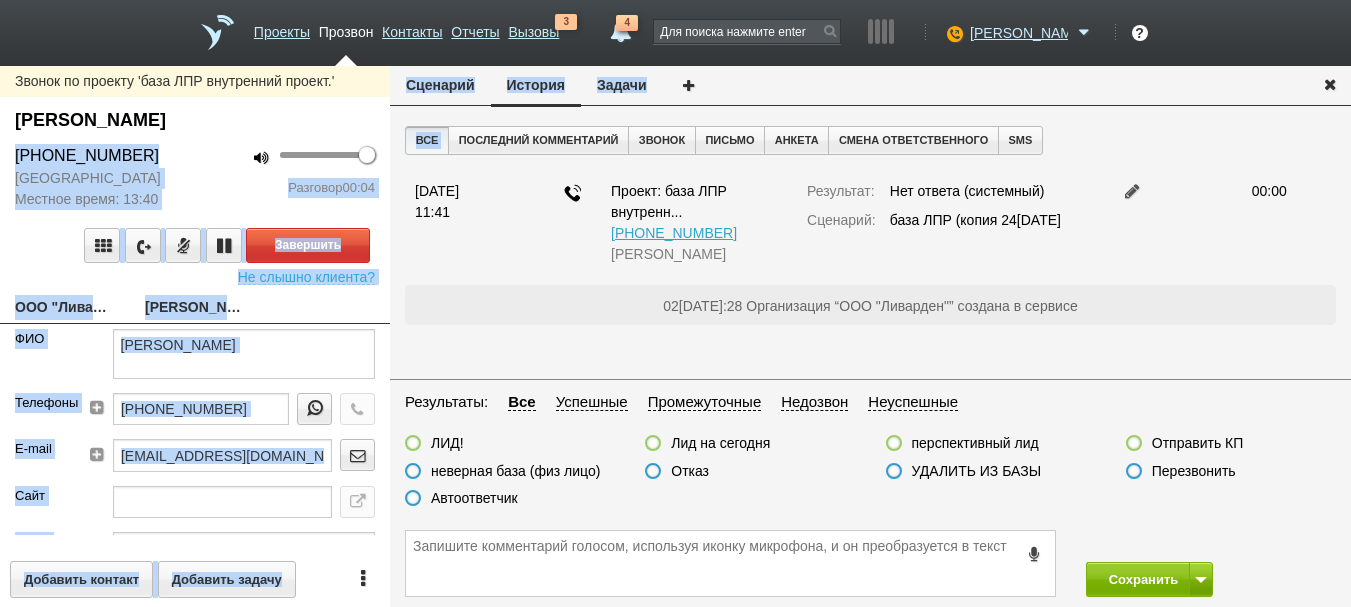 click on "ООО "Ливарден"" at bounding box center (65, 309) 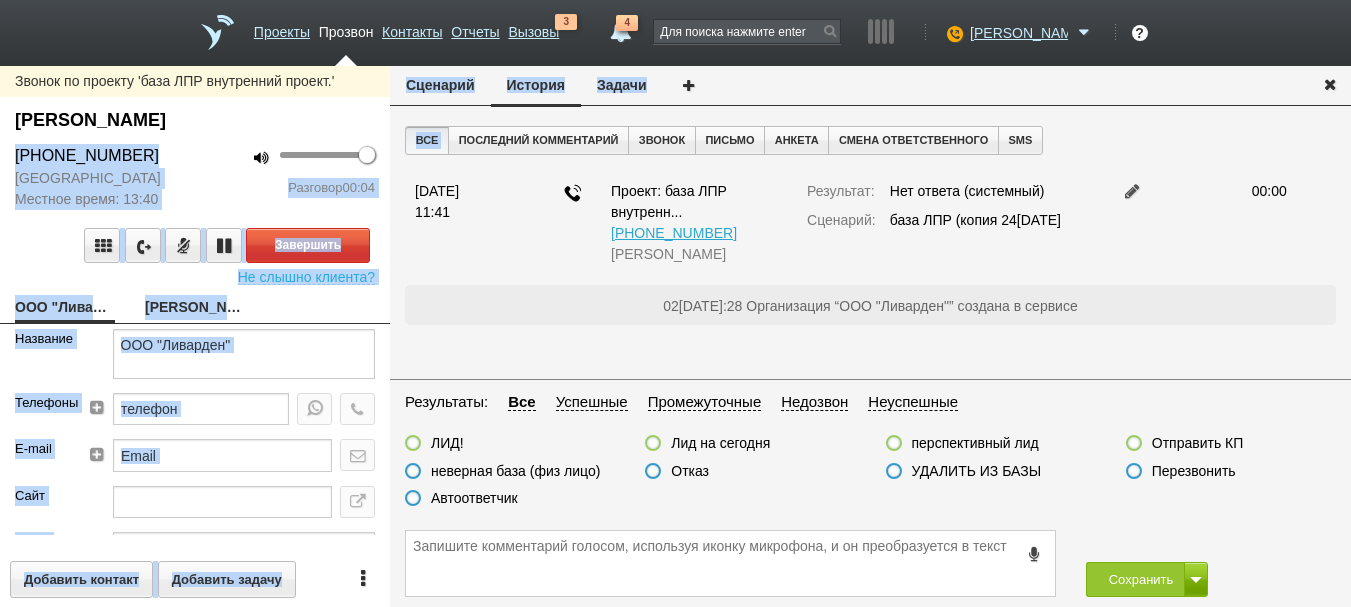 click on "Фролов Александр Александрович" at bounding box center [195, 120] 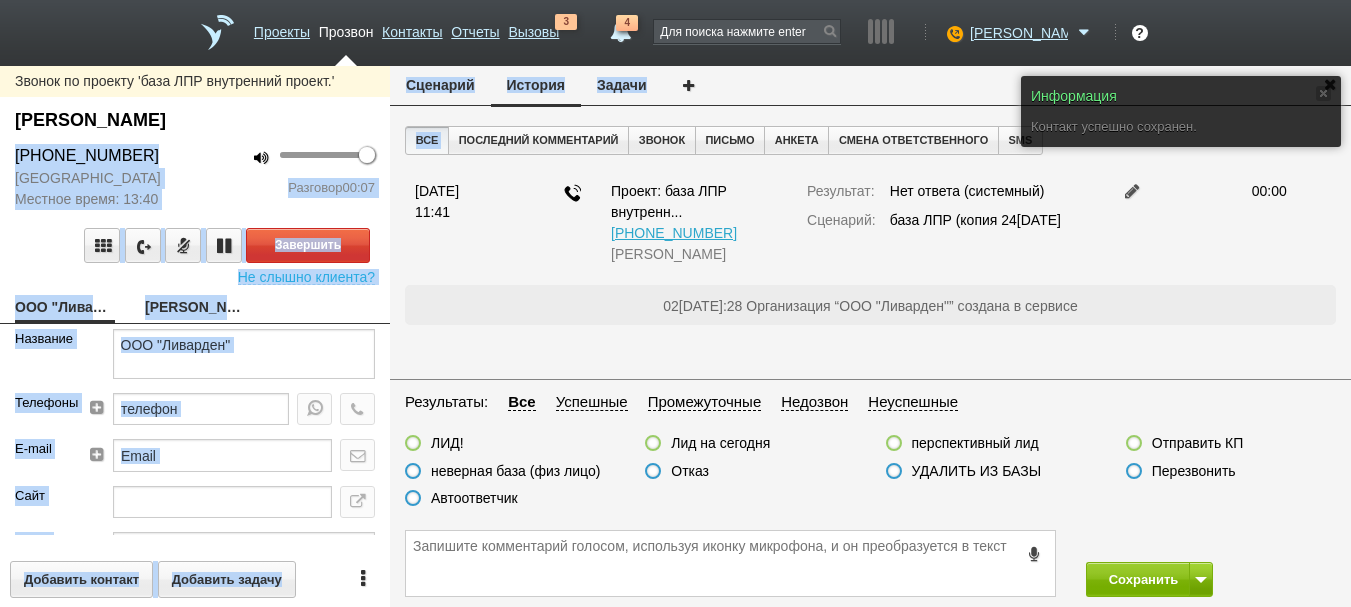 click on "ООО "Ливарден"" at bounding box center (65, 309) 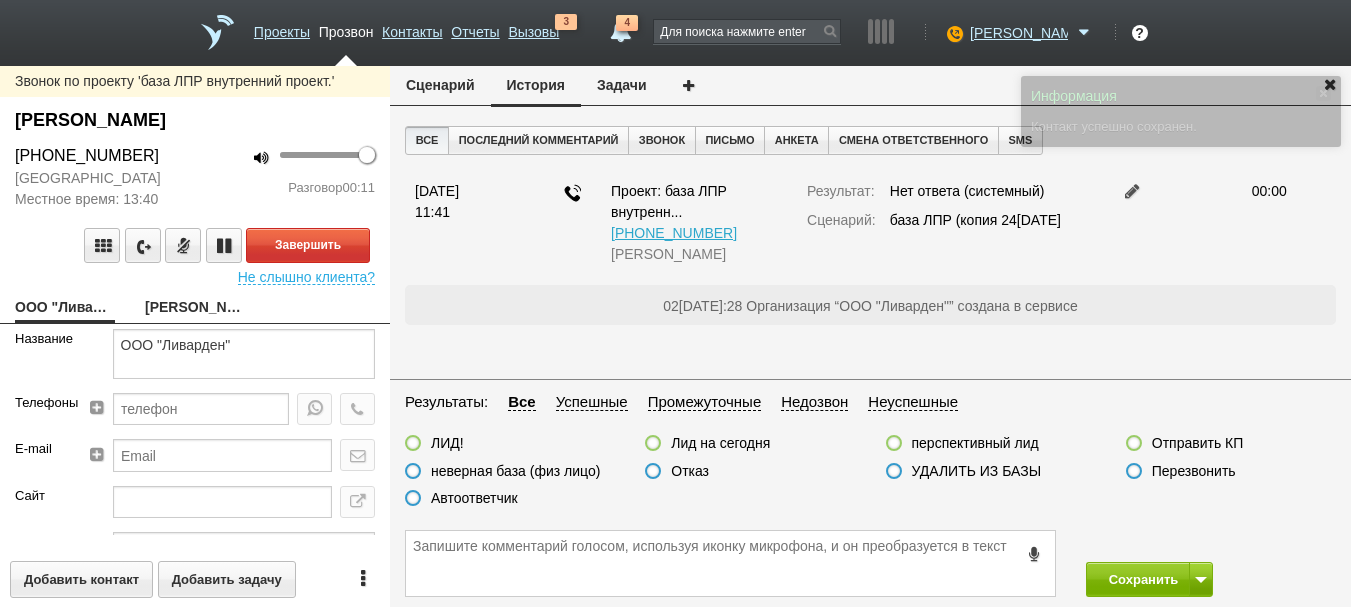 click on "Фролов Александр Александрович" at bounding box center (195, 120) 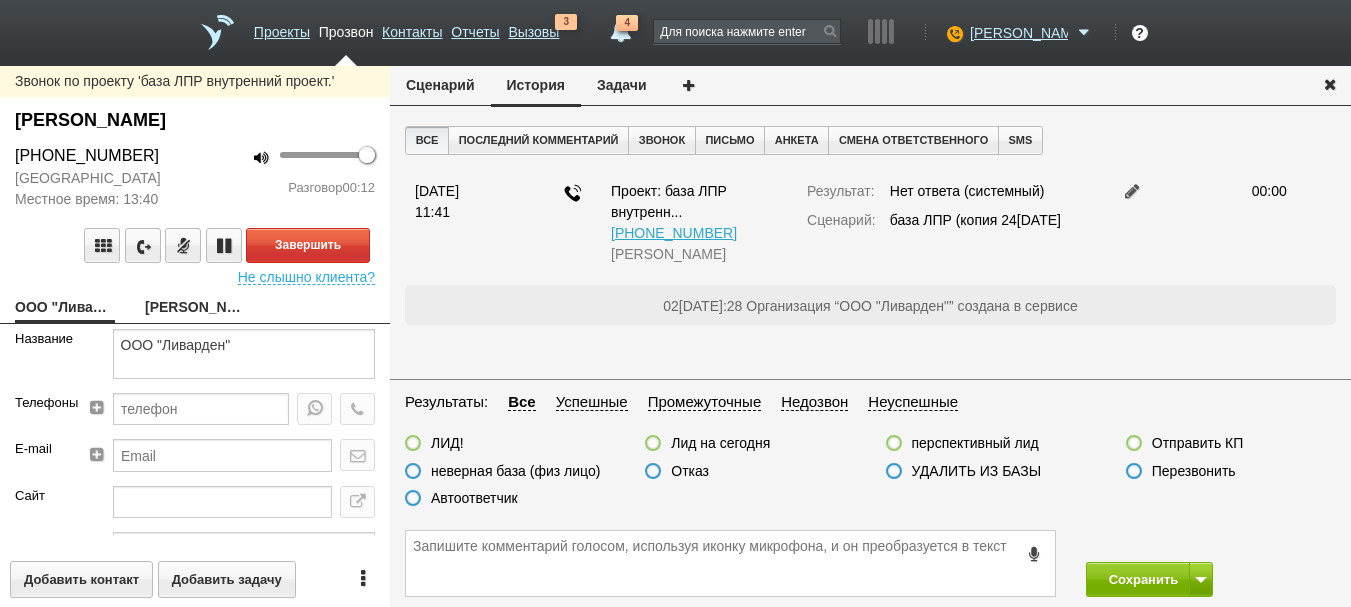 click on "Фролов Александр Александрович" at bounding box center (195, 309) 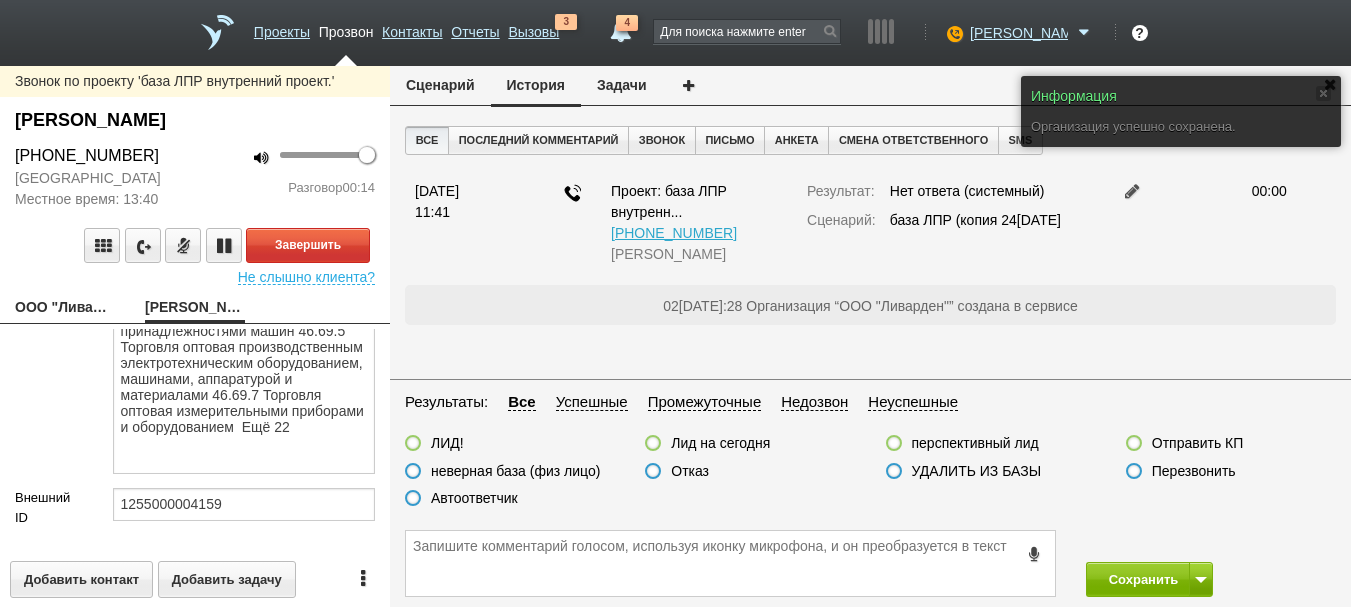 scroll, scrollTop: 0, scrollLeft: 0, axis: both 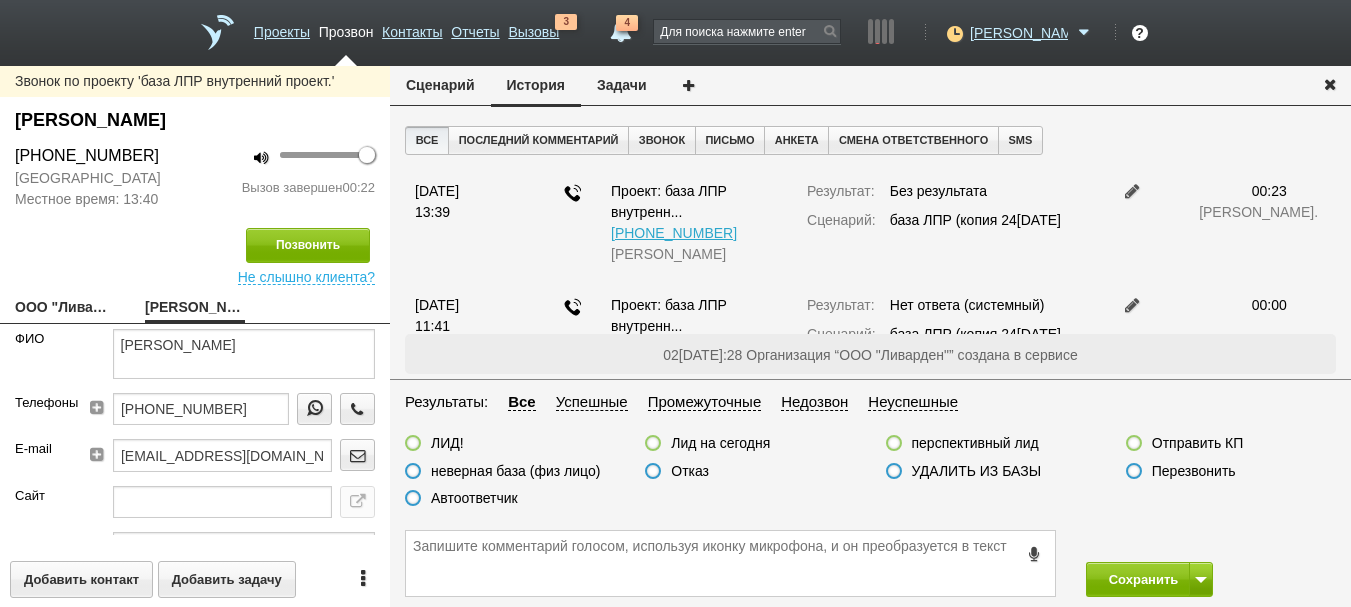 click at bounding box center (653, 472) 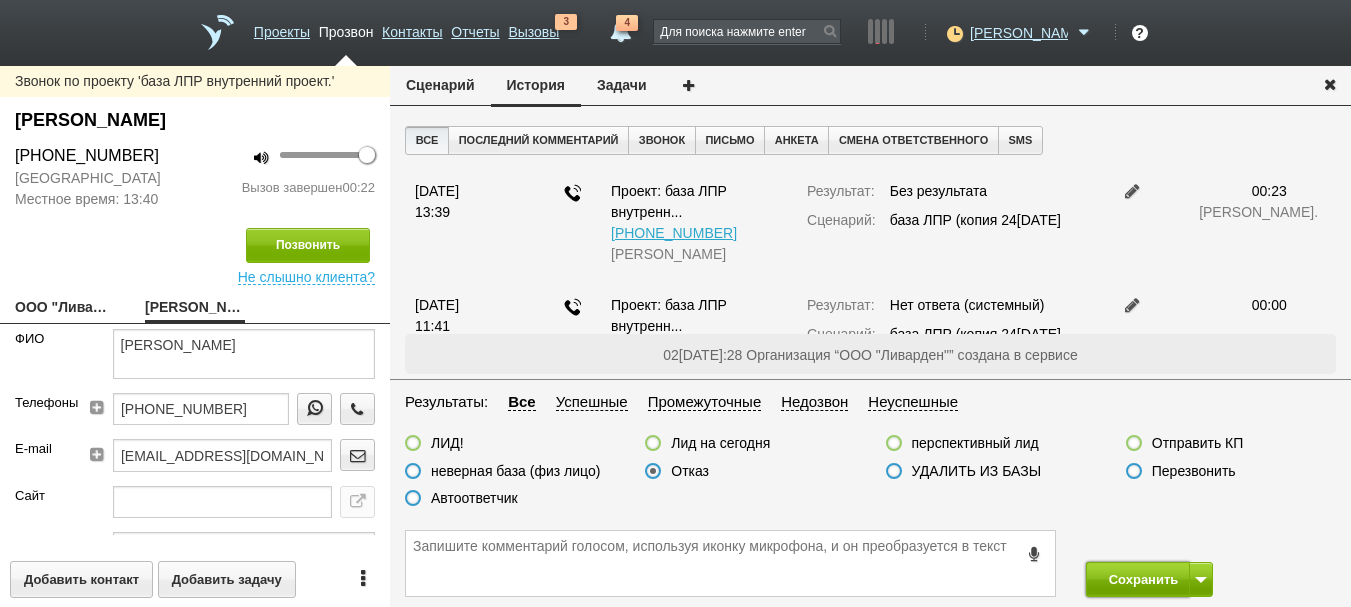 click on "Сохранить" at bounding box center [1138, 579] 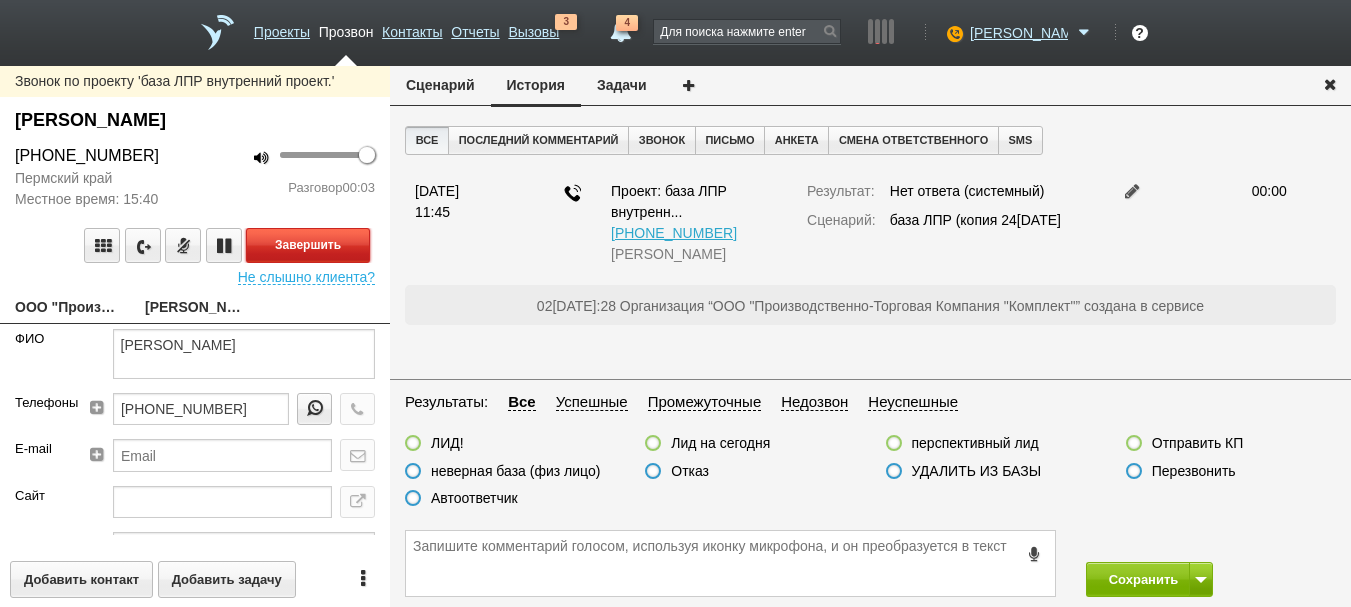 click on "Завершить" at bounding box center [308, 245] 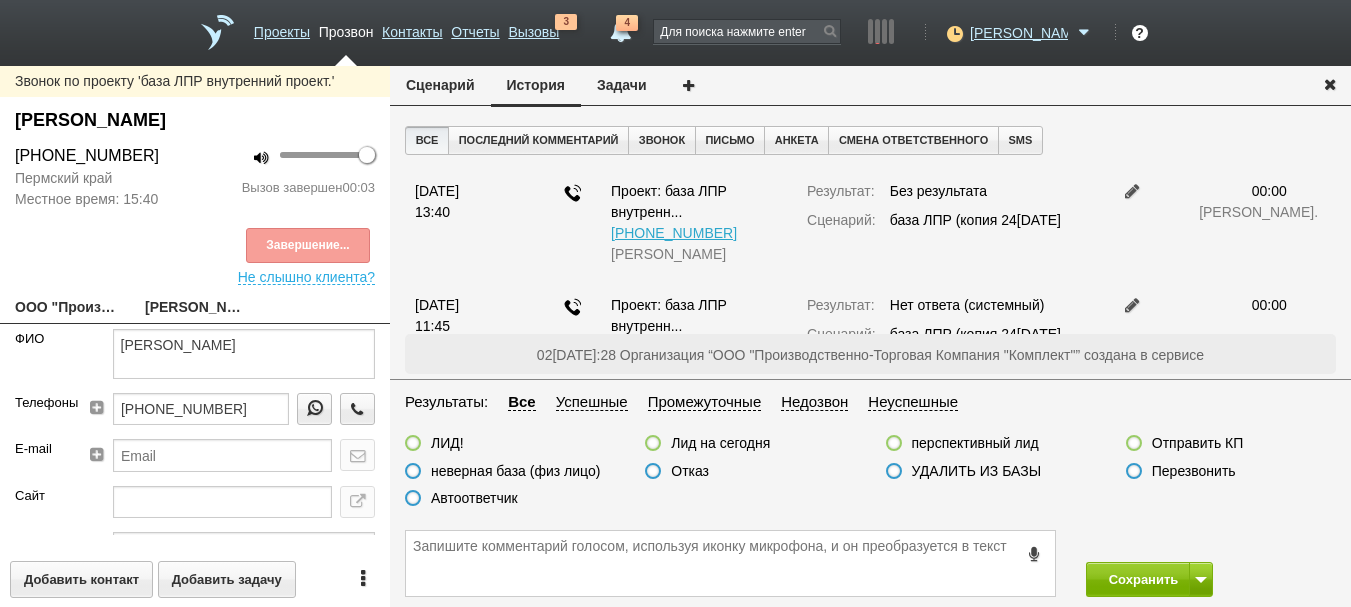 click on "Автоответчик" at bounding box center [474, 498] 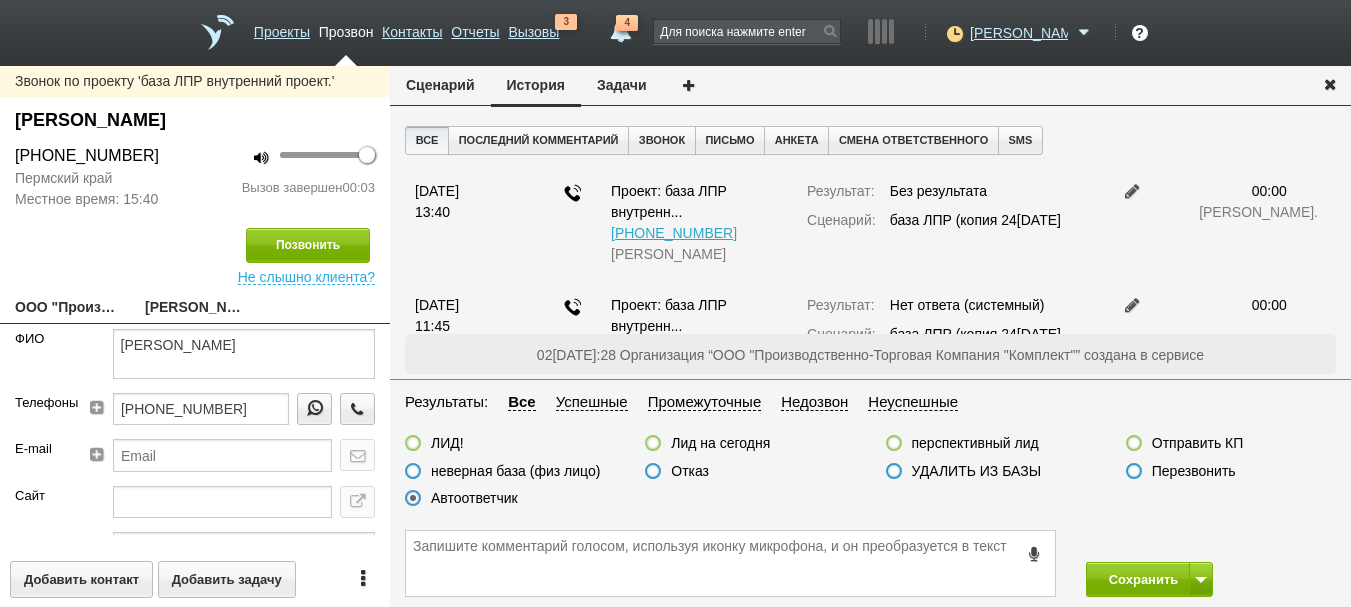 click on "Сохранить" at bounding box center [870, 563] 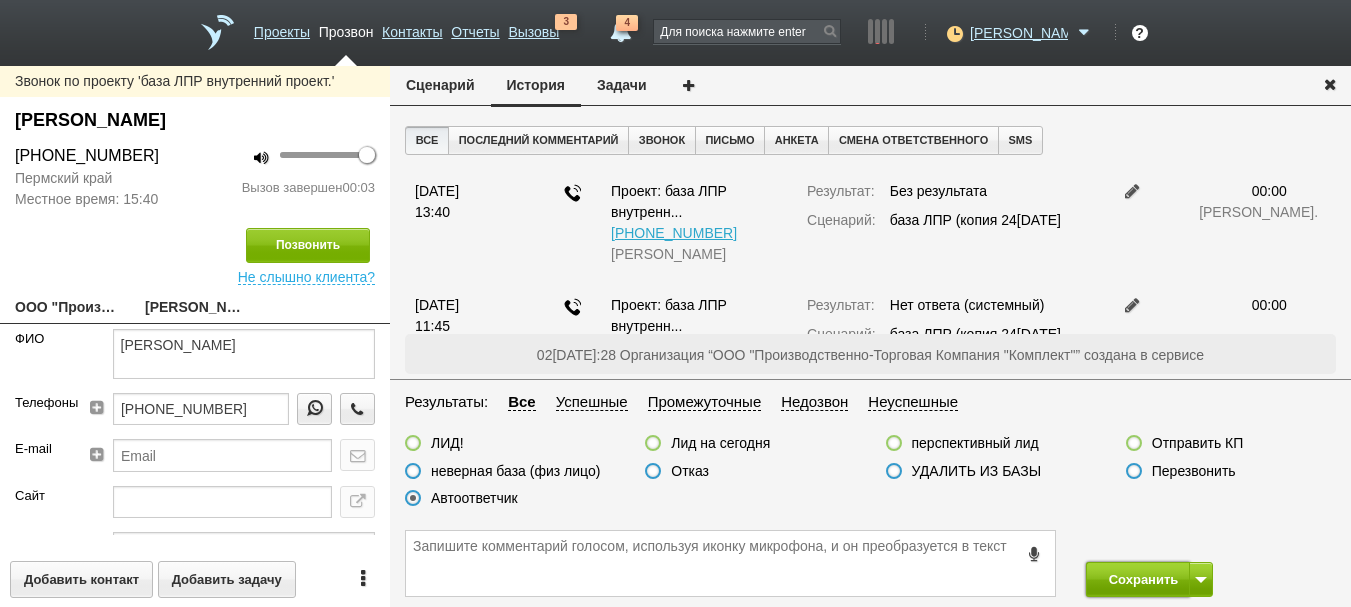 drag, startPoint x: 1125, startPoint y: 578, endPoint x: 918, endPoint y: 549, distance: 209.02153 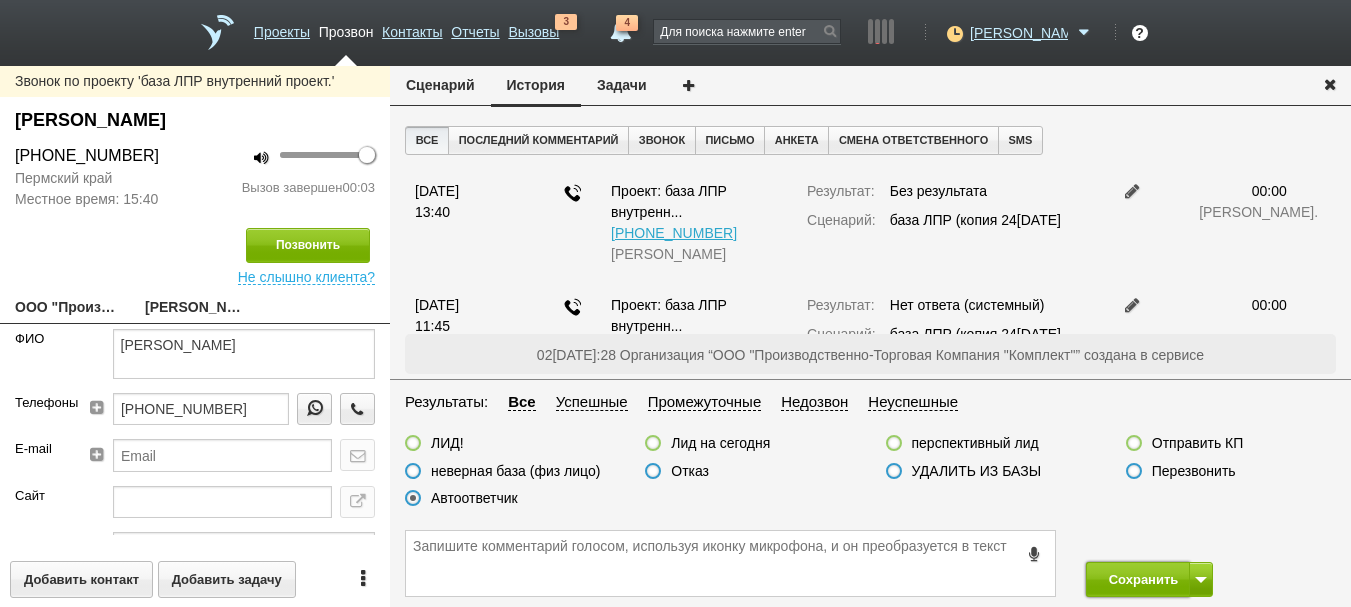 click on "Сохранить" at bounding box center [1138, 579] 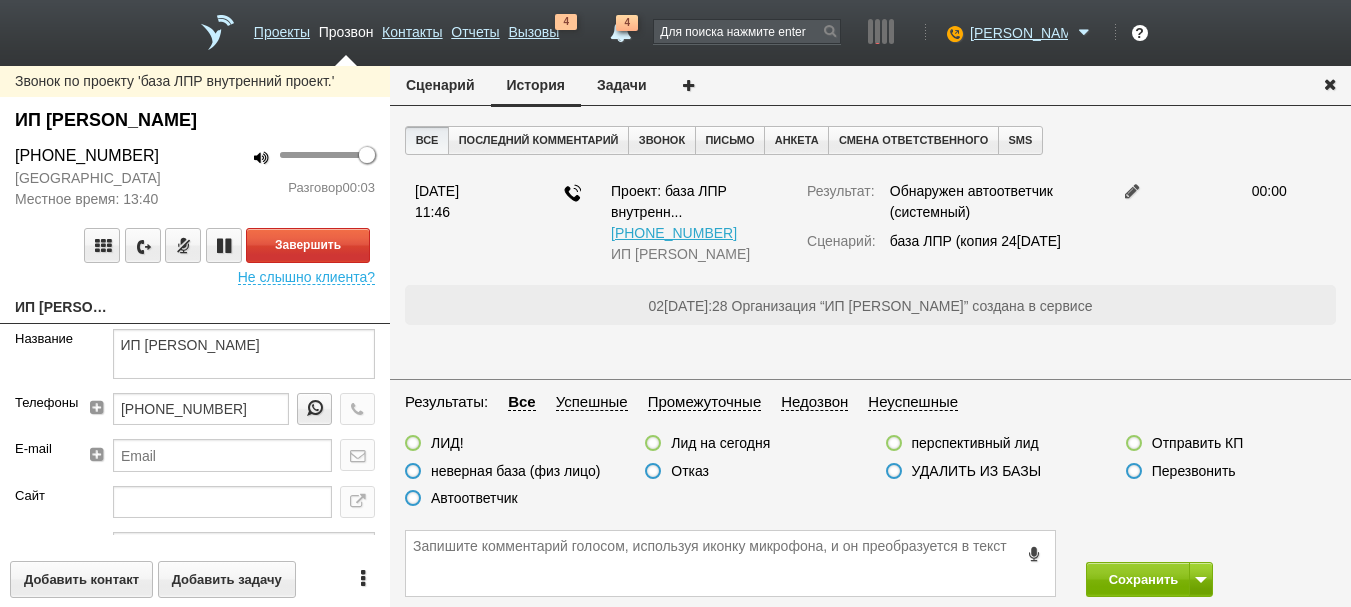 drag, startPoint x: 96, startPoint y: 123, endPoint x: 373, endPoint y: 112, distance: 277.21832 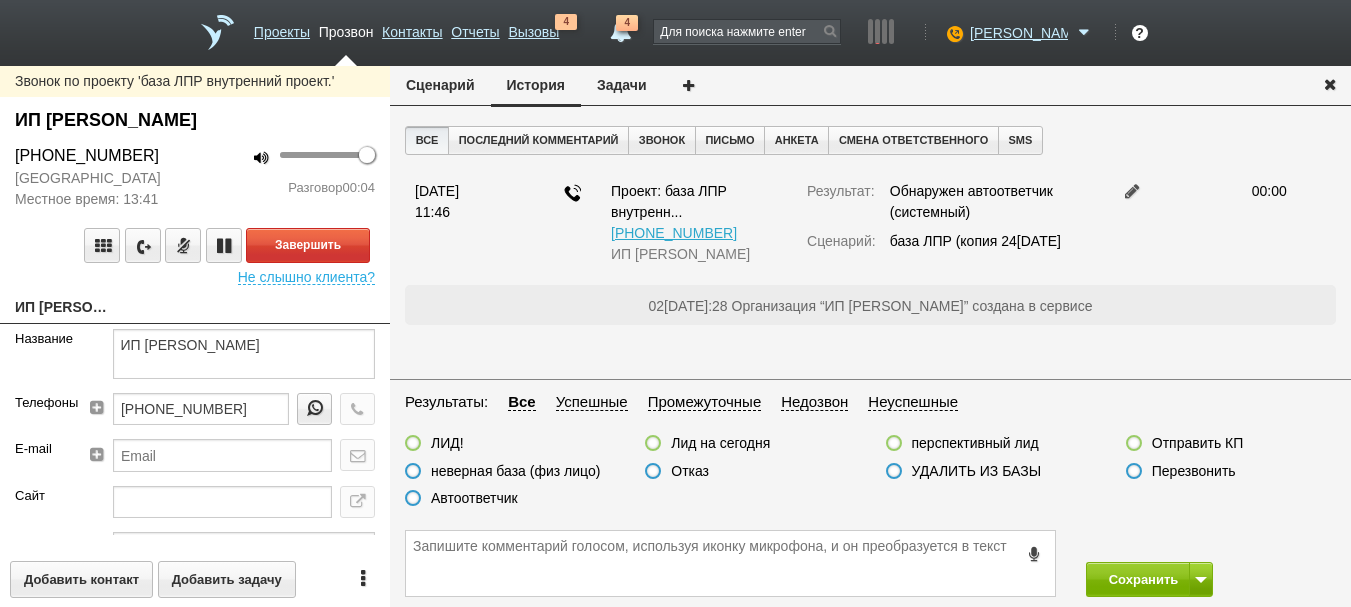 click on "02.07.2025 10:28 Организация “ИП Завадин Алексей Игоревич” создана в сервисе" at bounding box center (870, 305) 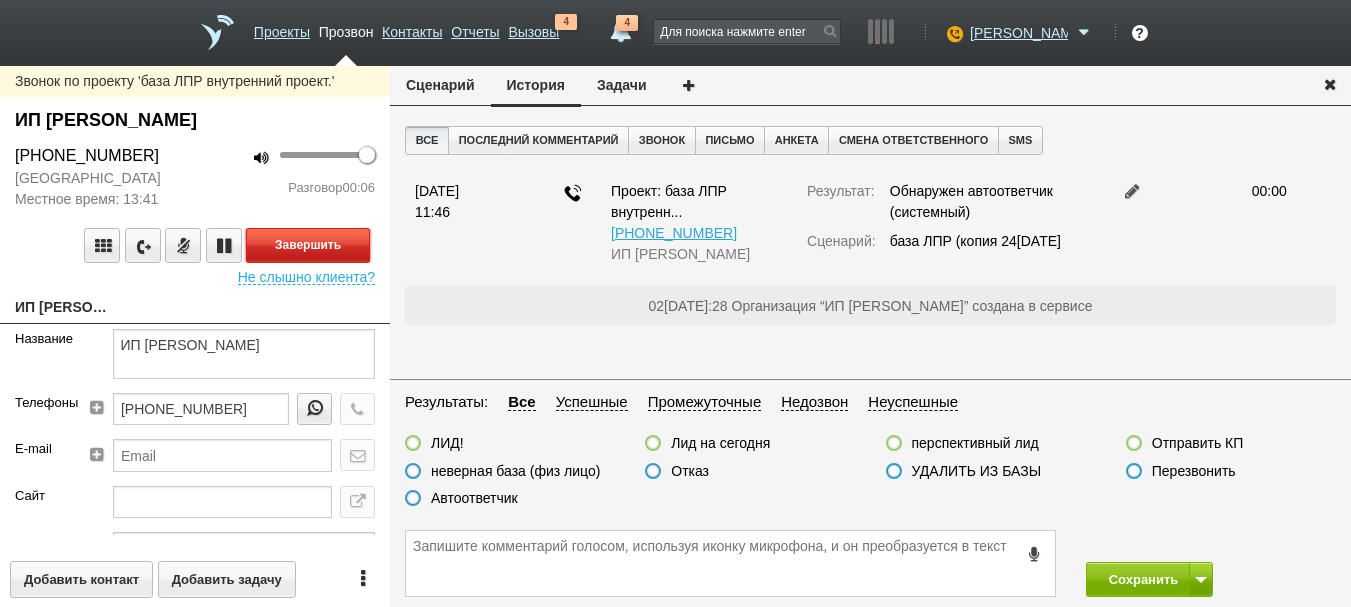 click on "Завершить" at bounding box center [308, 245] 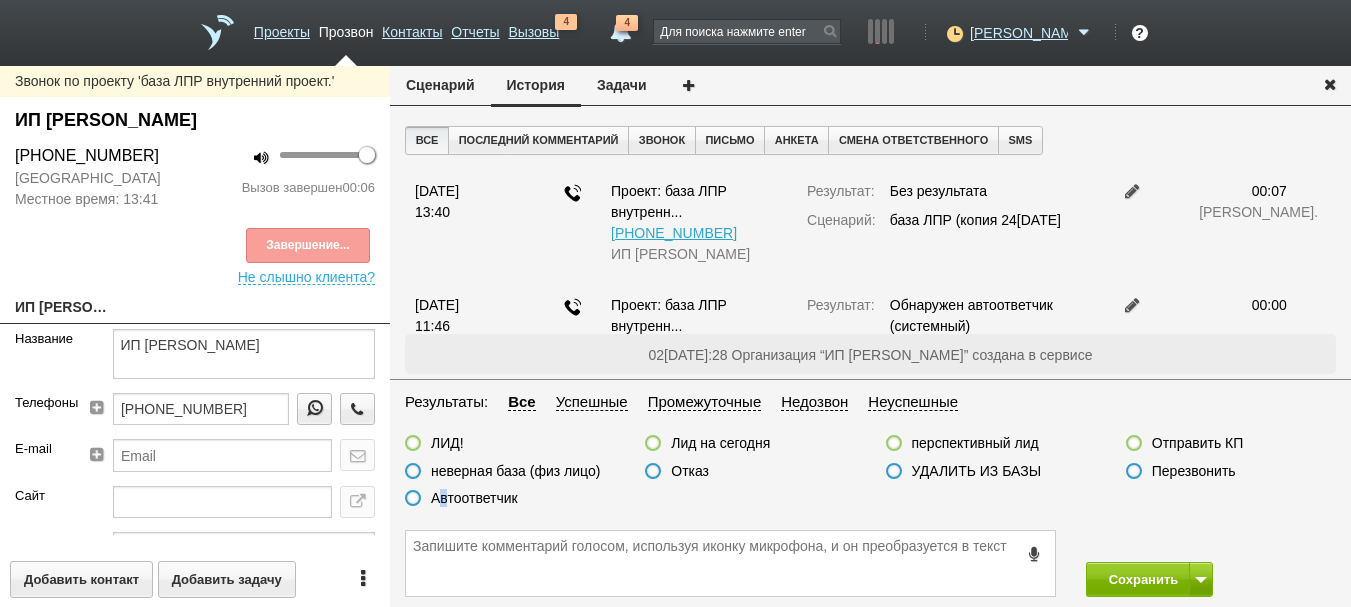 drag, startPoint x: 445, startPoint y: 497, endPoint x: 456, endPoint y: 491, distance: 12.529964 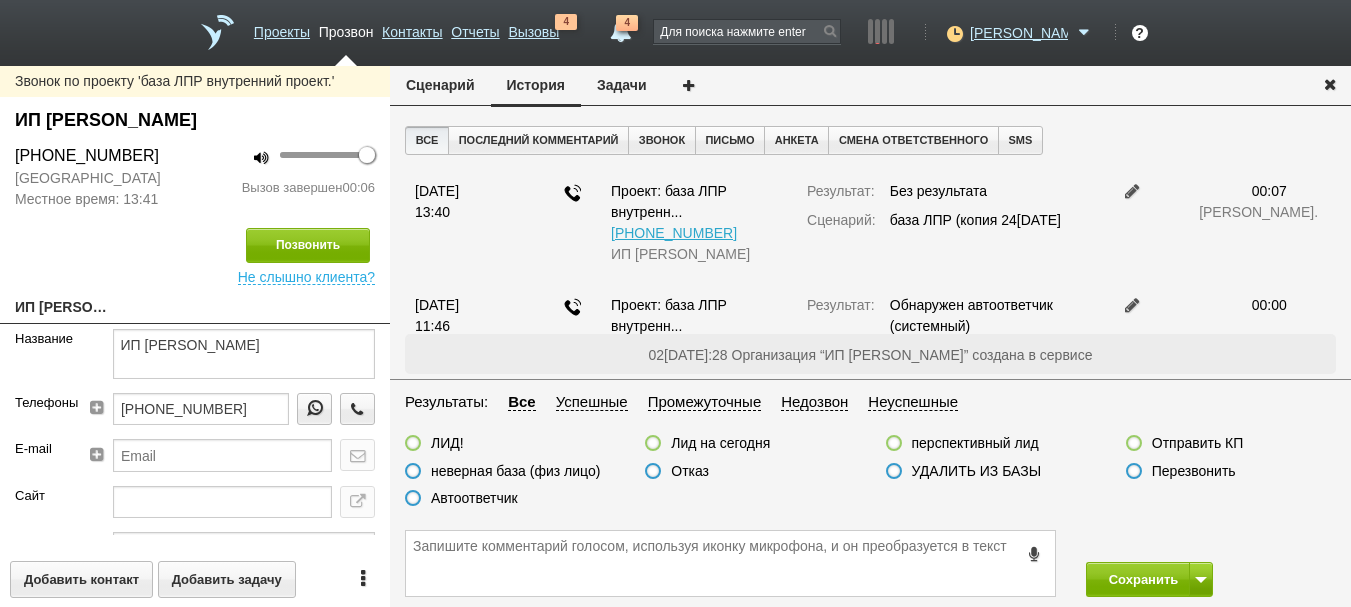 click on "Автоответчик" at bounding box center (461, 499) 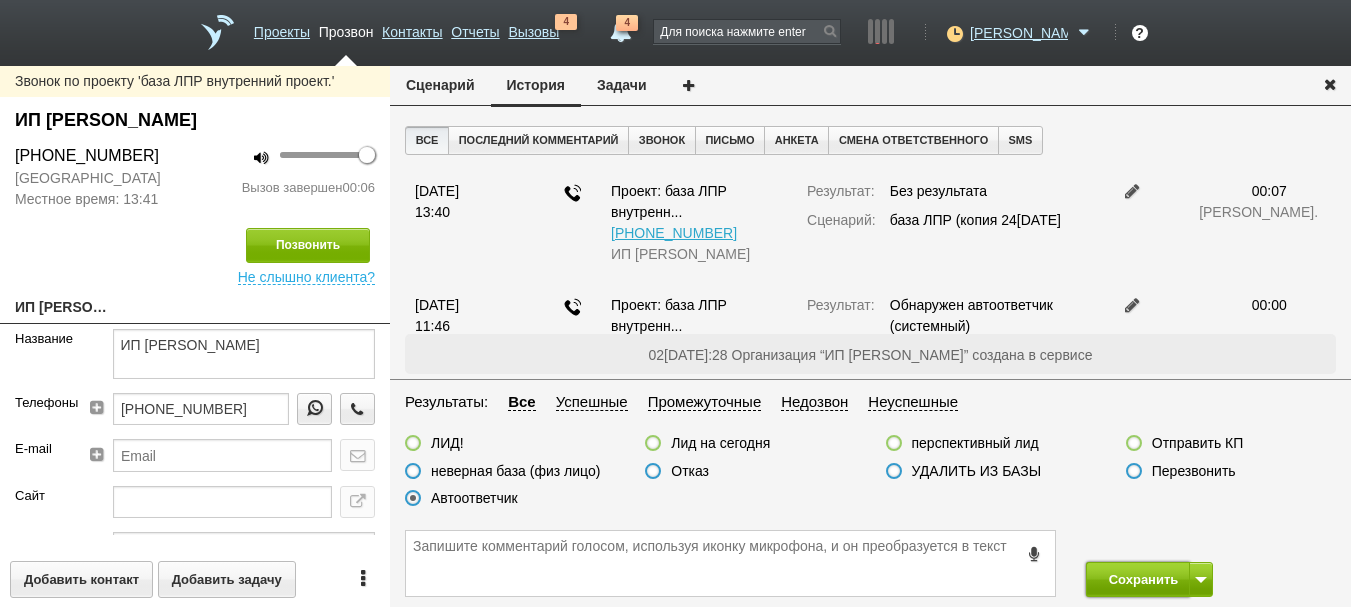 click on "Сохранить" at bounding box center (1138, 579) 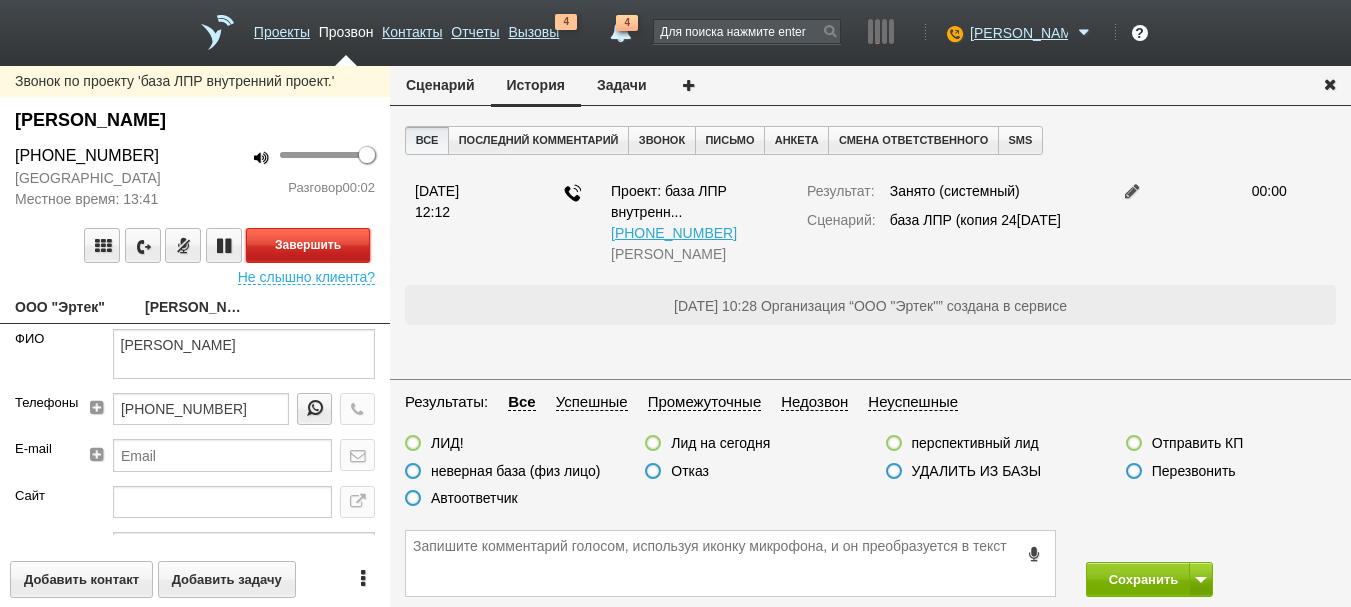 click on "Завершить" at bounding box center (308, 245) 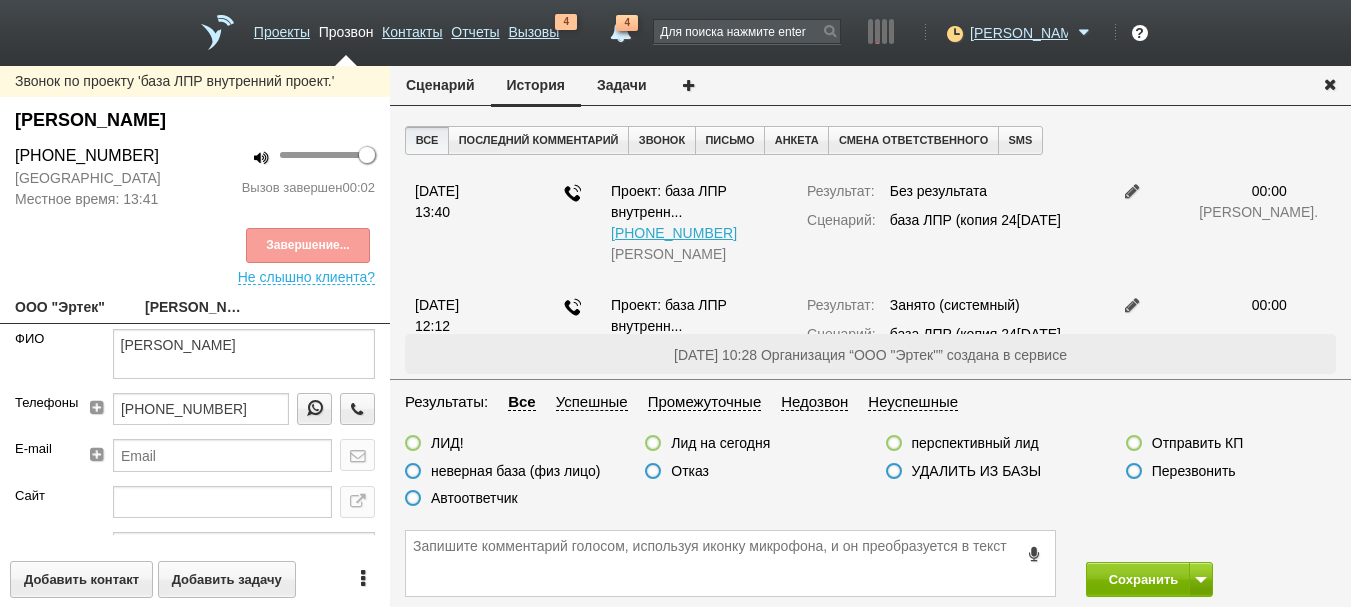 click on "Отказ" at bounding box center [677, 472] 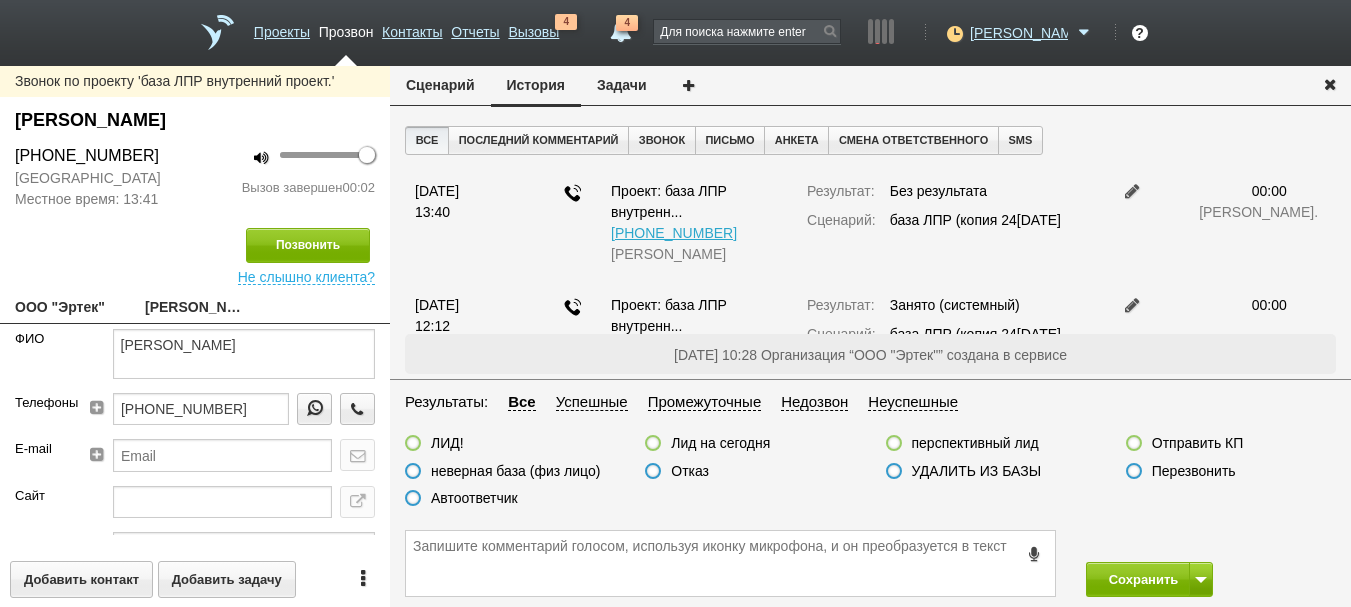 click on "Отказ" at bounding box center (690, 471) 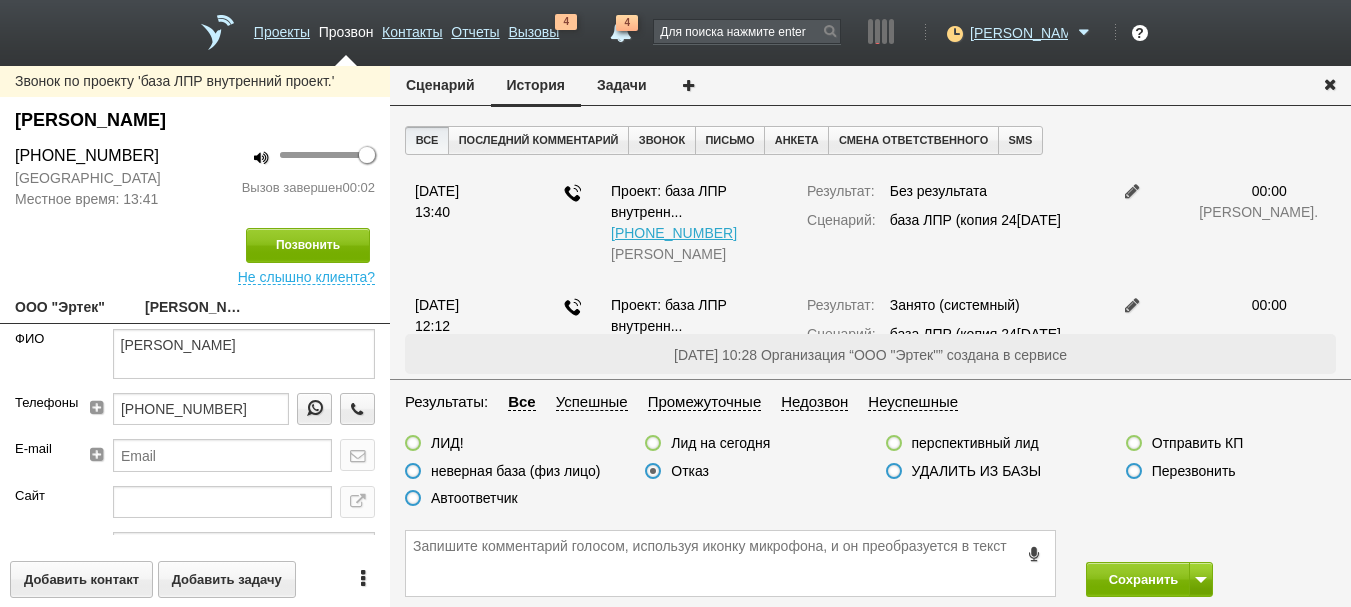 click on "УДАЛИТЬ ИЗ БАЗЫ" at bounding box center (977, 471) 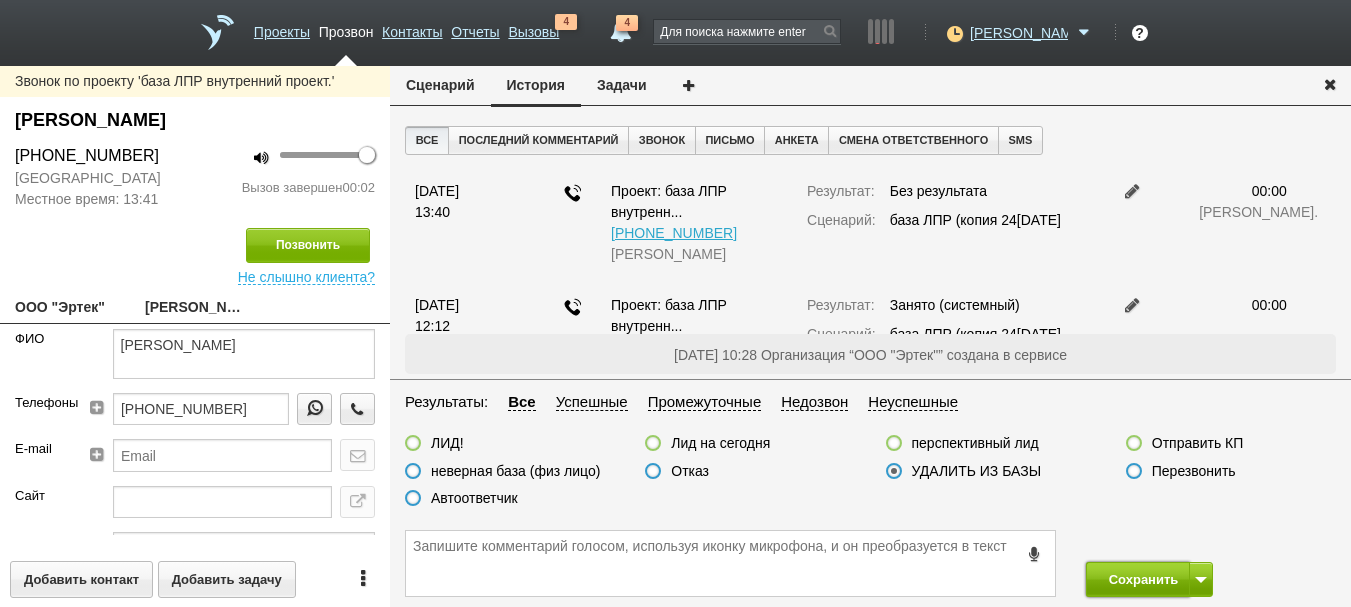 click on "Сохранить" at bounding box center [1138, 579] 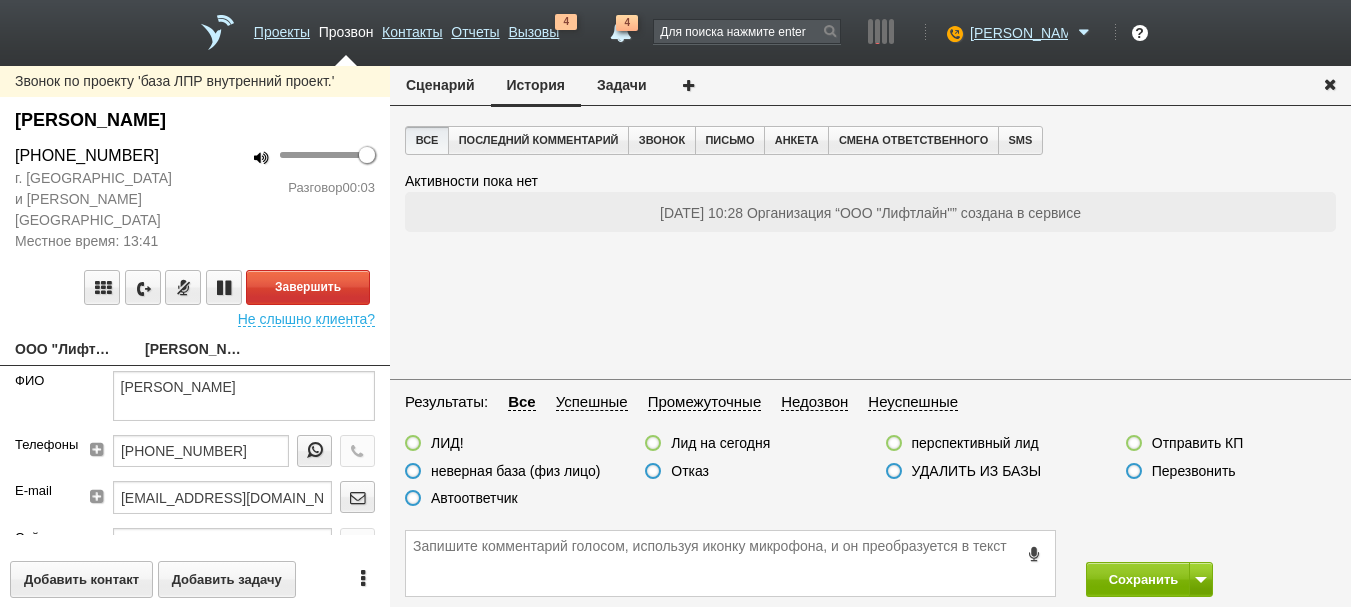 drag, startPoint x: 124, startPoint y: 123, endPoint x: 354, endPoint y: 153, distance: 231.94827 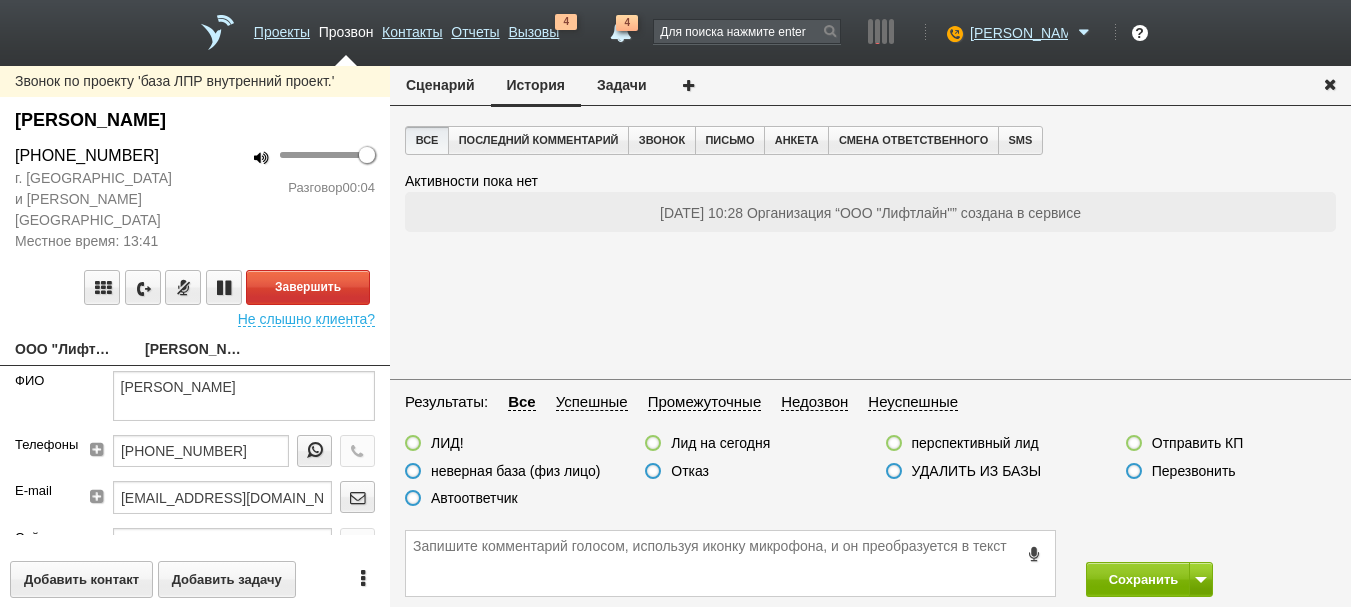 click on "ООО "Лифтлайн"" at bounding box center [65, 351] 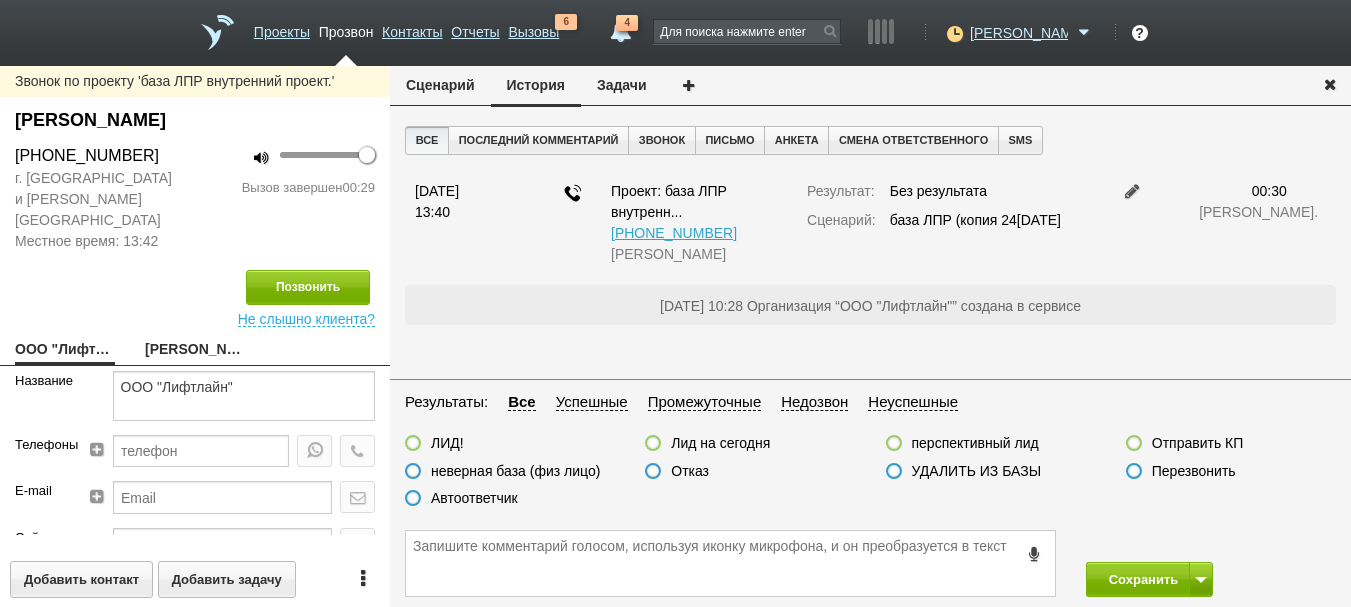 click on "Отказ" at bounding box center (690, 471) 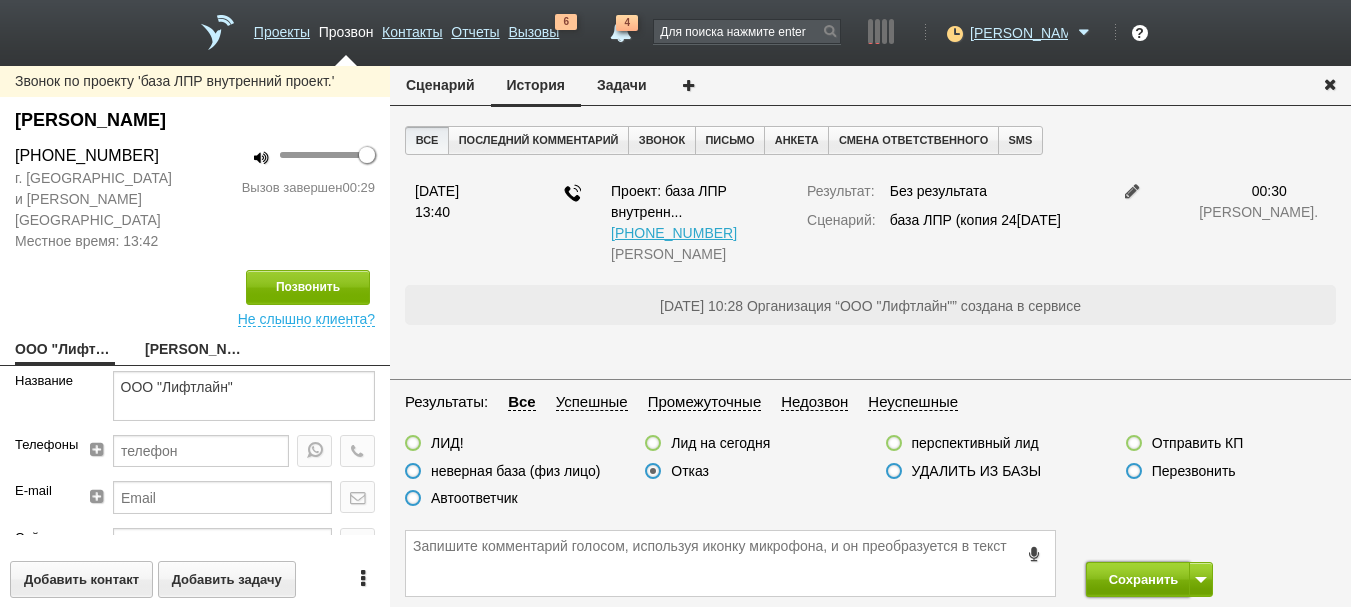 click on "Сохранить" at bounding box center (1138, 579) 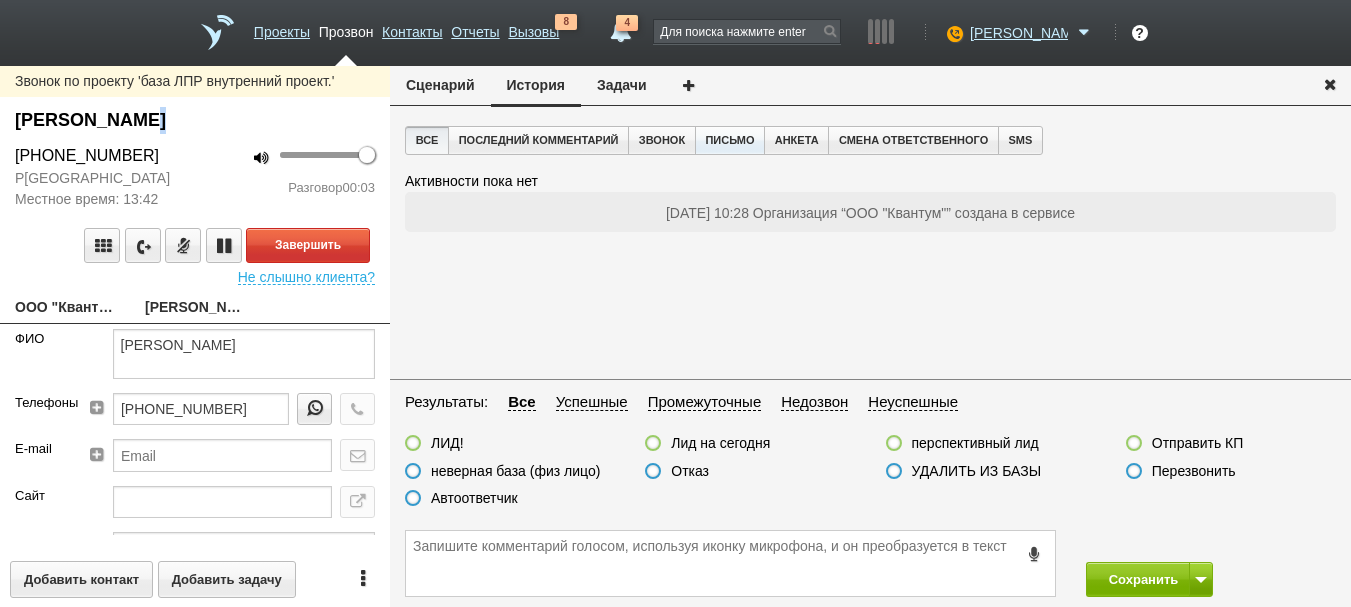 drag, startPoint x: 142, startPoint y: 119, endPoint x: 711, endPoint y: 138, distance: 569.31714 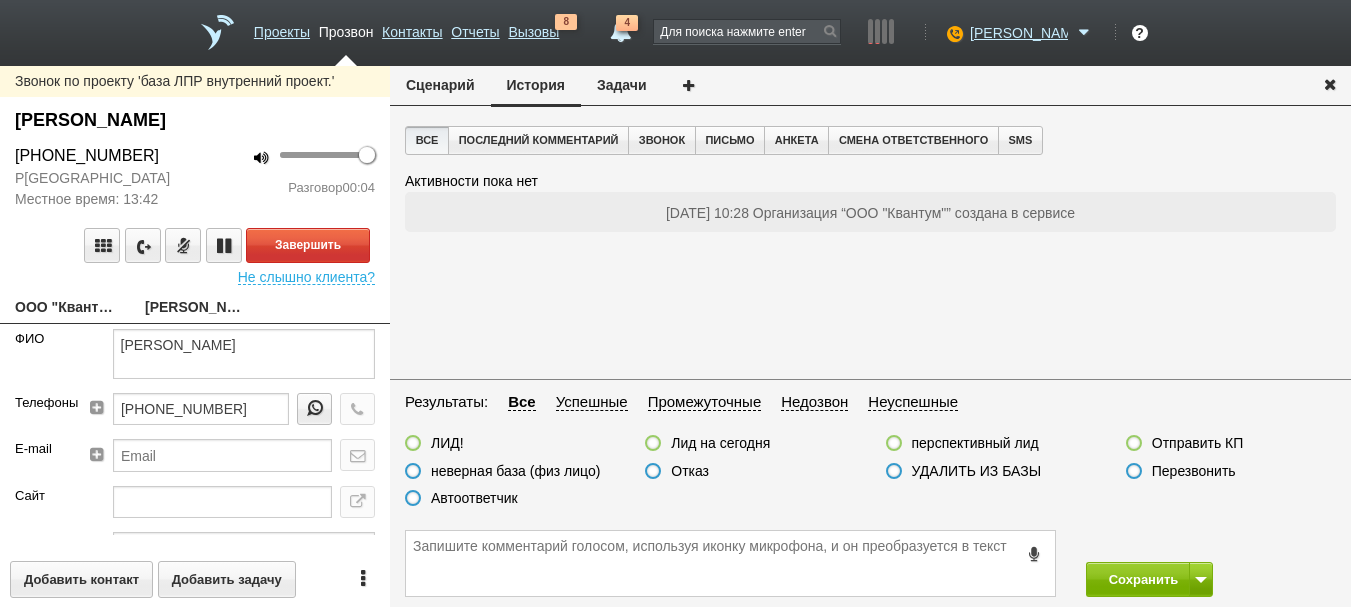 click on "Все Последний комментарий Звонок Письмо Анкета Смена ответственного SMS Активности пока нет 02.07.2025 10:28 Организация “ООО "Квантум"” создана в сервисе" at bounding box center (870, 250) 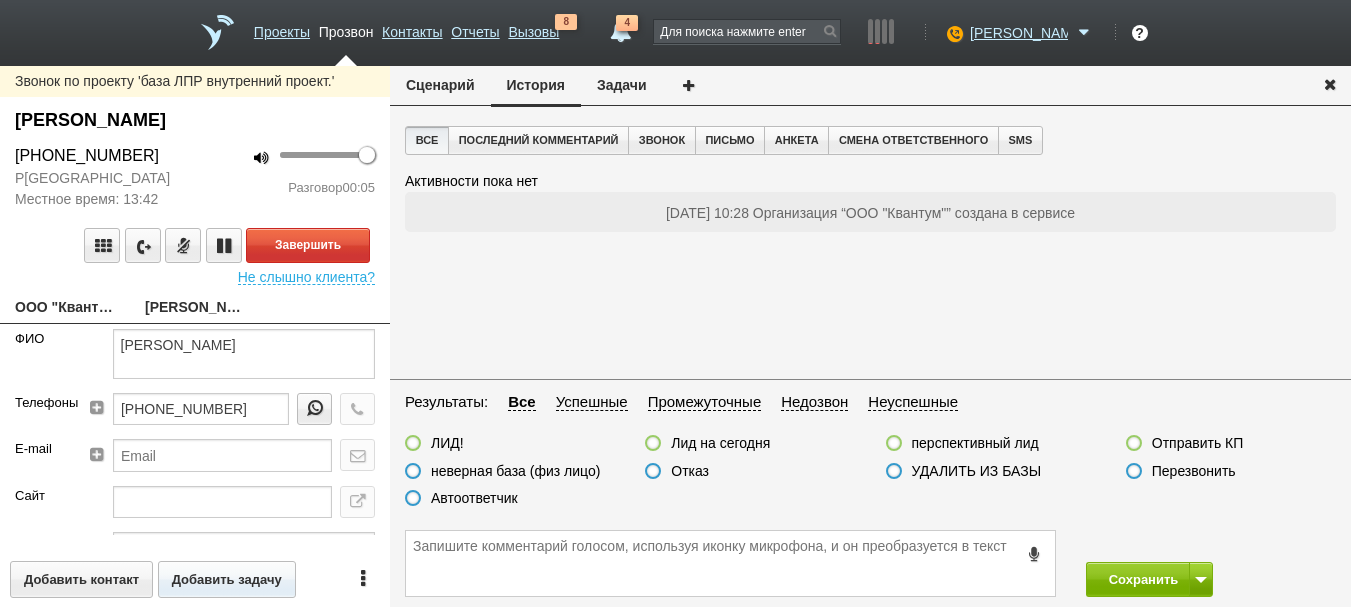 click on "ООО "Квантум"" at bounding box center [65, 309] 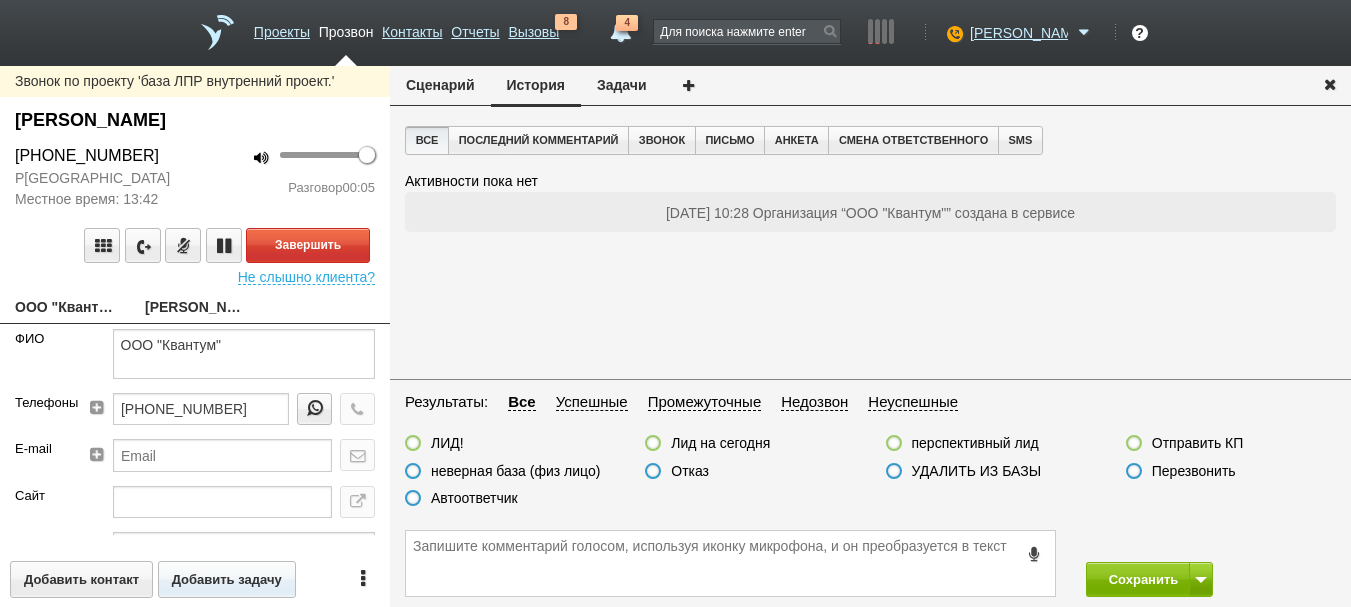 type on "46.69 Торговля оптовая прочими машинами и оборудованием" 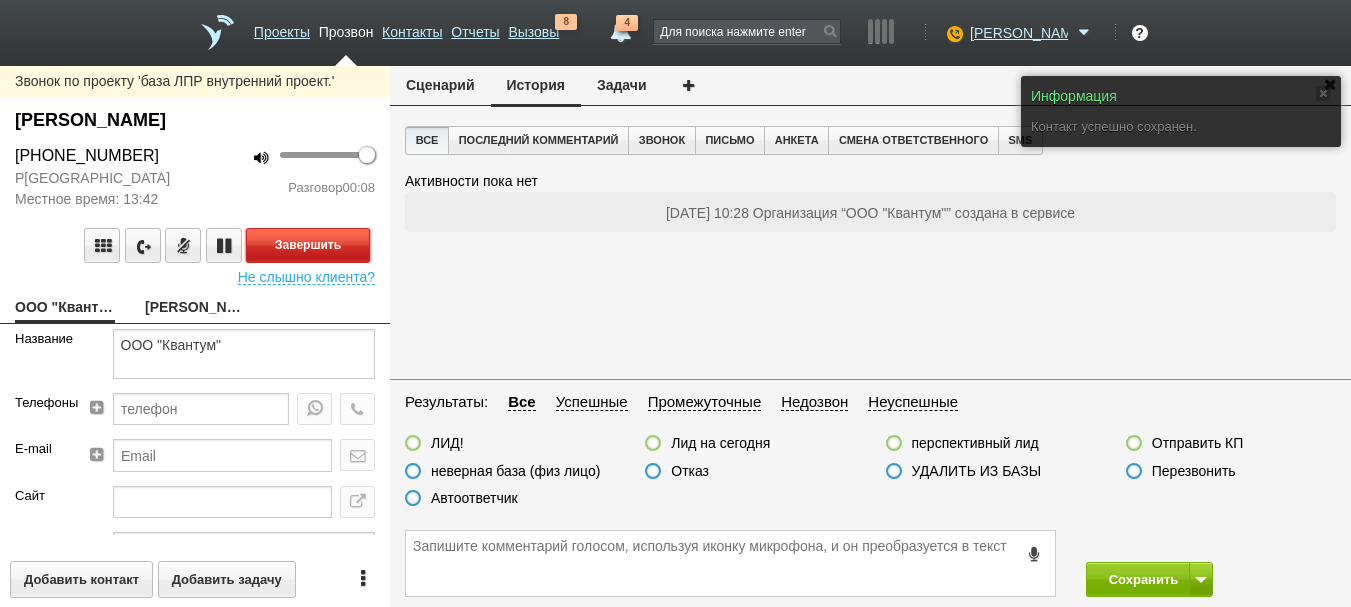 click on "Завершить" at bounding box center [308, 245] 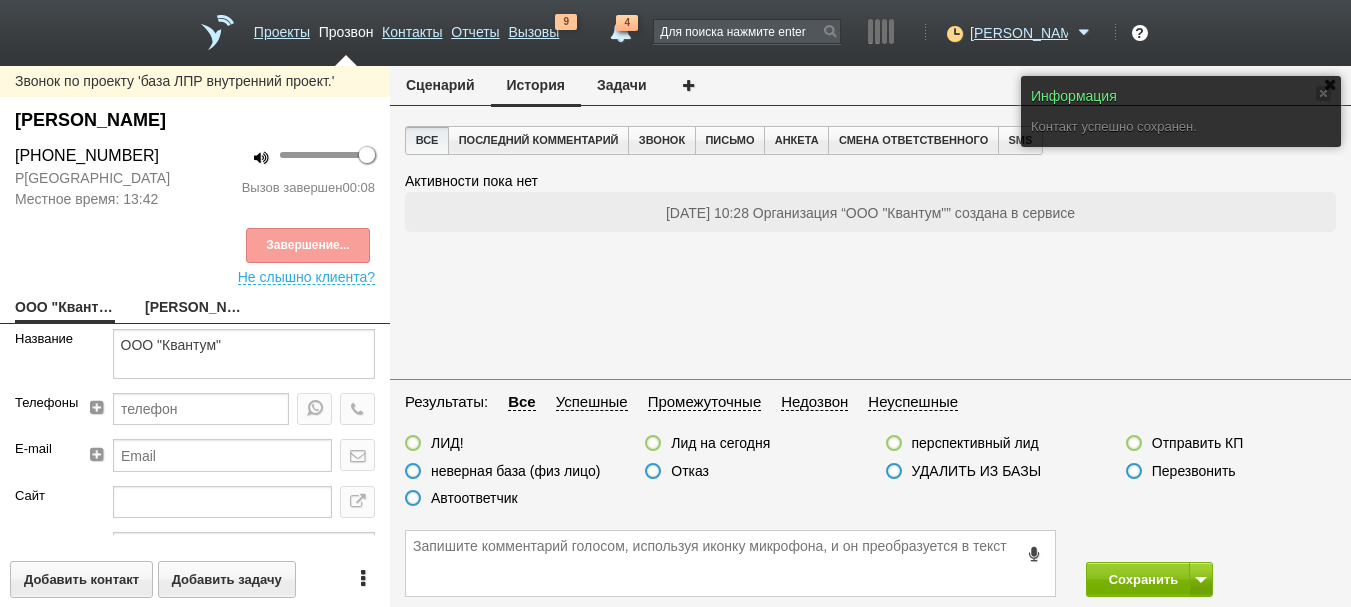 drag, startPoint x: 507, startPoint y: 507, endPoint x: 498, endPoint y: 497, distance: 13.453624 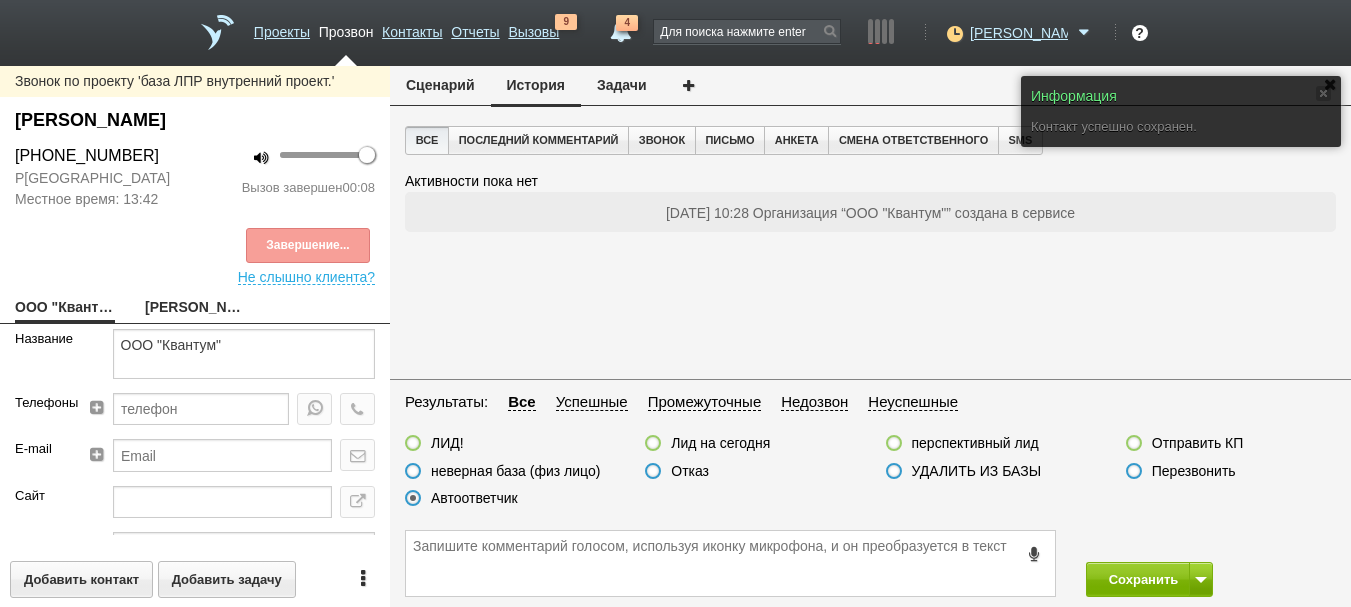 click on "Автоответчик" at bounding box center (474, 498) 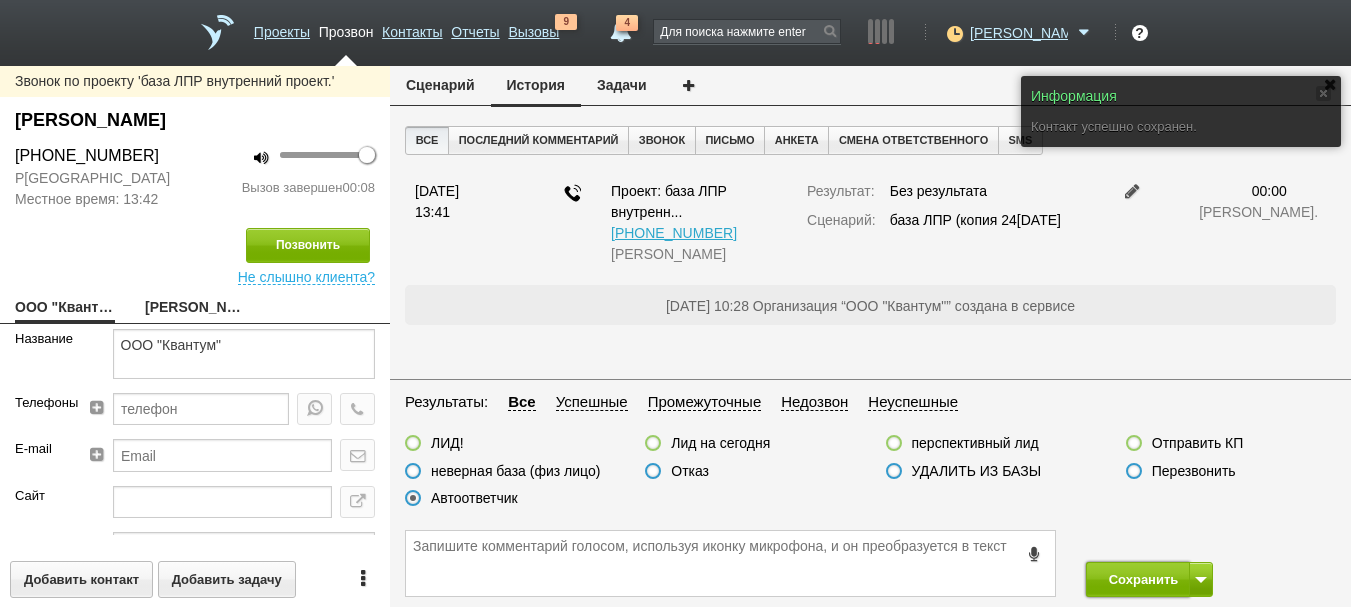 drag, startPoint x: 1108, startPoint y: 590, endPoint x: 924, endPoint y: 570, distance: 185.08377 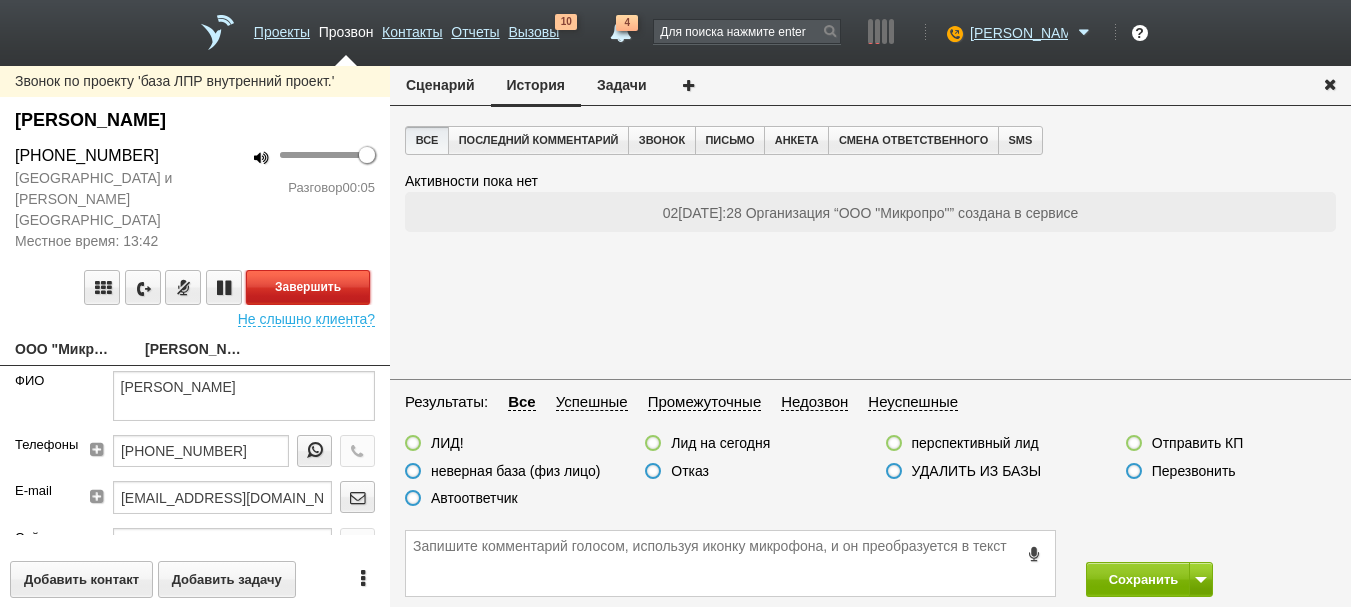 click on "Завершить" at bounding box center [308, 287] 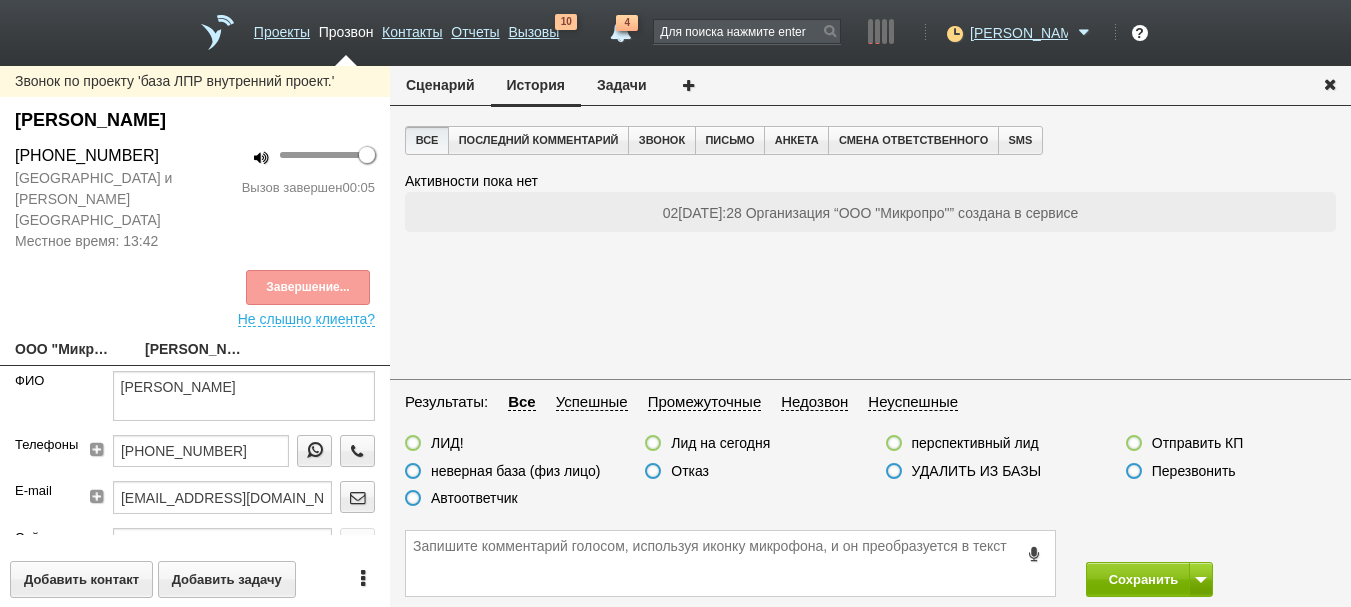 click on "Автоответчик" at bounding box center [474, 498] 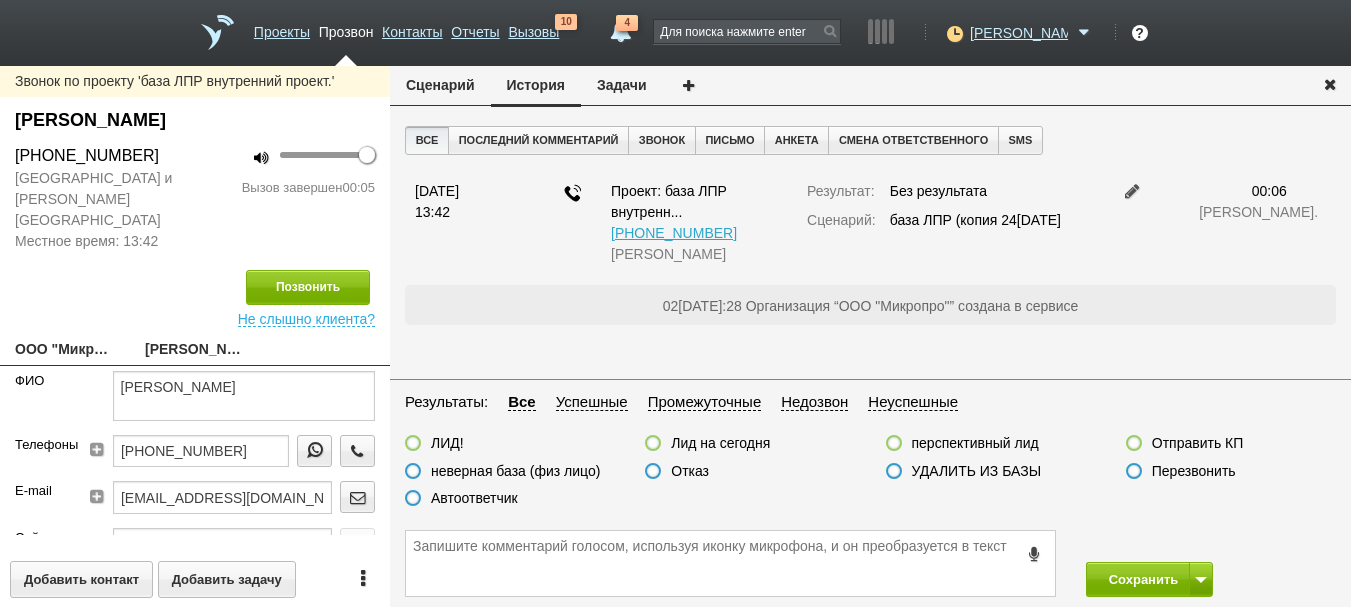 click on "Автоответчик" at bounding box center (510, 499) 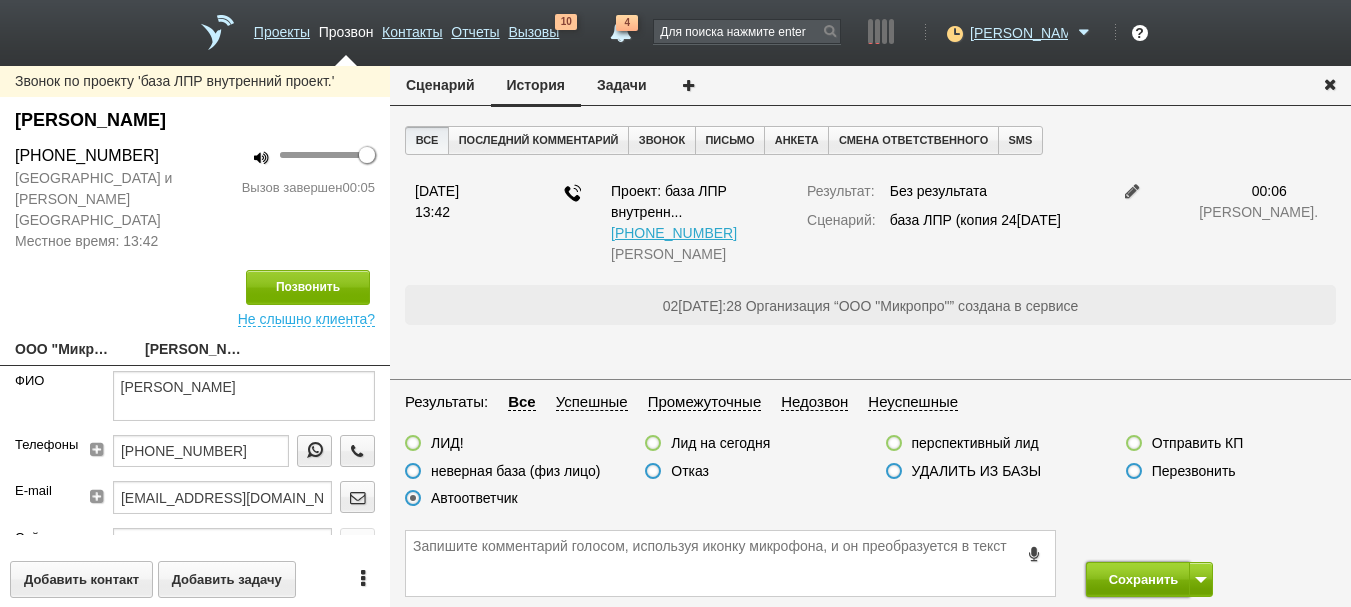 click on "Сохранить" at bounding box center [1138, 579] 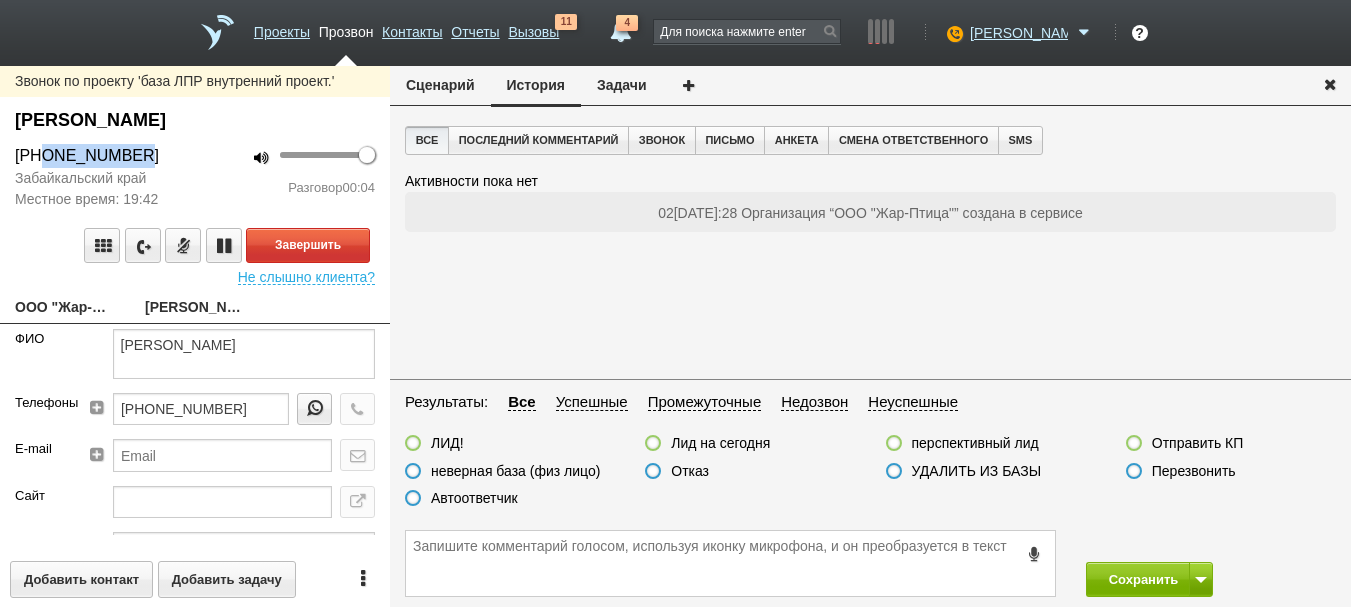 drag, startPoint x: 38, startPoint y: 146, endPoint x: 295, endPoint y: 130, distance: 257.49756 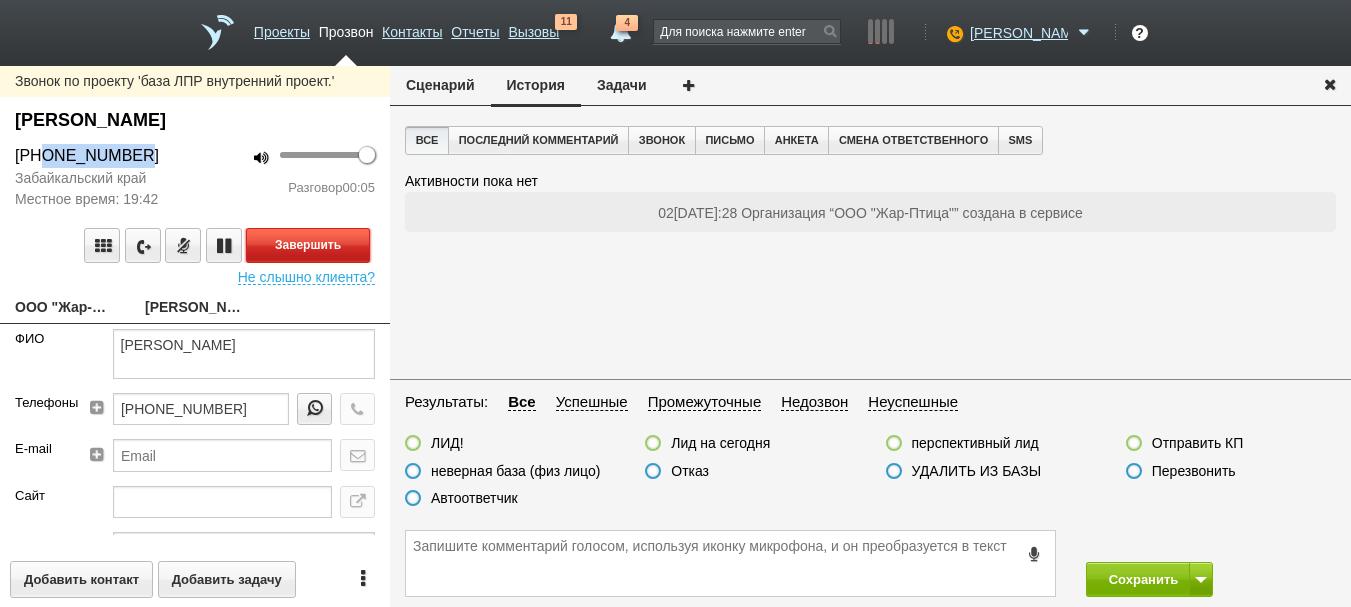 click on "Завершить" at bounding box center [308, 245] 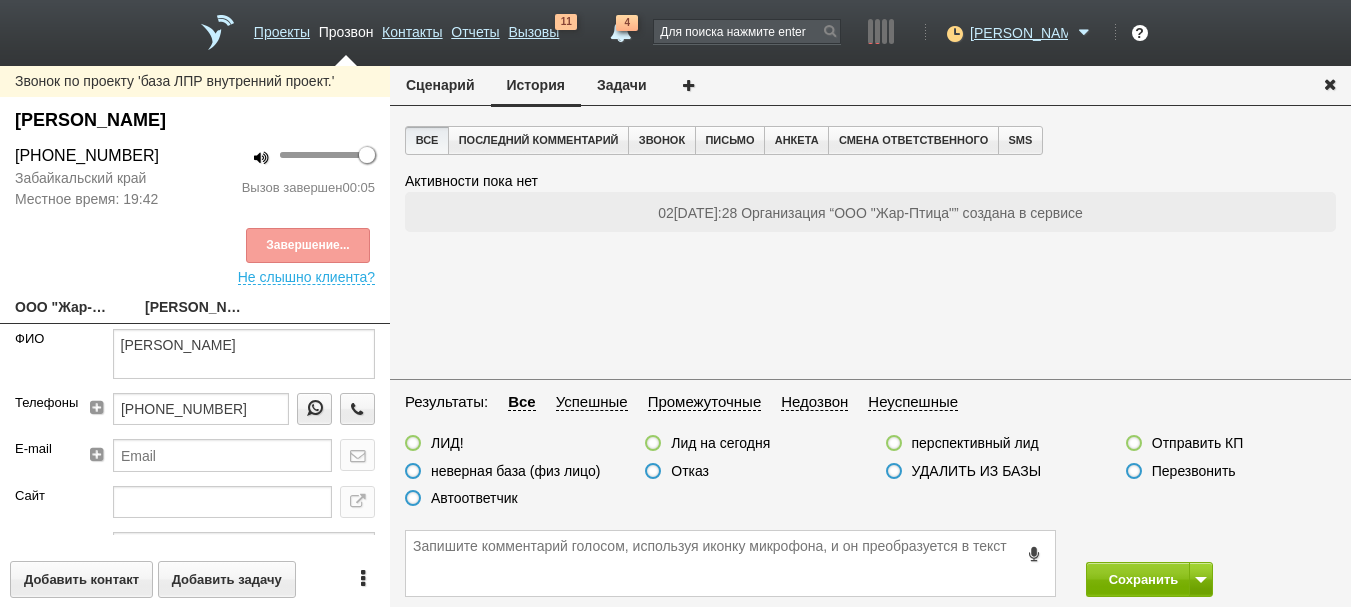 drag, startPoint x: 501, startPoint y: 500, endPoint x: 787, endPoint y: 529, distance: 287.46652 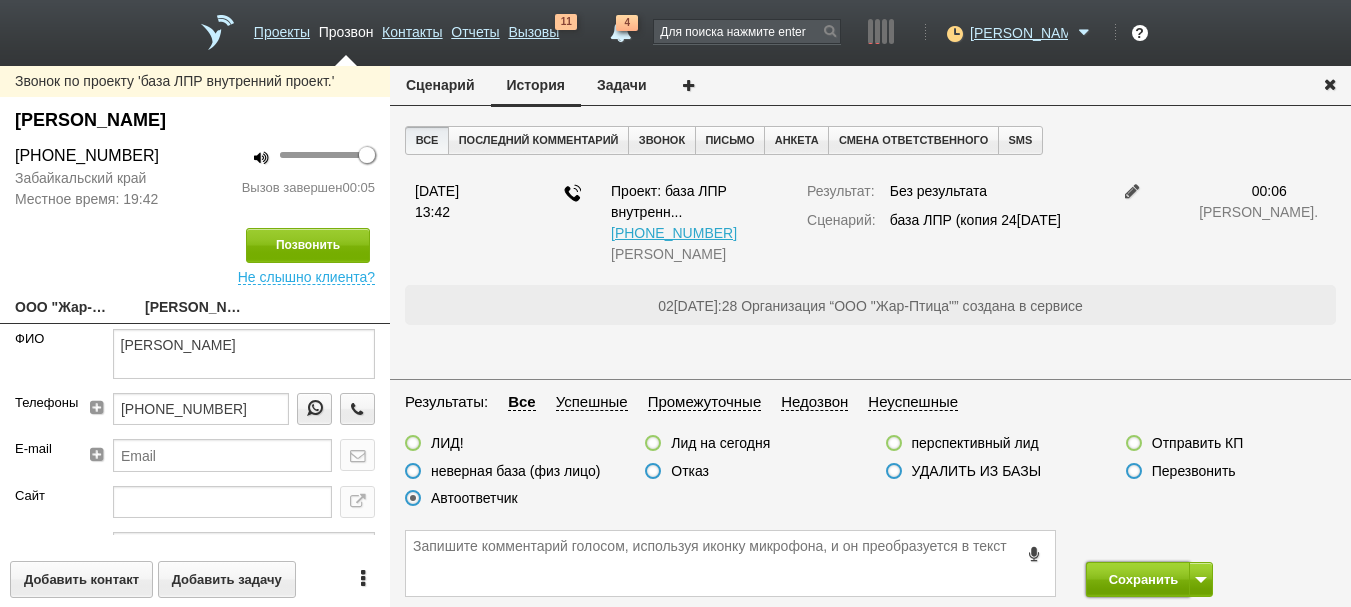 click on "Сохранить" at bounding box center (1138, 579) 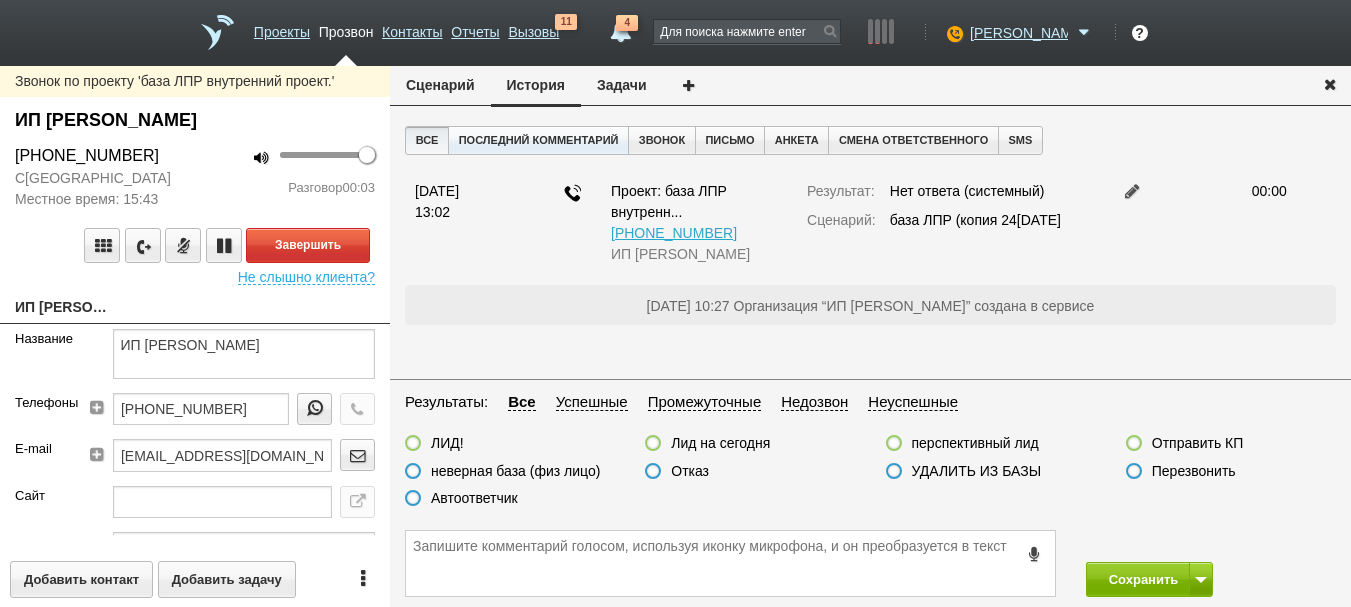 drag, startPoint x: 156, startPoint y: 121, endPoint x: 501, endPoint y: 133, distance: 345.20862 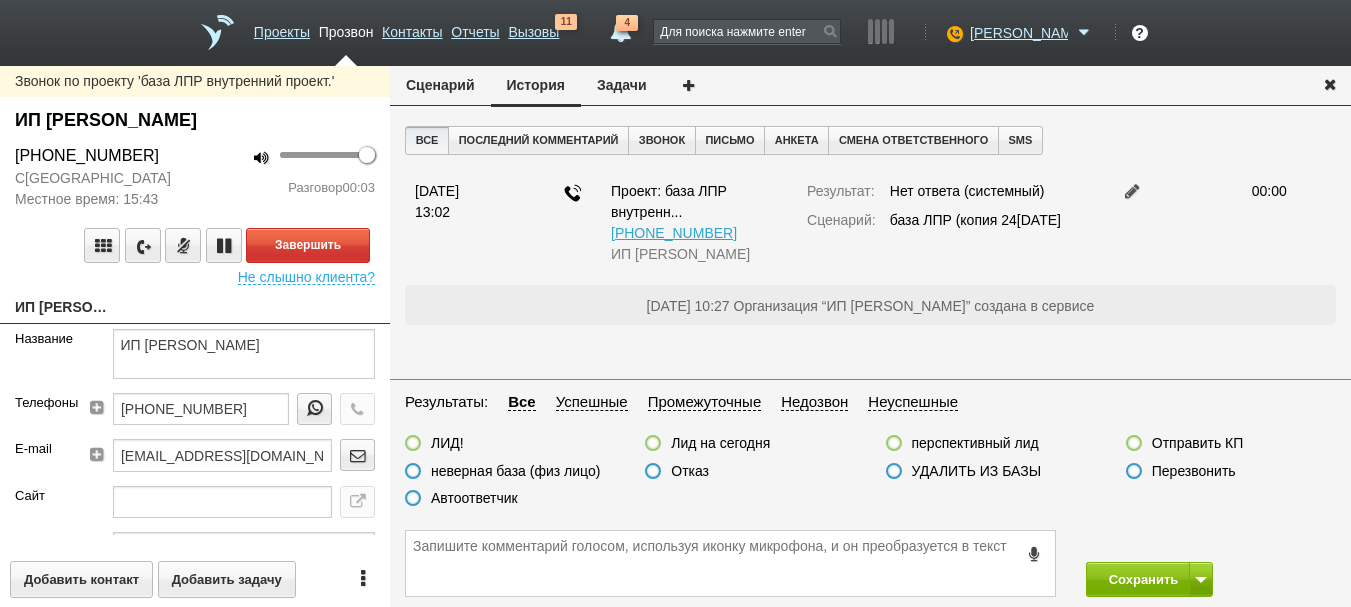click on "02.07.2025 10:27 Организация “ИП Смольников Антон Геннадьевич” создана в сервисе" at bounding box center [870, 305] 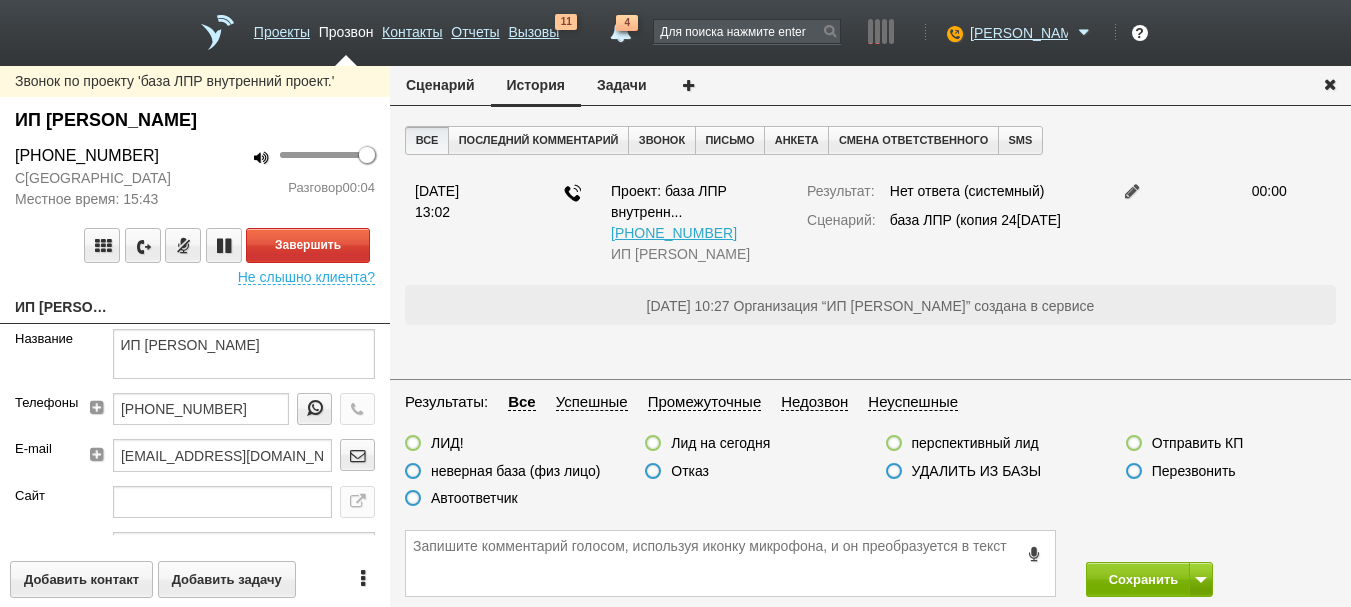 click on "ИП Смольников Антон Геннадьевич" at bounding box center (65, 309) 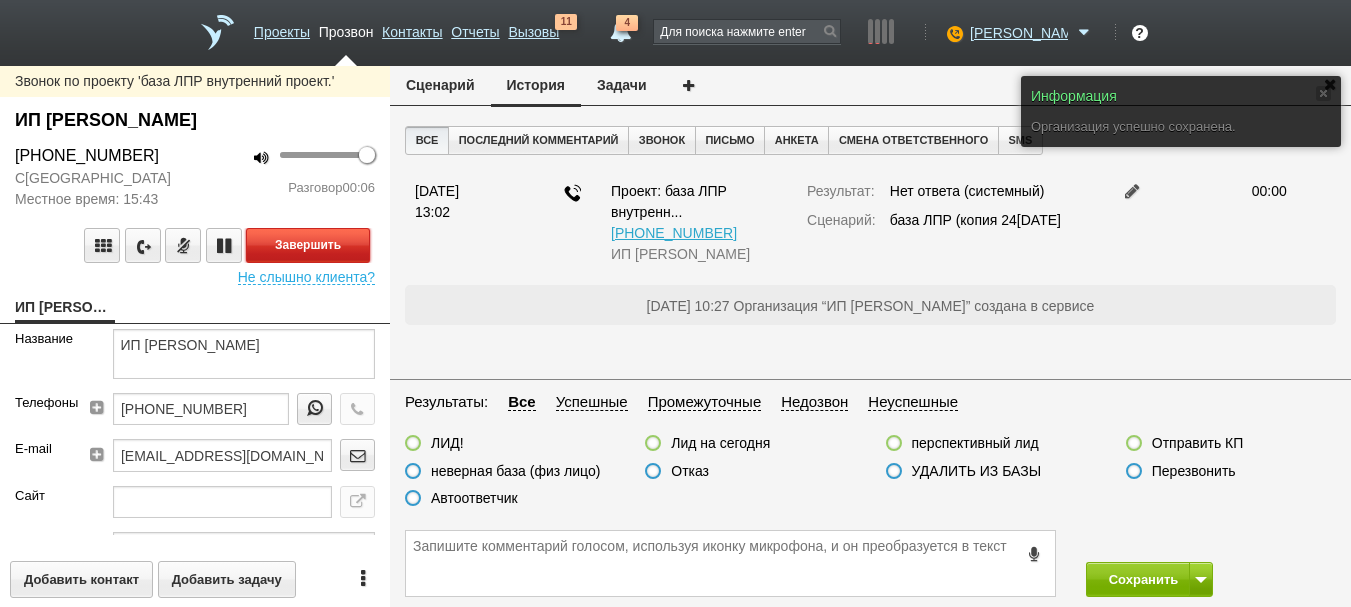 click on "Завершить" at bounding box center [308, 245] 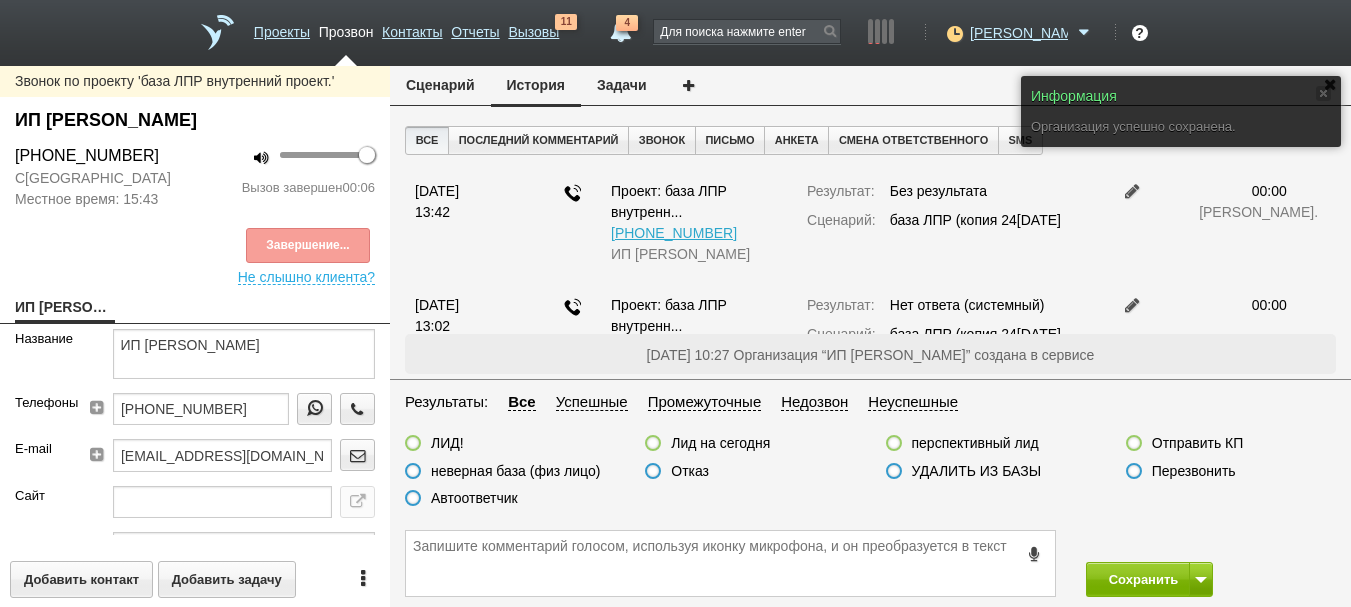 click on "Автоответчик" at bounding box center (474, 498) 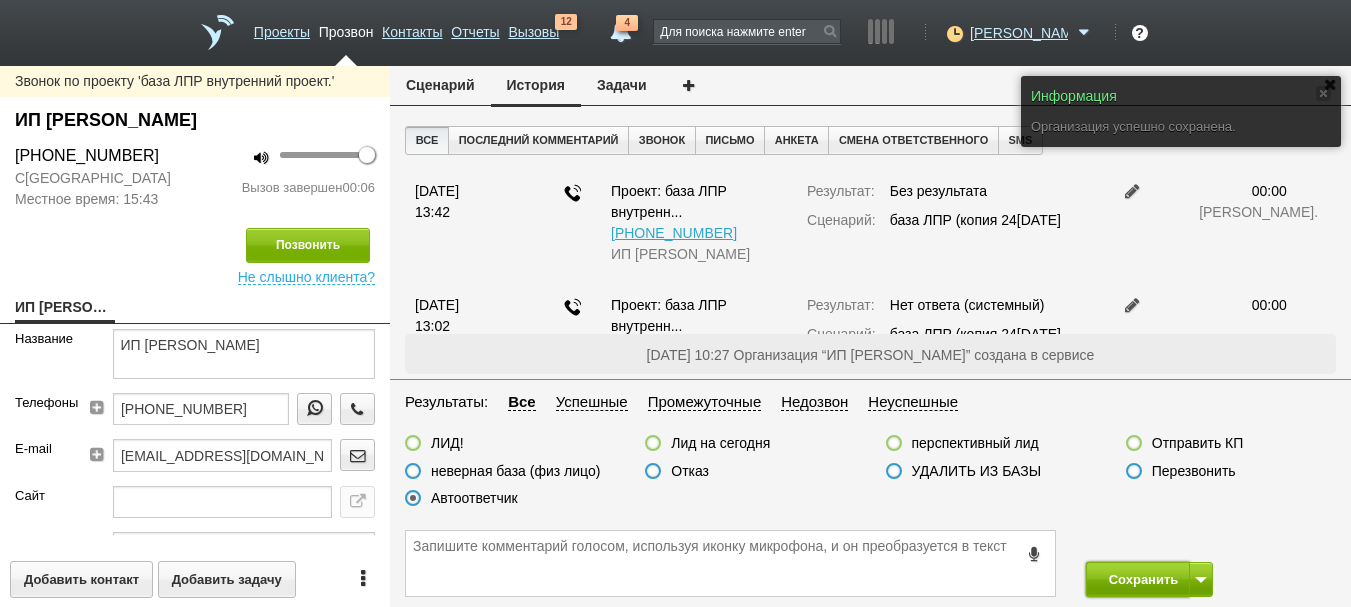 click on "Сохранить" at bounding box center (1138, 579) 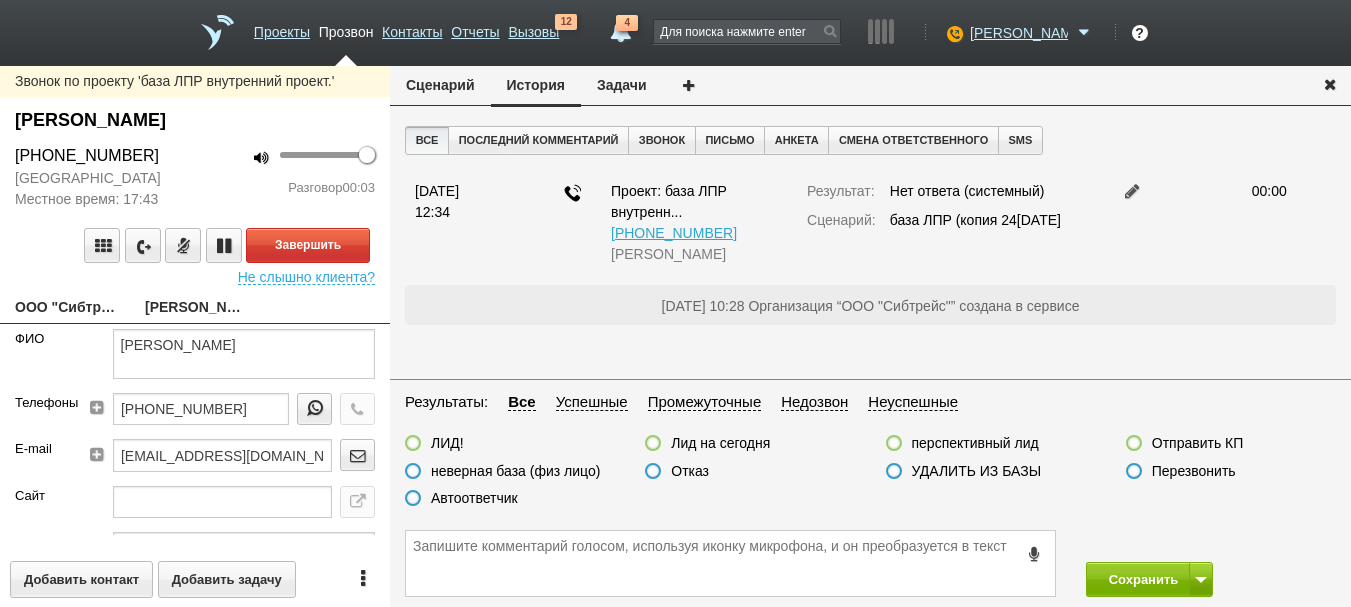 drag, startPoint x: 137, startPoint y: 123, endPoint x: 439, endPoint y: 88, distance: 304.0214 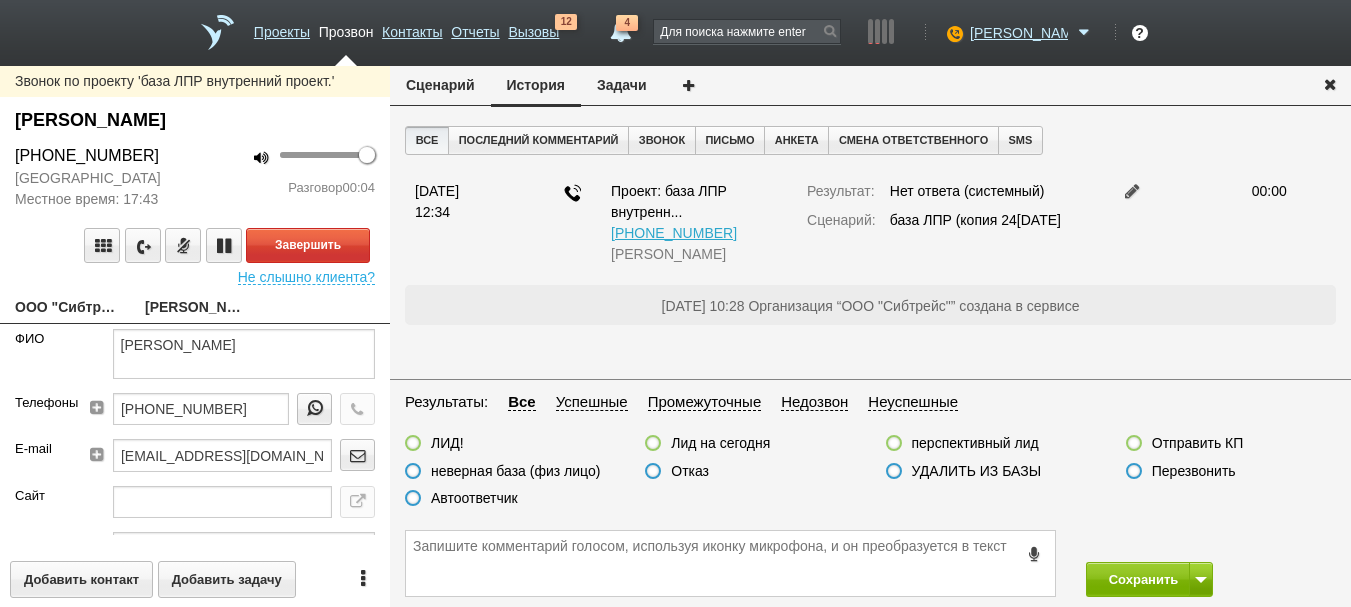 click on "Звонок по проекту 'база ЛПР  внутренний проект.' Демченко Дмитрий Анатольевич +7 (913) 484-81-46 Новосибирская область Местное время: 17:43     100
Разговор
00:04         Завершить Не слышно клиента? ООО "Сибтрейс" Демченко Дмитрий Анатольевич ФИО Демченко Дмитрий Анатольевич Телефоны +7 (913) 484-81-46 E-mail KPM4442@NGS.RU Сайт Город Новосибирская обл Адрес 630004, Новосибирская обл, г Новосибирск, пр-кт Комсомольский, 1А Регион Новосибирская область Должность Генеральный Директор Описание Внешний ID 1245400042470 Добавить контакт   Добавить задачу" at bounding box center (195, 336) 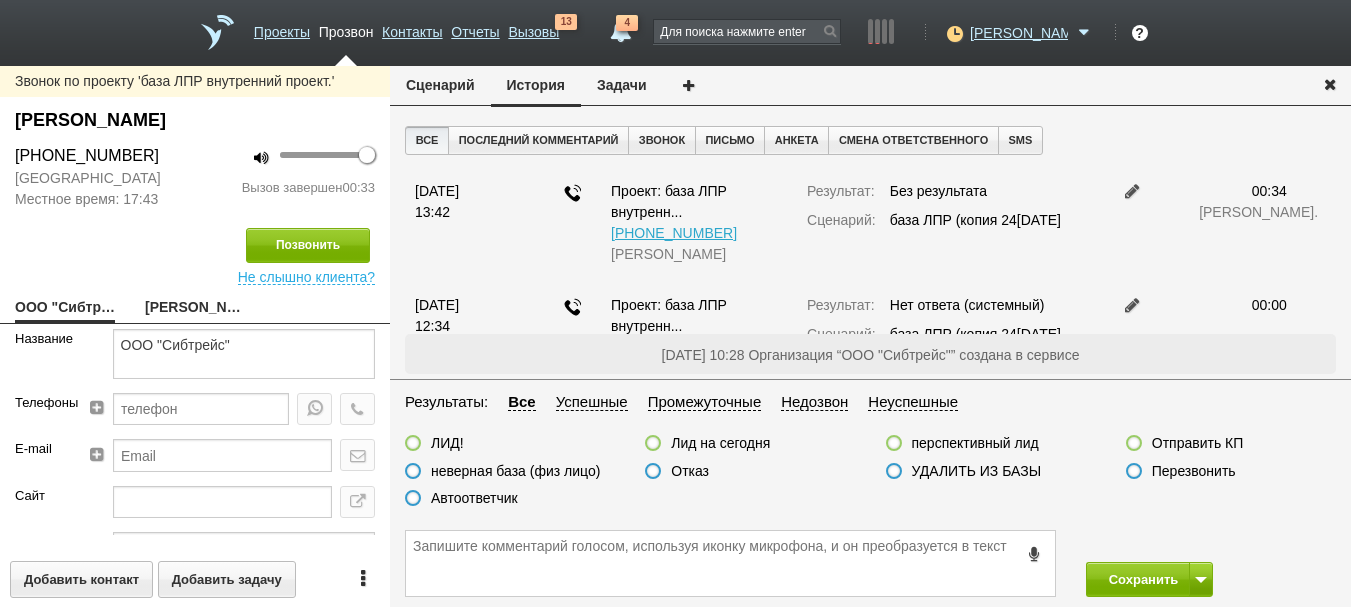 click on "Отказ" at bounding box center [690, 471] 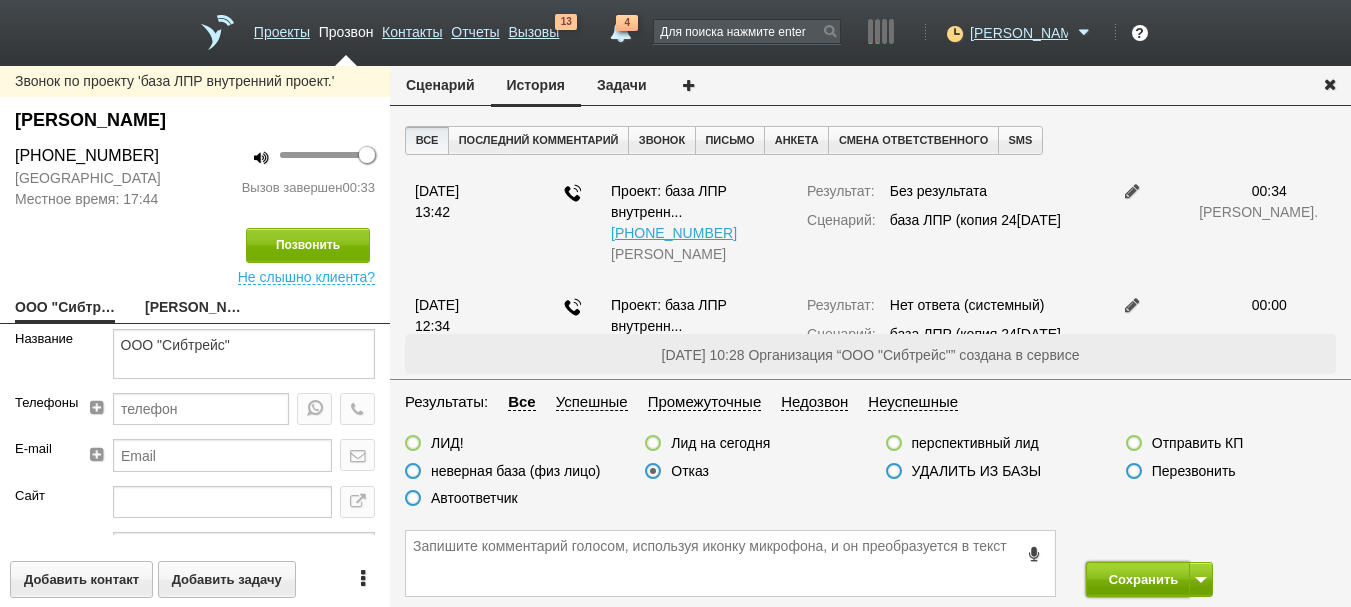 click on "Сохранить" at bounding box center (1138, 579) 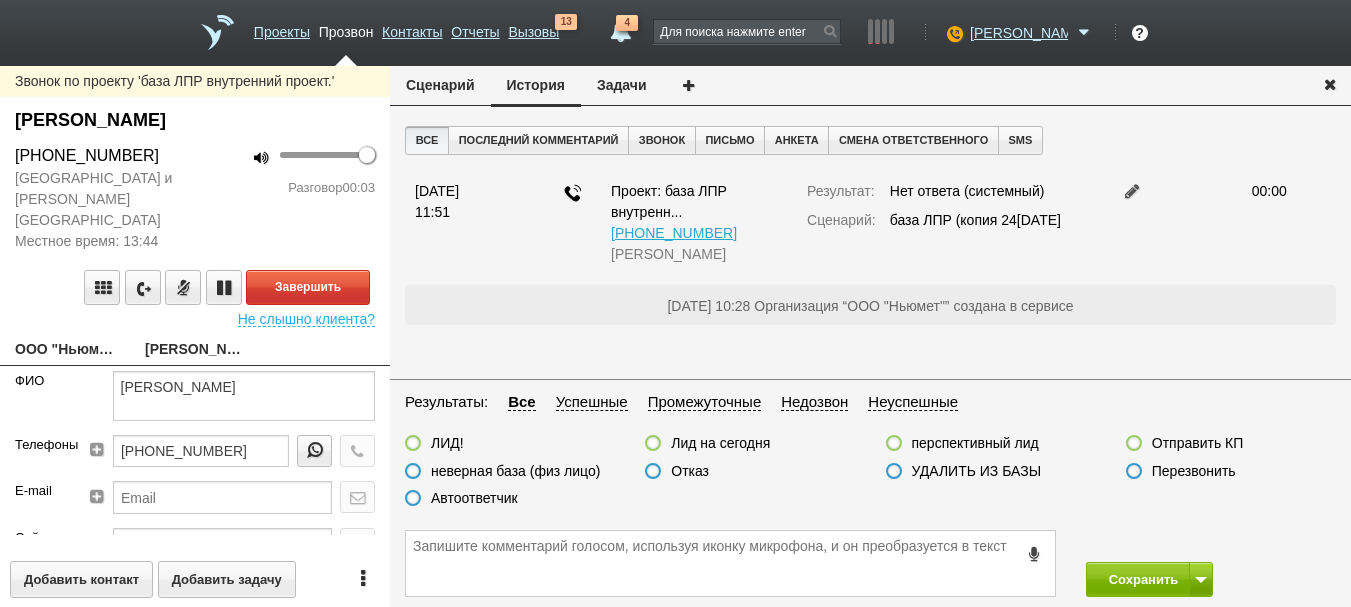 drag, startPoint x: 126, startPoint y: 121, endPoint x: 268, endPoint y: 103, distance: 143.13629 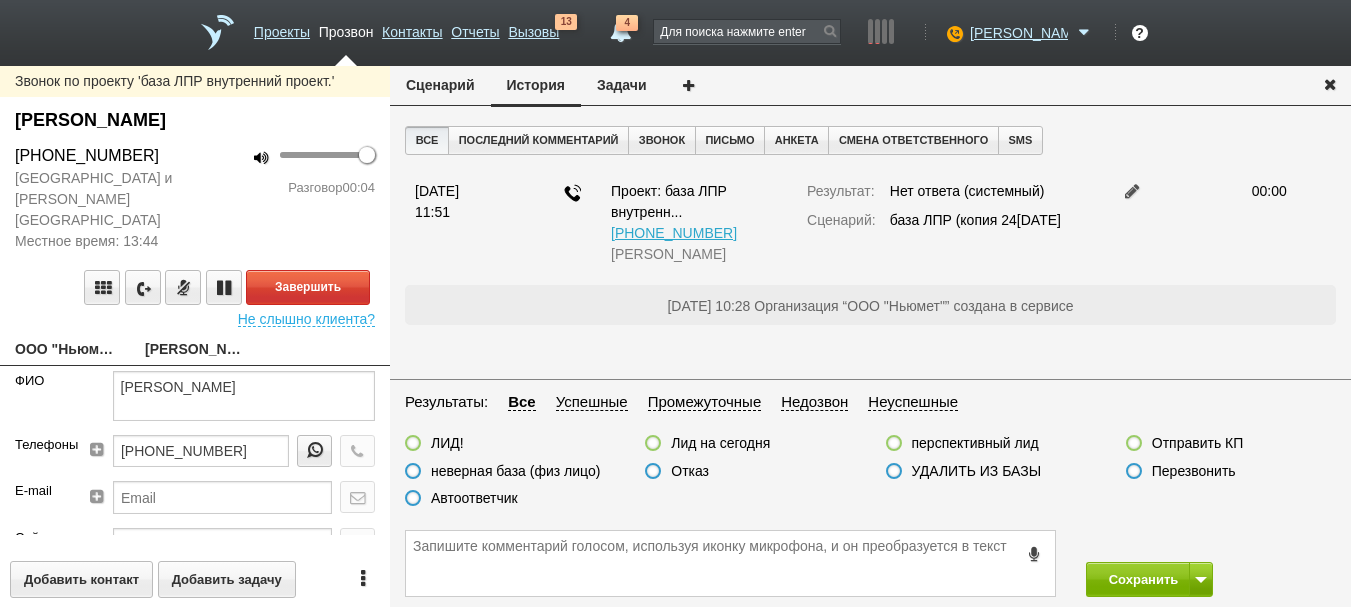 click on "Результаты: Все Успешные Промежуточные Недозвон Неуспешные ЛИД! Лид на сегодня перспективный лид Отправить КП неверная база (физ лицо) Отказ  УДАЛИТЬ ИЗ БАЗЫ Перезвонить Автоответчик" at bounding box center [870, 450] 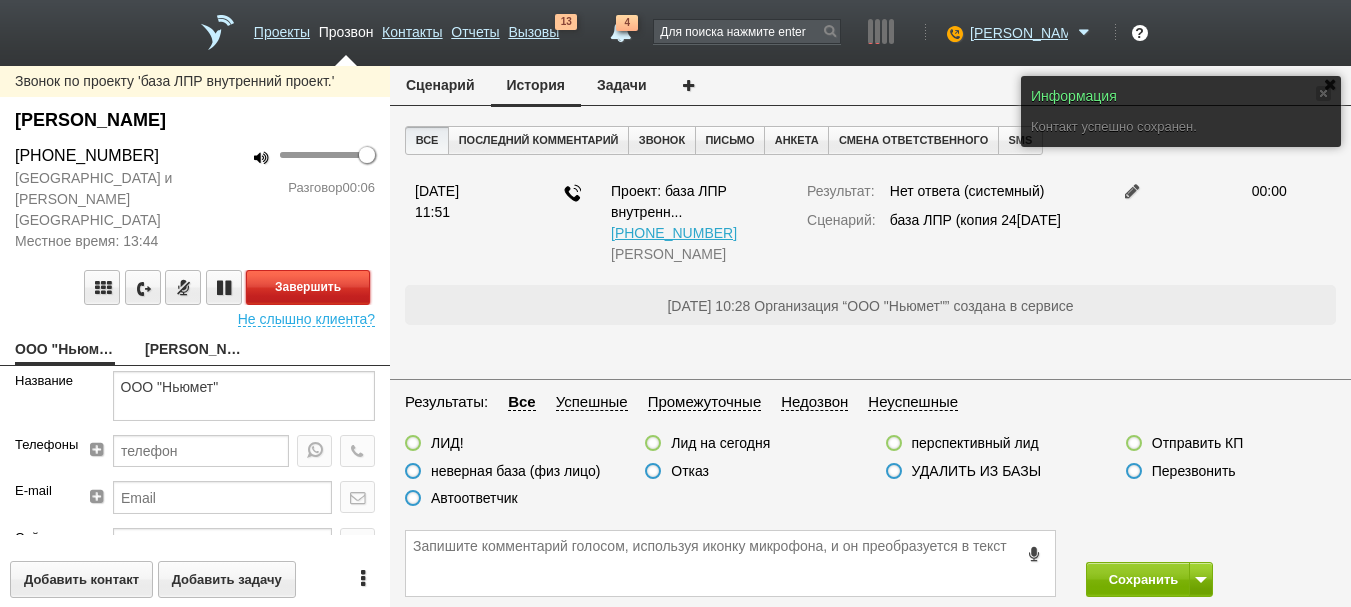 click on "Завершить" at bounding box center [308, 287] 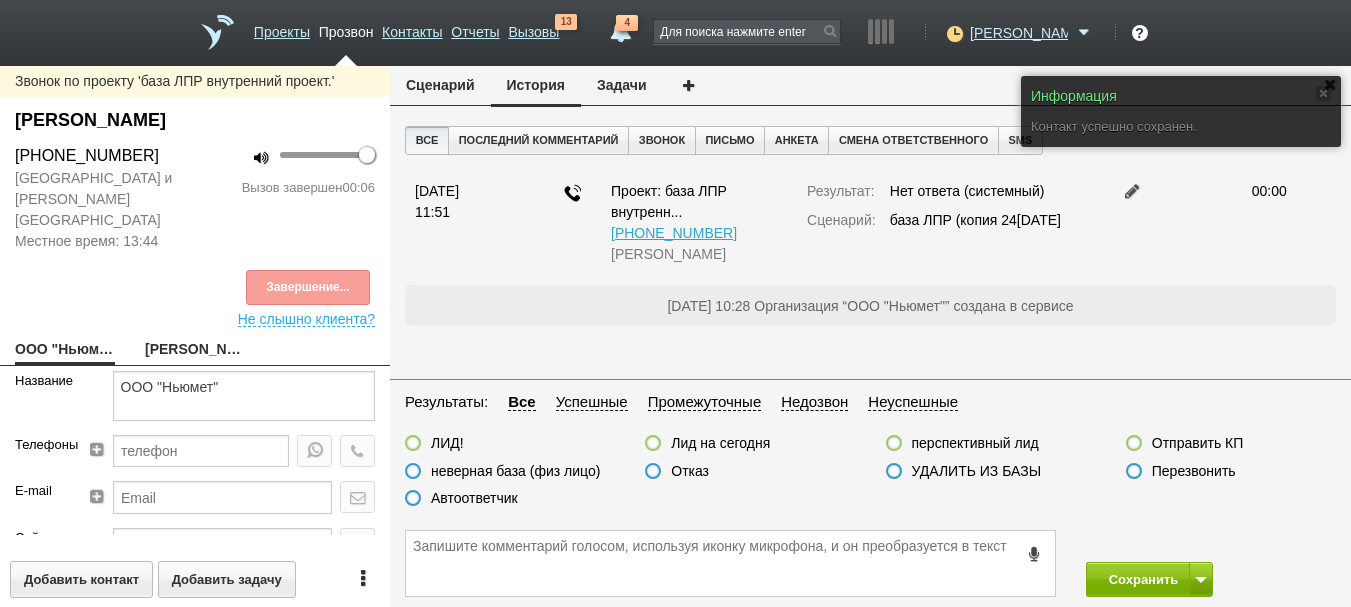 click on "Автоответчик" at bounding box center (461, 499) 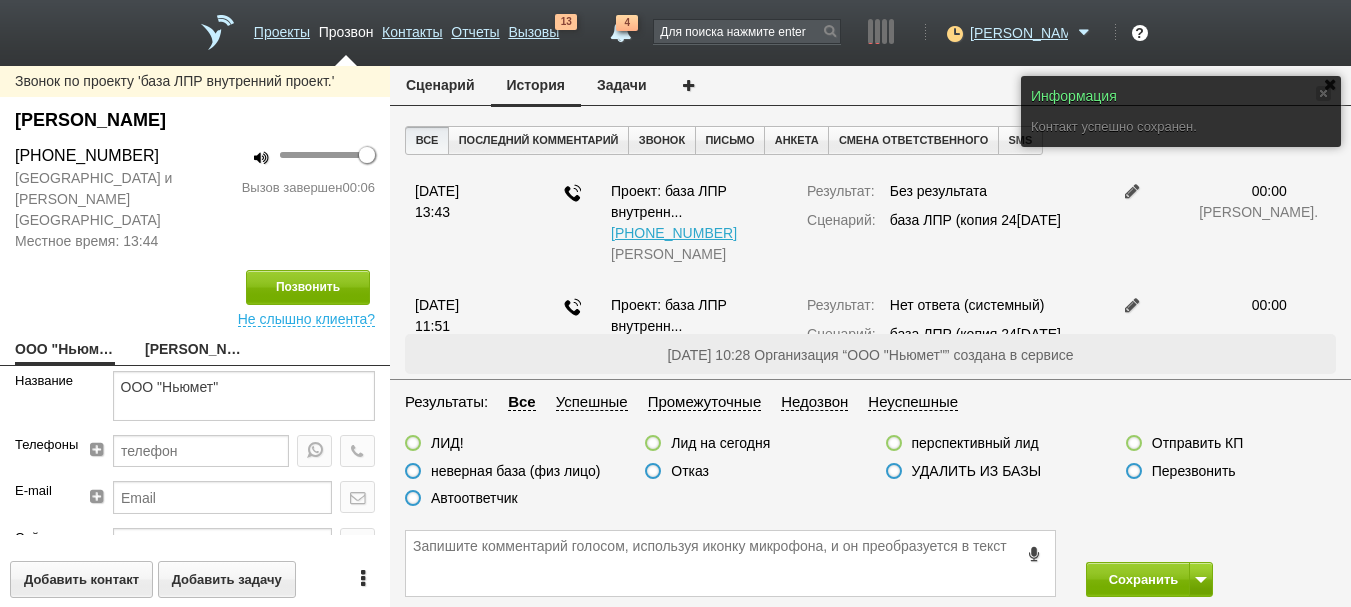 click on "Автоответчик" at bounding box center [474, 498] 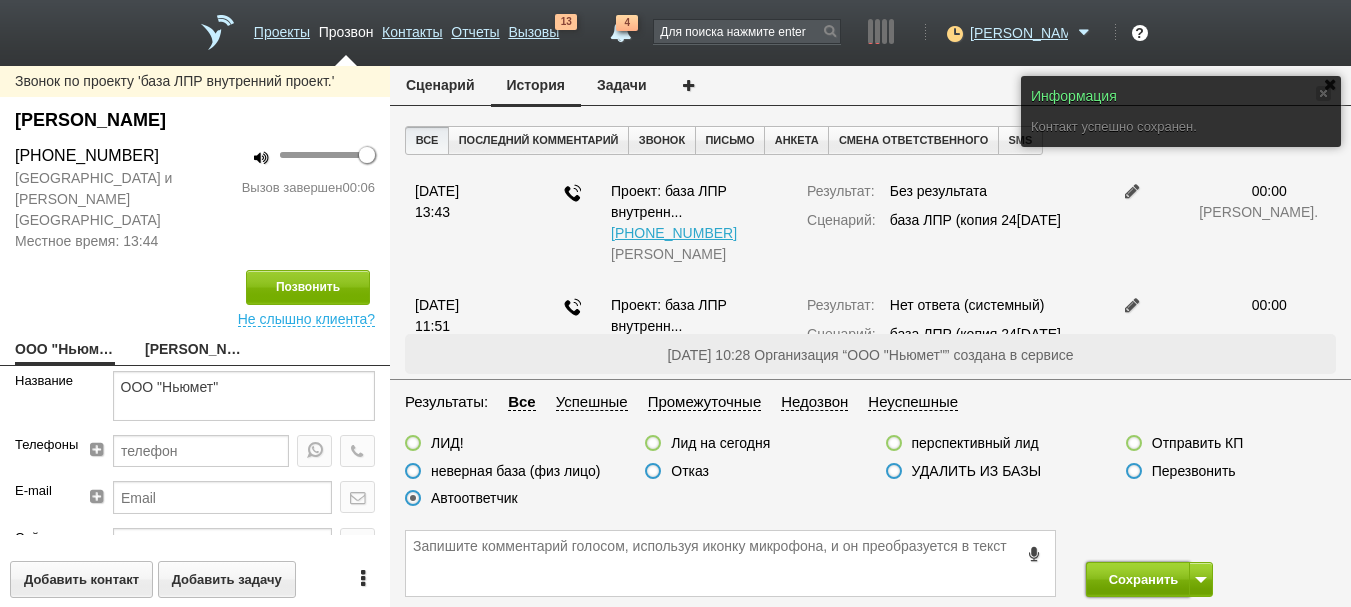 click on "Сохранить" at bounding box center (1138, 579) 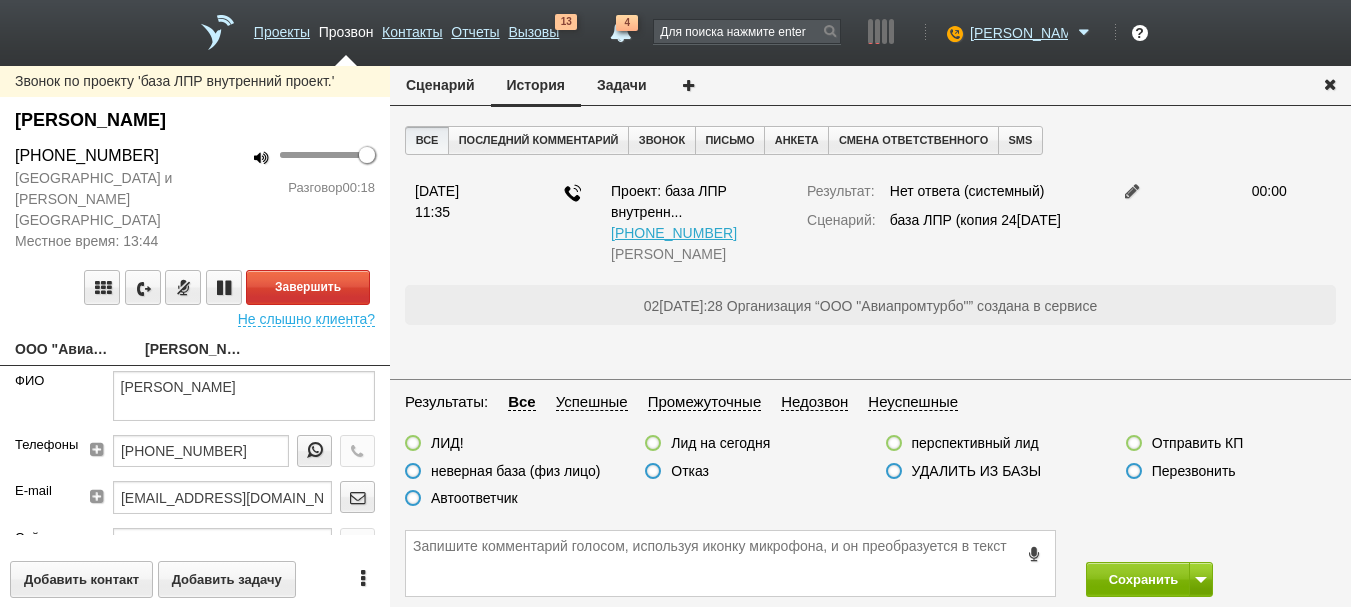 click on "Не слышно клиента?" at bounding box center [306, 316] 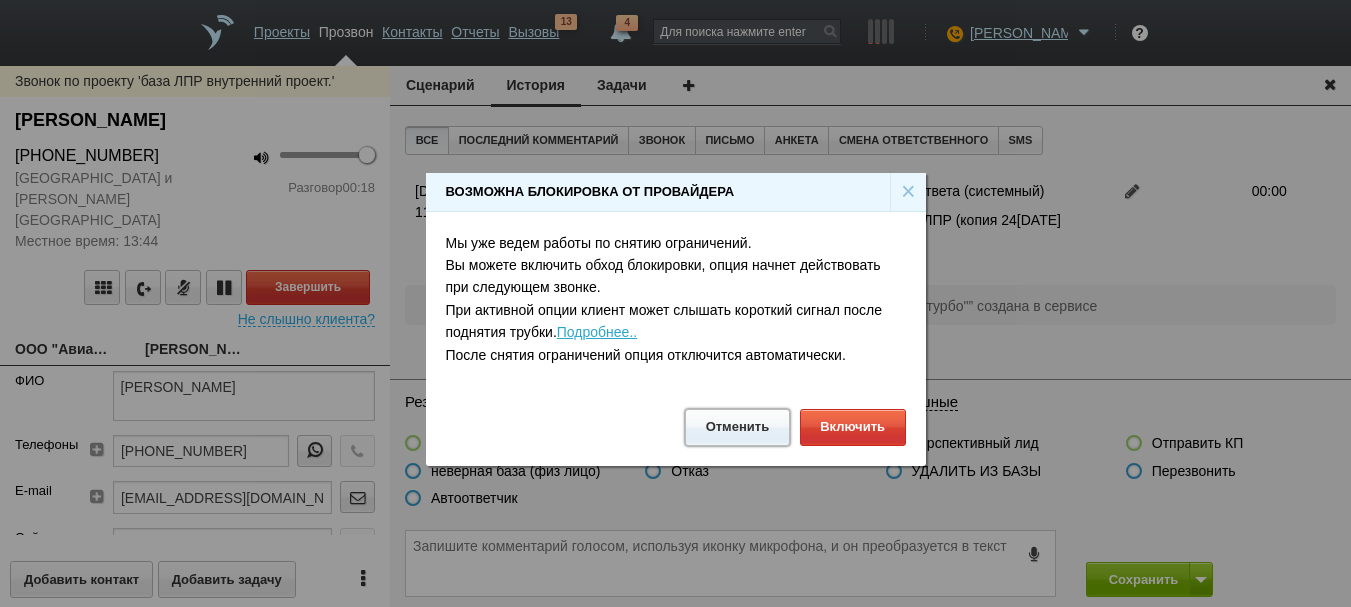 click on "Отменить" at bounding box center (737, 427) 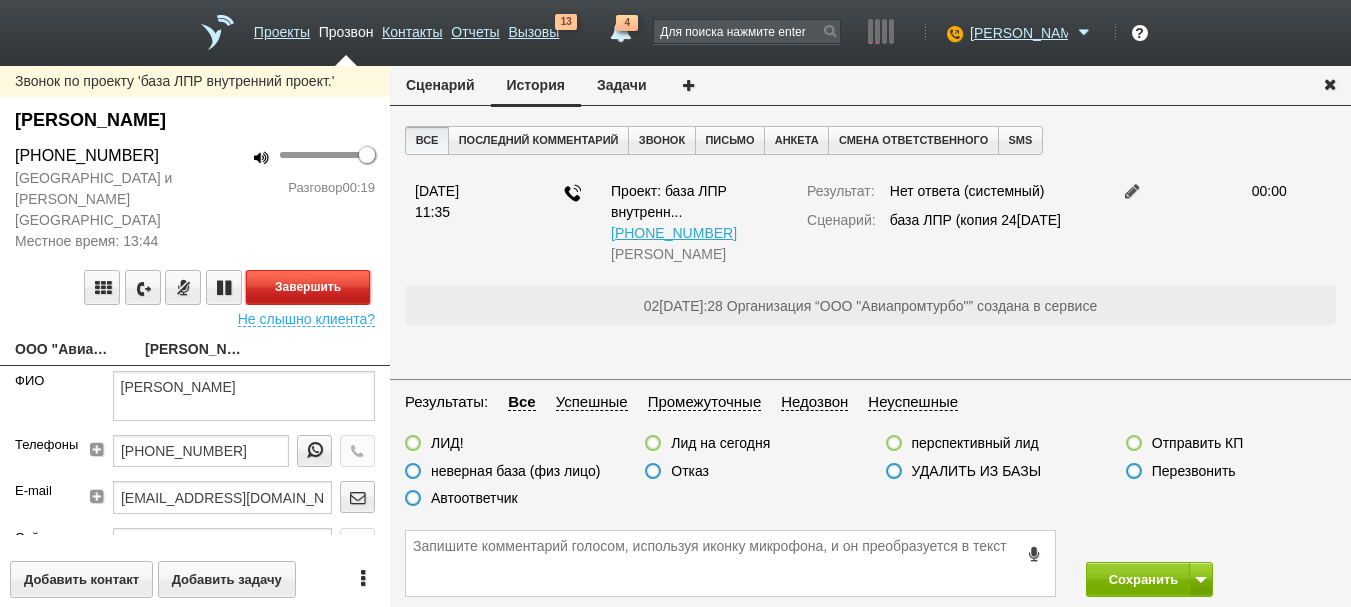 click on "Завершить" at bounding box center (308, 287) 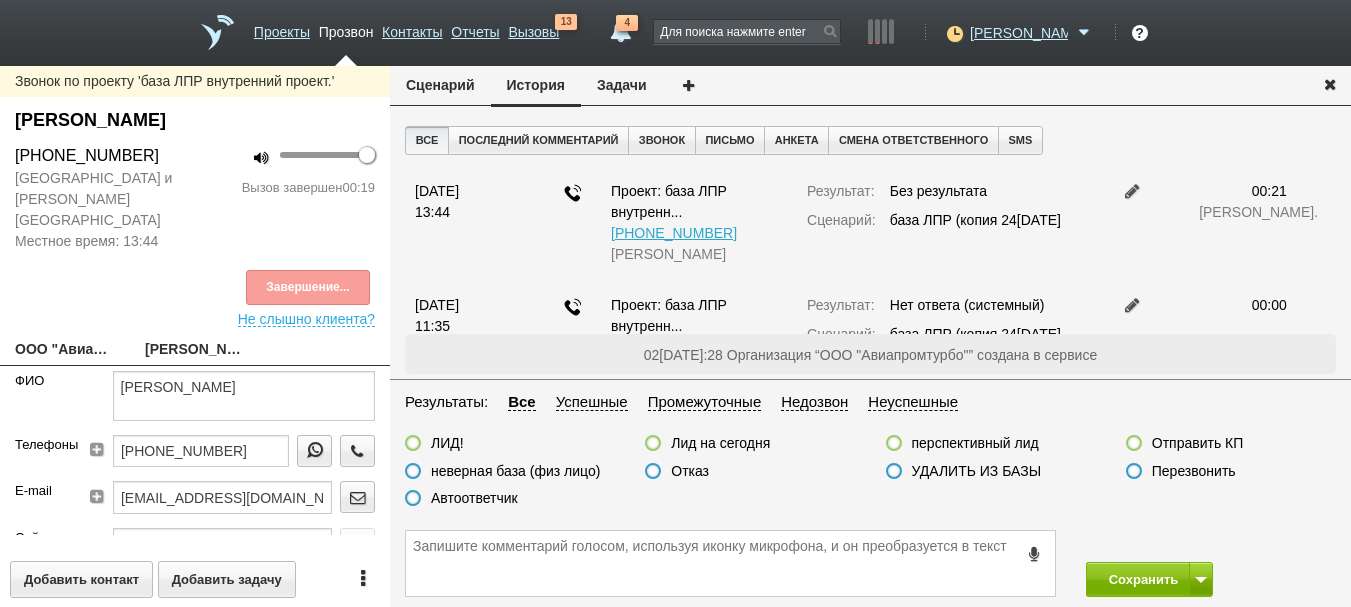 click on "Автоответчик" at bounding box center (474, 498) 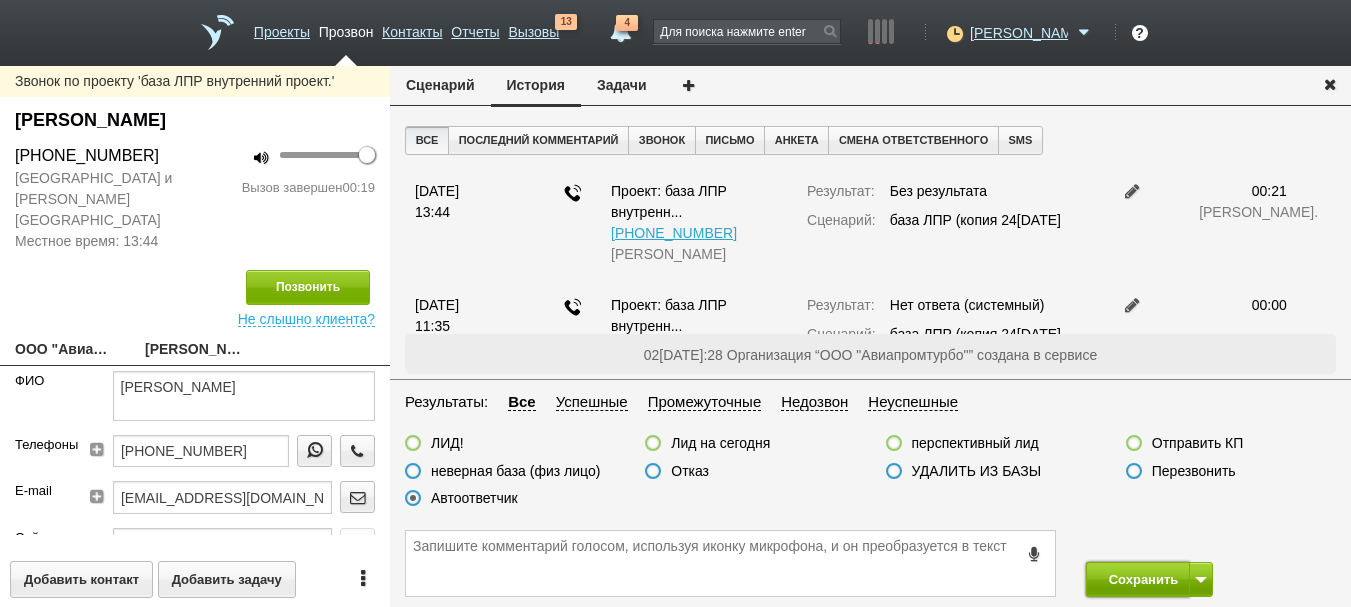 click on "Сохранить" at bounding box center [1138, 579] 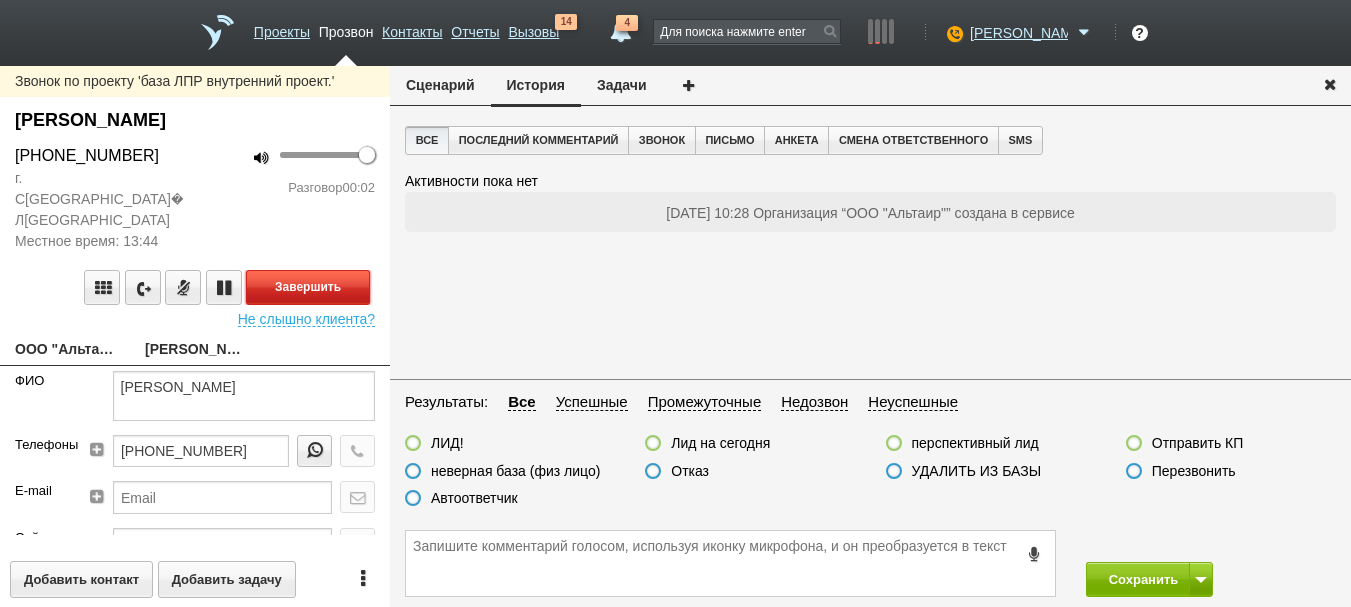 click on "Завершить" at bounding box center (308, 287) 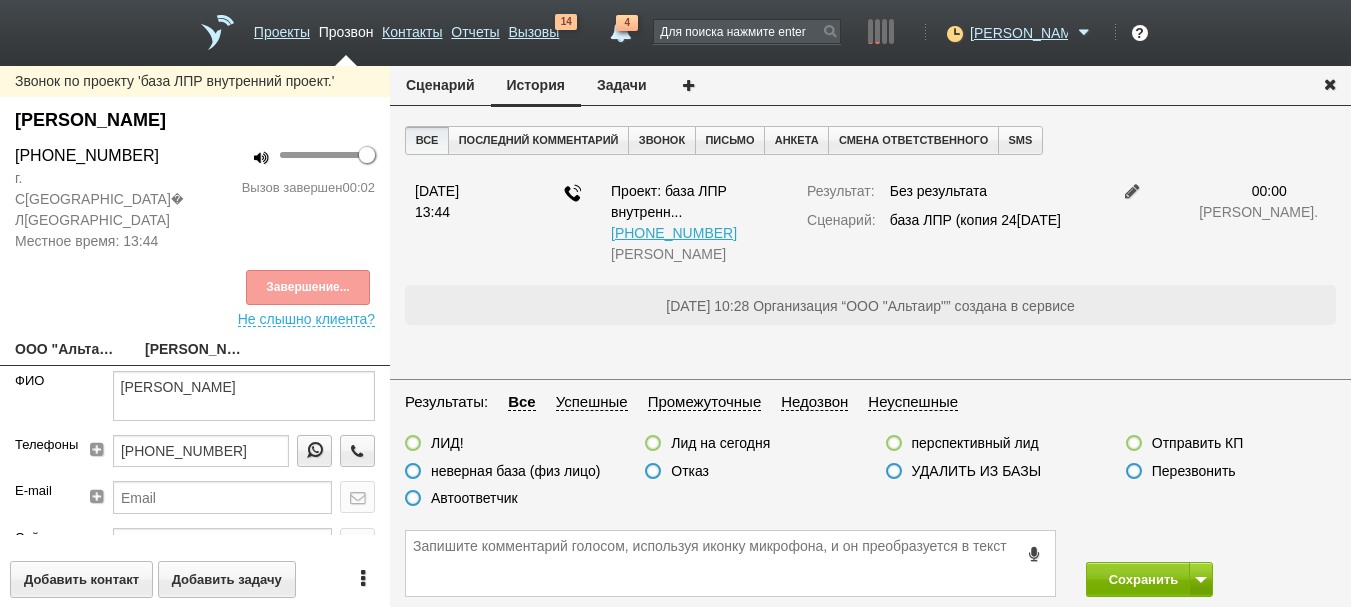 click on "Автоответчик" at bounding box center (474, 498) 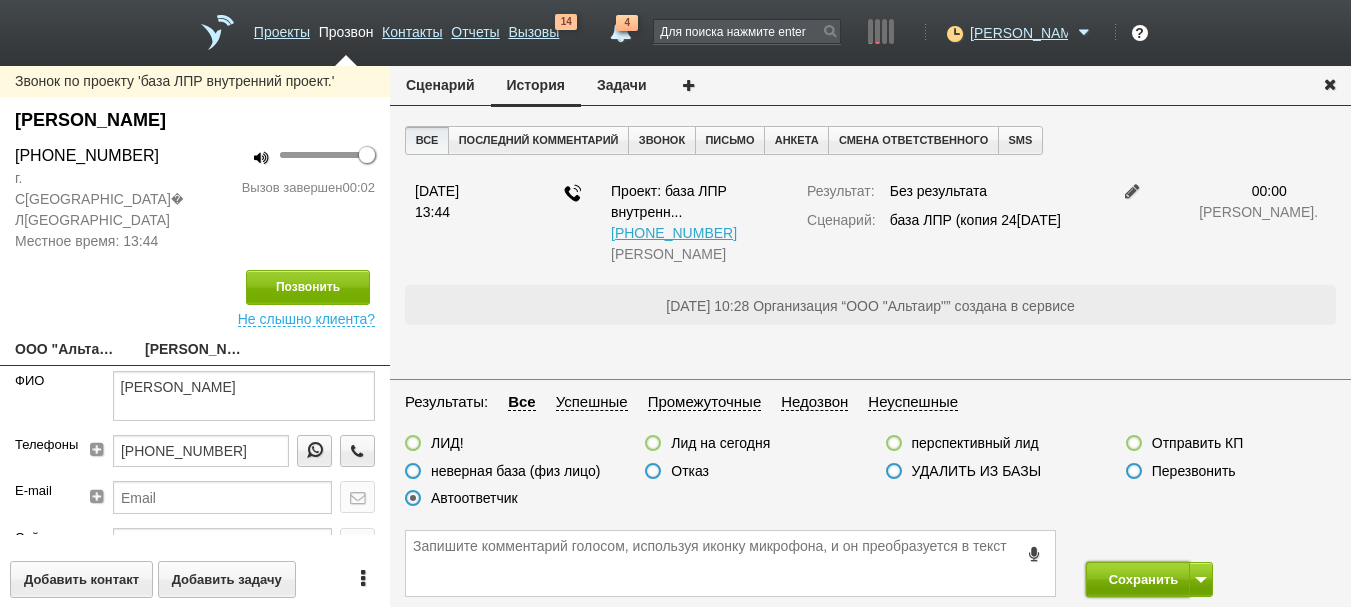 click on "Сохранить" at bounding box center [1138, 579] 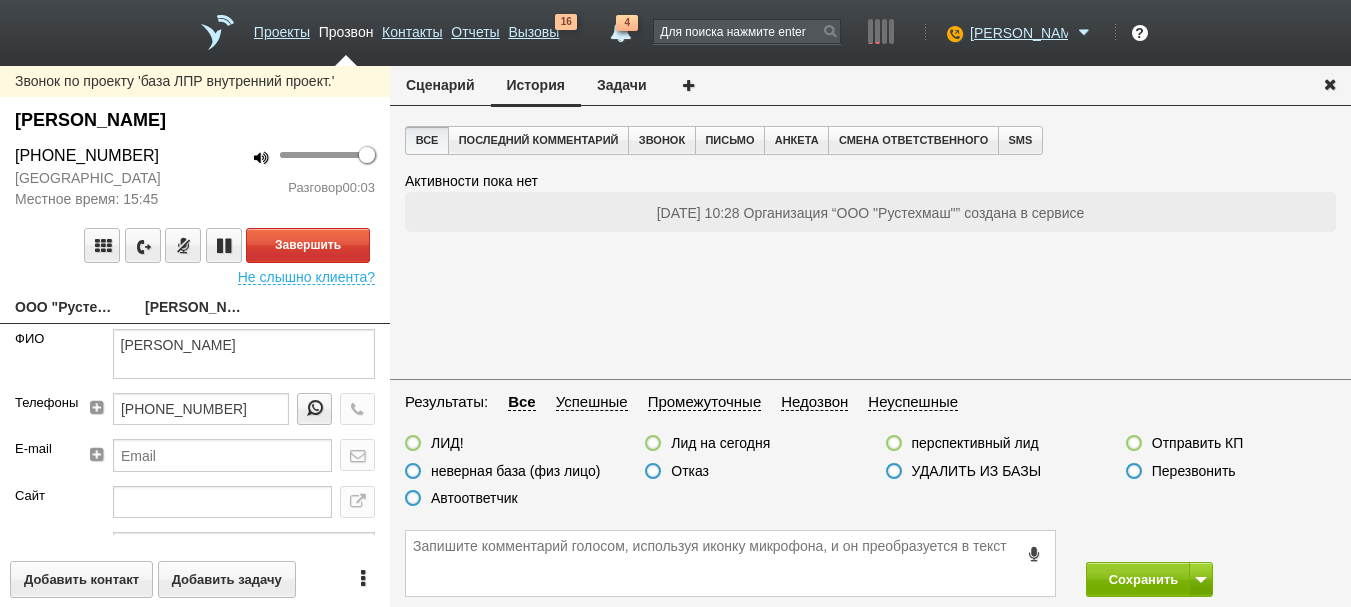 click on "ООО "Рустехмаш"" at bounding box center [65, 309] 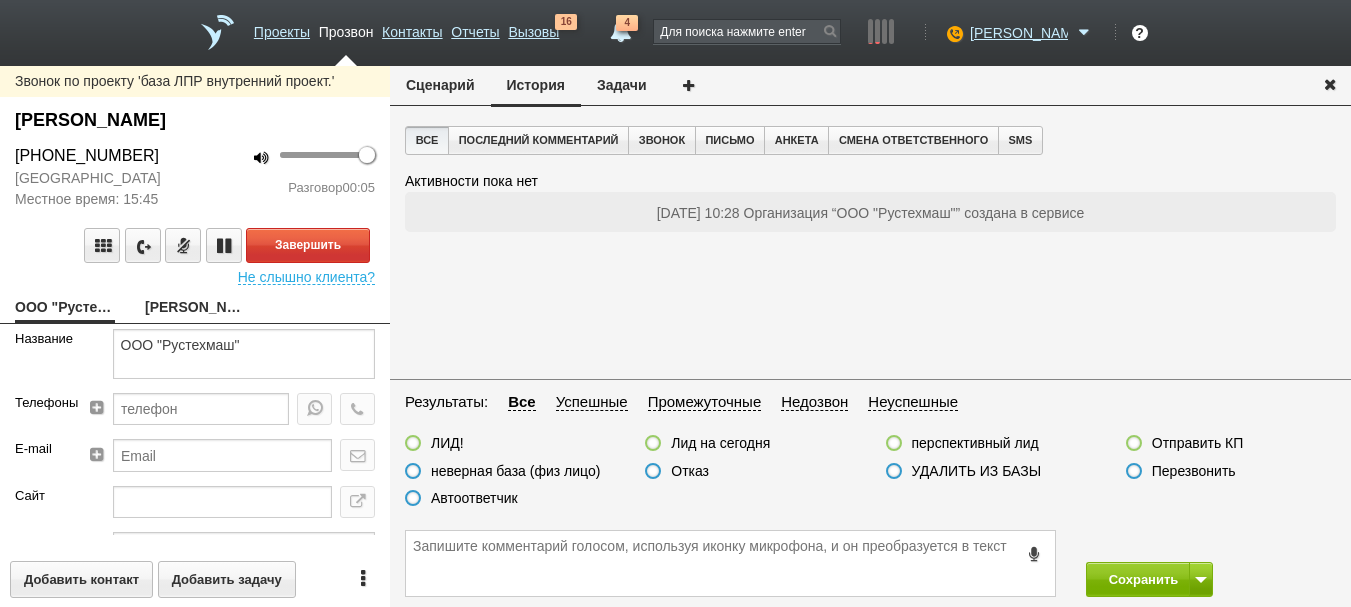 scroll, scrollTop: 0, scrollLeft: 0, axis: both 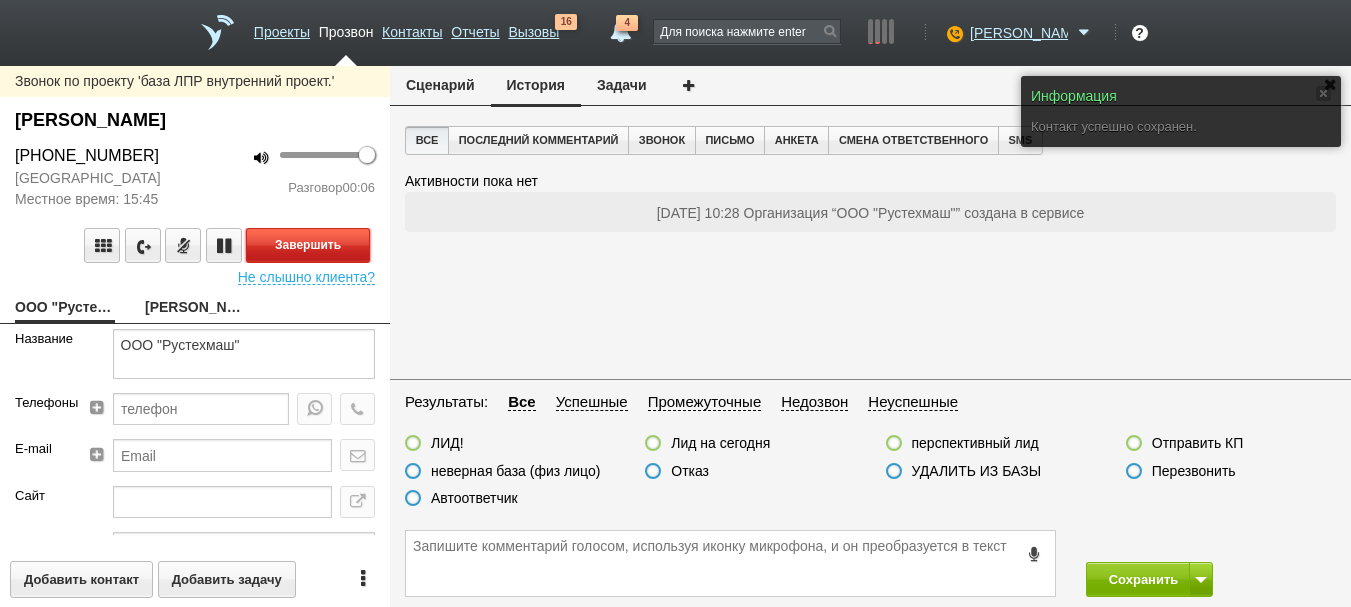 click on "Завершить" at bounding box center (308, 245) 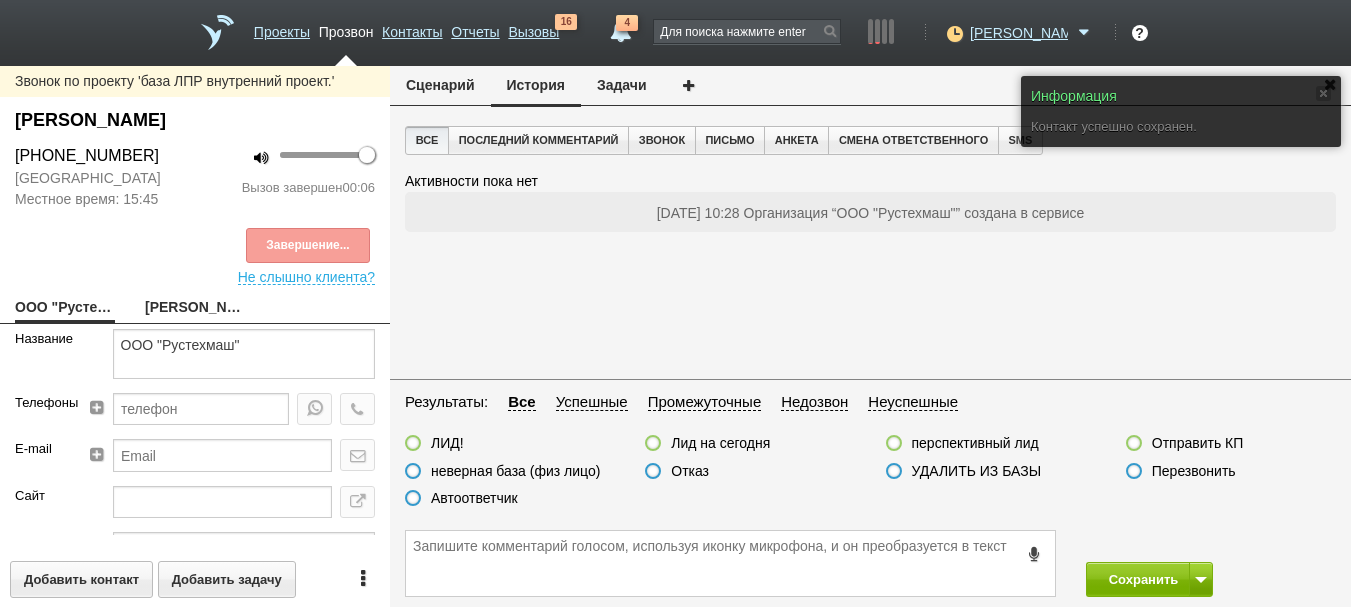 click on "Автоответчик" at bounding box center (474, 498) 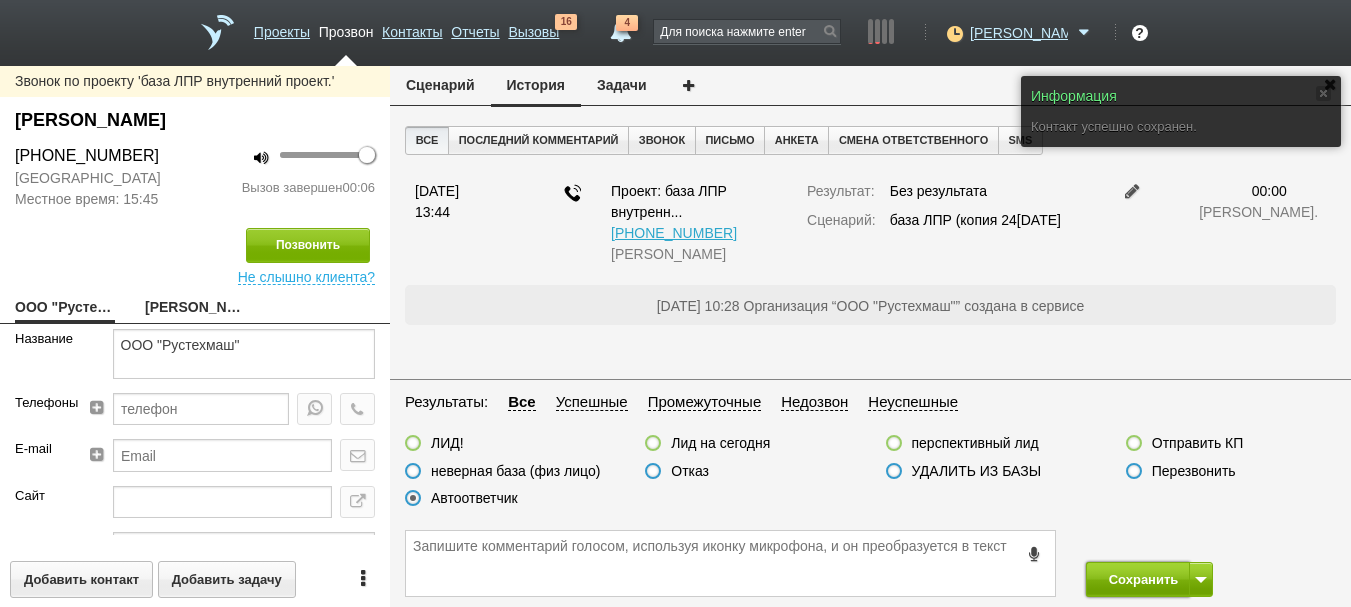 click on "Сохранить" at bounding box center (1138, 579) 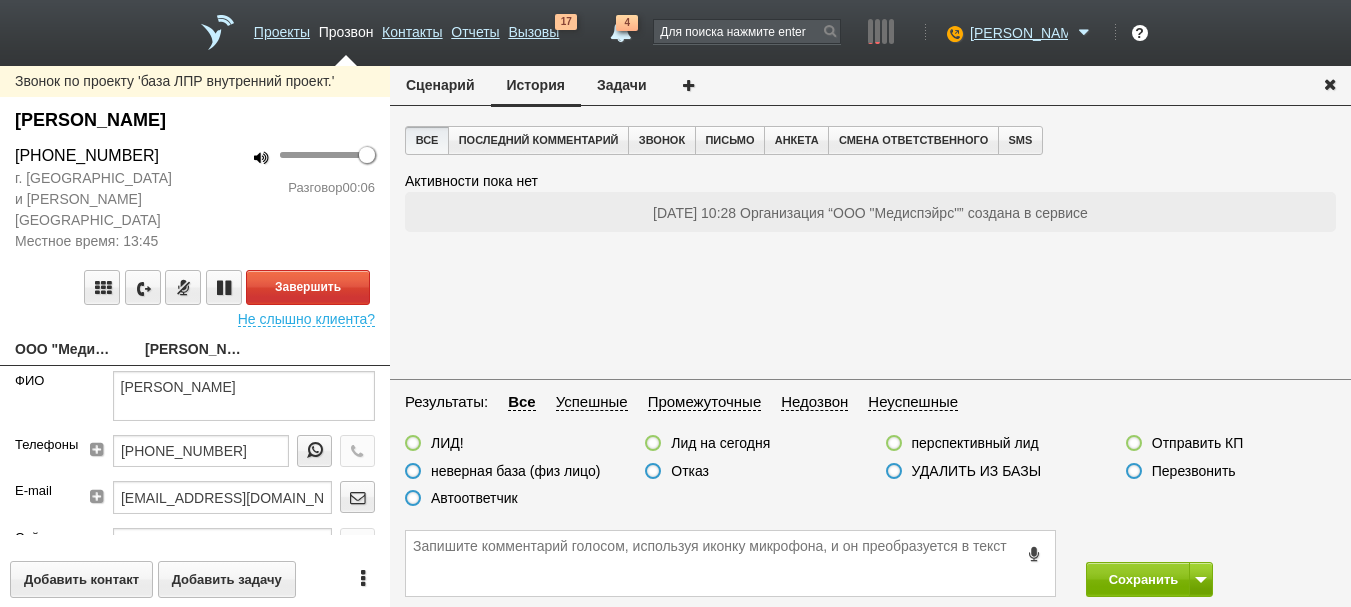 click on "Звонок по проекту 'база ЛПР  внутренний проект.' Рахматулин Рустам Рашидович +7 (916) 195-00-11 г. Москва и Московская область Местное время: 13:45     100
Разговор
00:06         Завершить Не слышно клиента? ООО "Медиспэйрс" Рахматулин Рустам Рашидович ФИО Рахматулин Рустам Рашидович Телефоны +7 (916) 195-00-11 E-mail RUSTAM.RR@GMAIL.COM Сайт Город г Москва Адрес 119602, г Москва, ул Академика Анохина, 2 / корп 4, кв 147 Регион г. Москва и Московская область Должность Генеральный Директор Описание Внешний ID 1237700628494 Добавить контакт   Добавить задачу" at bounding box center [195, 336] 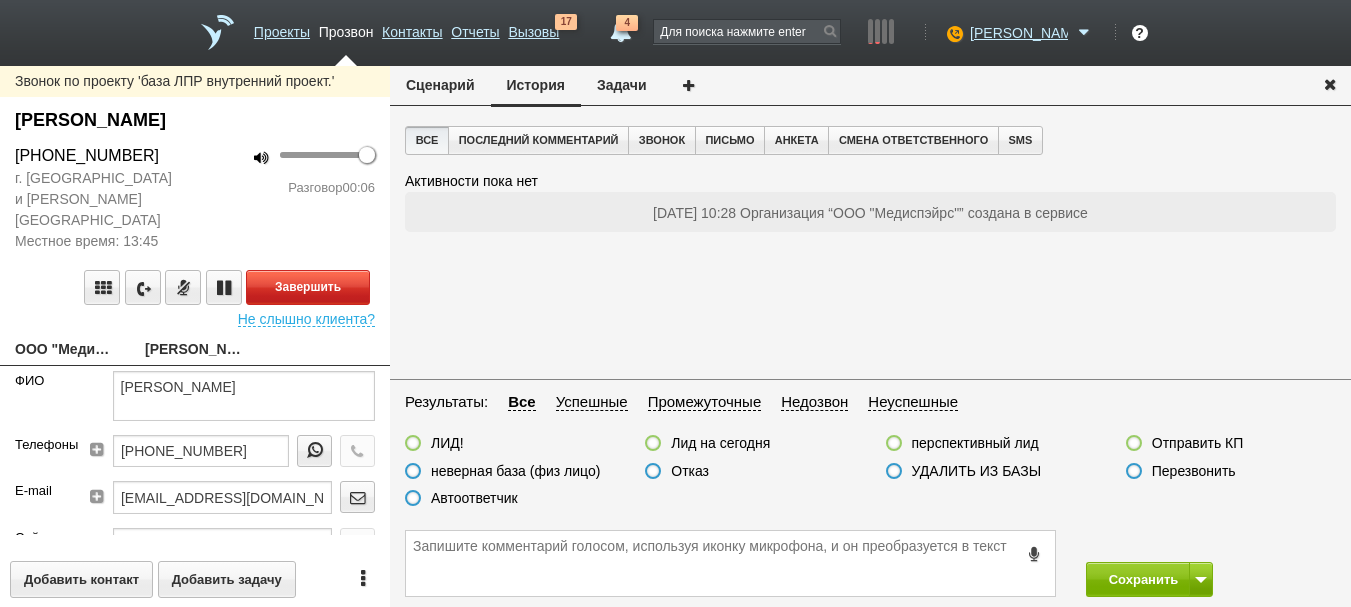 type on "ООО "Медиспэйрс"" 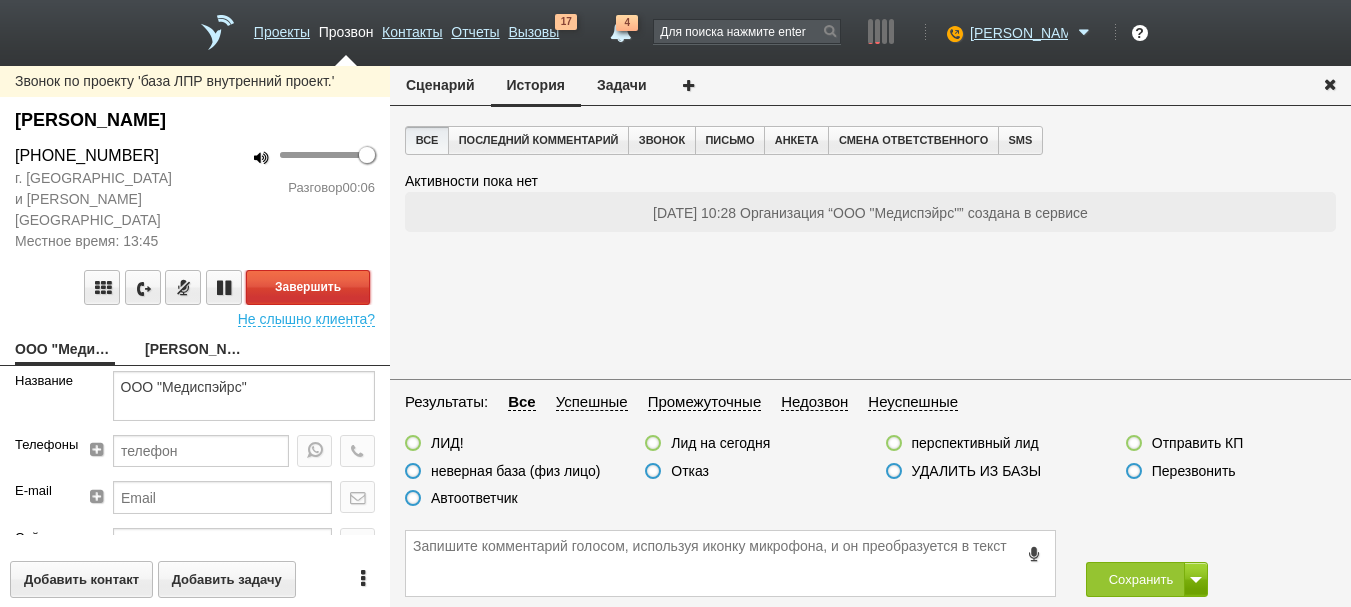 click on "Завершить" at bounding box center (308, 287) 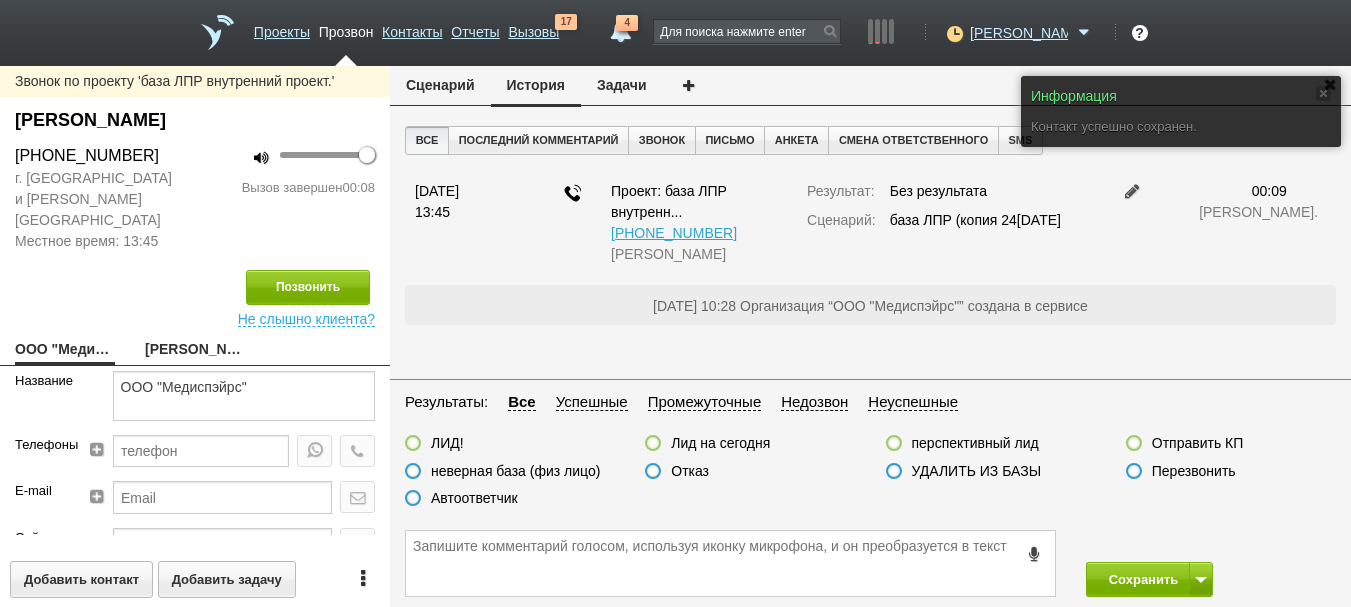 click on "Автоответчик" at bounding box center (474, 498) 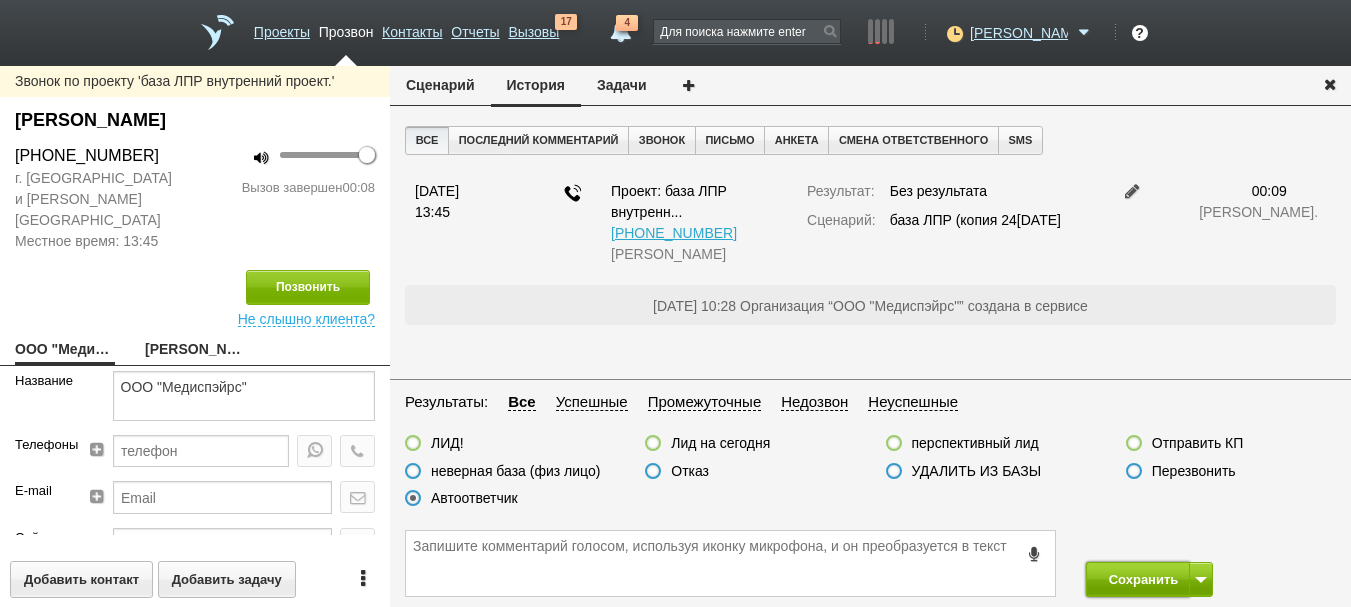 click on "Сохранить" at bounding box center [1138, 579] 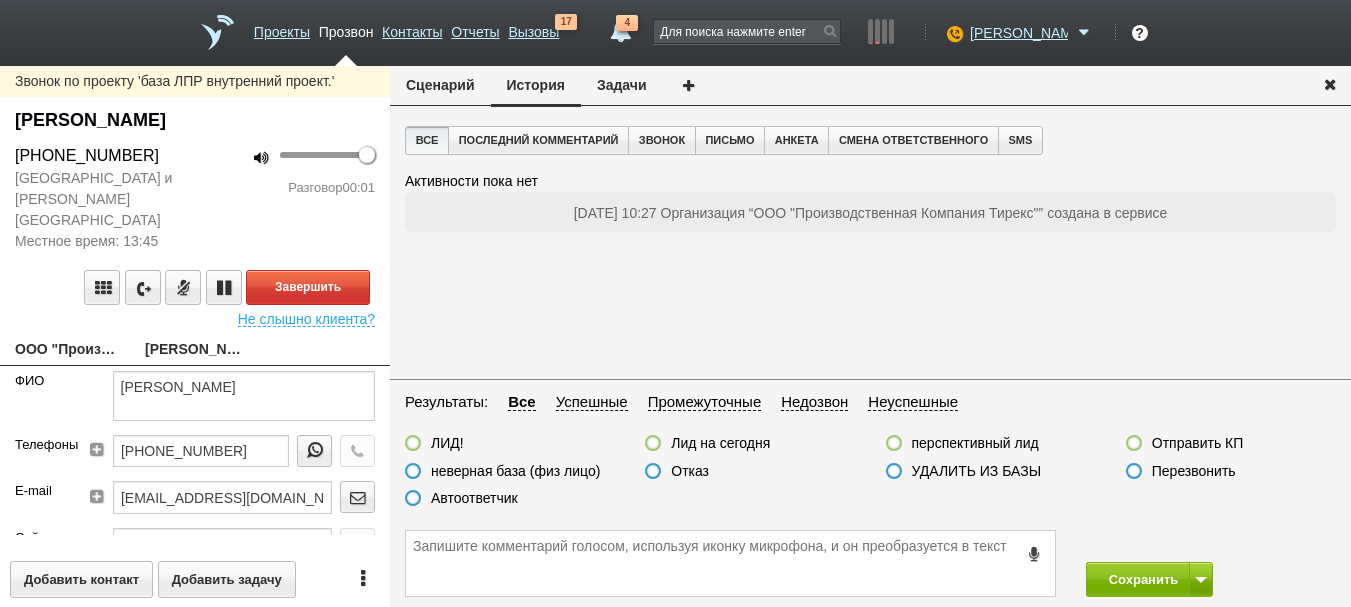 drag, startPoint x: 87, startPoint y: 119, endPoint x: 375, endPoint y: 105, distance: 288.3401 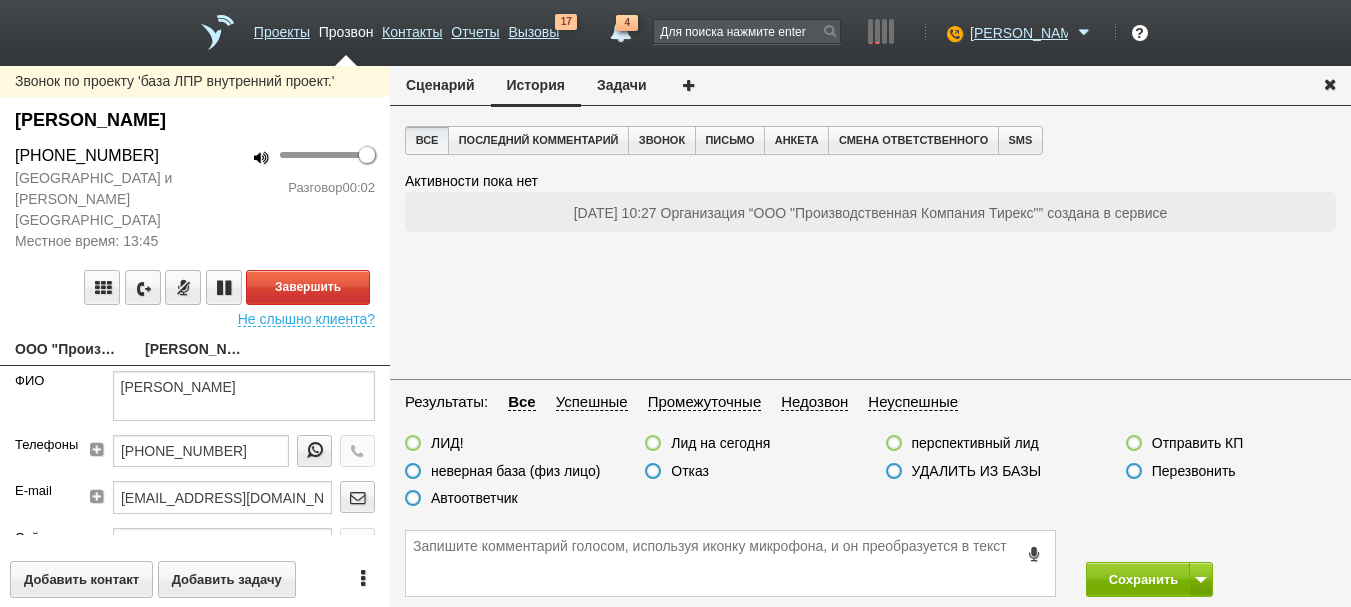 click on "Все Последний комментарий Звонок Письмо Анкета Смена ответственного SMS Активности пока нет 02.07.2025 10:27 Организация “ООО "Производственная Компания Тирекс"” создана в сервисе" at bounding box center [870, 250] 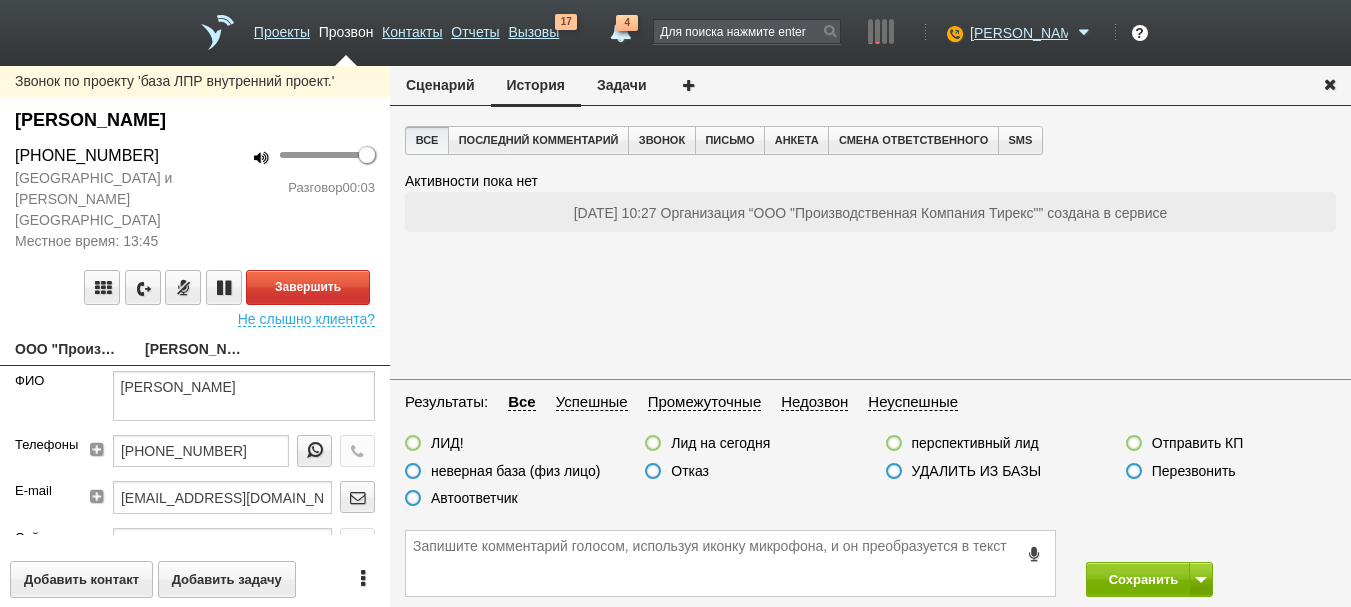 click on "ООО "Производственная Компания Тирекс"" at bounding box center (65, 351) 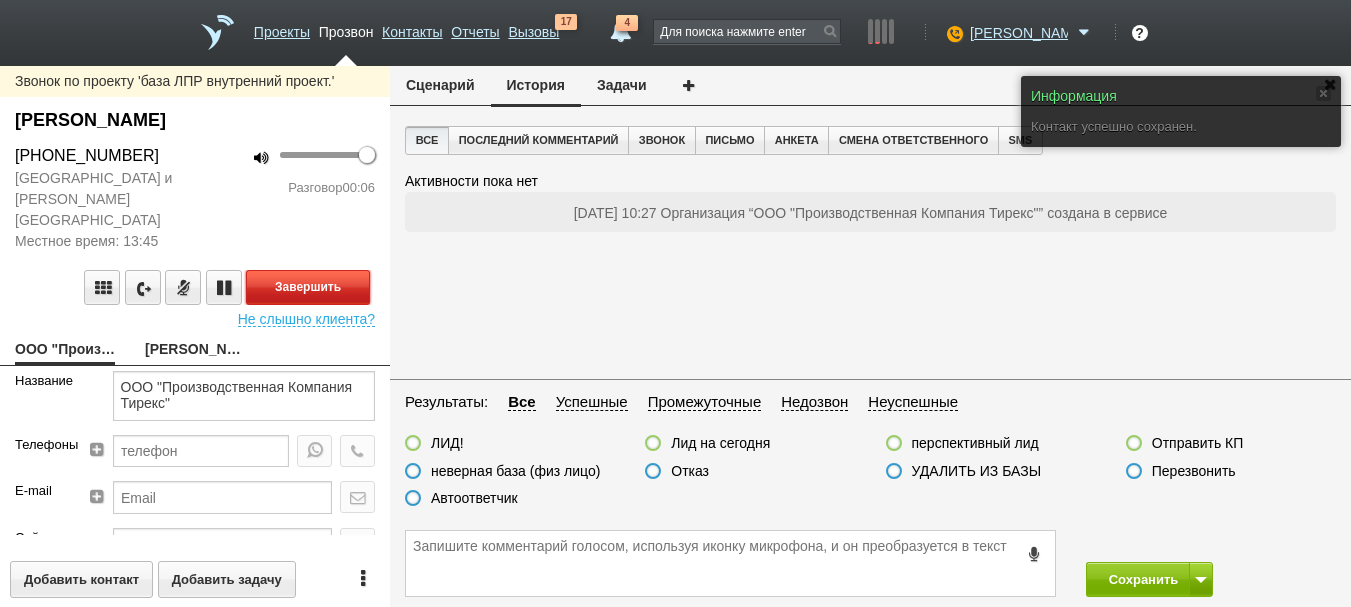 click on "Завершить" at bounding box center (308, 287) 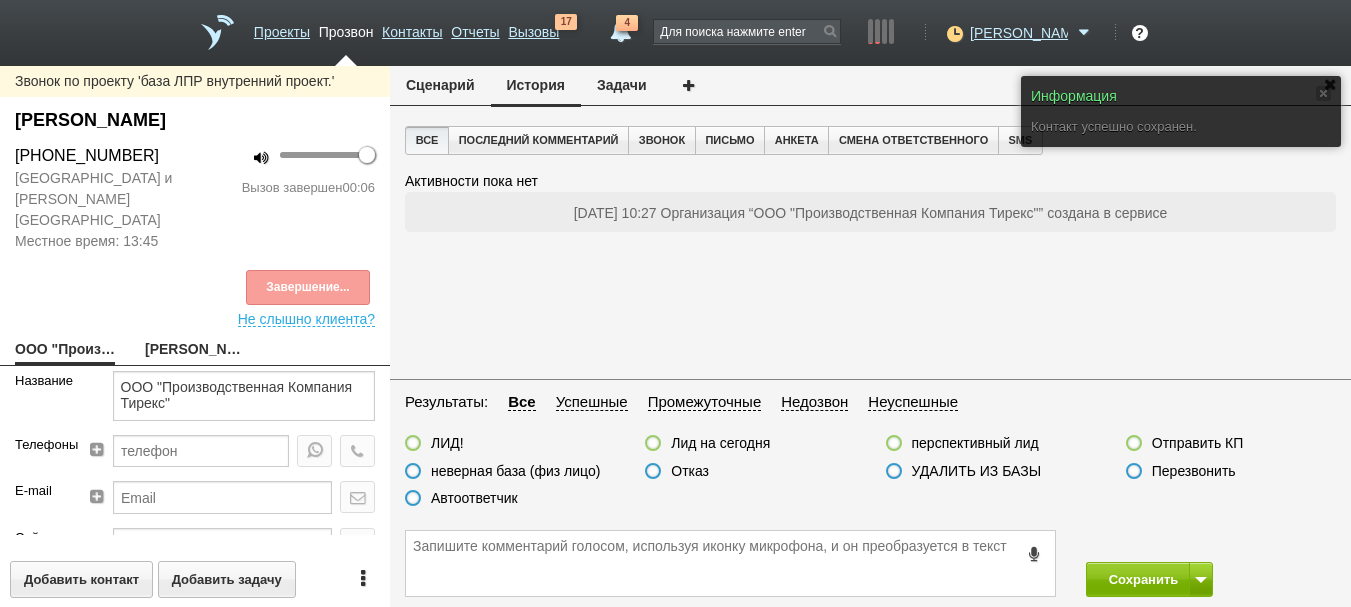 click on "неверная база (физ лицо)" at bounding box center (502, 472) 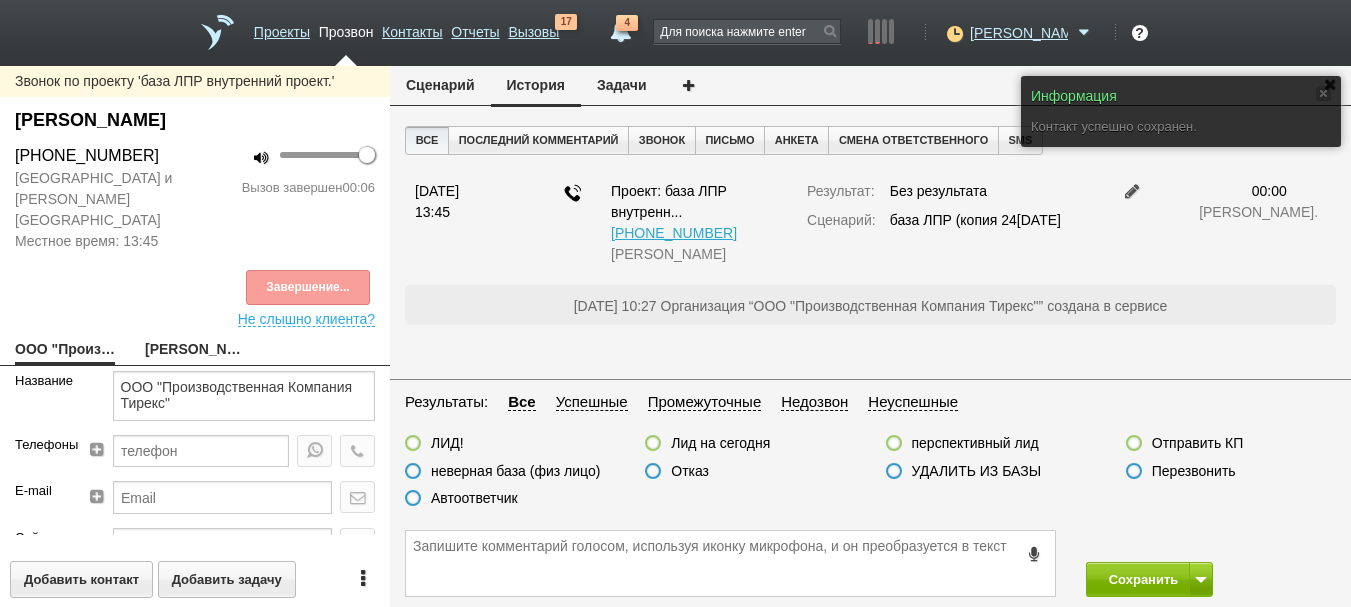 click on "ЛИД! Лид на [DATE] перспективный лид Отправить КП неверная база (физ лицо) Отказ  УДАЛИТЬ ИЗ БАЗЫ Перезвонить Автоответчик" at bounding box center [870, 475] 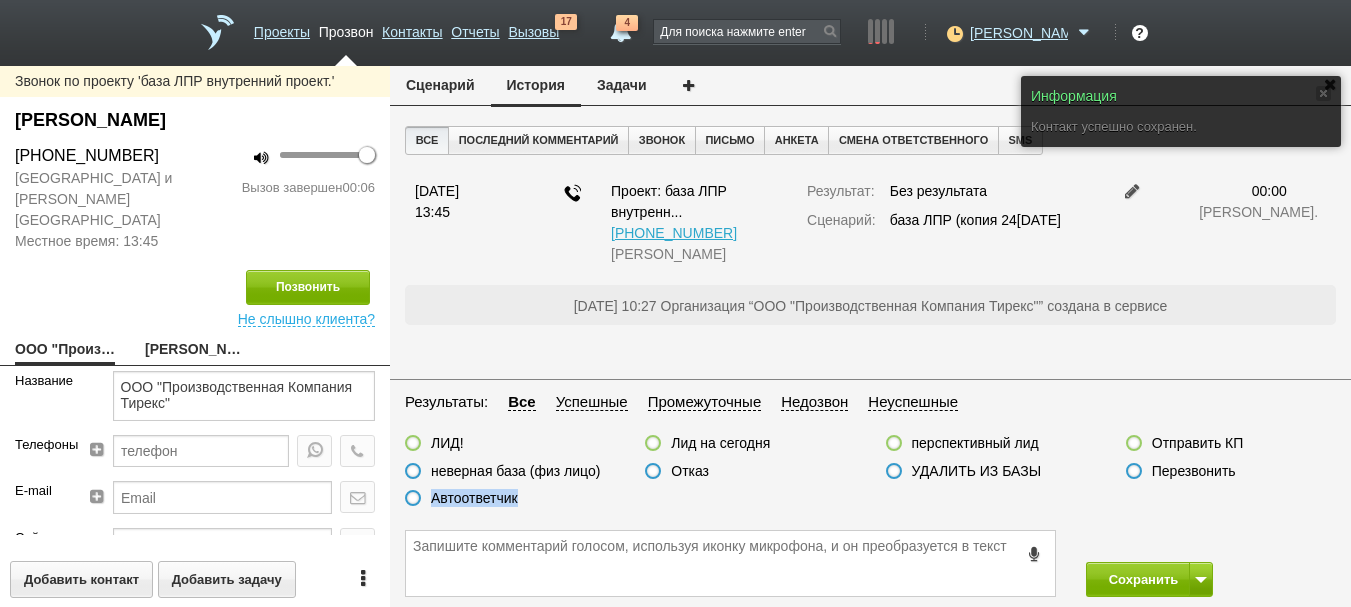 click on "ЛИД! Лид на [DATE] перспективный лид Отправить КП неверная база (физ лицо) Отказ  УДАЛИТЬ ИЗ БАЗЫ Перезвонить Автоответчик" at bounding box center [870, 475] 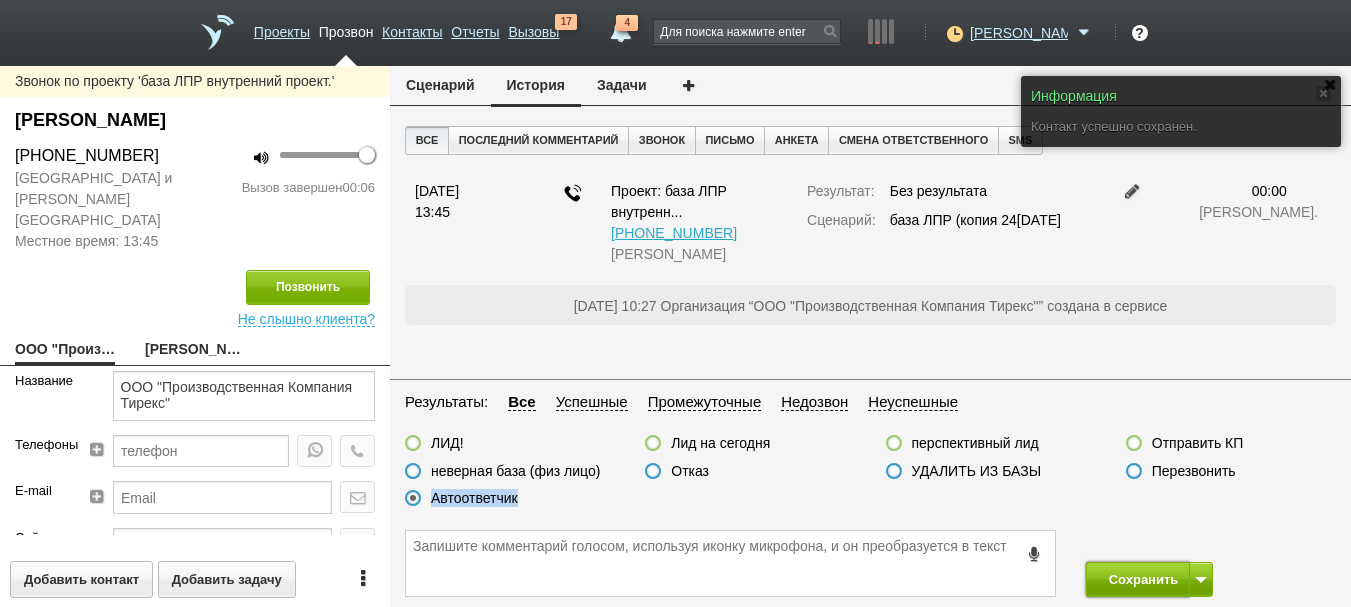 click on "Сохранить" at bounding box center (1138, 579) 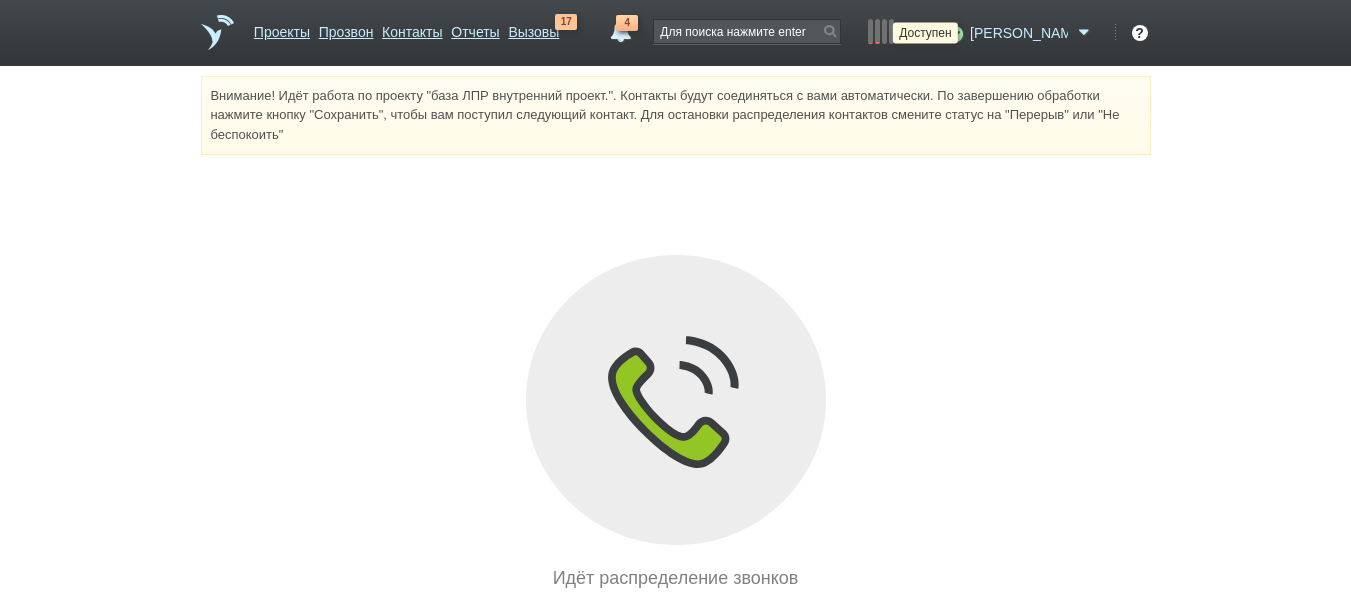 click at bounding box center [952, 33] 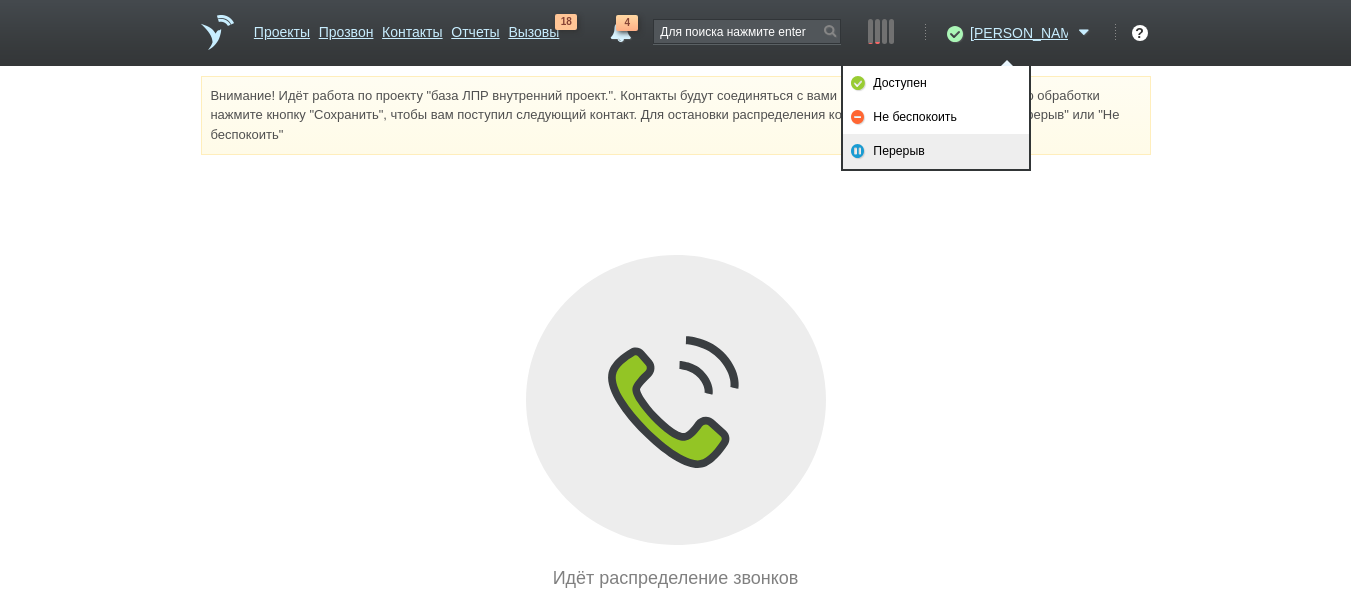 click on "Перерыв" at bounding box center [936, 151] 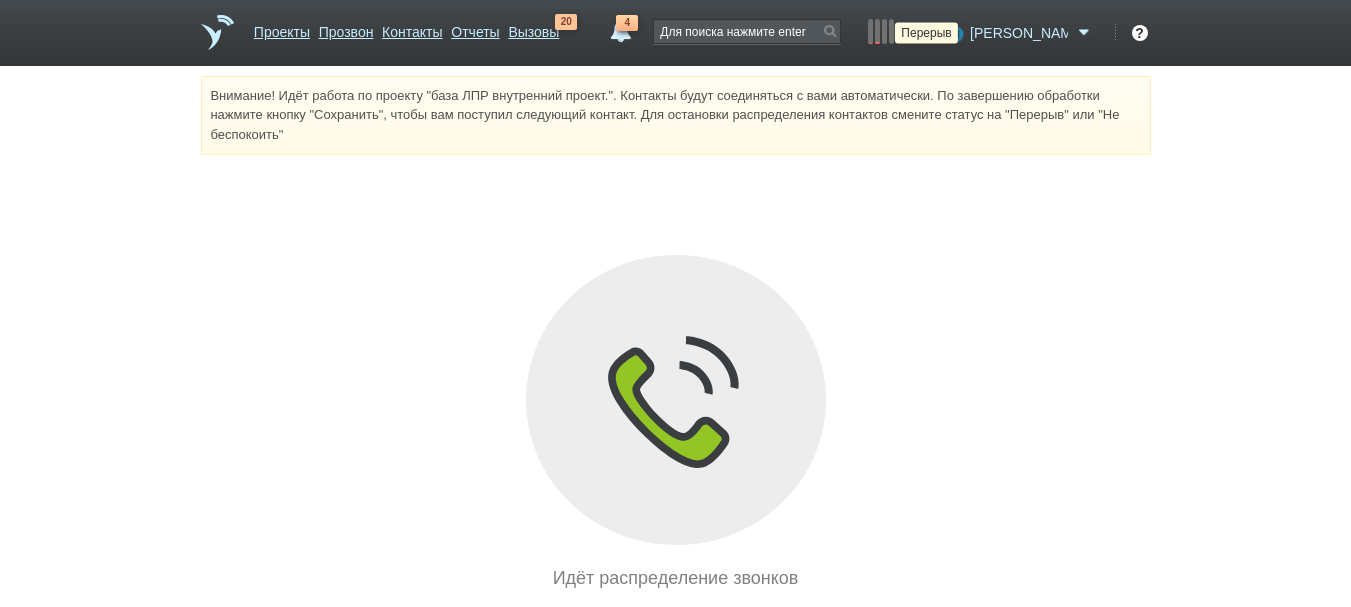 click at bounding box center (952, 33) 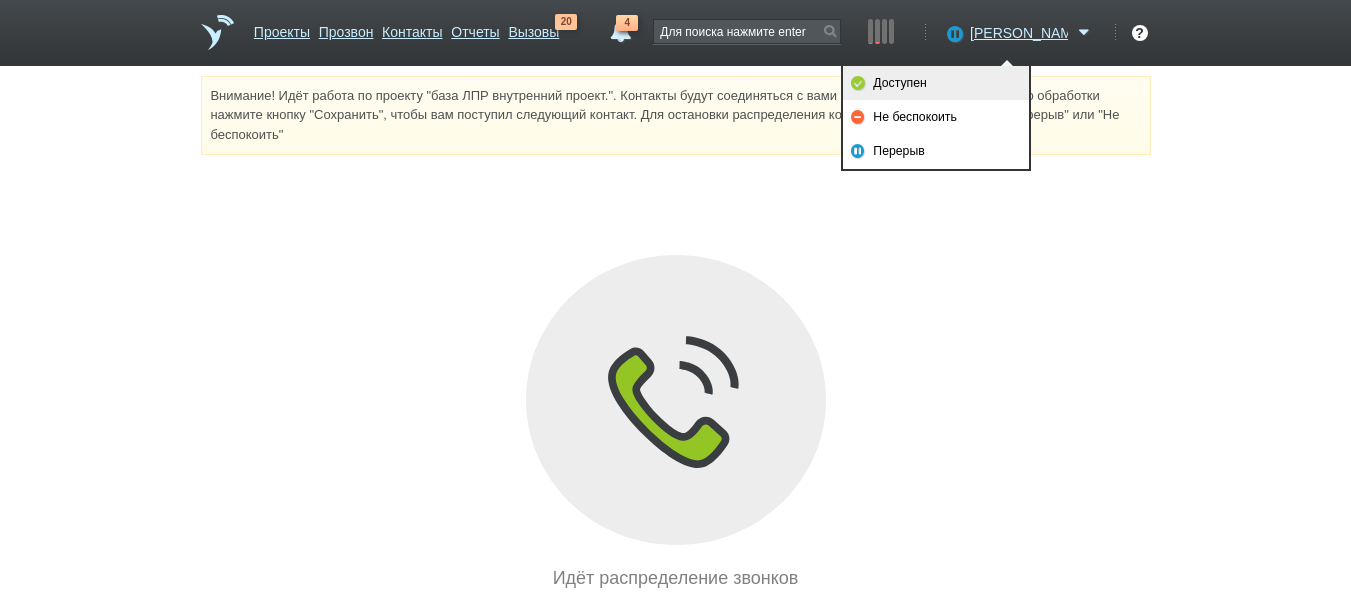 click on "Доступен" at bounding box center (936, 83) 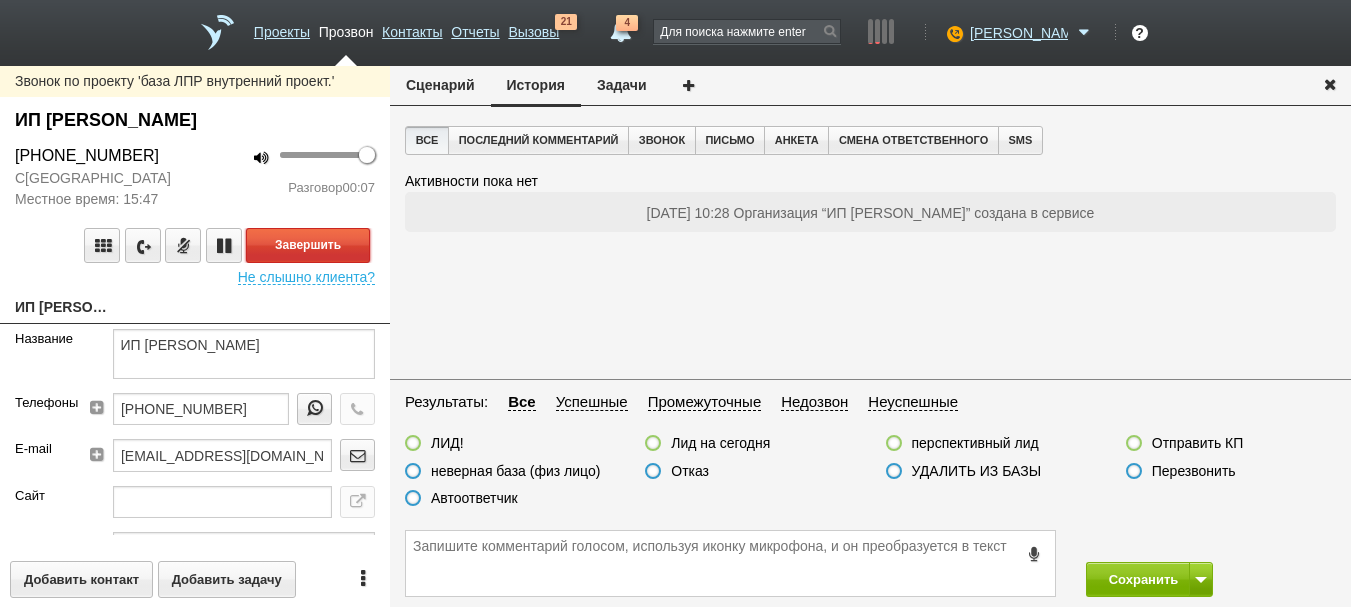 drag, startPoint x: 308, startPoint y: 254, endPoint x: 362, endPoint y: 310, distance: 77.7946 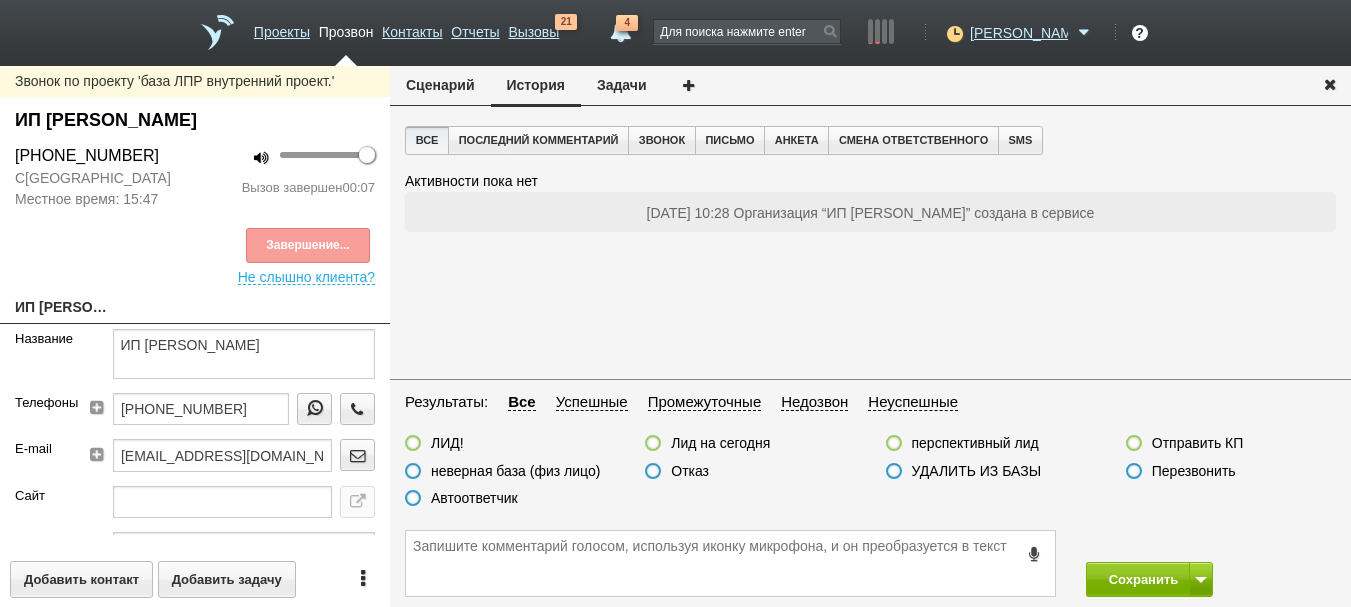 click on "Автоответчик" at bounding box center (474, 498) 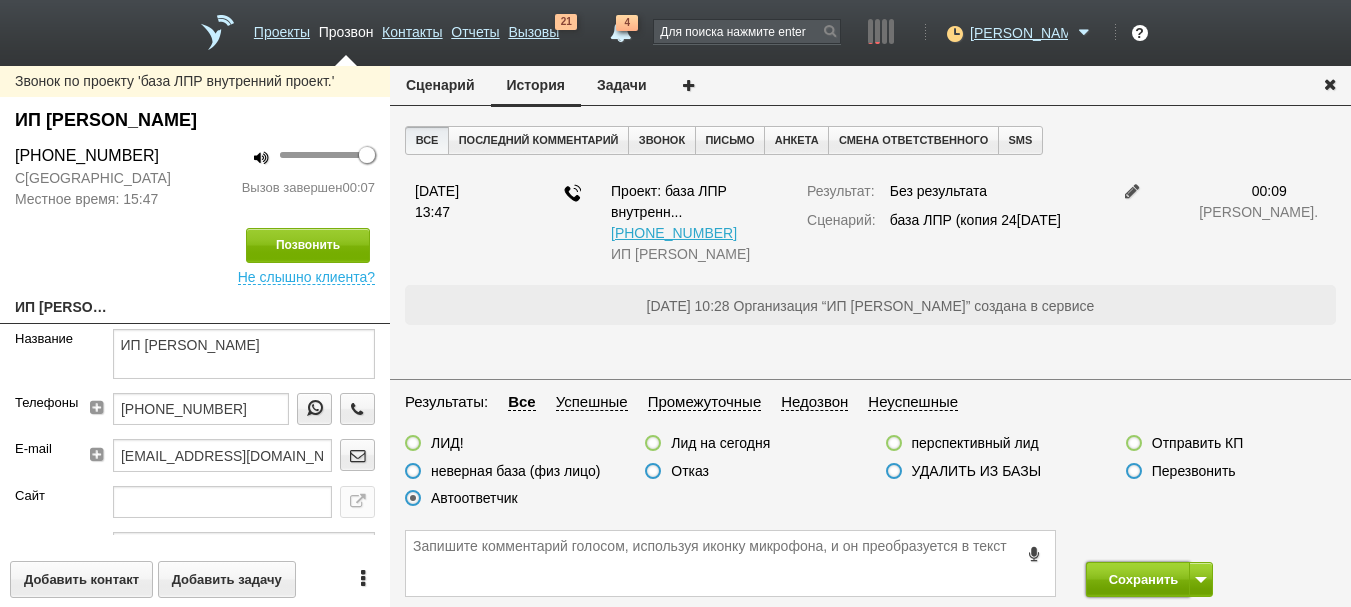click on "Сохранить" at bounding box center [1138, 579] 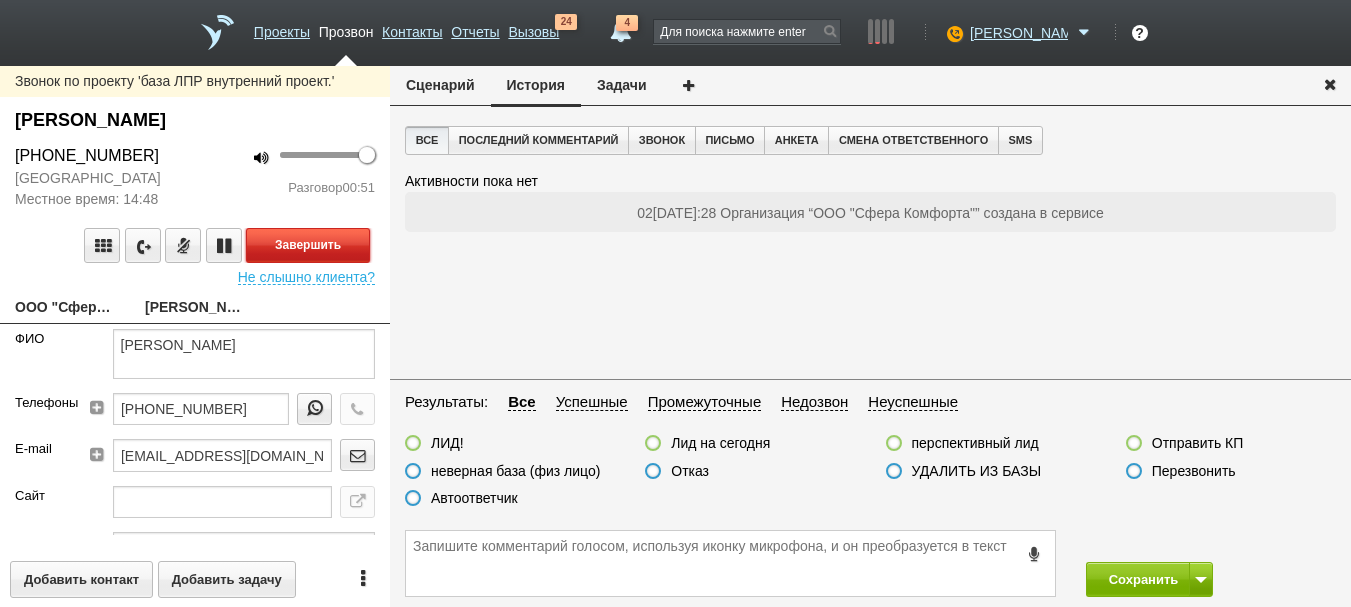 click on "Завершить" at bounding box center (308, 245) 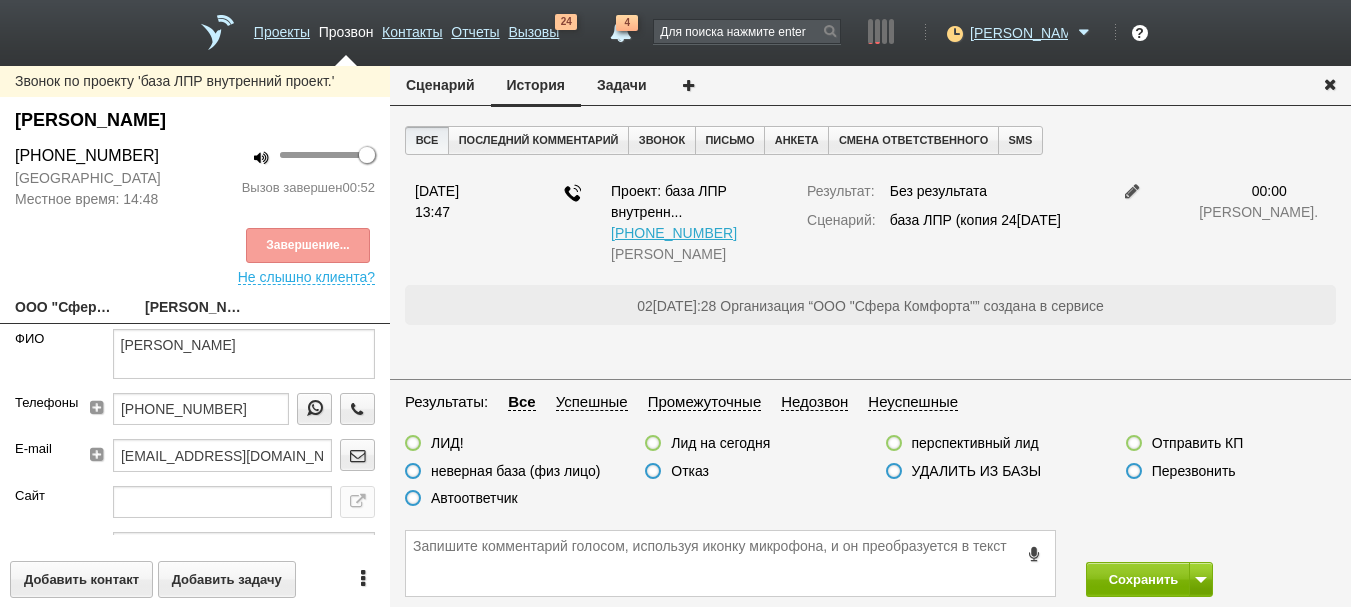 drag, startPoint x: 42, startPoint y: 318, endPoint x: 333, endPoint y: 390, distance: 299.7749 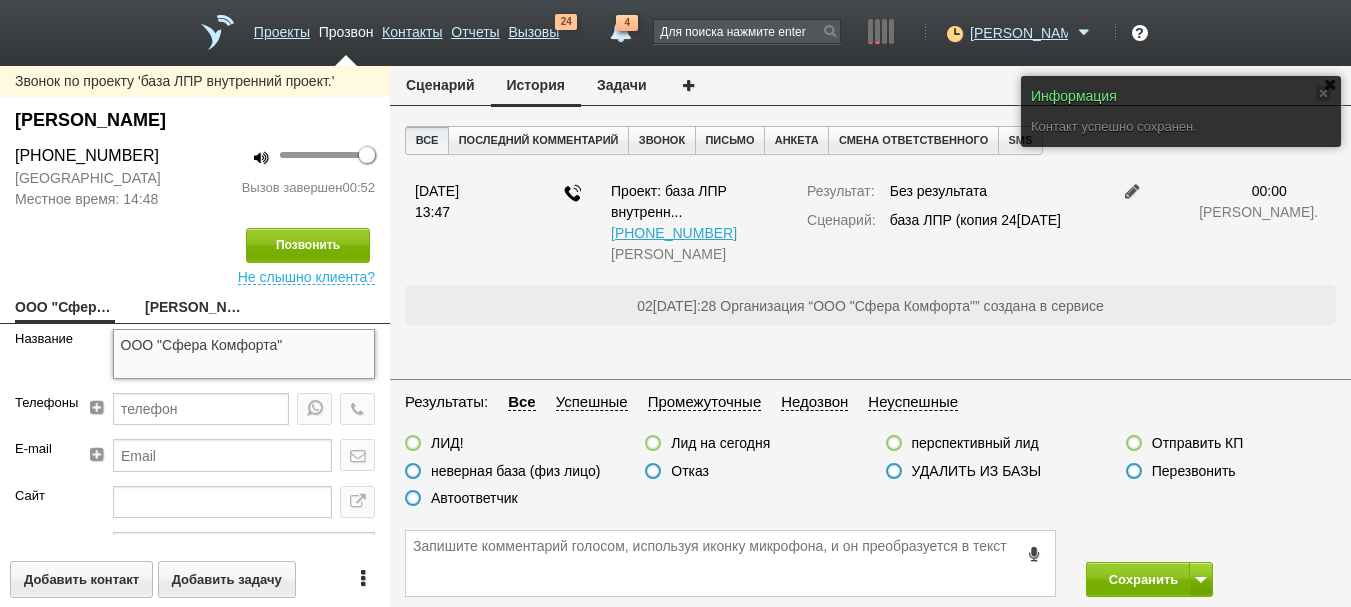 drag, startPoint x: 300, startPoint y: 335, endPoint x: 0, endPoint y: 349, distance: 300.32648 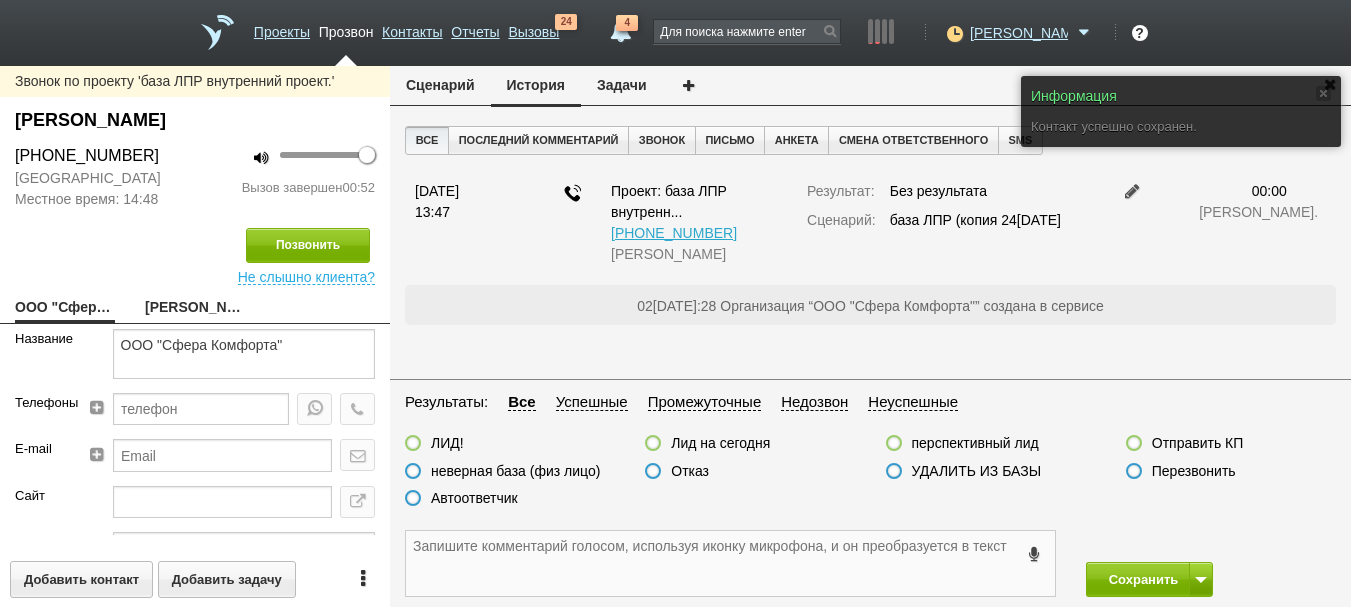 click at bounding box center [730, 563] 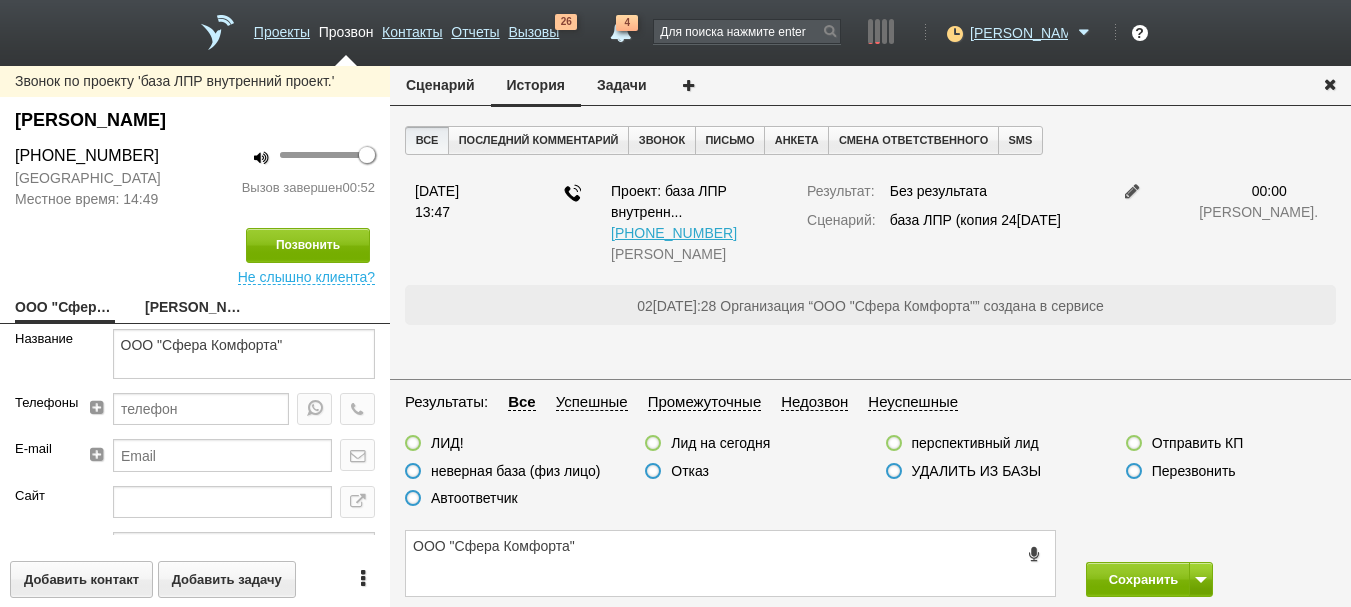 drag, startPoint x: 14, startPoint y: 115, endPoint x: 171, endPoint y: 160, distance: 163.32176 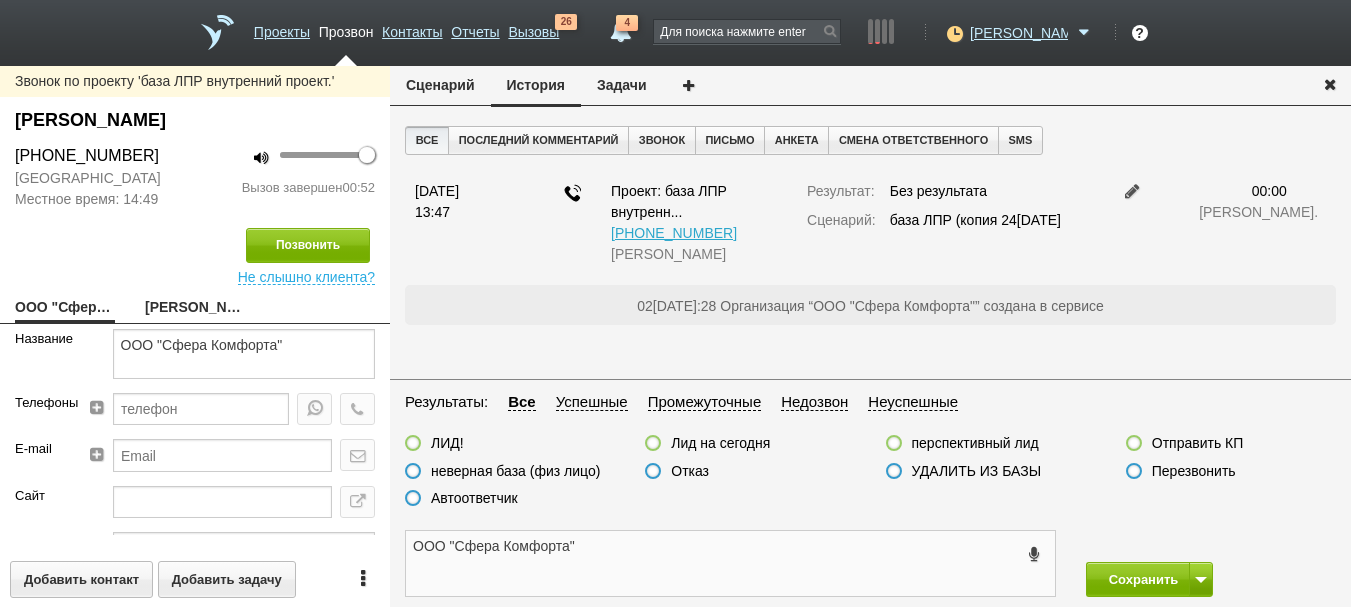 click on "ООО "Сфера Комфорта"" at bounding box center [730, 563] 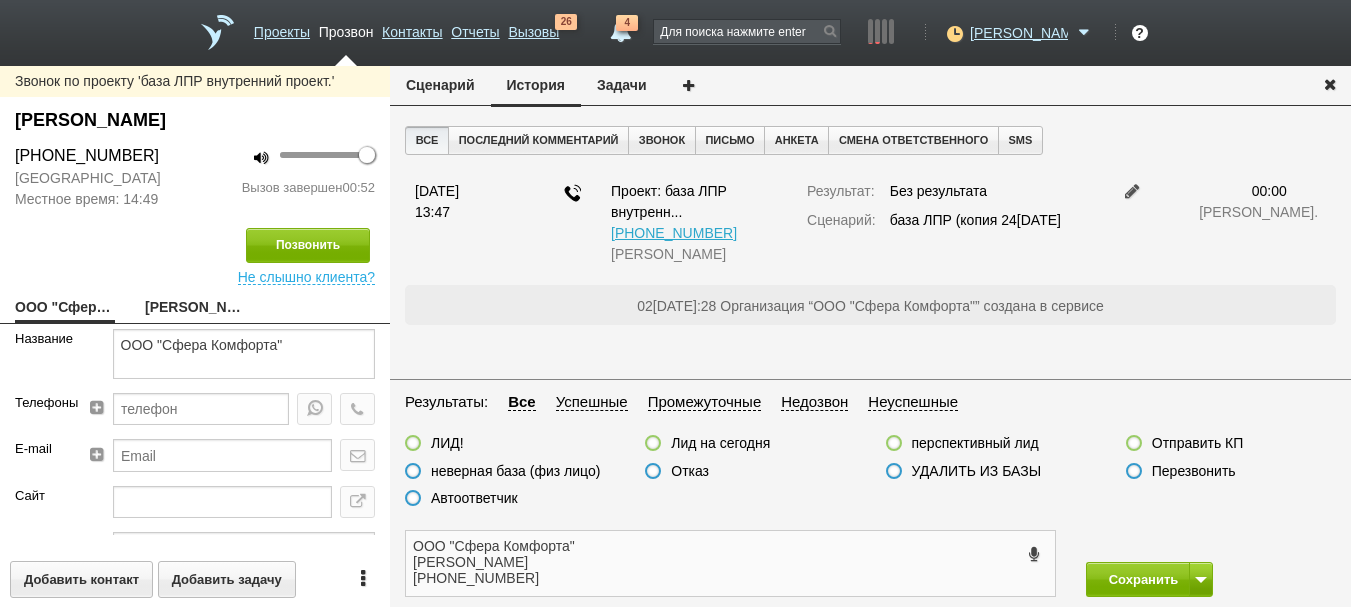 scroll, scrollTop: 6, scrollLeft: 0, axis: vertical 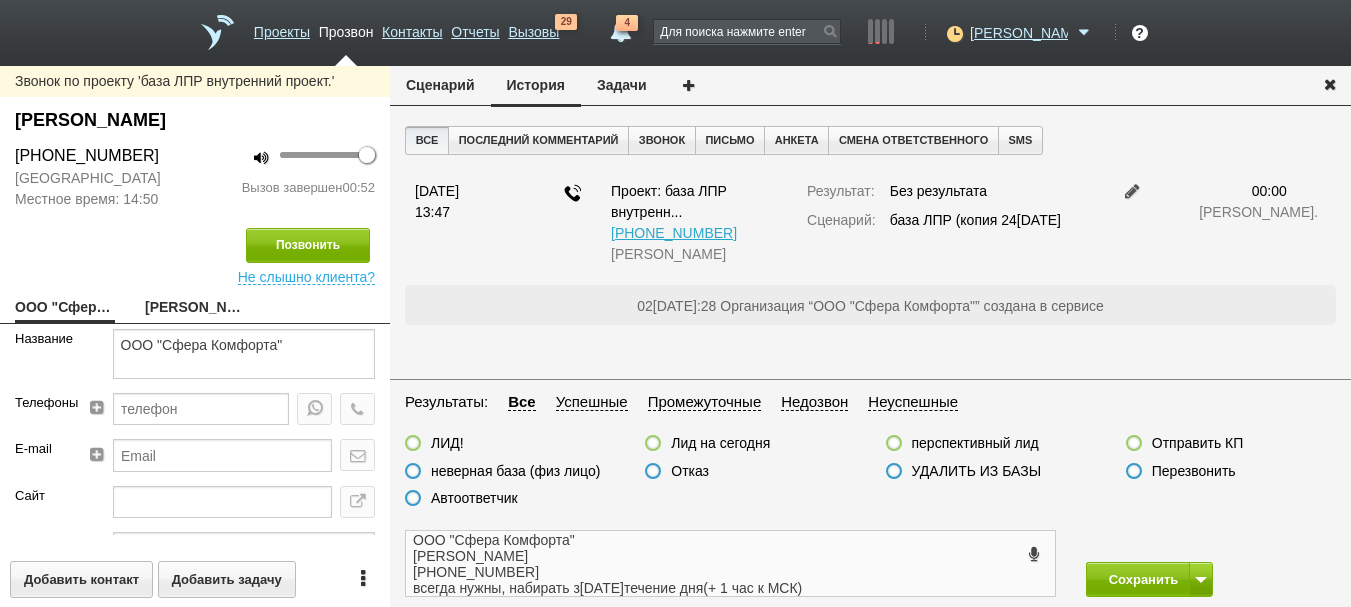 click on "ООО "Сфера Комфорта"
Остросаблин Сергей Юрьевич
+7 (906) 312-52-48
всегда нужны, набирать завтра в течение дня(+ 1 час к МСК)" at bounding box center (730, 563) 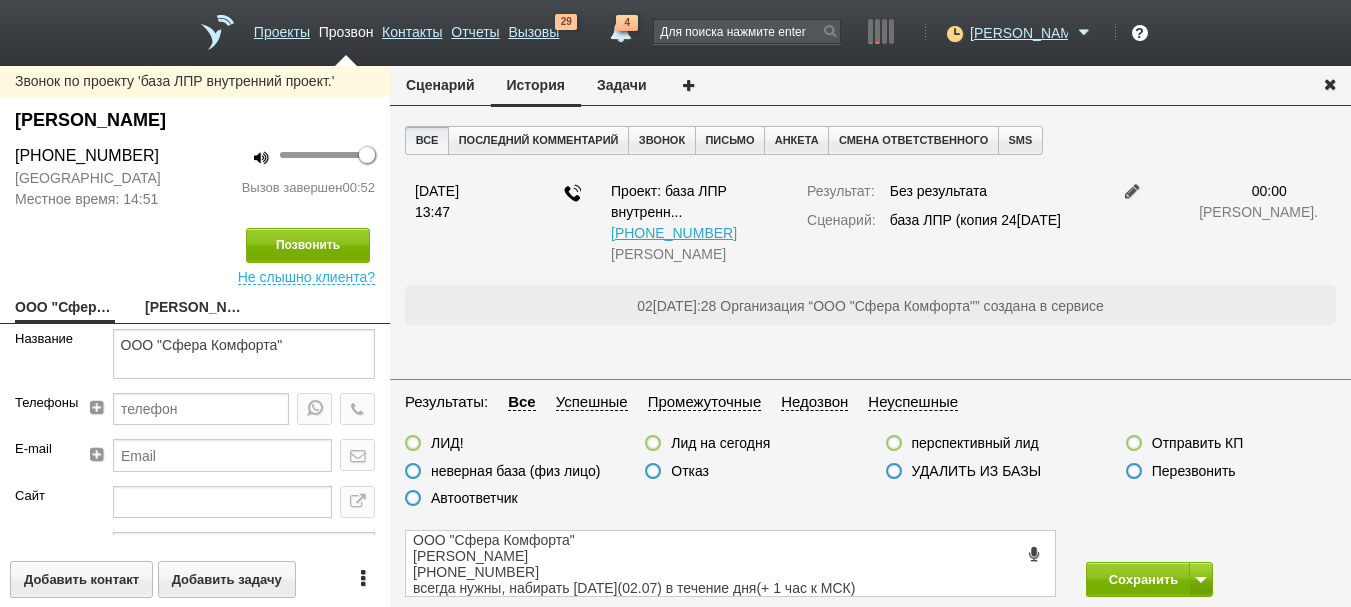 click on "ЛИД!" at bounding box center (447, 443) 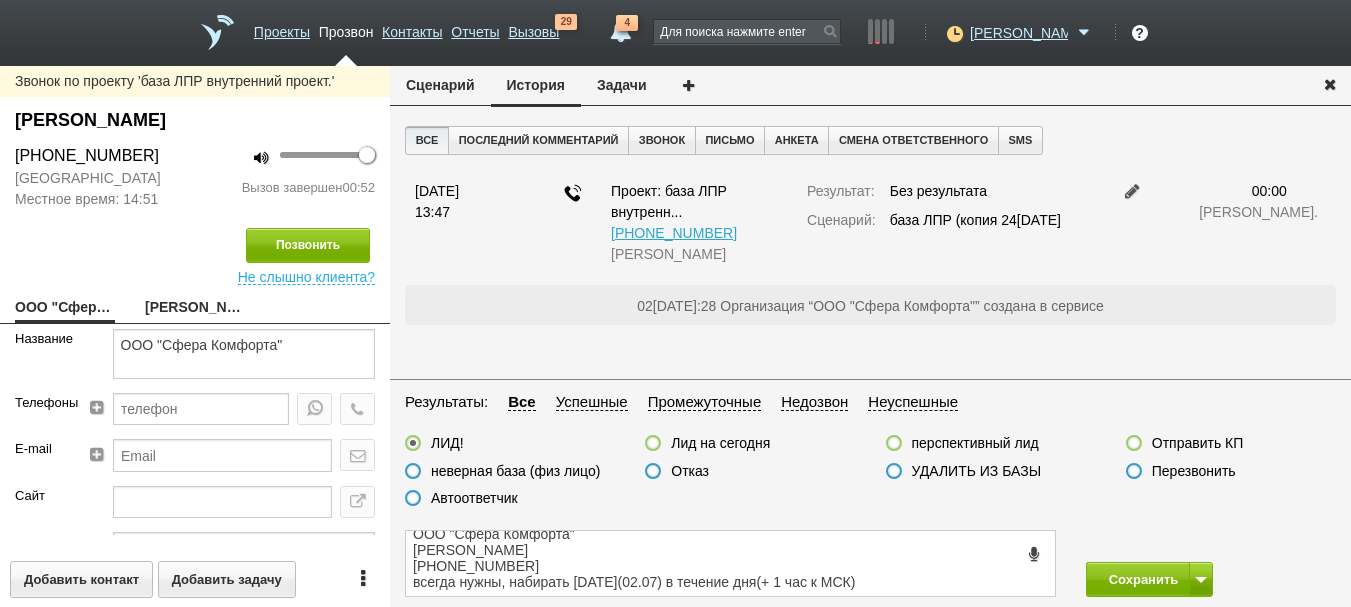 scroll, scrollTop: 0, scrollLeft: 0, axis: both 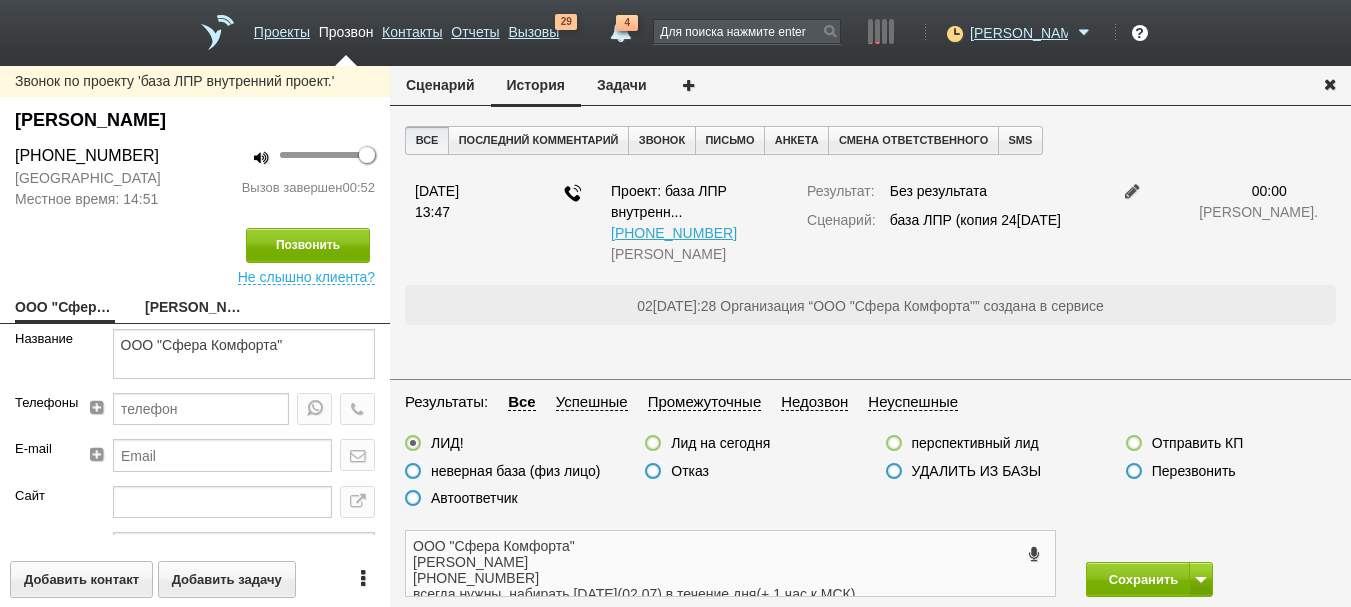 click on "ООО "Сфера Комфорта"
Остросаблин Сергей Юрьевич
+7 (906) 312-52-48
всегда нужны, набирать завтра(02.07) в течение дня(+ 1 час к МСК)" at bounding box center (730, 563) 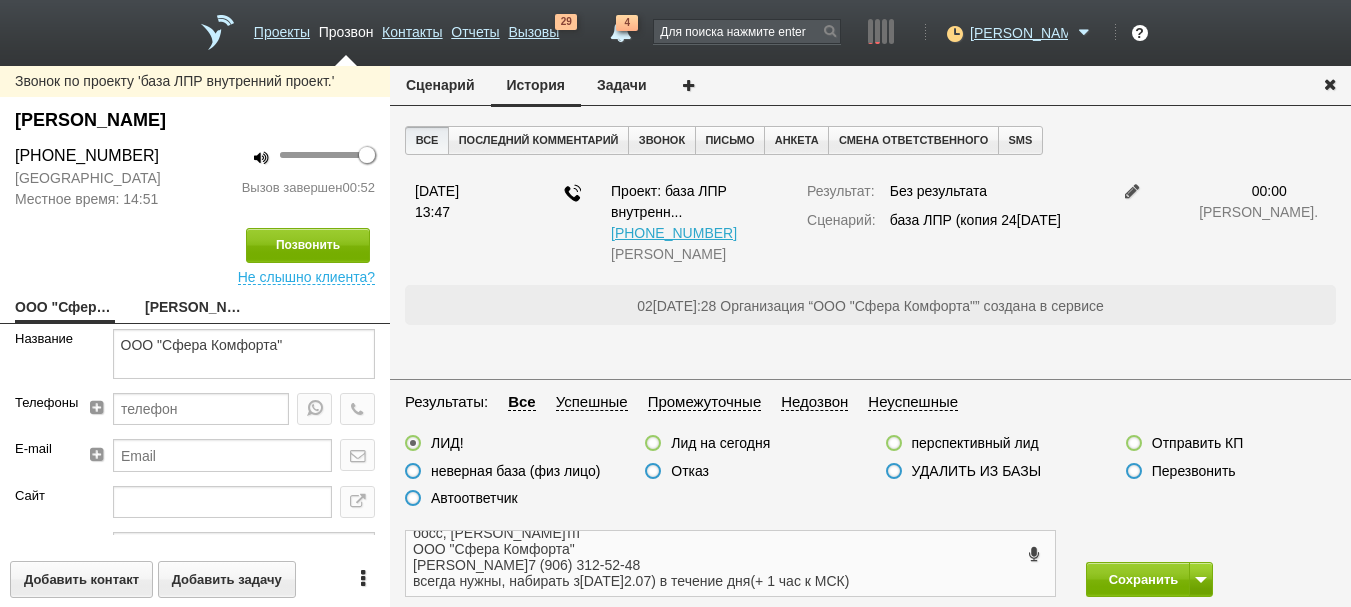 scroll, scrollTop: 29, scrollLeft: 0, axis: vertical 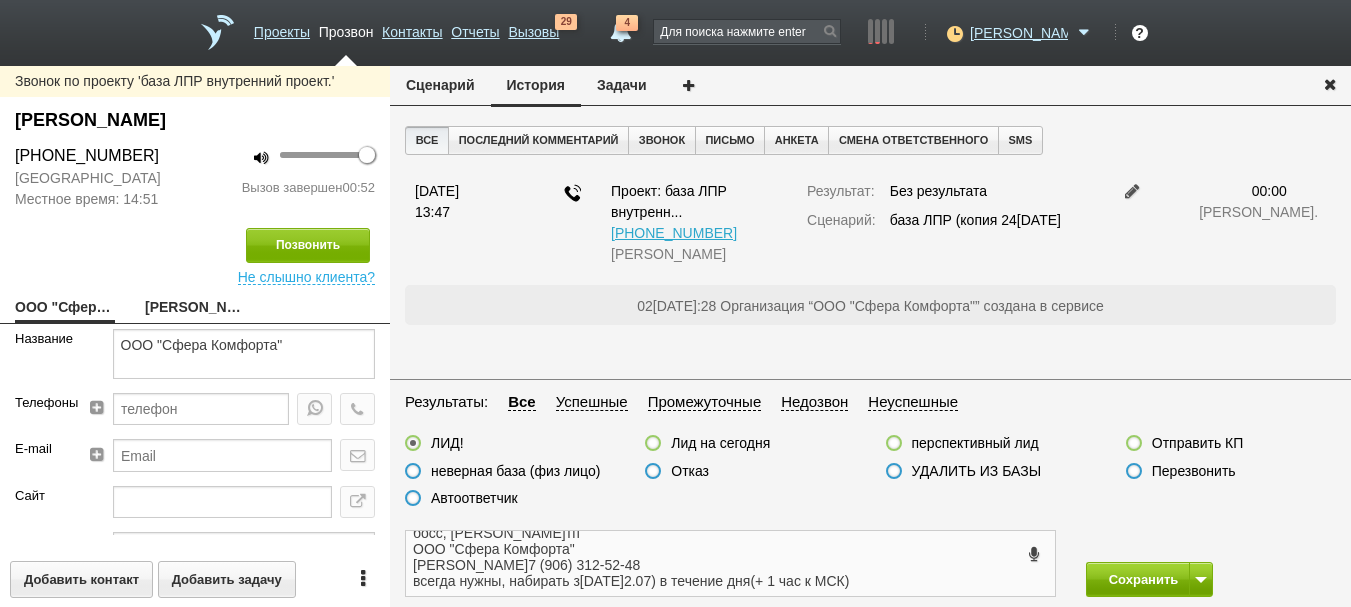 type on "босс, Сергей М, тп
ООО "Сфера Комфорта"
Остросаблин Сергей Юрьевич
+7 (906) 312-52-48
всегда нужны, набирать завтра(02.07) в течение дня(+ 1 час к МСК)" 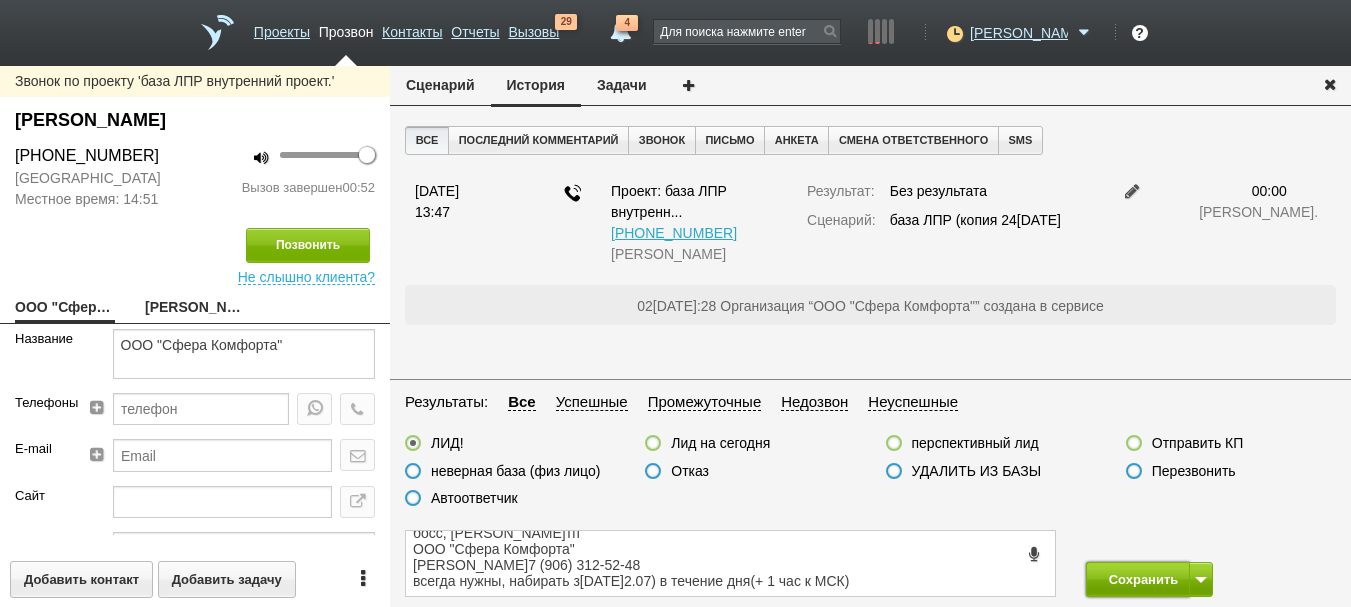 click on "Сохранить" at bounding box center (1138, 579) 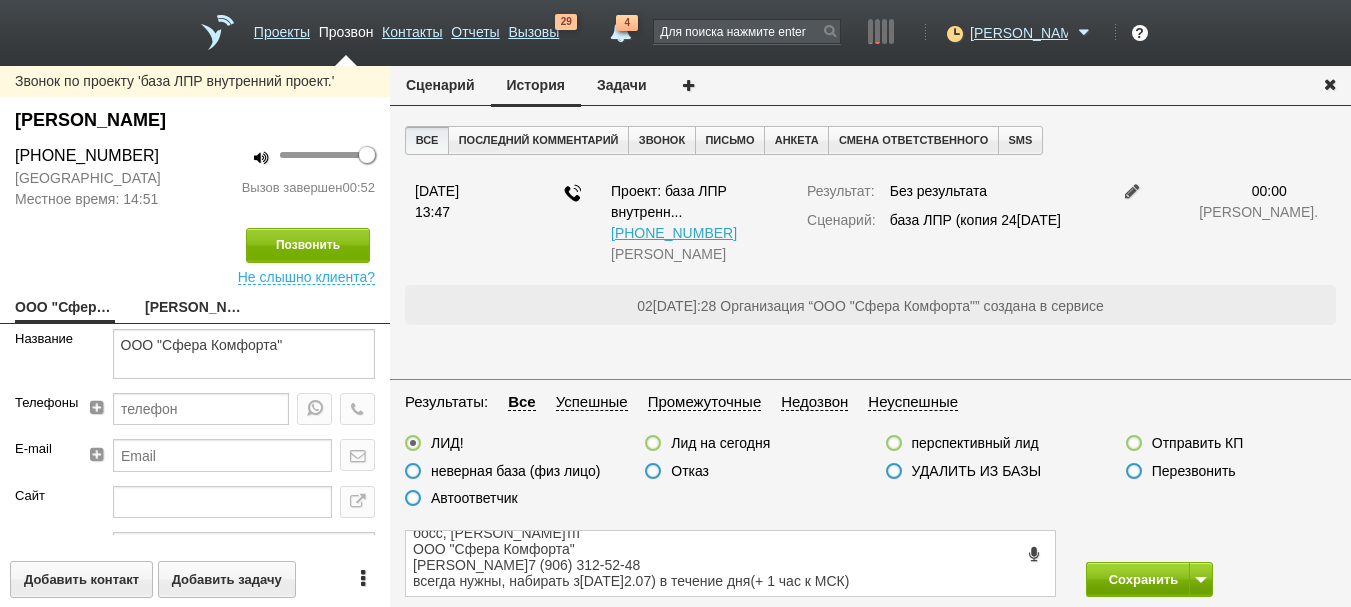 type 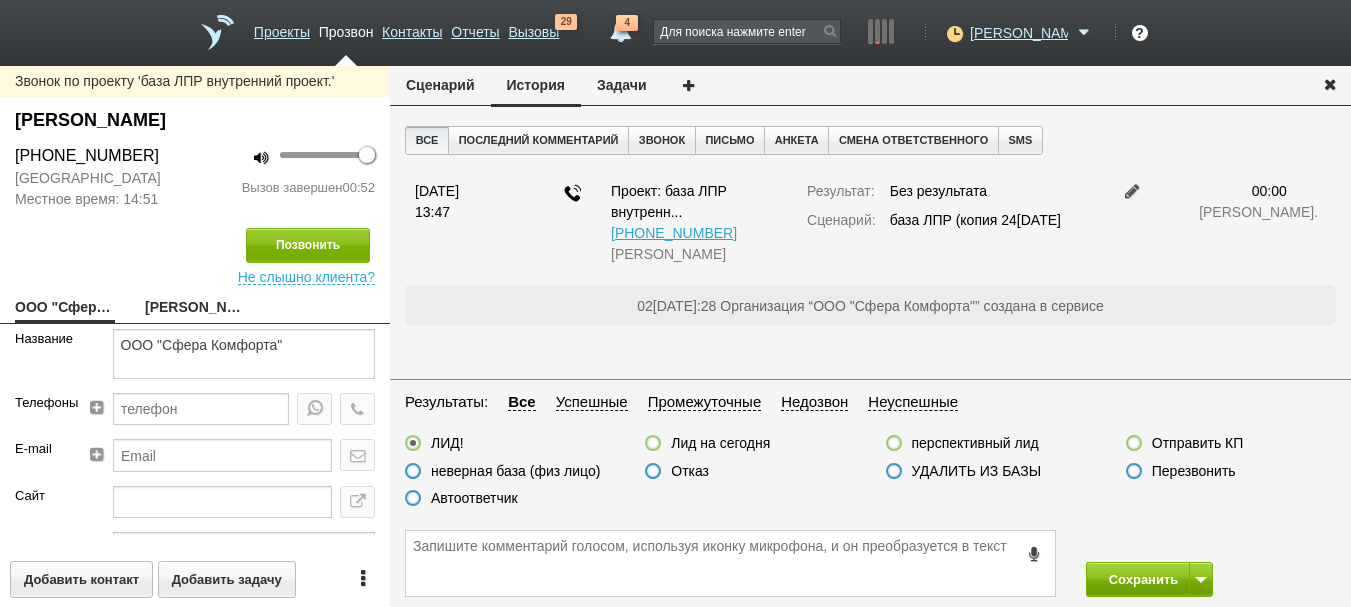 scroll, scrollTop: 0, scrollLeft: 0, axis: both 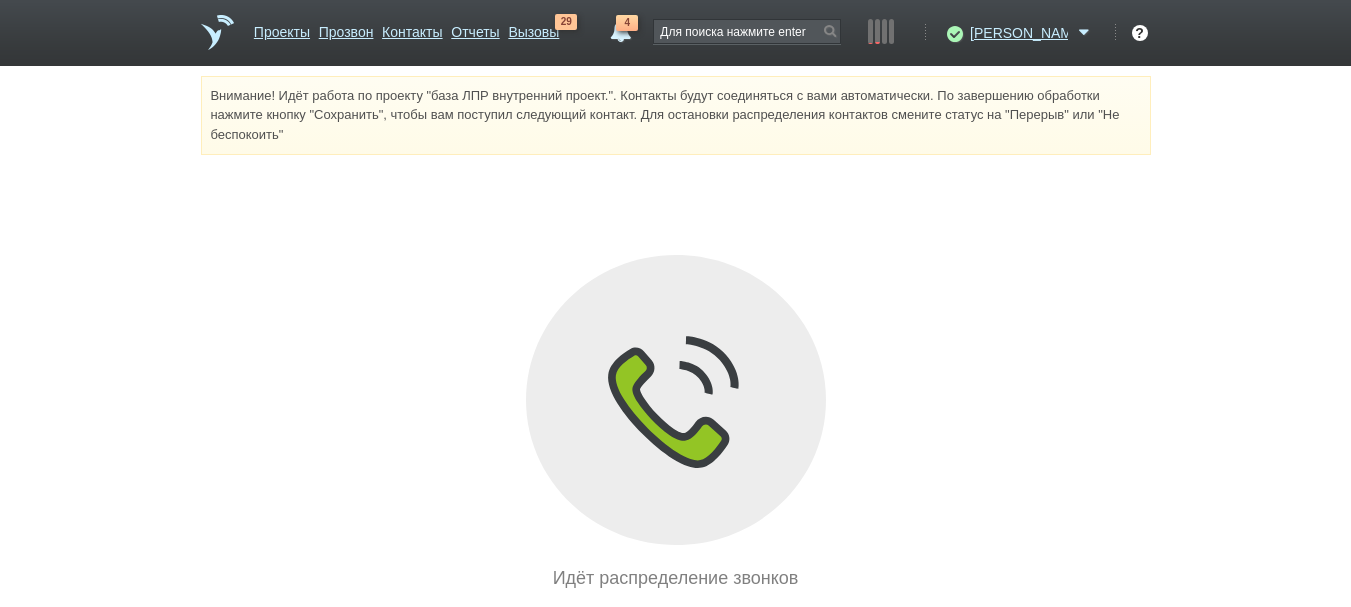 click on "Внимание! Идёт работа по проекту "база ЛПР  внутренний проект.". Контакты будут соединяться с вами автоматически. По завершению обработки нажмите кнопку "Сохранить", чтобы вам поступил следующий контакт. Для остановки распределения контактов смените статус на "Перерыв" или "Не беспокоить"" at bounding box center [676, 115] 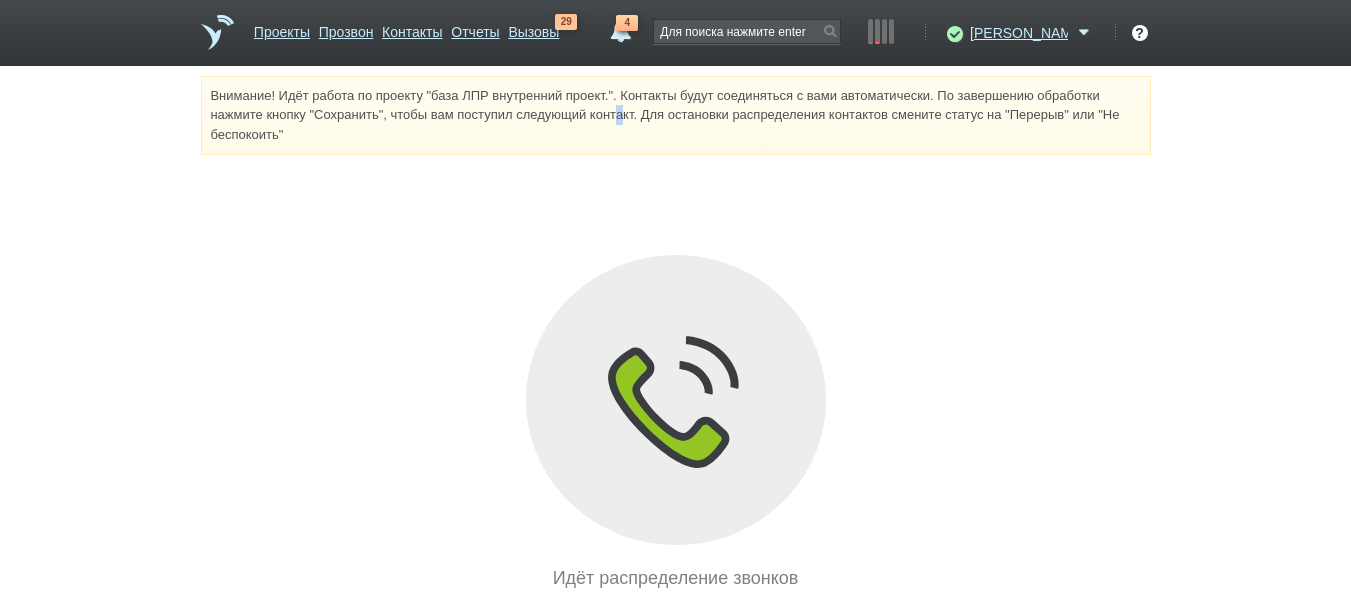 click on "Внимание! Идёт работа по проекту "база ЛПР  внутренний проект.". Контакты будут соединяться с вами автоматически. По завершению обработки нажмите кнопку "Сохранить", чтобы вам поступил следующий контакт. Для остановки распределения контактов смените статус на "Перерыв" или "Не беспокоить"" at bounding box center [676, 115] 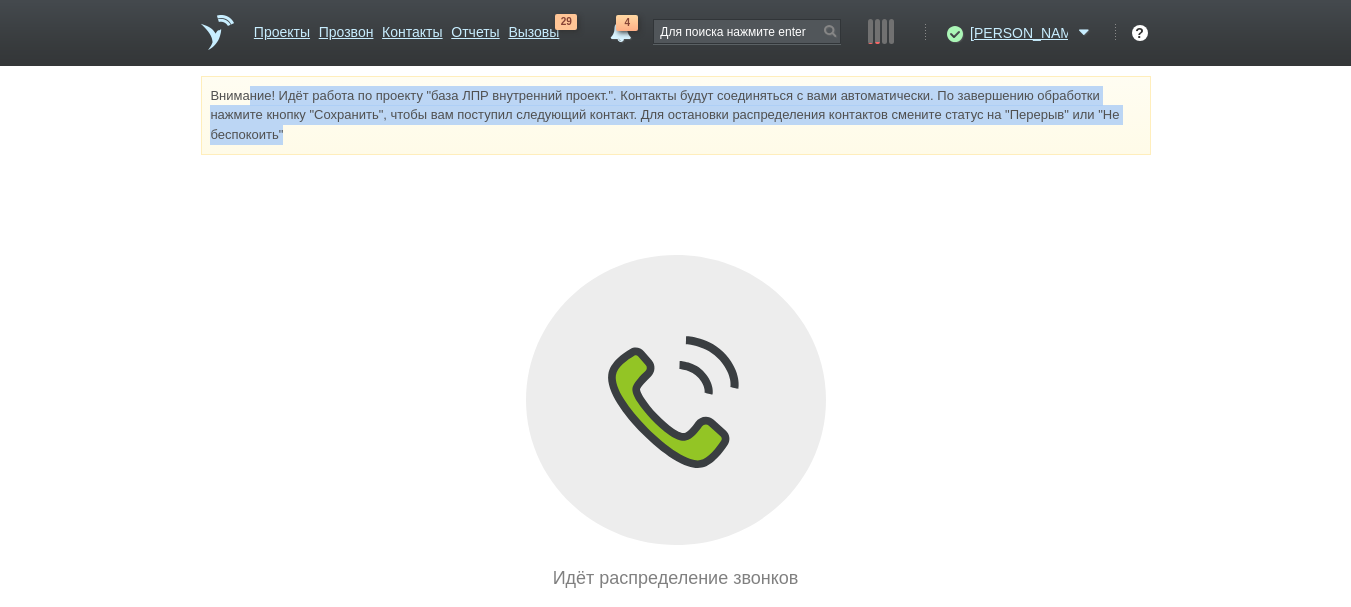click on "Внимание! Идёт работа по проекту "база ЛПР  внутренний проект.". Контакты будут соединяться с вами автоматически. По завершению обработки нажмите кнопку "Сохранить", чтобы вам поступил следующий контакт. Для остановки распределения контактов смените статус на "Перерыв" или "Не беспокоить"" at bounding box center [676, 115] 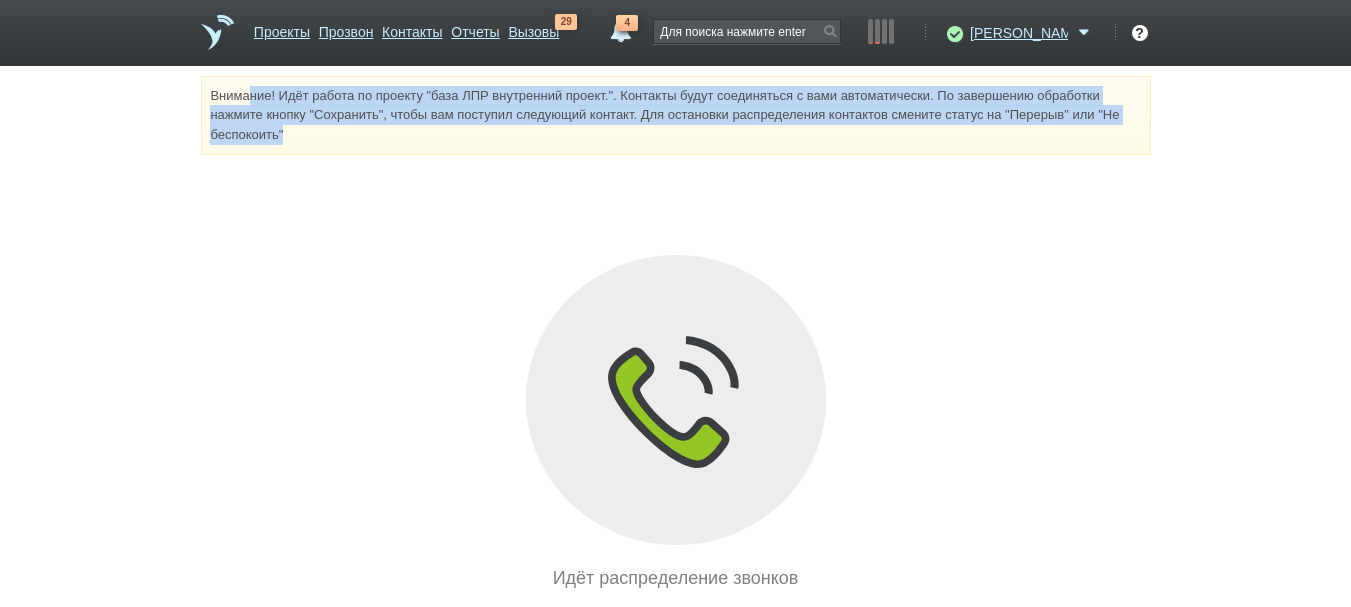 click on "Внимание! Идёт работа по проекту "база ЛПР  внутренний проект.". Контакты будут соединяться с вами автоматически. По завершению обработки нажмите кнопку "Сохранить", чтобы вам поступил следующий контакт. Для остановки распределения контактов смените статус на "Перерыв" или "Не беспокоить"" at bounding box center [676, 115] 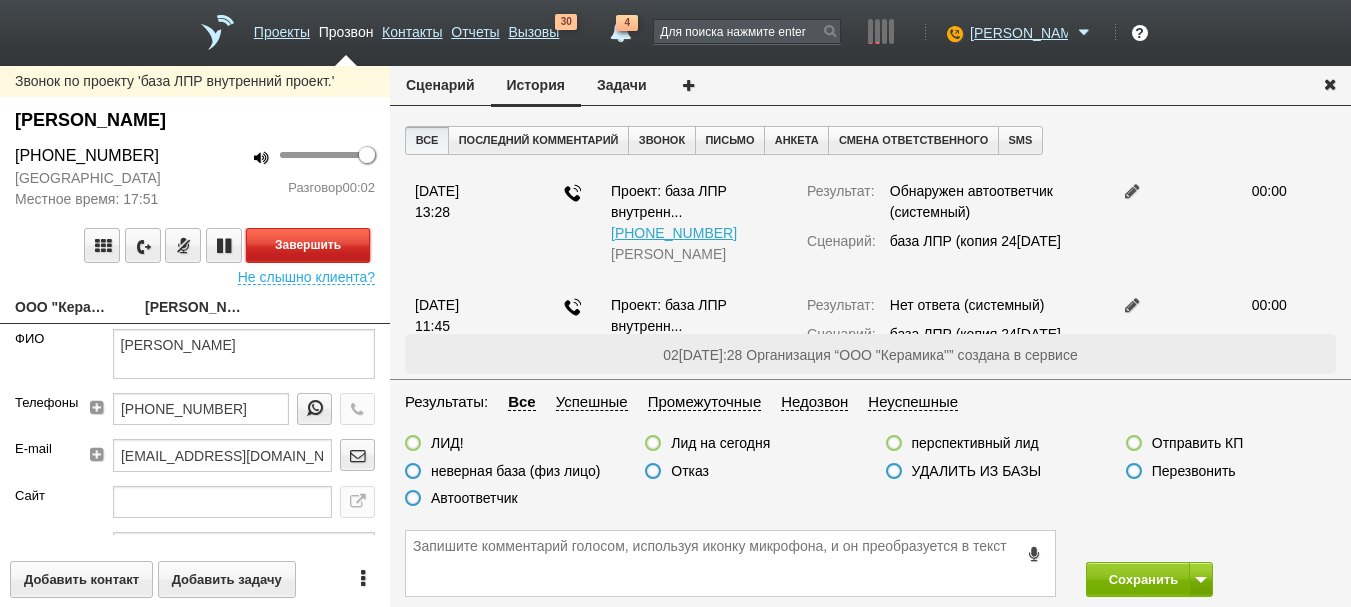 click on "Завершить" at bounding box center (308, 245) 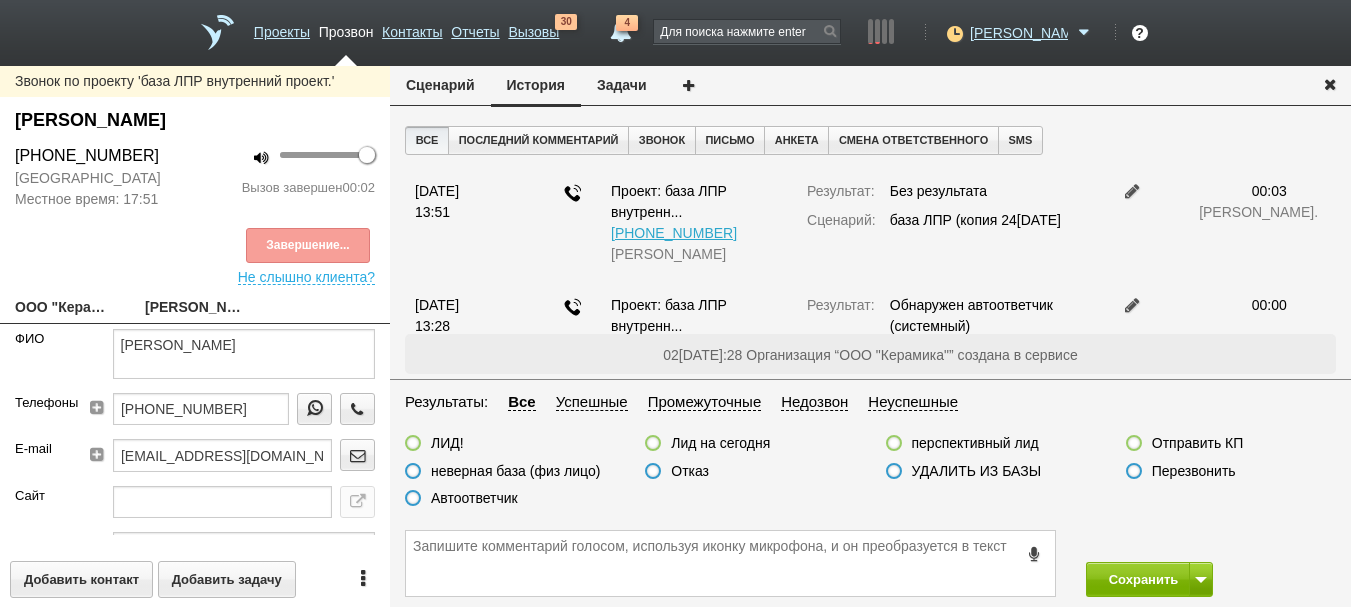 click on "Автоответчик" at bounding box center (461, 499) 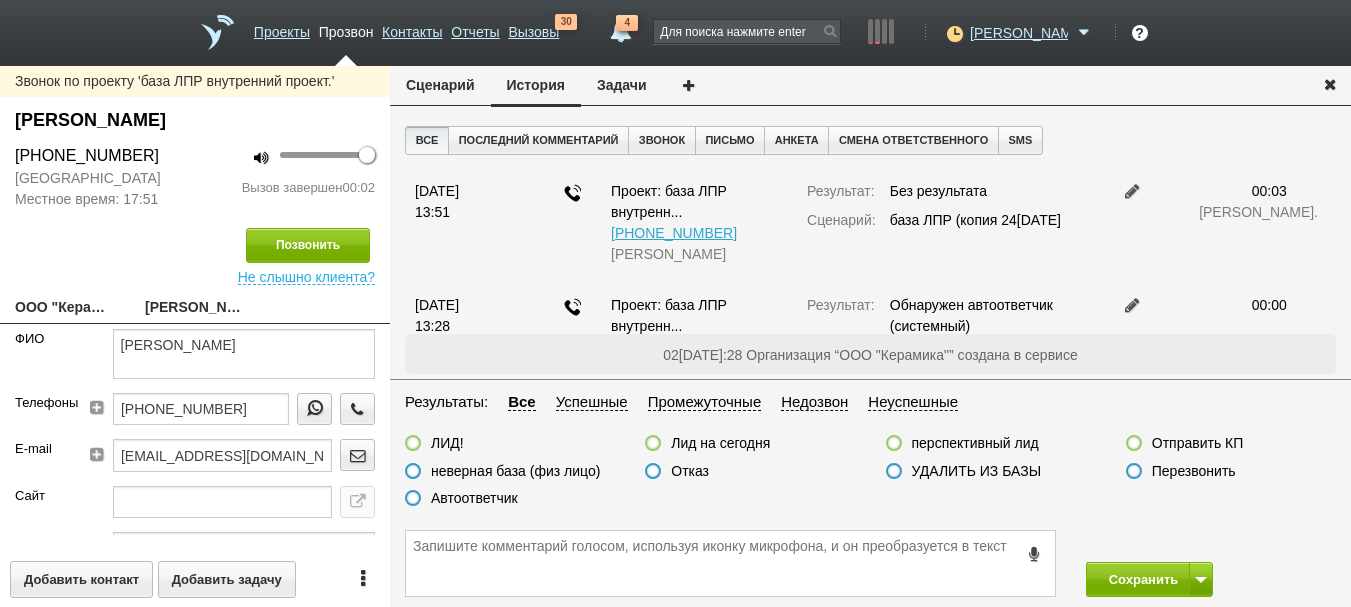 click on "Автоответчик" at bounding box center [474, 498] 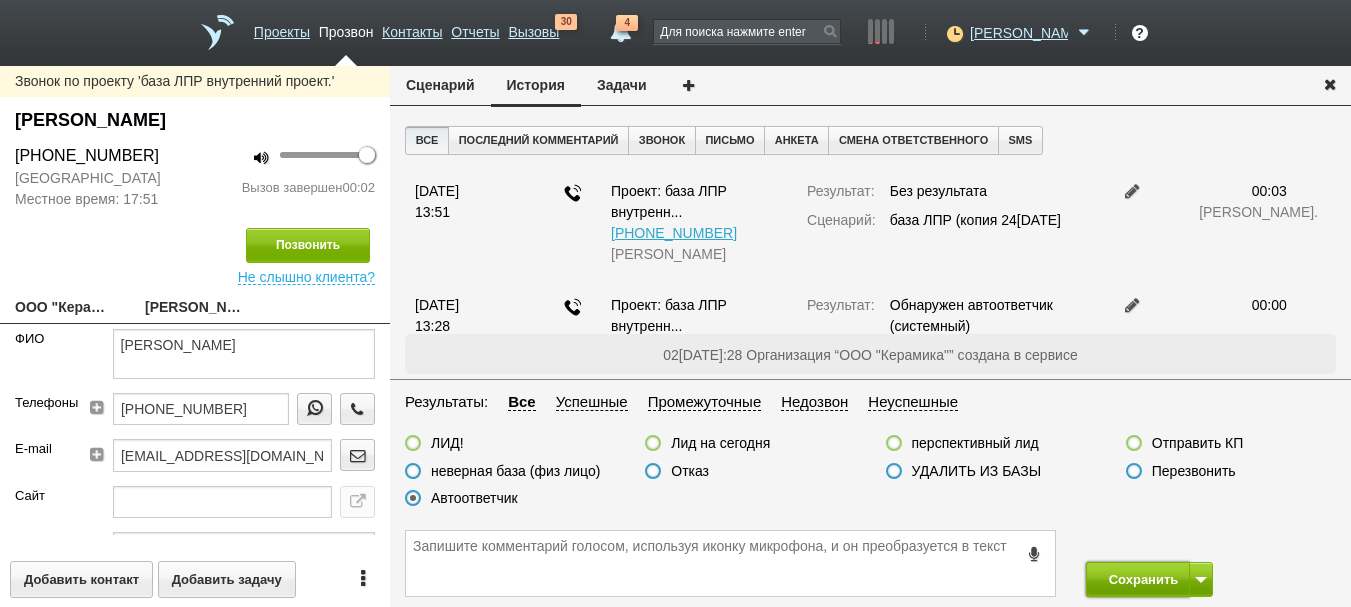 click on "Сохранить" at bounding box center [1138, 579] 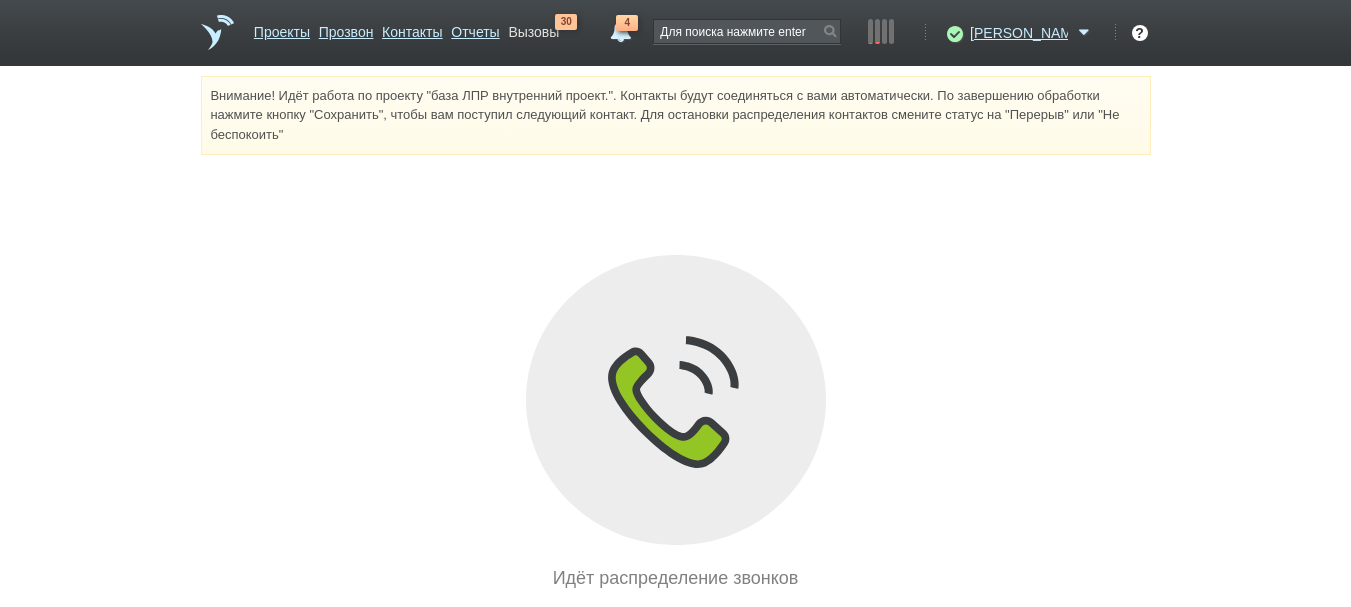click on "Вызовы" at bounding box center [533, 28] 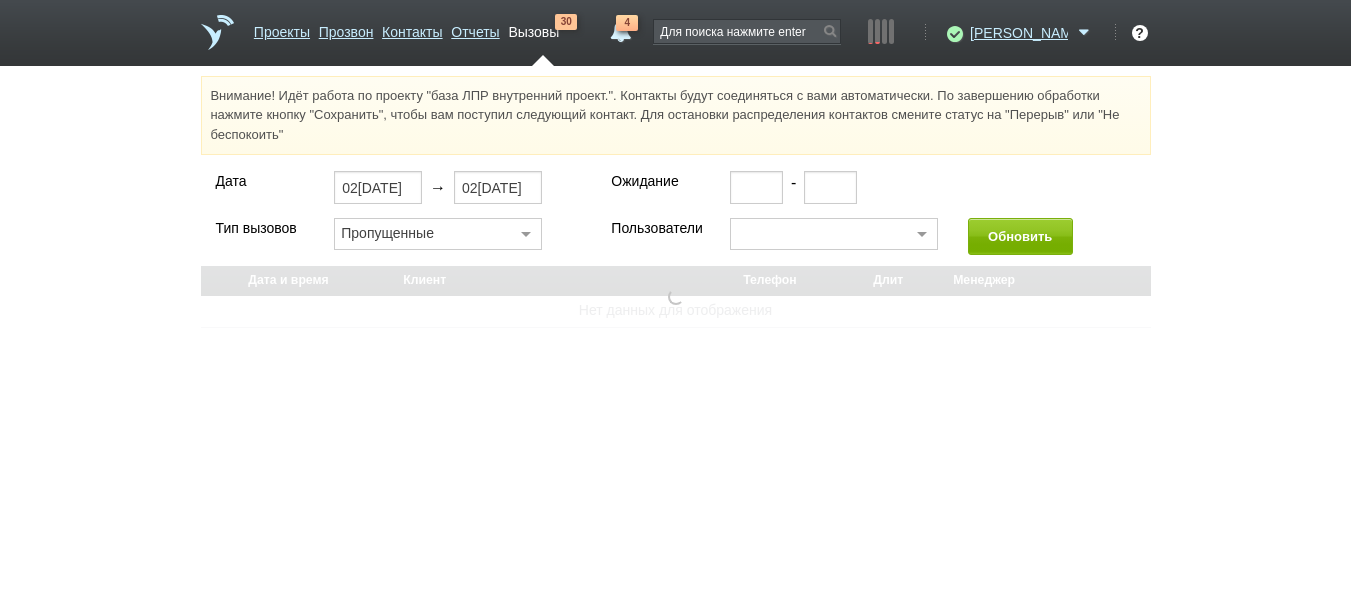 select on "30" 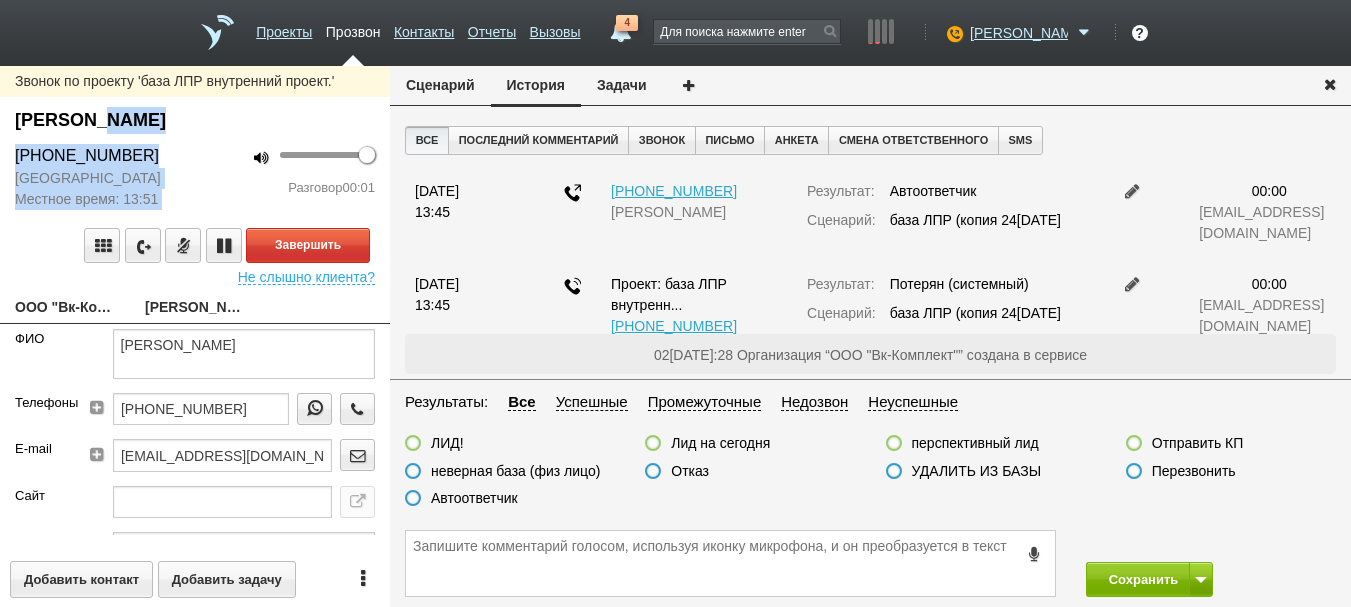 drag, startPoint x: 95, startPoint y: 127, endPoint x: 420, endPoint y: 146, distance: 325.5549 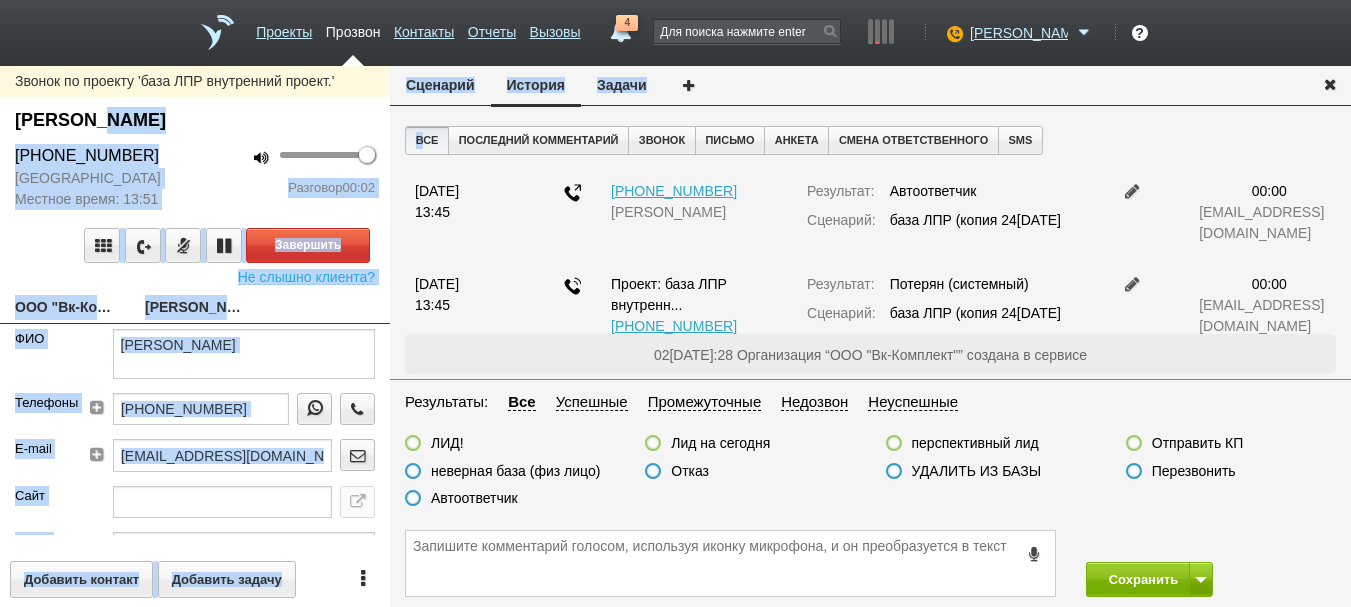 click on "Козлов Александр Александрович" at bounding box center (195, 125) 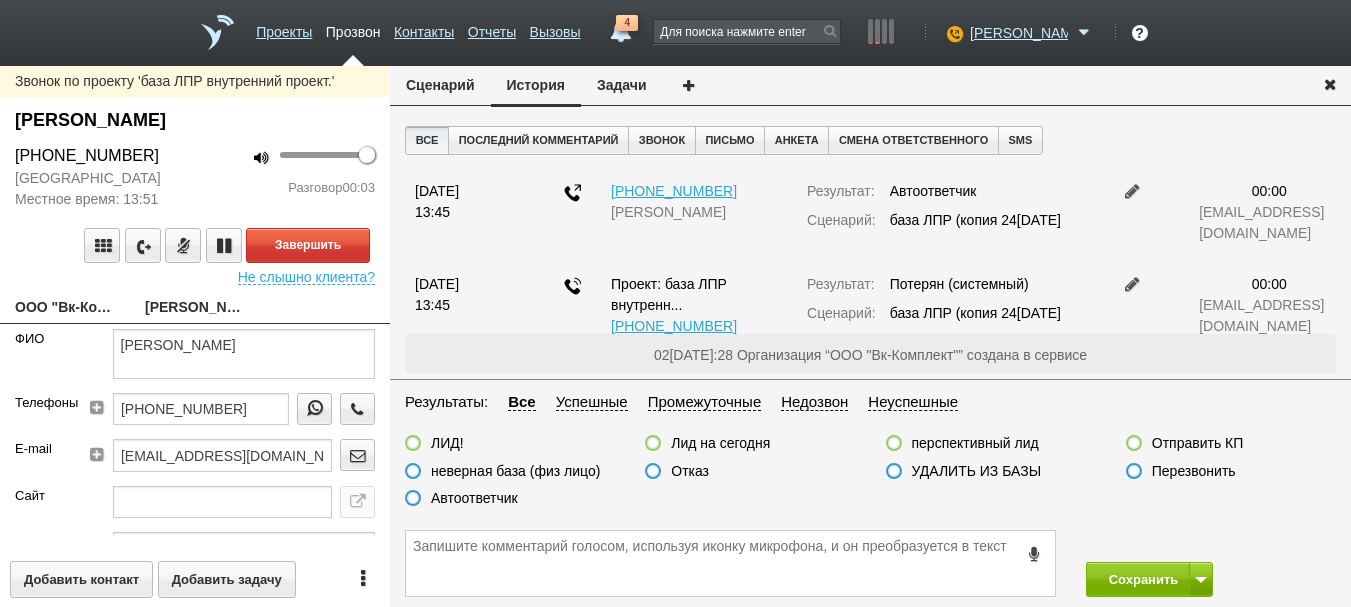 click on "Звонок по проекту 'база ЛПР  внутренний проект.' Козлов Александр Александрович +7 (910) 647-04-79 Тверская область Местное время: 13:51     100
Разговор
00:03         Завершить Не слышно клиента? ООО "Вк-Комплект" Козлов Александр Александрович ФИО Козлов Александр Александрович Телефоны +7 (910) 647-04-79 E-mail IMPORT2000@BK.RU Сайт Город Тверская обл Адрес 170024, Тверская обл, г Тверь, пр-кт Николая Корыткова, 3Б, офис 236б Регион Тверская область Должность Директор Описание Внешний ID 1246900008079 Добавить контакт   Добавить задачу" at bounding box center (195, 336) 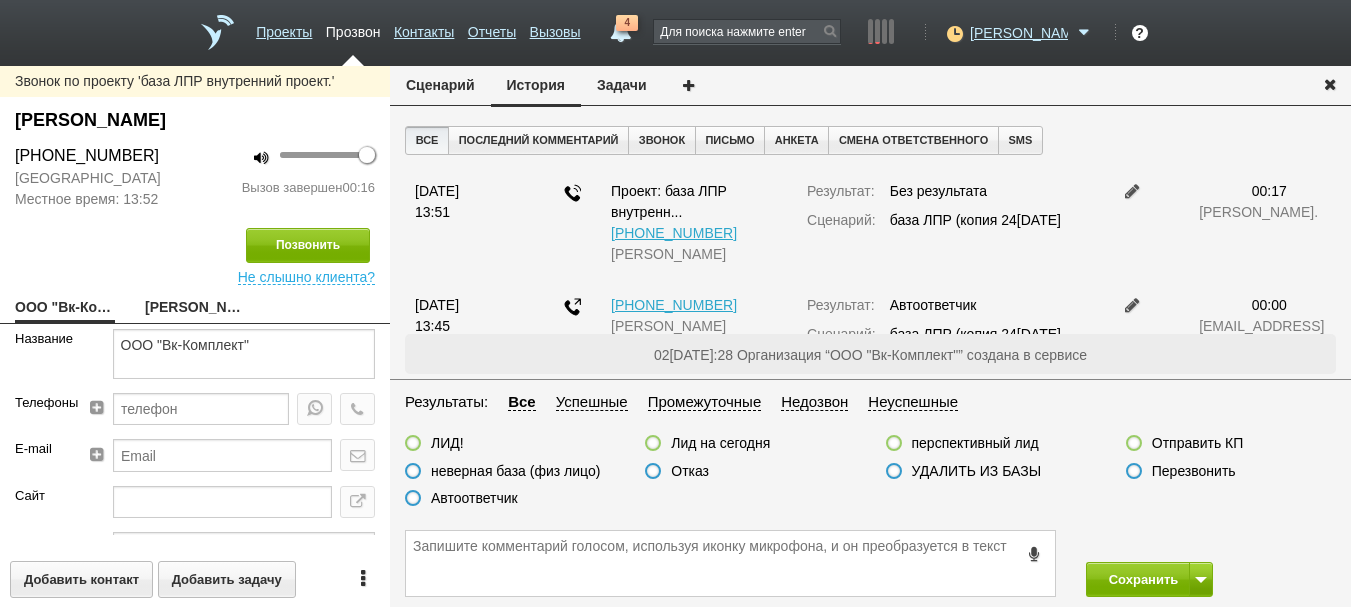 drag, startPoint x: 700, startPoint y: 482, endPoint x: 692, endPoint y: 472, distance: 12.806249 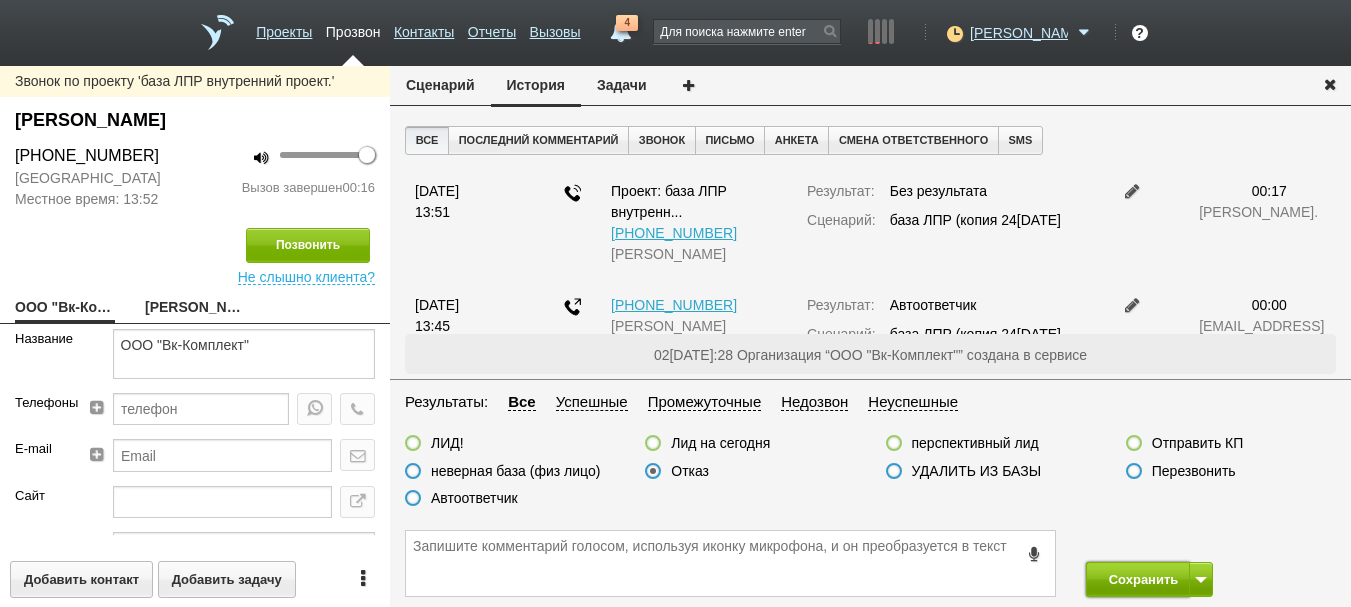 click on "Сохранить" at bounding box center [1138, 579] 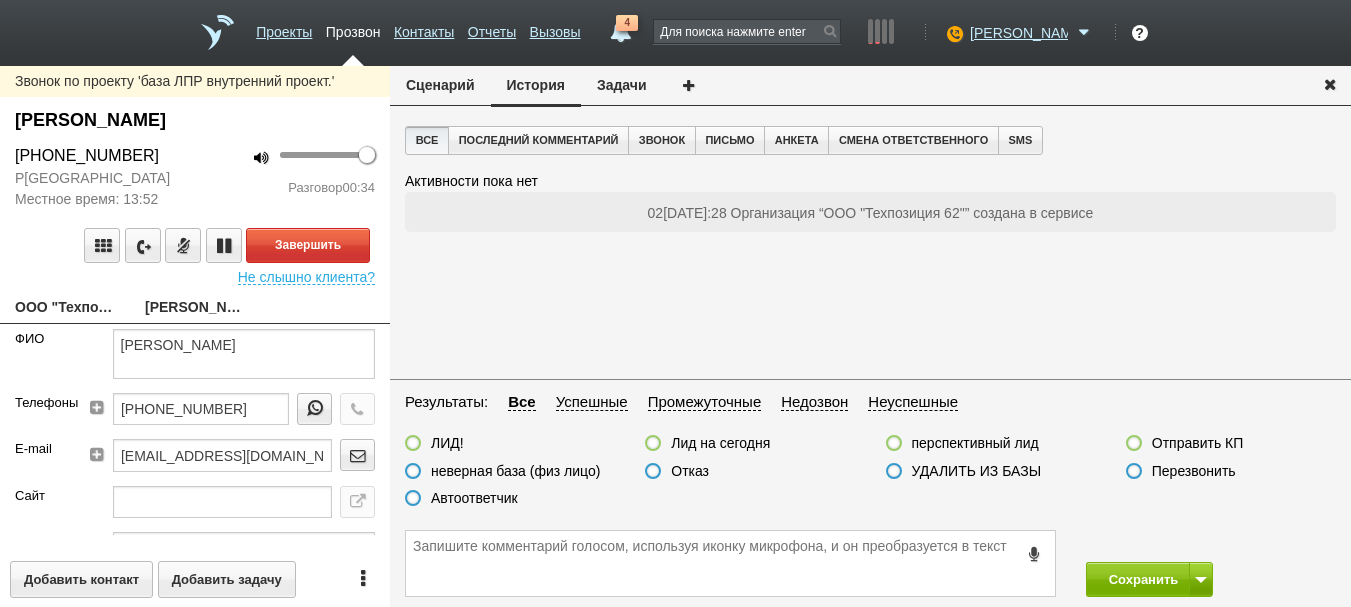 click on "ООО "Техпозиция 62"" at bounding box center (65, 309) 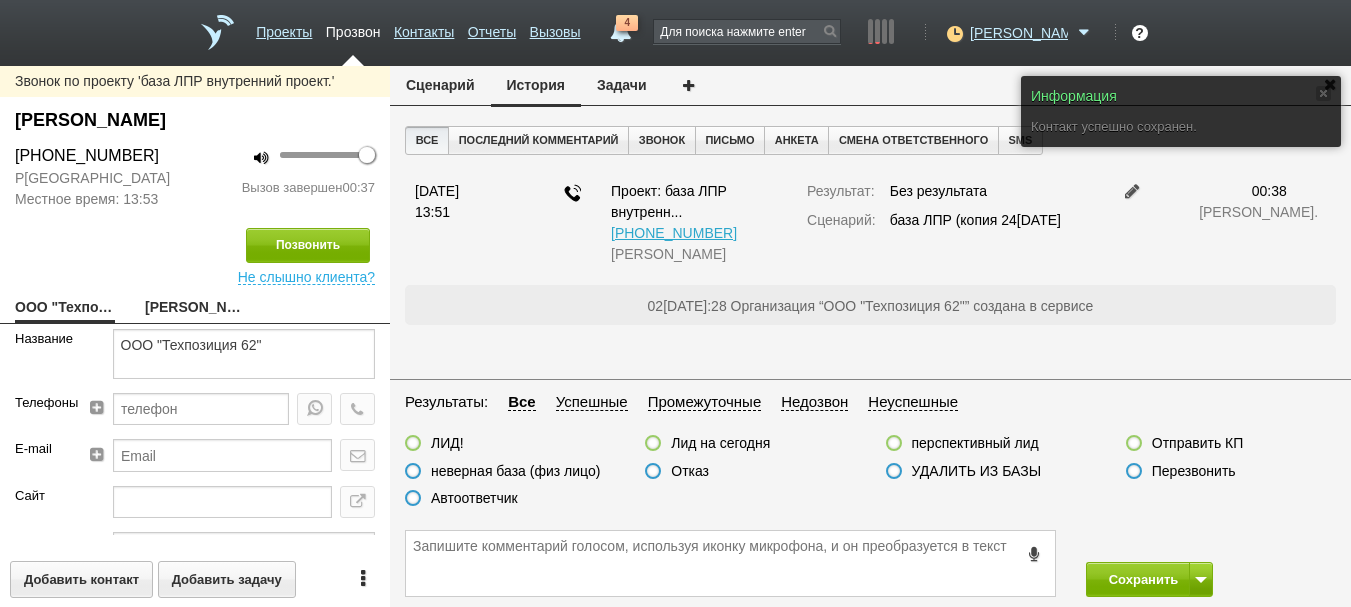 click on "Отказ" at bounding box center [690, 471] 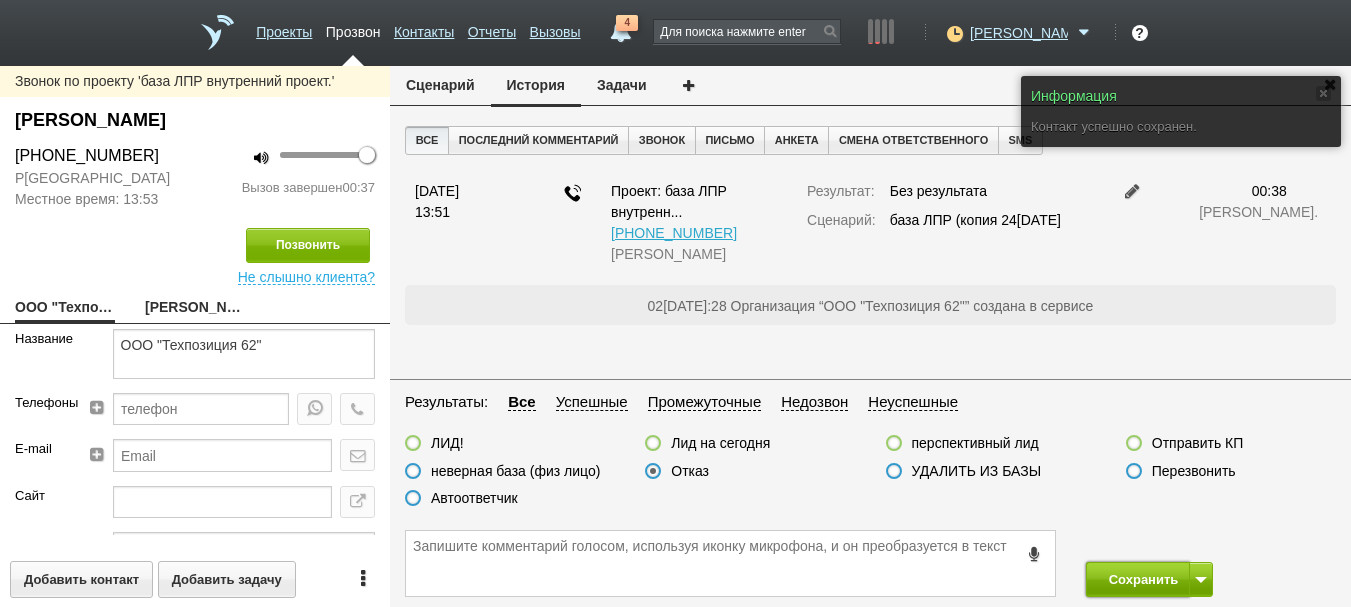 click on "Сохранить" at bounding box center (1138, 579) 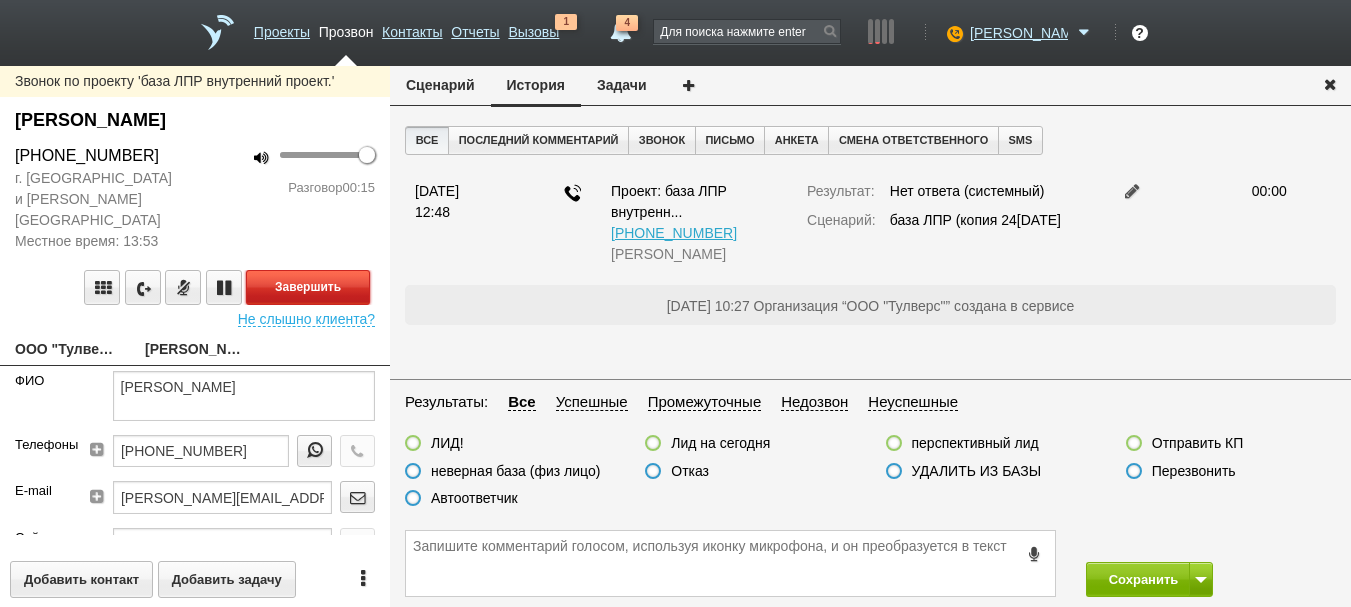 click on "Завершить" at bounding box center [308, 287] 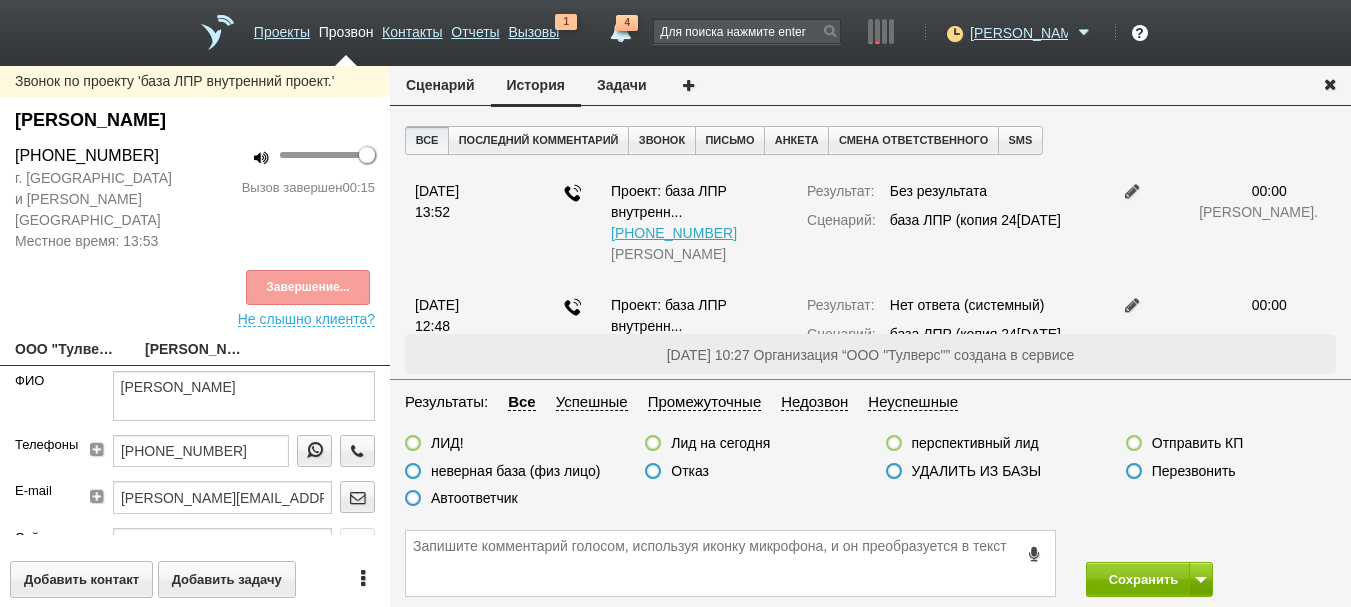 click on "Автоответчик" at bounding box center (474, 498) 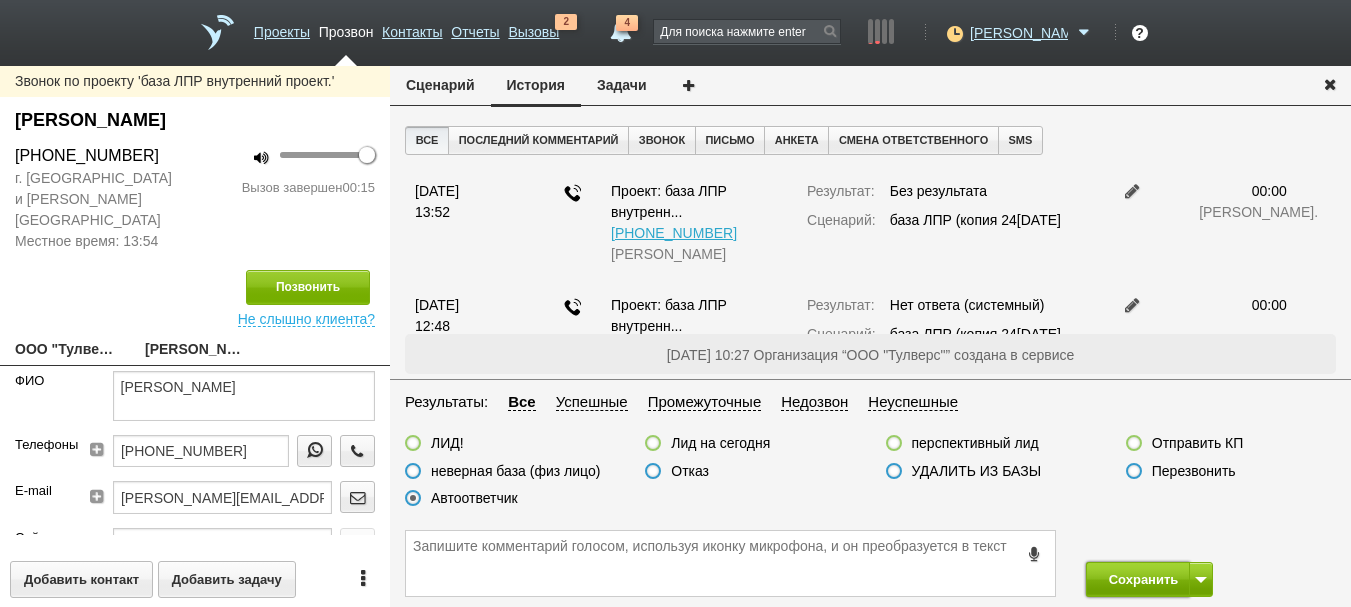 click on "Сохранить" at bounding box center [1138, 579] 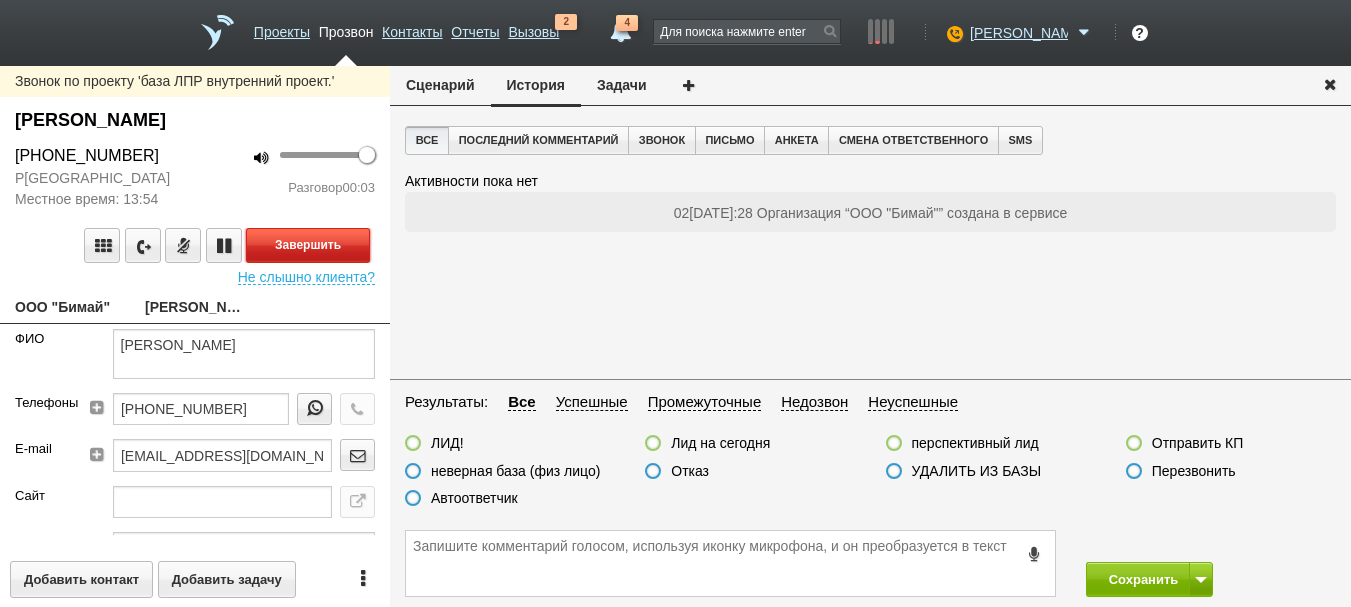 click on "Завершить" at bounding box center (308, 245) 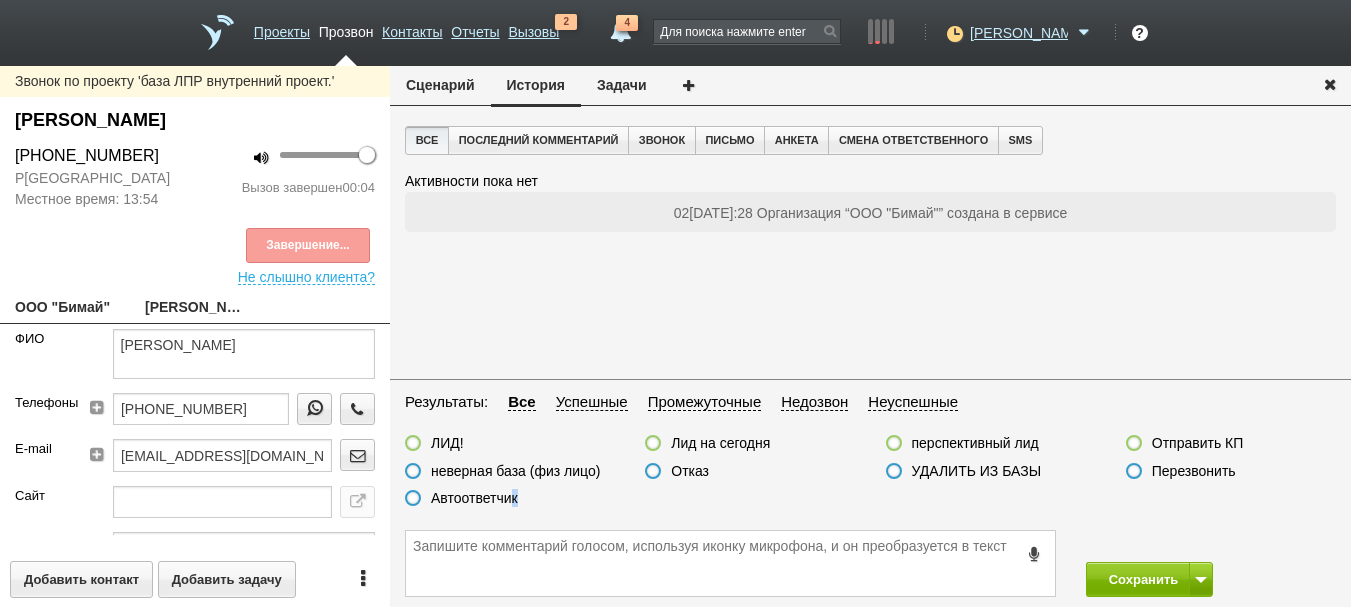 click on "Автоответчик" at bounding box center (474, 498) 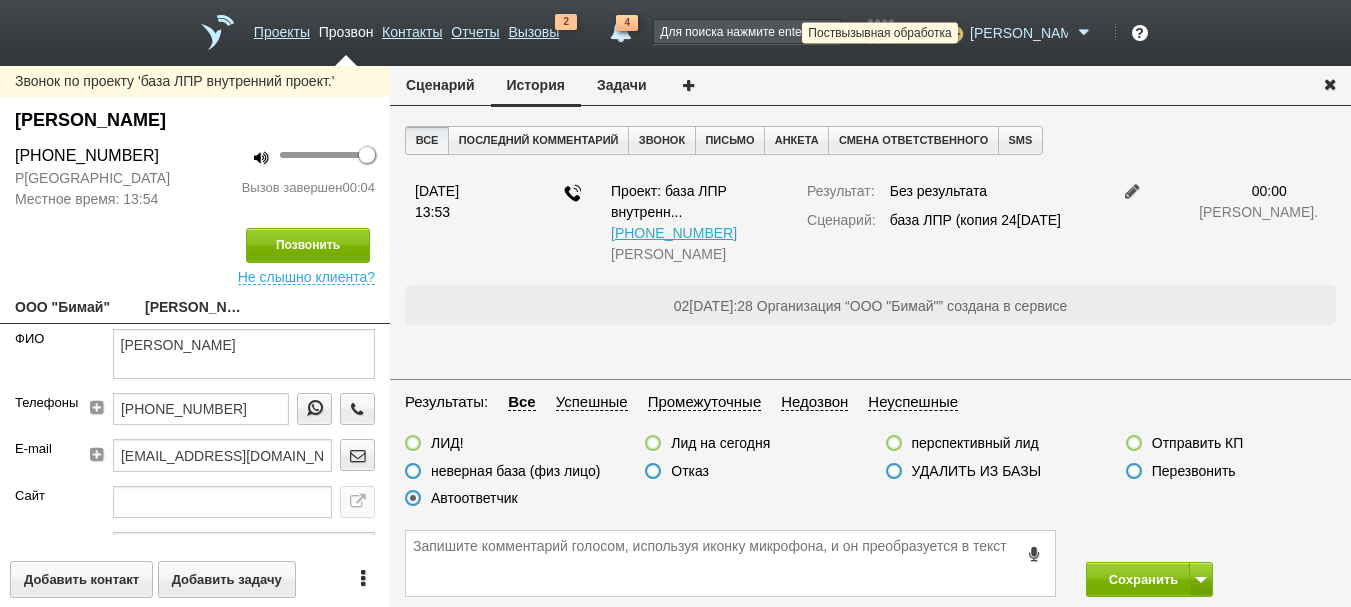 click at bounding box center [952, 33] 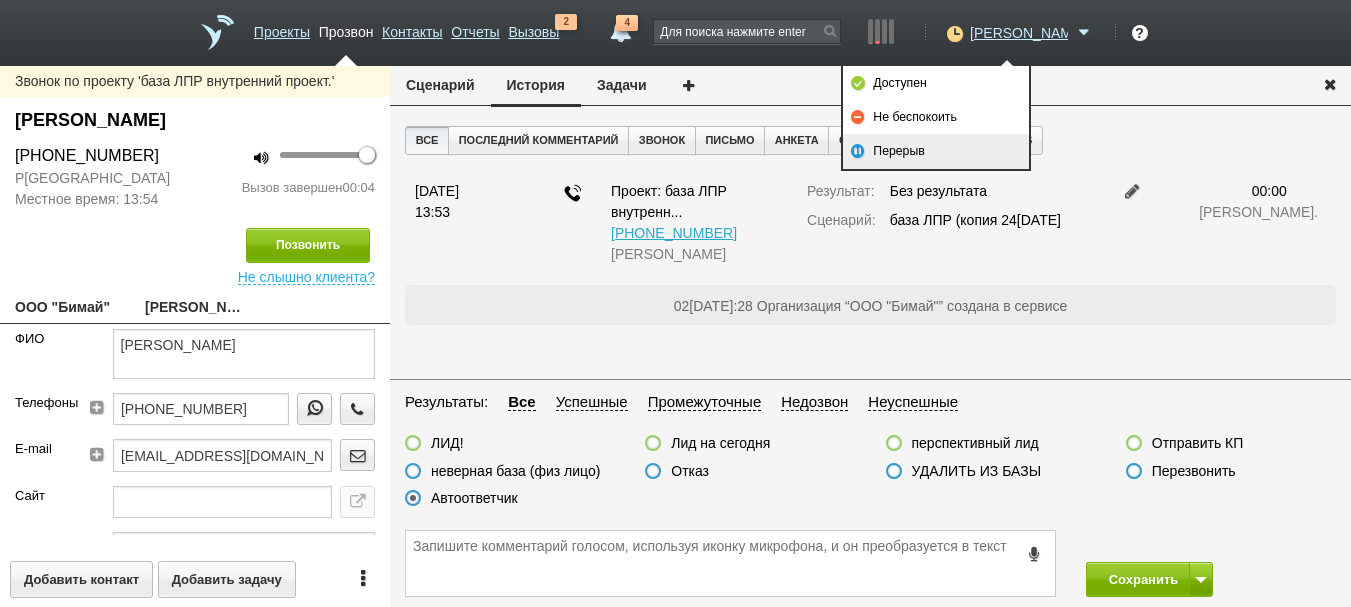 click on "Перерыв" at bounding box center (936, 151) 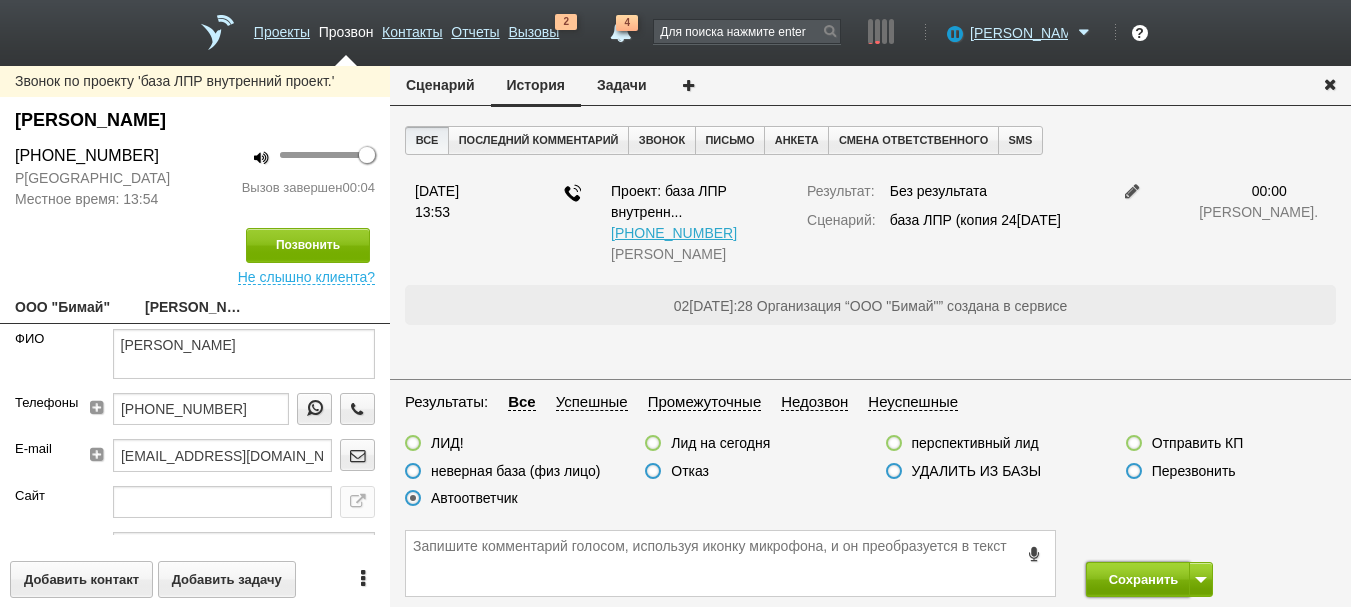 click on "Сохранить" at bounding box center (1138, 579) 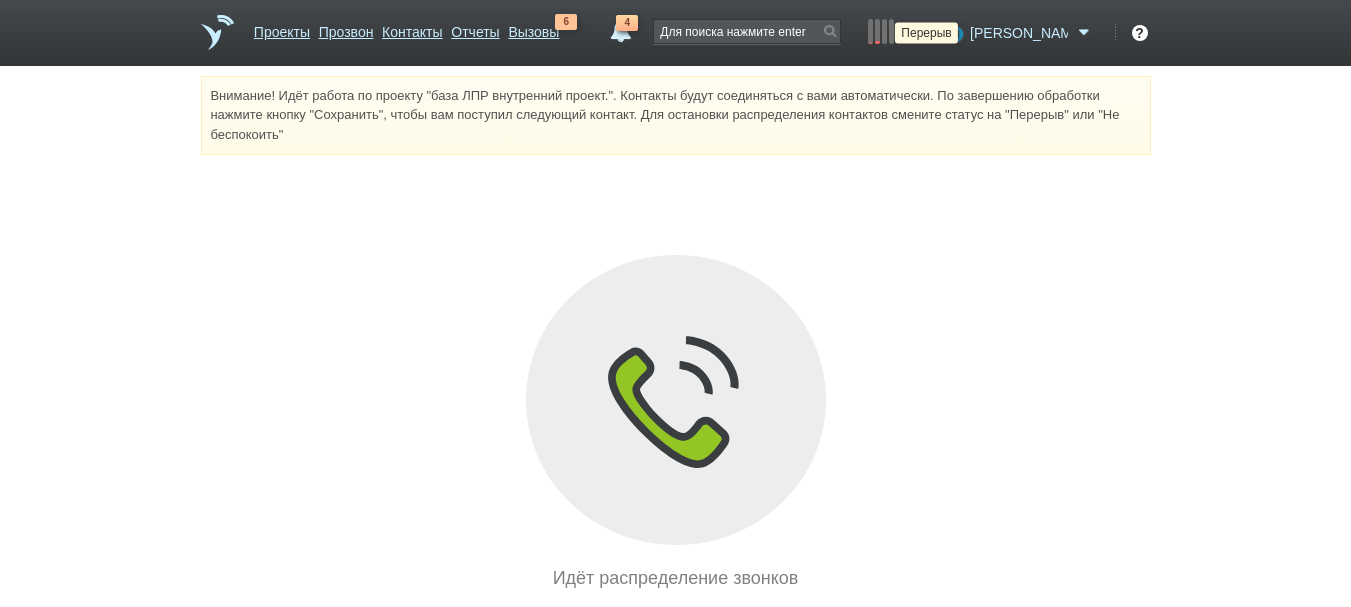 click at bounding box center [952, 33] 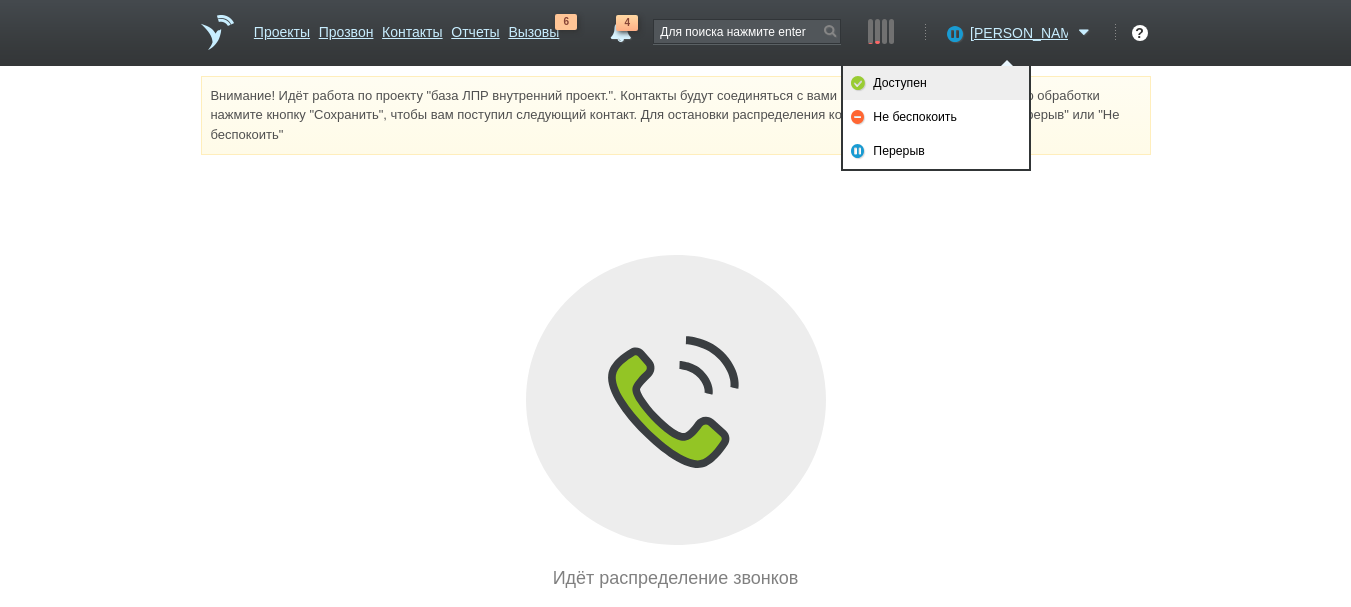 click on "Доступен" at bounding box center (936, 83) 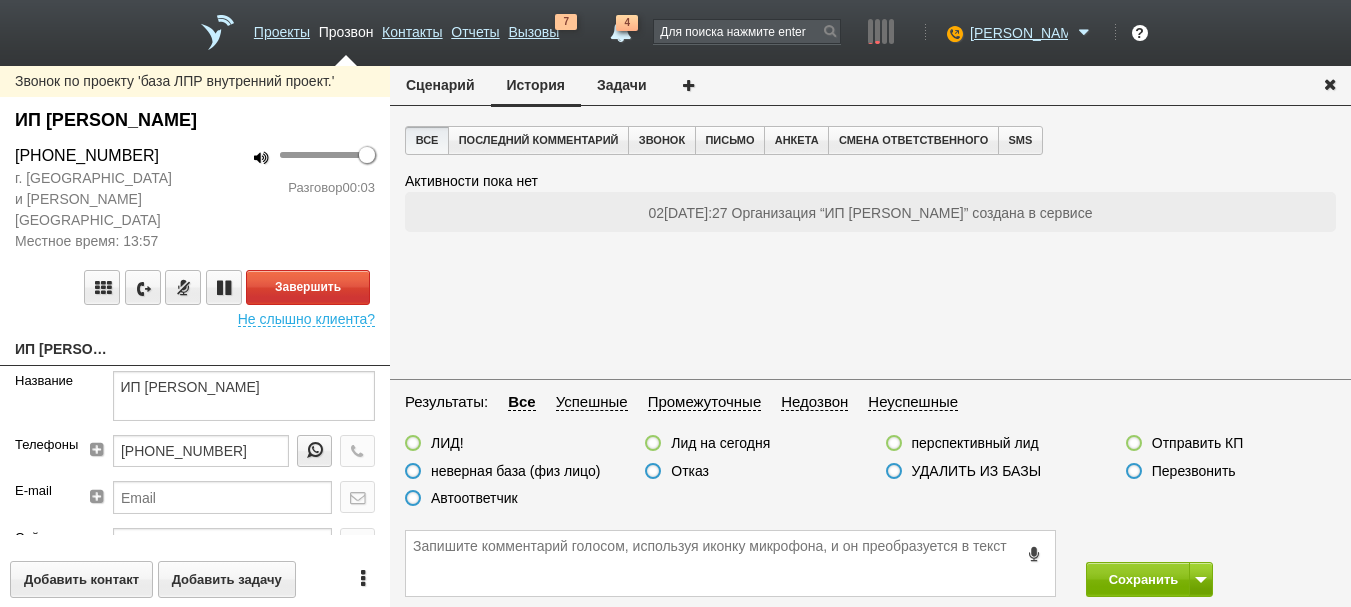 drag, startPoint x: 156, startPoint y: 119, endPoint x: 410, endPoint y: 140, distance: 254.86664 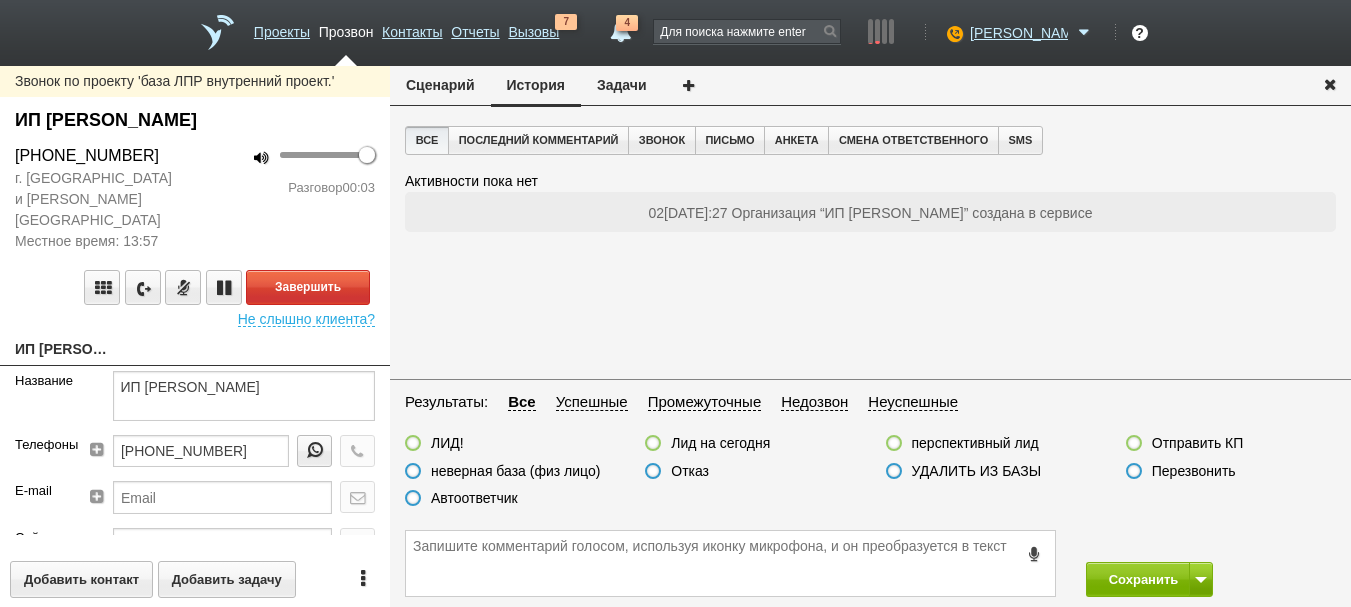 click on "Все Последний комментарий Звонок Письмо Анкета Смена ответственного SMS Активности пока нет 02.07.2025 10:27 Организация “ИП Шатькова Анна Владимировна” создана в сервисе" at bounding box center (870, 250) 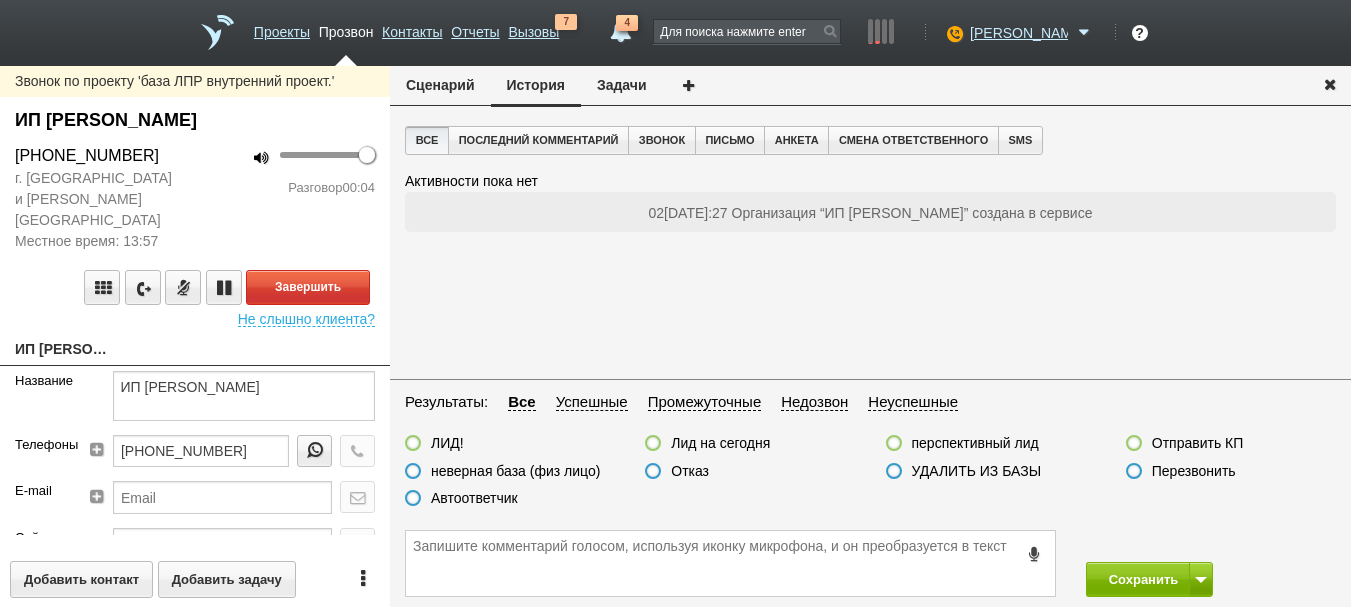 click on "ИП Шатькова Анна Владимировна" at bounding box center [65, 351] 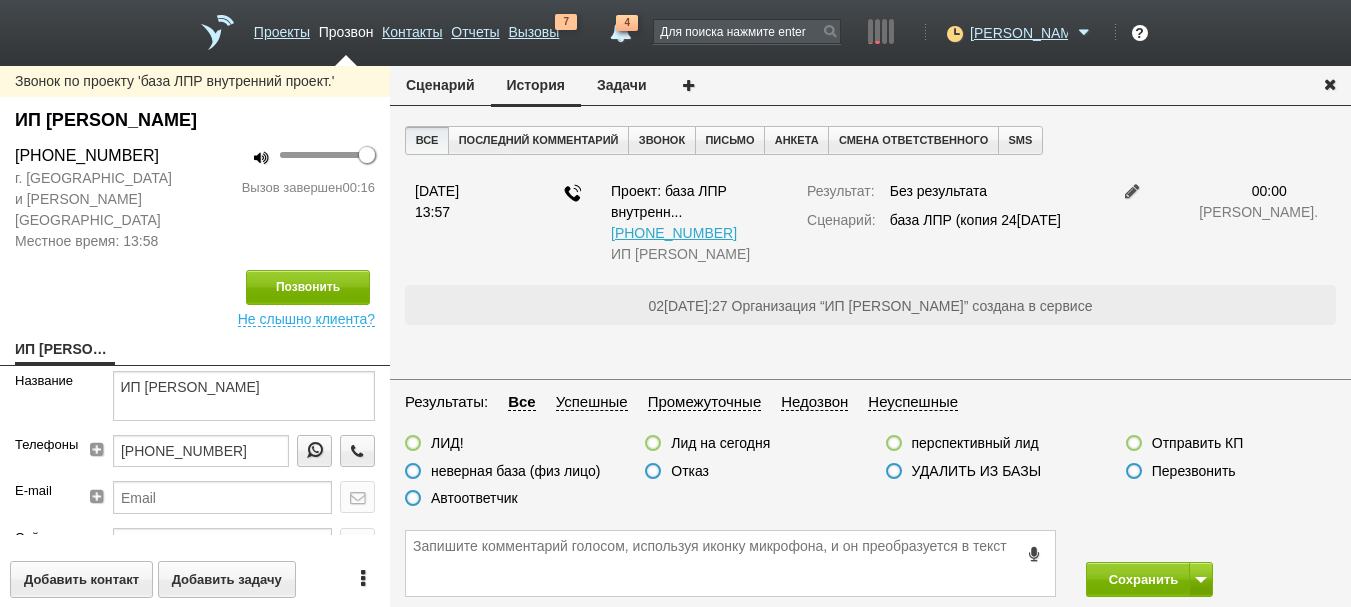 click on "Отказ" at bounding box center [677, 472] 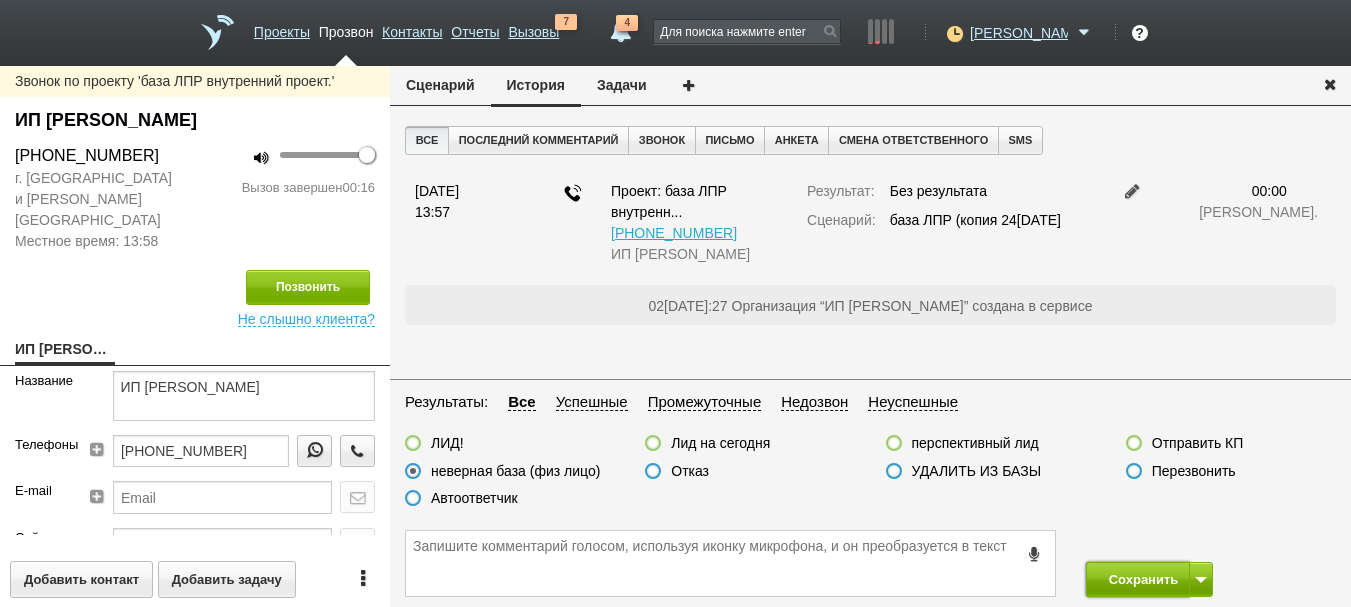 click on "Сохранить" at bounding box center [1138, 579] 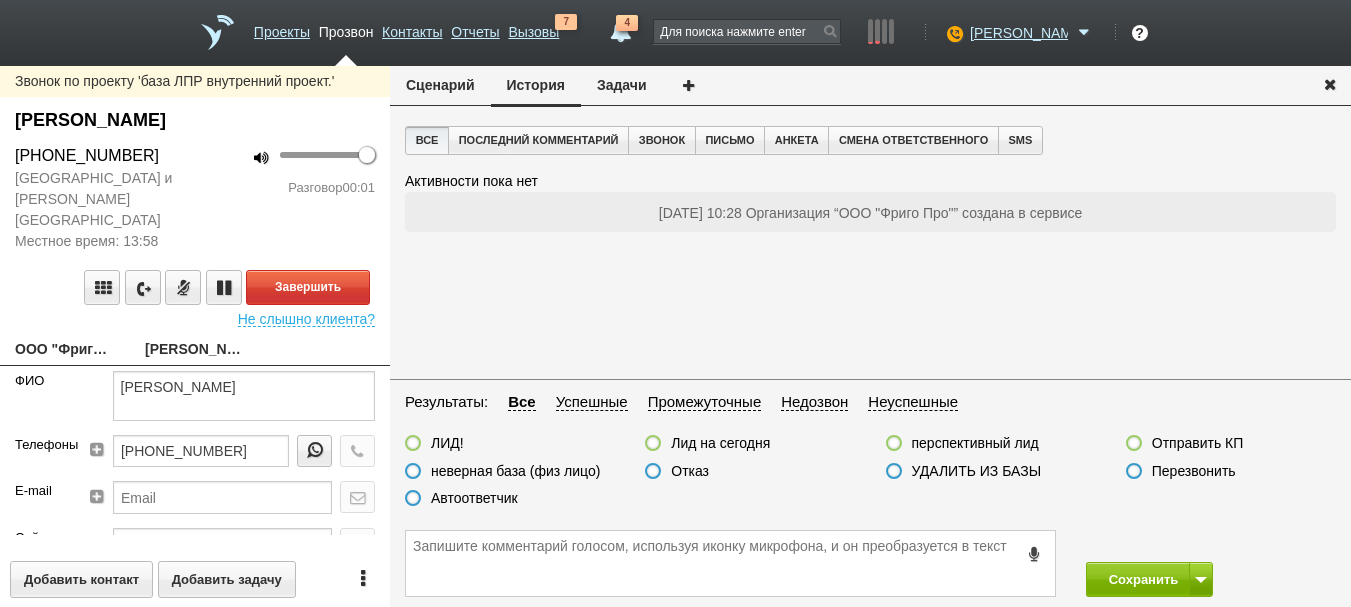 drag, startPoint x: 120, startPoint y: 109, endPoint x: 692, endPoint y: 204, distance: 579.8353 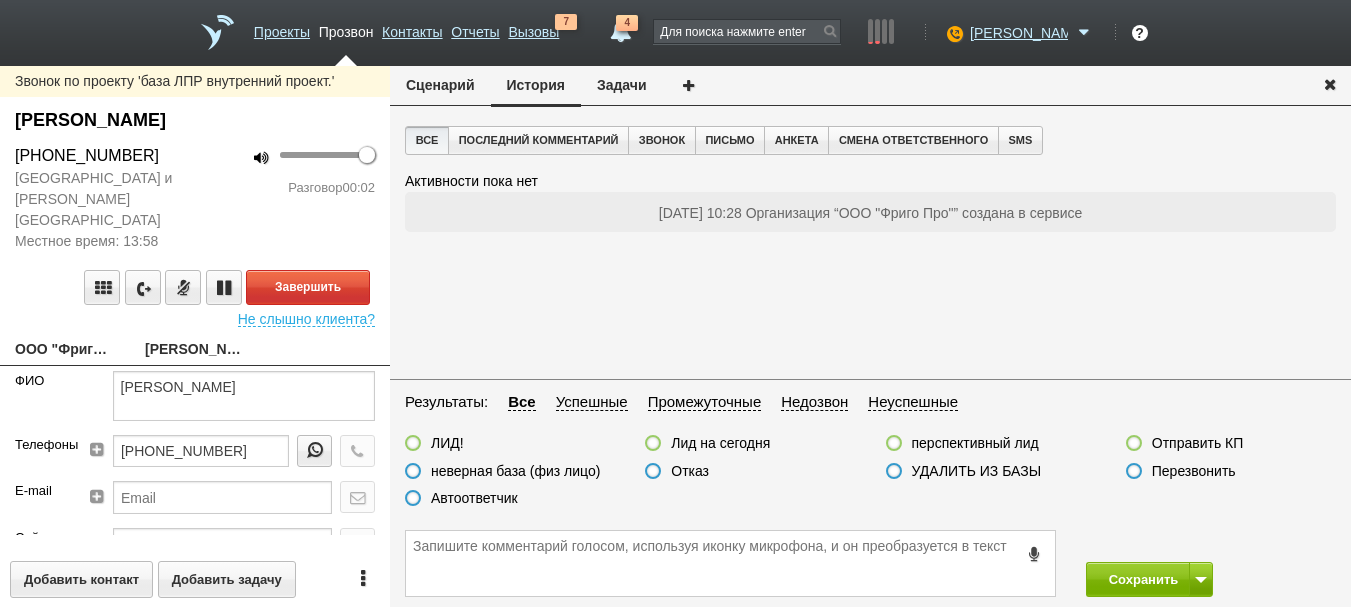 drag, startPoint x: 741, startPoint y: 321, endPoint x: 664, endPoint y: 321, distance: 77 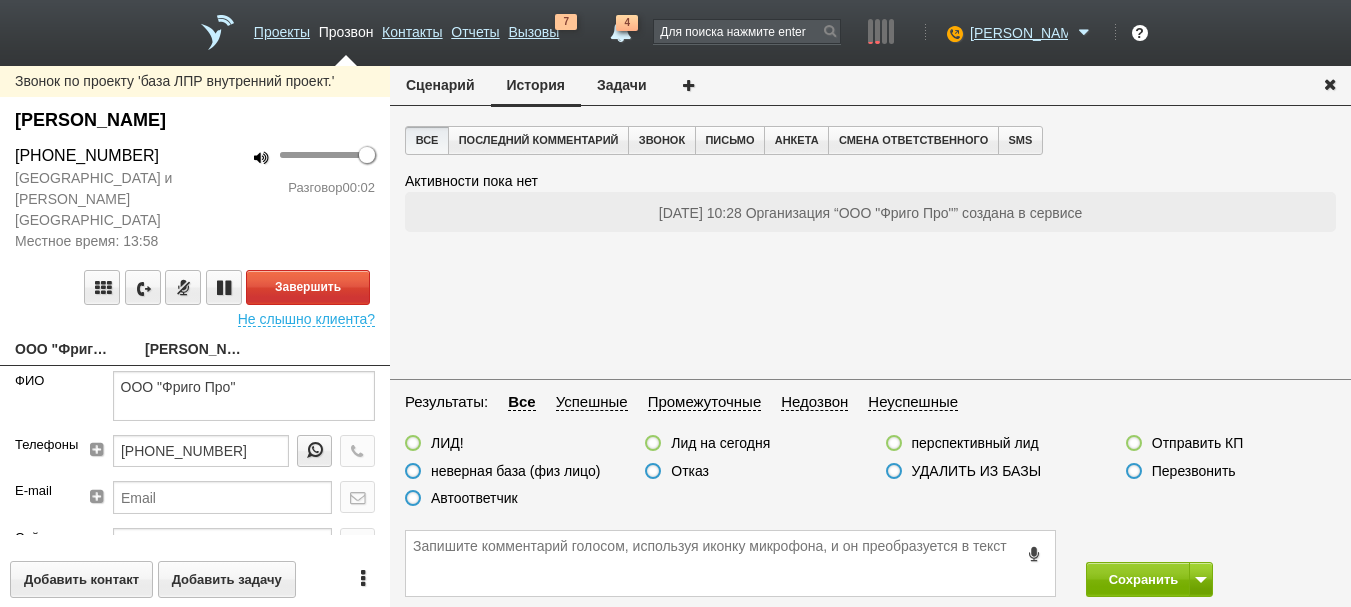 type on "46.69 Торговля оптовая прочими машинами и оборудованием" 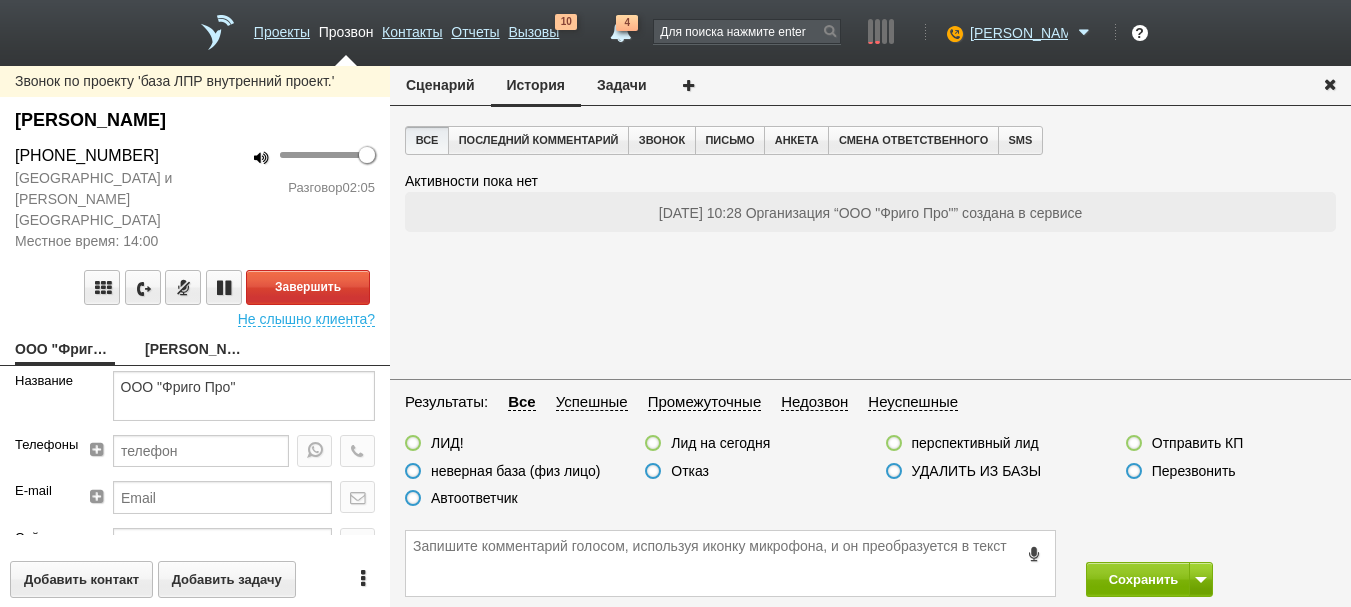 click on "Все Последний комментарий Звонок Письмо Анкета Смена ответственного SMS Активности пока нет 02.07.2025 10:28 Организация “ООО "Фриго Про"” создана в сервисе" at bounding box center (870, 250) 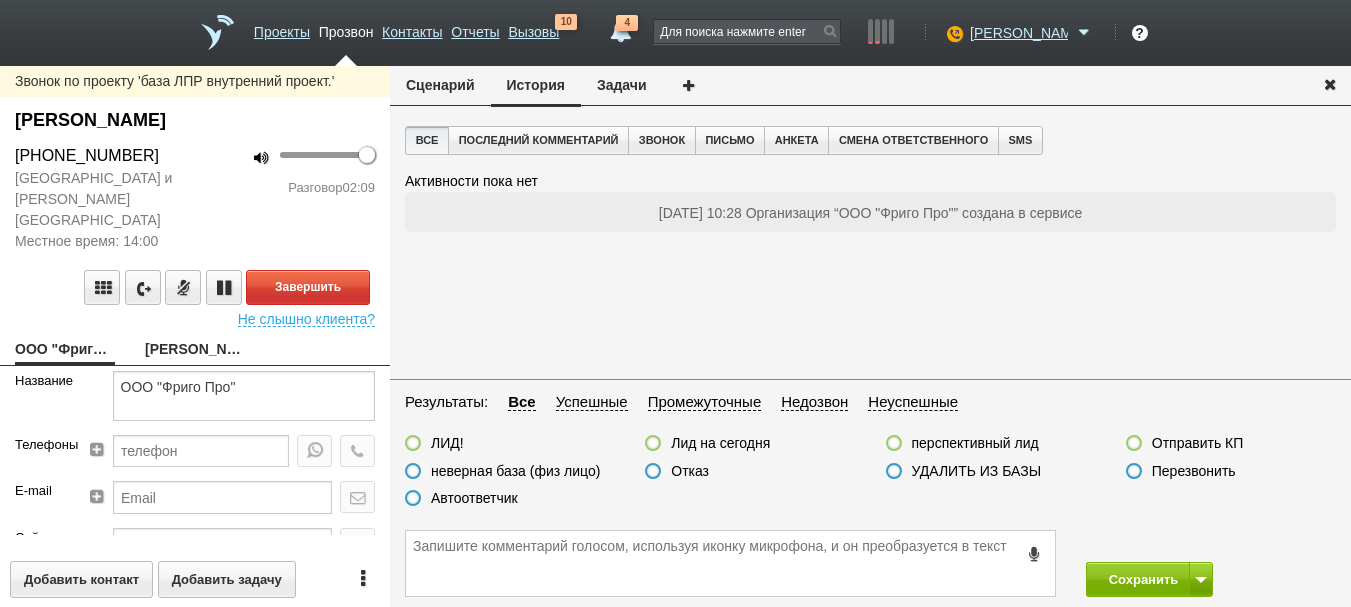 click on "Все Последний комментарий Звонок Письмо Анкета Смена ответственного SMS Активности пока нет 02.07.2025 10:28 Организация “ООО "Фриго Про"” создана в сервисе" at bounding box center [870, 250] 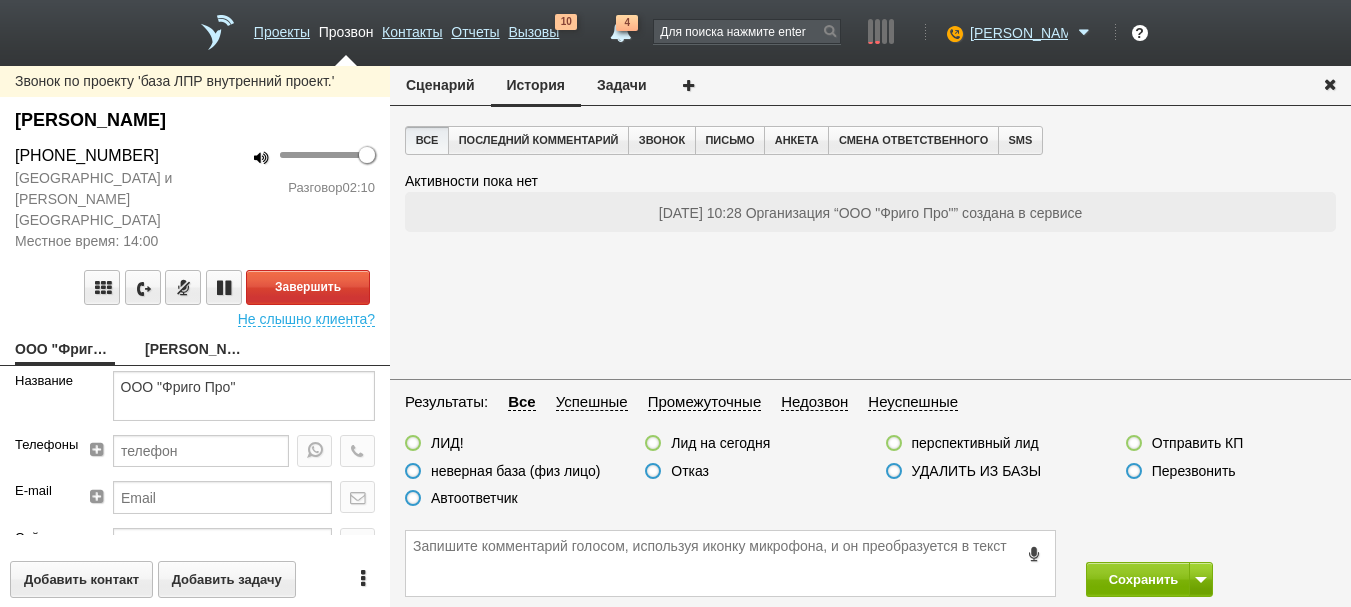 click on "02.07.2025 10:28 Организация “ООО "Фриго Про"” создана в сервисе" at bounding box center (870, 213) 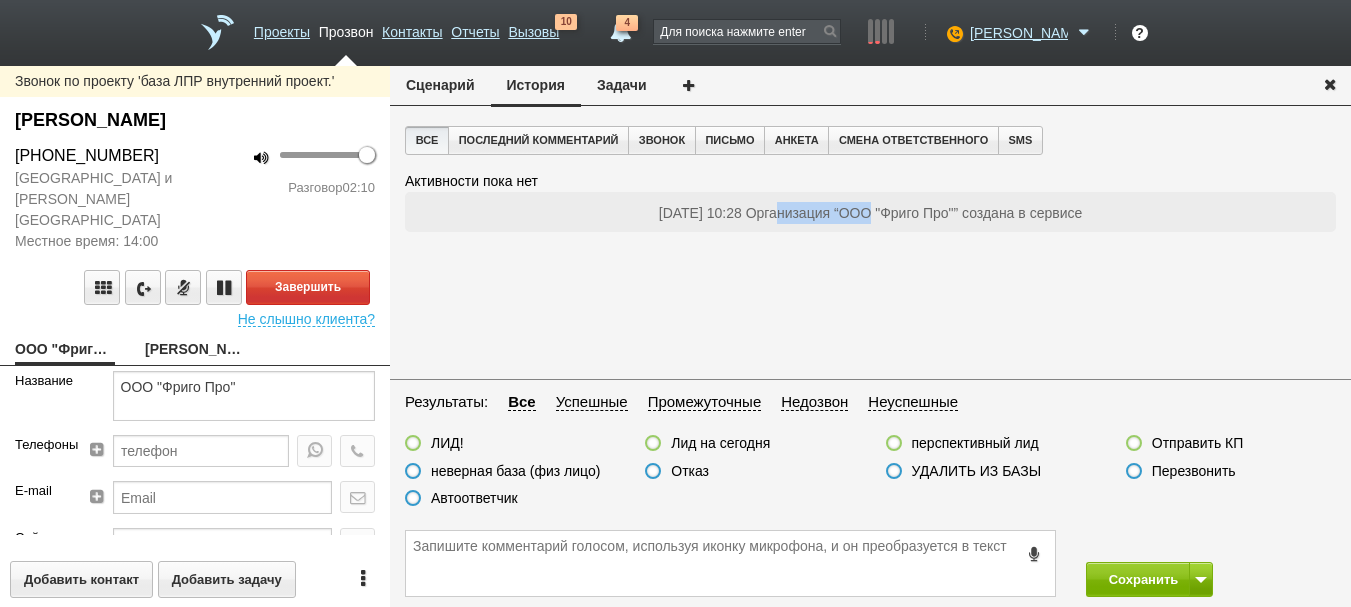 click on "02.07.2025 10:28 Организация “ООО "Фриго Про"” создана в сервисе" at bounding box center (870, 213) 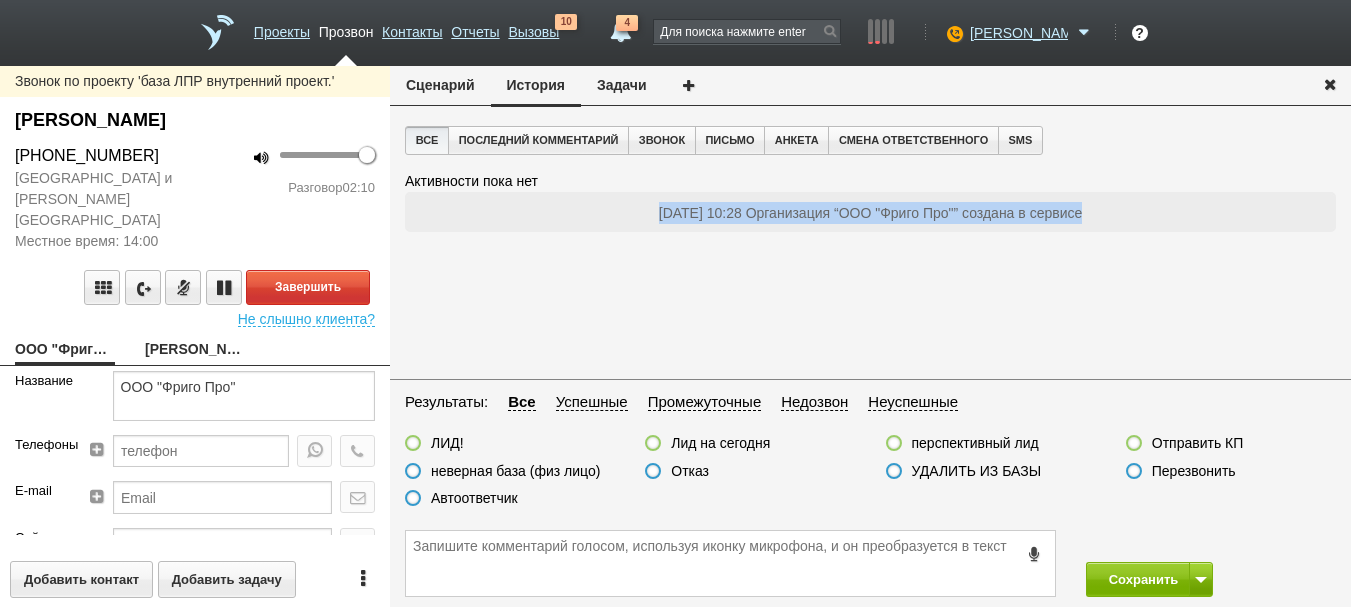 click on "02.07.2025 10:28 Организация “ООО "Фриго Про"” создана в сервисе" at bounding box center (870, 213) 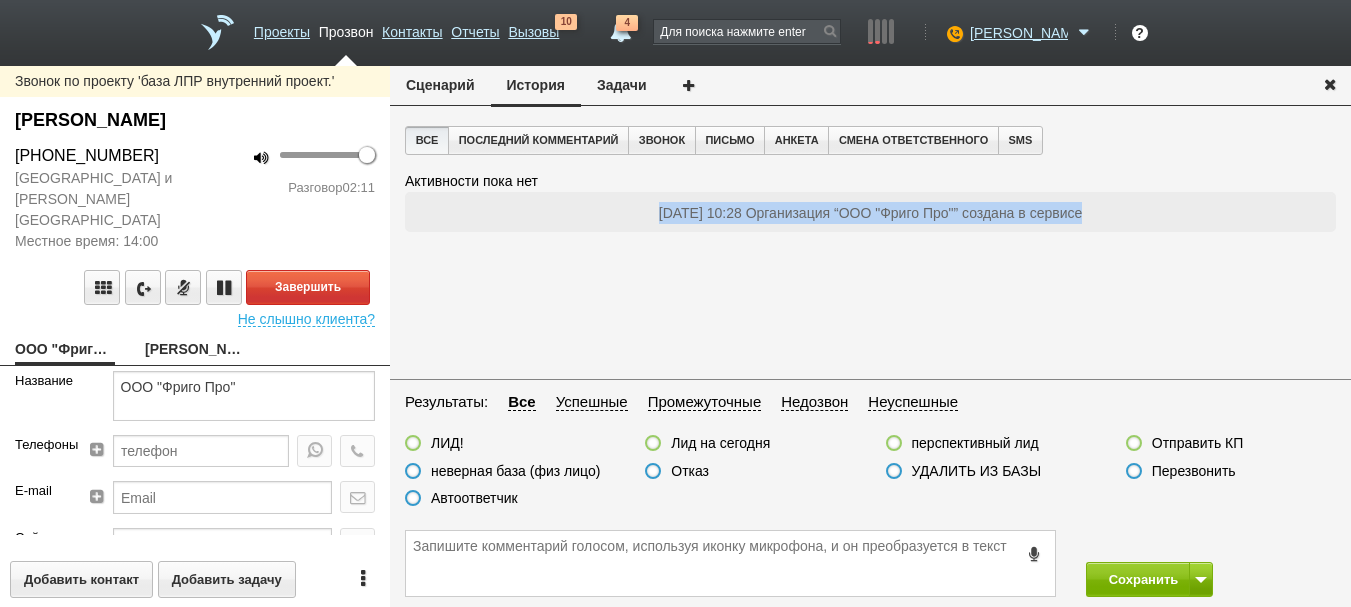 click on "Все Последний комментарий Звонок Письмо Анкета Смена ответственного SMS Активности пока нет 02.07.2025 10:28 Организация “ООО "Фриго Про"” создана в сервисе" at bounding box center [870, 250] 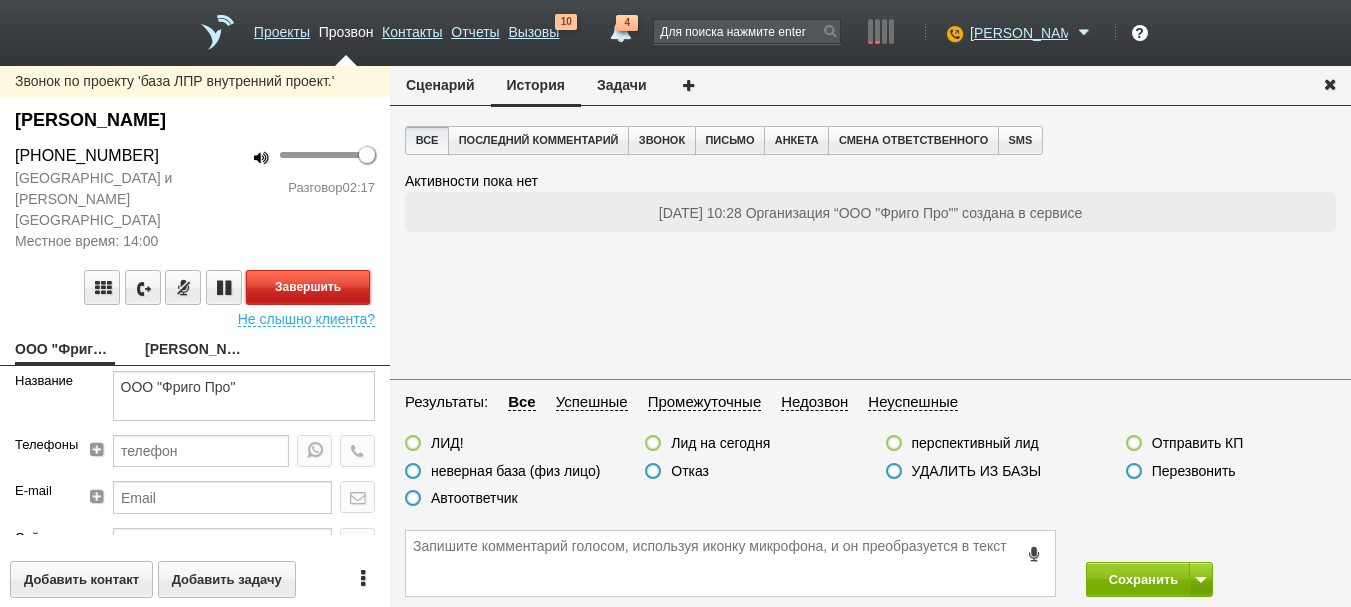 click on "Завершить" at bounding box center (308, 287) 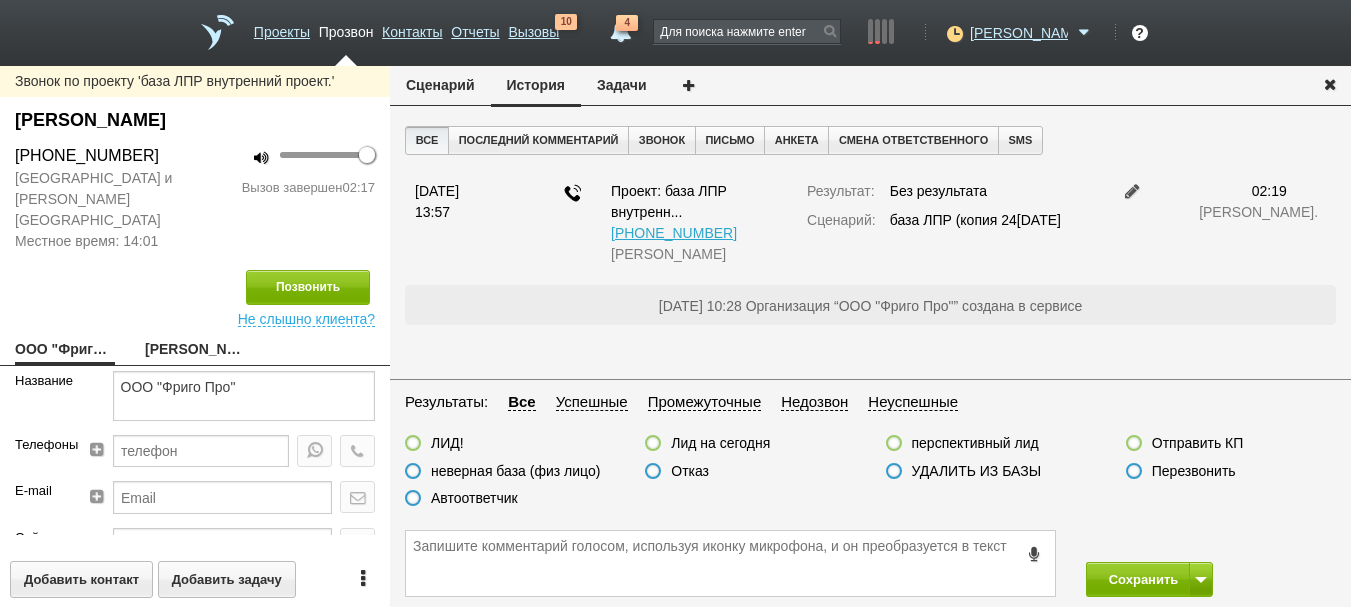 click on "ЛИД!" at bounding box center (447, 443) 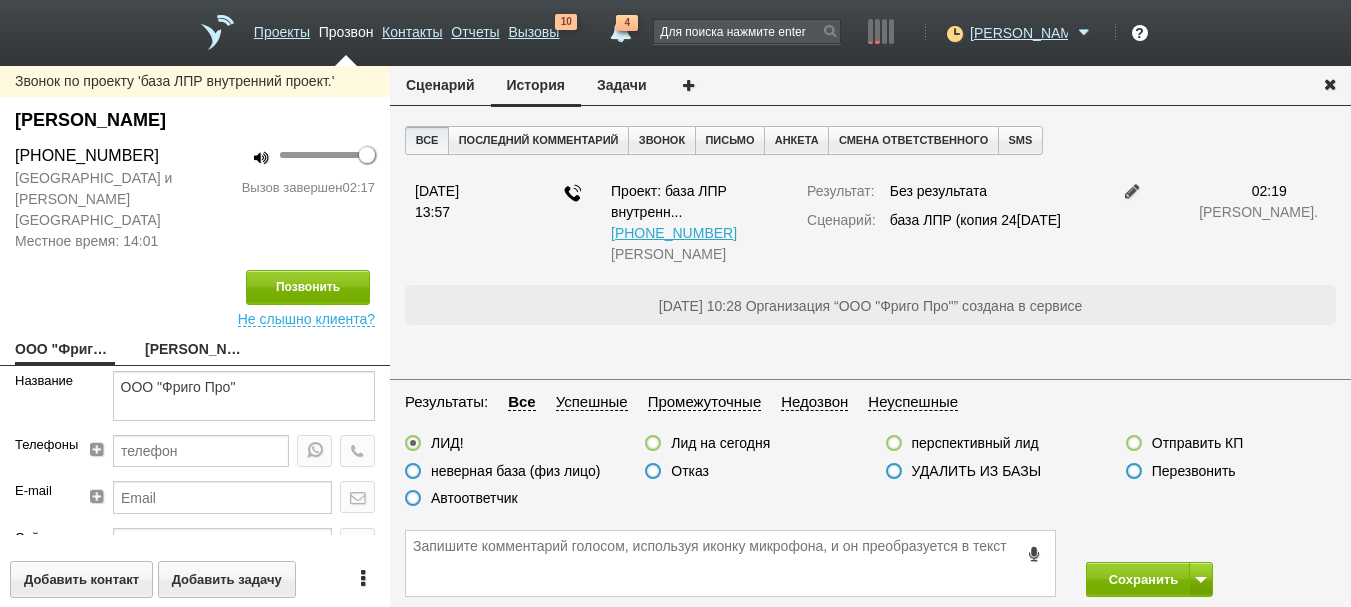drag, startPoint x: 17, startPoint y: 115, endPoint x: 152, endPoint y: 158, distance: 141.68274 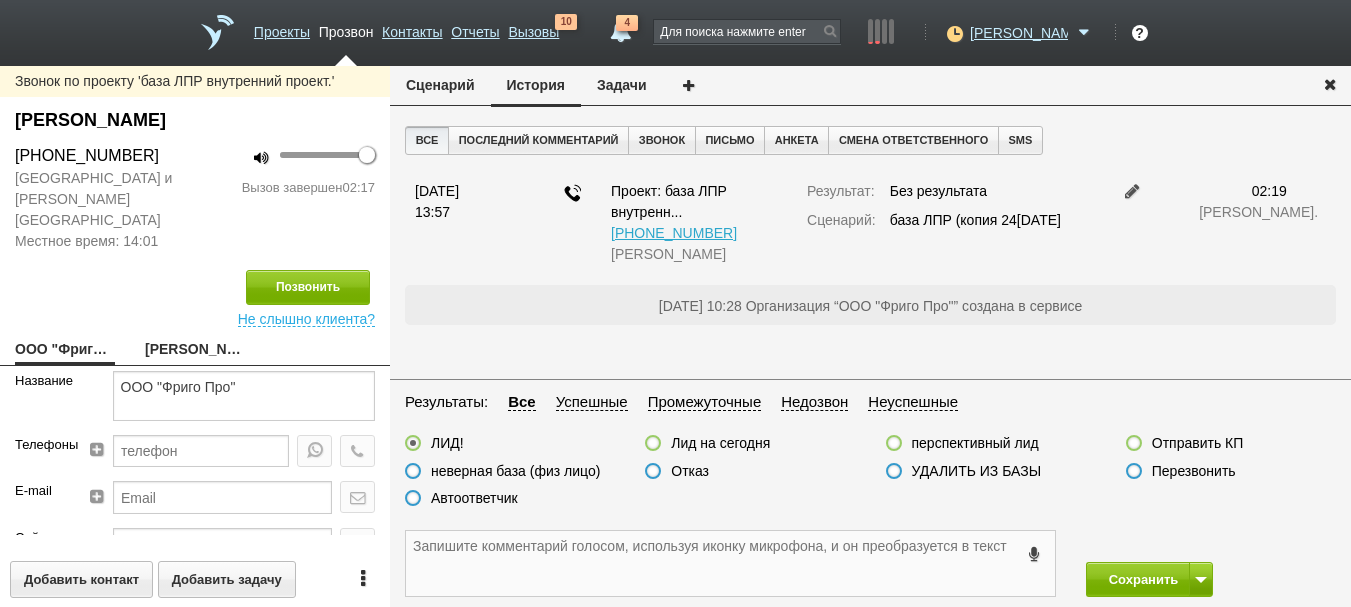 click at bounding box center (730, 563) 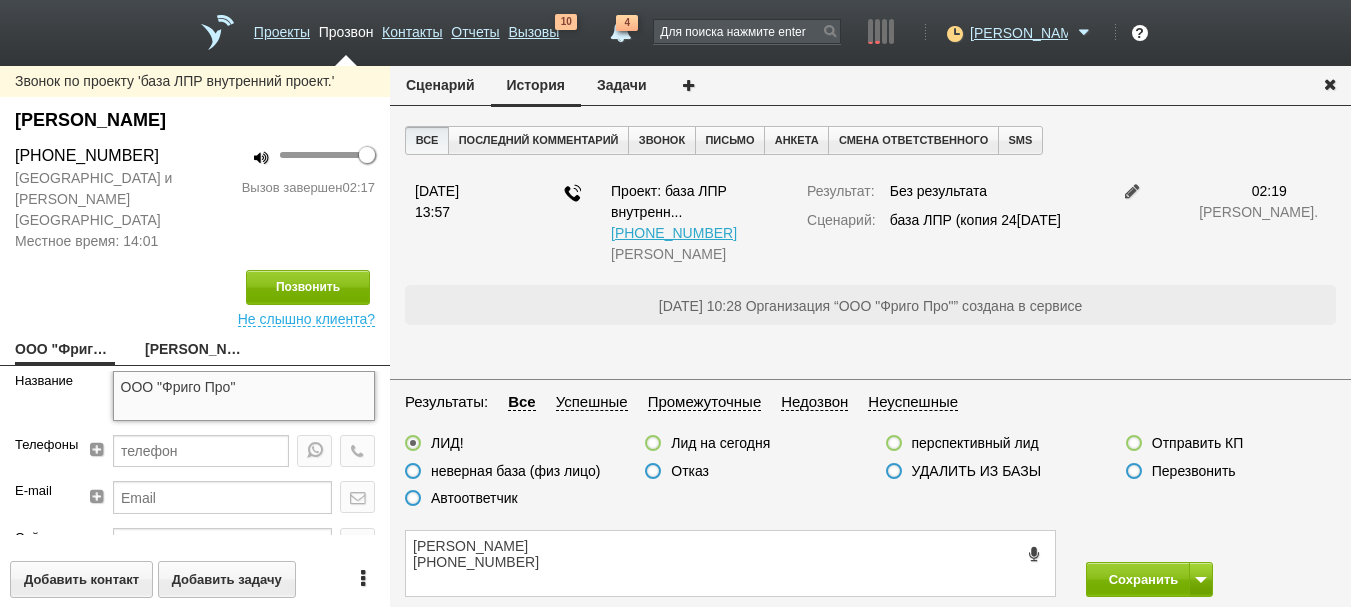 drag, startPoint x: 278, startPoint y: 373, endPoint x: 44, endPoint y: 364, distance: 234.17302 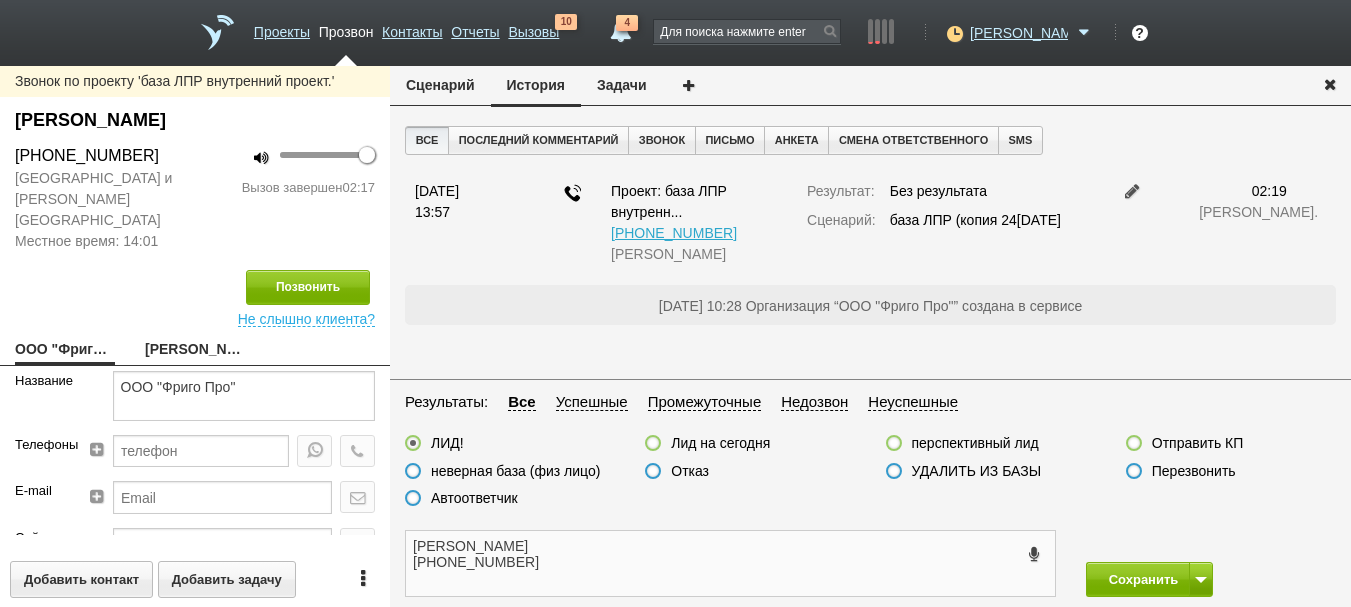 click on "Болендер Игорь Викторович
+7 (967) 282-93-91" at bounding box center (730, 563) 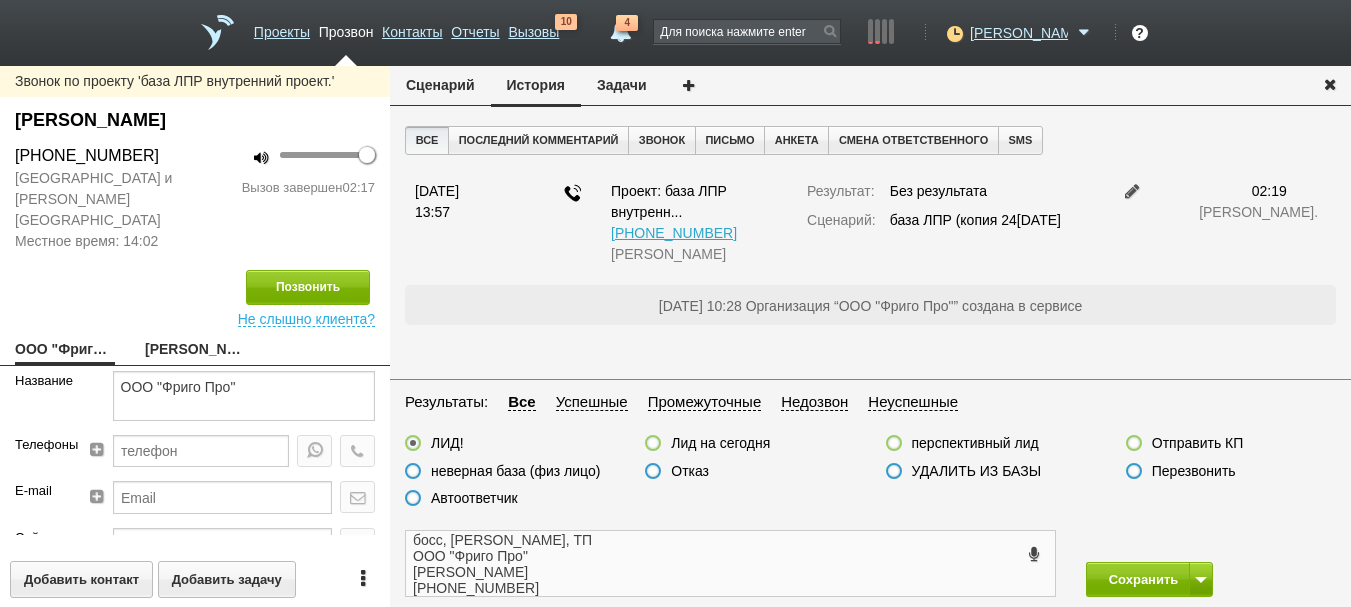 scroll, scrollTop: 22, scrollLeft: 0, axis: vertical 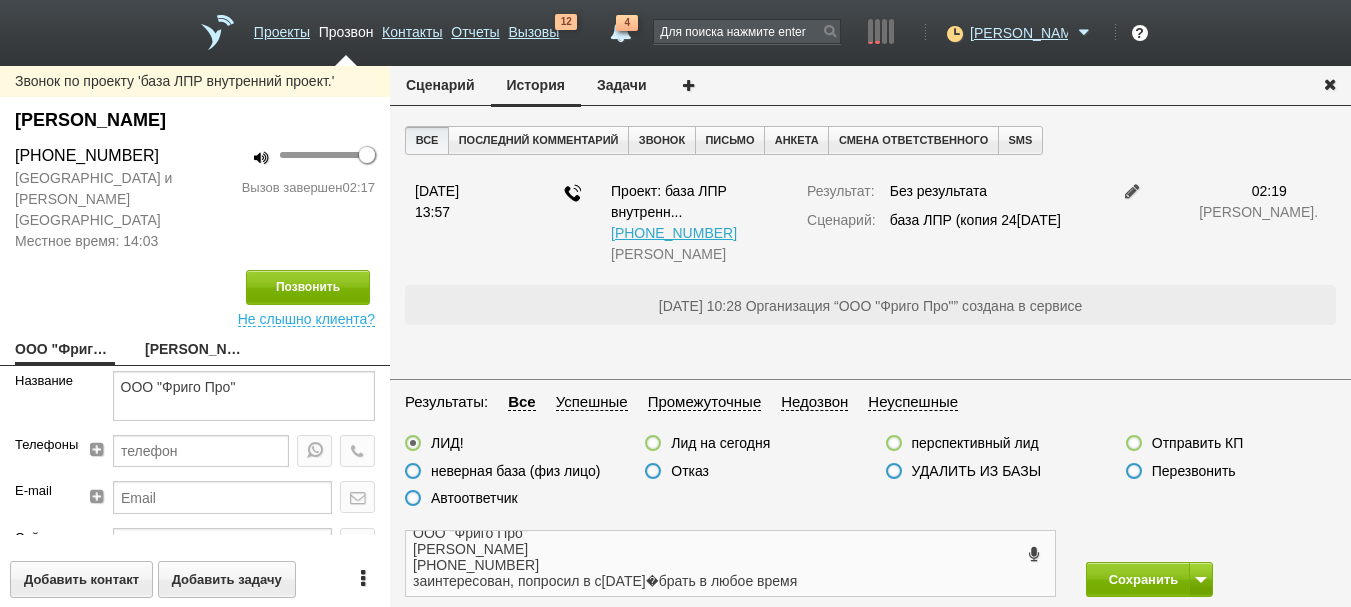 click on "босс, Сергей М, ТП
ООО "Фриго Про"
Болендер Игорь Викторович
+7 (967) 282-93-91
заинтересован, попросил в субботу набрать в любое время" at bounding box center [730, 563] 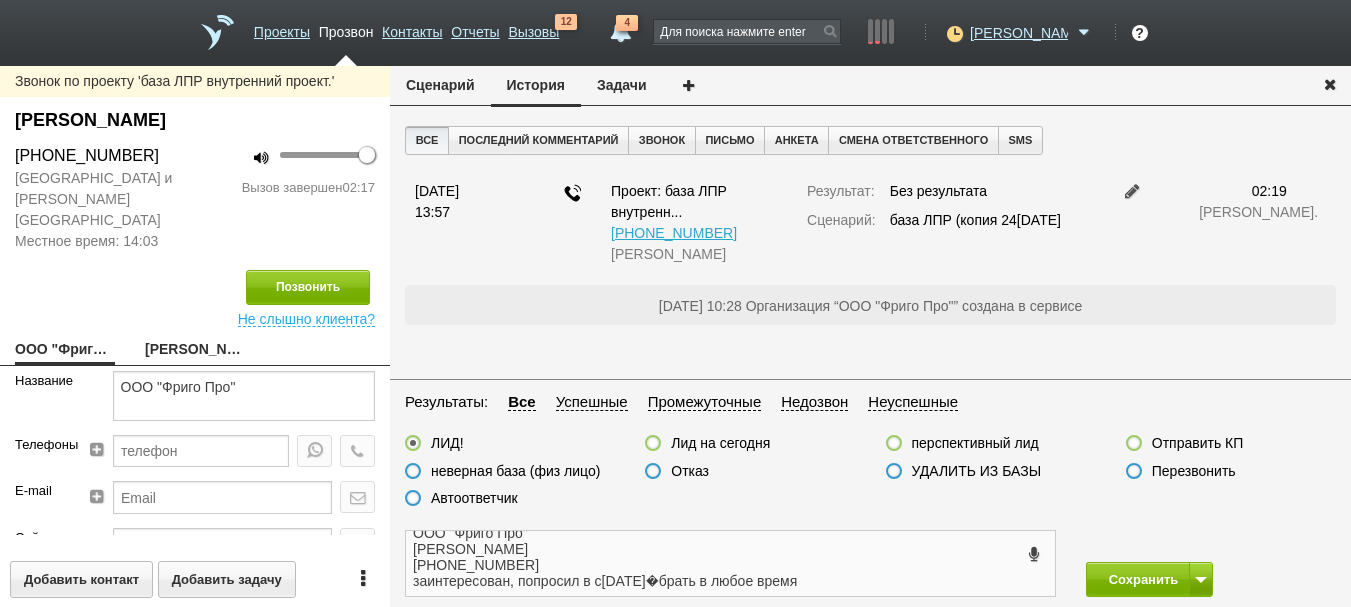 click on "босс, Сергей М, ТП
ООО "Фриго Про"
Болендер Игорь Викторович
+7 (967) 282-93-91
заинтересован, попросил в субботу набрать в любое время" at bounding box center [730, 563] 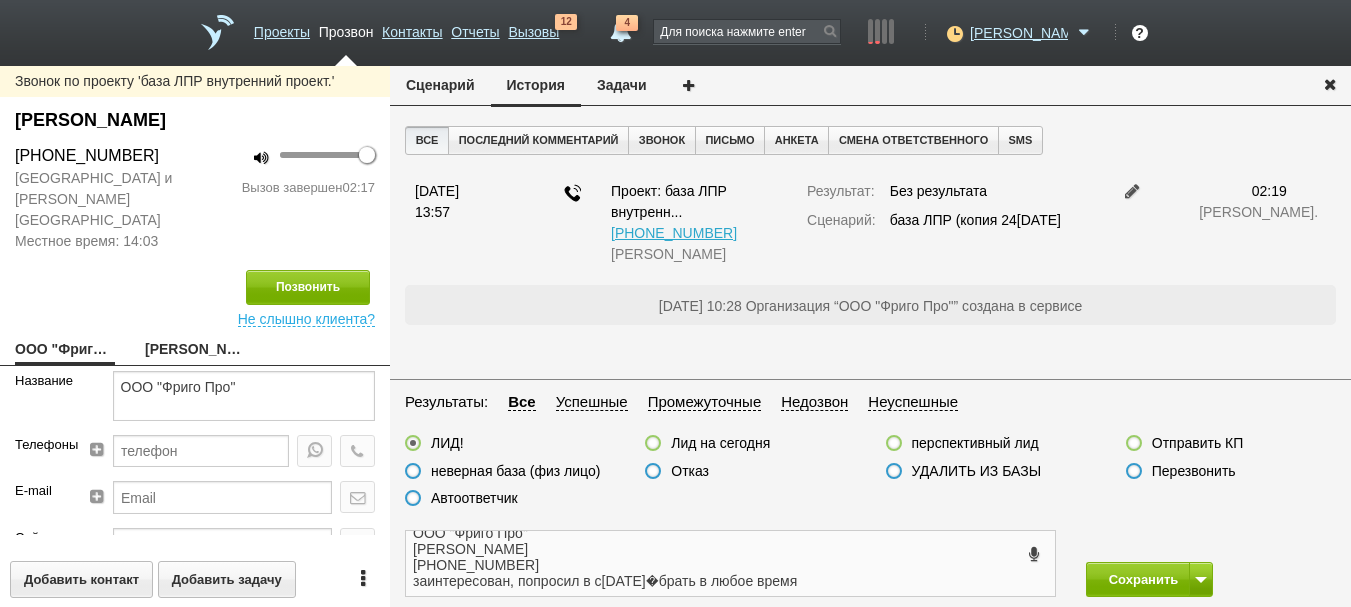 click on "босс, Сергей М, ТП
ООО "Фриго Про"
Болендер Игорь Викторович
+7 (967) 282-93-91
заинтересован, попросил в субботу набрать в любое время" at bounding box center [730, 563] 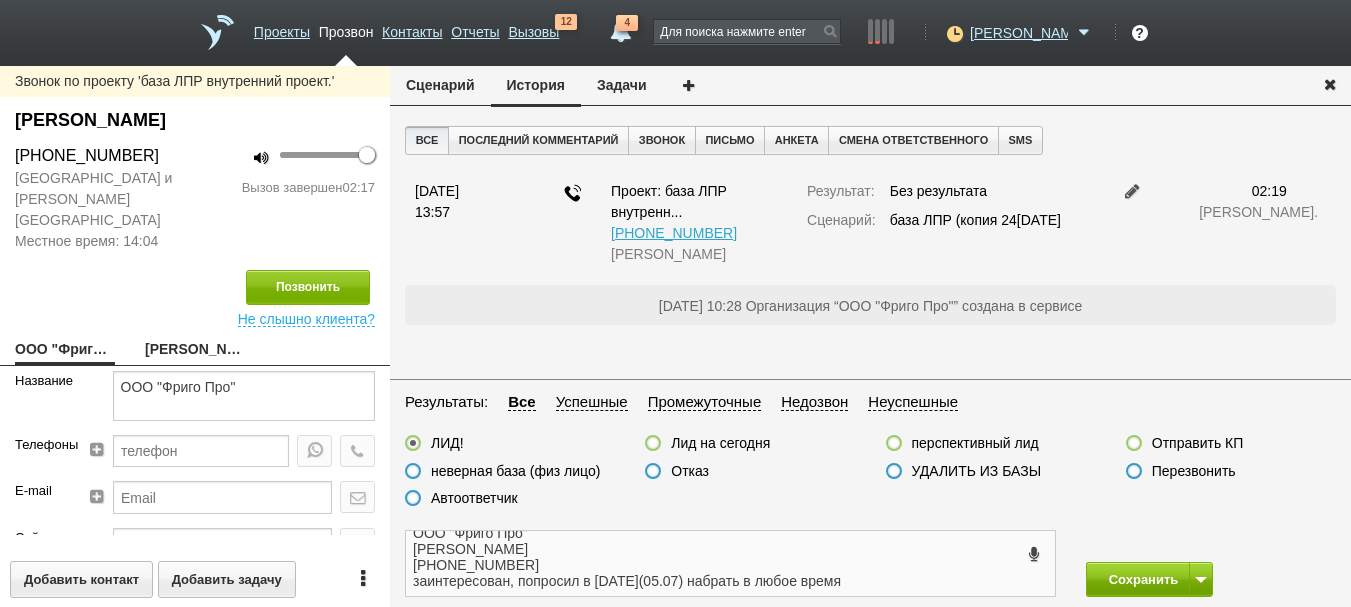 type on "босс, Сергей М, ТП
ООО "Фриго Про"
Болендер Игорь Викторович
+7 (967) 282-93-91
заинтересован, попросил в субботу(05.07) набрать в любое время" 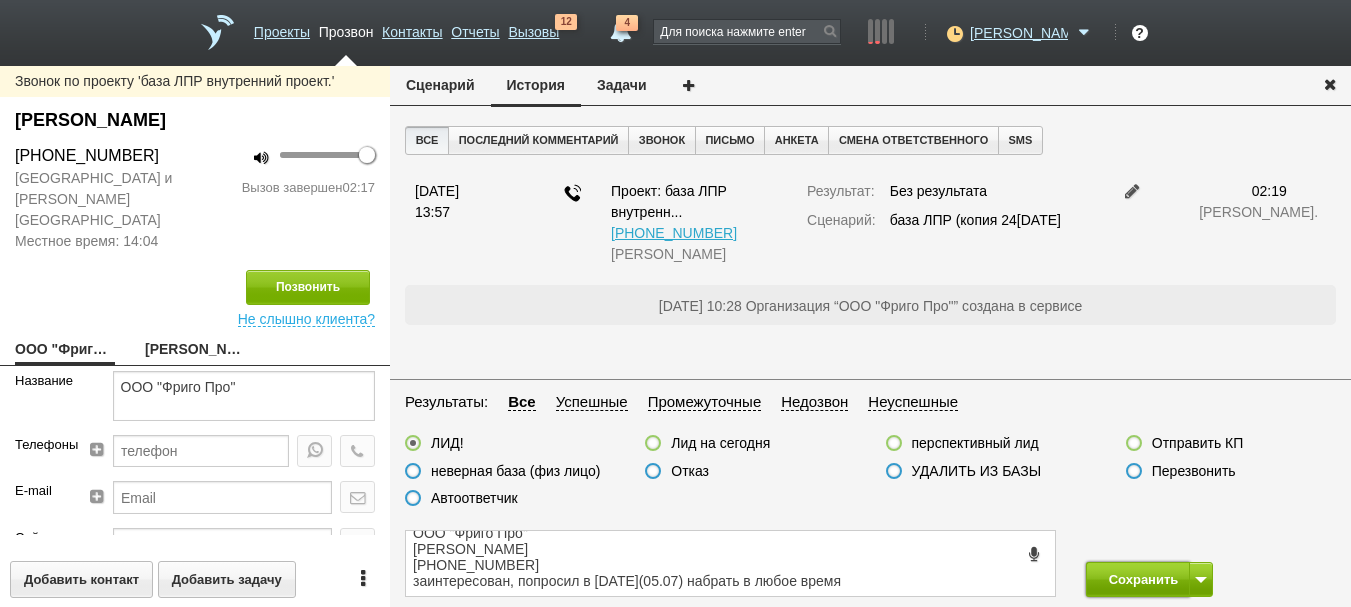click on "Сохранить" at bounding box center (1138, 579) 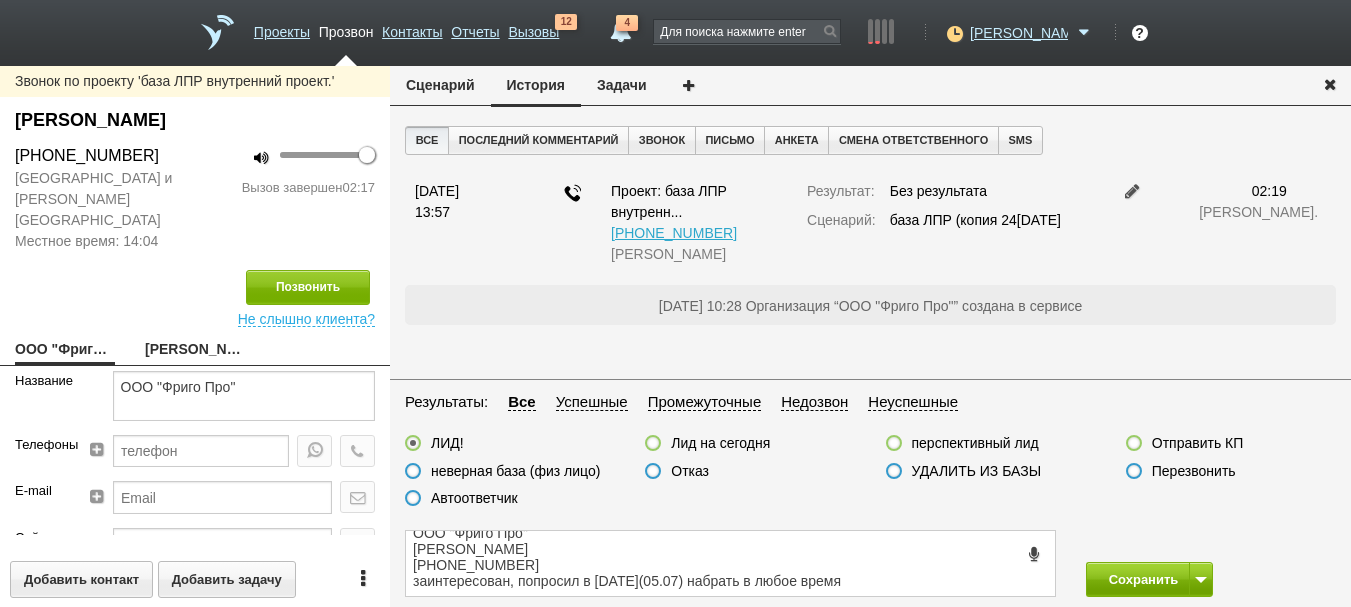 type 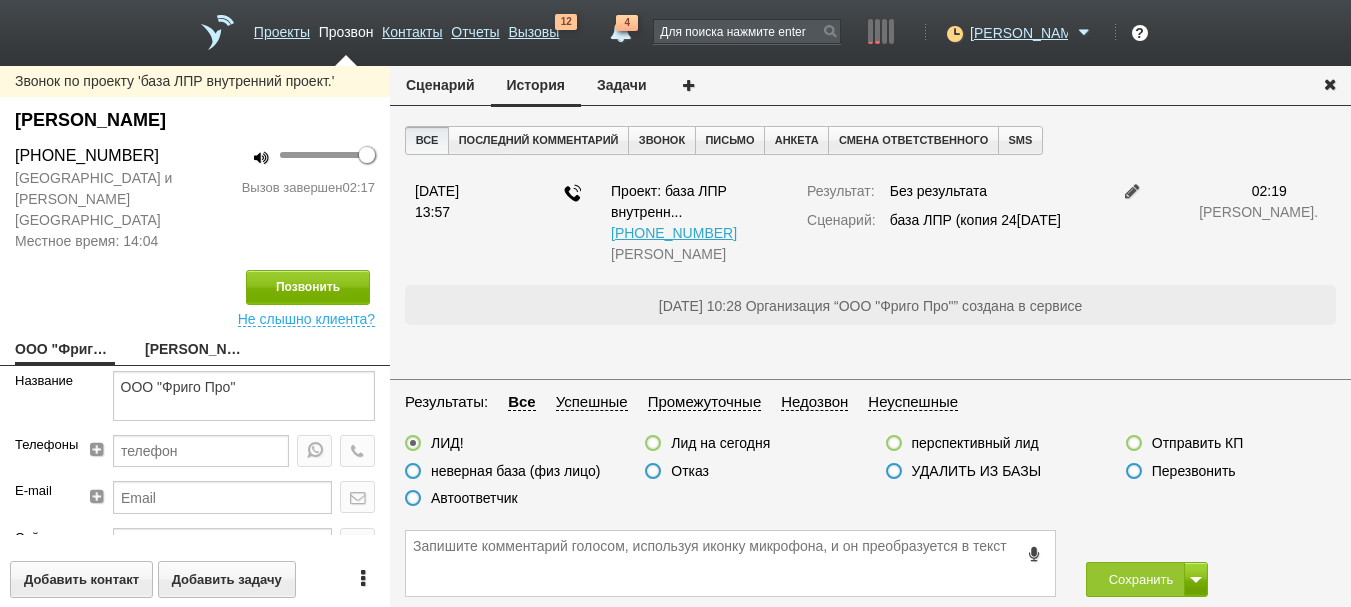 scroll, scrollTop: 0, scrollLeft: 0, axis: both 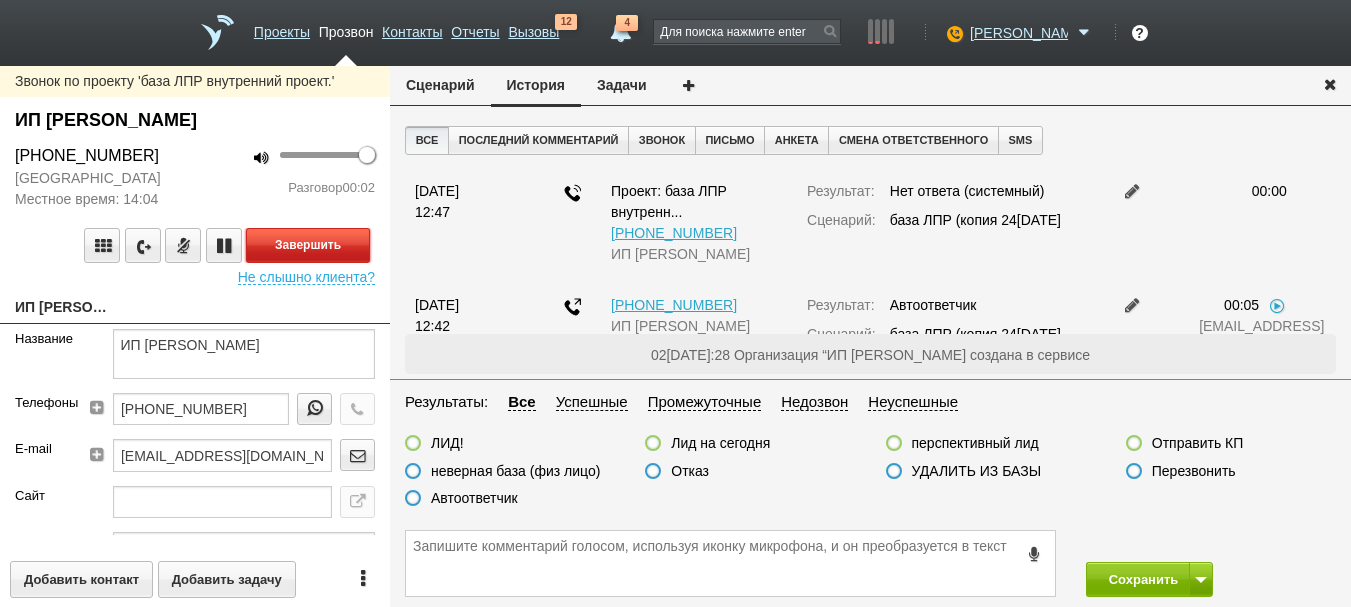 click on "Завершить" at bounding box center (308, 245) 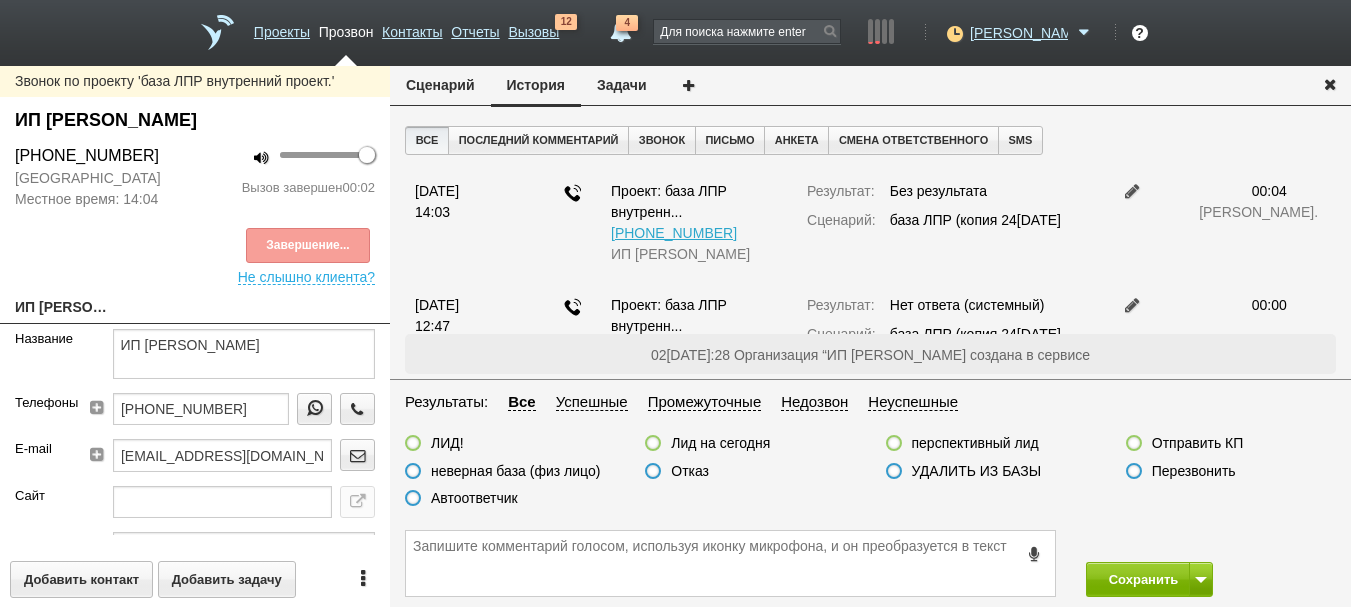 click on "Автоответчик" at bounding box center (474, 498) 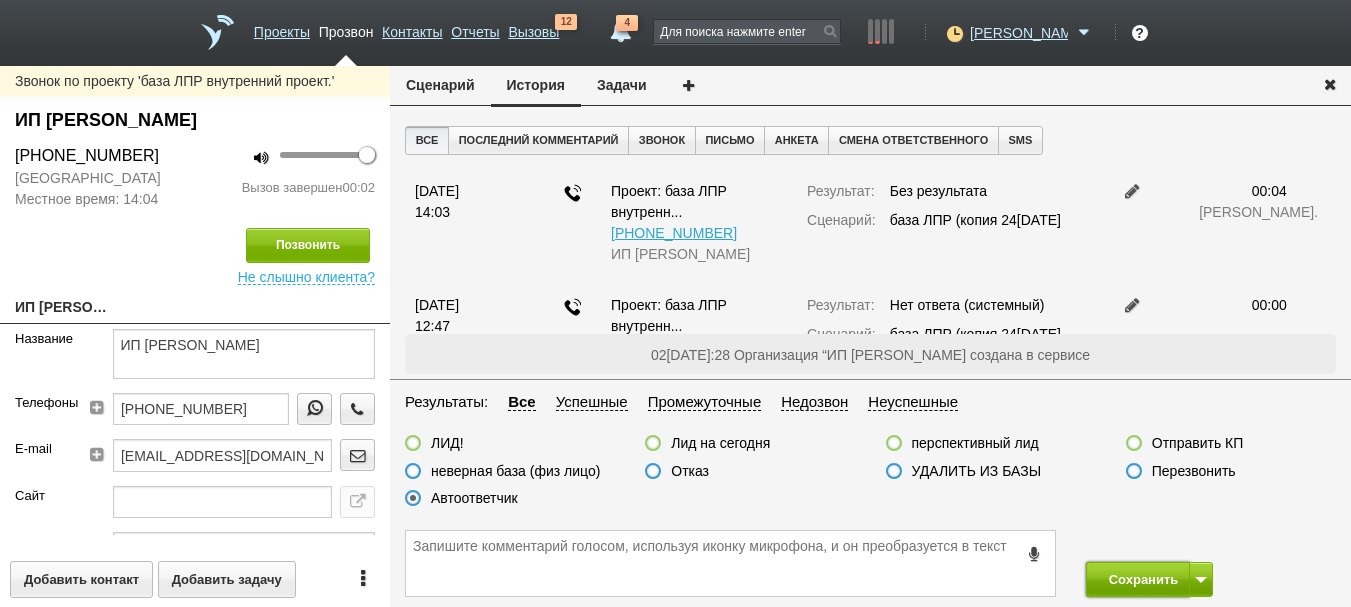 drag, startPoint x: 1151, startPoint y: 578, endPoint x: 1138, endPoint y: 576, distance: 13.152946 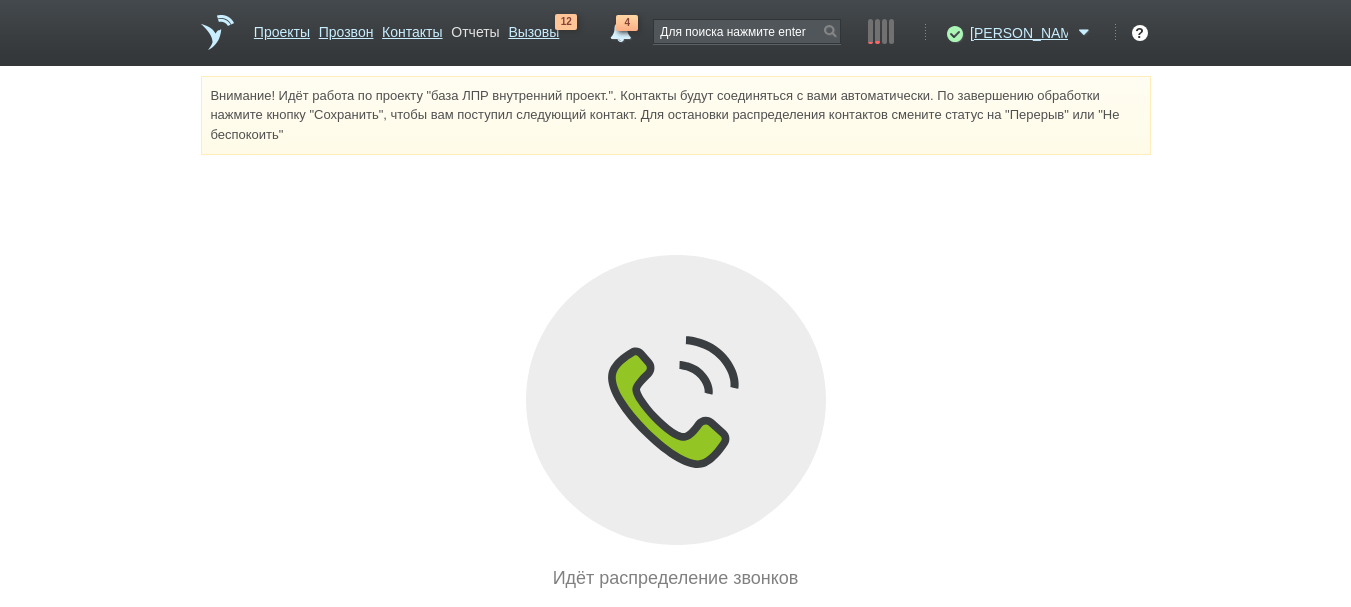 click on "Отчеты" at bounding box center [475, 28] 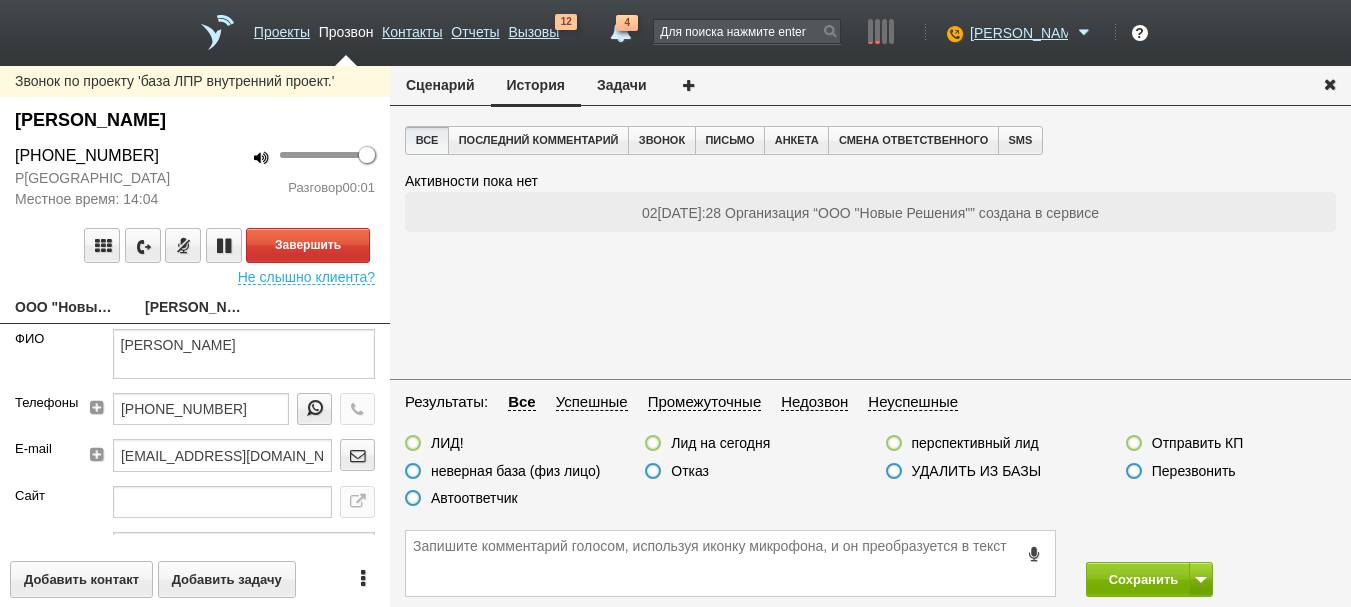 drag, startPoint x: 120, startPoint y: 119, endPoint x: 567, endPoint y: 175, distance: 450.49417 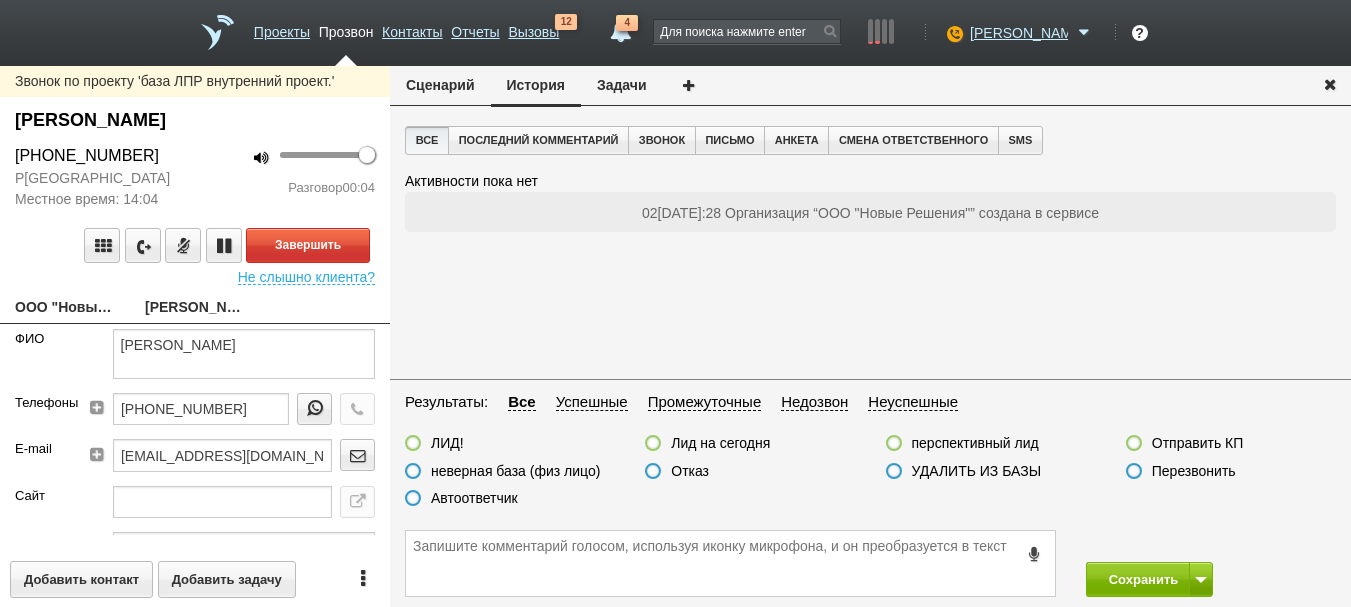 click on "Завершить Не слышно клиента?" at bounding box center [195, 247] 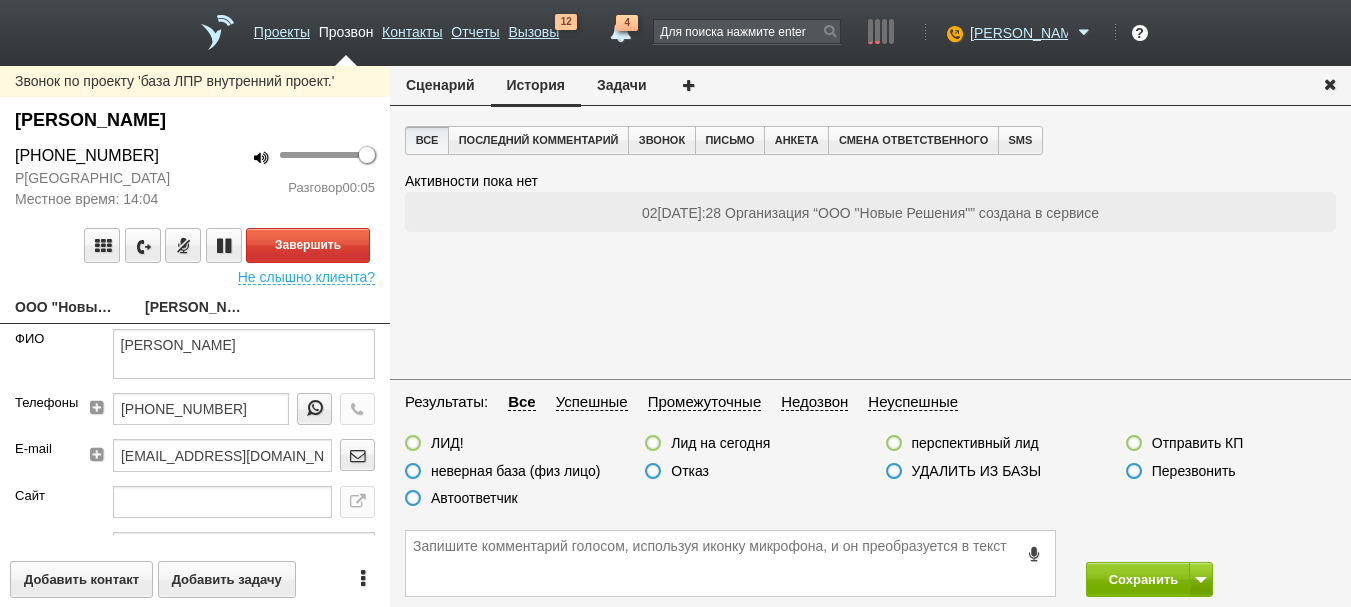 click on "Звонок по проекту 'база ЛПР  внутренний проект.' Коряков Александр Вячеславович +7 (917) 703-50-00 Республика Марий Эл Местное время: 14:04     100
Разговор
00:05         Завершить Не слышно клиента? ООО "Новые Решения" Коряков Александр Вячеславович ФИО Коряков Александр Вячеславович Телефоны +7 (917) 703-50-00 E-mail KAVMAIL@LIST.RU Сайт Город респ Марий Эл Адрес 425120, респ Марий Эл, р-н Моркинский, пгт Морки, ул Кудрявцева, 44Д Регион Республика Марий Эл Должность Директор Описание Внешний ID 1241200001921 Добавить контакт   Добавить задачу" at bounding box center (195, 336) 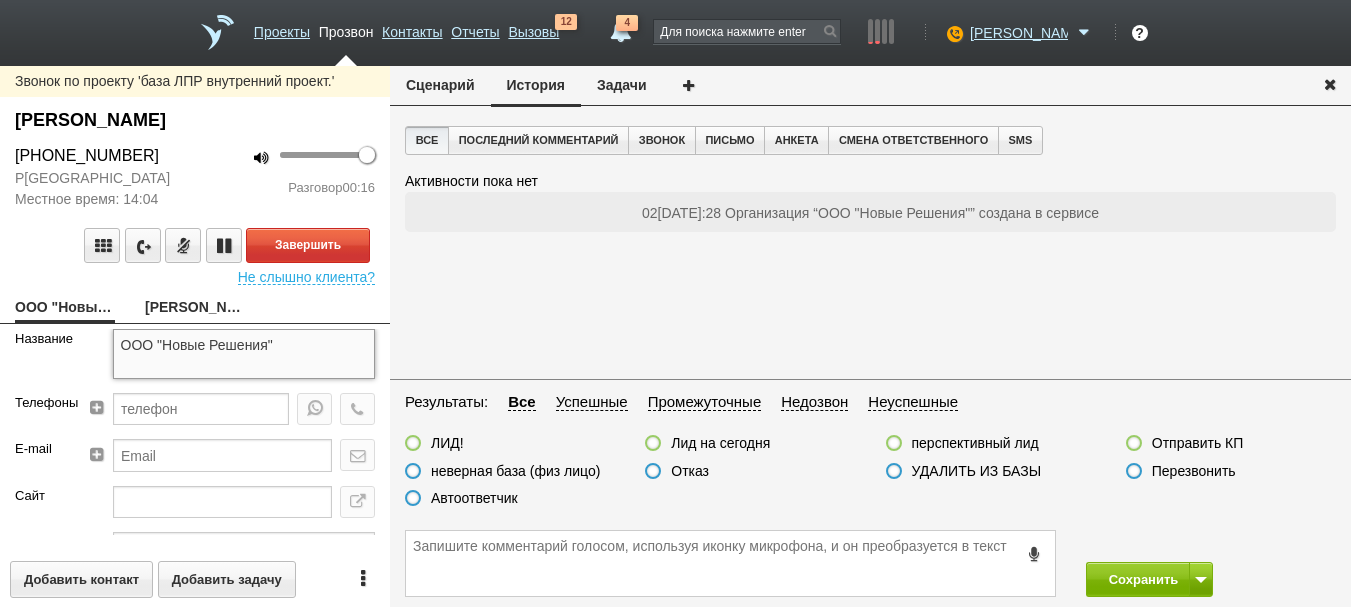 drag, startPoint x: 192, startPoint y: 357, endPoint x: 0, endPoint y: 318, distance: 195.9209 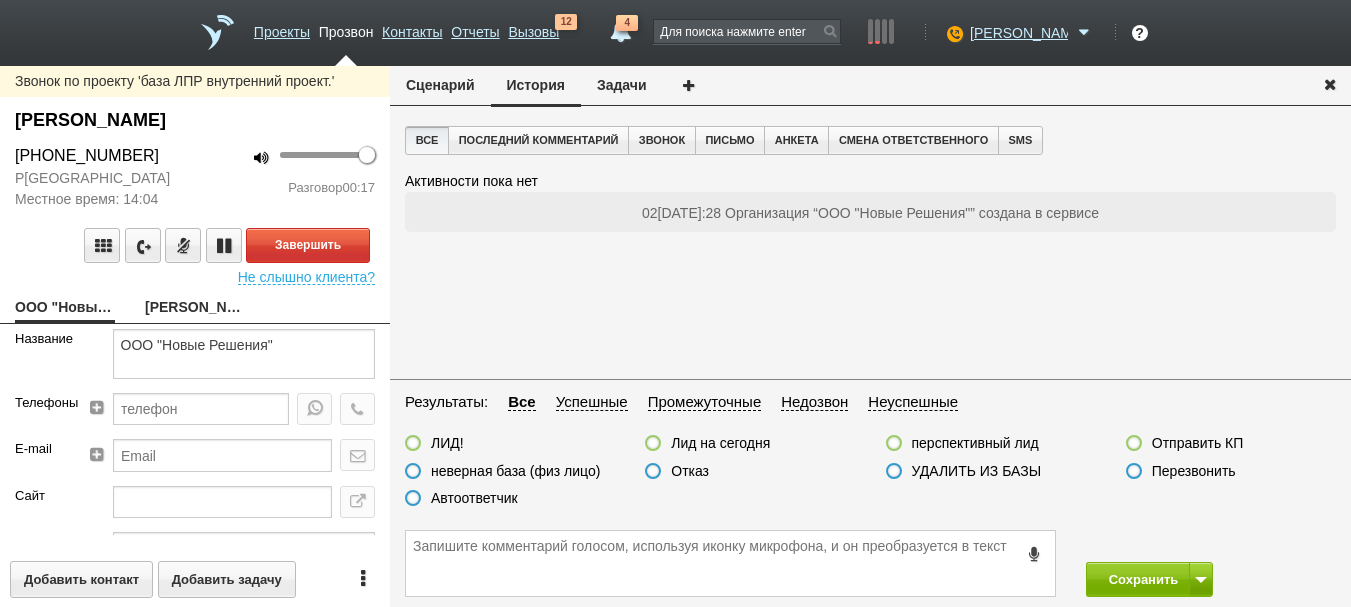 click on "Все Последний комментарий Звонок Письмо Анкета Смена ответственного SMS Активности пока нет 02.07.2025 10:28 Организация “ООО "Новые Решения"” создана в сервисе" at bounding box center [870, 250] 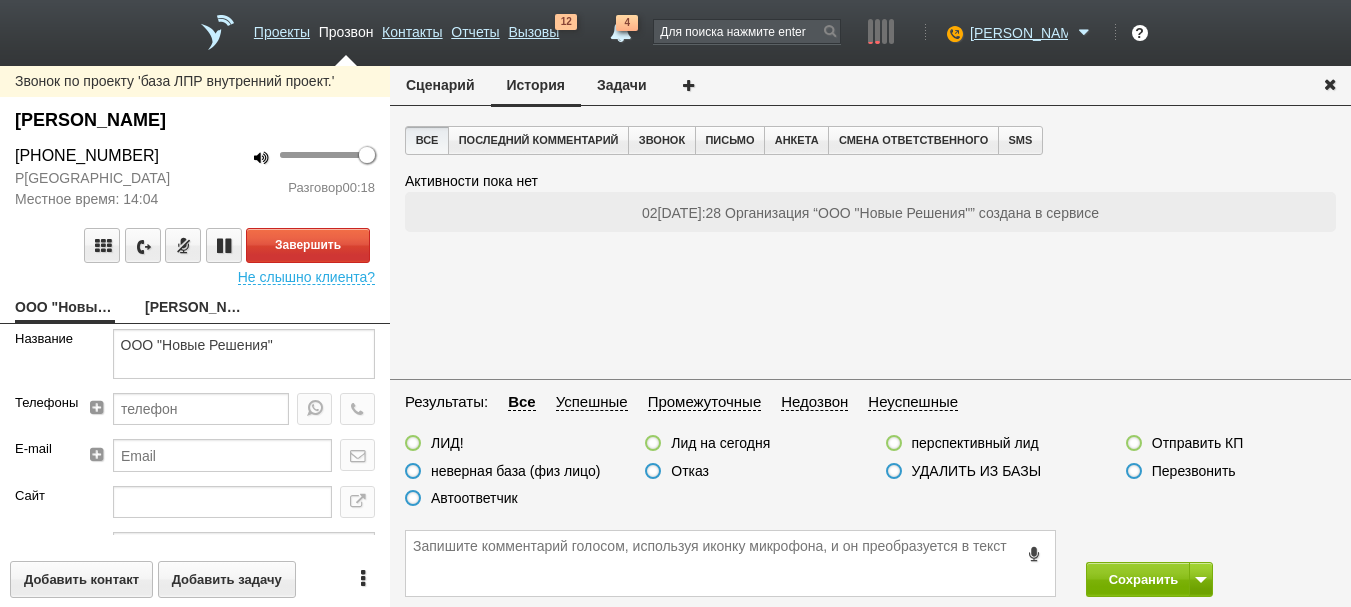 scroll, scrollTop: 677, scrollLeft: 0, axis: vertical 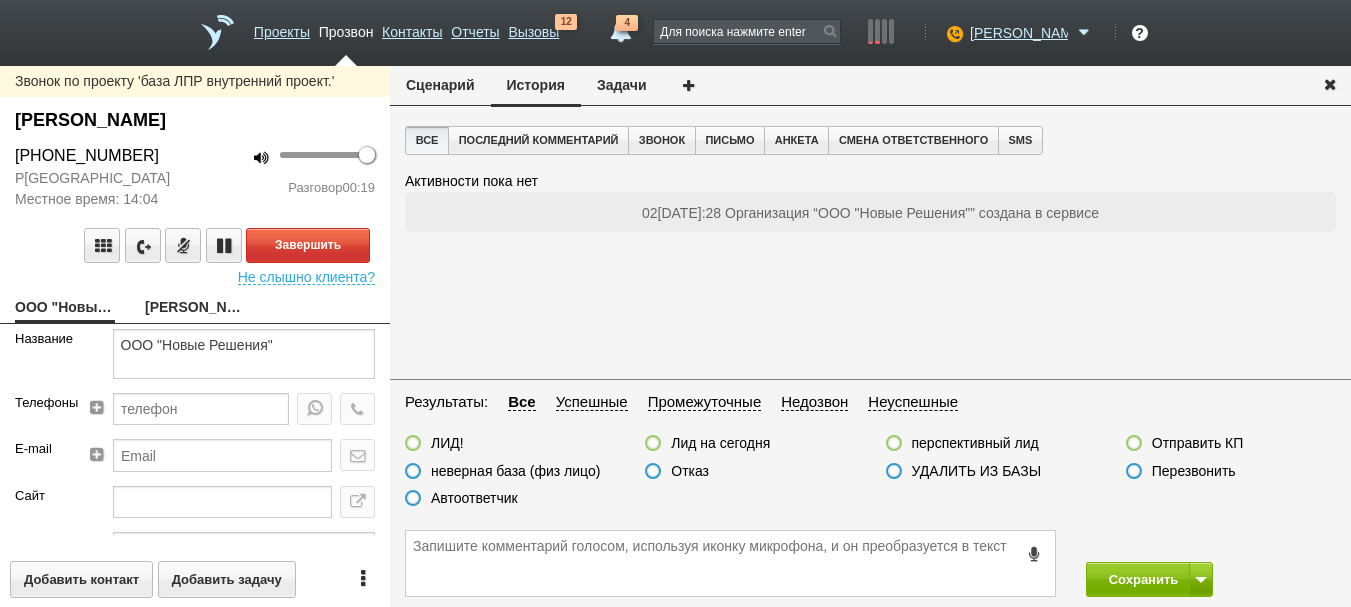 click on "Все Последний комментарий Звонок Письмо Анкета Смена ответственного SMS Активности пока нет 02.07.2025 10:28 Организация “ООО "Новые Решения"” создана в сервисе" at bounding box center [870, 250] 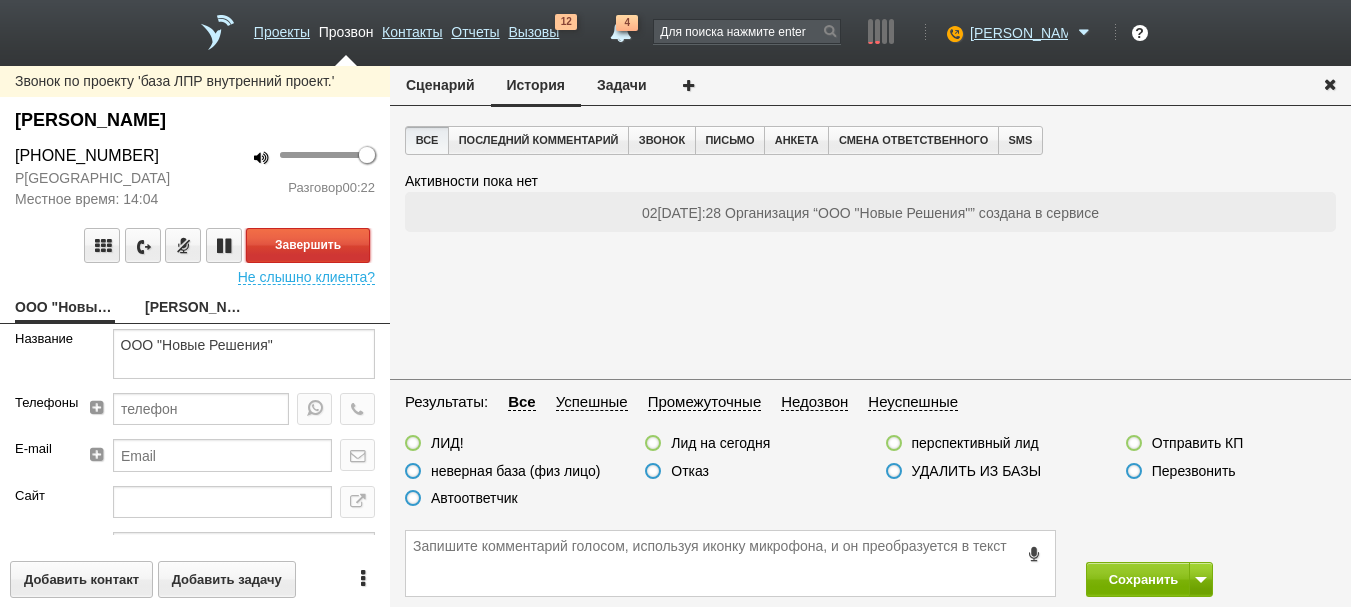 click on "Завершить" at bounding box center (308, 245) 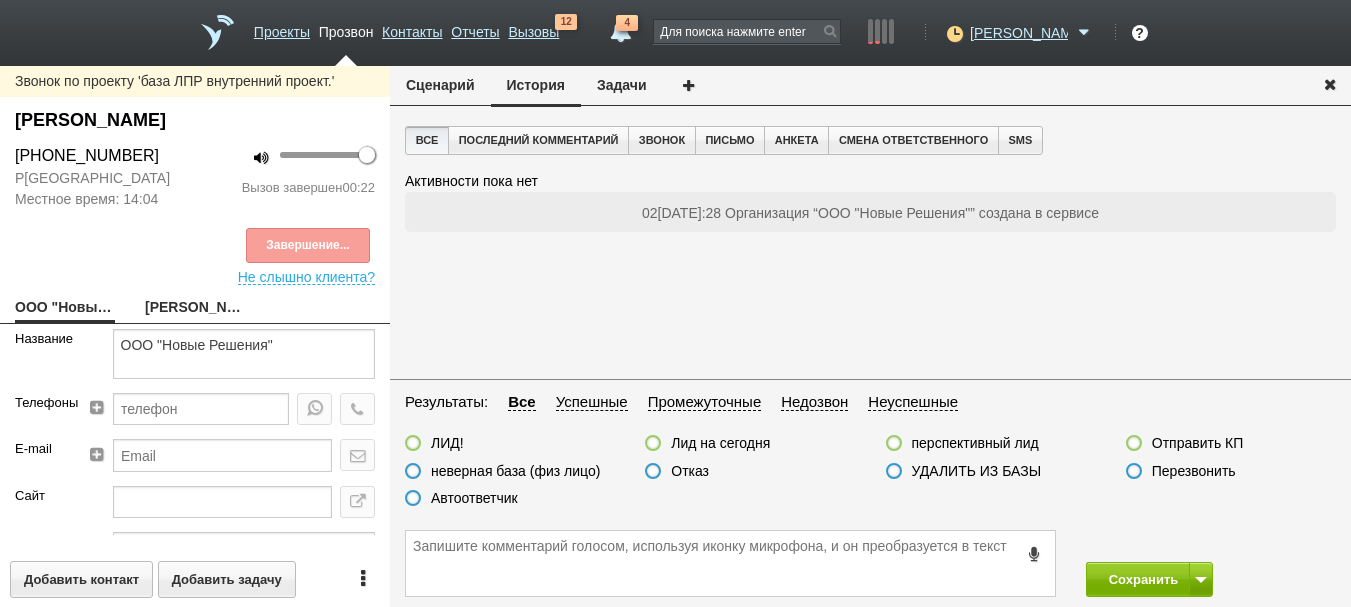 drag, startPoint x: 503, startPoint y: 464, endPoint x: 868, endPoint y: 477, distance: 365.23145 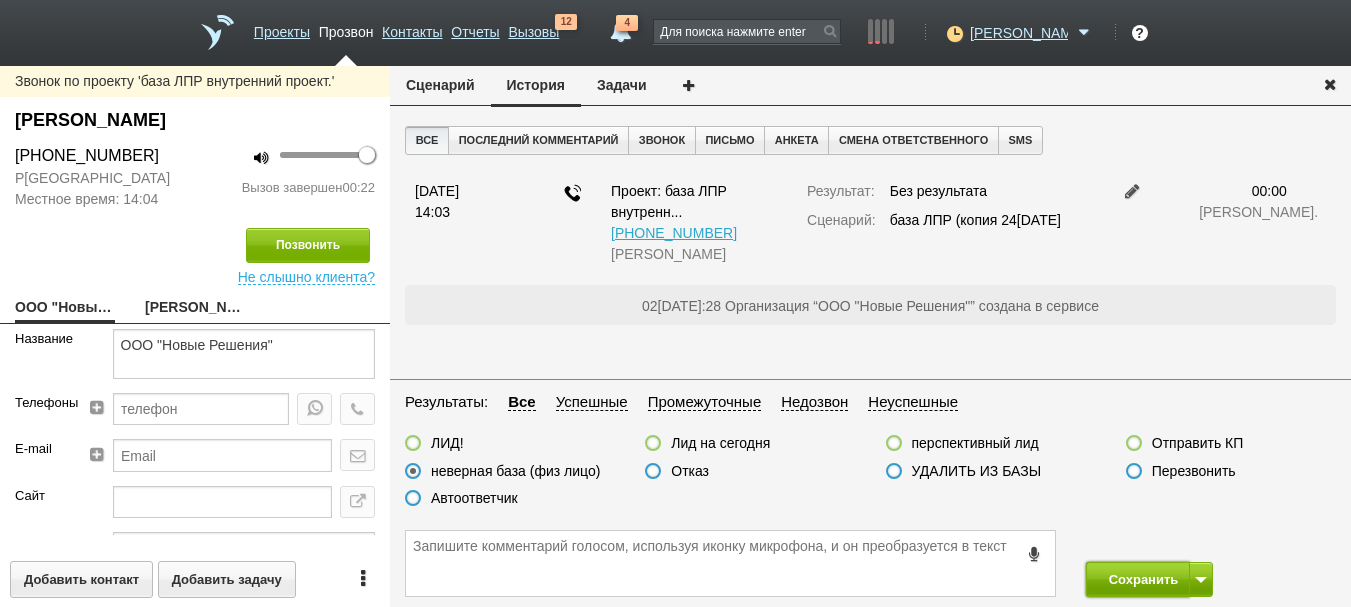 click on "Сохранить" at bounding box center (1138, 579) 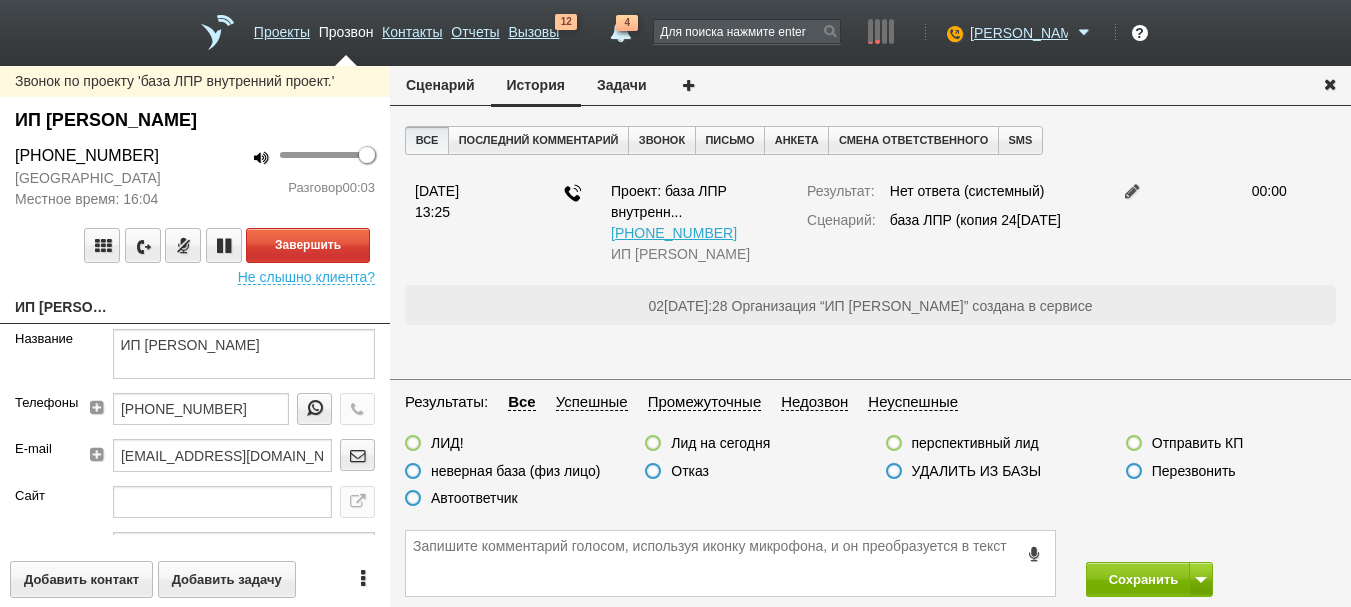 drag, startPoint x: 125, startPoint y: 126, endPoint x: 394, endPoint y: 98, distance: 270.4533 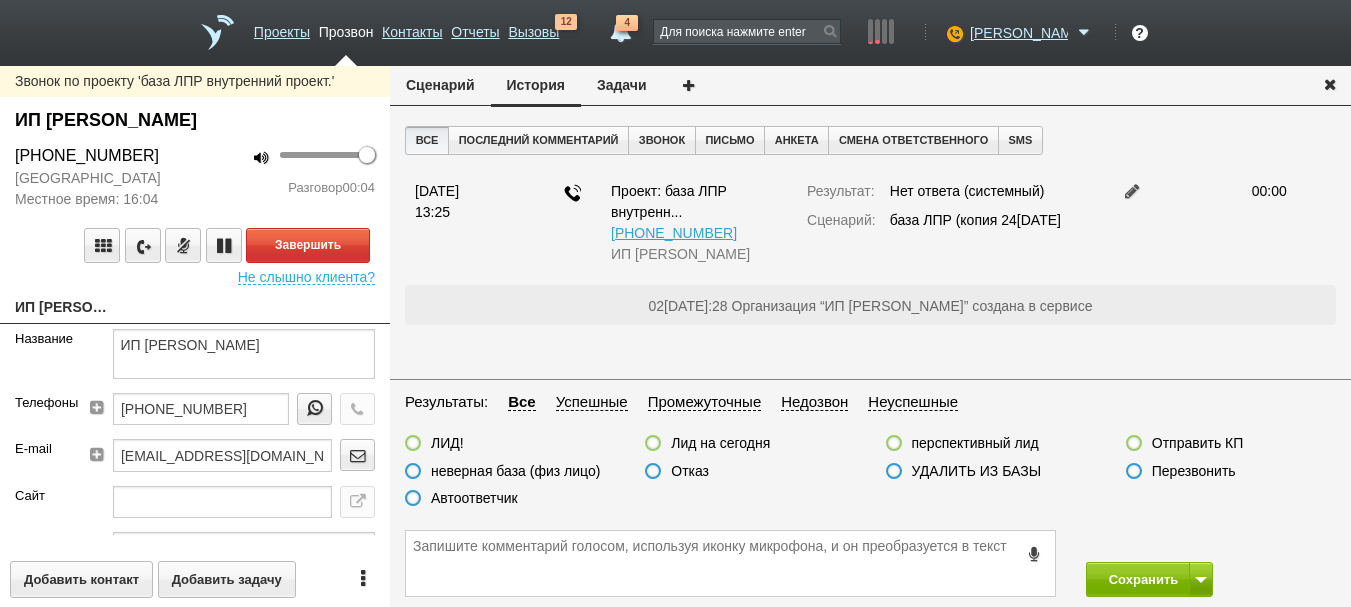 click on "Все Последний комментарий Звонок Письмо Анкета Смена ответственного SMS  2 июля 2025 13:25 Проект: база ЛПР  внутренн... +79068904578 ИП Шандарин Виктор Васильевич Результат: Нет ответа (системный) Сценарий: база ЛПР (копия 24.06.25) 00:00 02.07.2025 10:28 Организация “ИП Шандарин Виктор Васильевич” создана в сервисе" at bounding box center [870, 250] 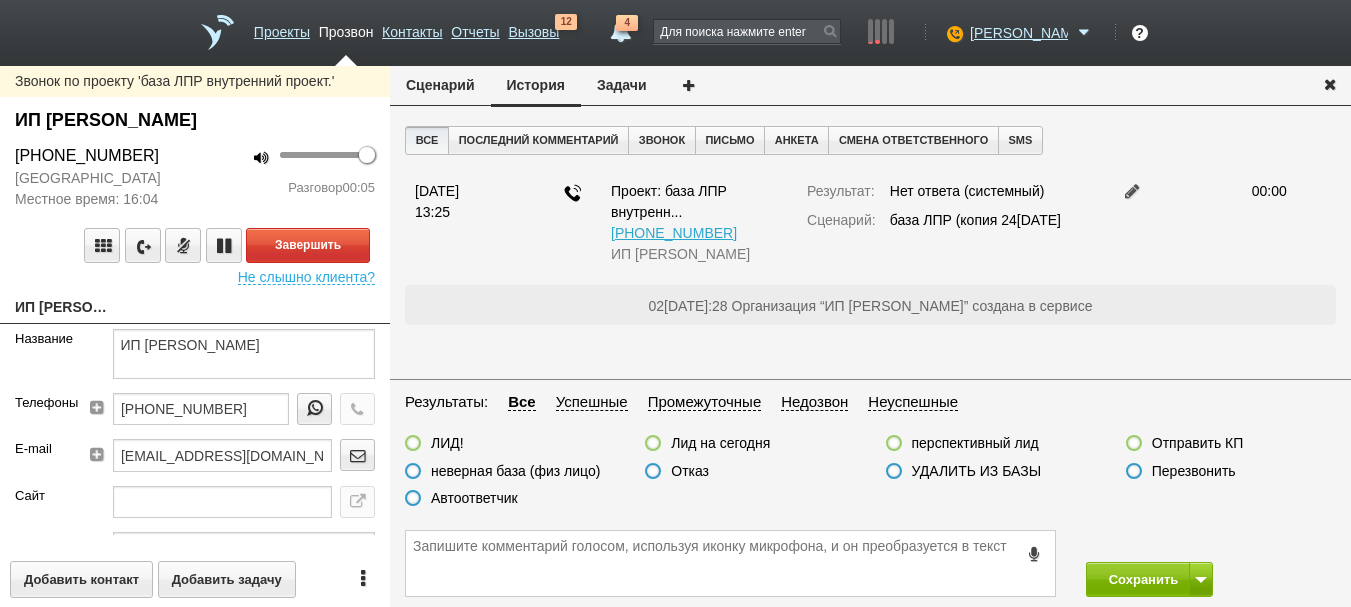click on "ИП Шандарин Виктор Васильевич" at bounding box center [65, 309] 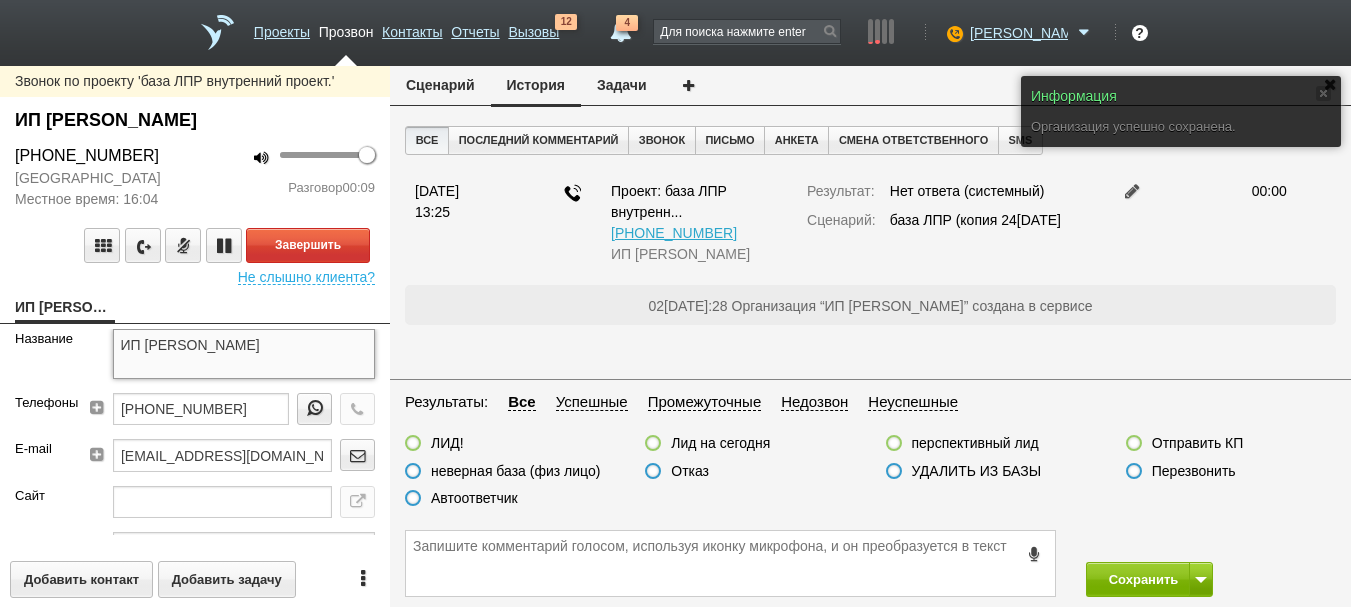 drag, startPoint x: 212, startPoint y: 343, endPoint x: 503, endPoint y: 394, distance: 295.43527 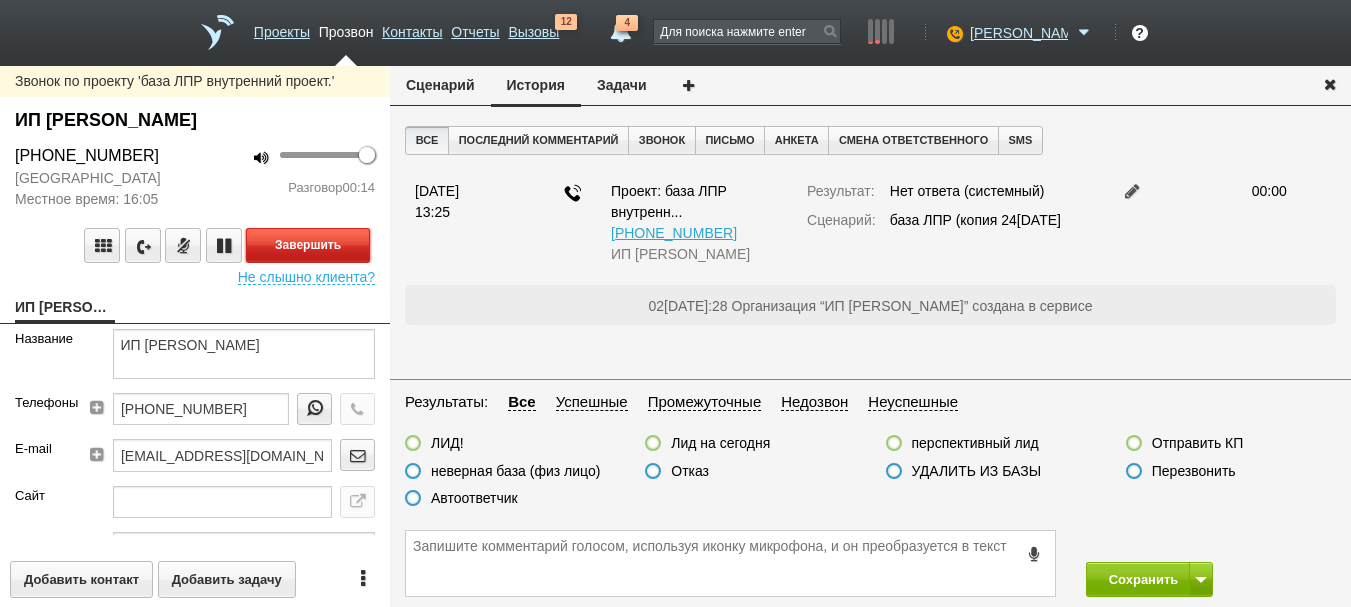 click on "Завершить" at bounding box center [308, 245] 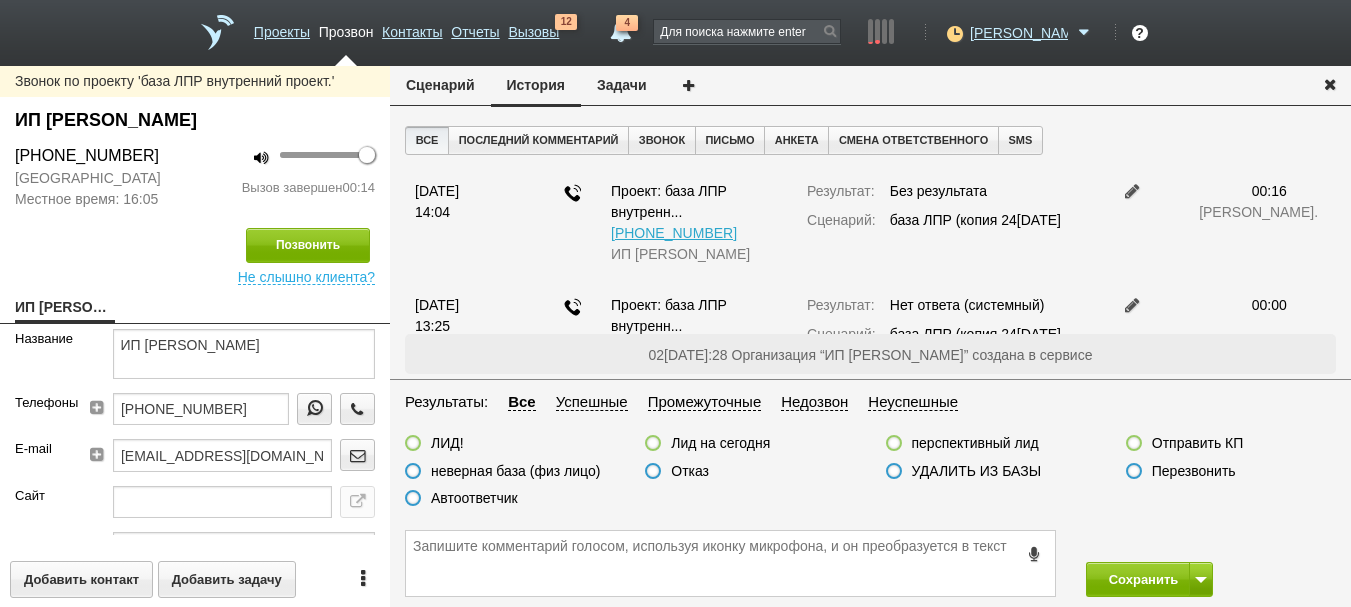 click on "ЛИД! Лид на [DATE] перспективный лид Отправить КП неверная база (физ лицо) Отказ  УДАЛИТЬ ИЗ БАЗЫ Перезвонить Автоответчик" at bounding box center [870, 475] 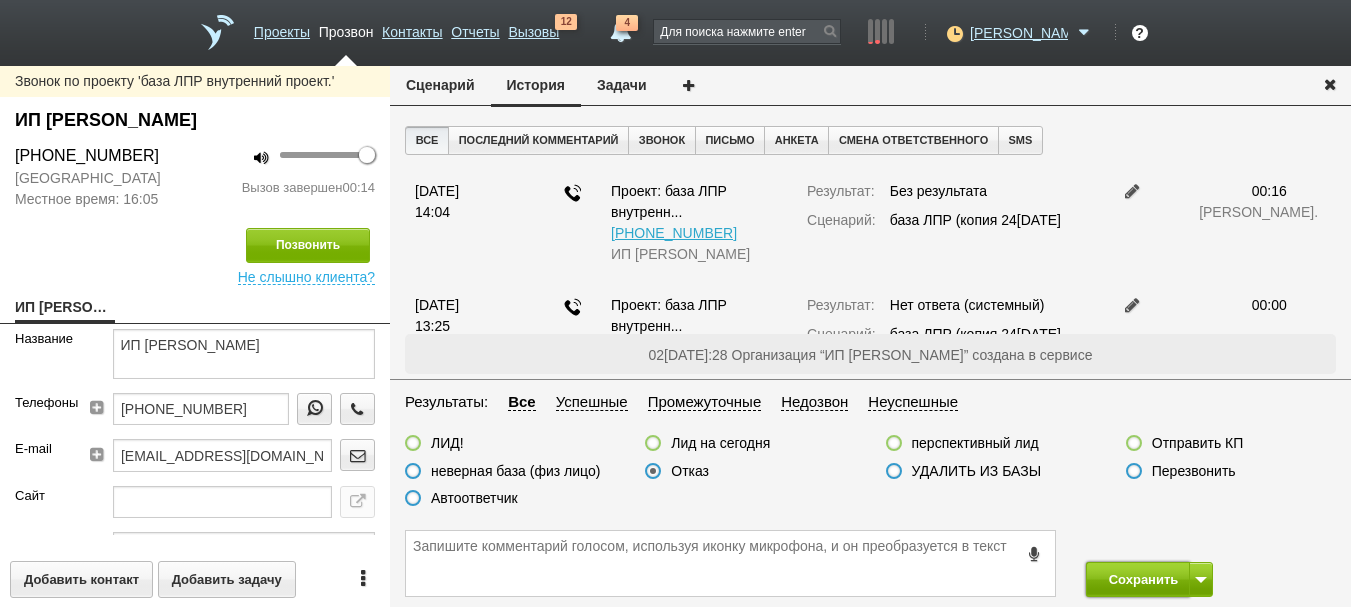 click on "Сохранить" at bounding box center (1138, 579) 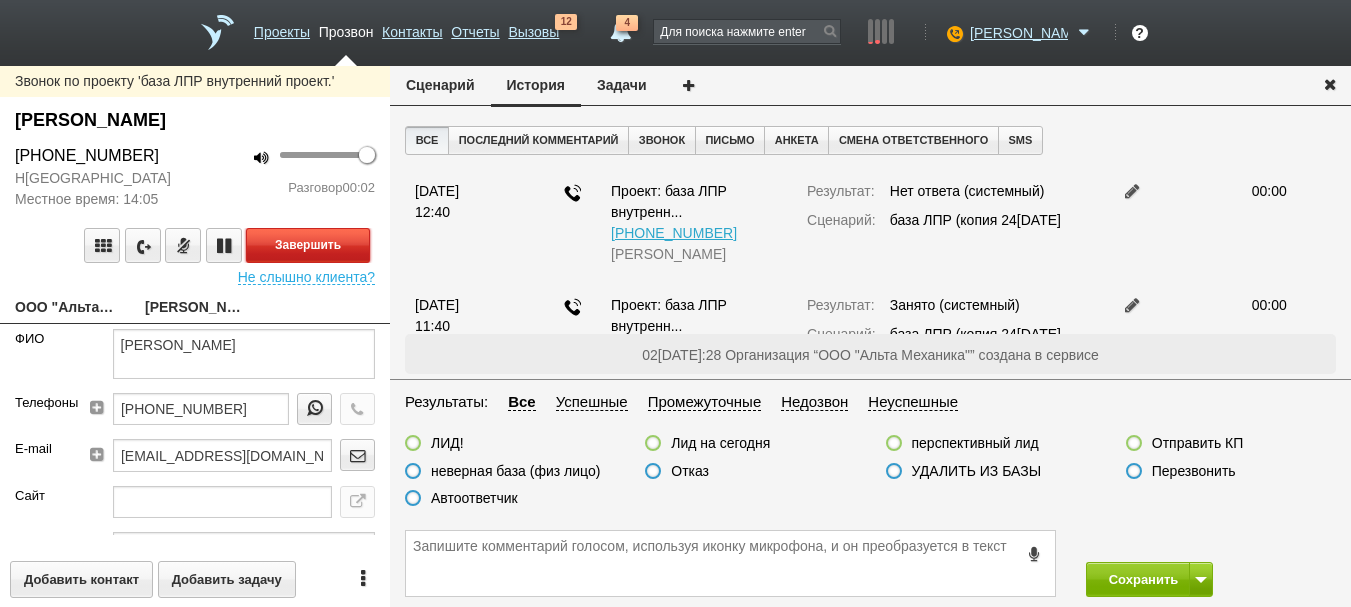 click on "Завершить" at bounding box center (308, 245) 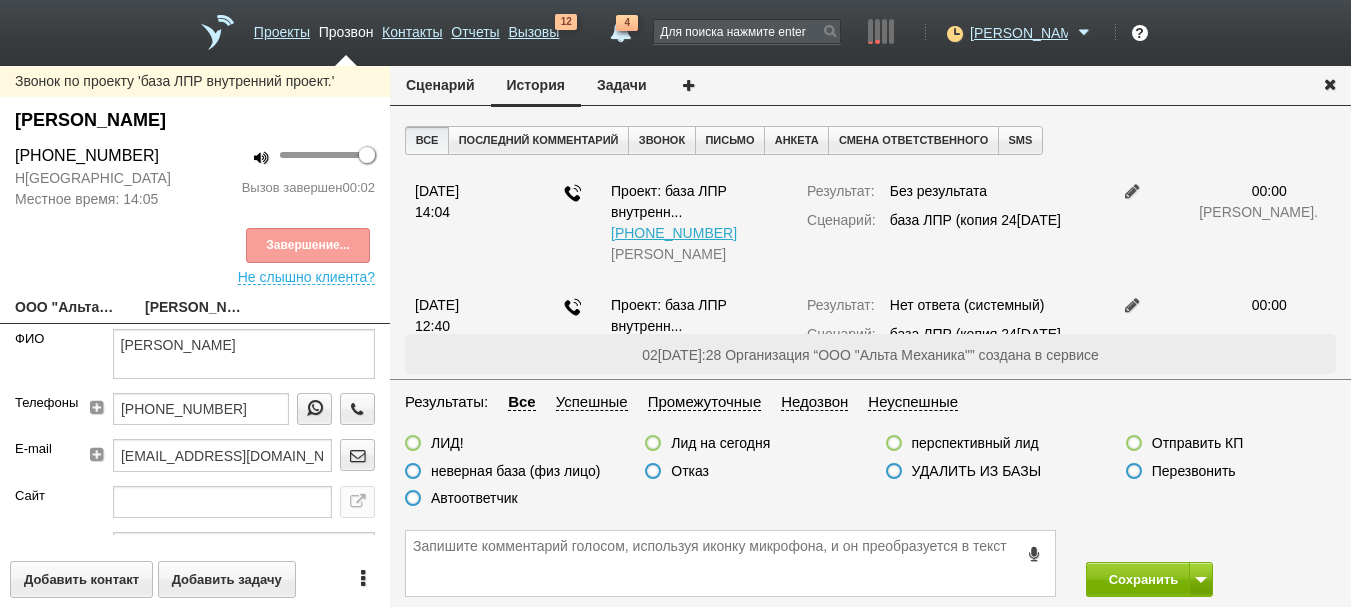 click on "Автоответчик" at bounding box center (474, 498) 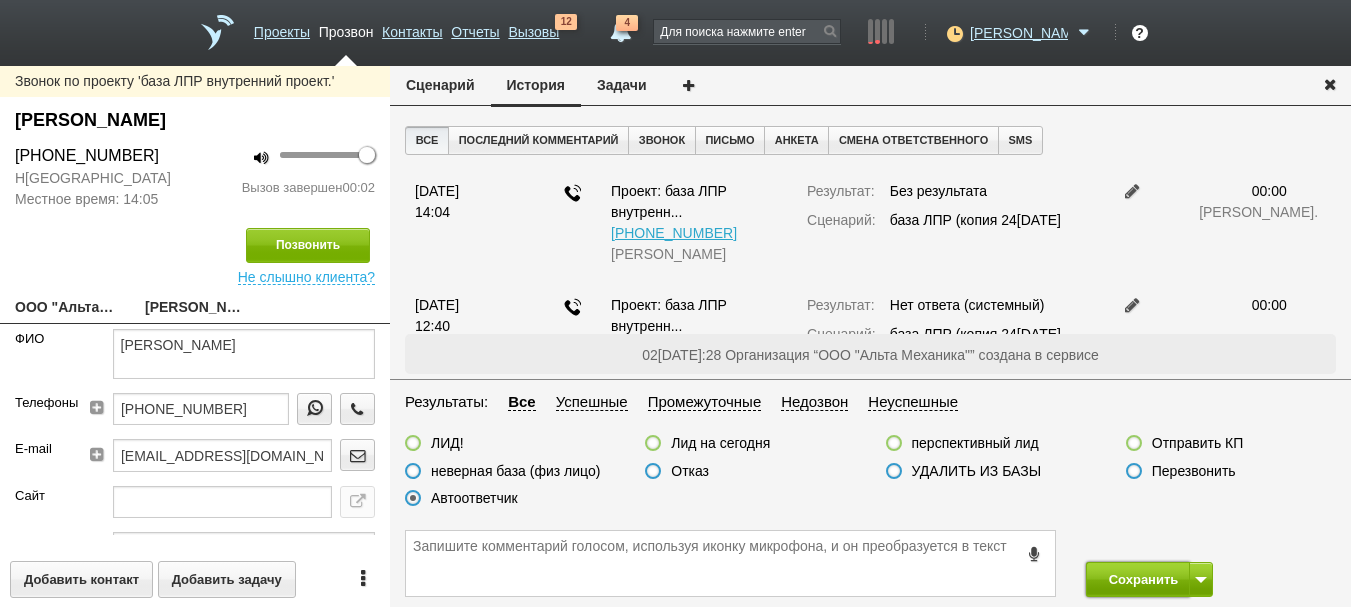 click on "Сохранить" at bounding box center [1138, 579] 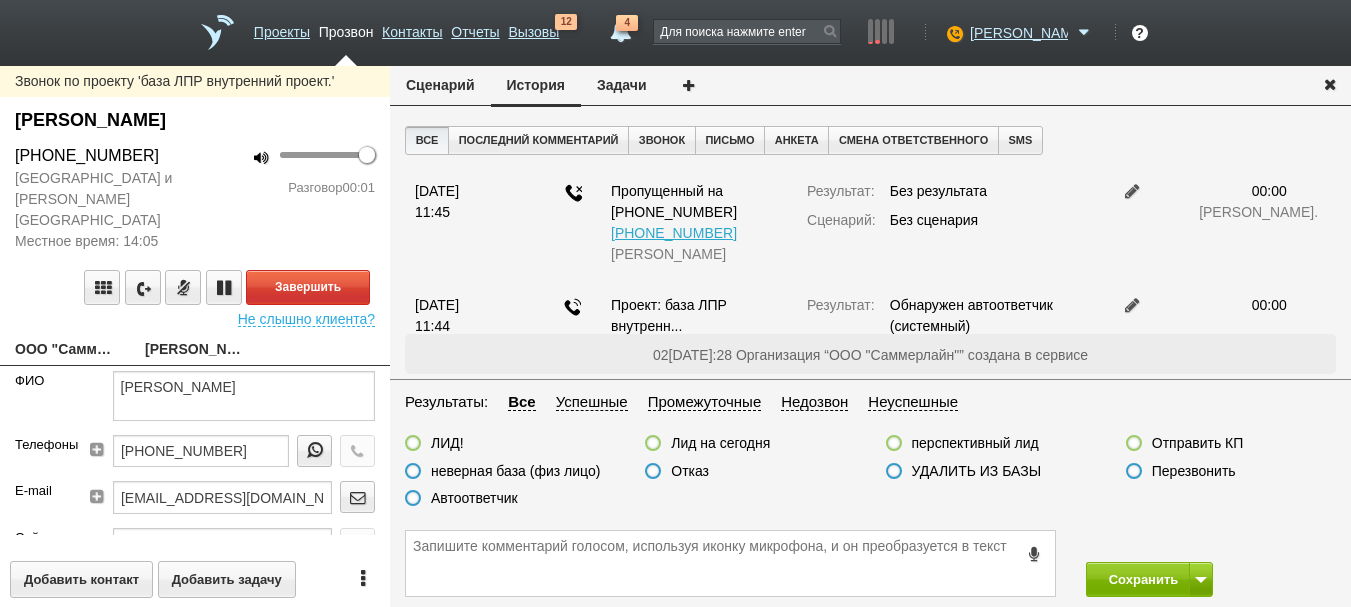 click on "ООО "Саммерлайн"" at bounding box center [65, 351] 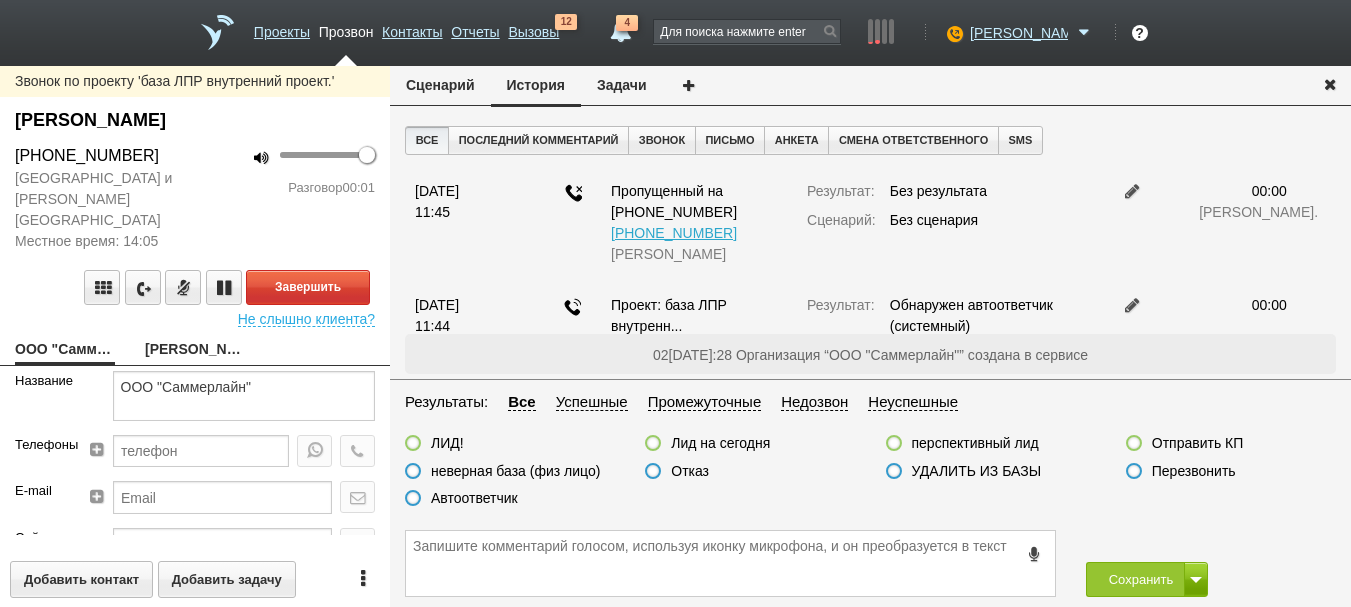 click on "Звонок по проекту 'база ЛПР  внутренний проект.' Соколов Дмитрий Сергеевич +7 (926) 144-98-50 Москва и Московская область Местное время: 14:05     100
Разговор
00:01         Завершить Не слышно клиента?" at bounding box center (195, 204) 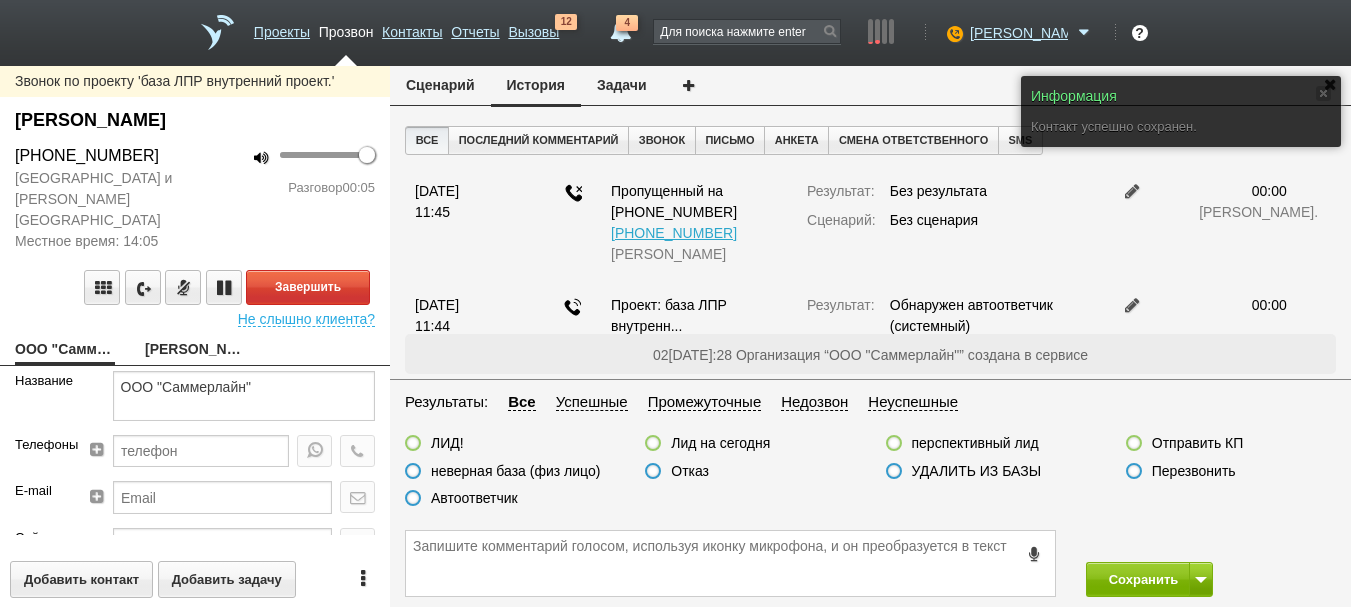 click on "Соколов Дмитрий Сергеевич" at bounding box center (195, 351) 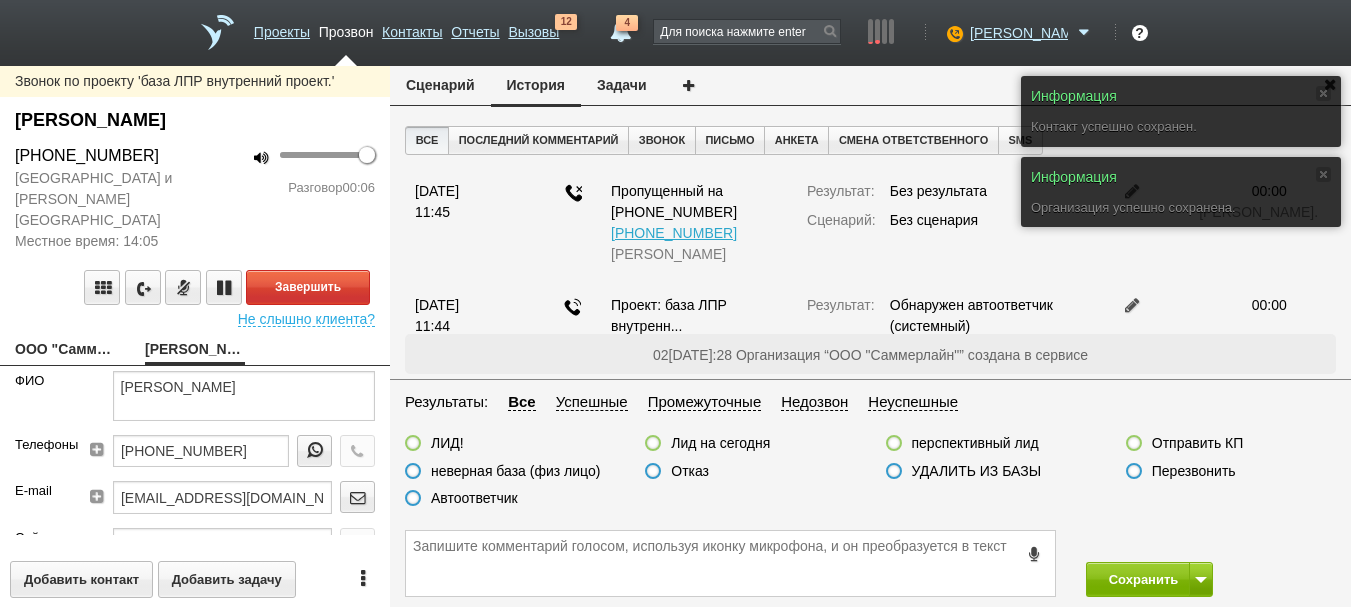 click on "ООО "Саммерлайн"" at bounding box center (65, 351) 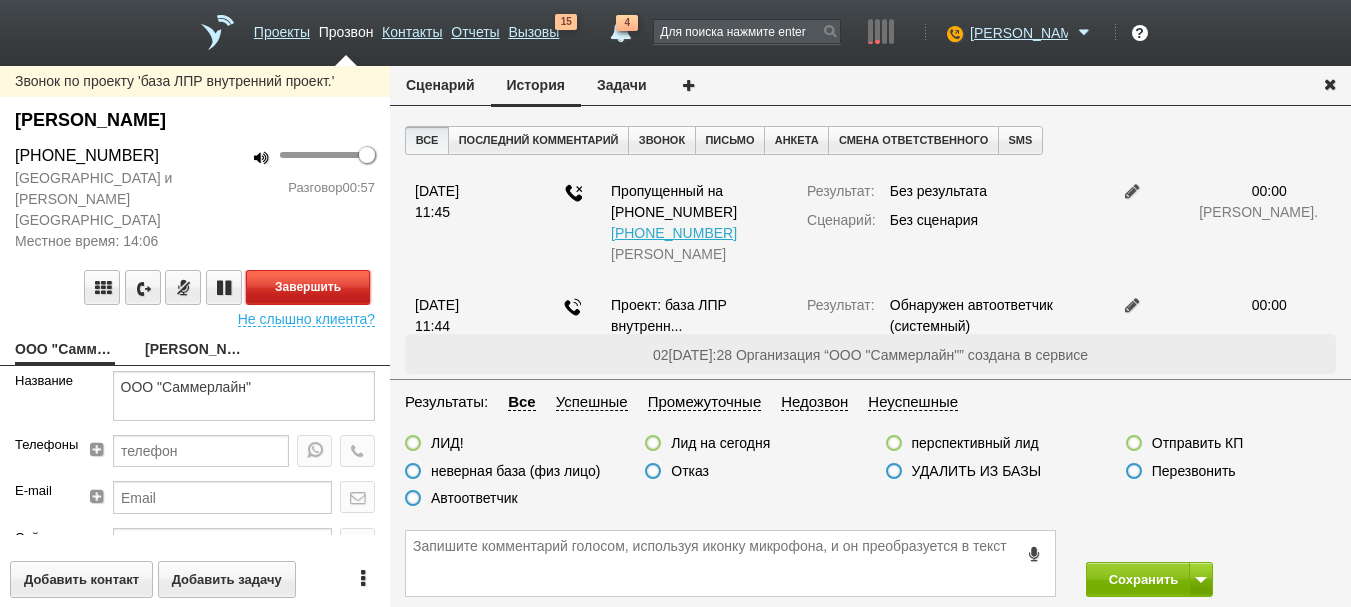 click on "Завершить" at bounding box center (308, 287) 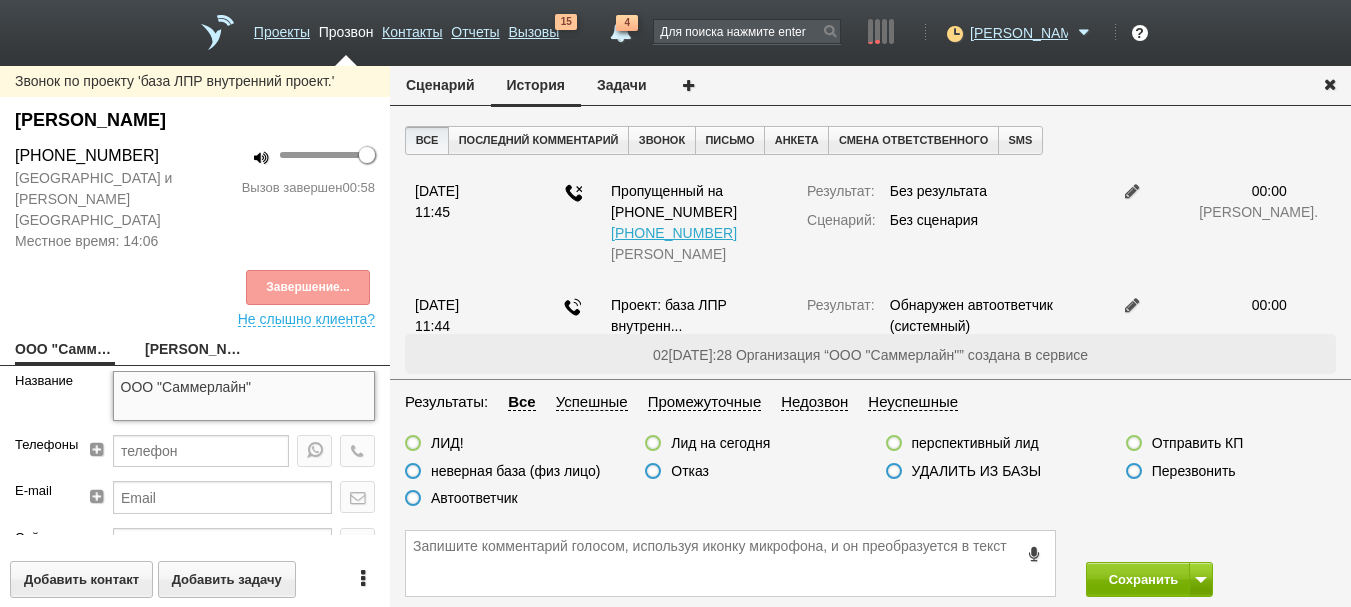 drag, startPoint x: 309, startPoint y: 377, endPoint x: 0, endPoint y: 386, distance: 309.13104 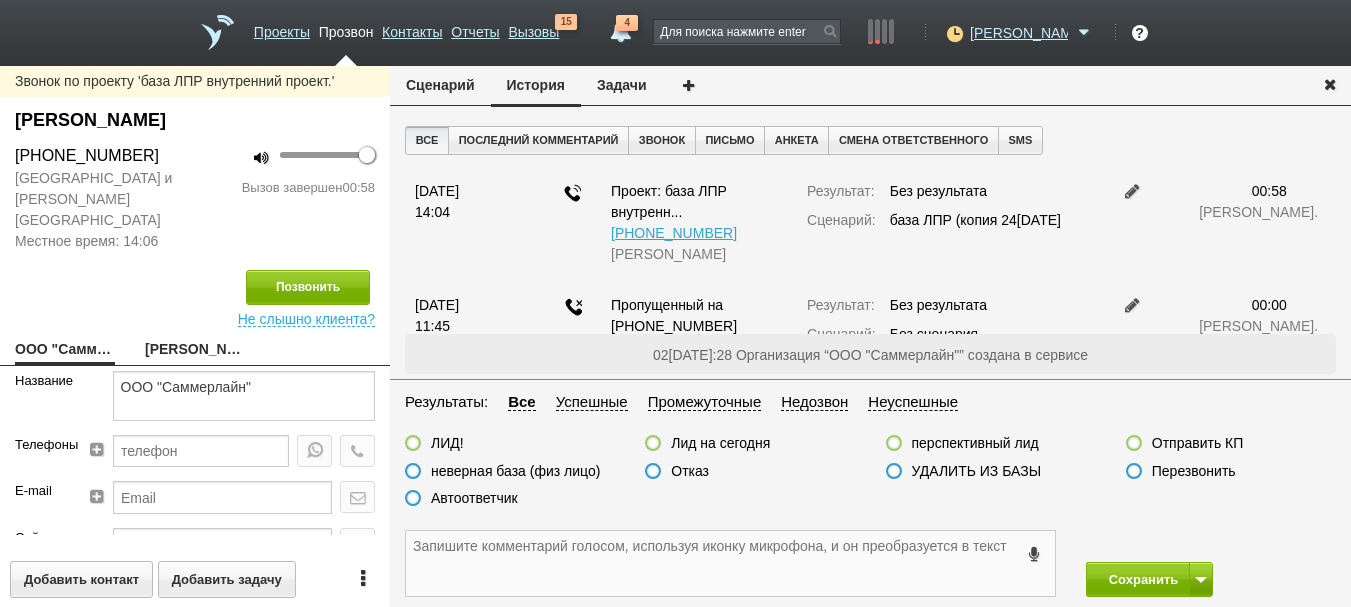 click at bounding box center [730, 563] 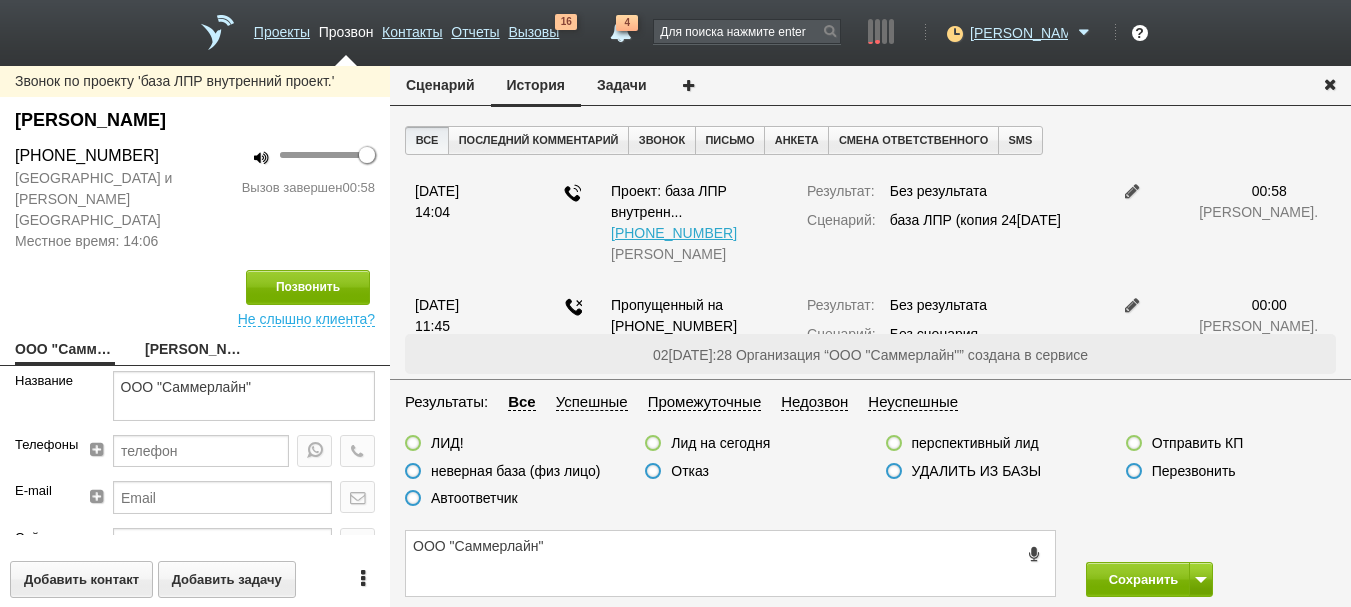 drag, startPoint x: 18, startPoint y: 117, endPoint x: 159, endPoint y: 154, distance: 145.7738 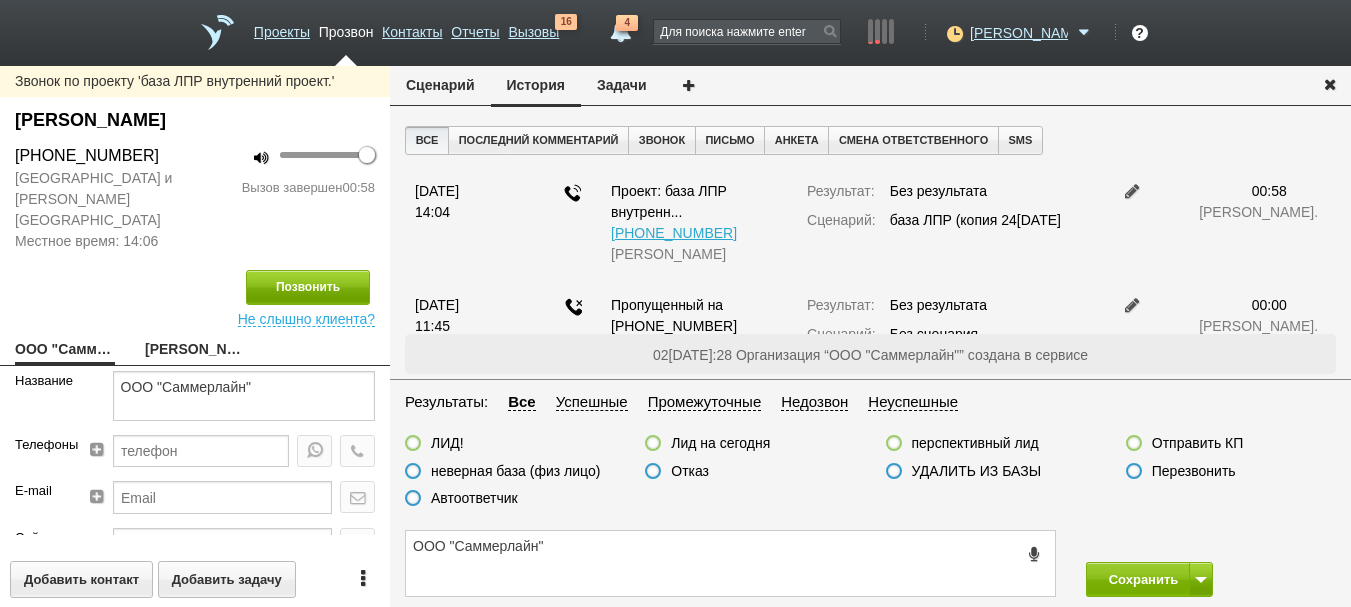 copy on "Соколов Дмитрий Сергеевич +7 (926) 144-98-50" 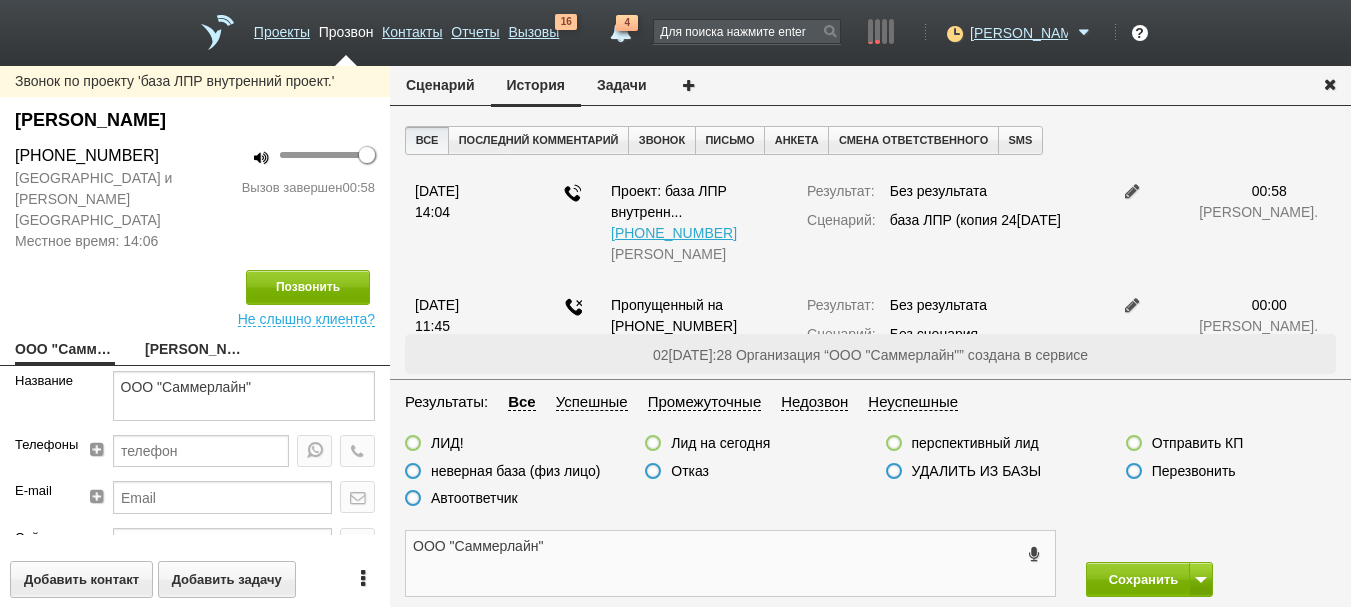 click on "ООО "Саммерлайн"" at bounding box center [730, 563] 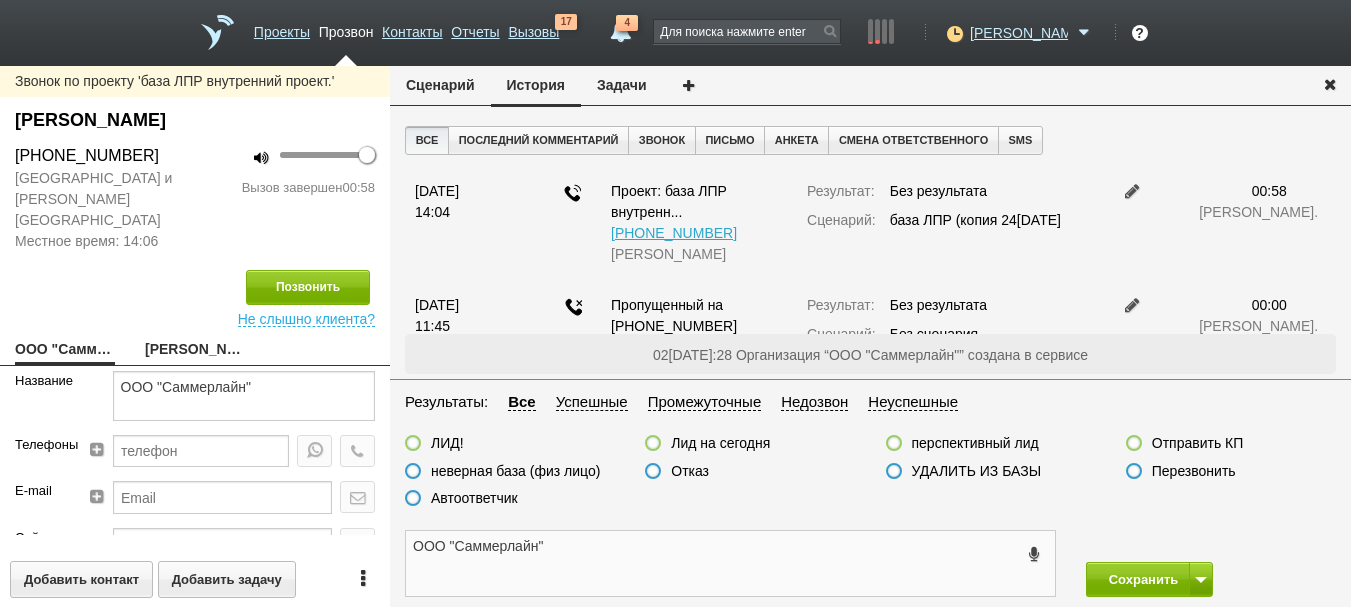 paste on "Соколов Дмитрий Сергеевич
+7 (926) 144-98-50" 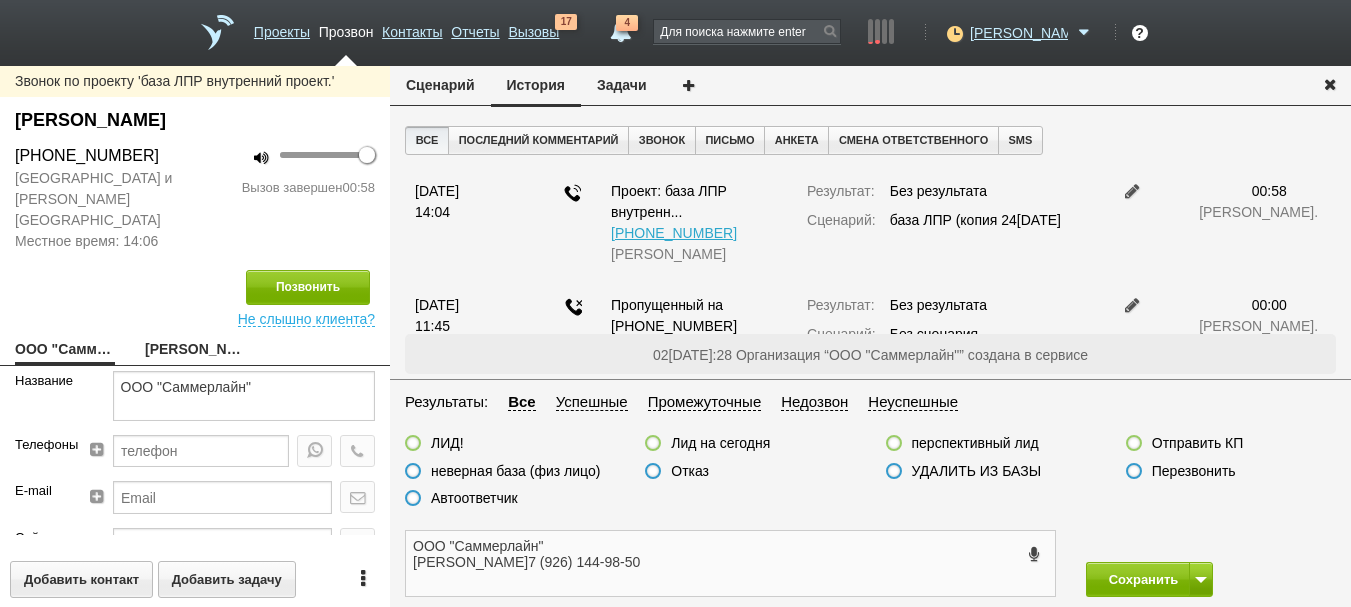 scroll, scrollTop: 6, scrollLeft: 0, axis: vertical 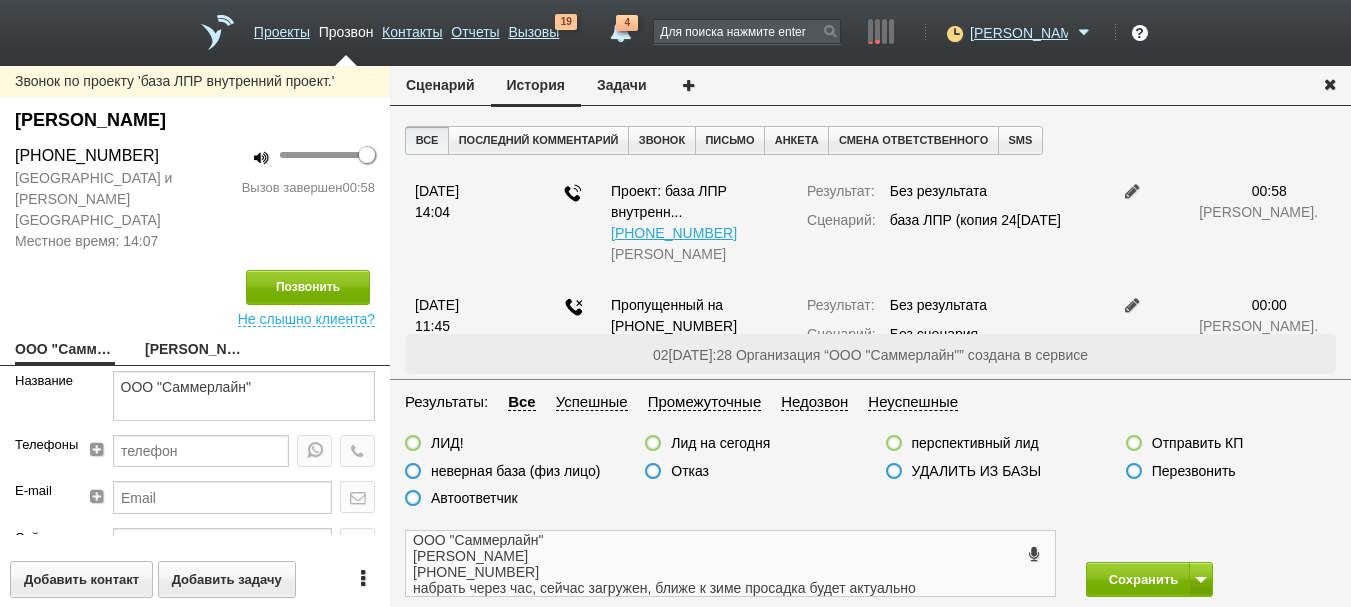click on "ООО "Саммерлайн"
Соколов Дмитрий Сергеевич
+7 (926) 144-98-50
набрать через час, сейчас загружен, ближе к зиме просадка будет актуально" at bounding box center (730, 563) 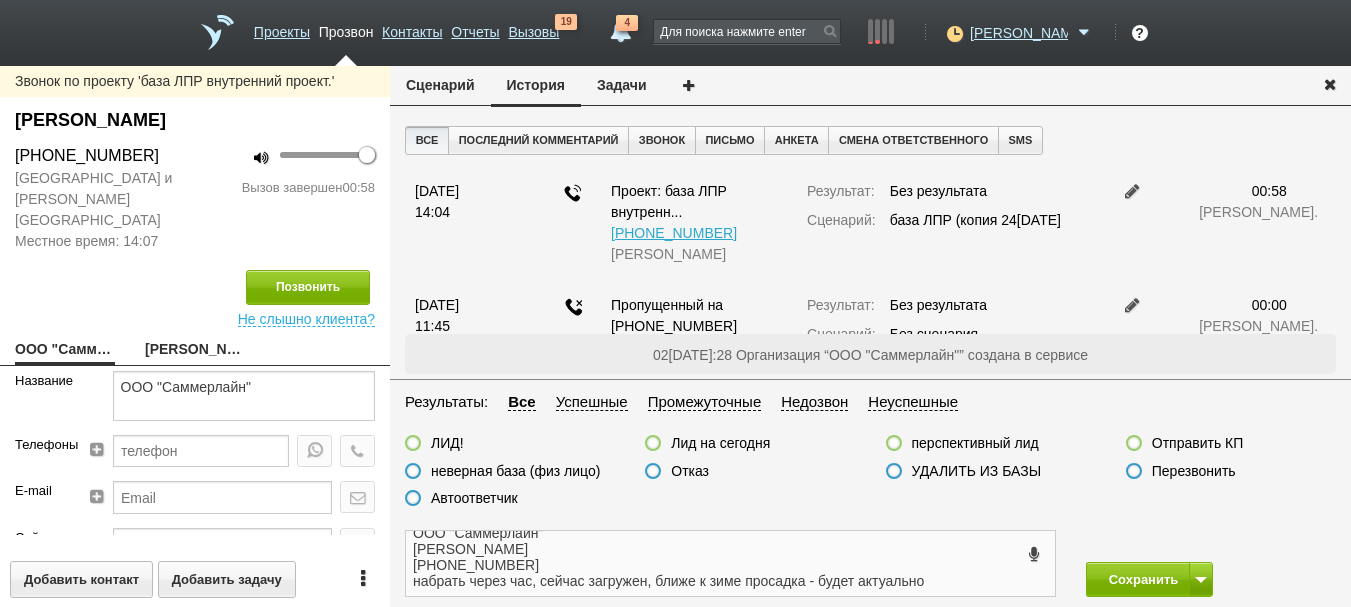 scroll, scrollTop: 0, scrollLeft: 0, axis: both 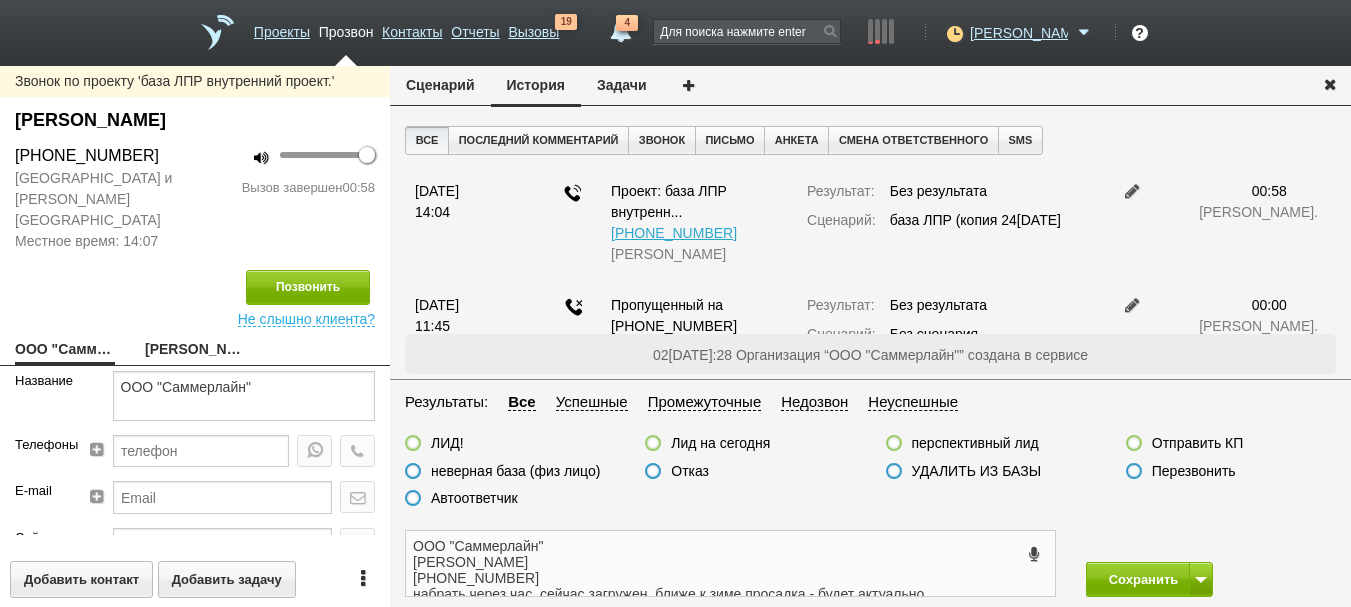 drag, startPoint x: 932, startPoint y: 593, endPoint x: 9, endPoint y: 472, distance: 930.8974 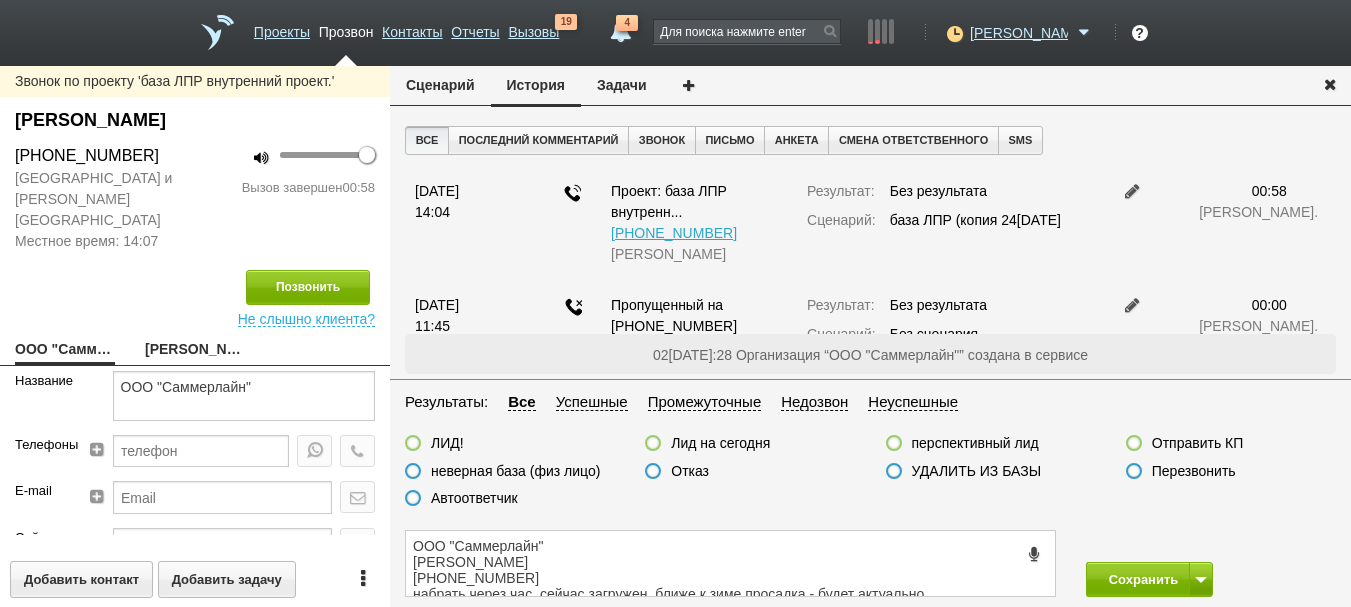 click on "ООО "Саммерлайн"
Соколов Дмитрий Сергеевич
+7 (926) 144-98-50
набрать через час, сейчас загружен, ближе к зиме просадка - будет актуально" at bounding box center (730, 563) 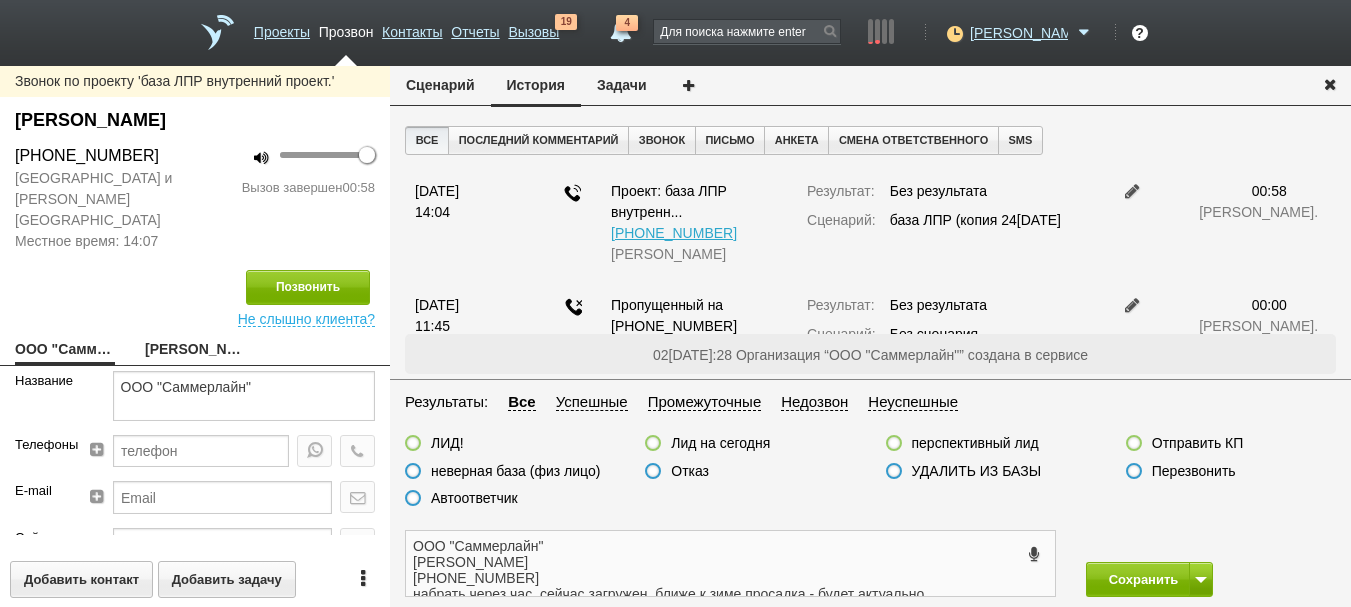 click on "ООО "Саммерлайн"
Соколов Дмитрий Сергеевич
+7 (926) 144-98-50
набрать через час, сейчас загружен, ближе к зиме просадка - будет актуально" at bounding box center [730, 563] 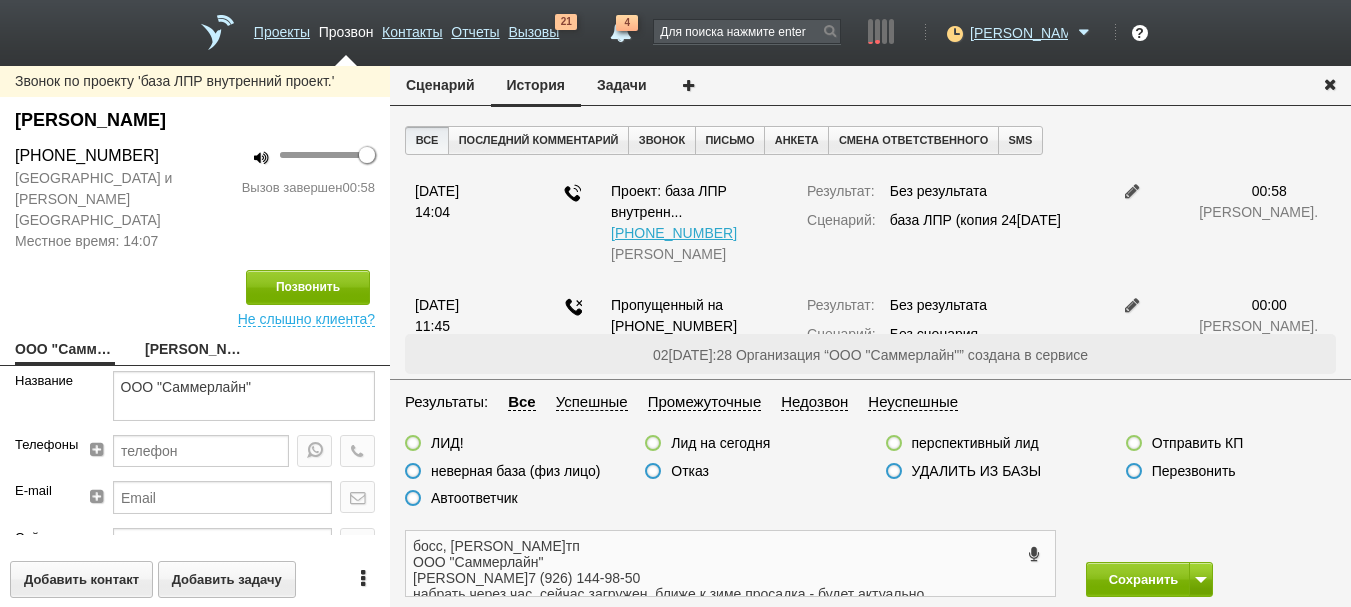 scroll, scrollTop: 29, scrollLeft: 0, axis: vertical 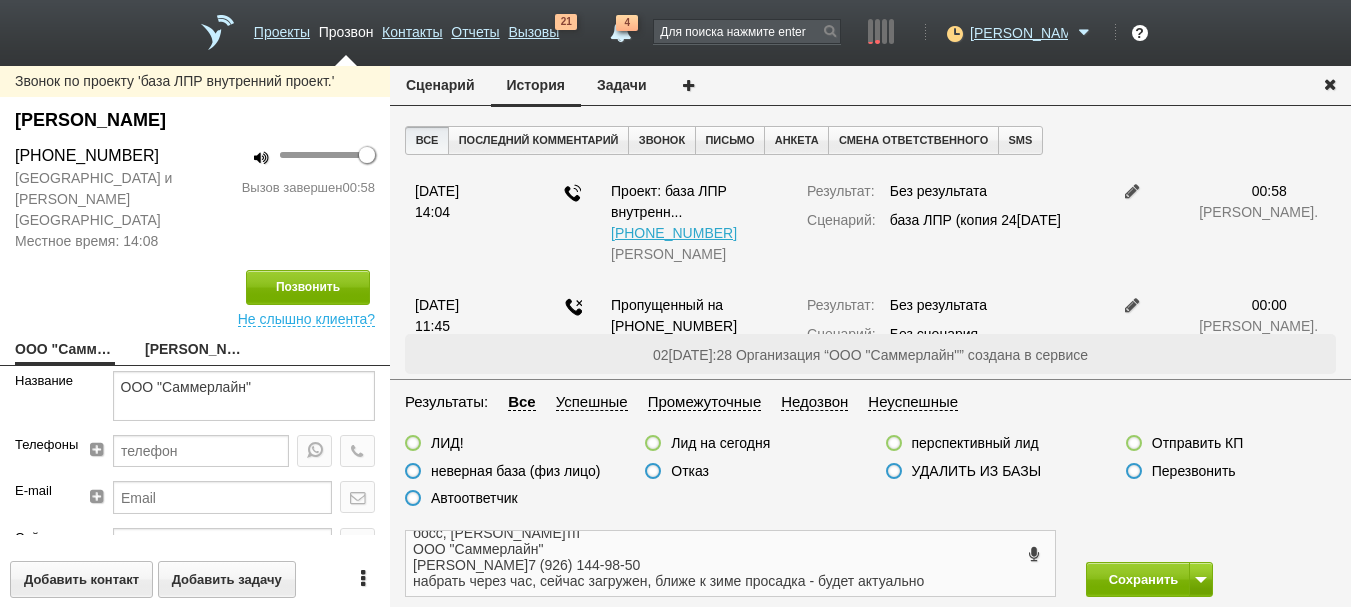 click on "босс, Сергей М, тп
ООО "Саммерлайн"
Соколов Дмитрий Сергеевич
+7 (926) 144-98-50
набрать через час, сейчас загружен, ближе к зиме просадка - будет актуально" at bounding box center (730, 563) 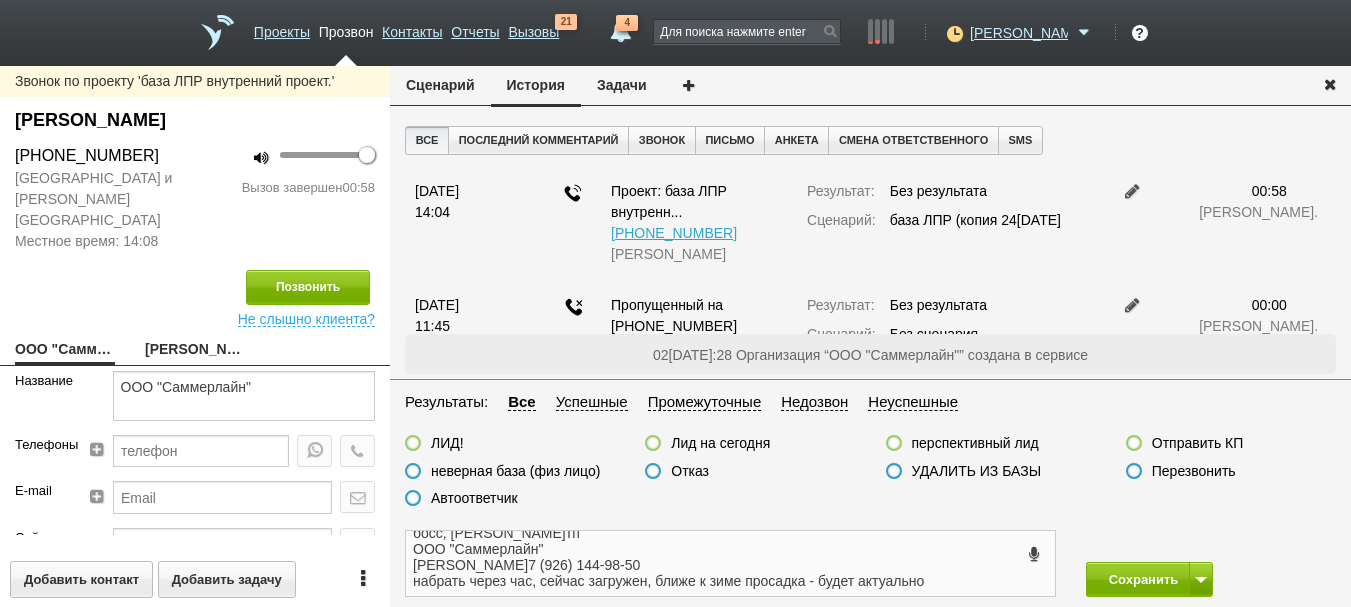 type on "босс, Сергей М, тп
ООО "Саммерлайн"
Соколов Дмитрий Сергеевич
+7 (926) 144-98-50
набрать через час, сейчас загружен, ближе к зиме просадка - будет актуально" 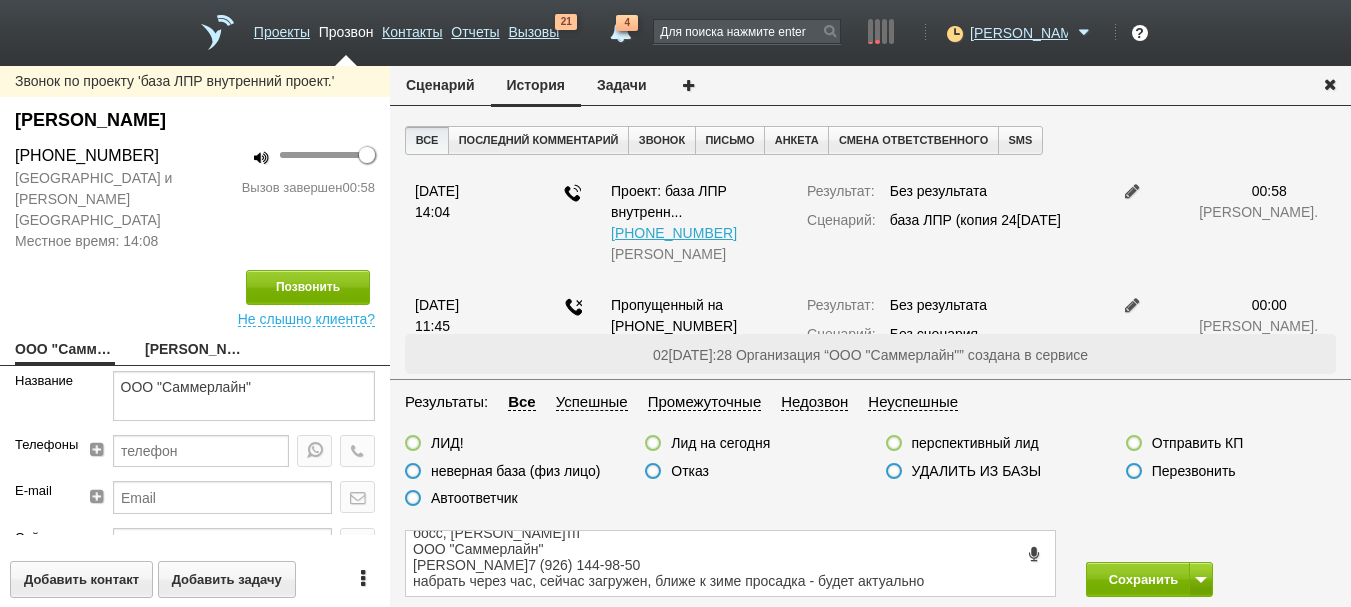 click on "Лид на сегодня" at bounding box center [720, 443] 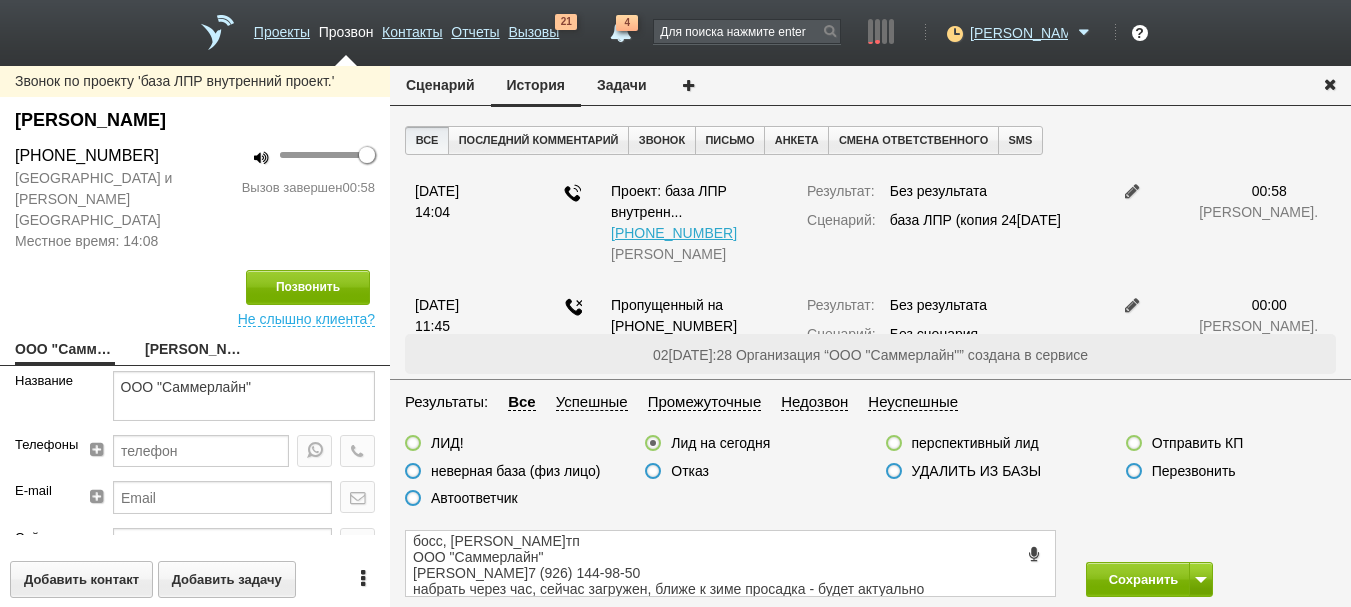 scroll, scrollTop: 29, scrollLeft: 0, axis: vertical 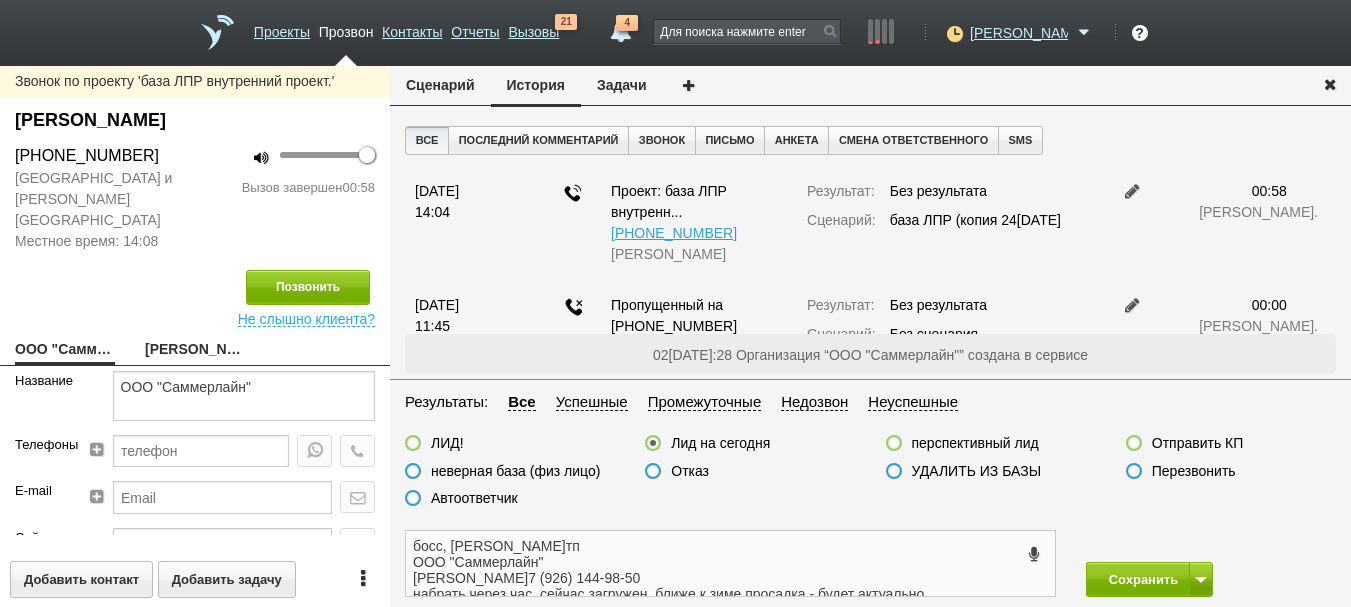 drag, startPoint x: 873, startPoint y: 567, endPoint x: 211, endPoint y: 474, distance: 668.50055 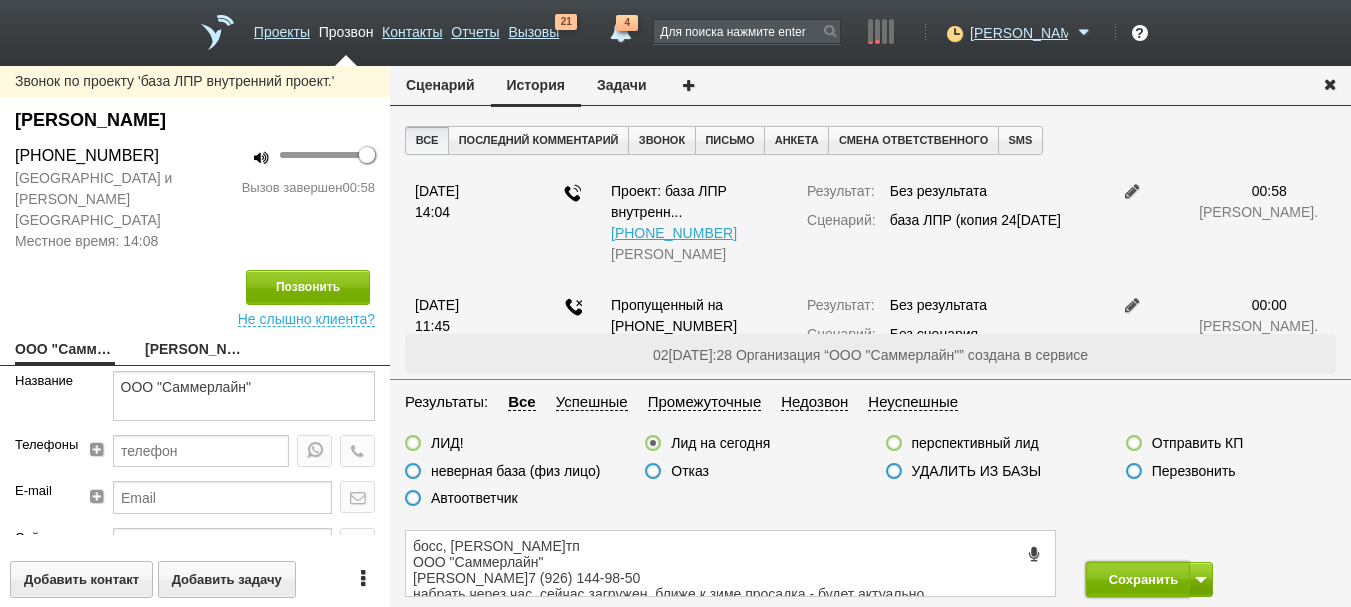 drag, startPoint x: 1157, startPoint y: 574, endPoint x: 1147, endPoint y: 561, distance: 16.40122 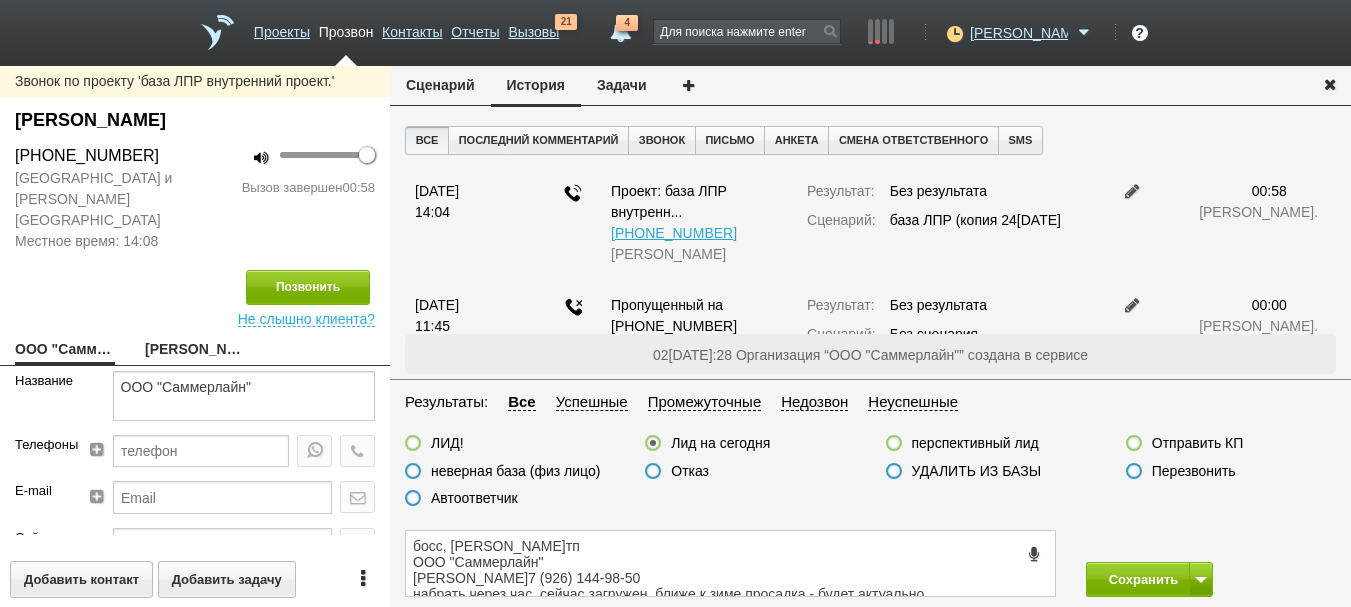 type 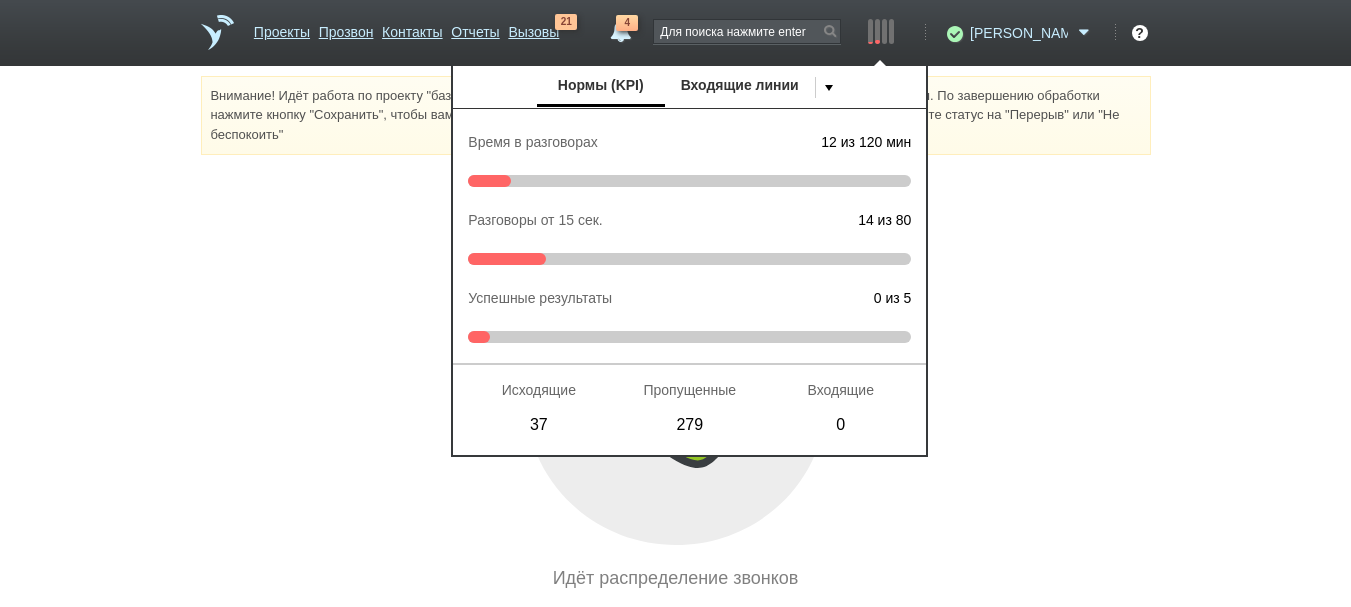 click on "Георгиевич
Доступен
Не беспокоить
Перерыв
ID аккаунта: 45566
Профиль
Команда
Баланс
Телефония
Интеграции
Настройки
Партнёрам
Гостевой доступ
Выход" at bounding box center (1017, 43) 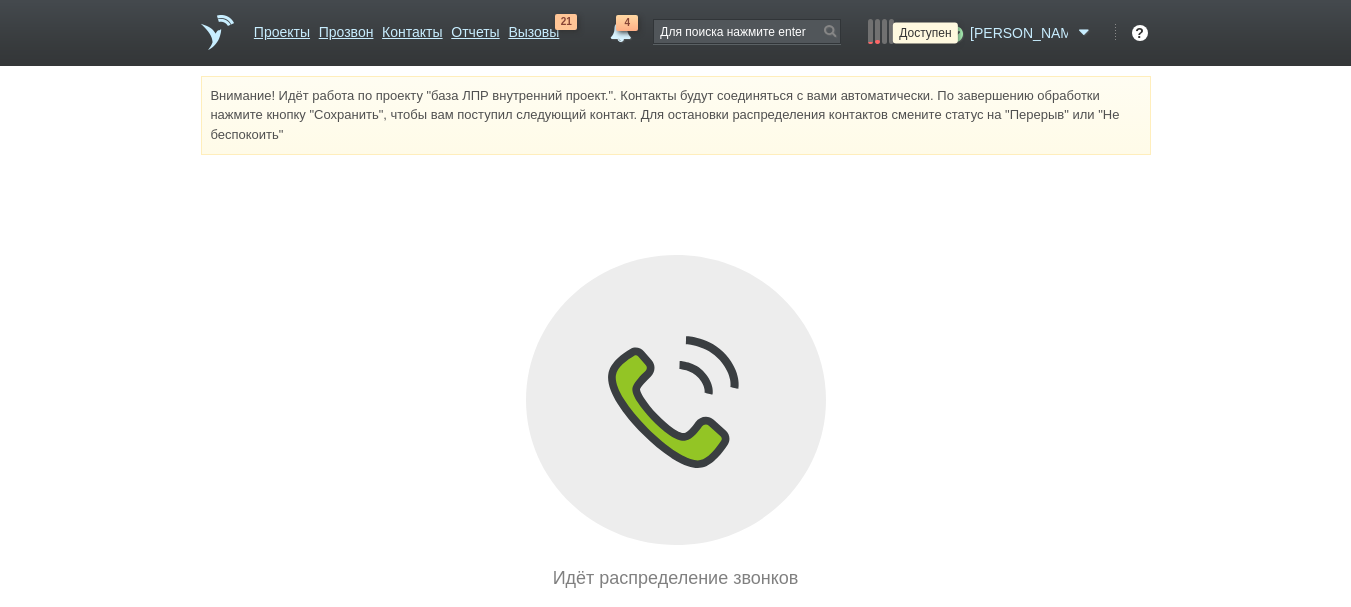 click at bounding box center (952, 33) 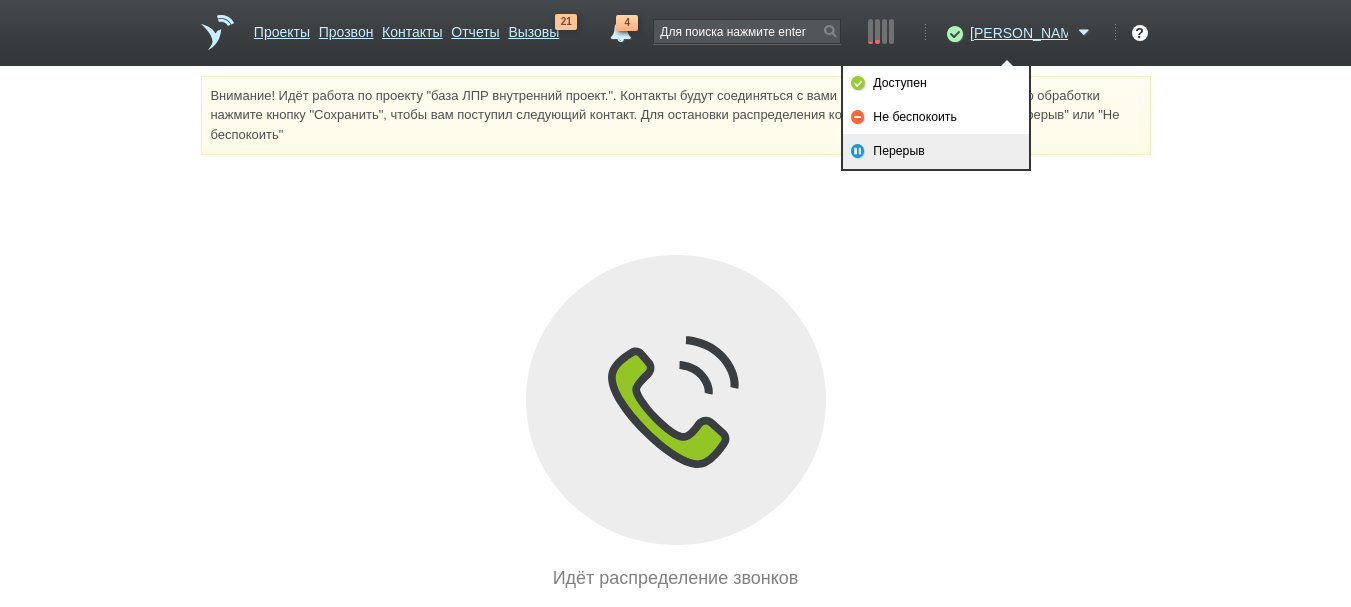click on "Перерыв" at bounding box center [936, 151] 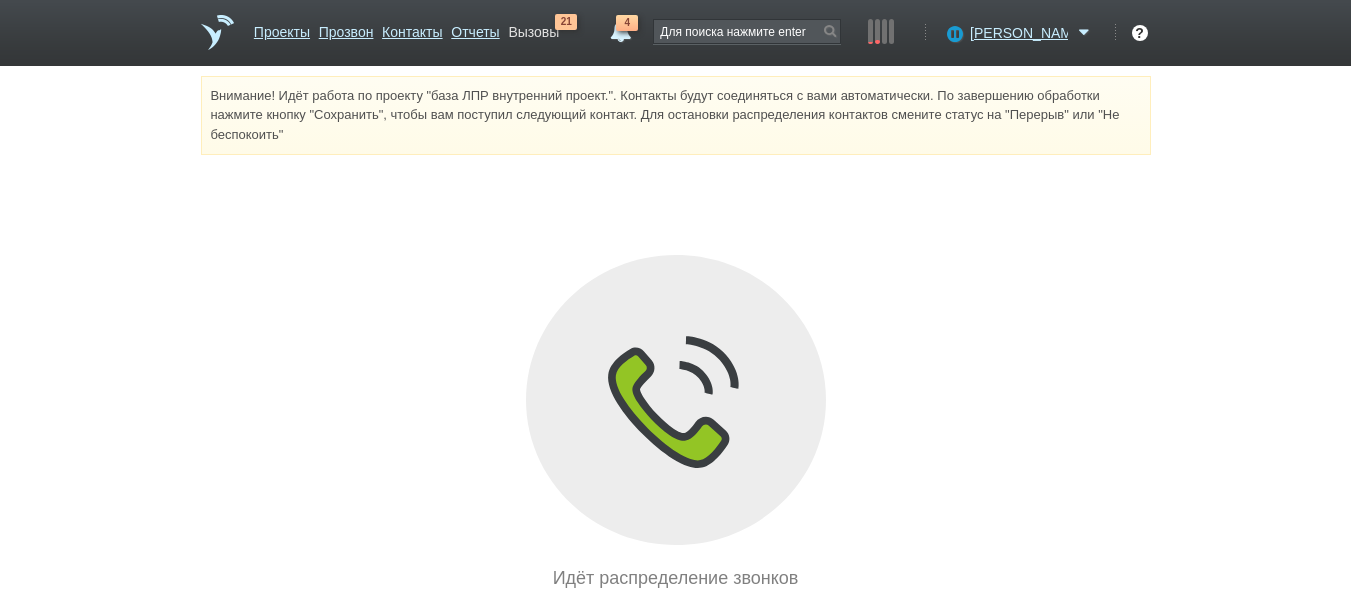 click on "Вызовы" at bounding box center (533, 28) 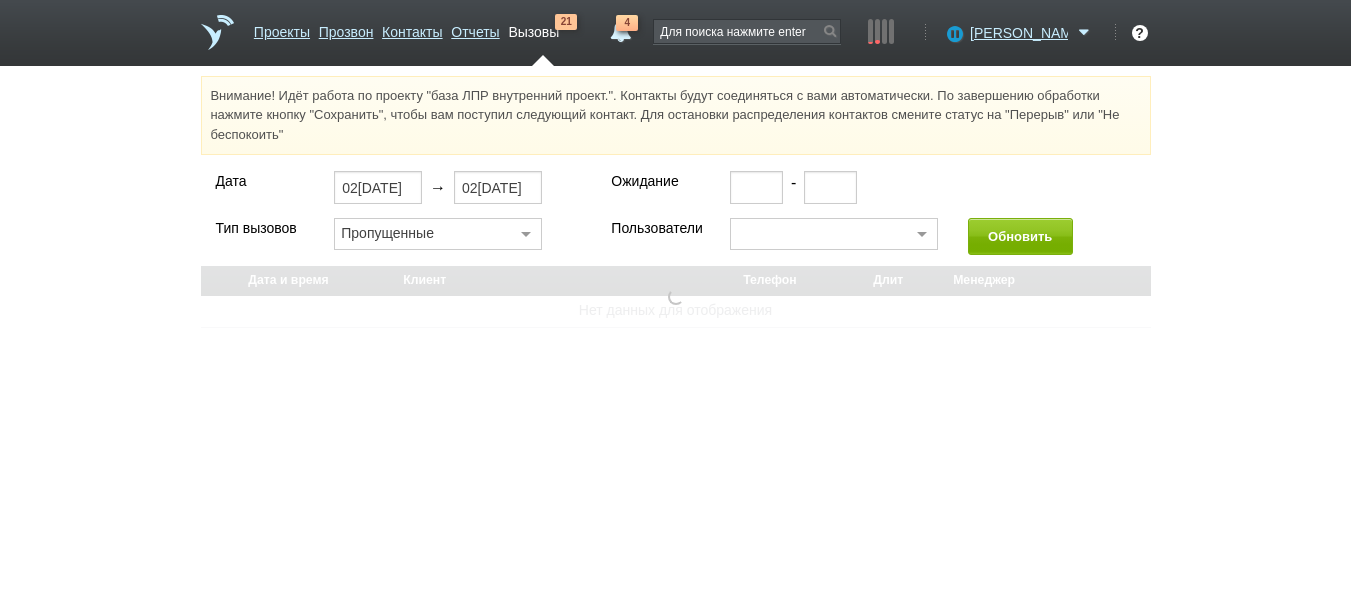 select on "30" 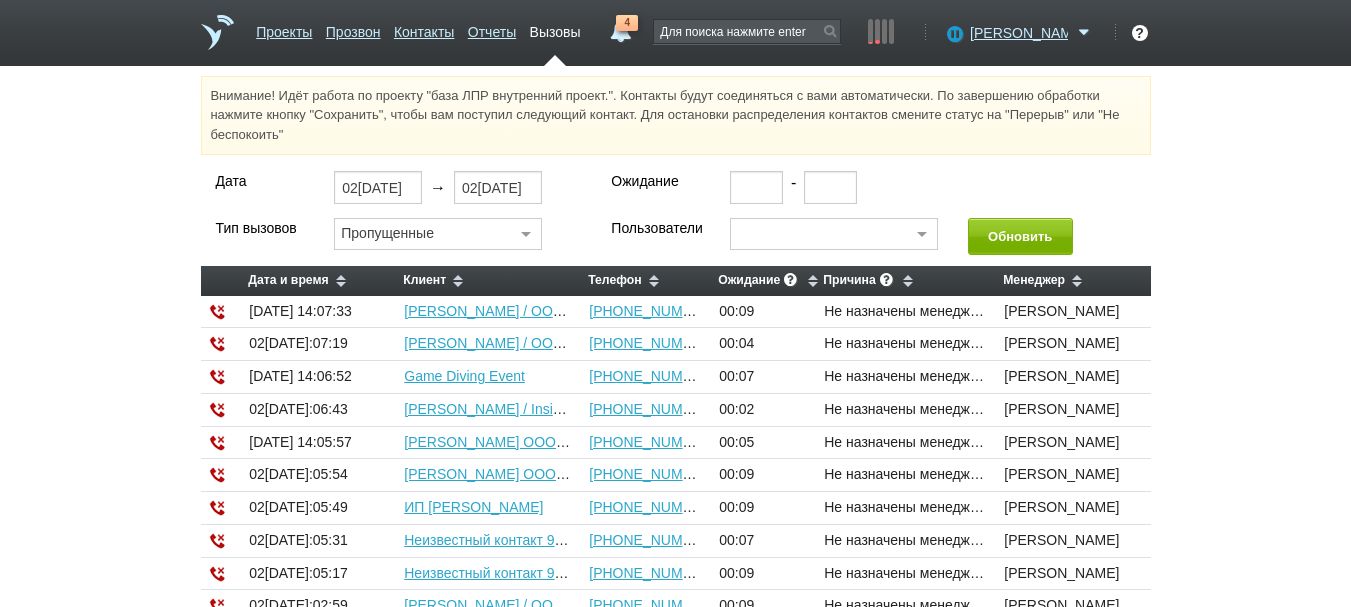 click on "Пропущенные" at bounding box center [438, 234] 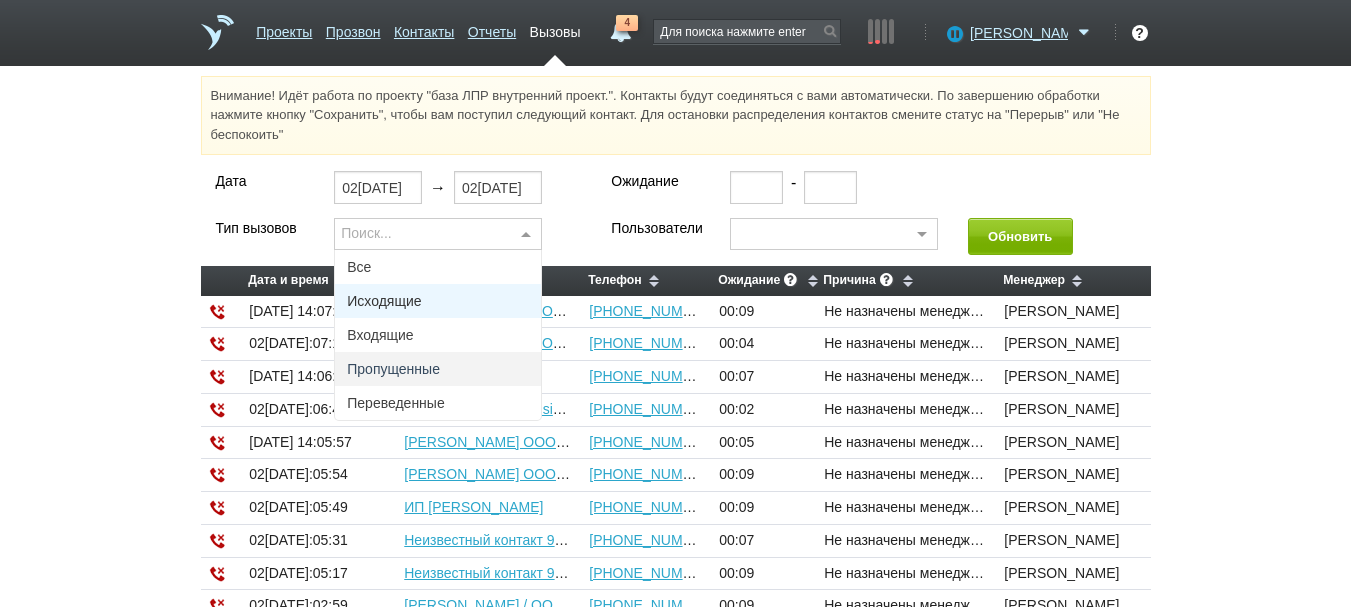 click on "Исходящие" at bounding box center [438, 301] 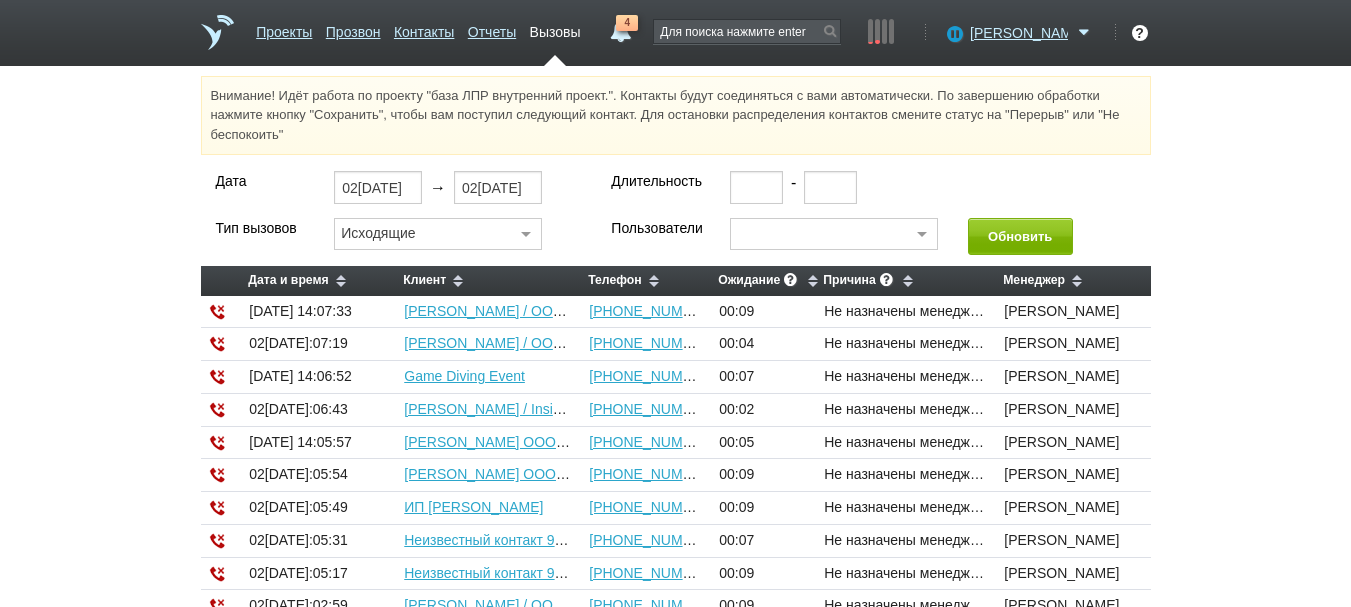 click at bounding box center [834, 234] 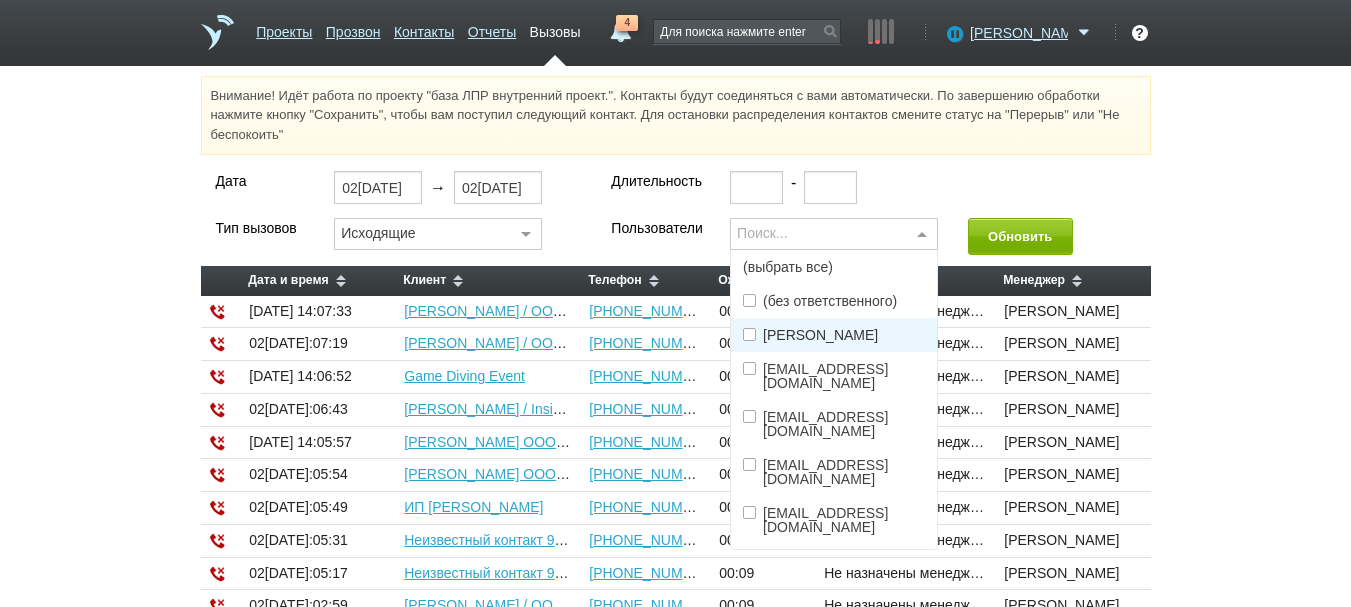 click on "[PERSON_NAME]" at bounding box center [820, 335] 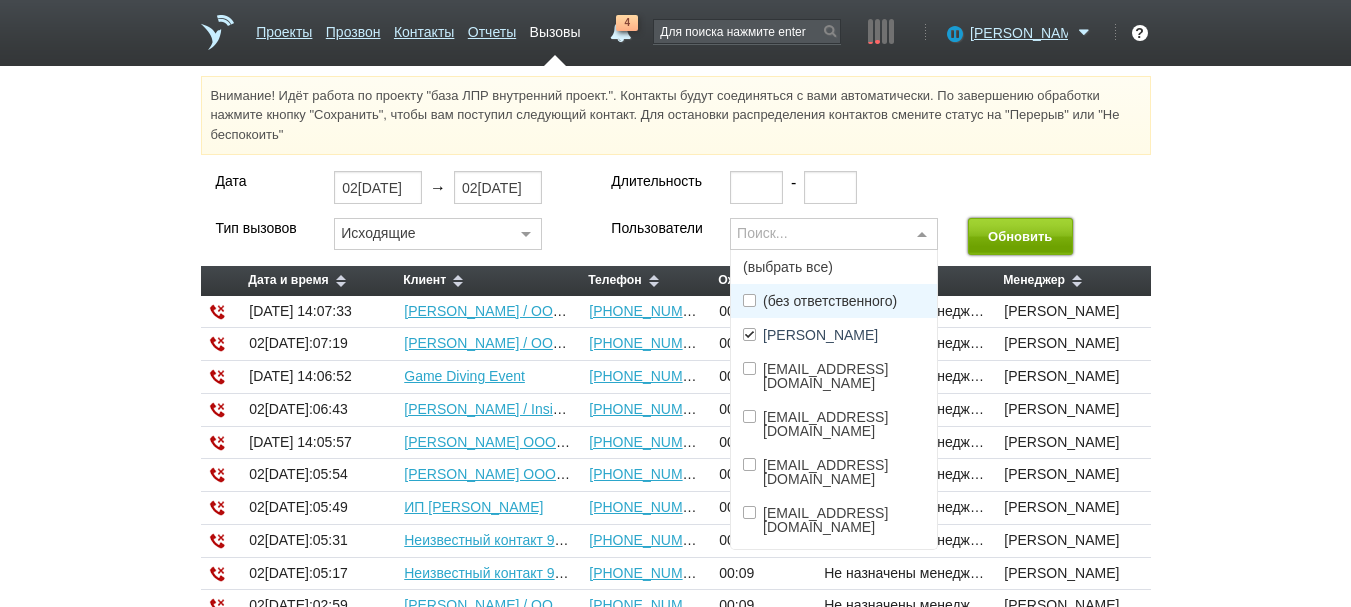 click on "Обновить" at bounding box center [1020, 236] 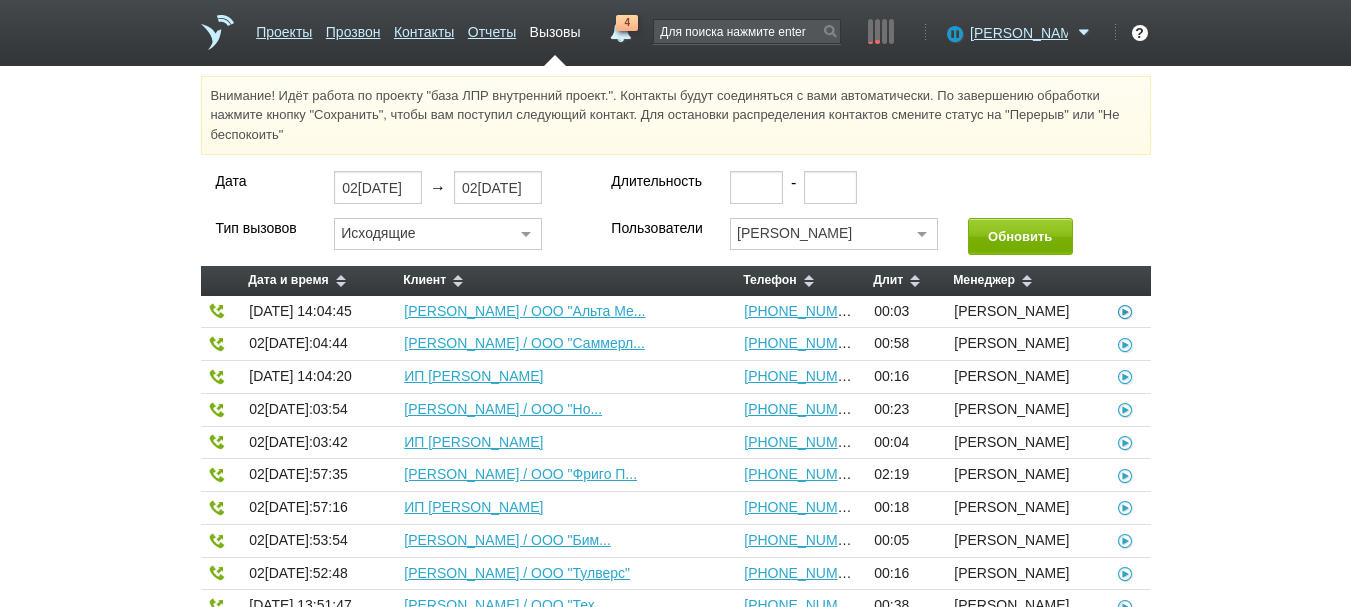 click at bounding box center (1126, 311) 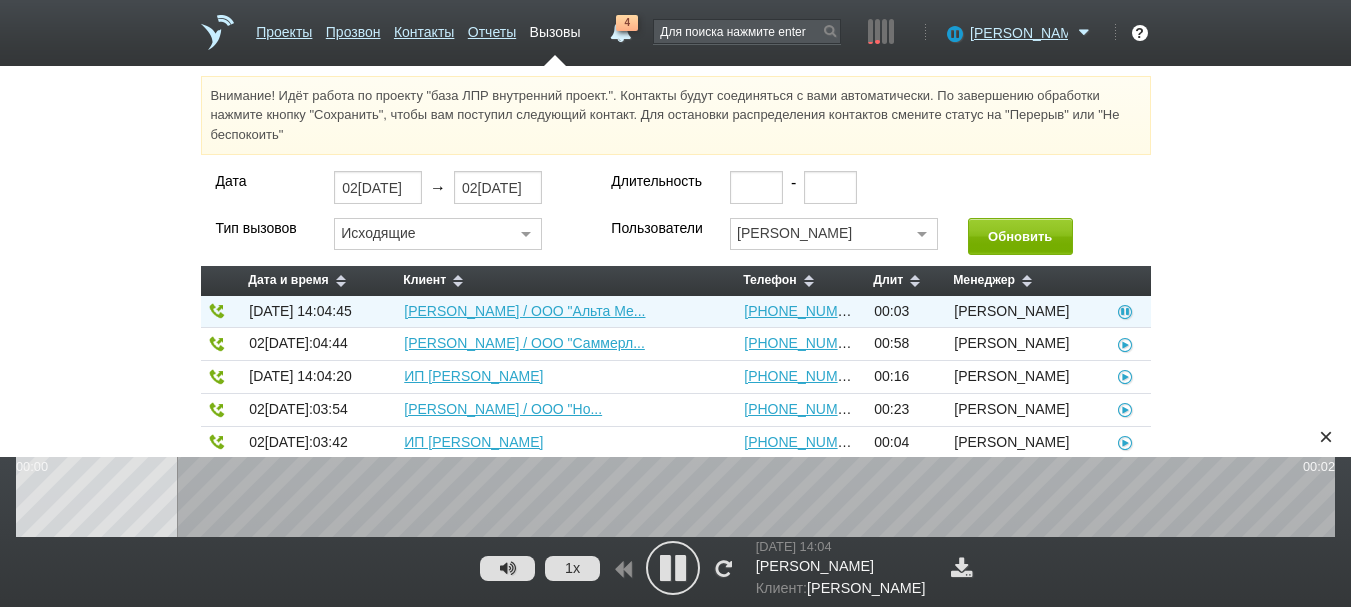 click at bounding box center (673, 568) 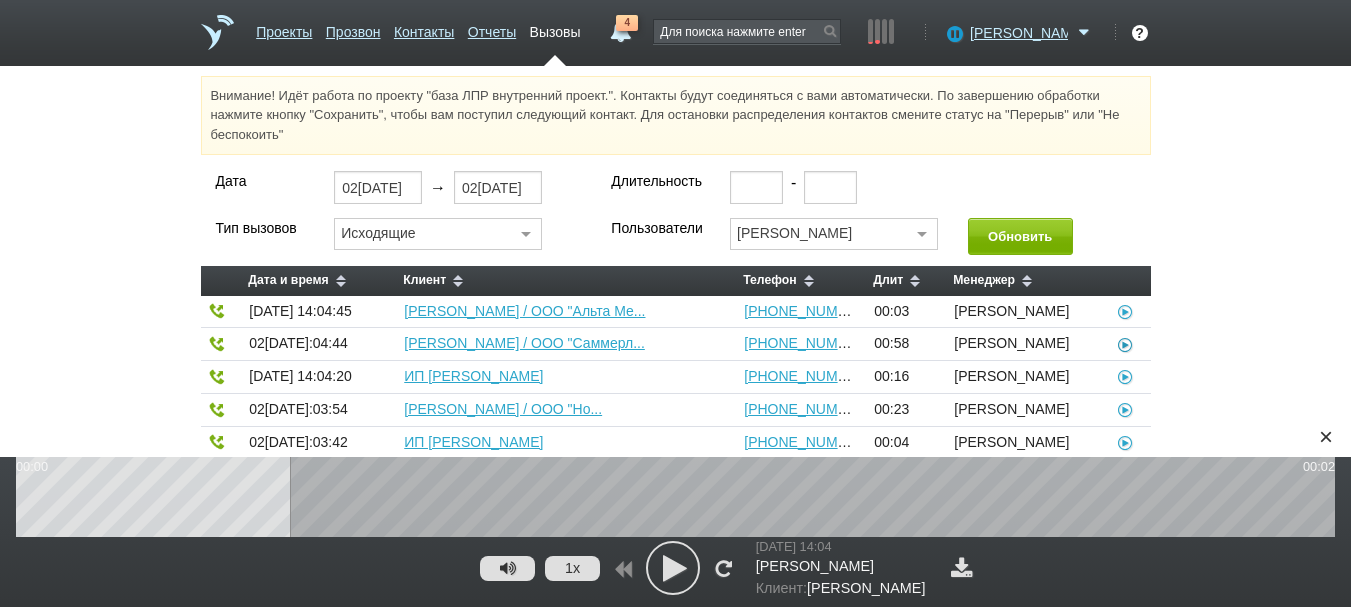 click at bounding box center (1126, 343) 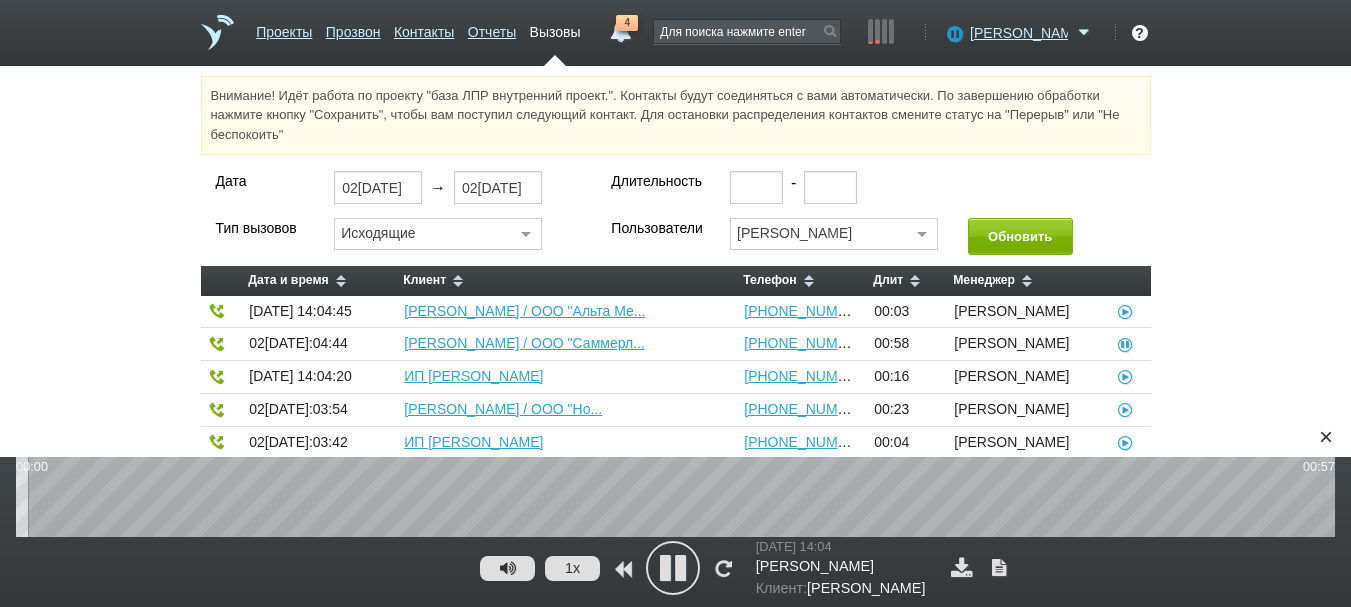 click at bounding box center (673, 568) 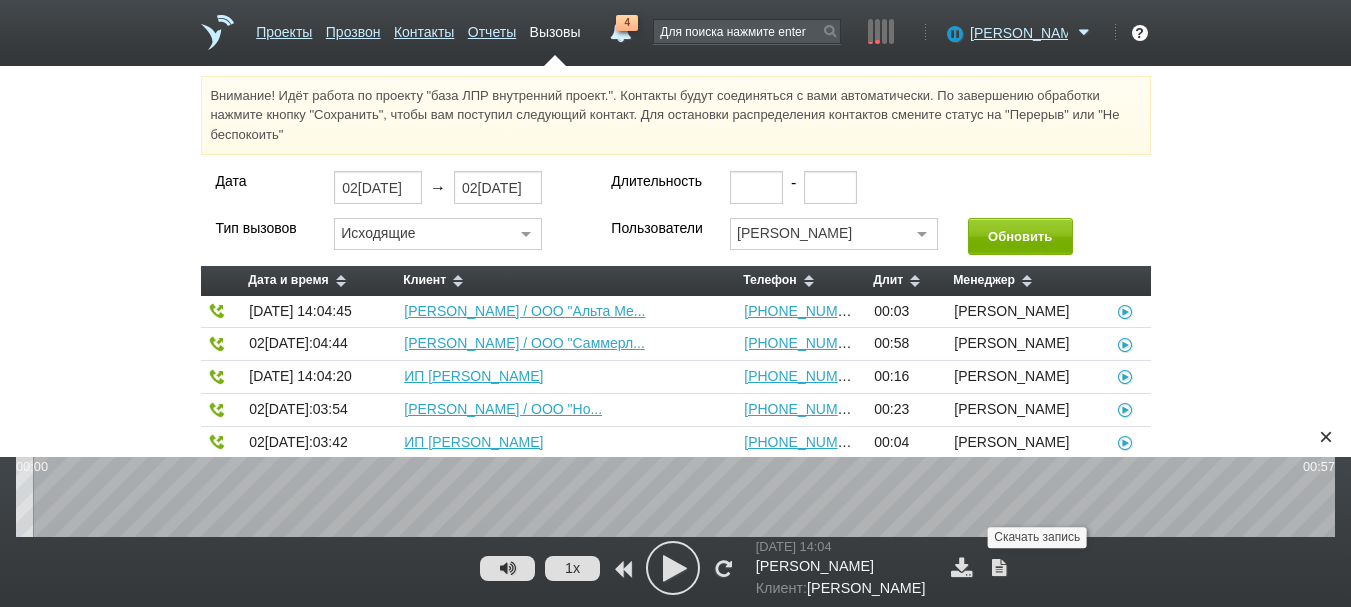 click at bounding box center (962, 567) 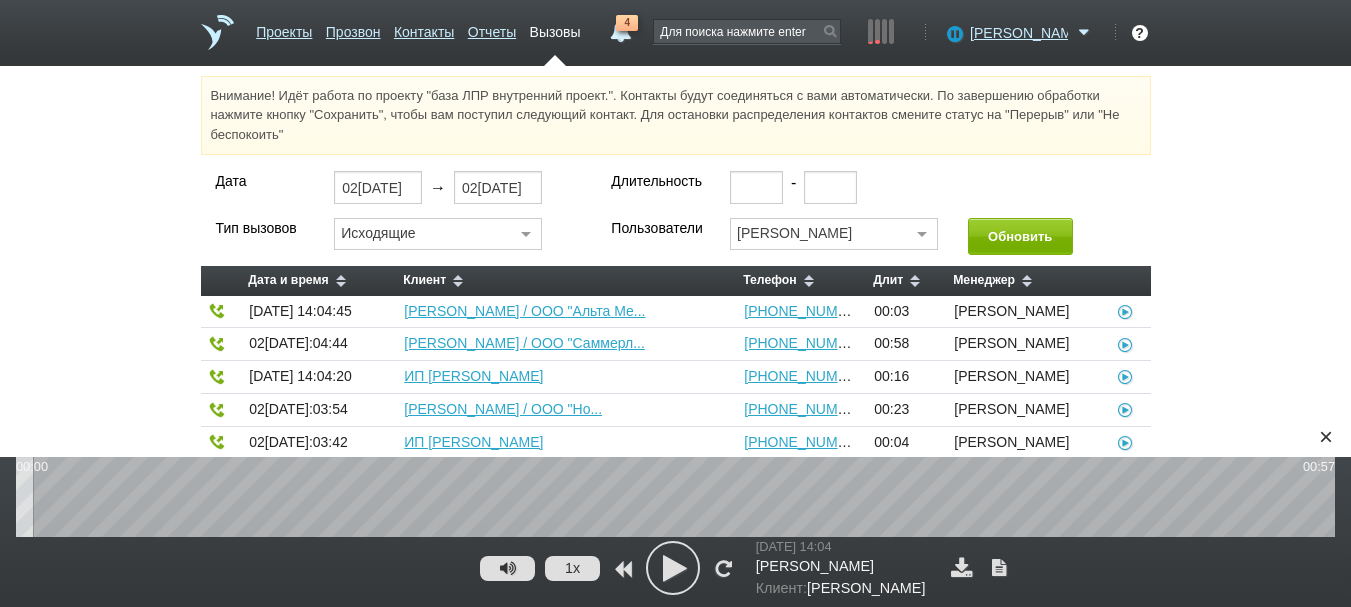 click on "Дата 02.07.2025 → 02.07.2025 Длительность - Тип вызовов Исходящие Все Исходящие Входящие Пропущенные Переведенные Ничего не найдено Список пуст Пользователи Константин Георгиевич Белоусов  (выбрать все) (без ответственного) Константин Георгиевич Белоусов о1@salesmonster.ru o2@salesmonster.ru o3@salesmonster.ru о4@salesmonster.ru o5@salesmonster.ru о6@salesmonster.ru о7@salesmonster.ru o8@salesmonster.ru o9@salesmonster.ru o10@salesmonster.ru о11@salesmonster.ru o12@salesmonster.ru o13@salesmonster.ru o14@salesmonster.ru 15@salesmonster.ru 16@salesmonster.ru 17@salesmonster.ru 18@salesmonster.ru 19@salesmonster.ru 20@salesmonster.ru 21@salesmonster.ru (заблокирован 16.06.2025) 22@salesmonster.ru (заблокирован 26.03.2025) 23@salesmonster.ru (заблокирован 26.03.2025)" at bounding box center (675, 753) 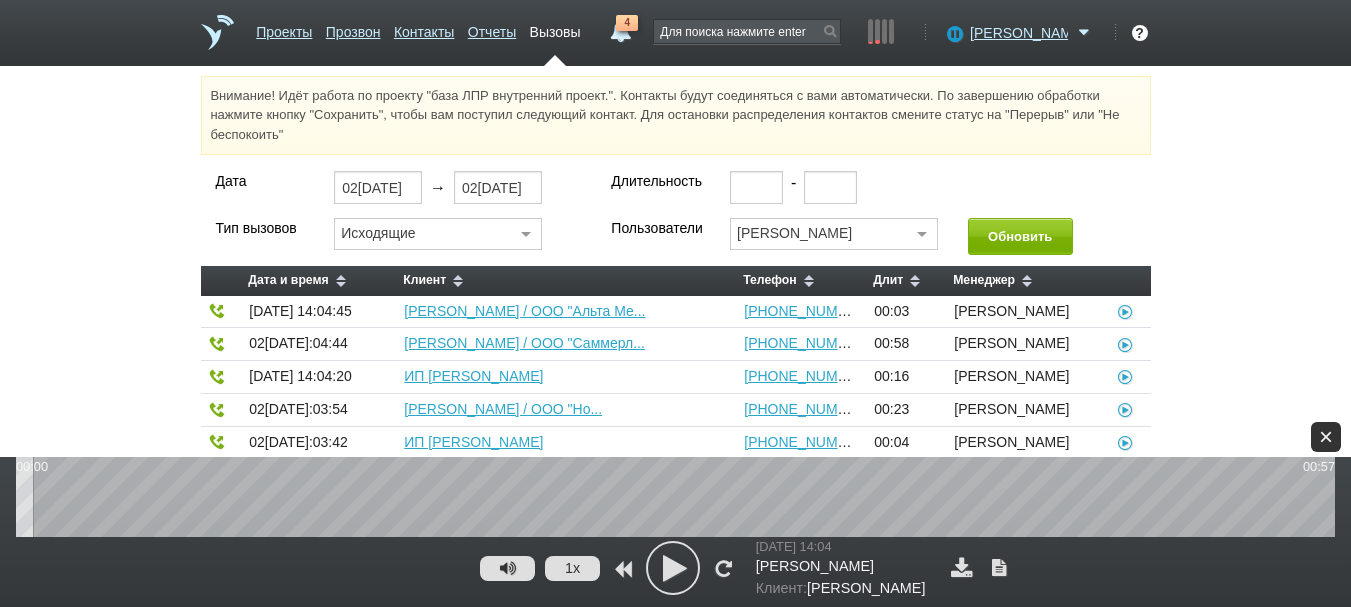 click on "×" at bounding box center [1326, 437] 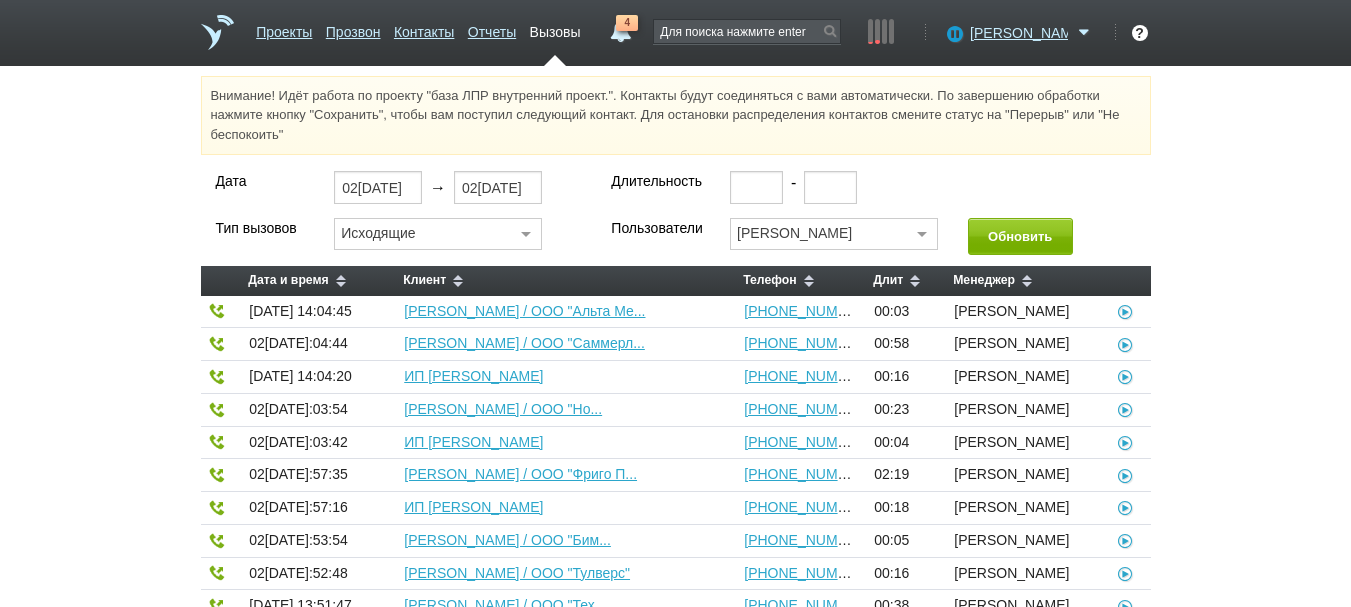 click on "Внимание! Идёт работа по проекту "база ЛПР  внутренний проект.". Контакты будут соединяться с вами автоматически. По завершению обработки нажмите кнопку "Сохранить", чтобы вам поступил следующий контакт. Для остановки распределения контактов смените статус на "Перерыв" или "Не беспокоить"" at bounding box center (676, 115) 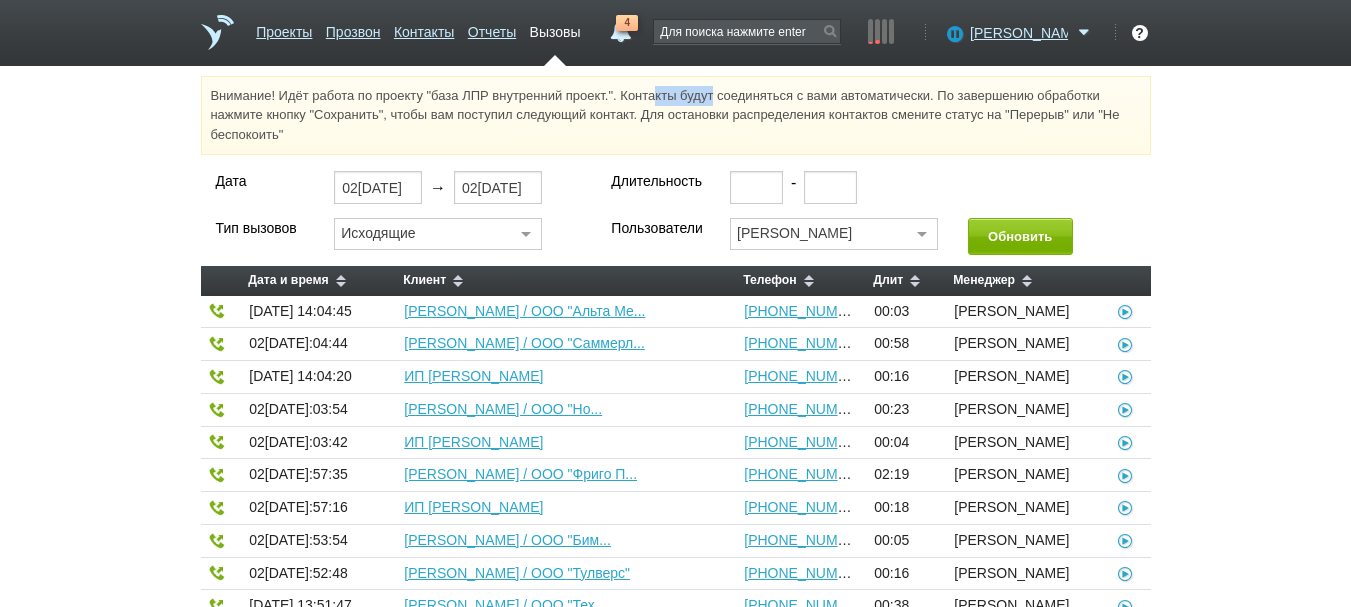 click on "Внимание! Идёт работа по проекту "база ЛПР  внутренний проект.". Контакты будут соединяться с вами автоматически. По завершению обработки нажмите кнопку "Сохранить", чтобы вам поступил следующий контакт. Для остановки распределения контактов смените статус на "Перерыв" или "Не беспокоить"" at bounding box center [676, 115] 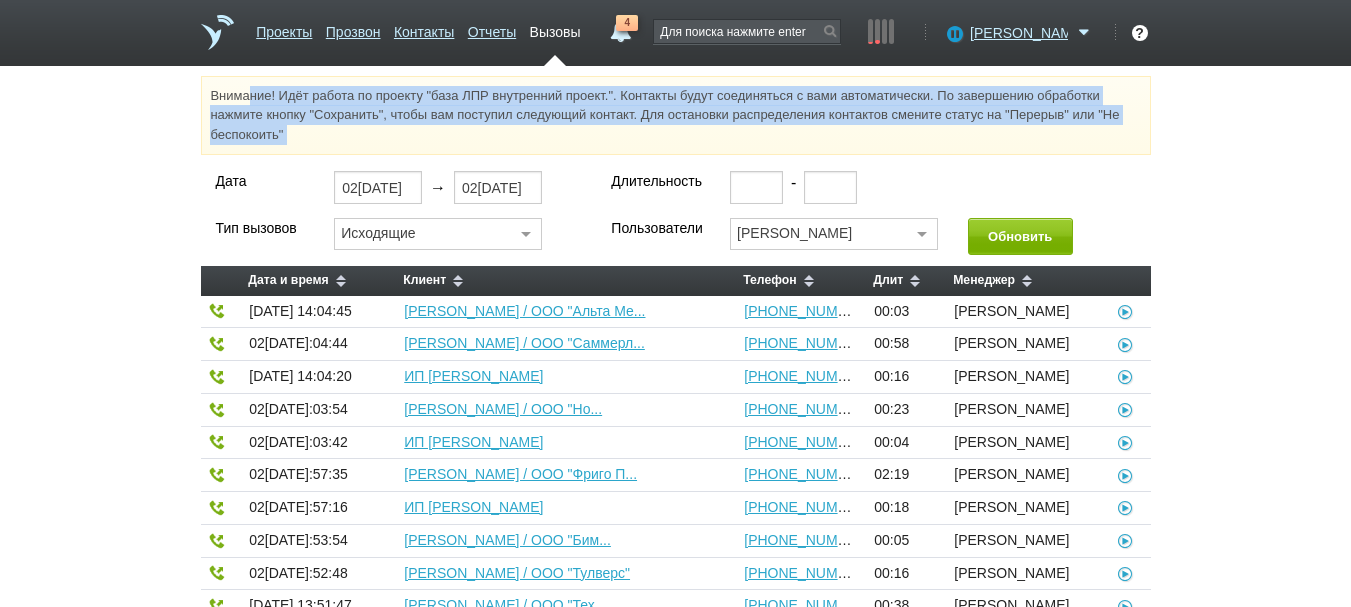 click on "Внимание! Идёт работа по проекту "база ЛПР  внутренний проект.". Контакты будут соединяться с вами автоматически. По завершению обработки нажмите кнопку "Сохранить", чтобы вам поступил следующий контакт. Для остановки распределения контактов смените статус на "Перерыв" или "Не беспокоить"" at bounding box center [676, 115] 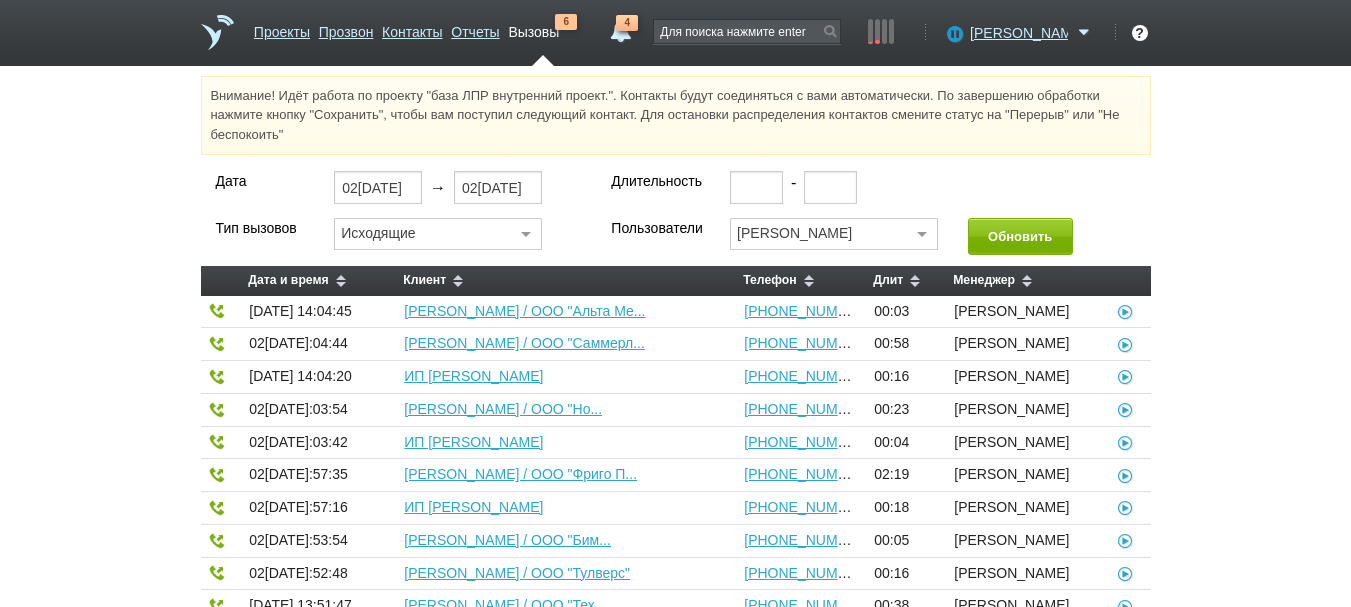 type 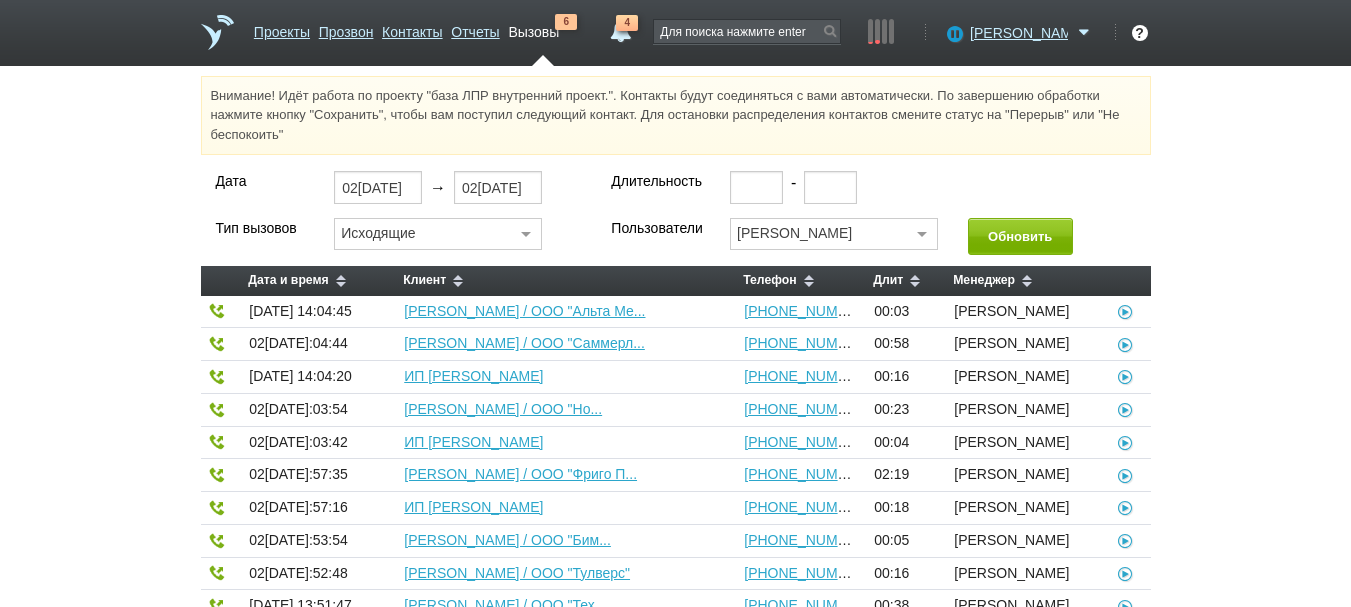 type 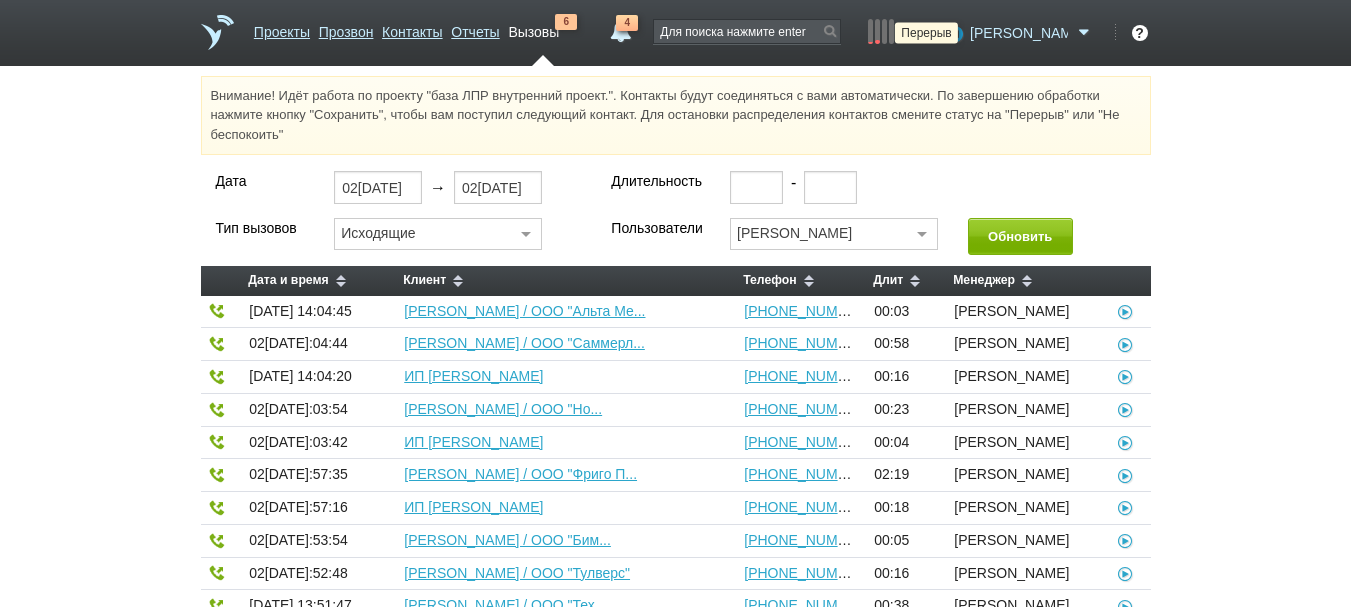 click at bounding box center [952, 33] 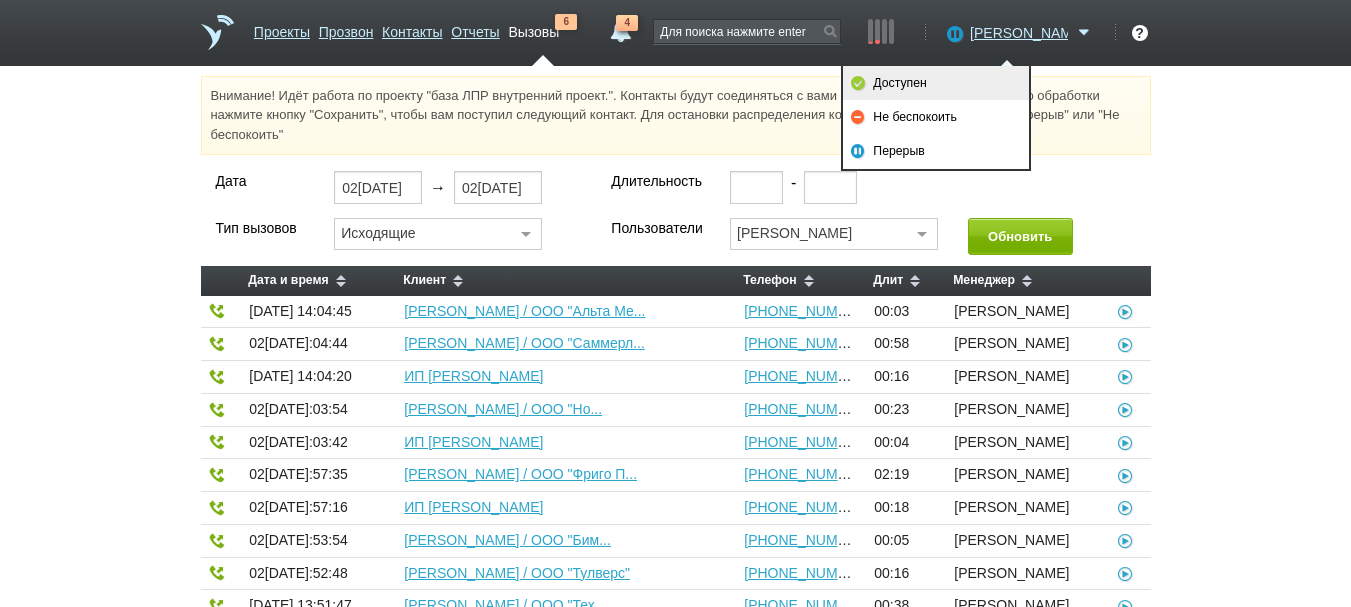 click on "Доступен" at bounding box center [936, 83] 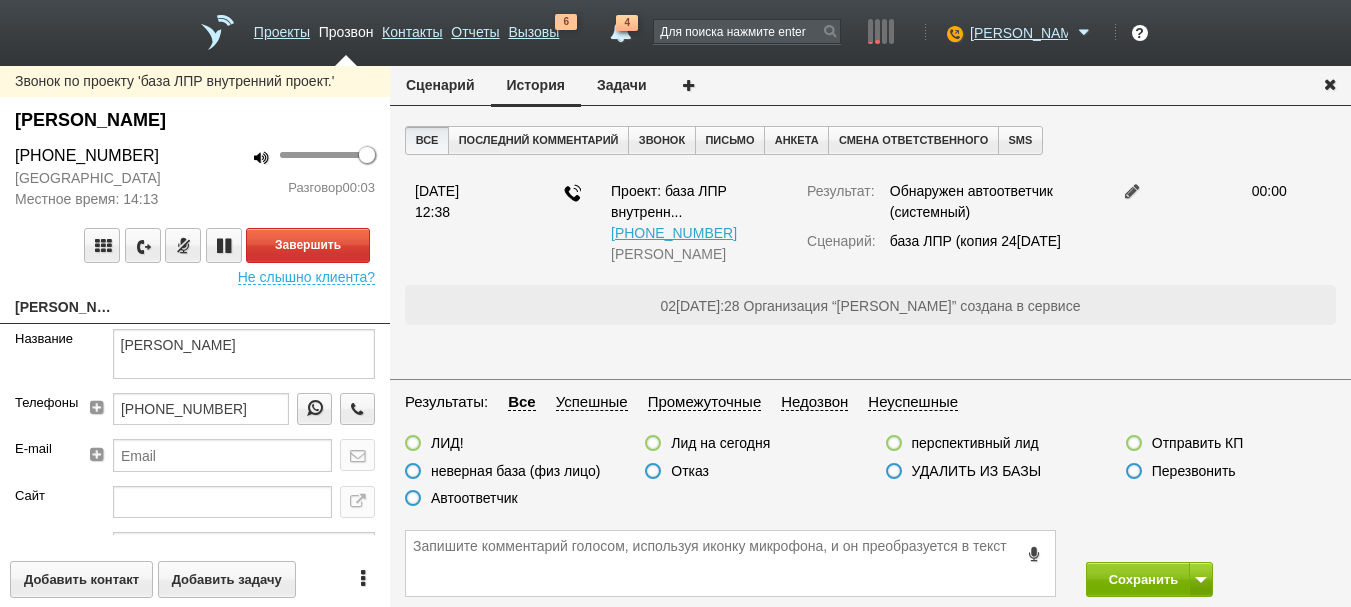 click on "Не слышно клиента?" at bounding box center (306, 274) 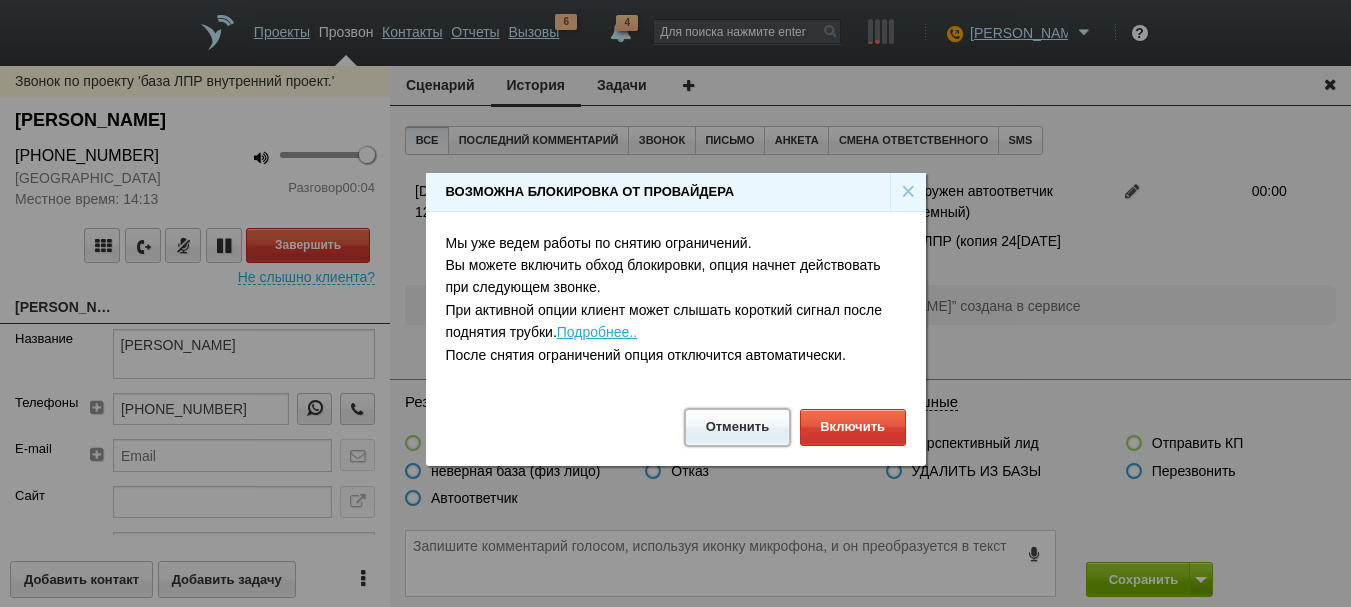 click on "Отменить" at bounding box center [737, 427] 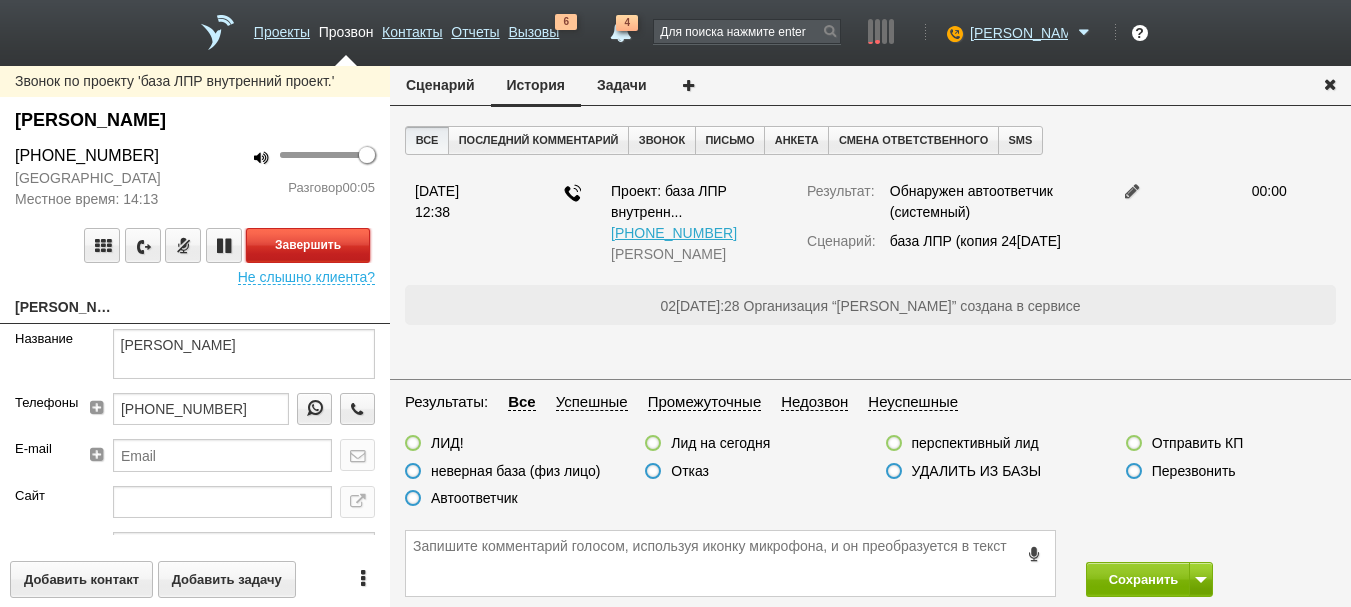 click on "Завершить" at bounding box center [308, 245] 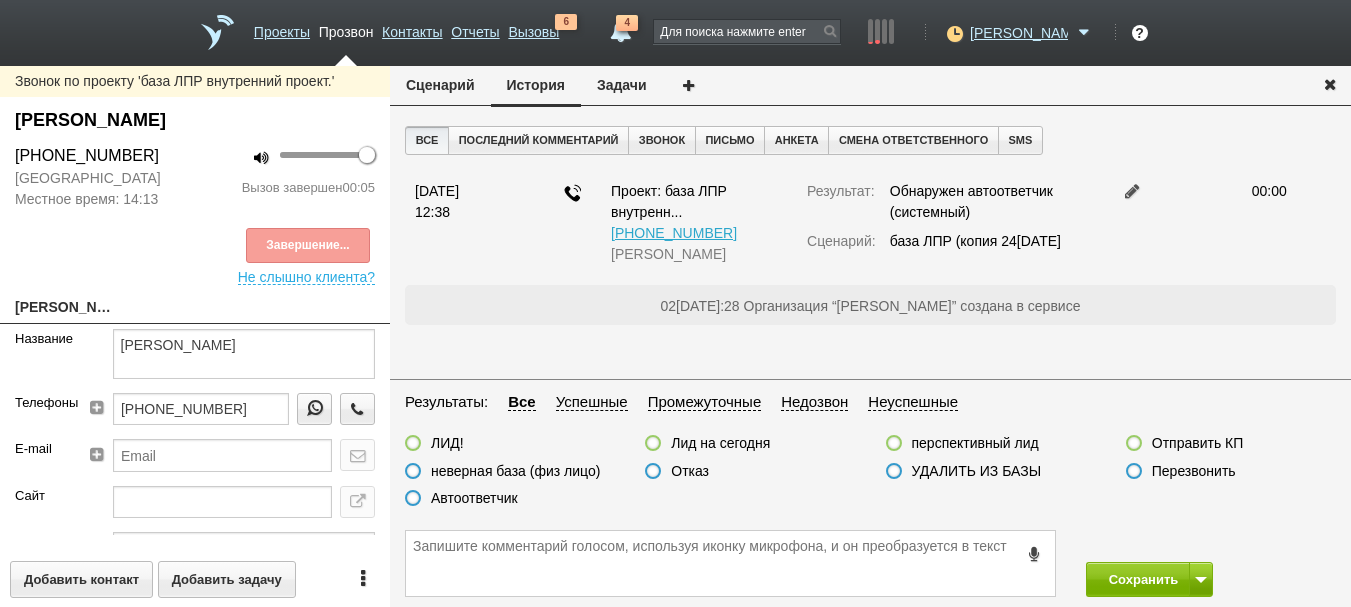 click on "Автоответчик" at bounding box center [474, 498] 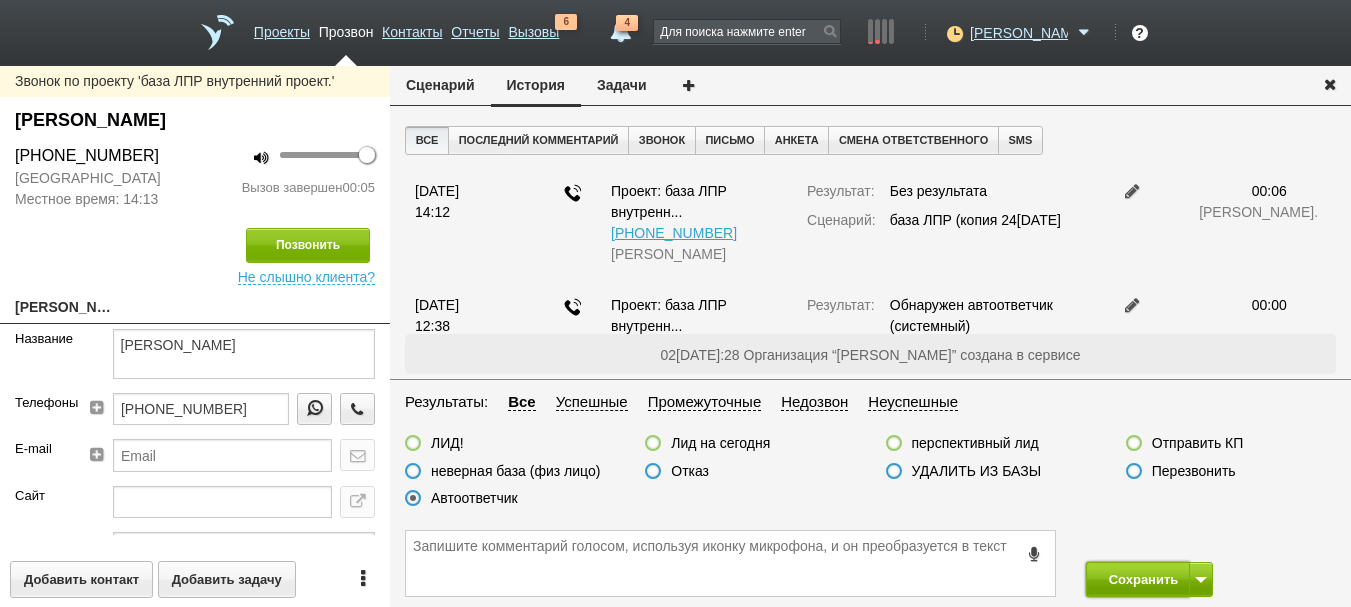 drag, startPoint x: 1104, startPoint y: 568, endPoint x: 987, endPoint y: 344, distance: 252.71526 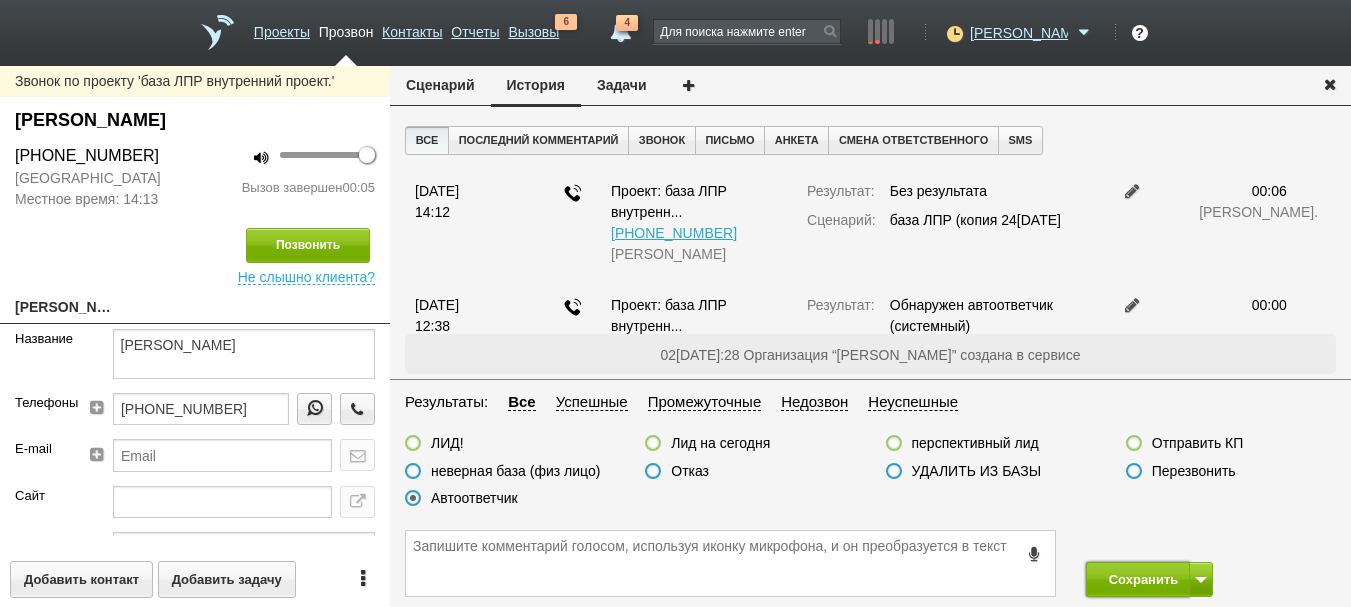 click on "Сохранить" at bounding box center (1138, 579) 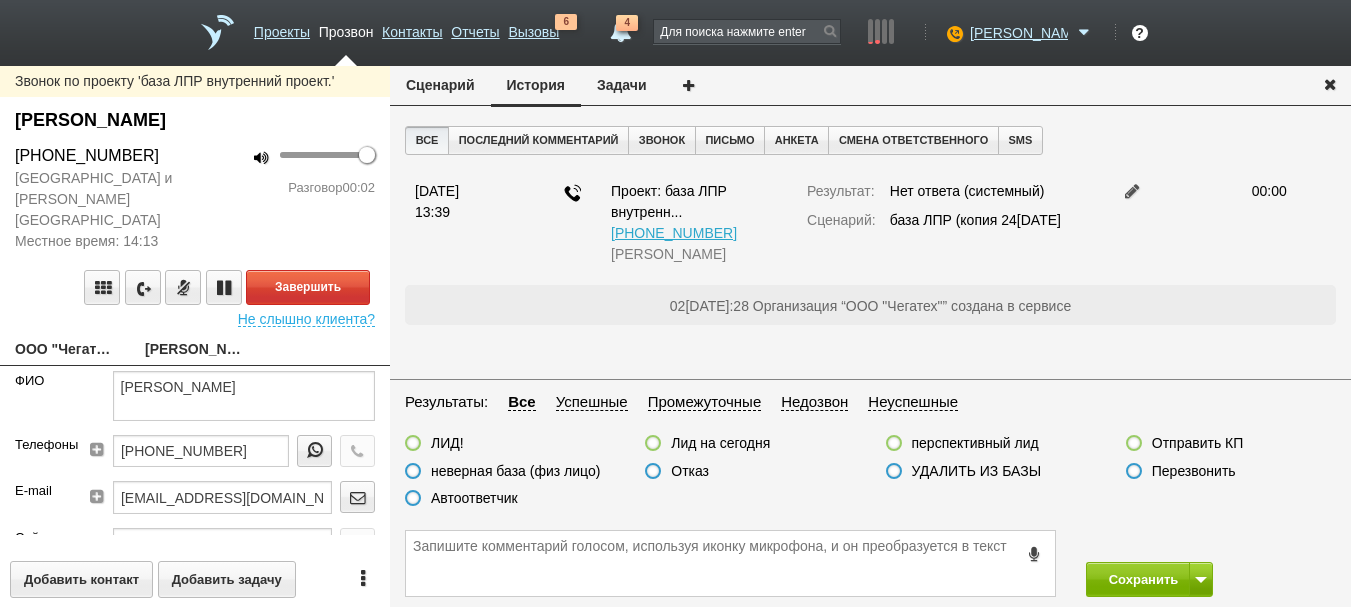 drag, startPoint x: 98, startPoint y: 110, endPoint x: 433, endPoint y: 163, distance: 339.16663 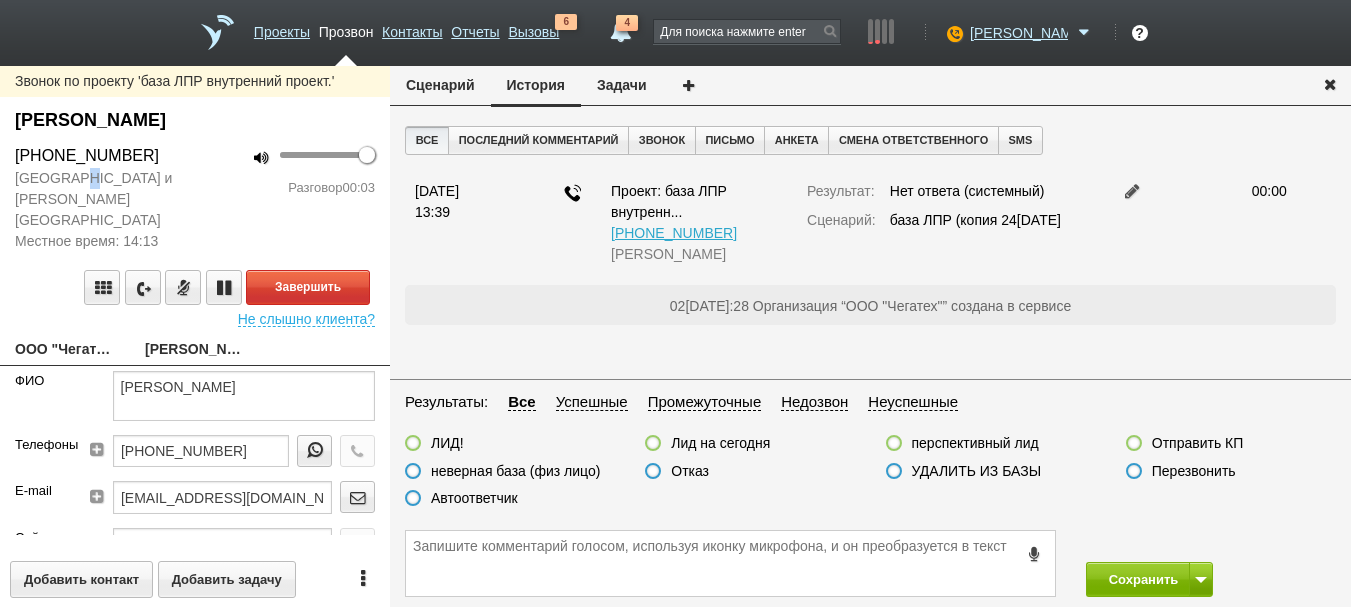 click on "[GEOGRAPHIC_DATA] и [PERSON_NAME][GEOGRAPHIC_DATA]" at bounding box center (97, 199) 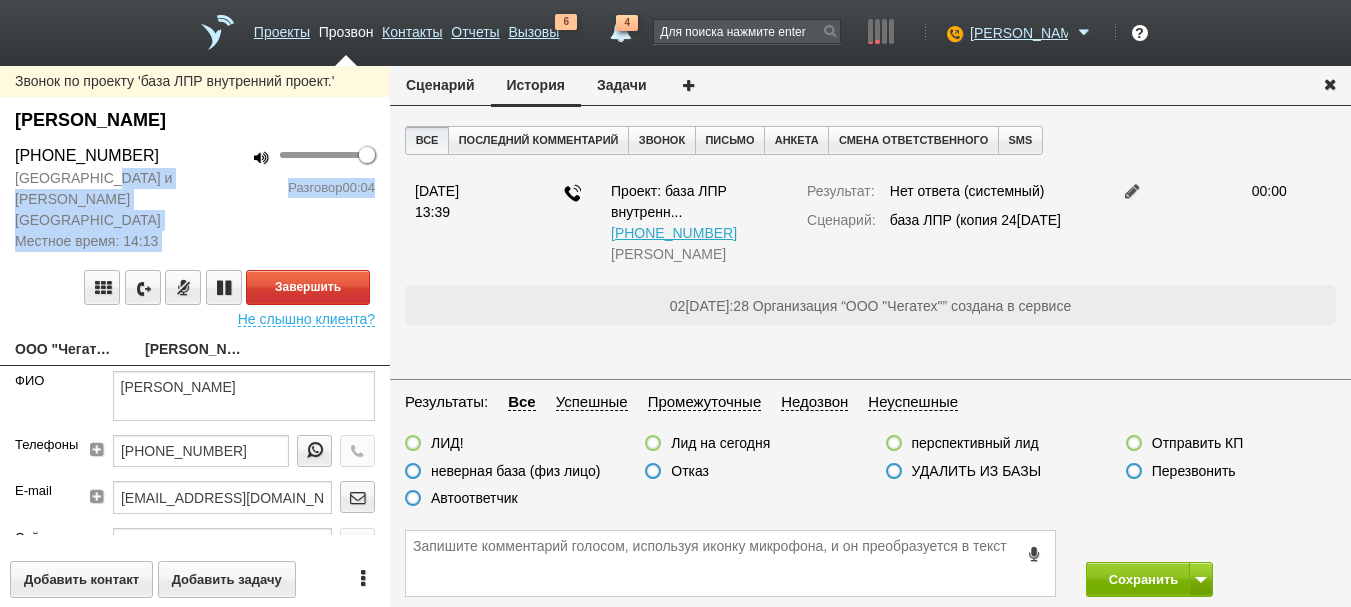 drag, startPoint x: 178, startPoint y: 237, endPoint x: 55, endPoint y: 150, distance: 150.65855 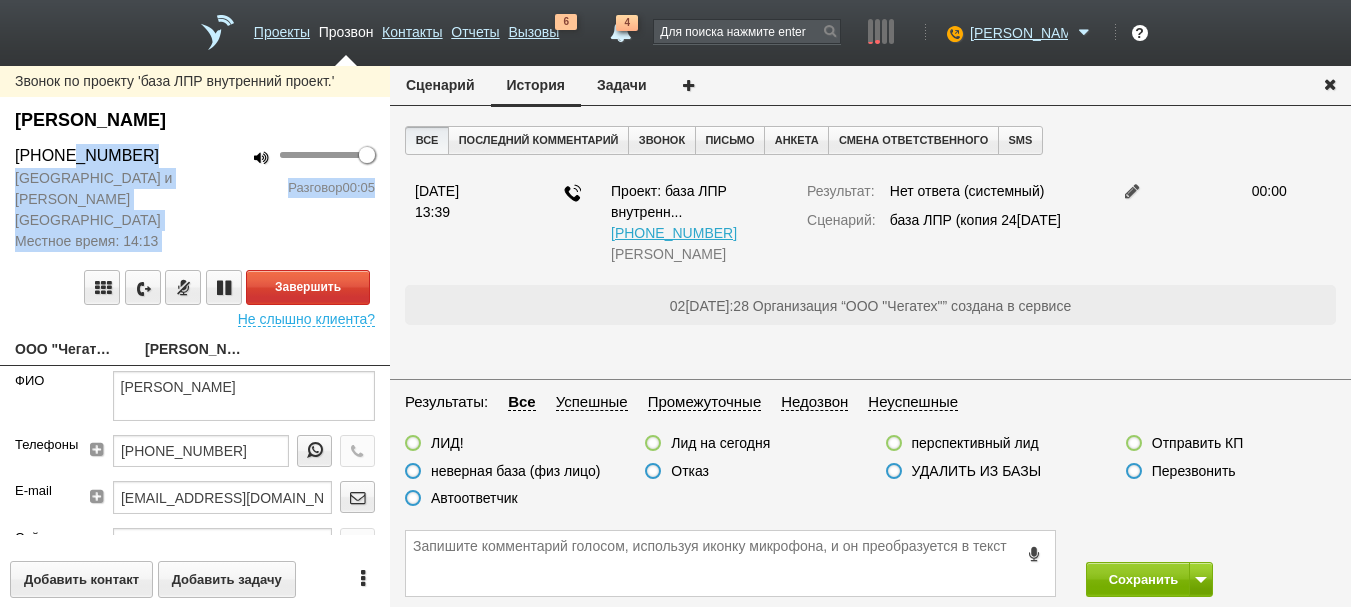 click on "100
Разговор
00:05" at bounding box center [292, 198] 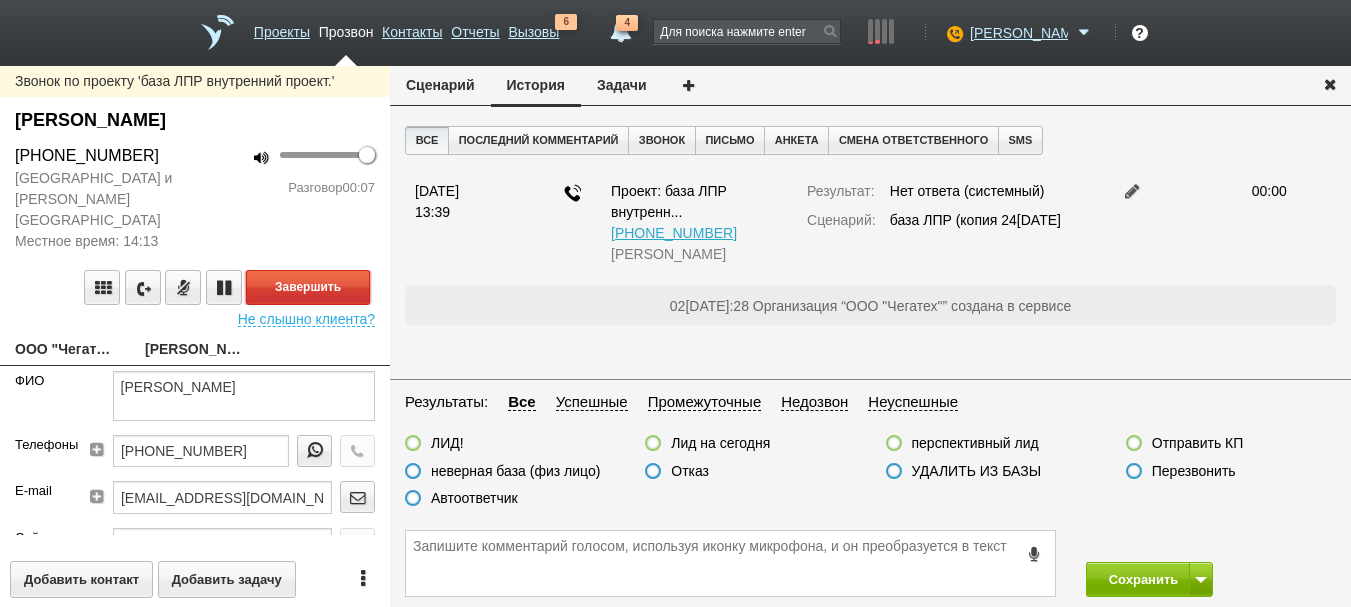 drag, startPoint x: 300, startPoint y: 271, endPoint x: 459, endPoint y: 446, distance: 236.4445 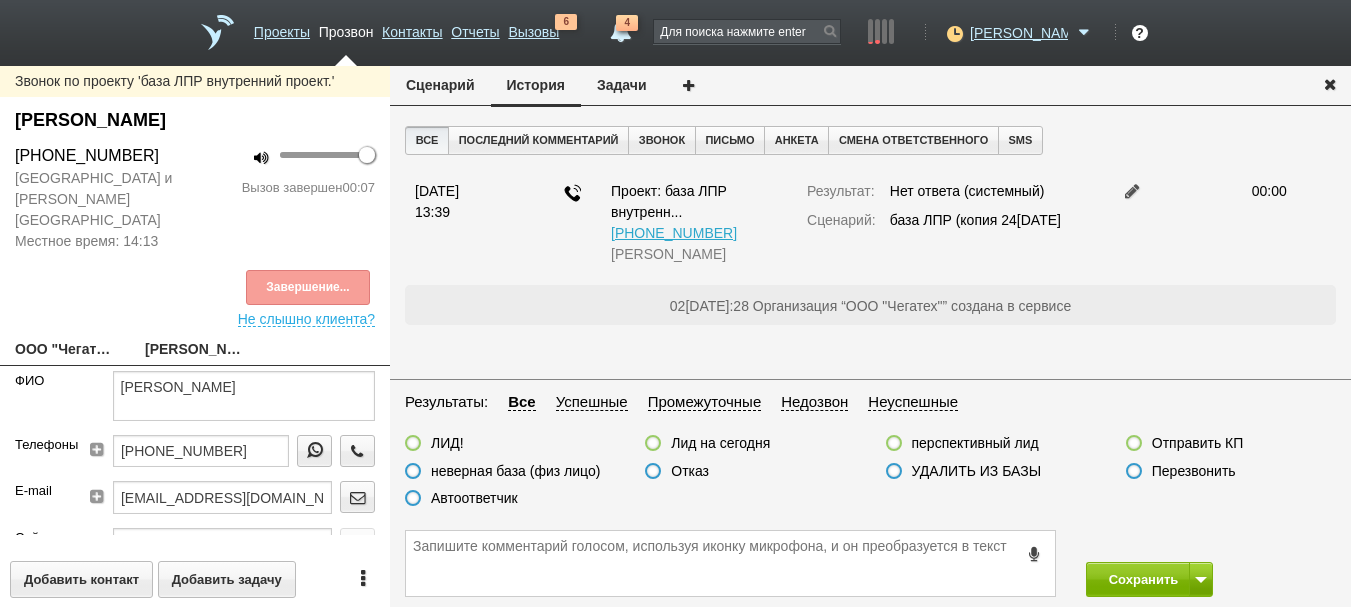 click on "Сохранить" at bounding box center [870, 563] 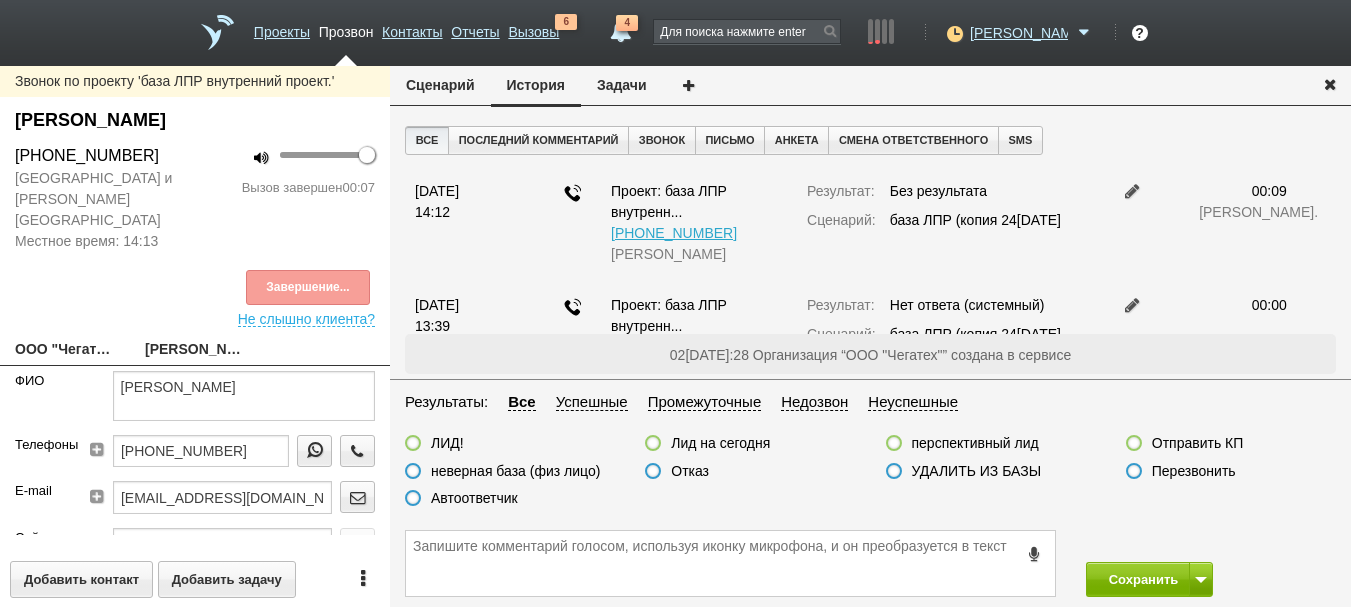 click on "Результаты: Все Успешные Промежуточные Недозвон Неуспешные ЛИД! Лид на сегодня перспективный лид Отправить КП неверная база (физ лицо) Отказ  УДАЛИТЬ ИЗ БАЗЫ Перезвонить Автоответчик" at bounding box center [870, 455] 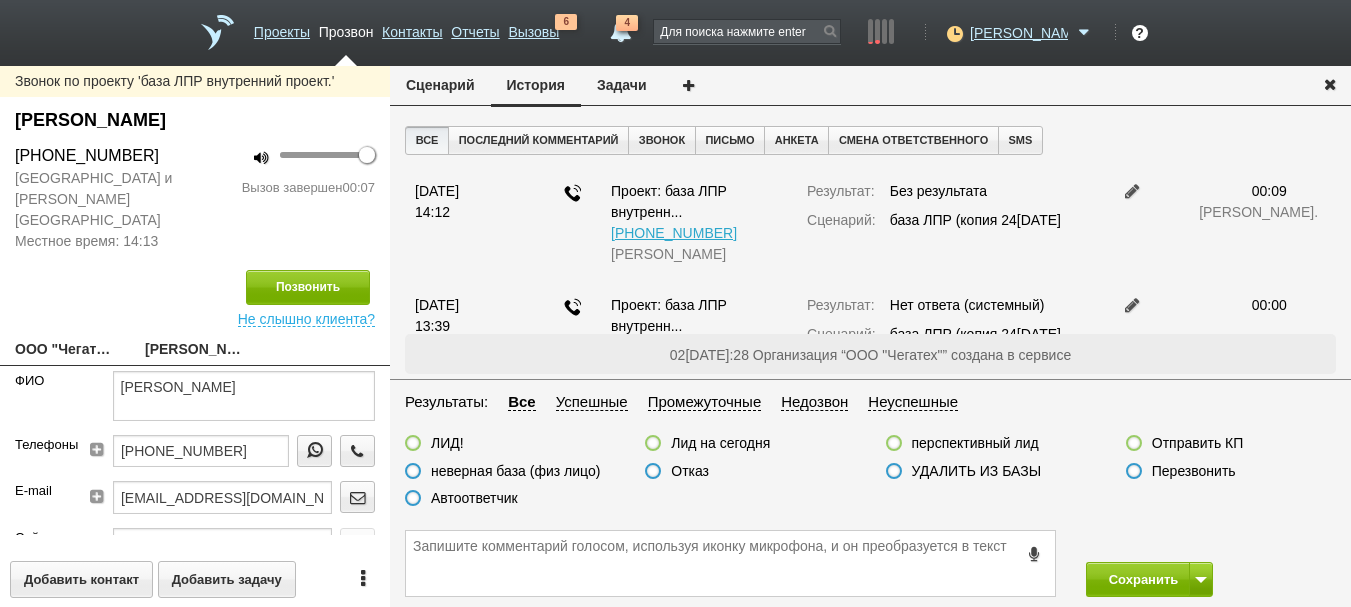 click on "Автоответчик" at bounding box center [474, 498] 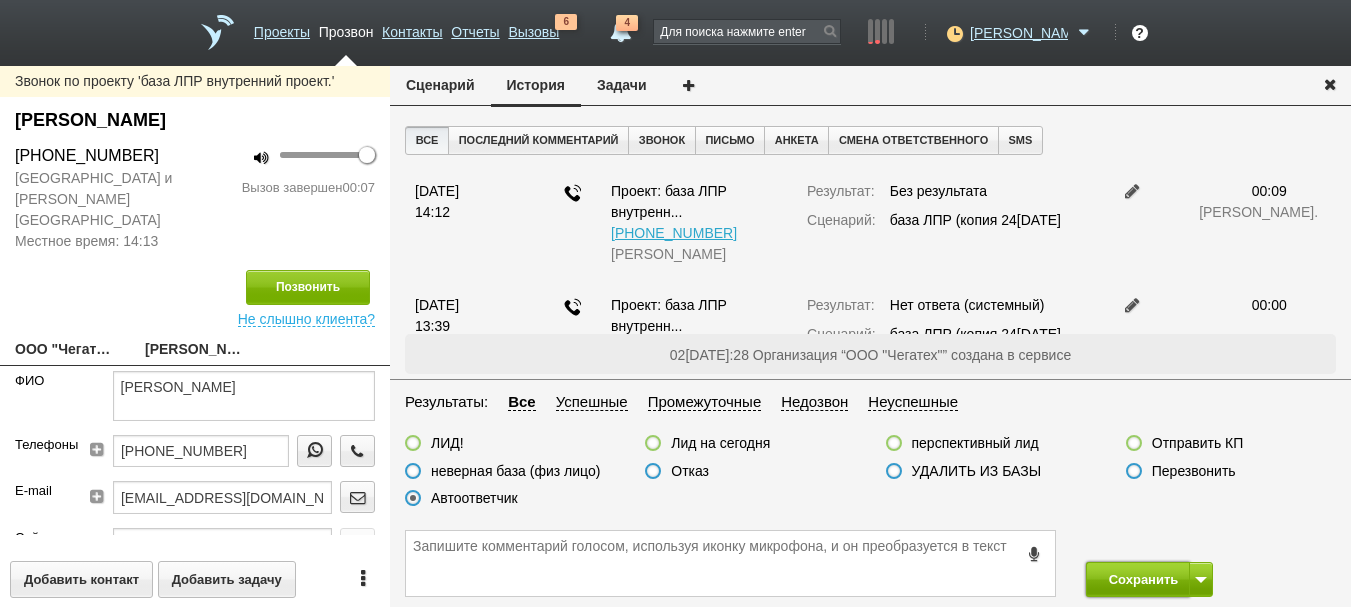 click on "Сохранить" at bounding box center [1138, 579] 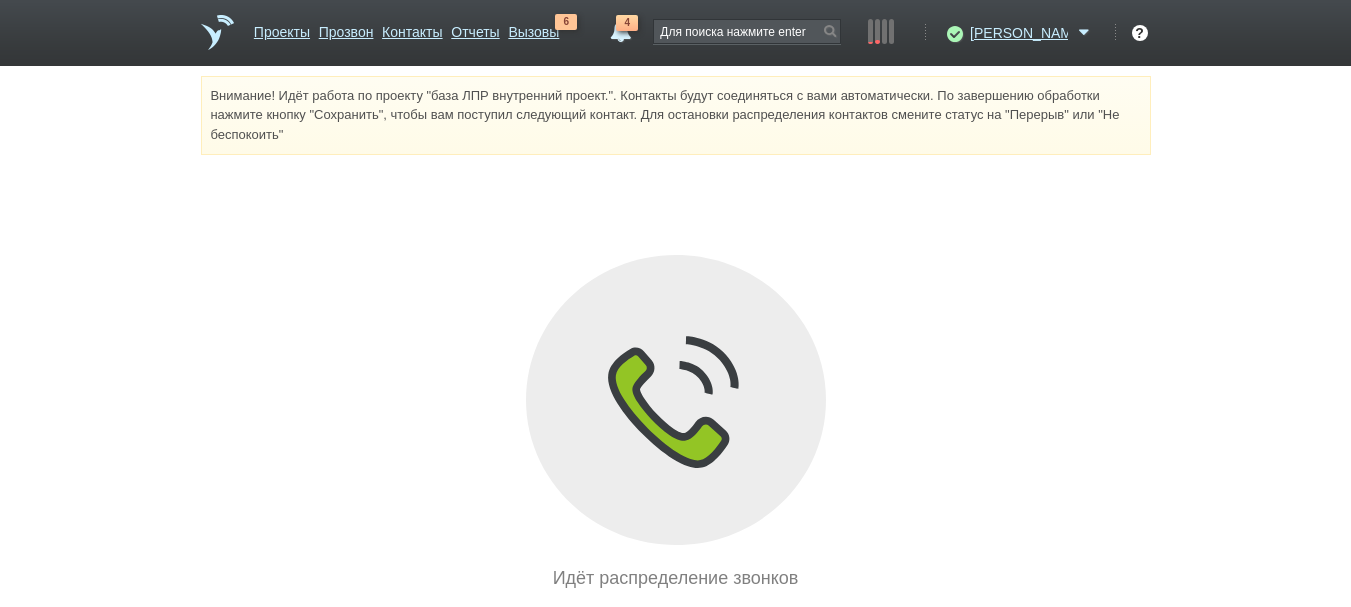 click on "4" at bounding box center (620, 27) 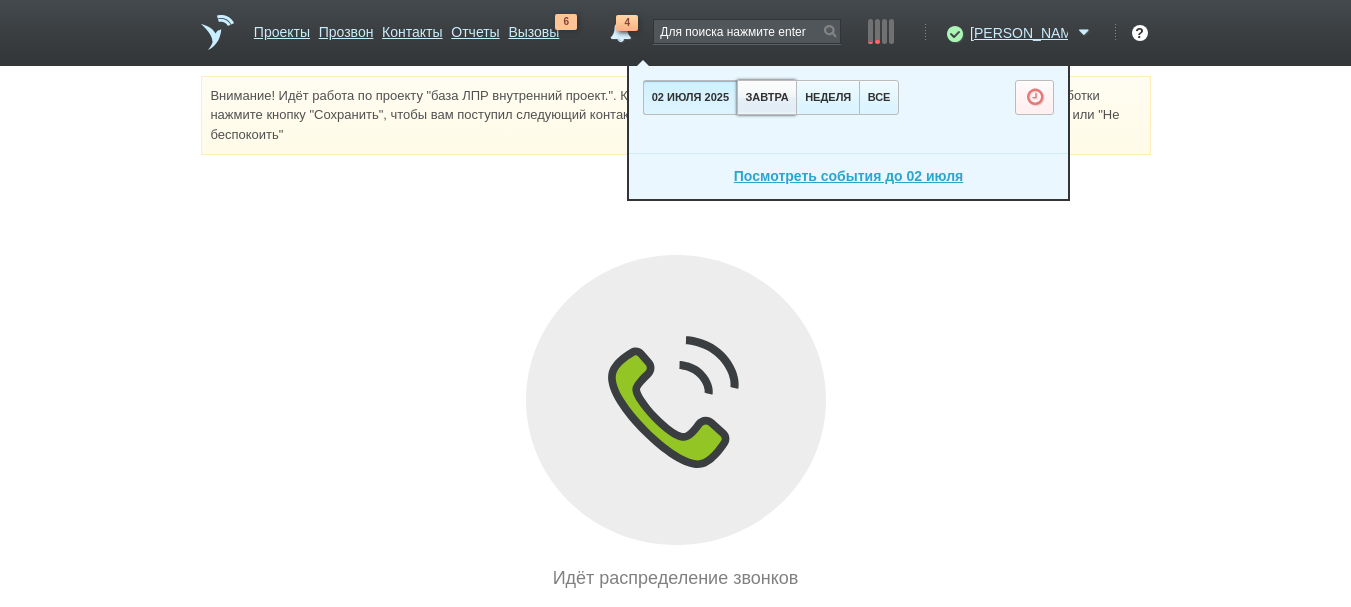 click on "завтра" at bounding box center [767, 97] 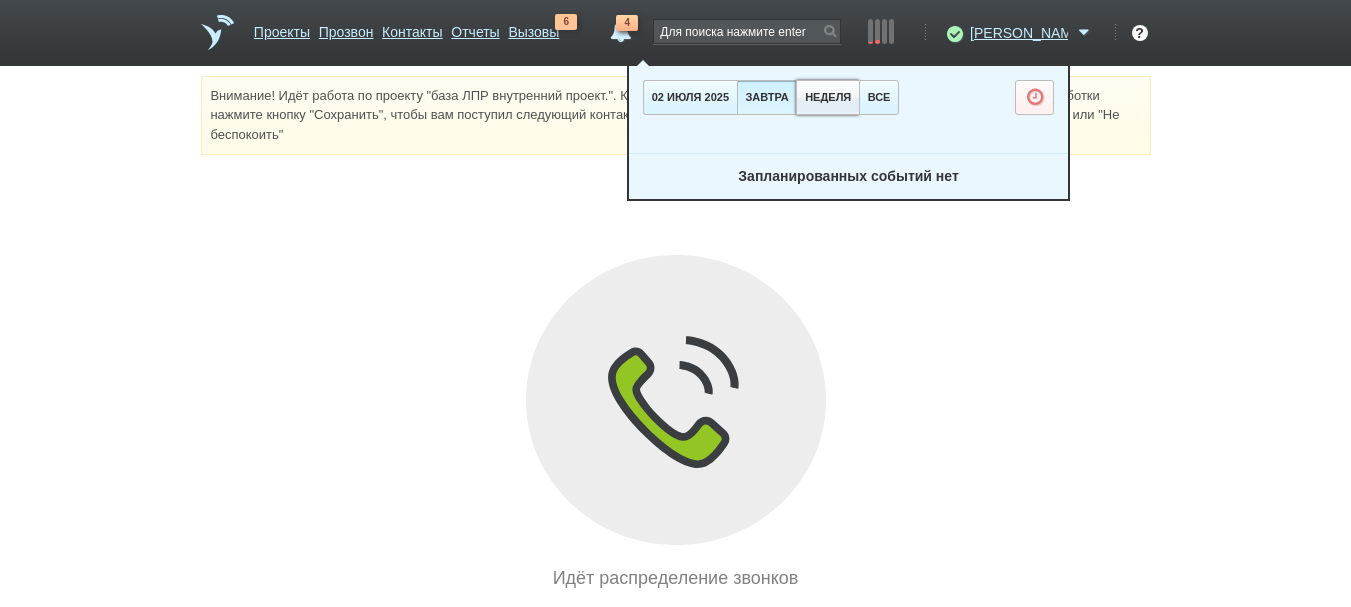click on "неделя" at bounding box center [827, 97] 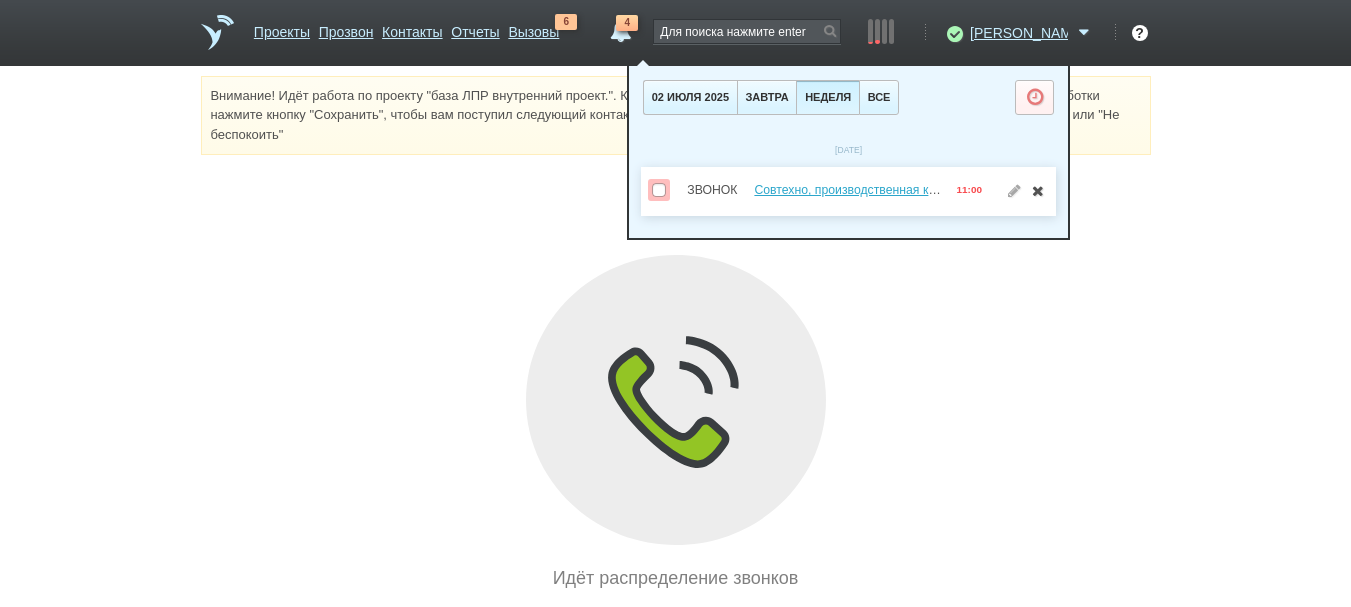 click at bounding box center (1038, 190) 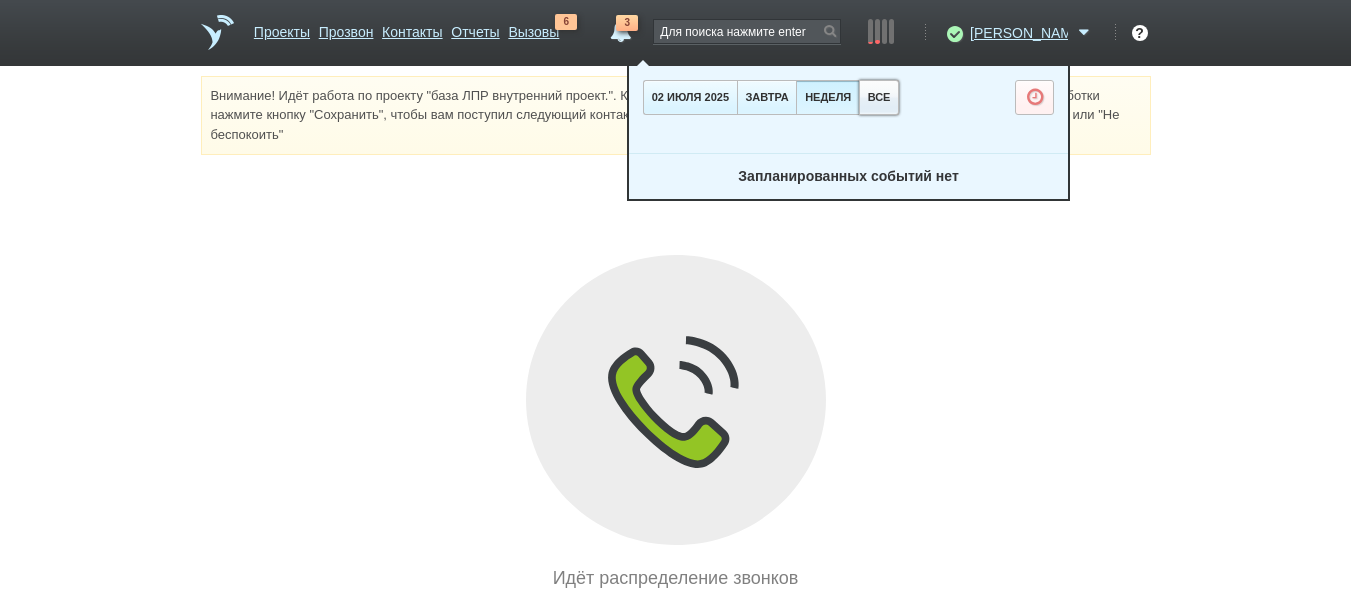 click on "все" at bounding box center (879, 97) 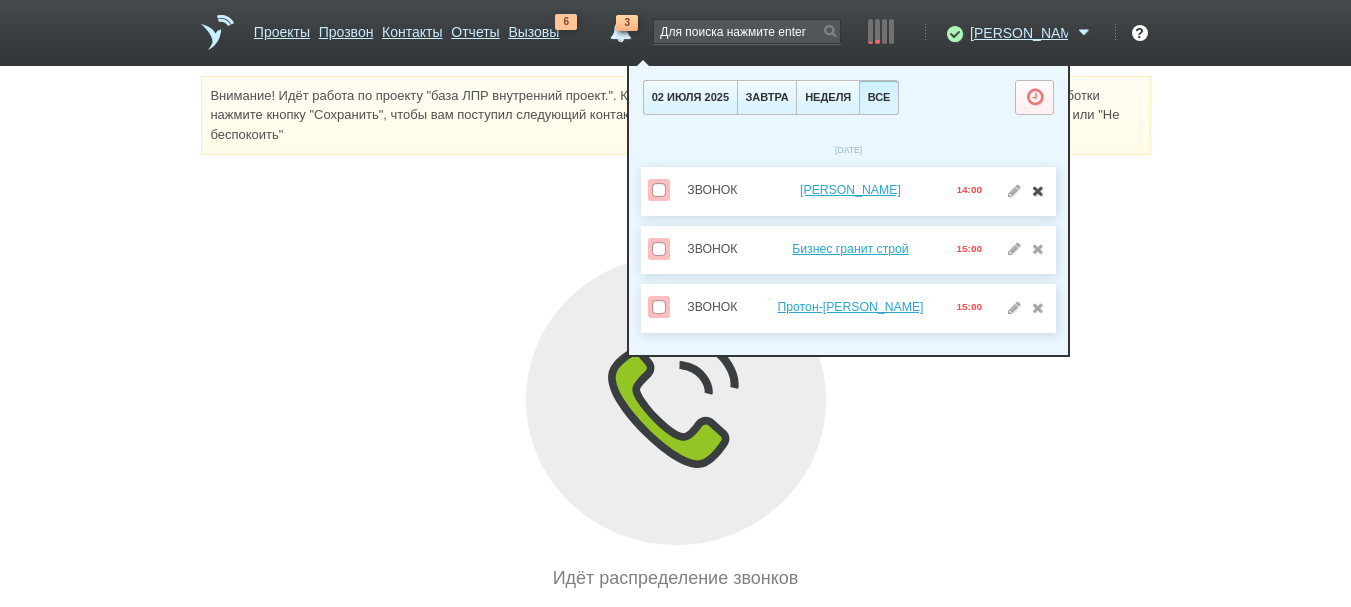 click at bounding box center (1038, 190) 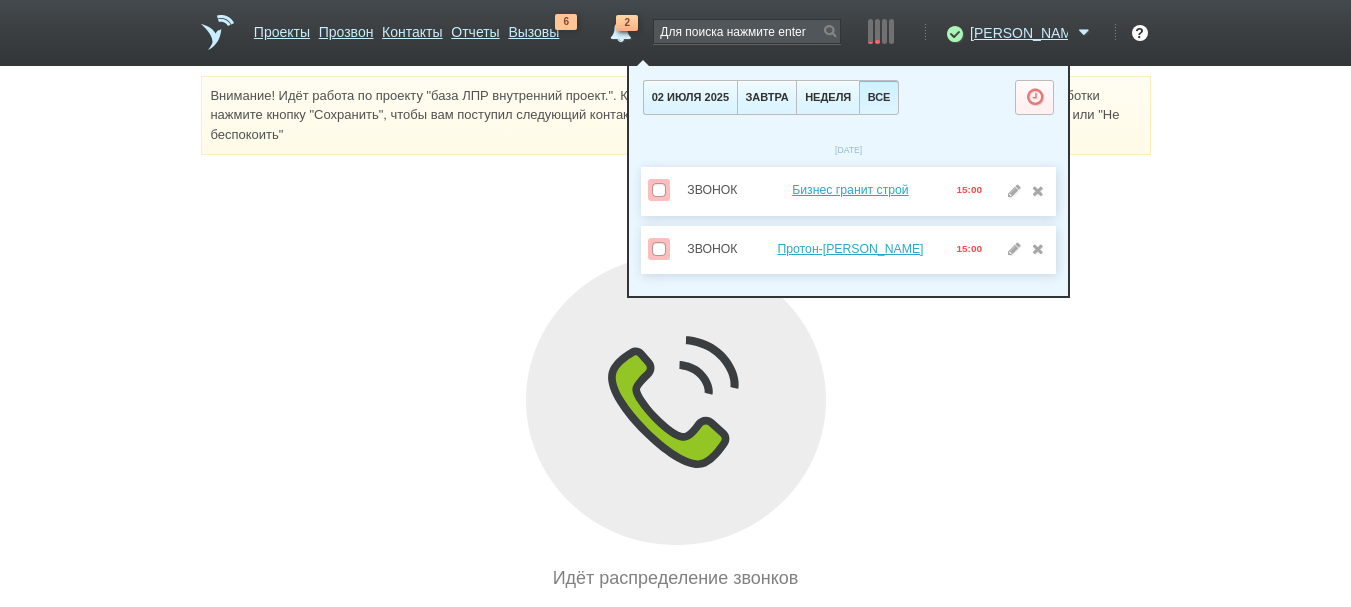 click at bounding box center [1038, 190] 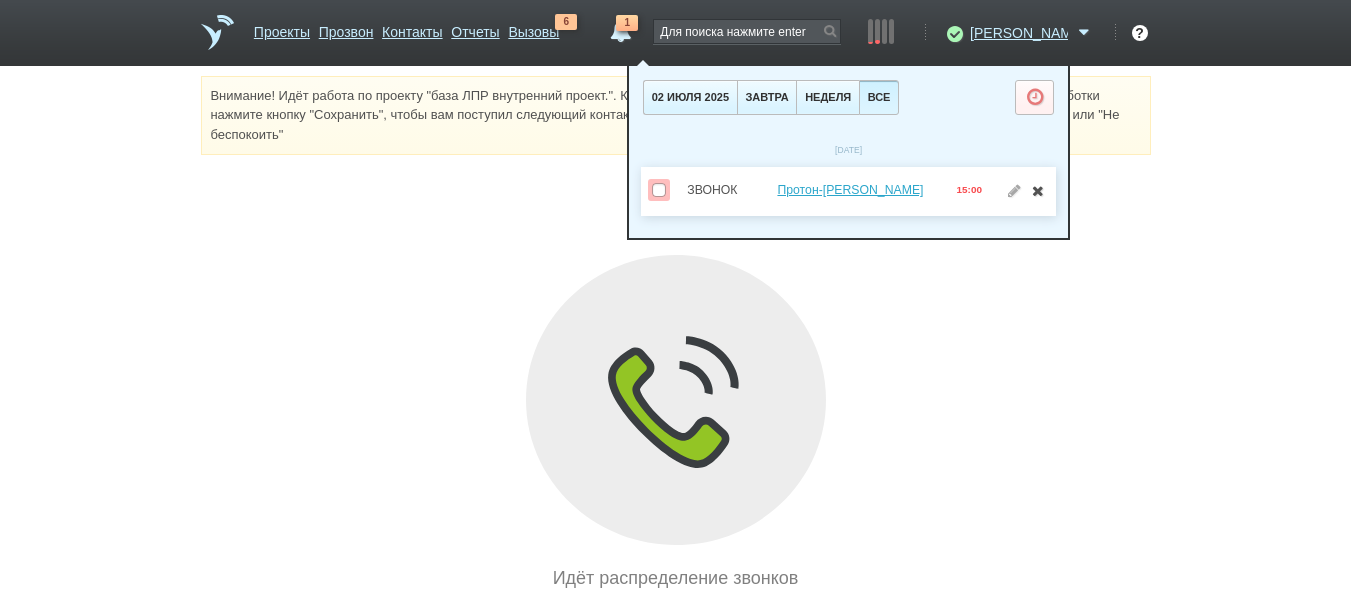 click at bounding box center [1038, 190] 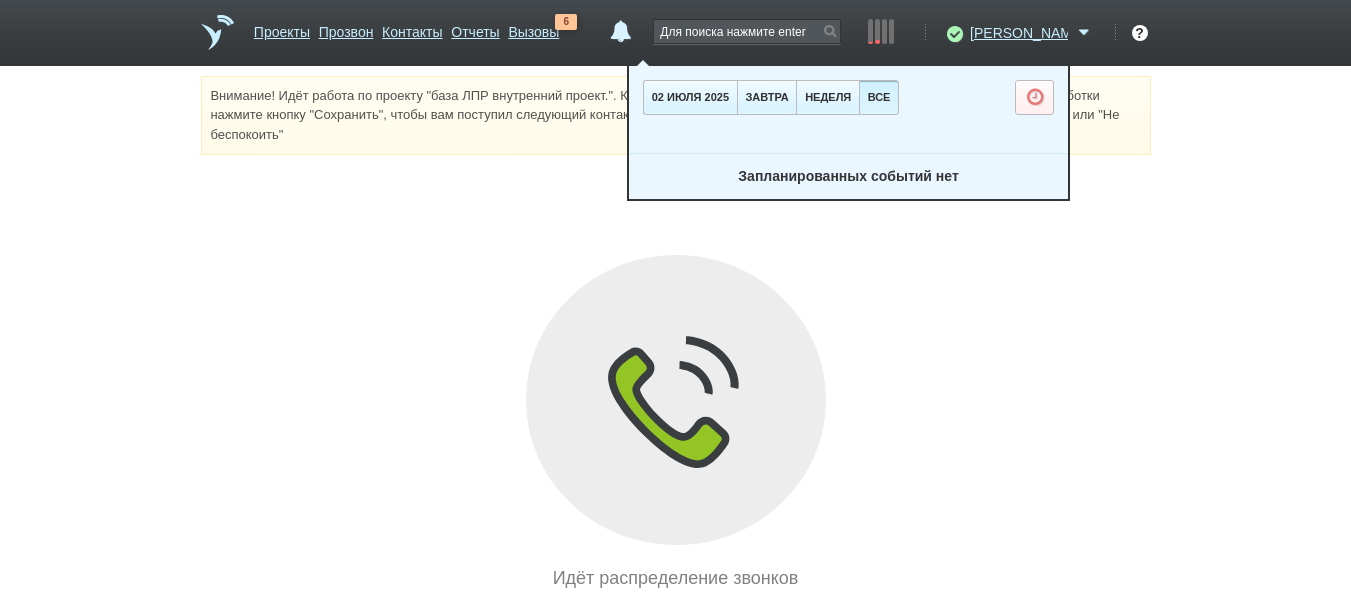 click on "Идёт распределение звонков" at bounding box center [676, 423] 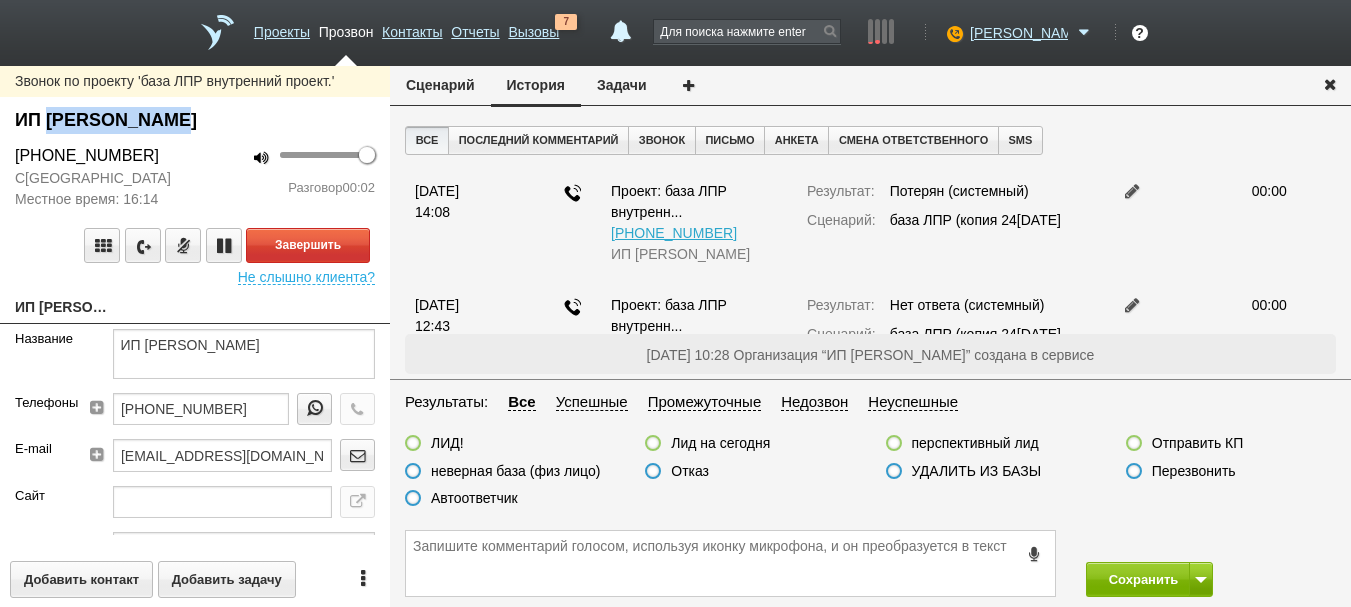 drag, startPoint x: 50, startPoint y: 120, endPoint x: 371, endPoint y: 117, distance: 321.014 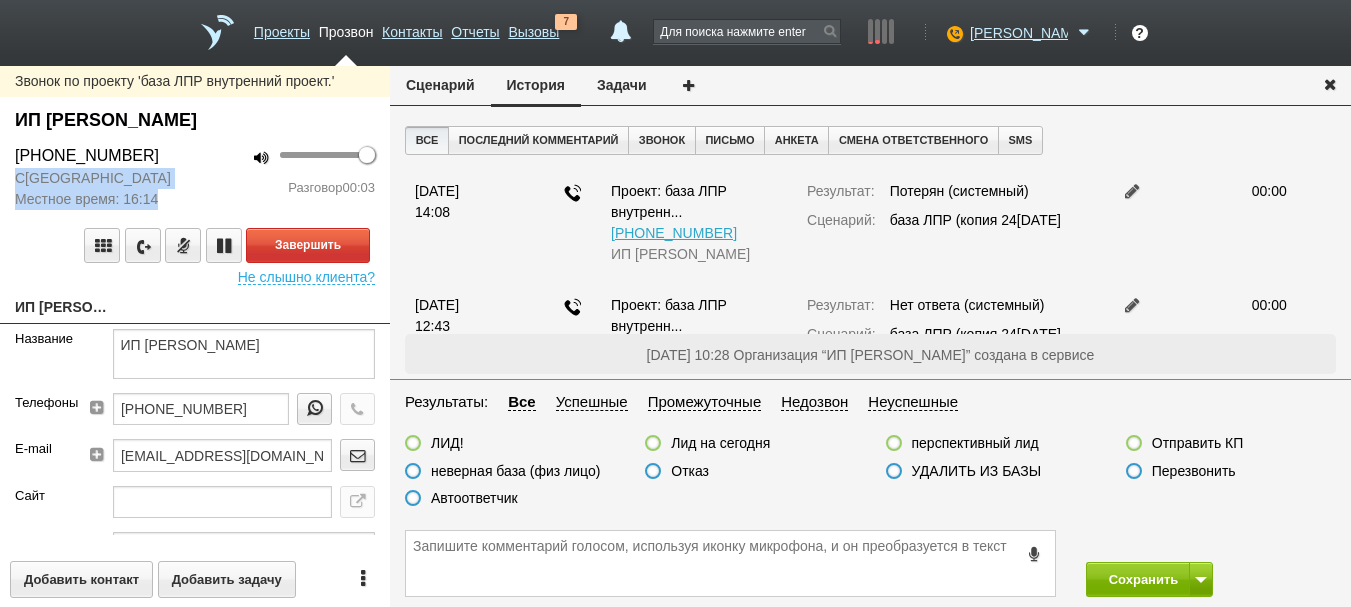 drag, startPoint x: 180, startPoint y: 189, endPoint x: 0, endPoint y: 144, distance: 185.53975 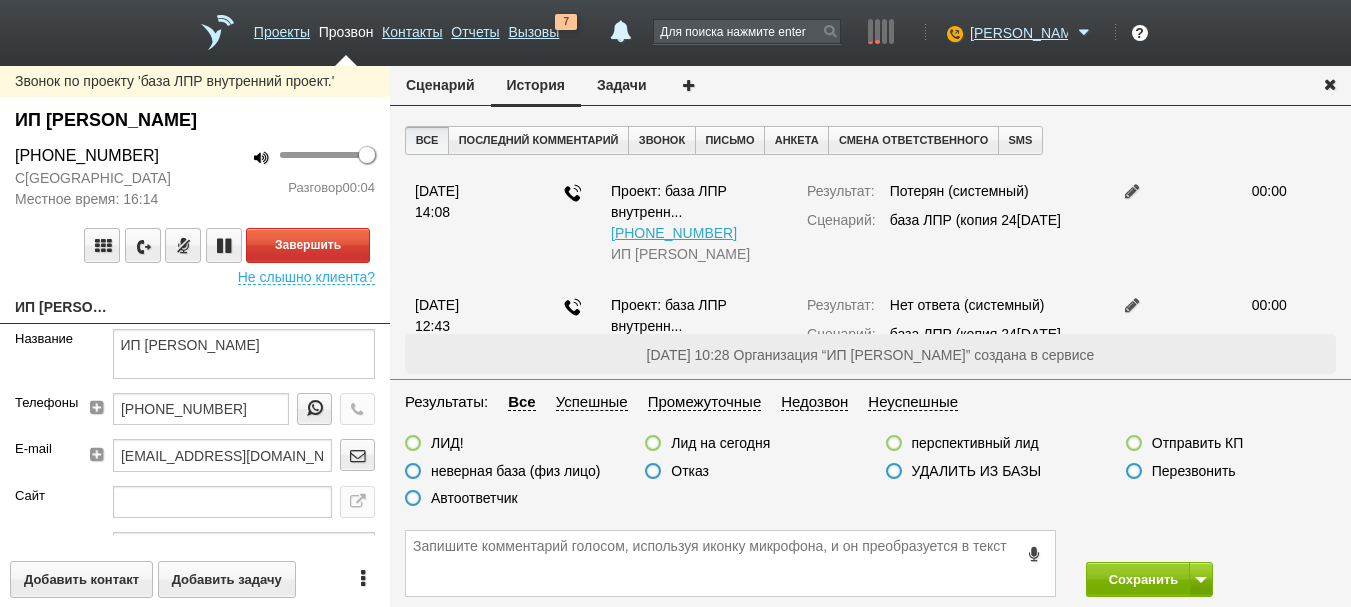 drag, startPoint x: 220, startPoint y: 177, endPoint x: 203, endPoint y: 183, distance: 18.027756 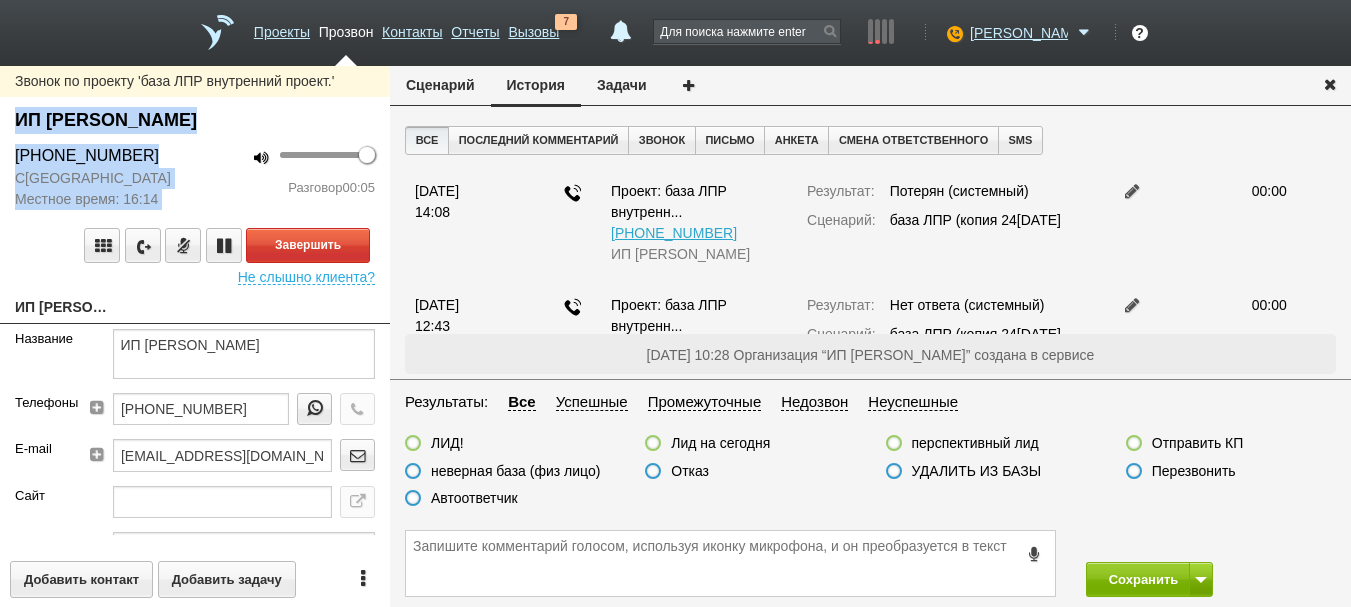 drag, startPoint x: 199, startPoint y: 186, endPoint x: 6, endPoint y: 109, distance: 207.79317 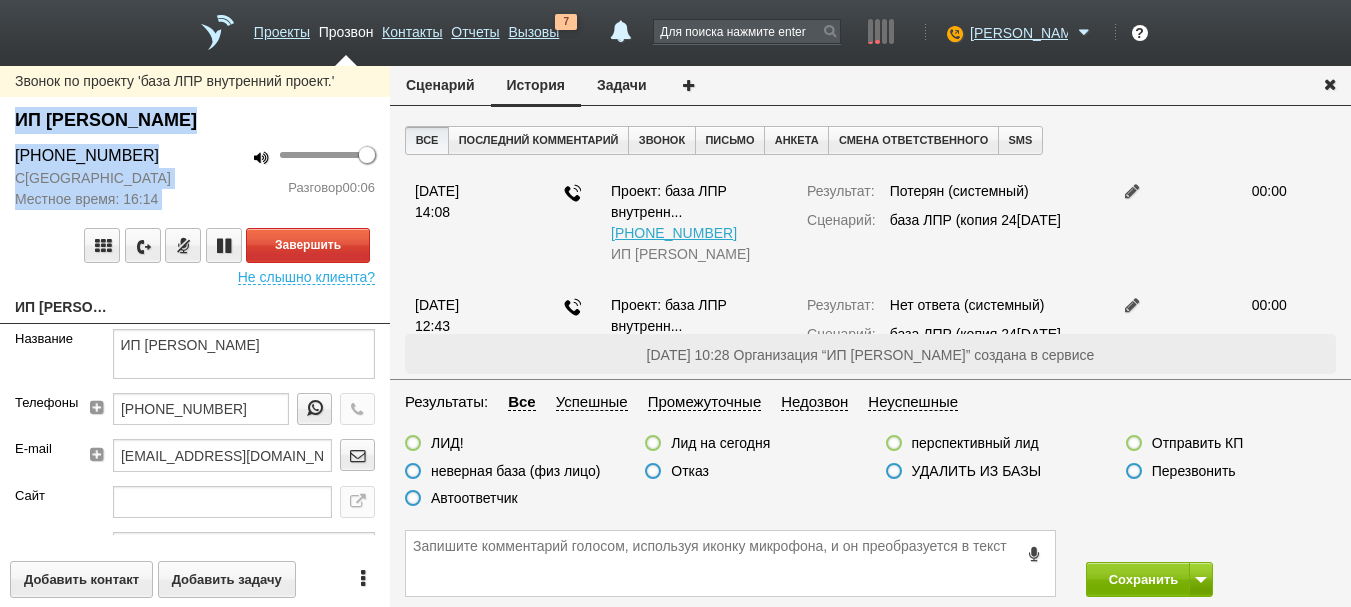 click on "+7 (912) 601-15-77" at bounding box center [97, 156] 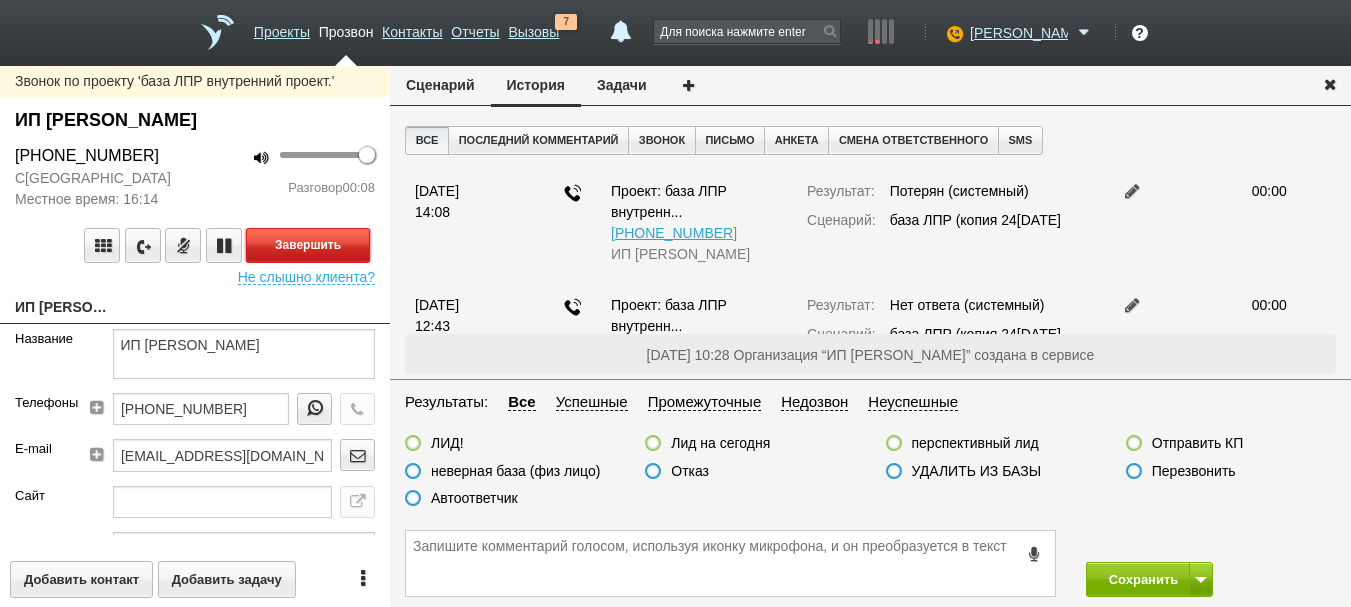 click on "Завершить" at bounding box center (308, 245) 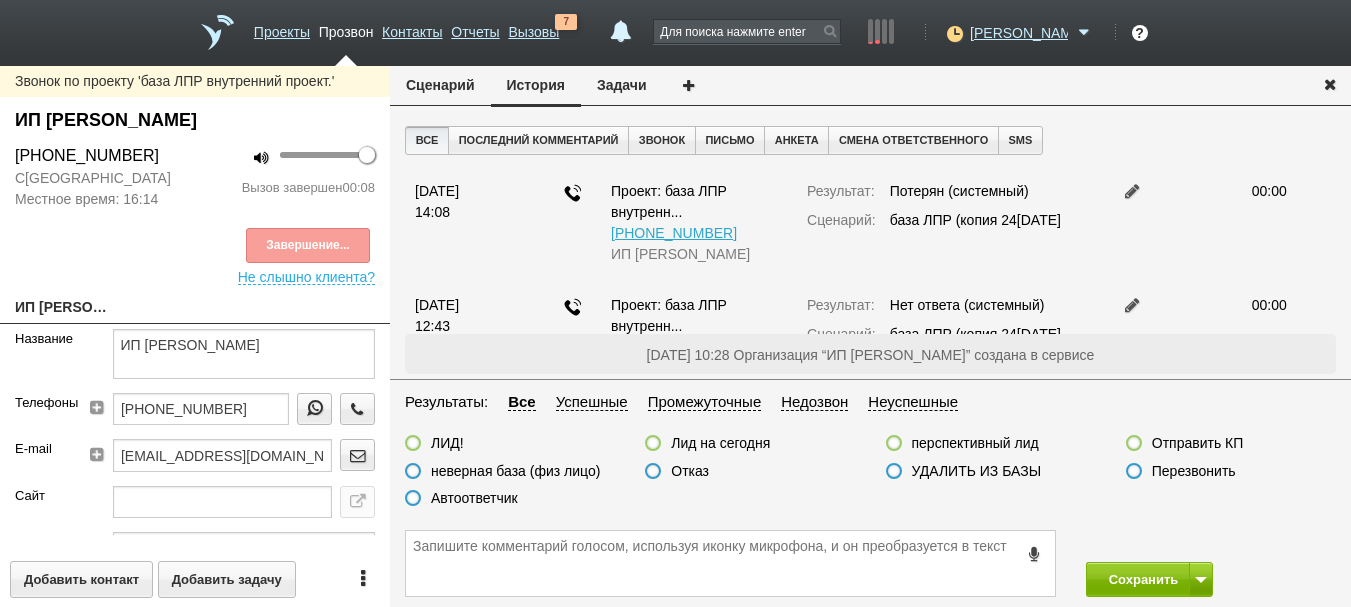 click on "ЛИД! Лид на [DATE] перспективный лид Отправить КП неверная база (физ лицо) Отказ  УДАЛИТЬ ИЗ БАЗЫ Перезвонить Автоответчик" at bounding box center (870, 475) 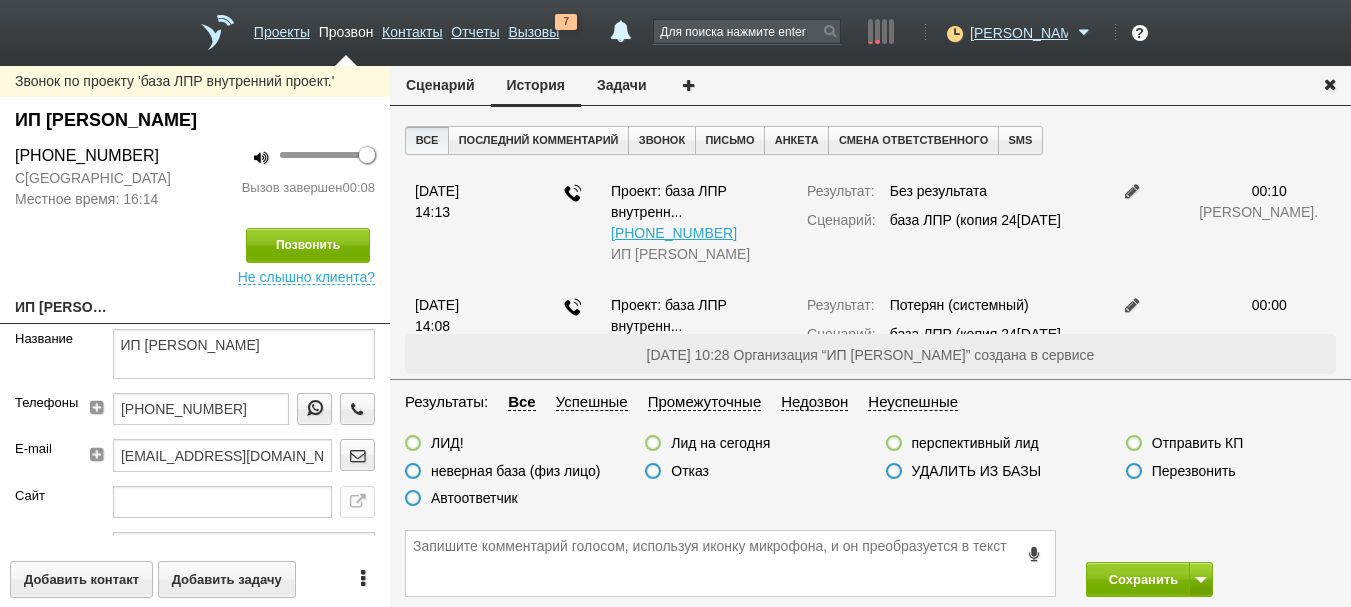 click on "ЛИД! Лид на [DATE] перспективный лид Отправить КП неверная база (физ лицо) Отказ  УДАЛИТЬ ИЗ БАЗЫ Перезвонить Автоответчик" at bounding box center [870, 475] 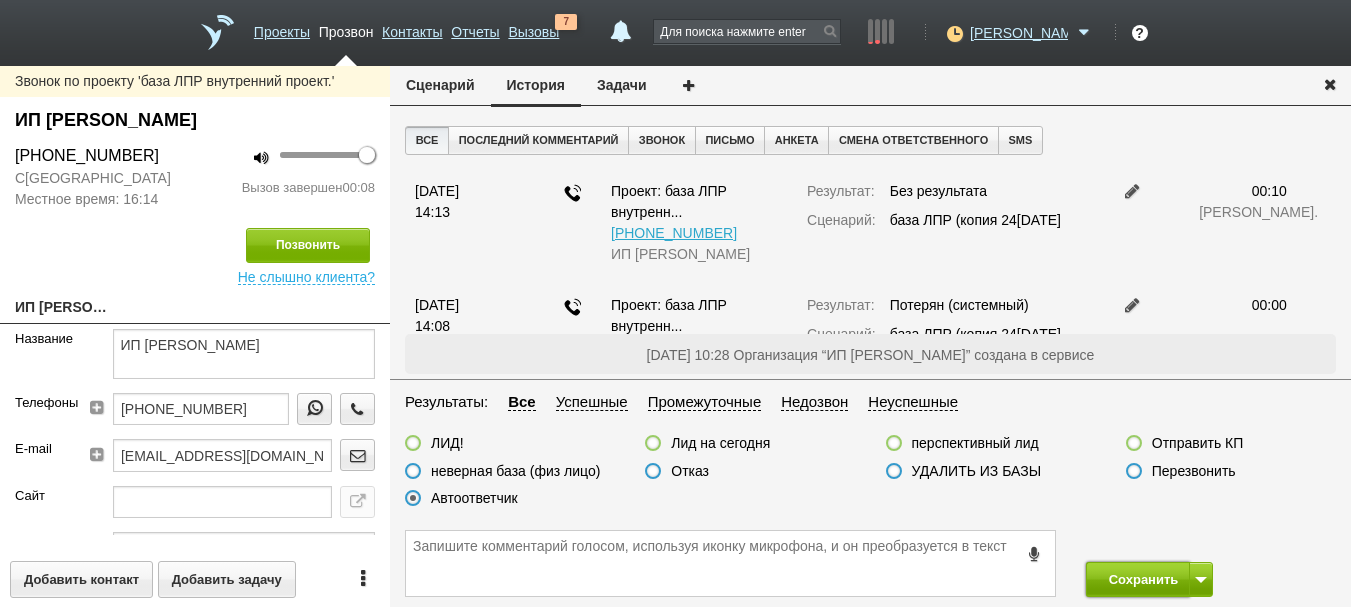 click on "Сохранить" at bounding box center (1138, 579) 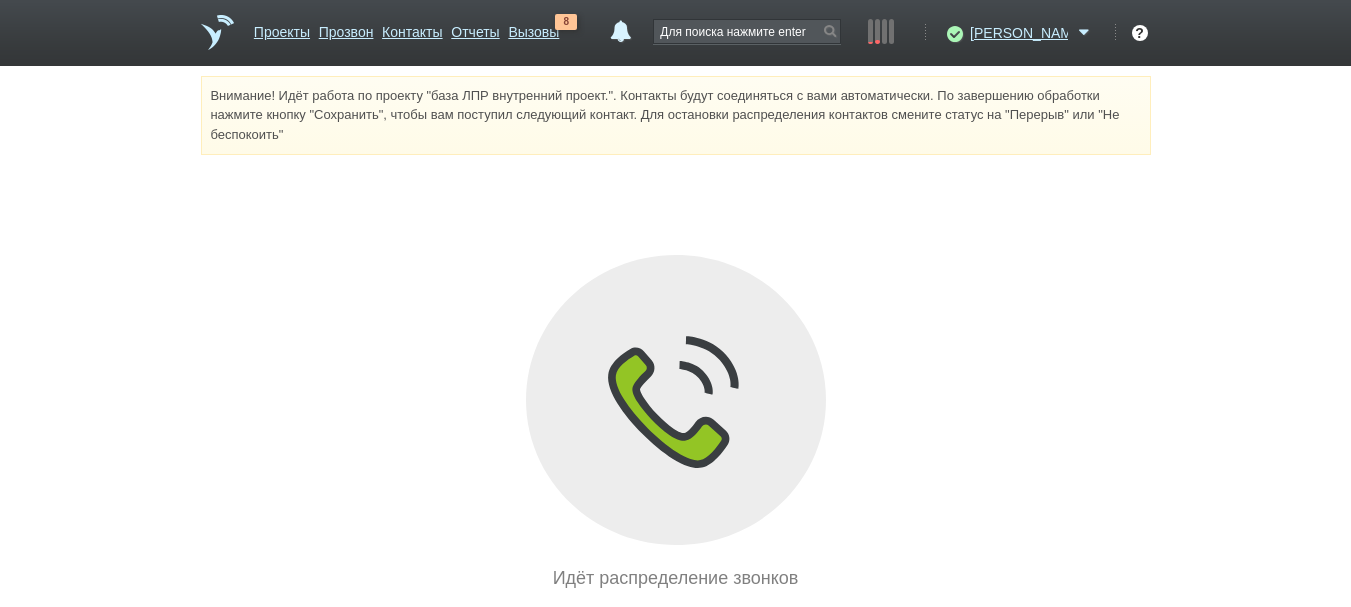 scroll, scrollTop: 0, scrollLeft: 0, axis: both 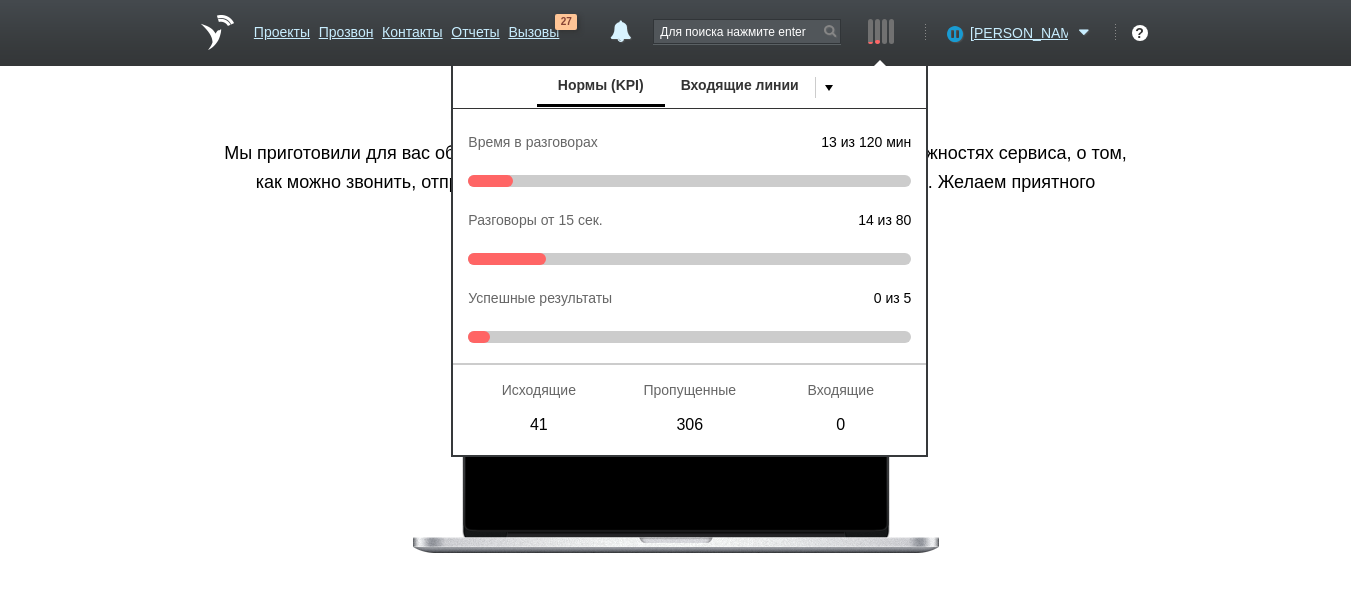 click on "Мы приготовили для вас обзорное видео о сервисе. Вы узнаете об основных возможностях сервиса, о том, как можно звонить, отправлять письма, использовать сценарии и многое другое. Желаем приятного просмотра!" at bounding box center [676, 182] 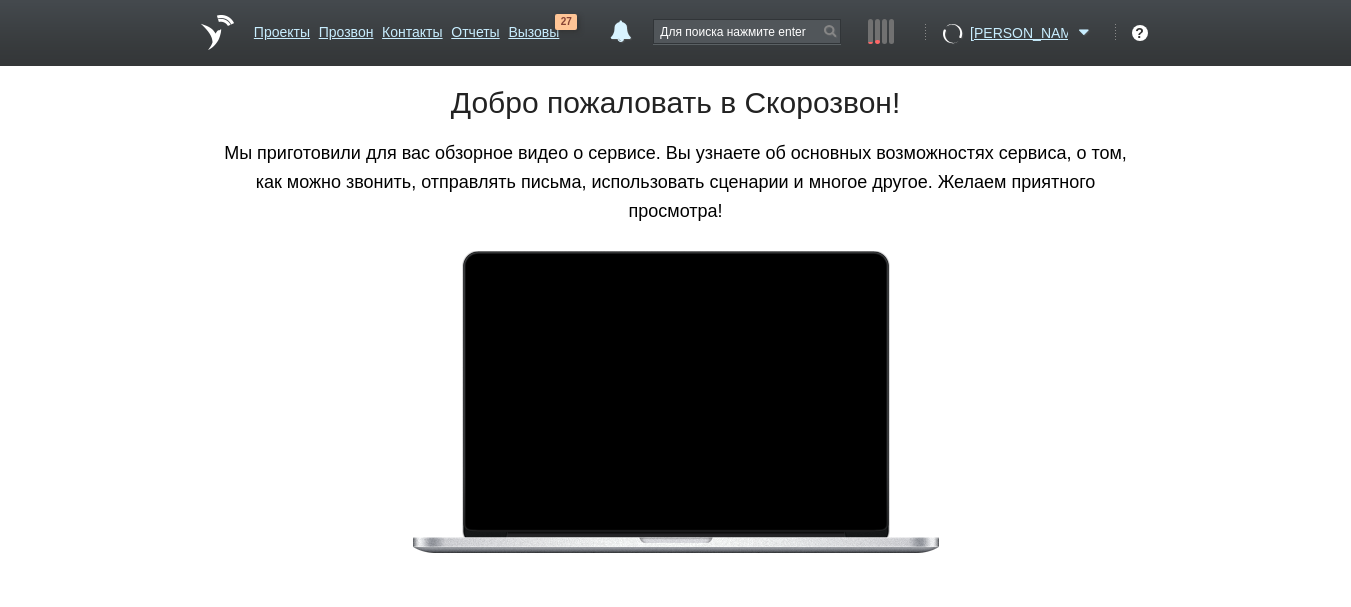 scroll, scrollTop: 0, scrollLeft: 0, axis: both 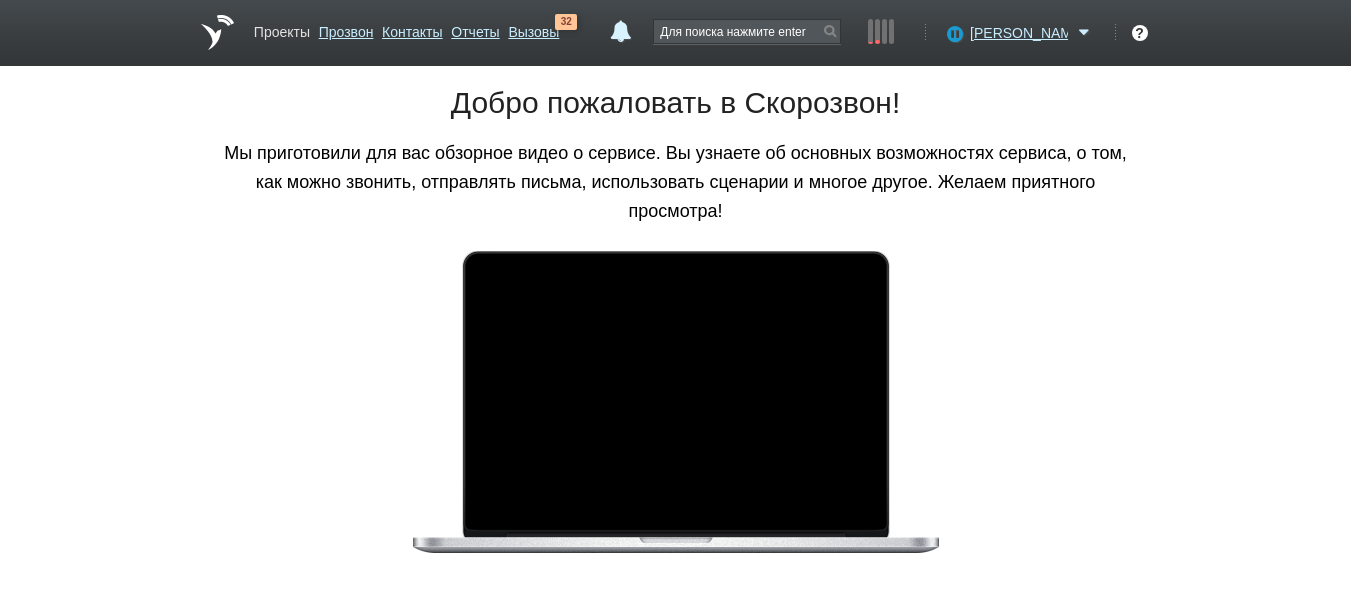 click on "Проекты" at bounding box center [282, 28] 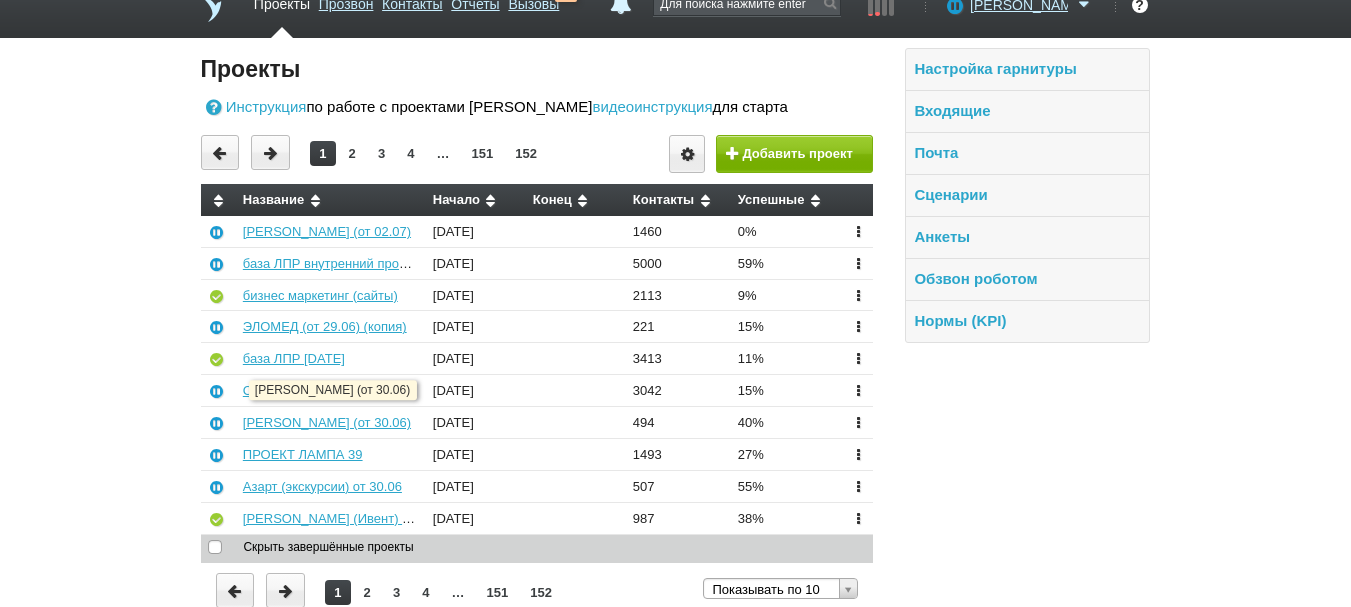 scroll, scrollTop: 44, scrollLeft: 0, axis: vertical 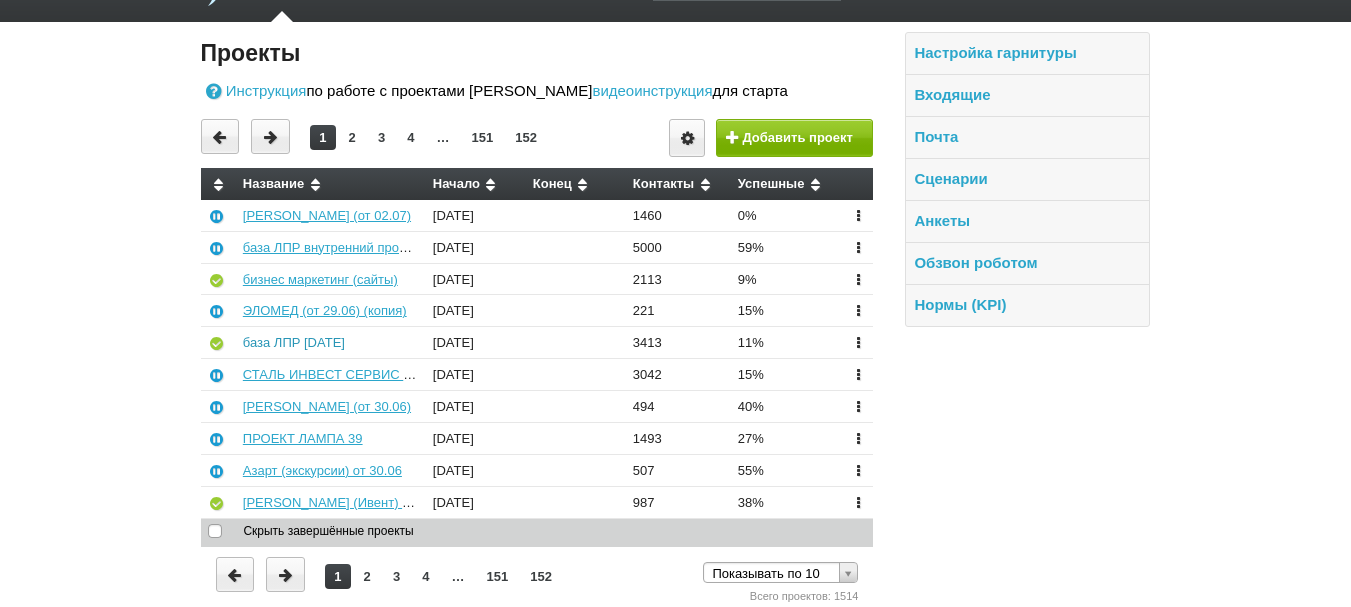 click on "база ЛПР  [DATE]" at bounding box center [294, 342] 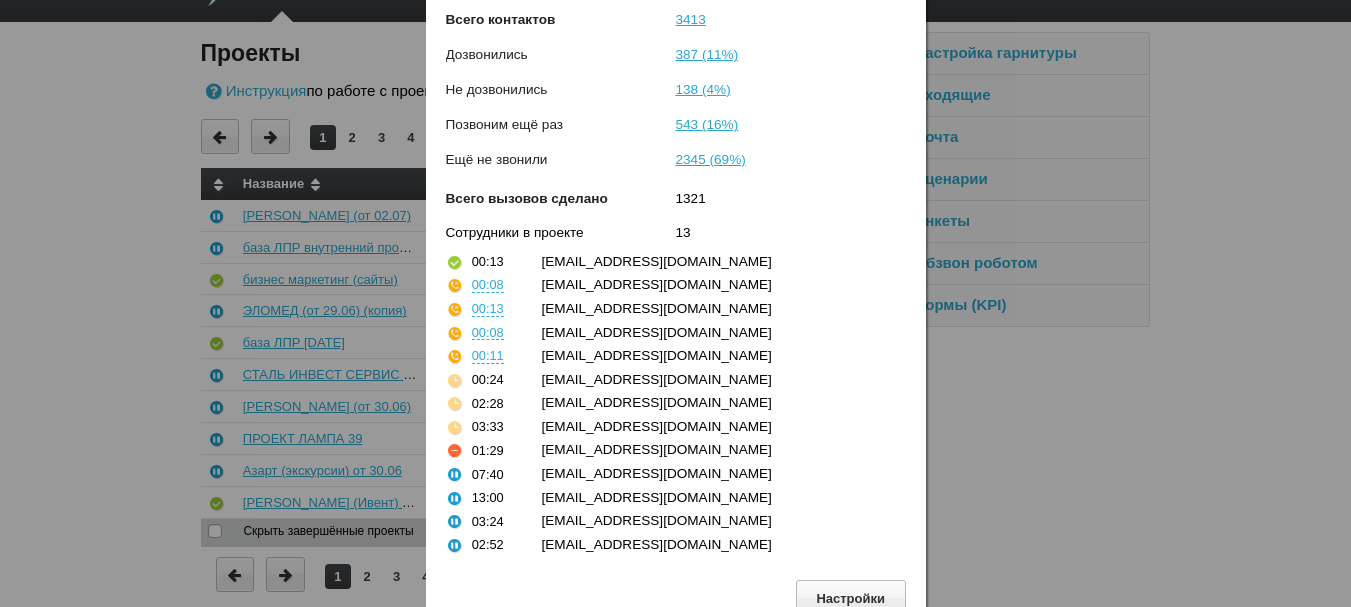 scroll, scrollTop: 152, scrollLeft: 0, axis: vertical 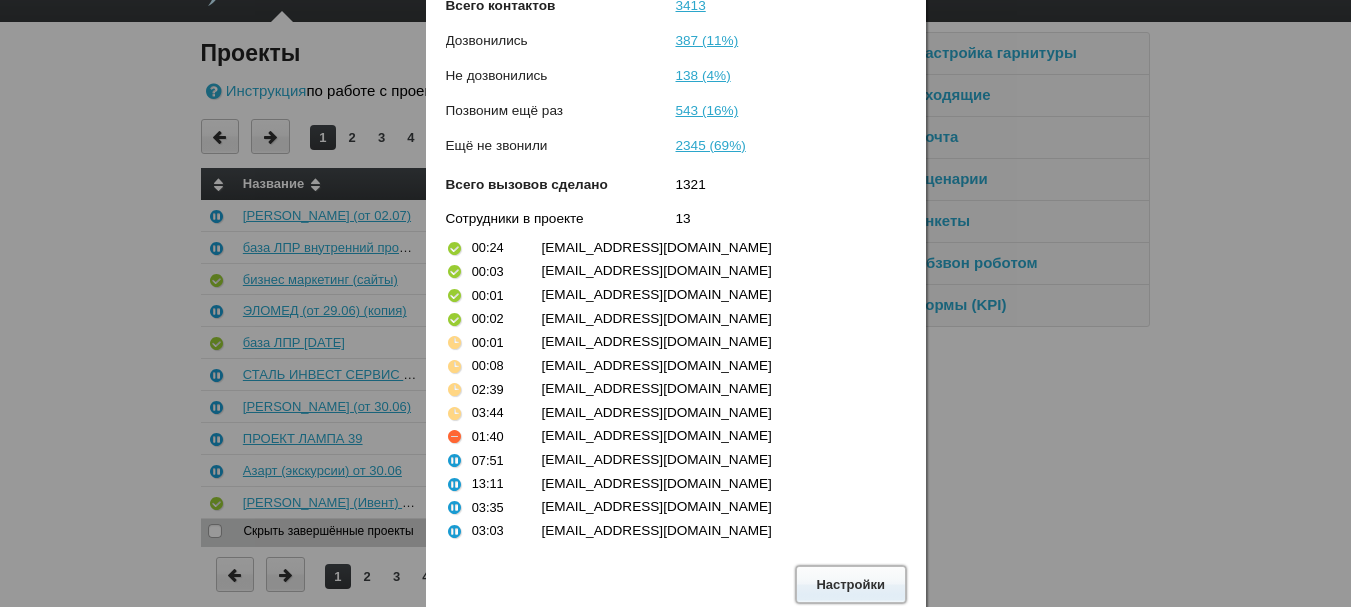 click on "Настройки" at bounding box center (851, 584) 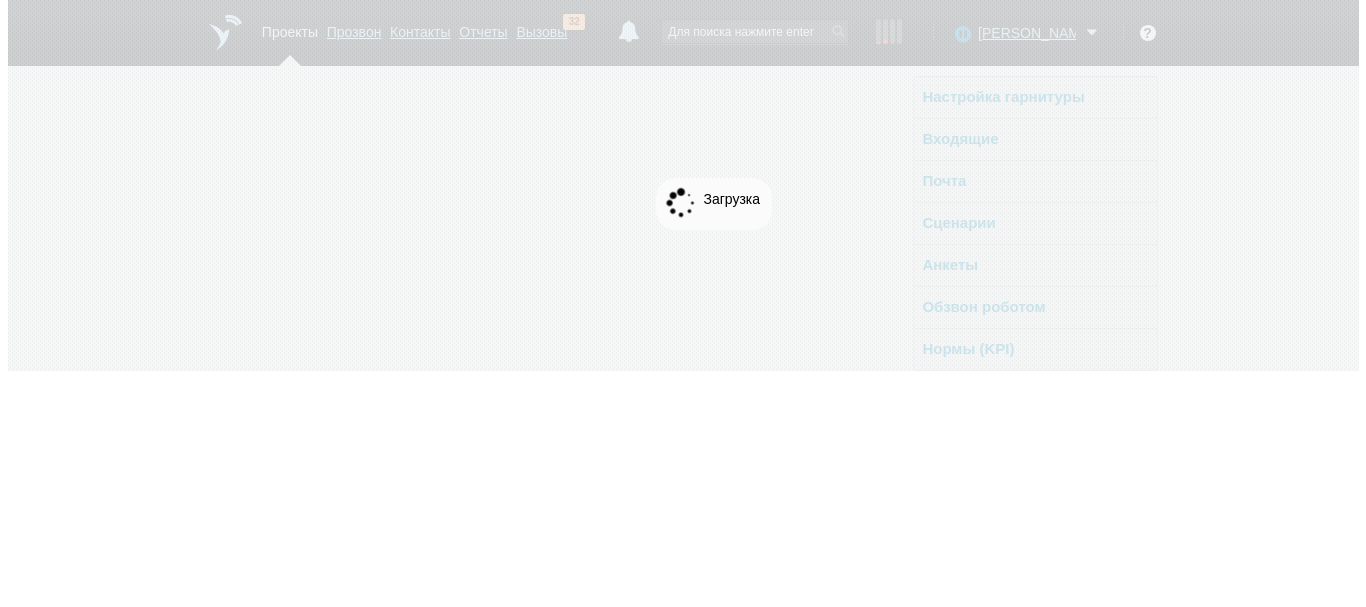 scroll, scrollTop: 0, scrollLeft: 0, axis: both 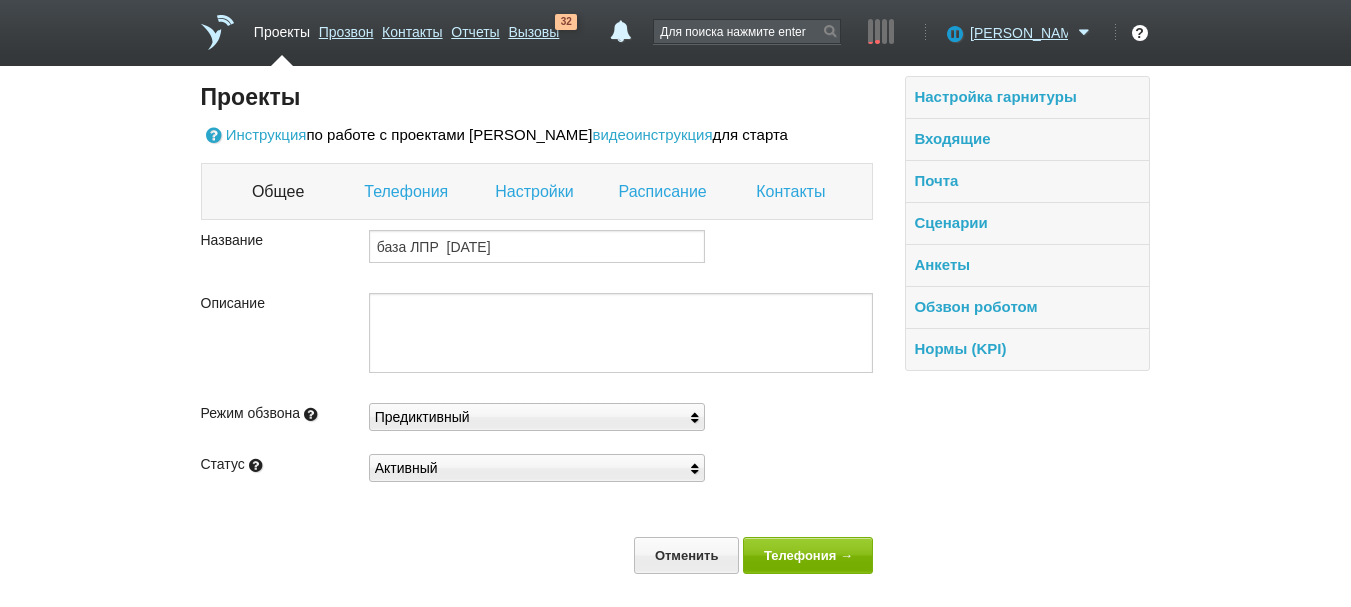 click on "Расписание" at bounding box center (665, 192) 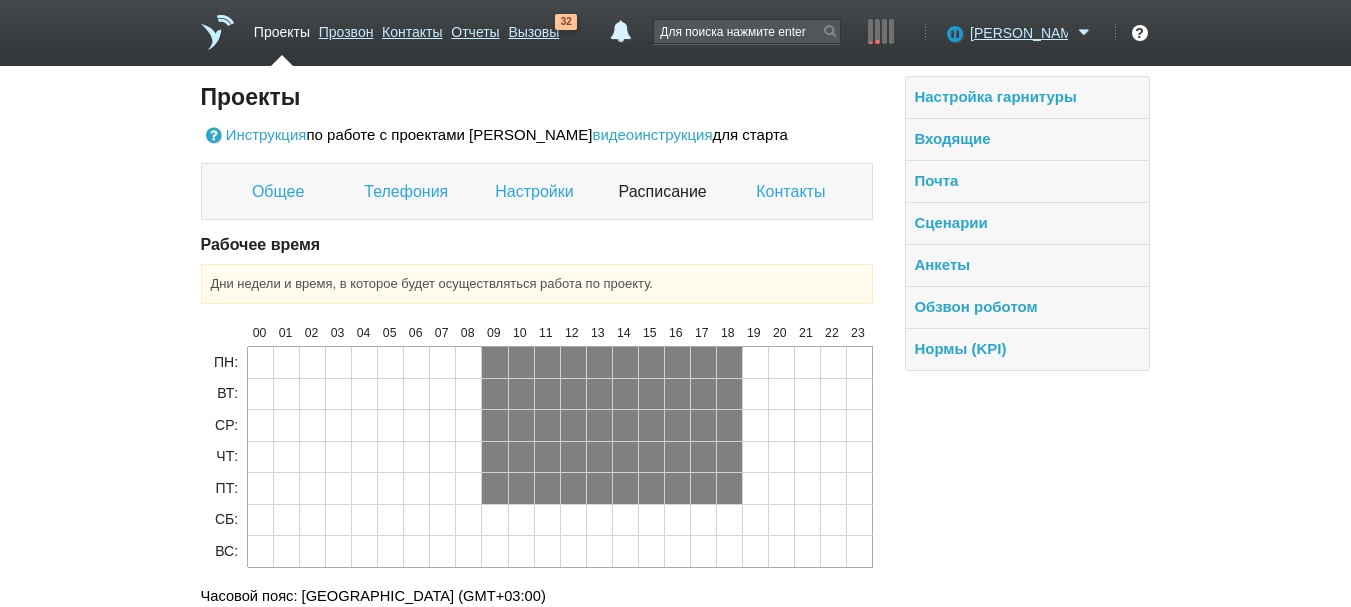 click on "Настройки" at bounding box center (536, 192) 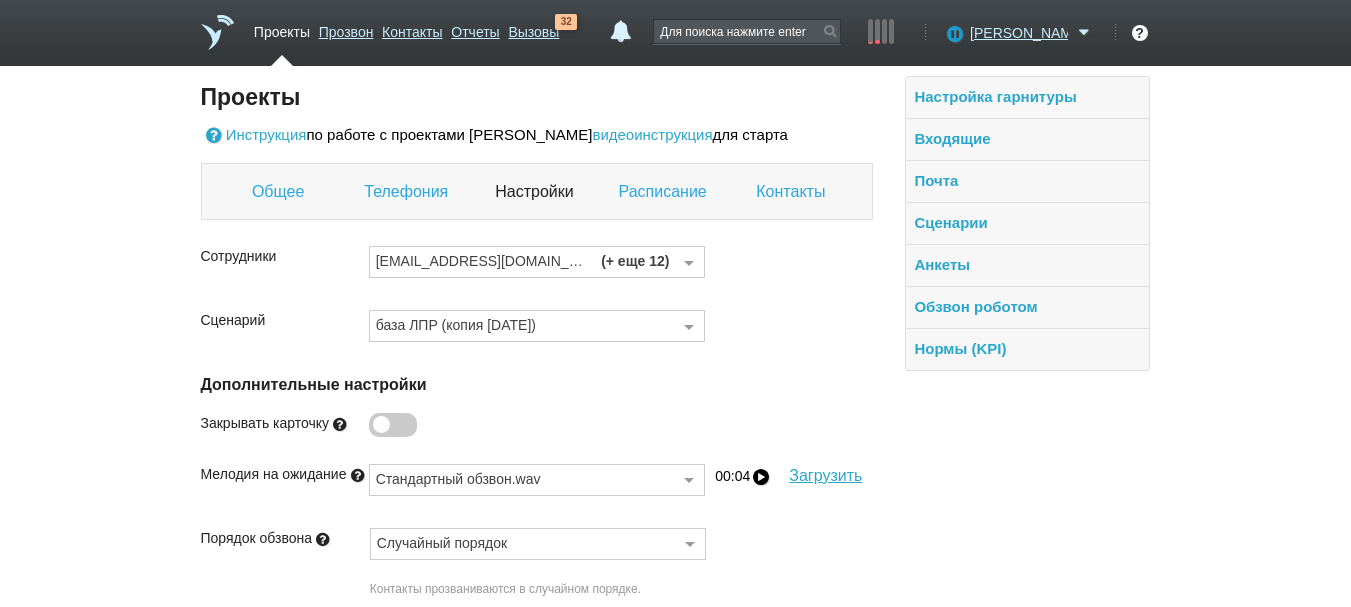 scroll, scrollTop: 100, scrollLeft: 0, axis: vertical 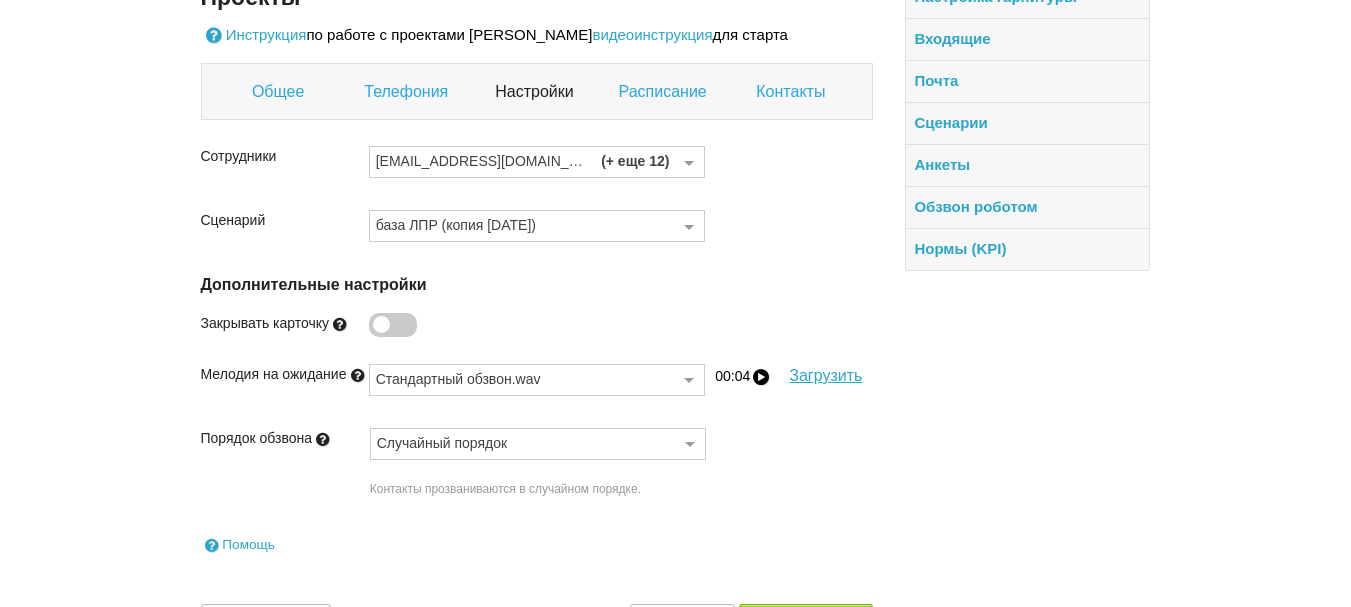 click at bounding box center (689, 163) 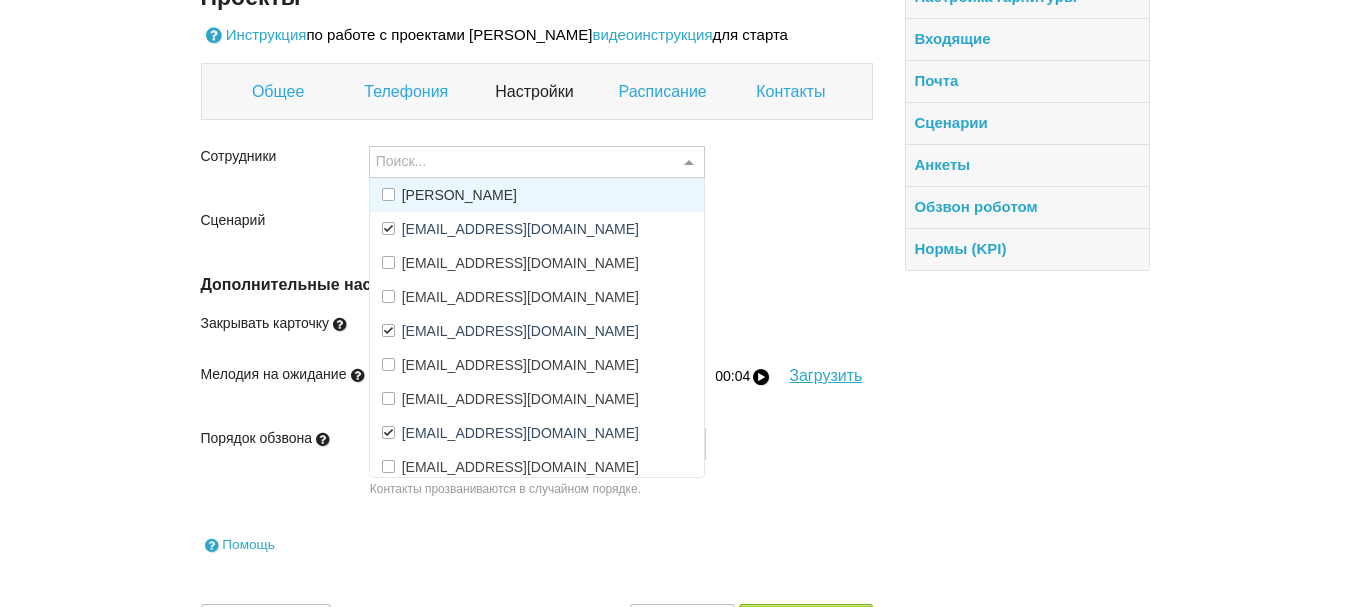 click on "[PERSON_NAME]" at bounding box center [537, 195] 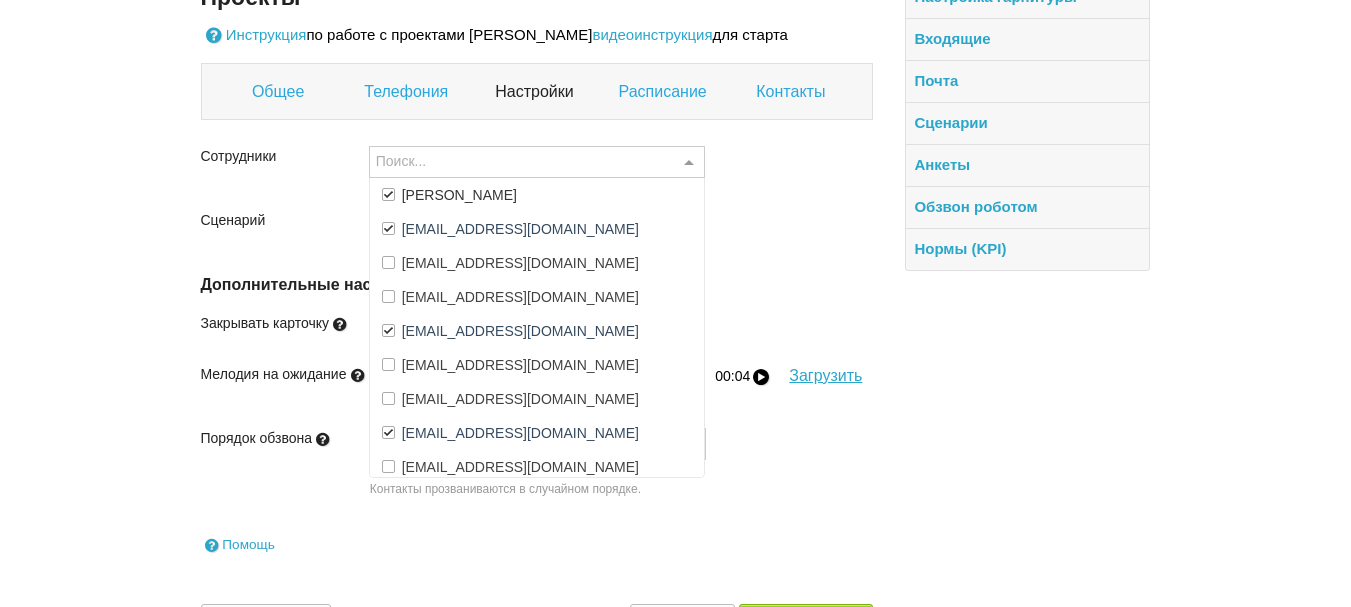 click on "Сценарий база ЛПР (копия [DATE]) Выберите сценарий Стандартный обзвон (лидогенерация) Обзвон роботом Терра Нью ООО Бухгалтерия Маркшейдер Сконжин (Вайлдберриз) Школа Музыки Диджитал Риф Траст Солюшенз [PERSON_NAME] ИмпериПро (SEO) [PERSON_NAME] Диджитал Риф 3 Для левого проекта Statura Биаса Земельный вопрос ИКЦ "ШАР ИТ" Dev-com Типография Аркада SK-Tanos [DOMAIN_NAME]  Стеклянные перегородки Физомед Биаса Прозвон Арфа Реклама Сценарий-говносценарий Студия Шоколада Стократ Презентик Promo Group Автомойки Мета Sugreff Tea 3 D фотостудия Diva Швейное Производство Идея Софт Электрометрия STIK" at bounding box center (537, 234) 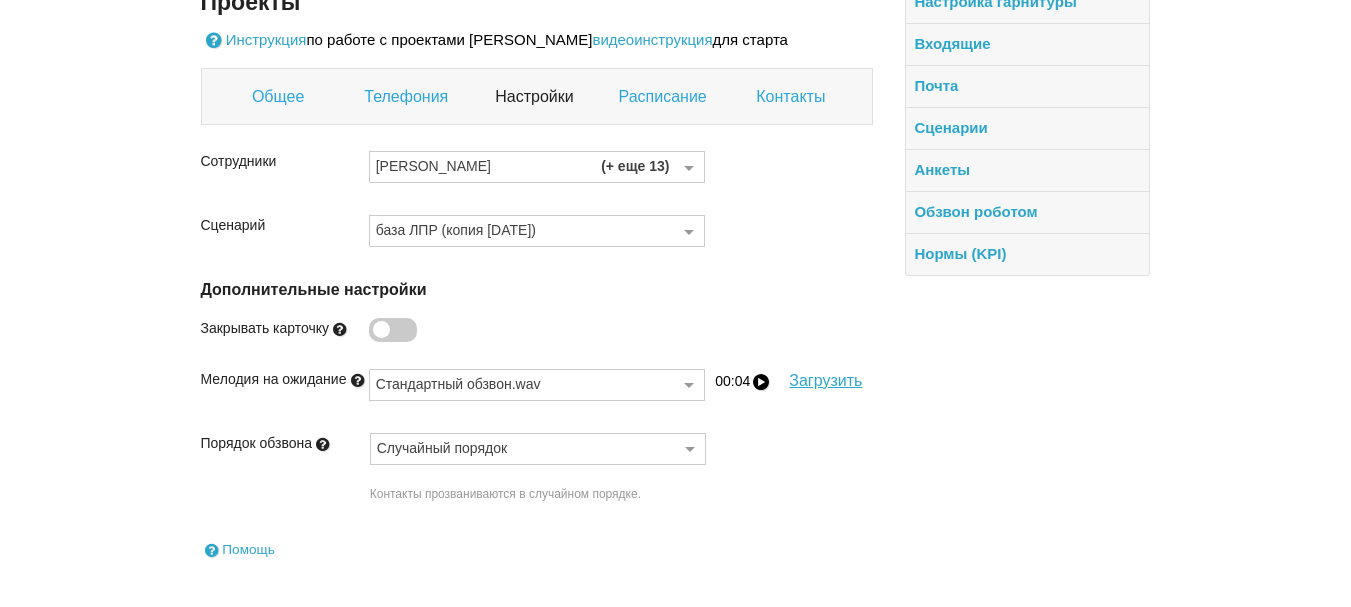 scroll, scrollTop: 0, scrollLeft: 0, axis: both 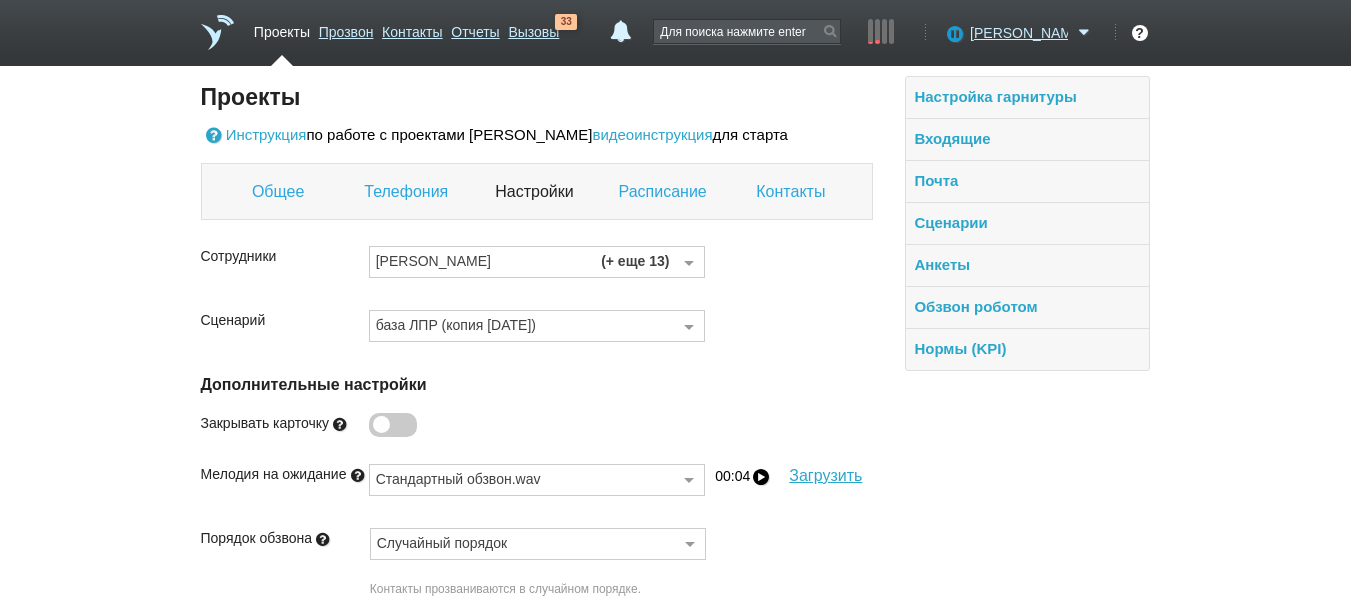 click on "Общее" at bounding box center [280, 192] 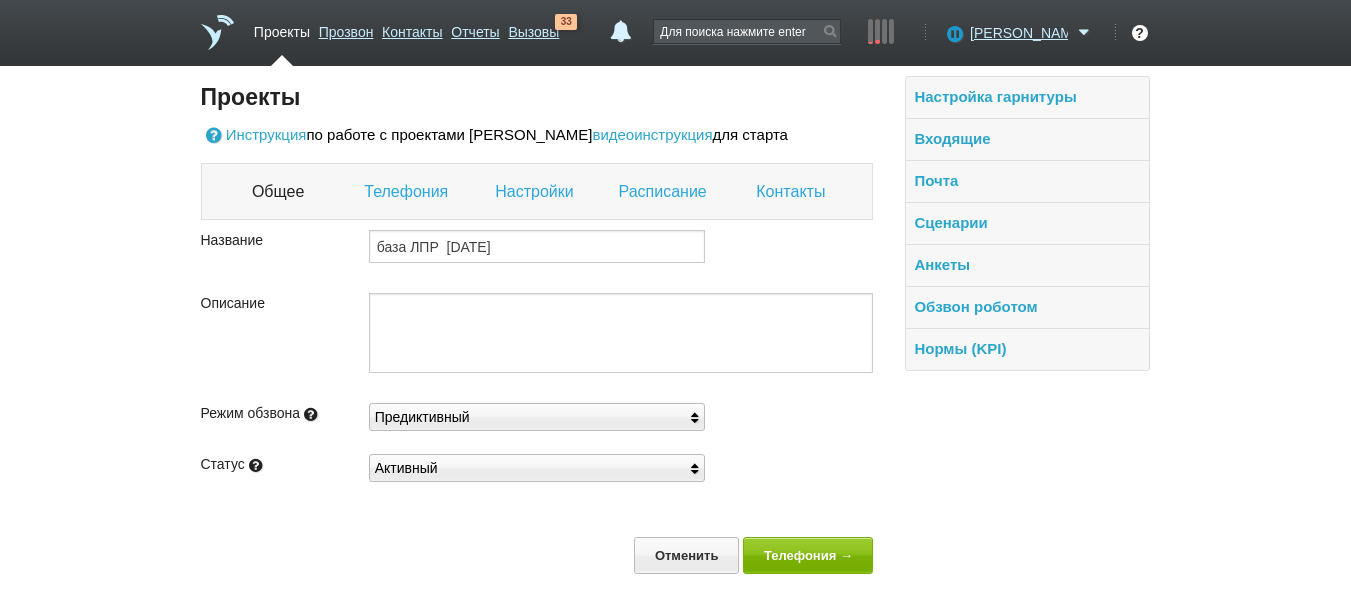 click on "Настройки" at bounding box center [536, 192] 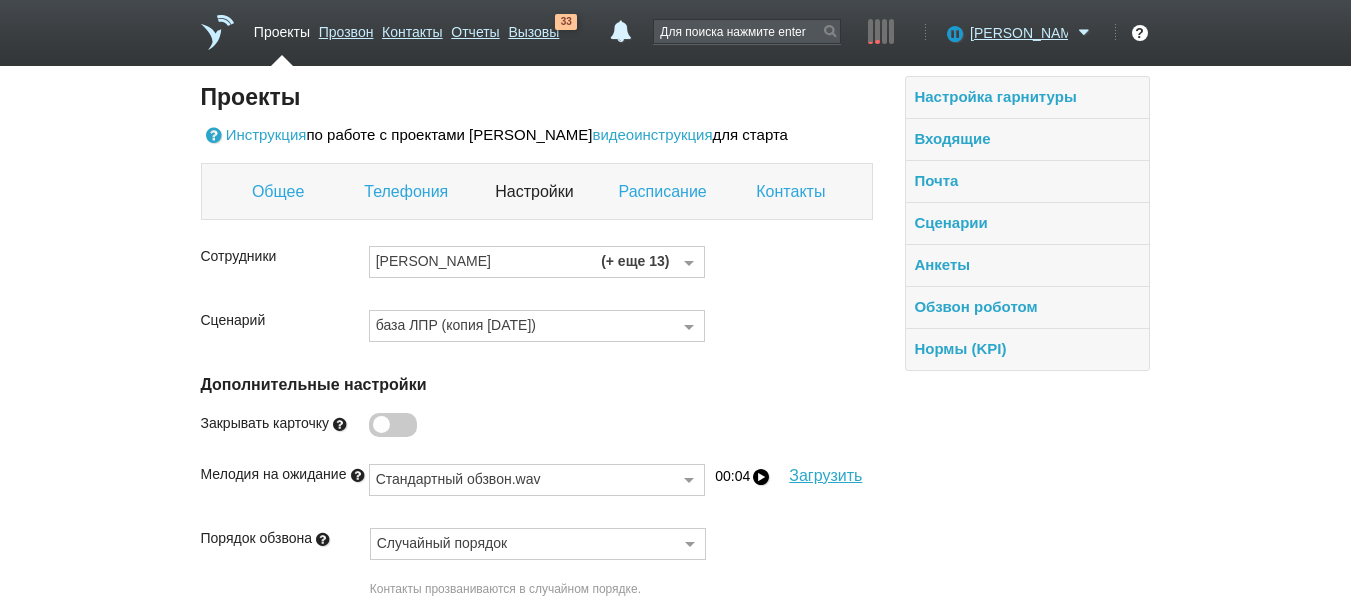 click on "Телефония" at bounding box center (408, 192) 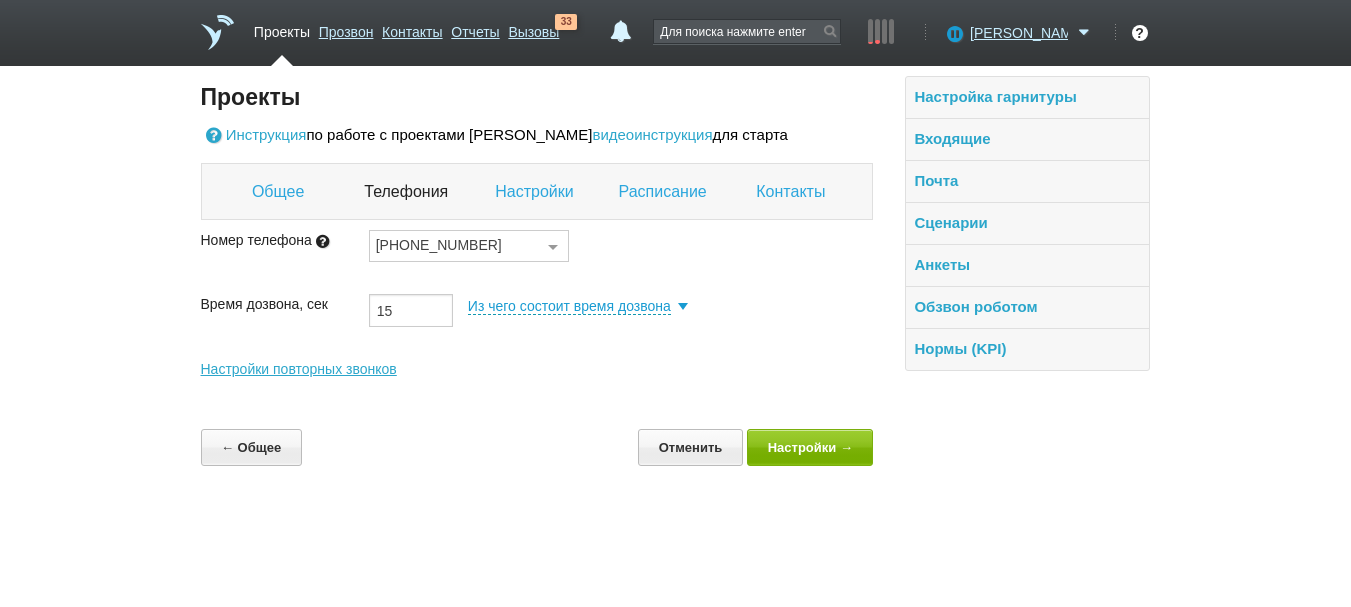 click on "Общее Телефония Настройки Расписание Контакты" at bounding box center (537, 192) 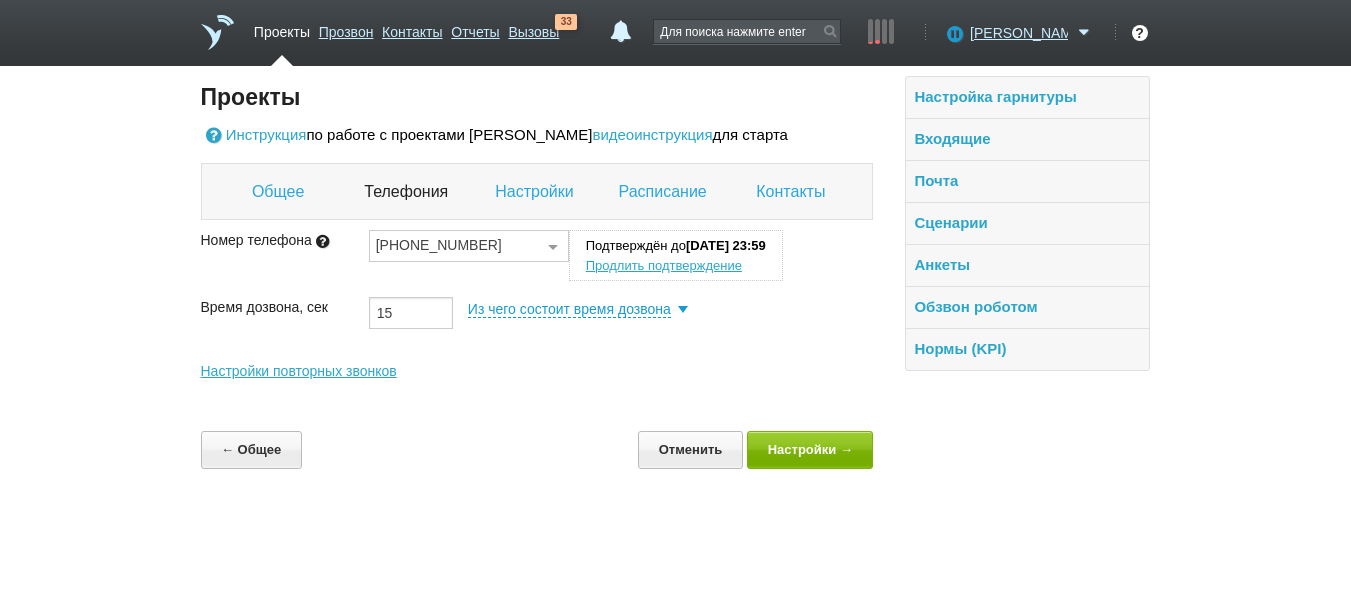 click on "Настройки" at bounding box center (536, 192) 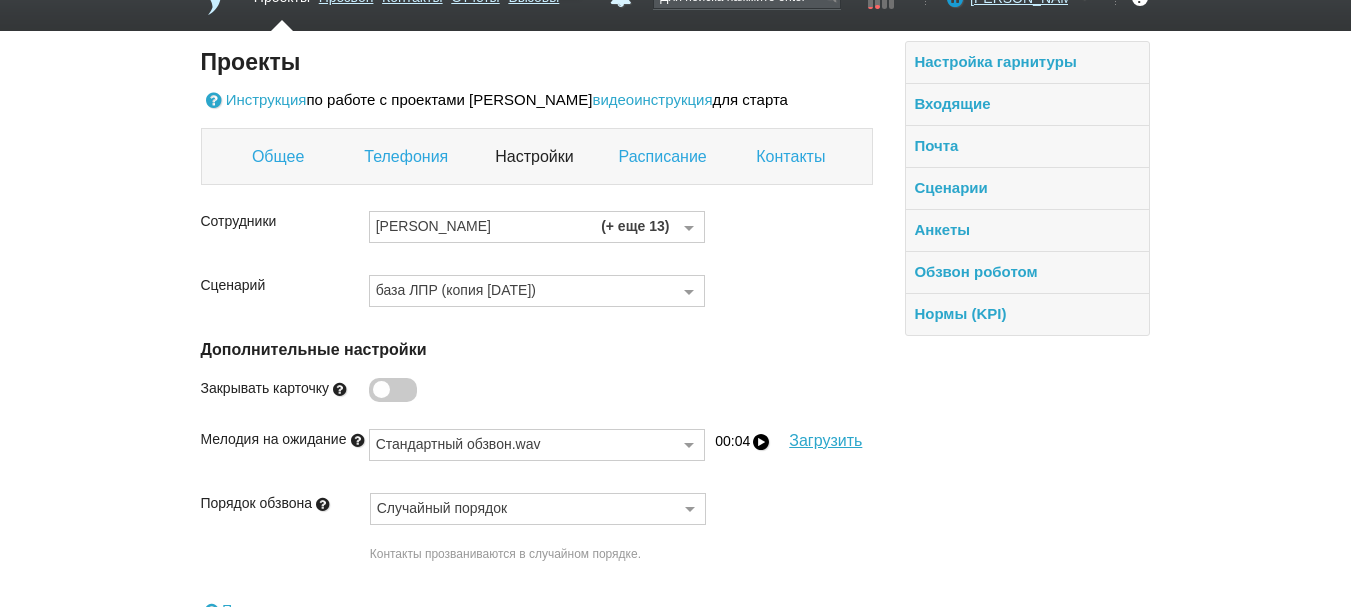 scroll, scrollTop: 0, scrollLeft: 0, axis: both 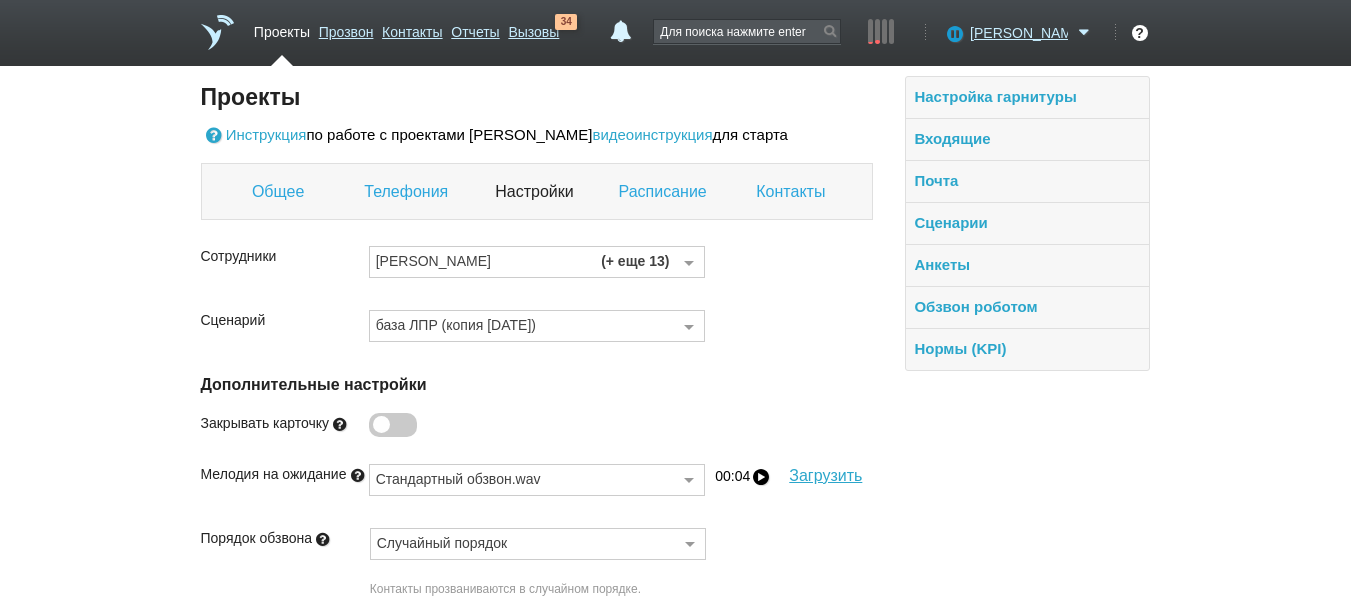 click on "Контакты" at bounding box center [793, 192] 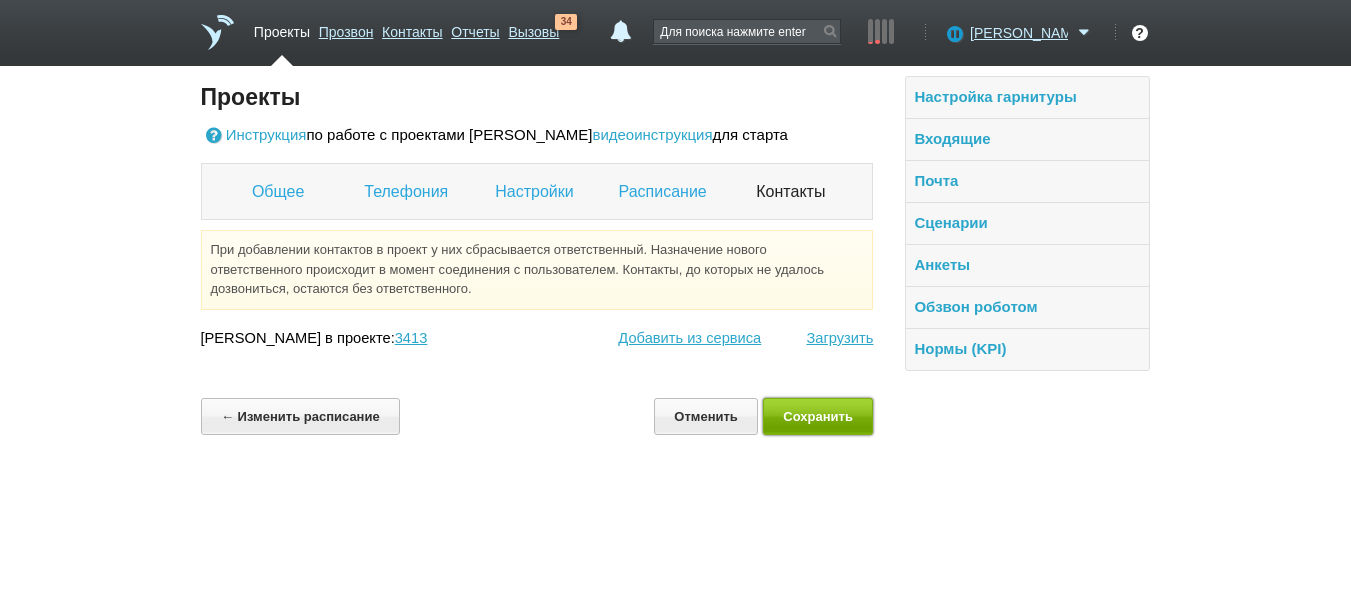 click on "Сохранить" at bounding box center (818, 416) 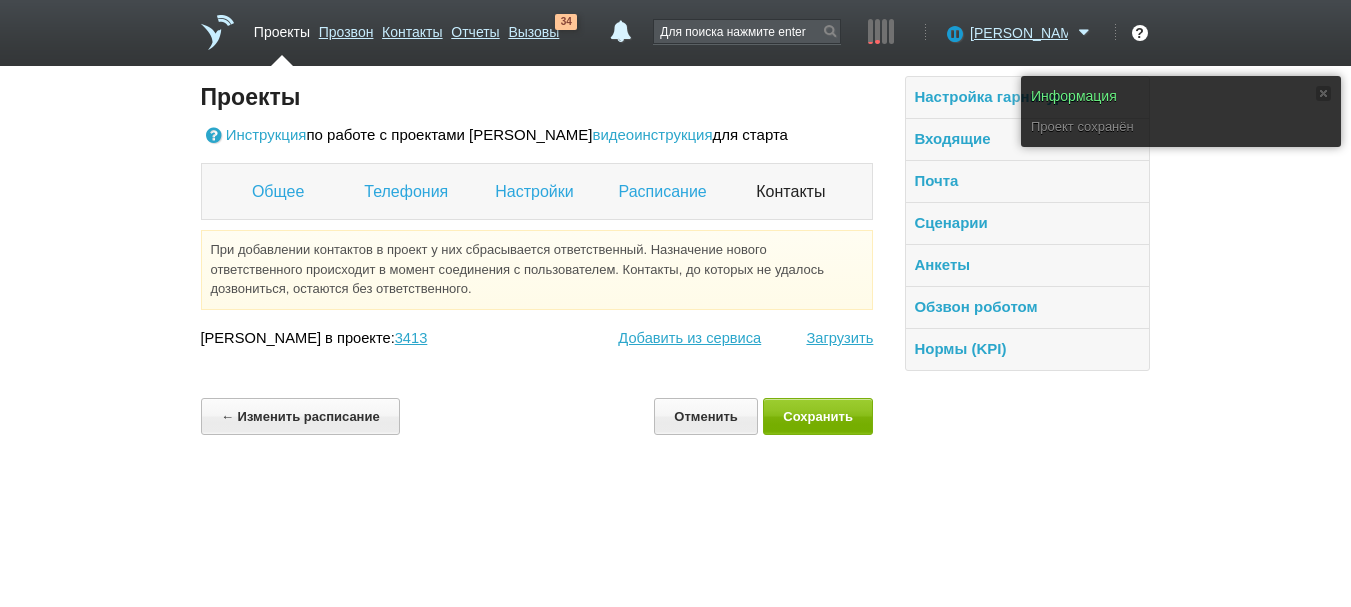 click at bounding box center [217, 32] 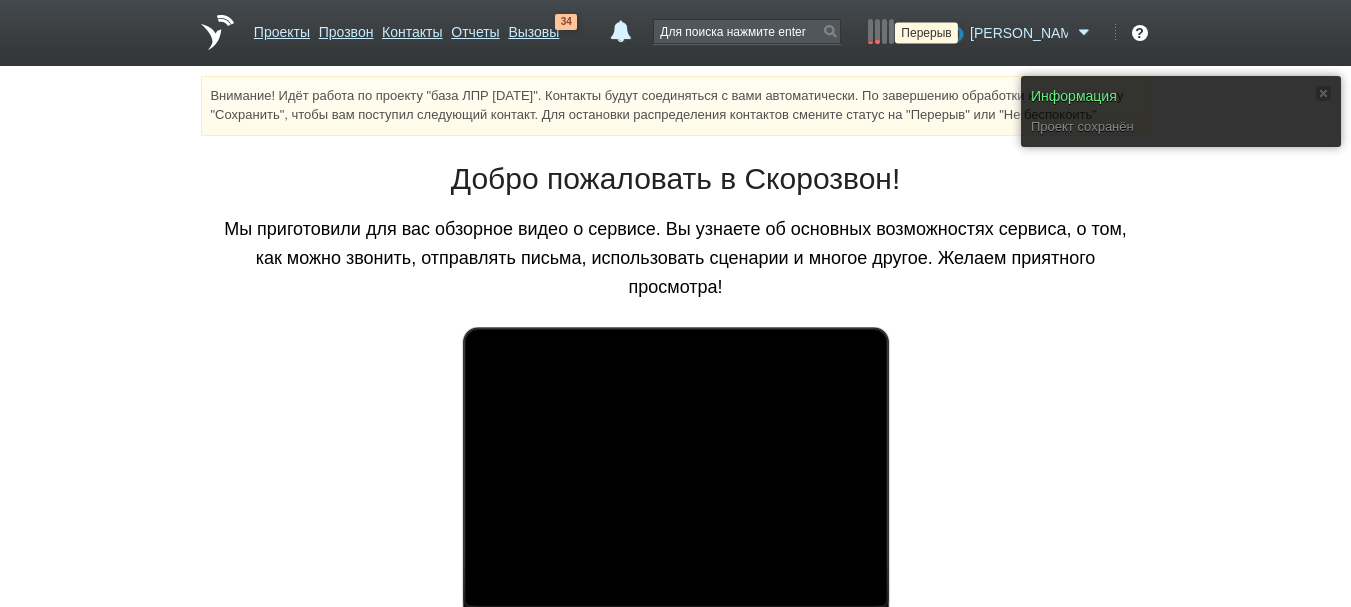 click at bounding box center (952, 33) 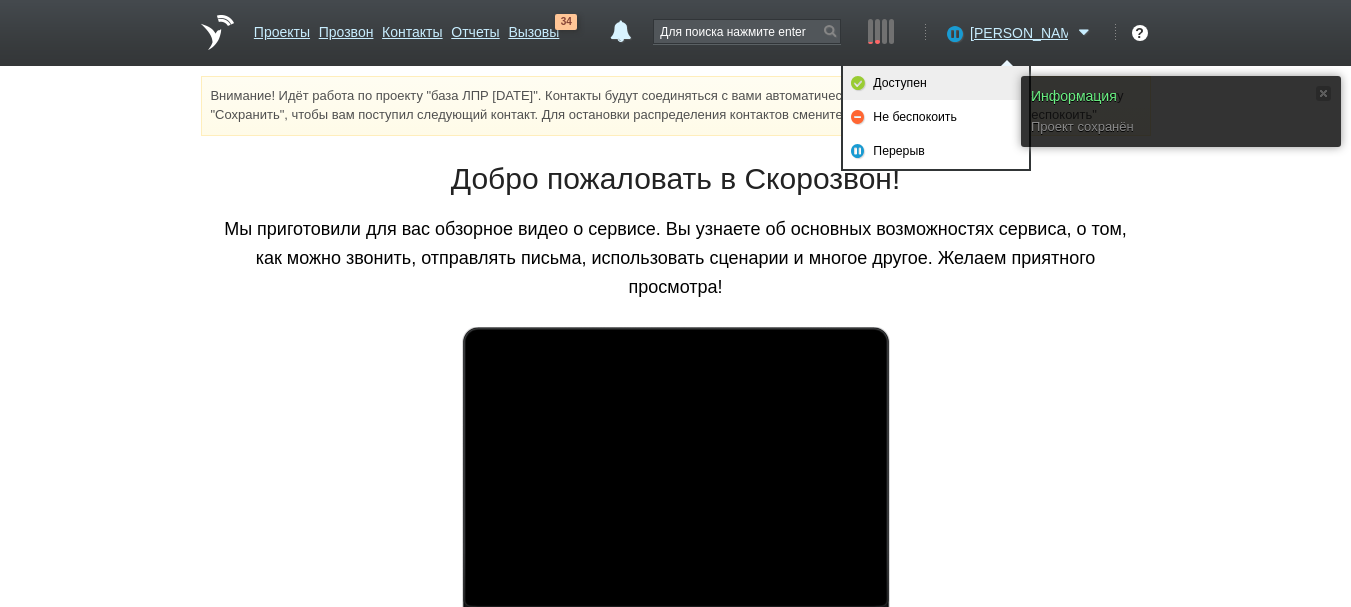 click on "Доступен" at bounding box center (936, 83) 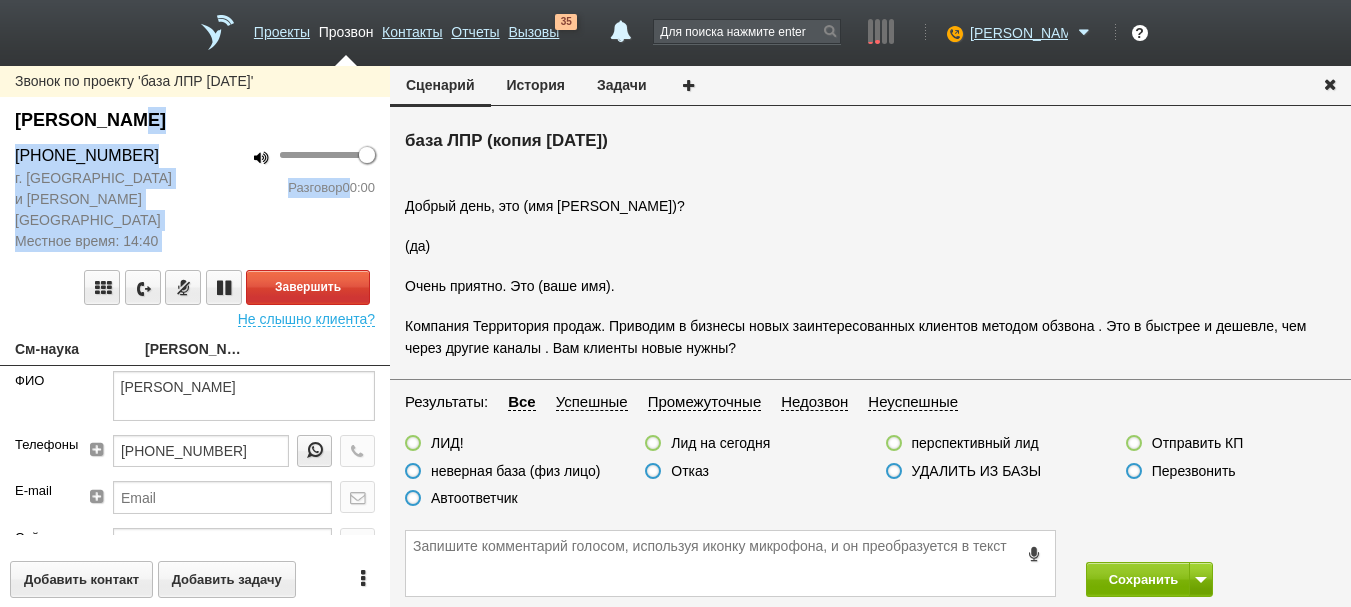 drag, startPoint x: 133, startPoint y: 128, endPoint x: 690, endPoint y: 186, distance: 560.0116 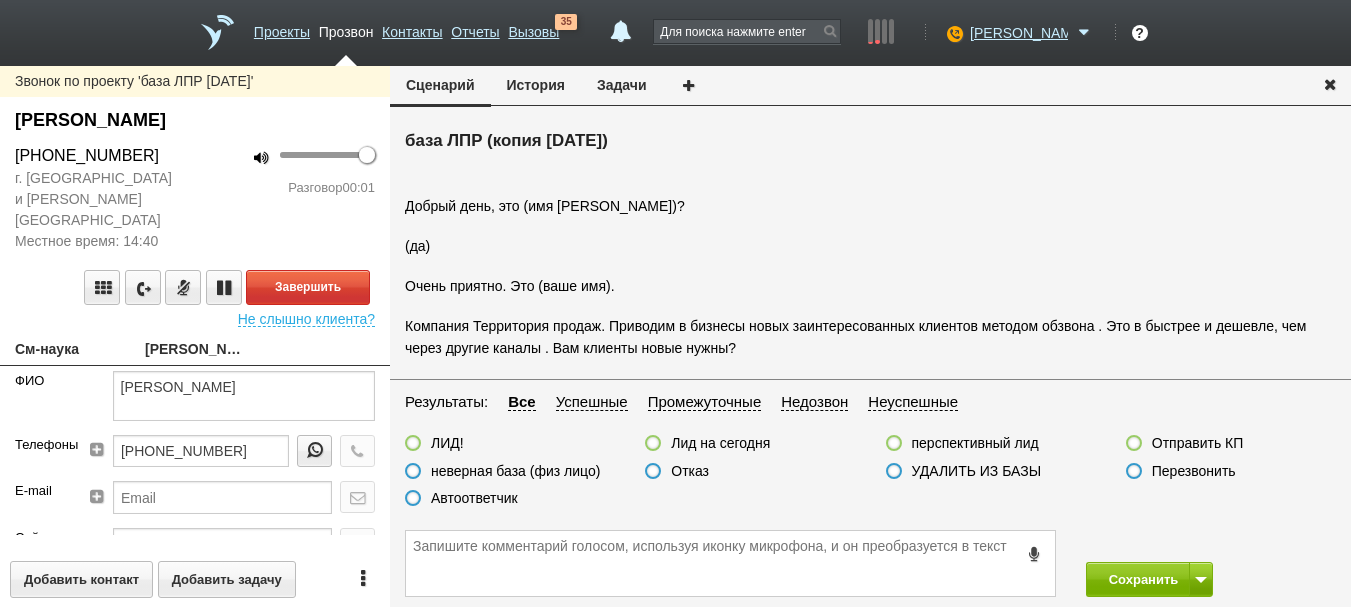 click on "Добрый день, это (имя [PERSON_NAME])?" at bounding box center (870, 206) 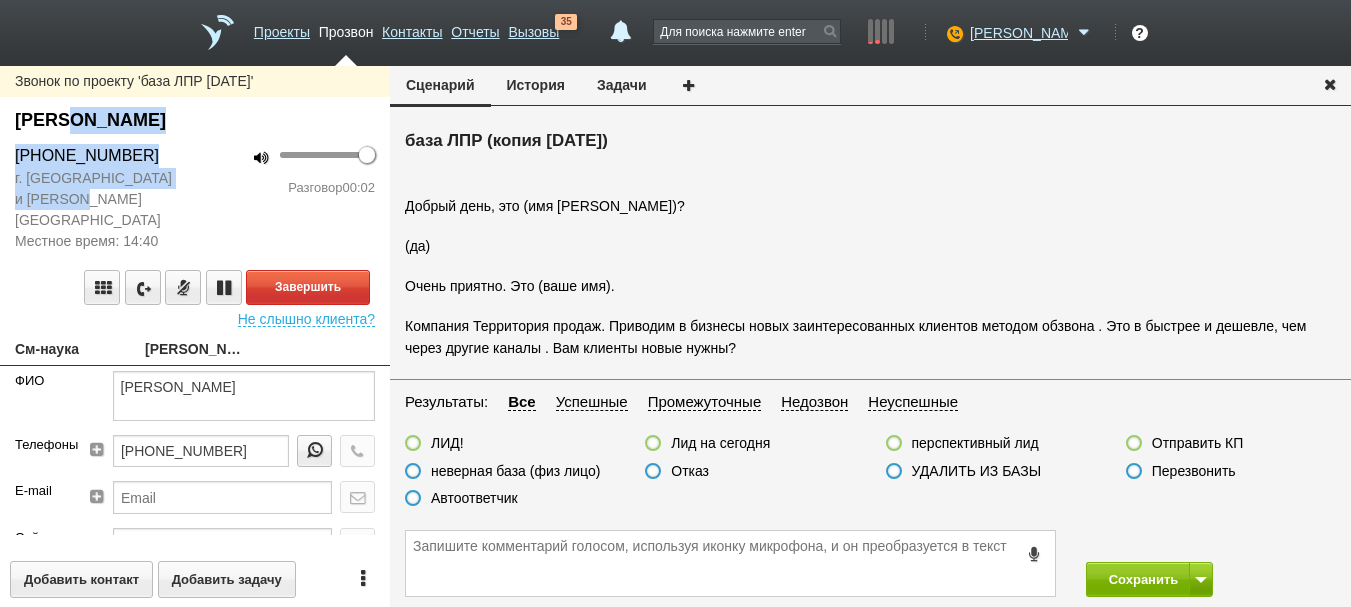 drag, startPoint x: 145, startPoint y: 204, endPoint x: 54, endPoint y: 93, distance: 143.53397 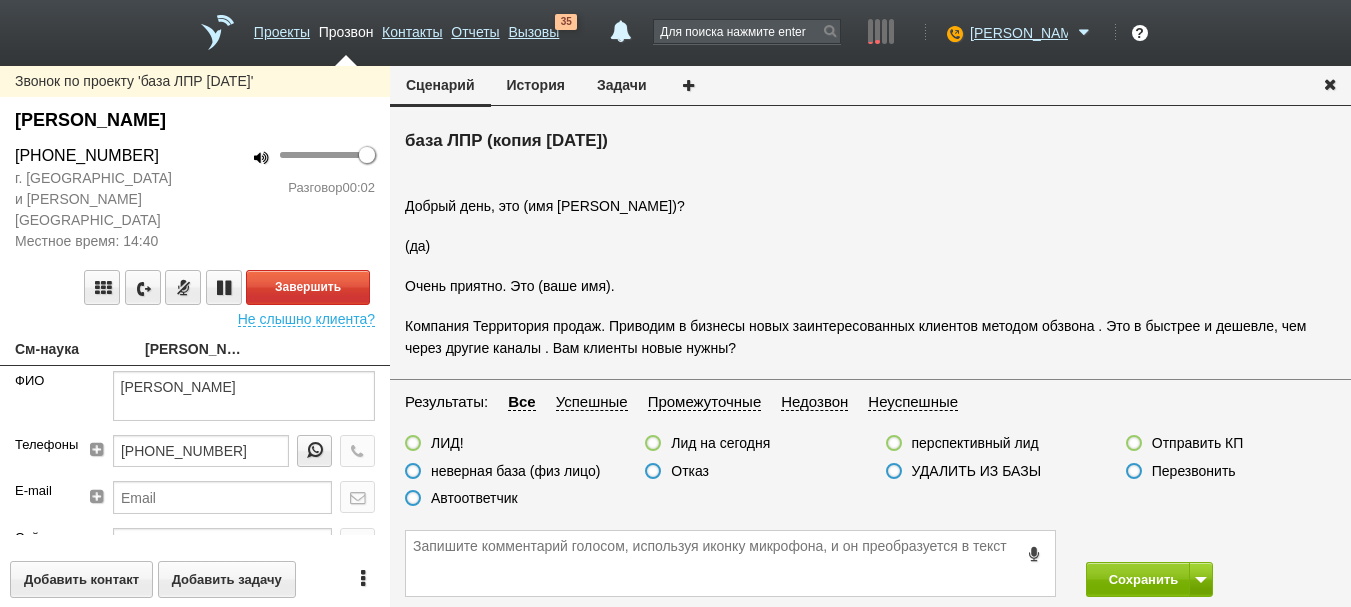 click on "Добрый день, это (имя [PERSON_NAME])?" at bounding box center [870, 206] 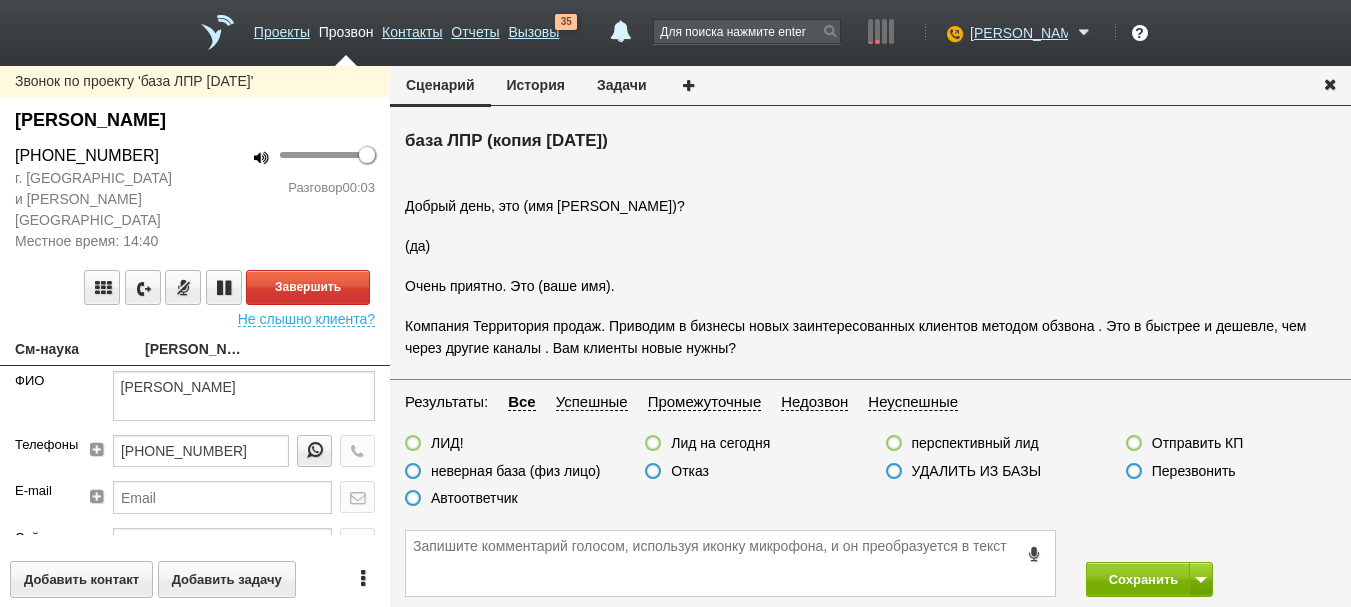 click on "См-наука" at bounding box center (65, 351) 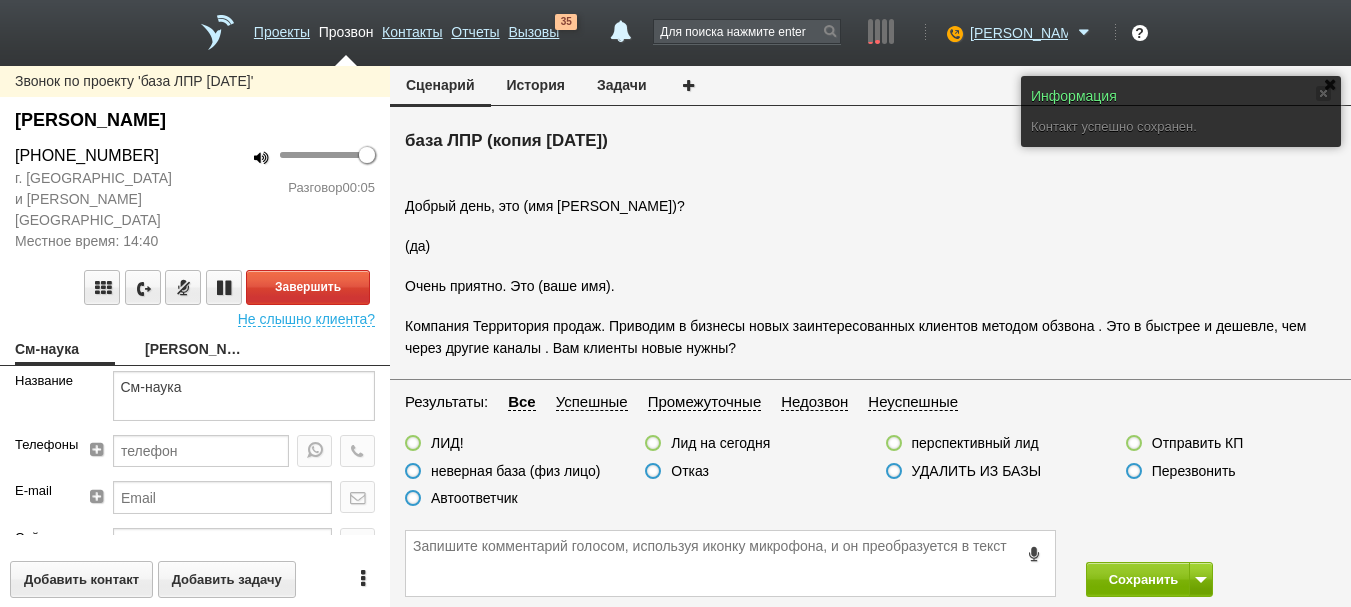 click on "[PERSON_NAME]" at bounding box center (195, 351) 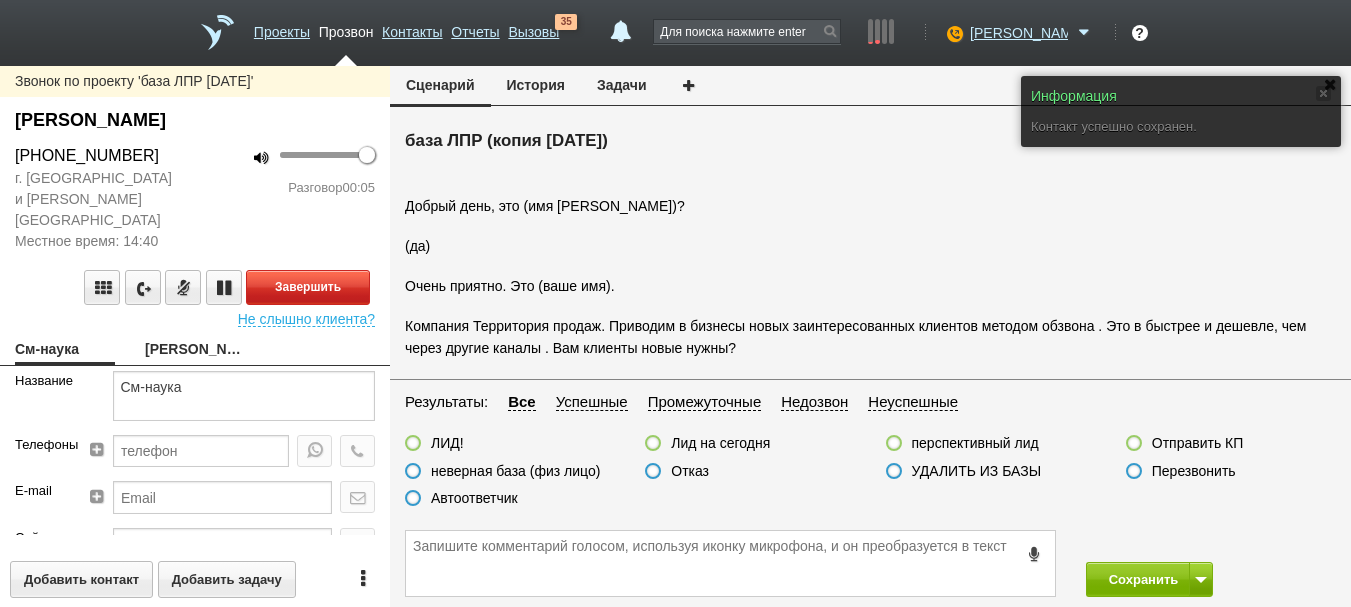 type on "[PERSON_NAME]" 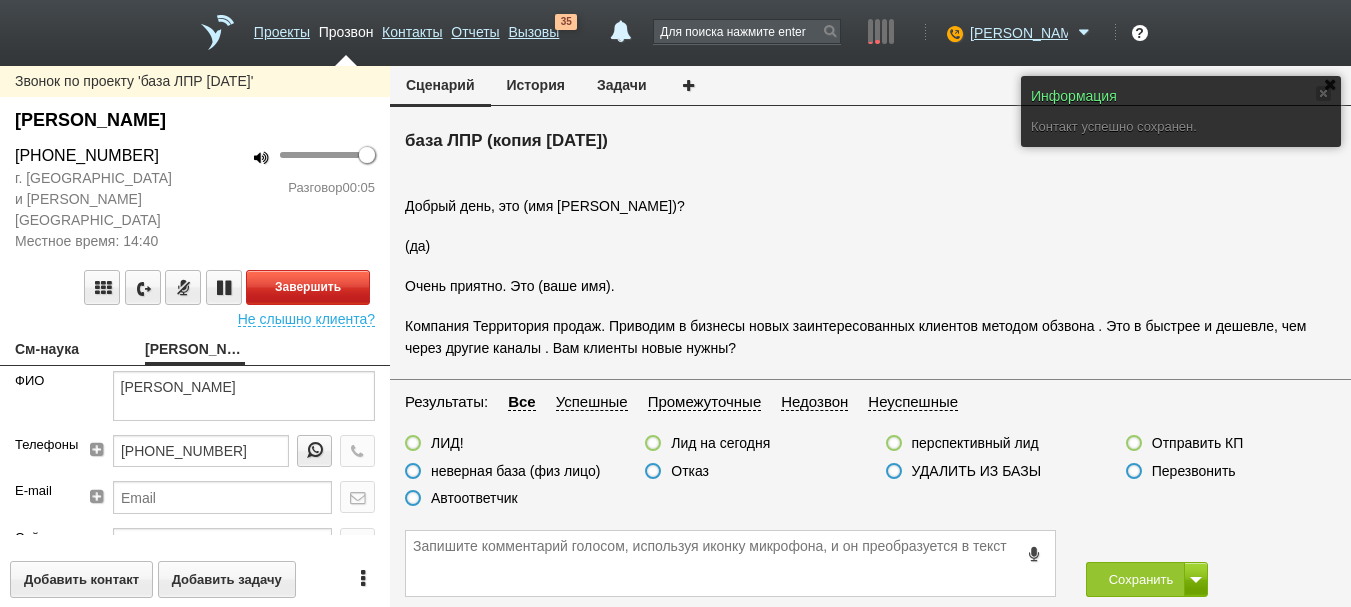 click on "Завершить Не слышно клиента?" at bounding box center [195, 289] 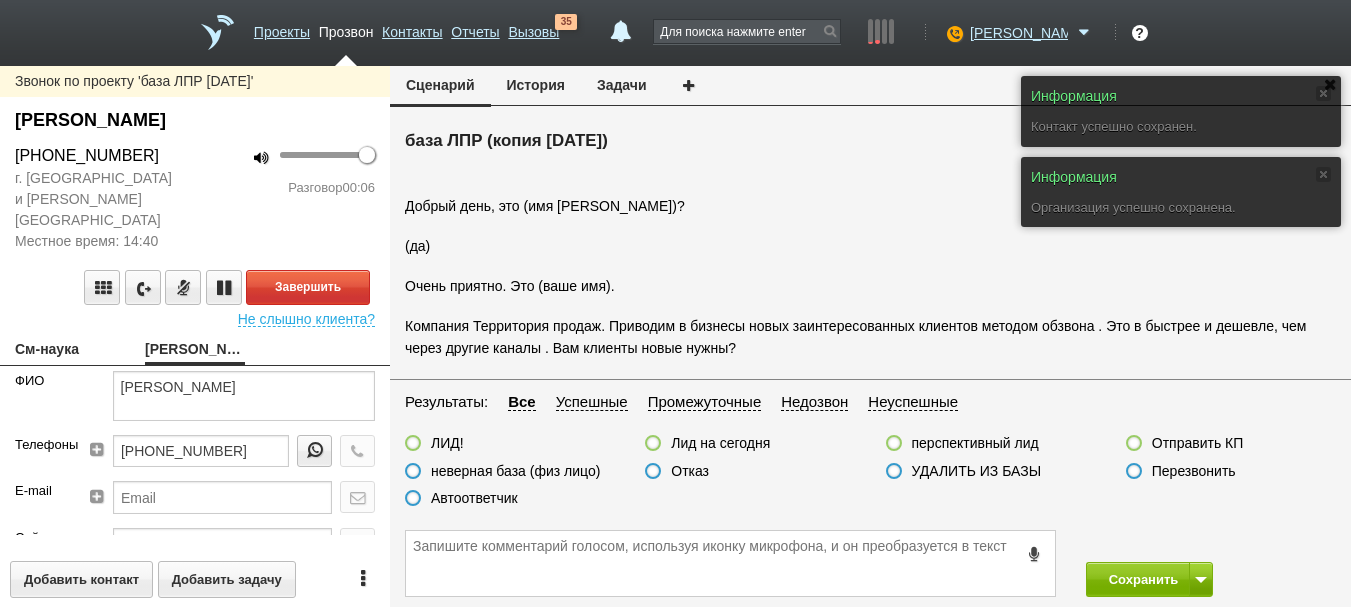 click on "Завершить Не слышно клиента?" at bounding box center [195, 289] 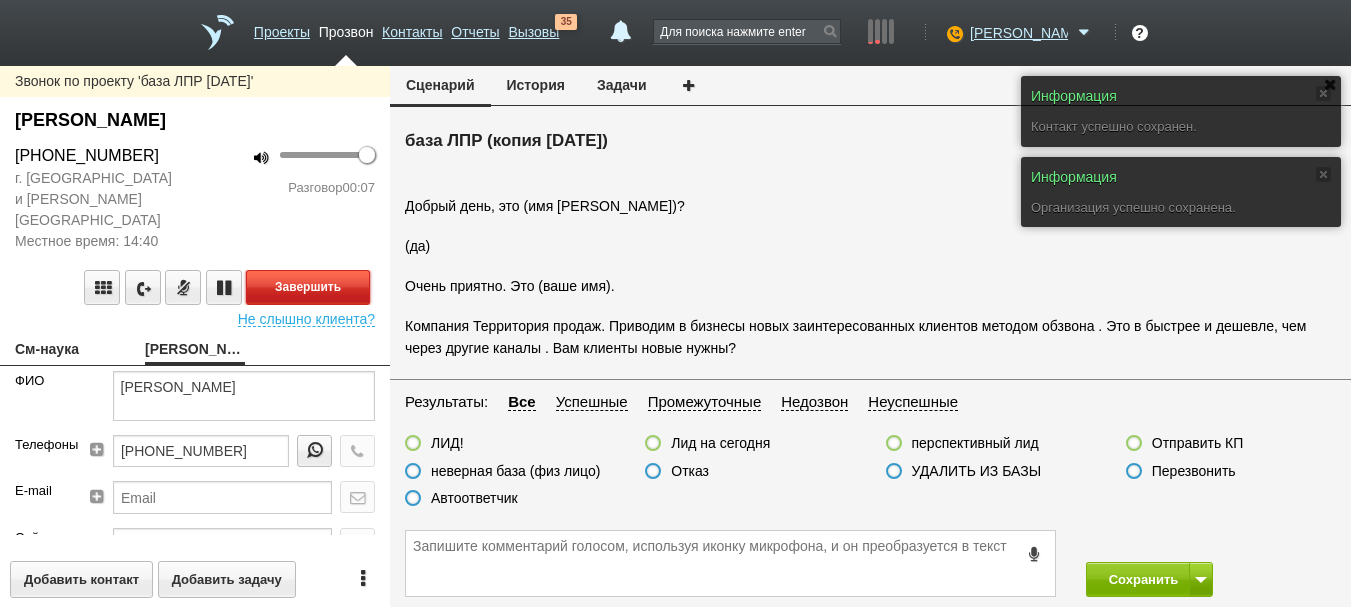 click on "Завершить" at bounding box center [308, 287] 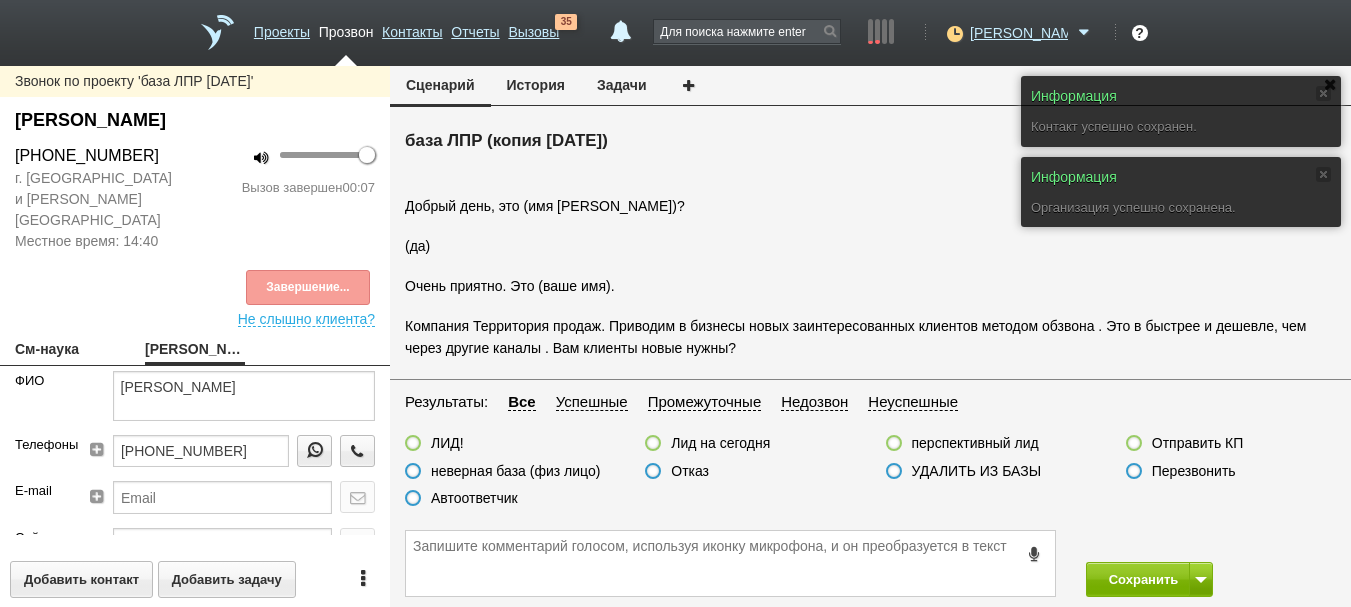 click at bounding box center (413, 498) 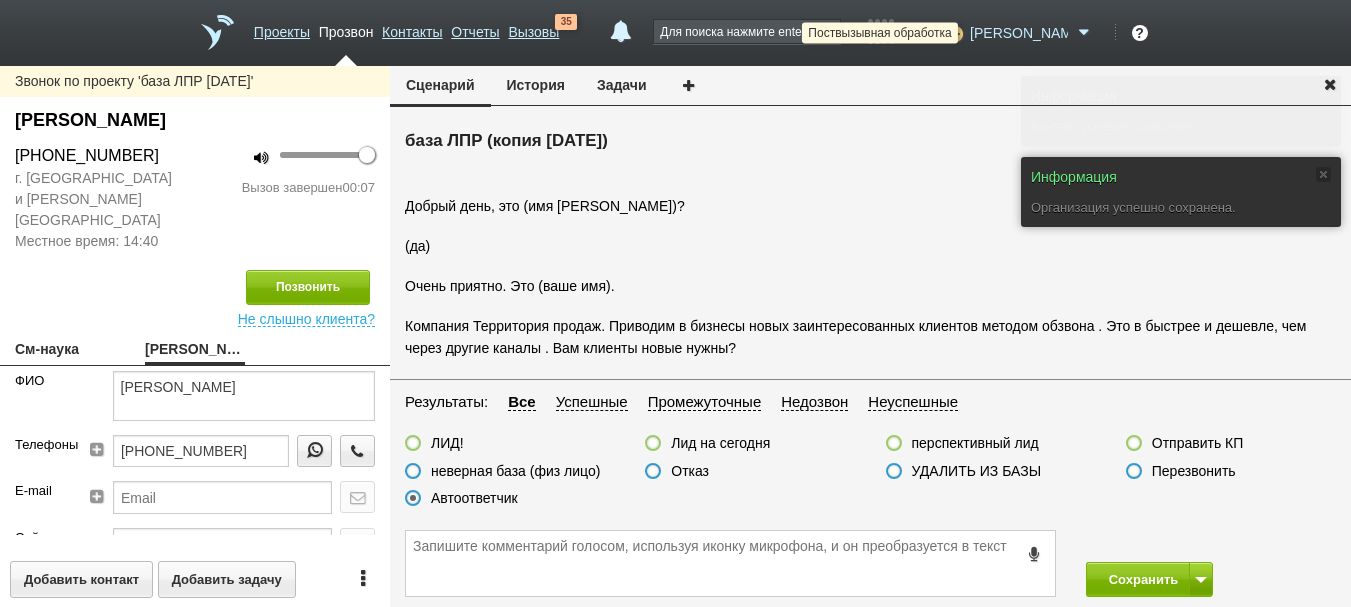 click at bounding box center [952, 33] 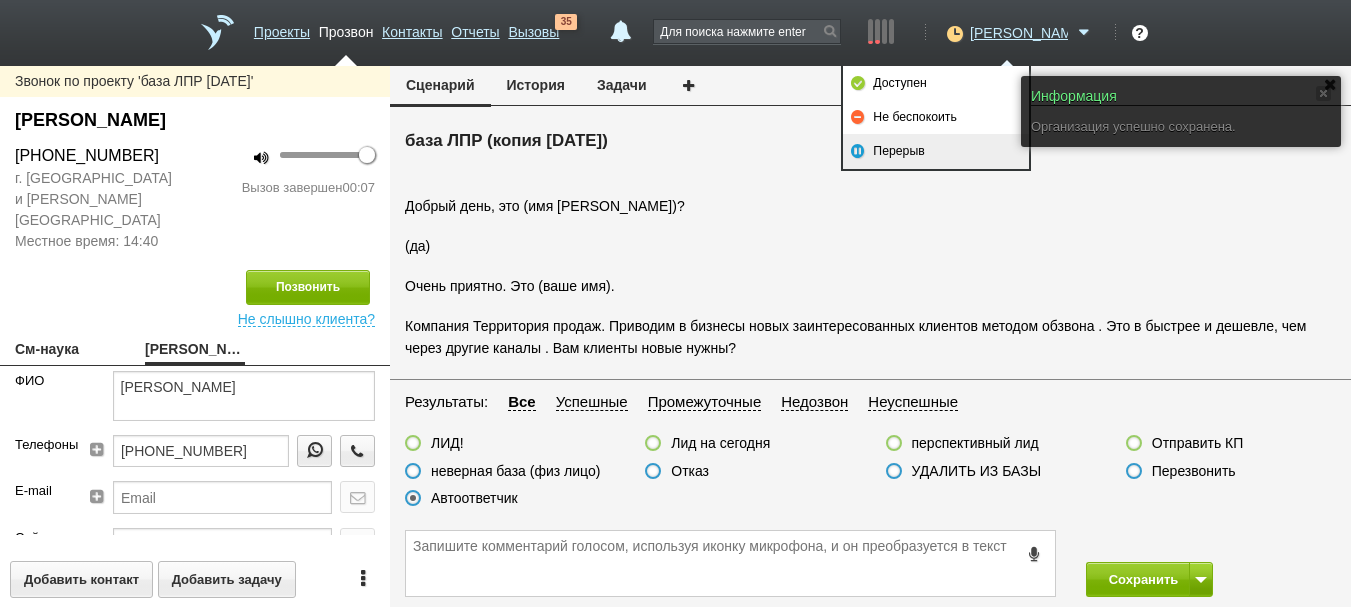 click on "Перерыв" at bounding box center (936, 151) 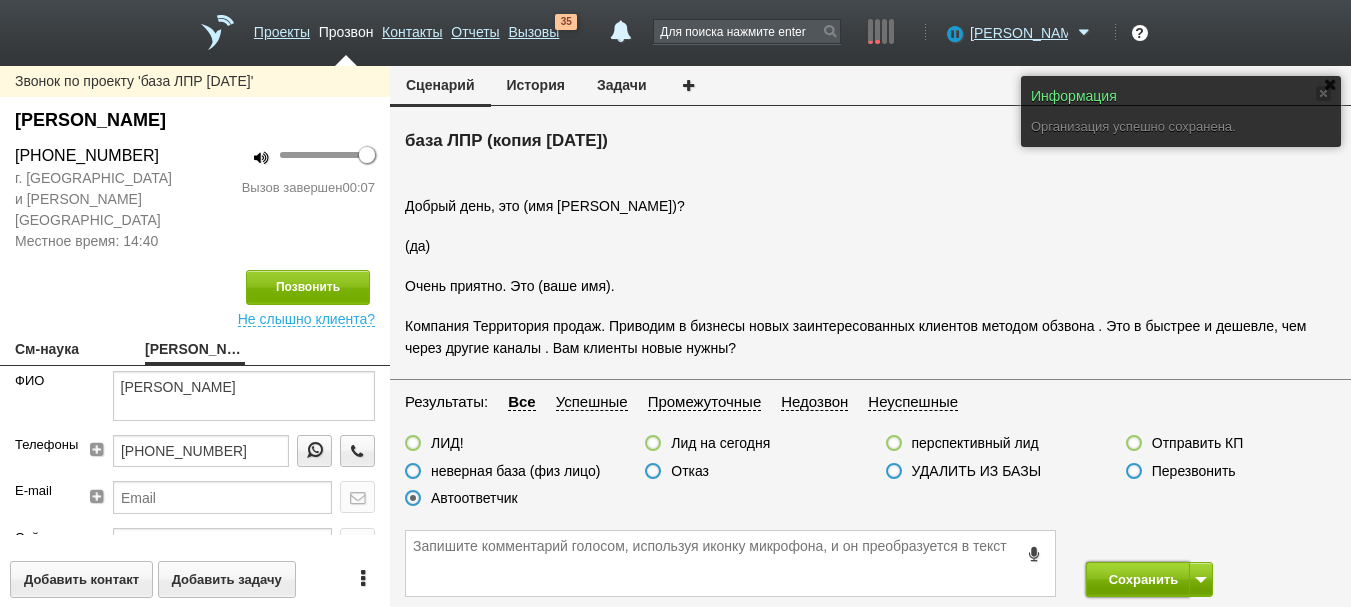 click on "Сохранить" at bounding box center [1138, 579] 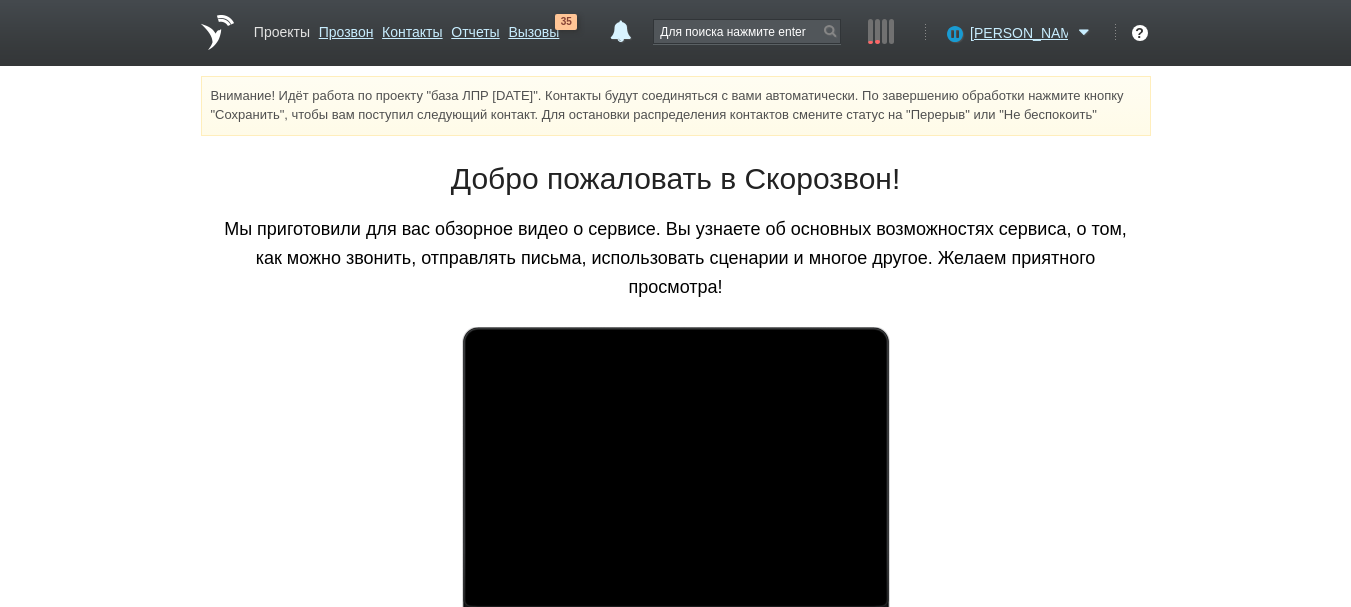 click on "Проекты" at bounding box center (282, 28) 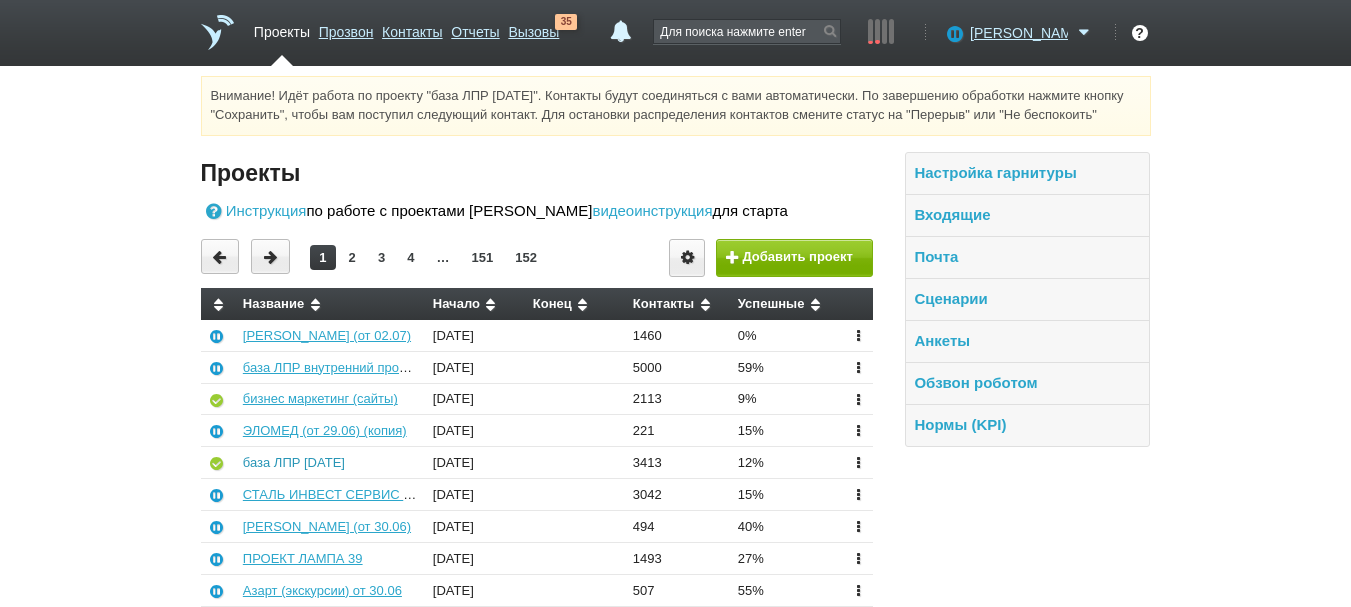 click on "база ЛПР  [DATE]" at bounding box center (294, 462) 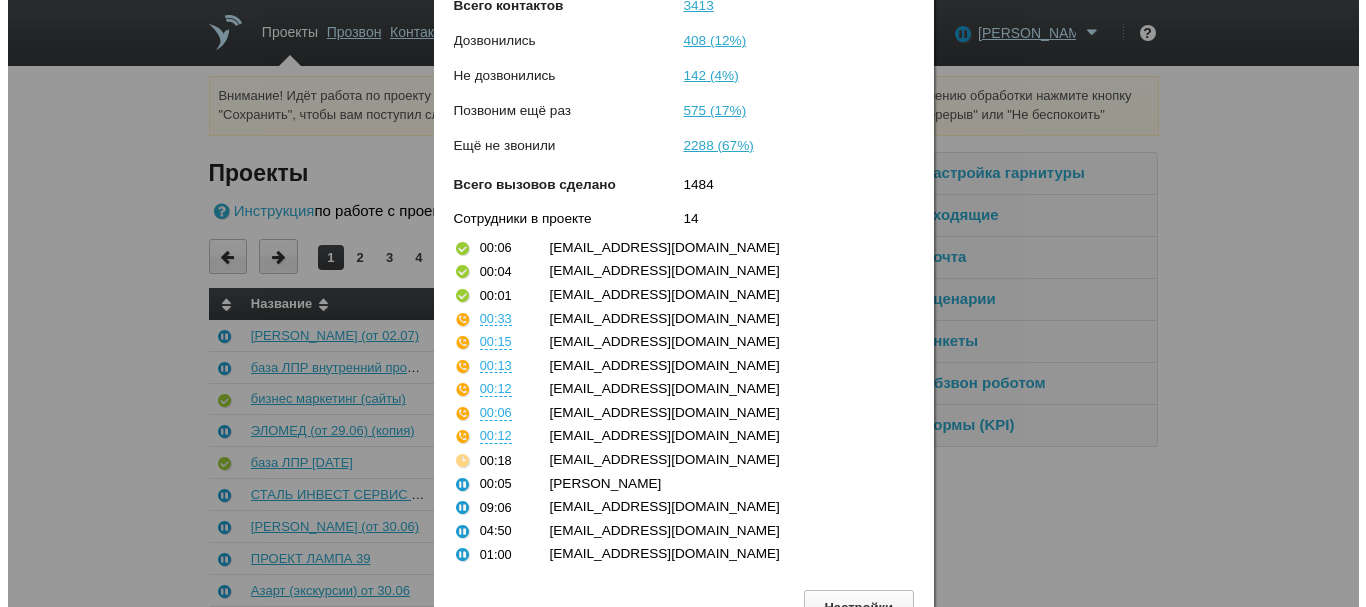 scroll, scrollTop: 175, scrollLeft: 0, axis: vertical 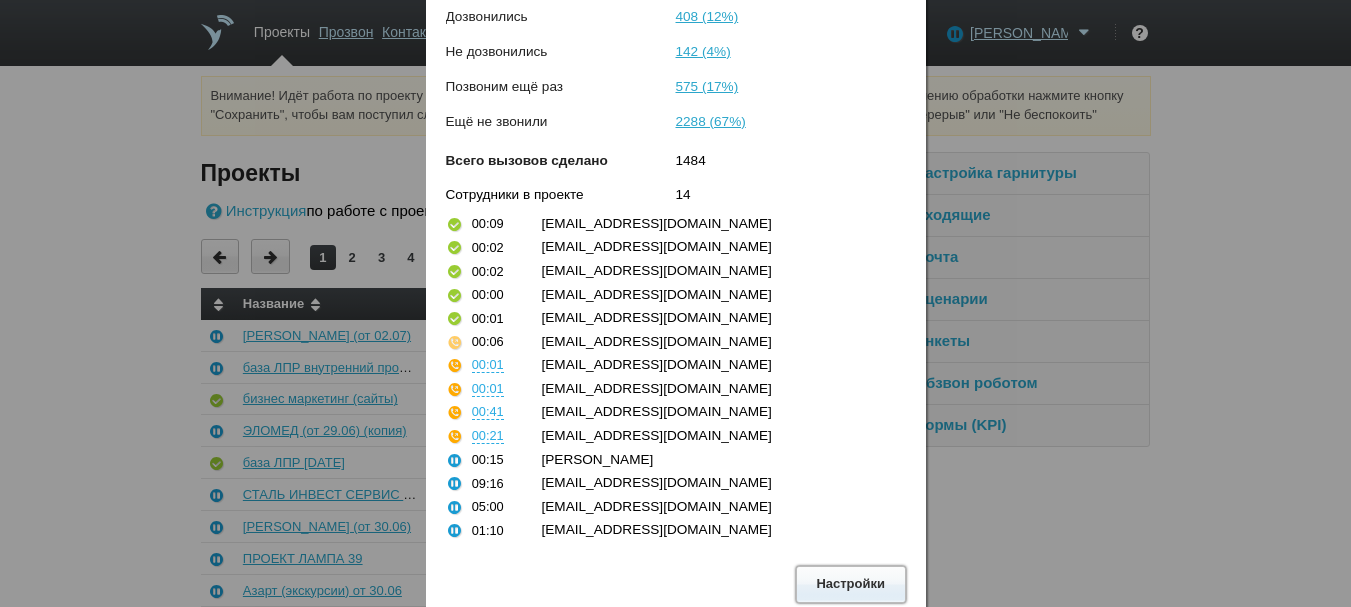 click on "Настройки" at bounding box center [851, 584] 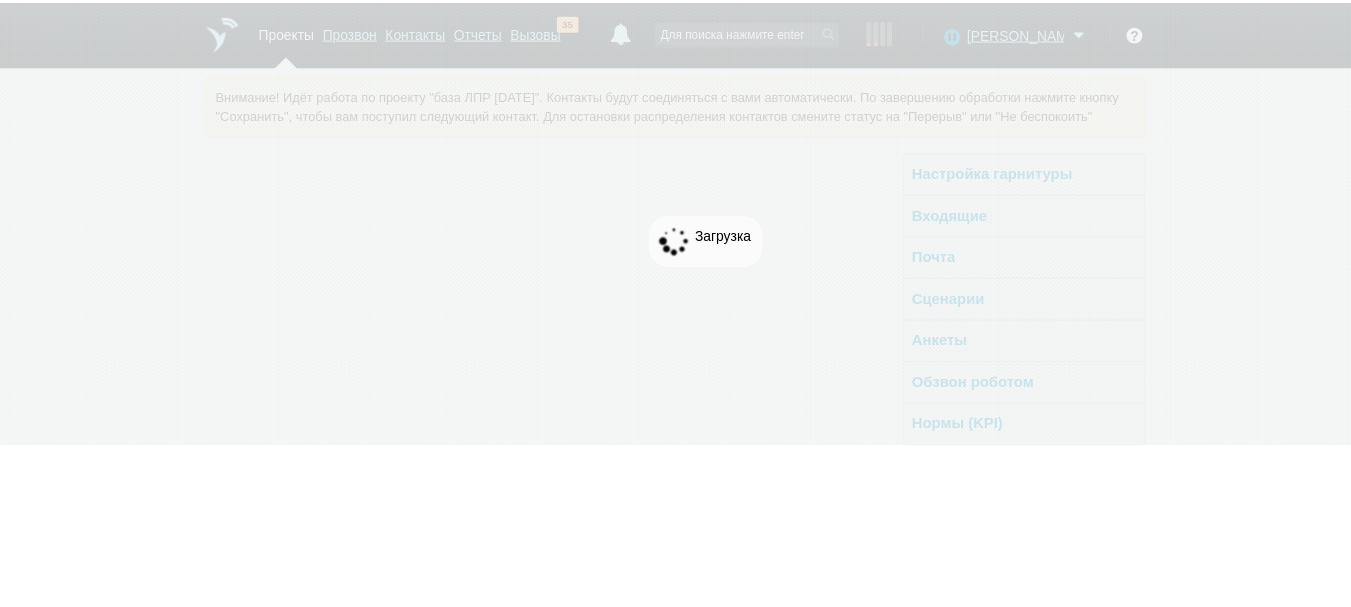 scroll, scrollTop: 0, scrollLeft: 0, axis: both 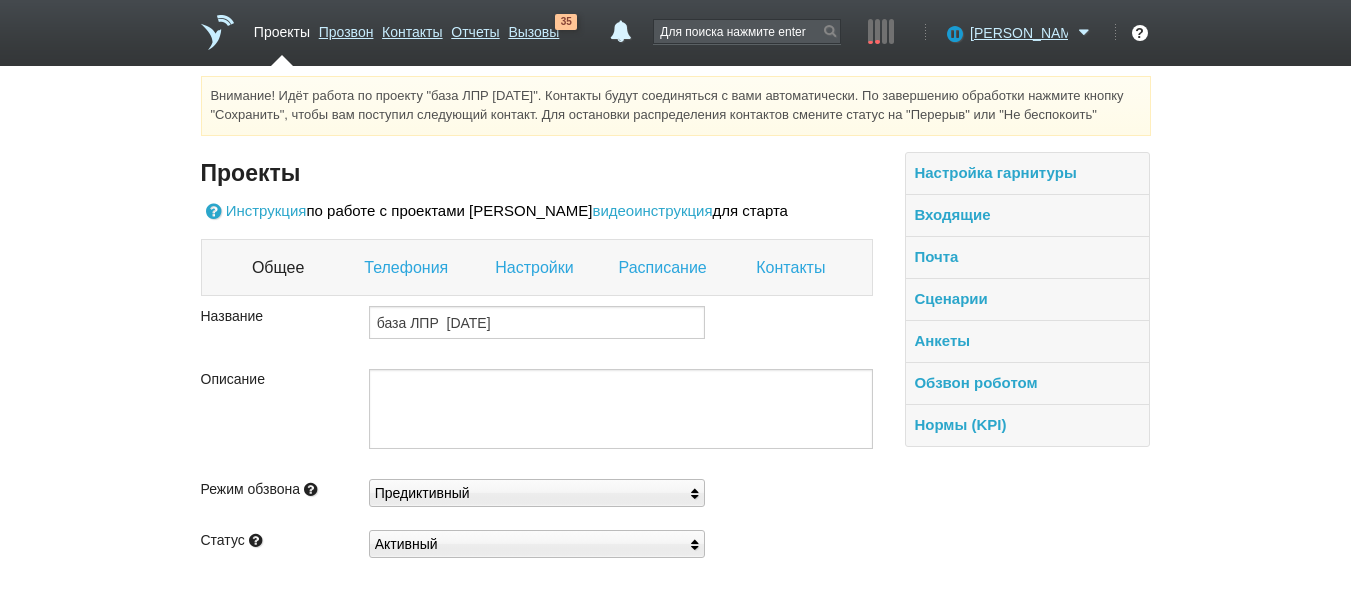 click on "Настройки" at bounding box center [536, 268] 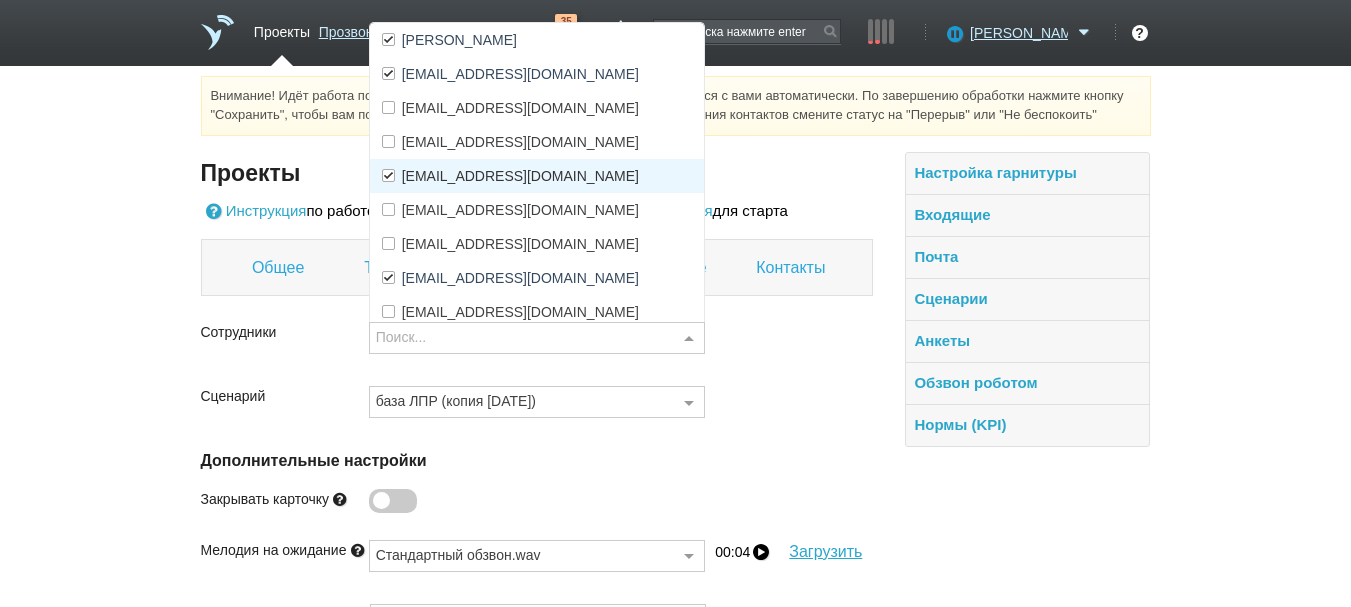 scroll, scrollTop: 100, scrollLeft: 0, axis: vertical 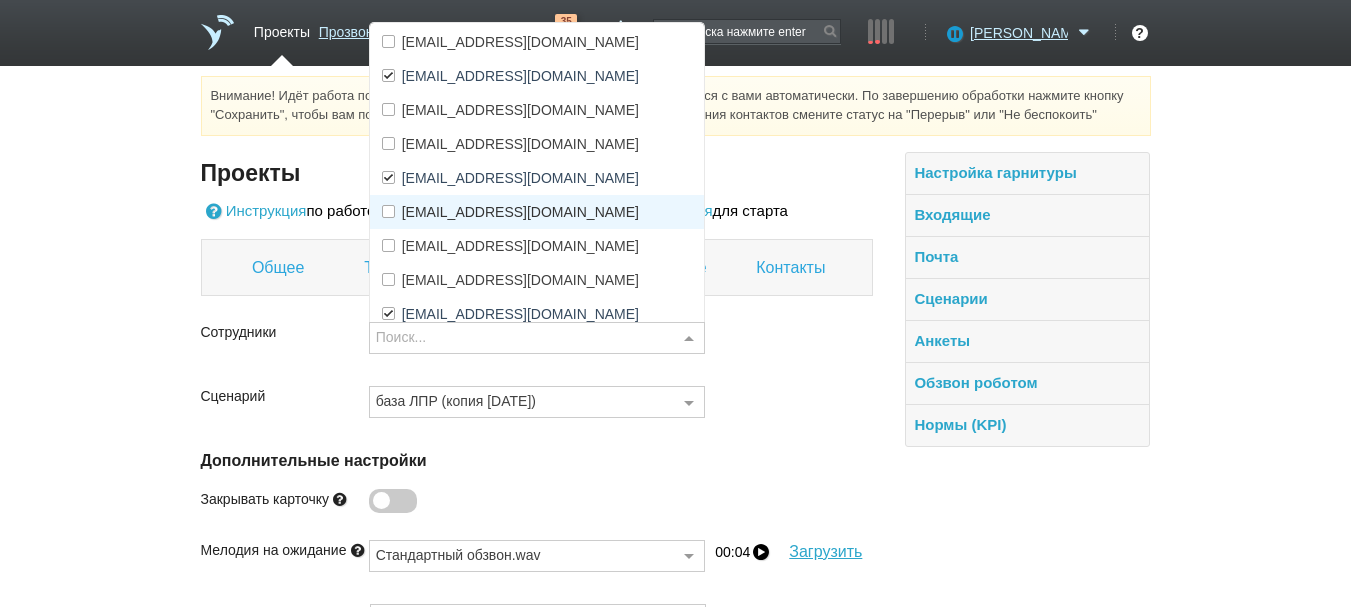 click on "[EMAIL_ADDRESS][DOMAIN_NAME]" at bounding box center [520, 212] 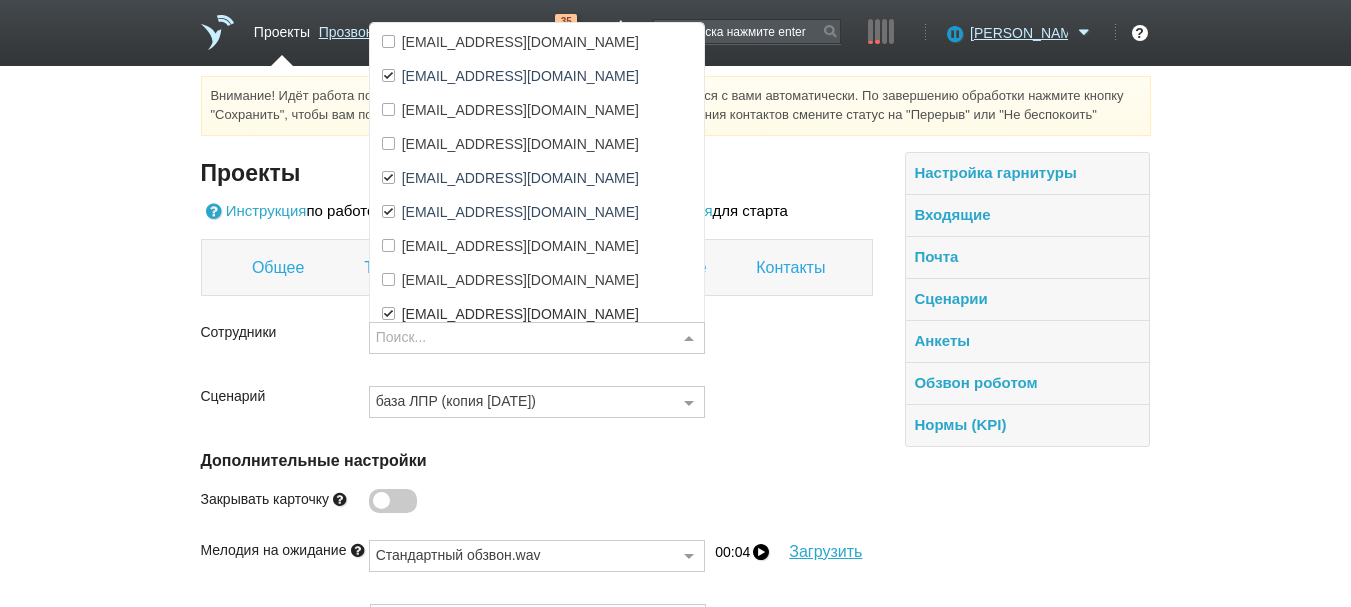 click on "Сценарий база ЛПР (копия [DATE]) Выберите сценарий Стандартный обзвон (лидогенерация) Обзвон роботом Терра Нью ООО Бухгалтерия Маркшейдер Сконжин (Вайлдберриз) Школа Музыки Диджитал Риф Траст Солюшенз [PERSON_NAME] ИмпериПро (SEO) [PERSON_NAME] Диджитал Риф 3 Для левого проекта Statura Биаса Земельный вопрос ИКЦ "ШАР ИТ" Dev-com Типография Аркада SK-Tanos [DOMAIN_NAME]  Стеклянные перегородки Физомед Биаса Прозвон Арфа Реклама Сценарий-говносценарий Студия Шоколада Стократ Презентик Promo Group Автомойки Мета Sugreff Tea 3 D фотостудия Diva Швейное Производство Идея Софт Электрометрия STIK" at bounding box center [537, 410] 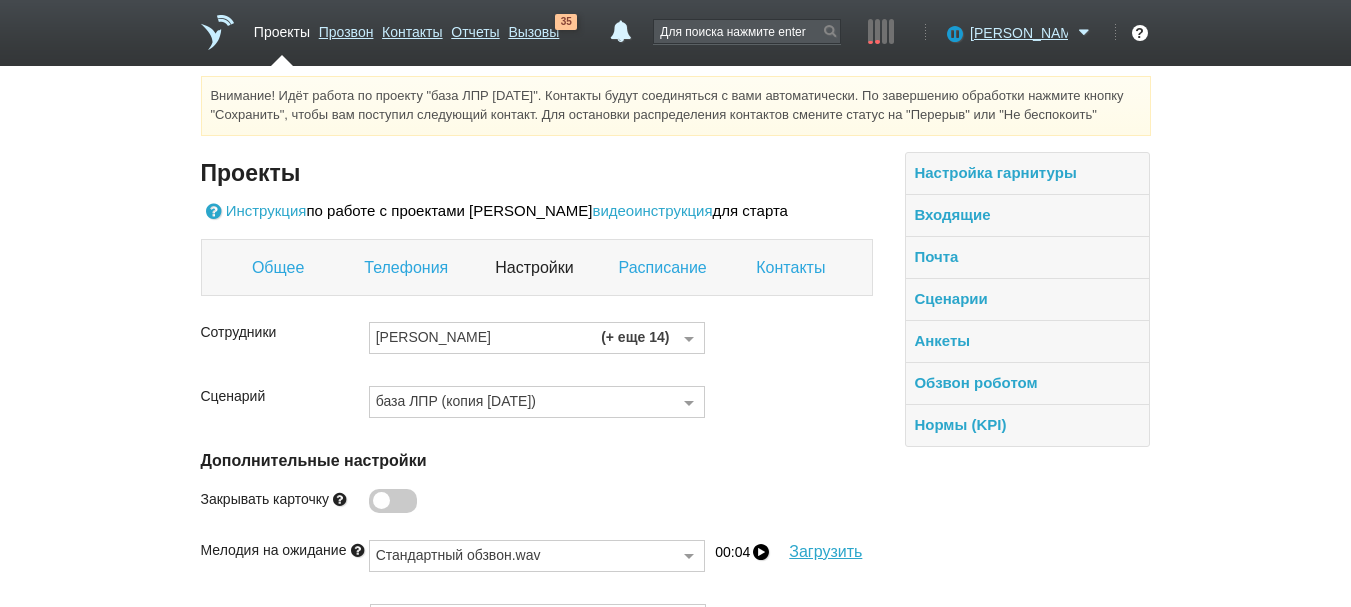 scroll, scrollTop: 99, scrollLeft: 0, axis: vertical 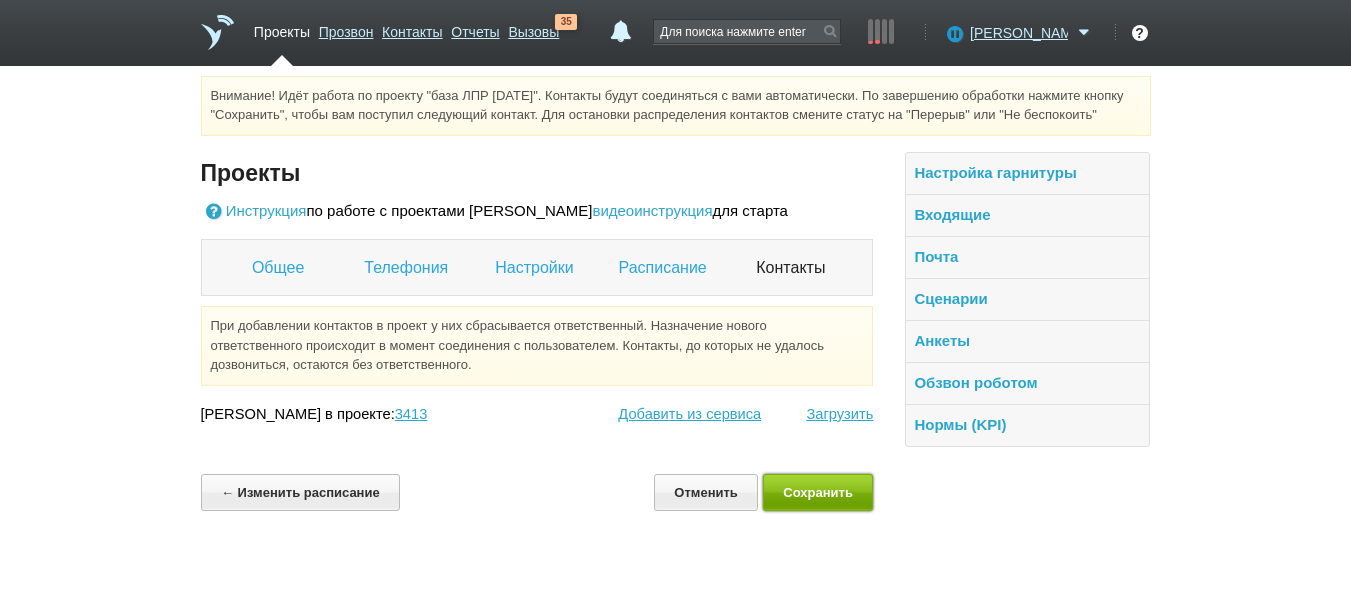 click on "Сохранить" at bounding box center [818, 492] 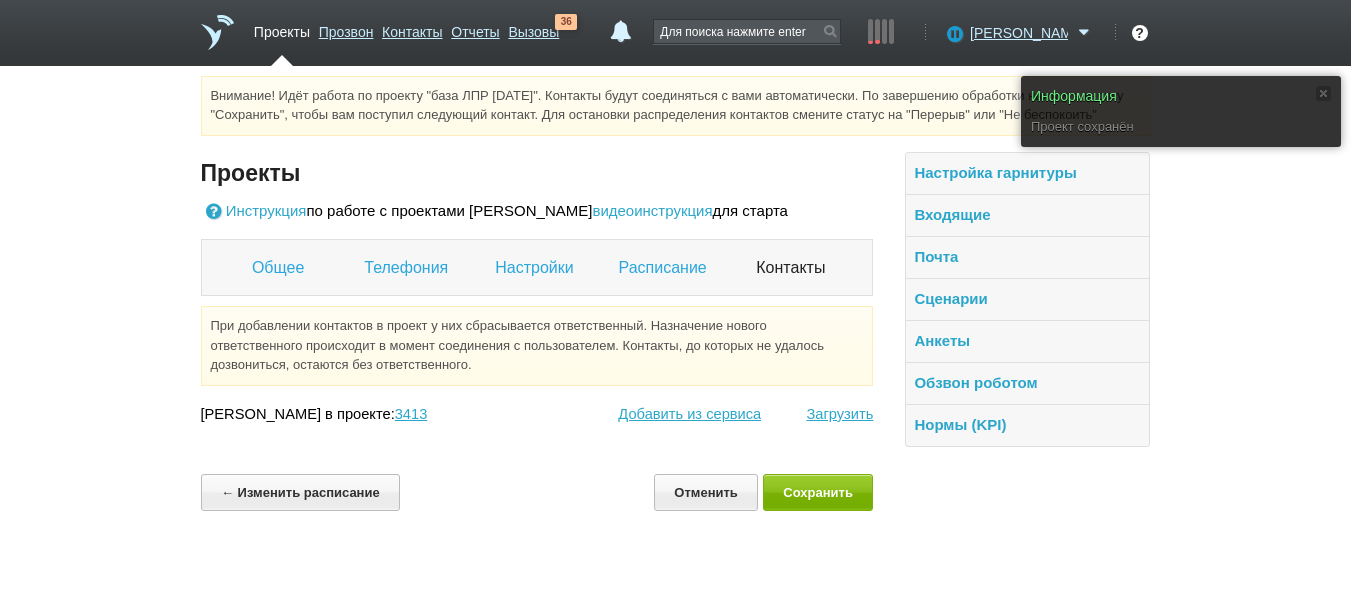 click at bounding box center (217, 32) 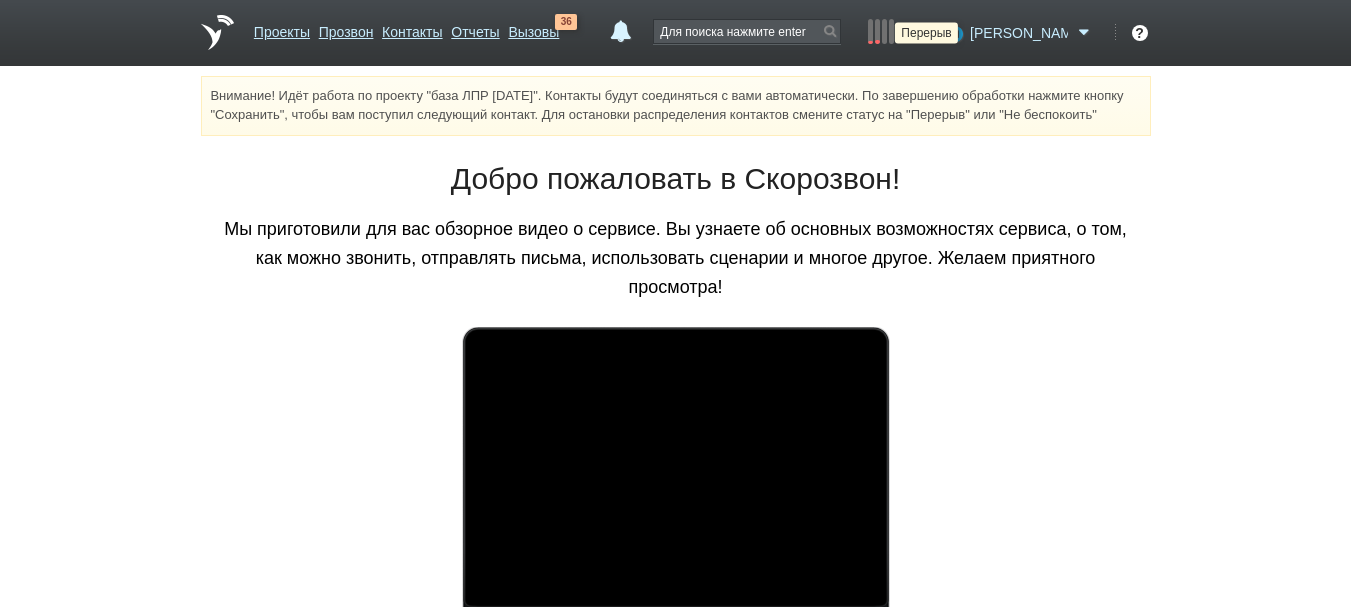 click at bounding box center (952, 33) 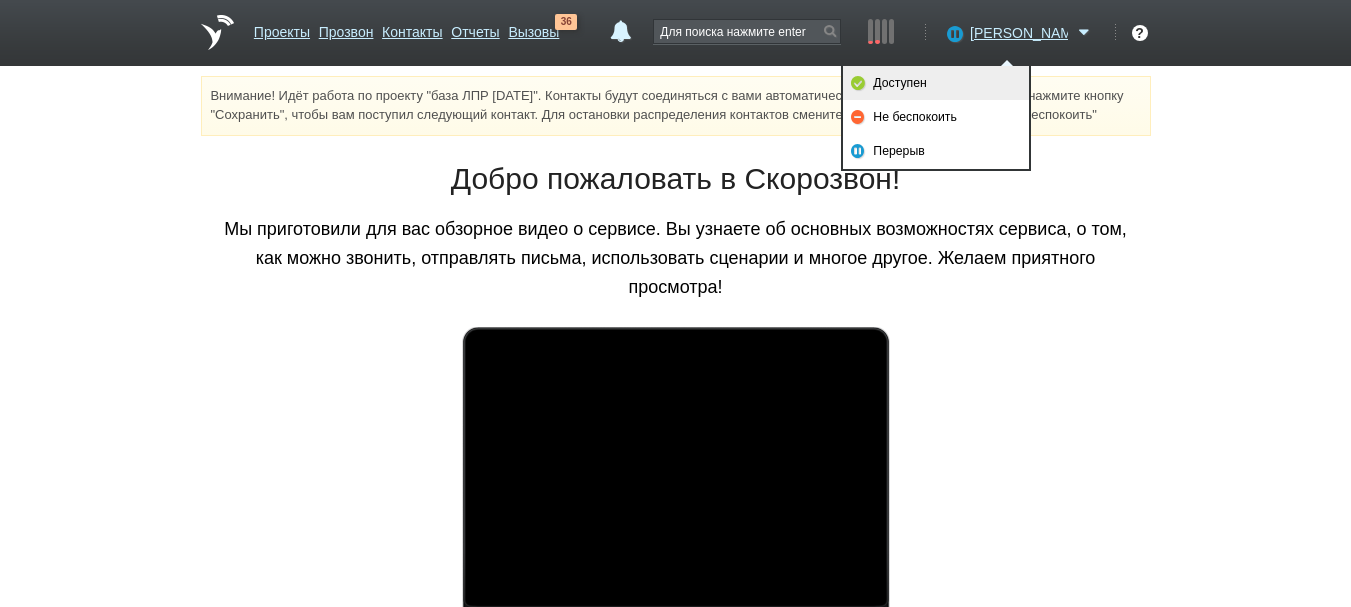 click on "Доступен" at bounding box center [936, 83] 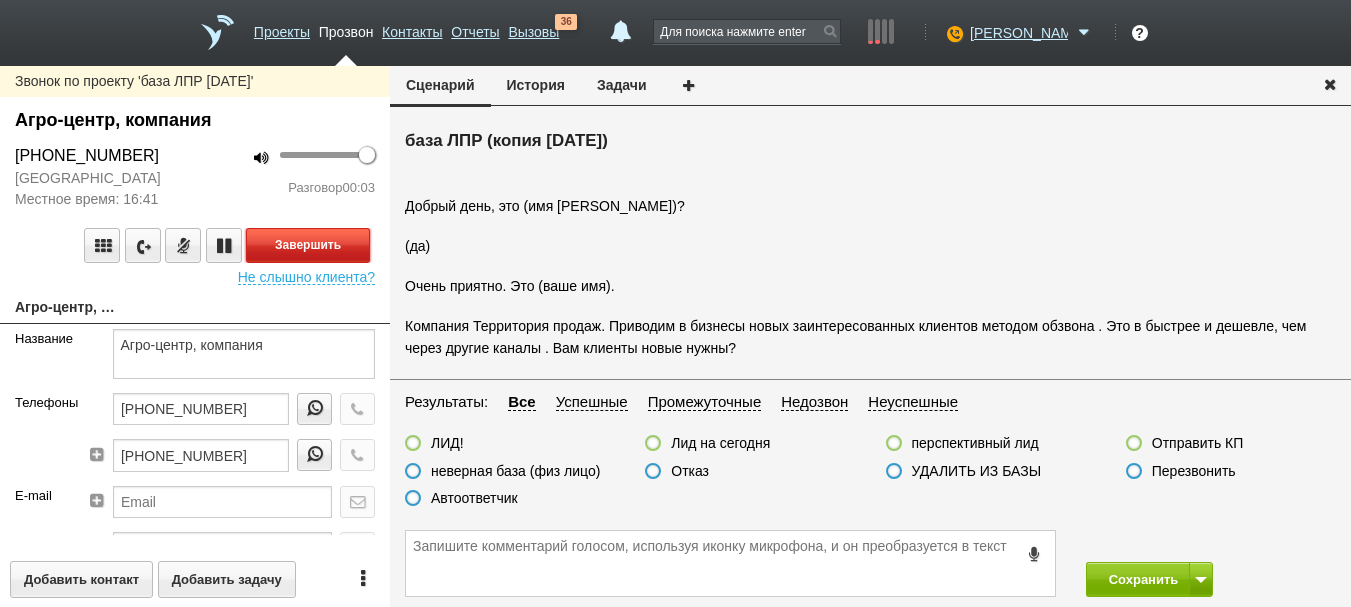 click on "Завершить" at bounding box center (308, 245) 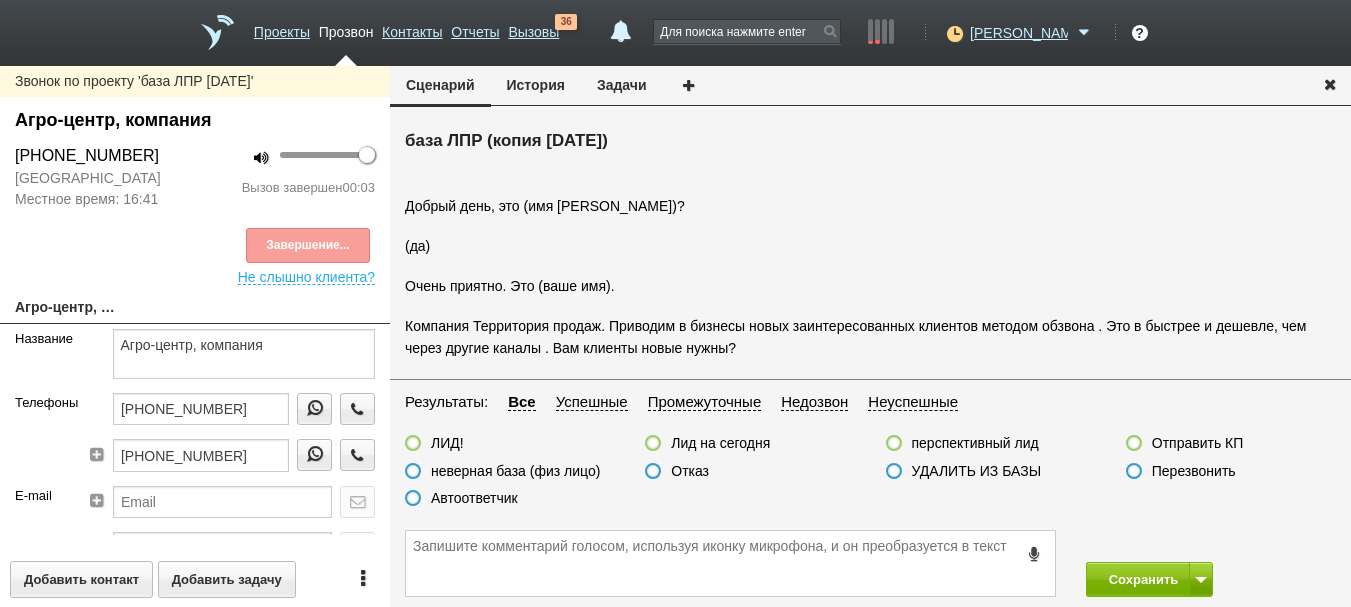 click on "Автоответчик" at bounding box center (474, 498) 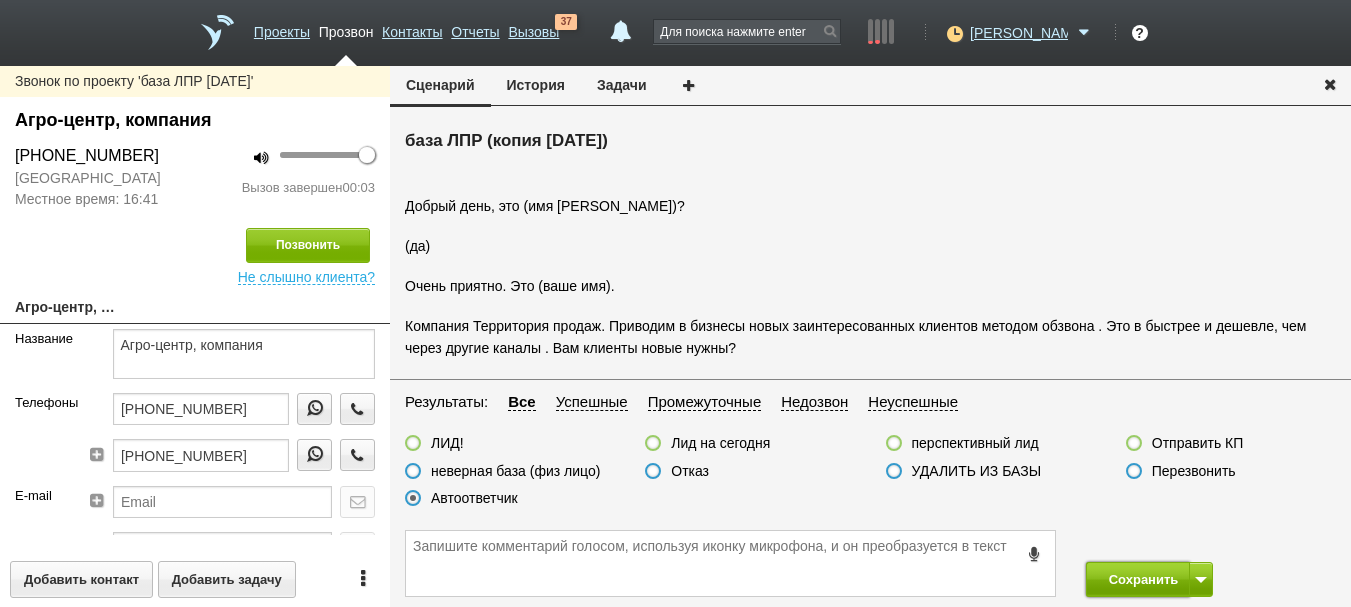 click on "Сохранить" at bounding box center (1138, 579) 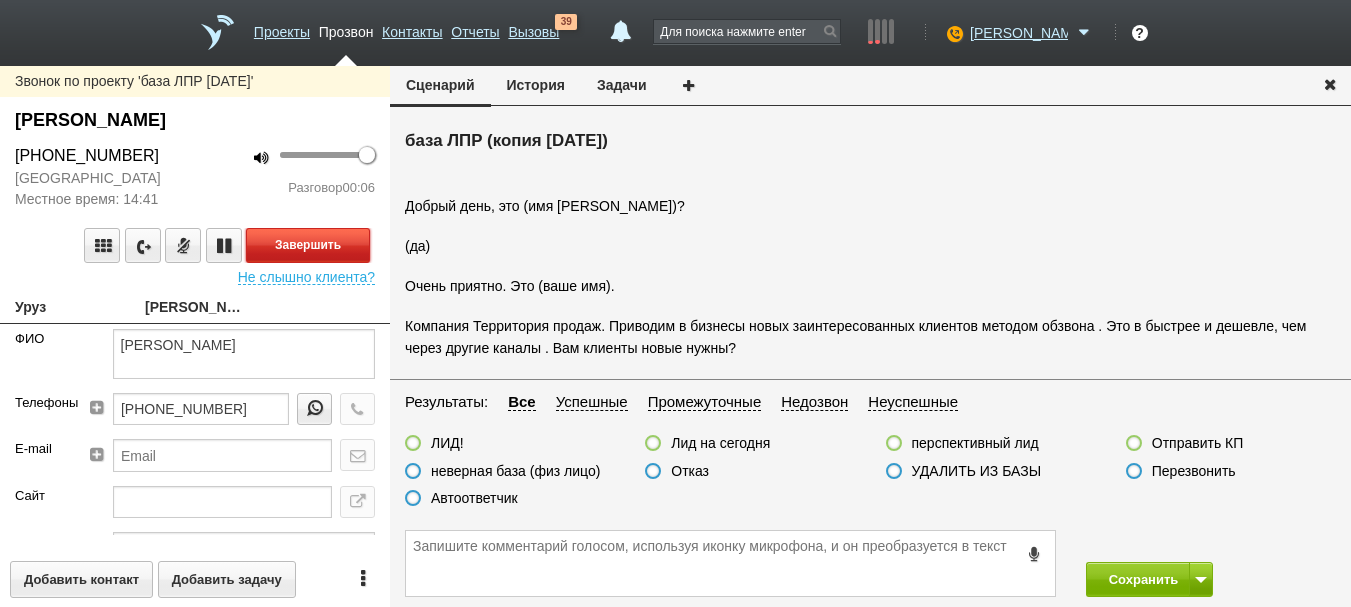 click on "Завершить" at bounding box center [308, 245] 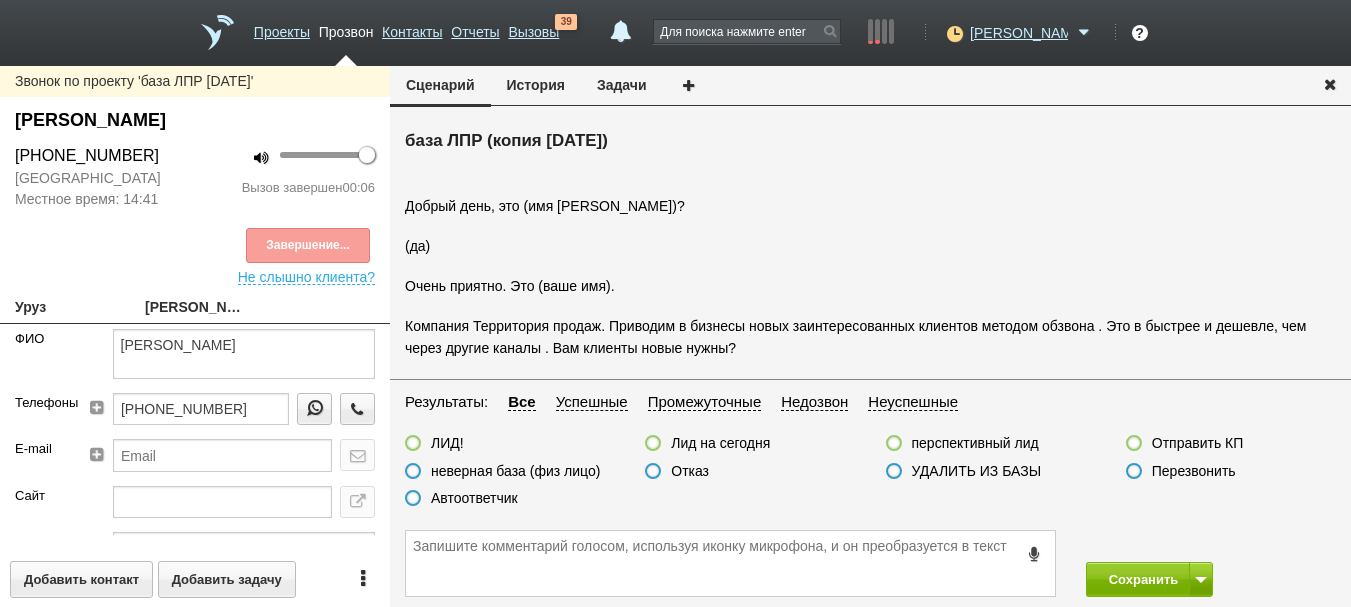 click on "Автоответчик" at bounding box center [474, 498] 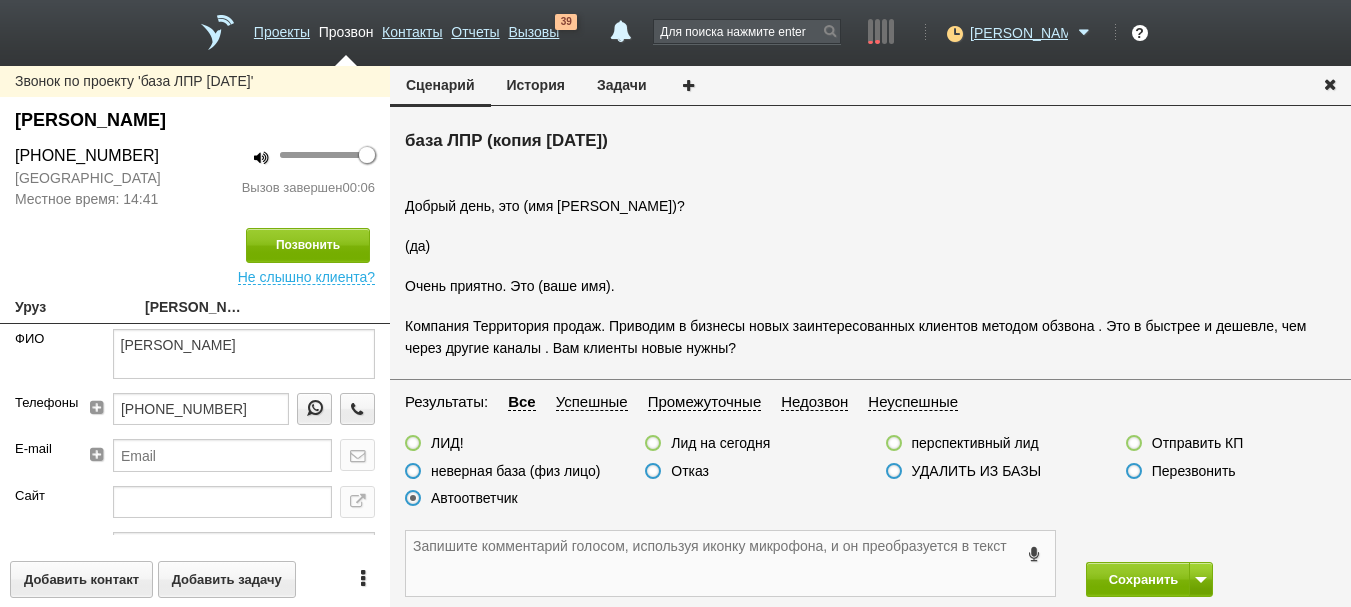 click at bounding box center [730, 563] 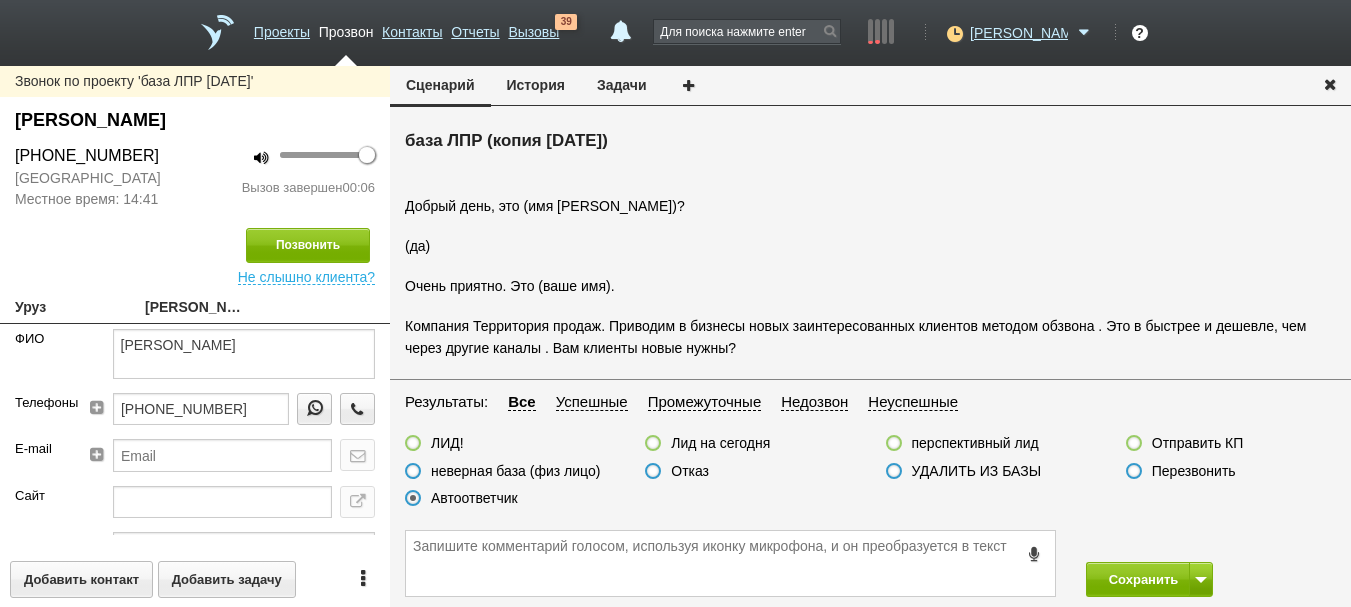 click on "Сохранить" at bounding box center [870, 563] 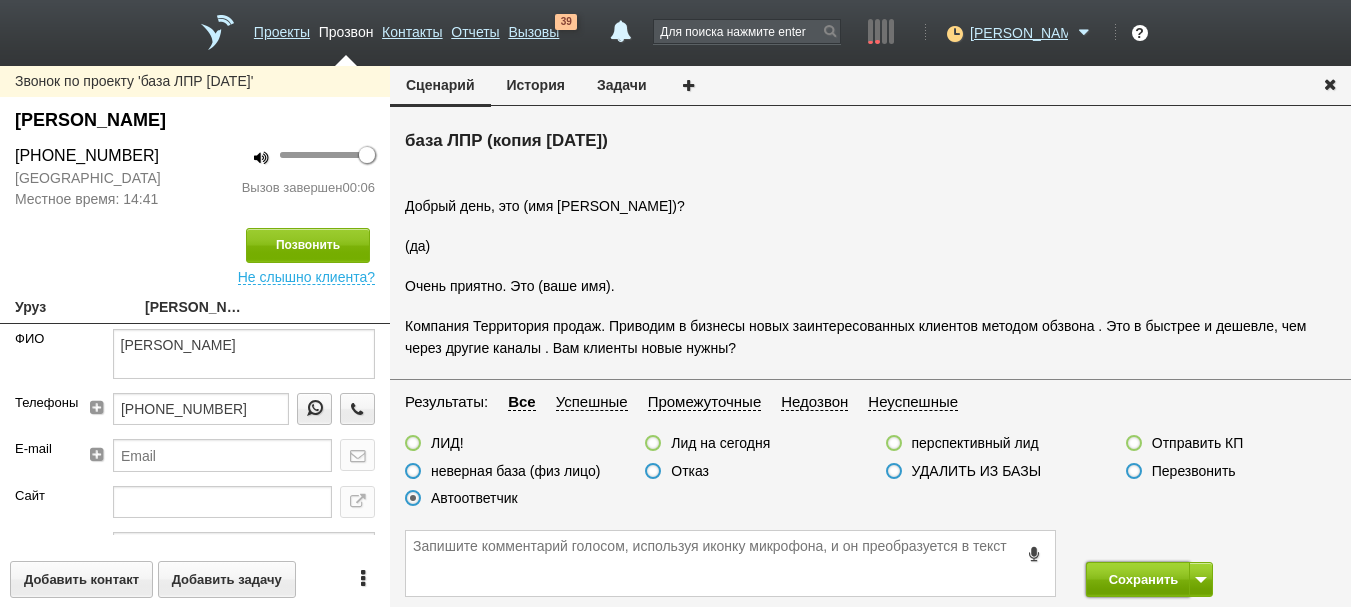click on "Сохранить" at bounding box center (1138, 579) 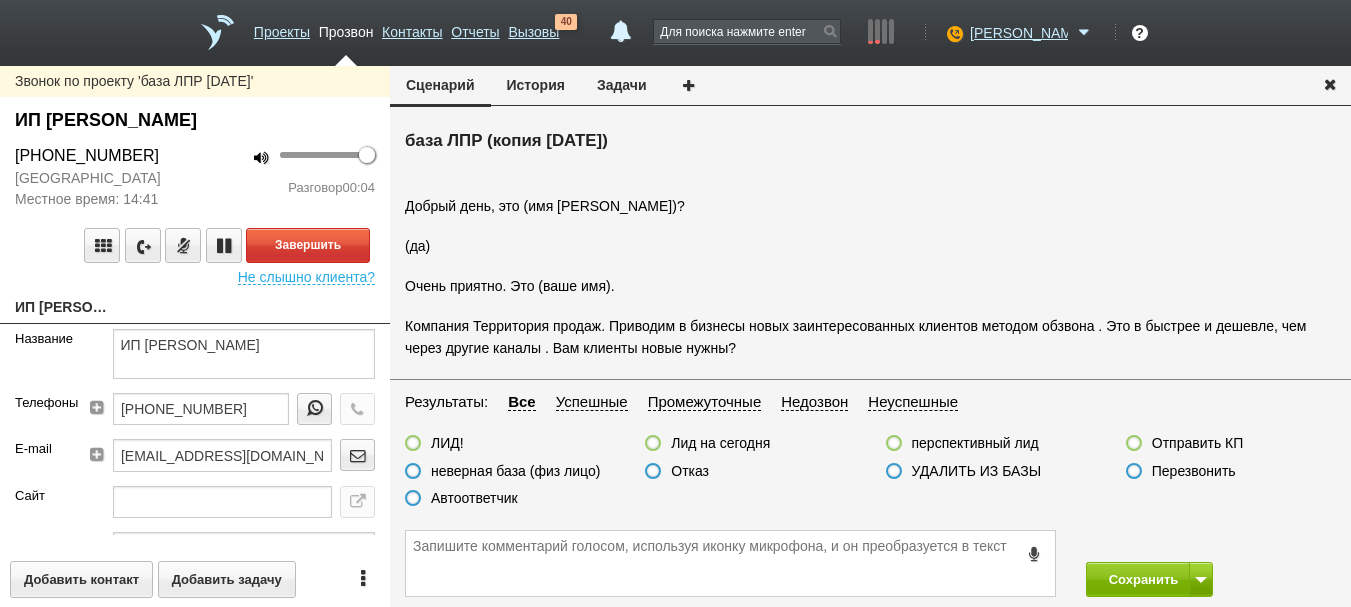drag, startPoint x: 128, startPoint y: 130, endPoint x: 556, endPoint y: 133, distance: 428.01053 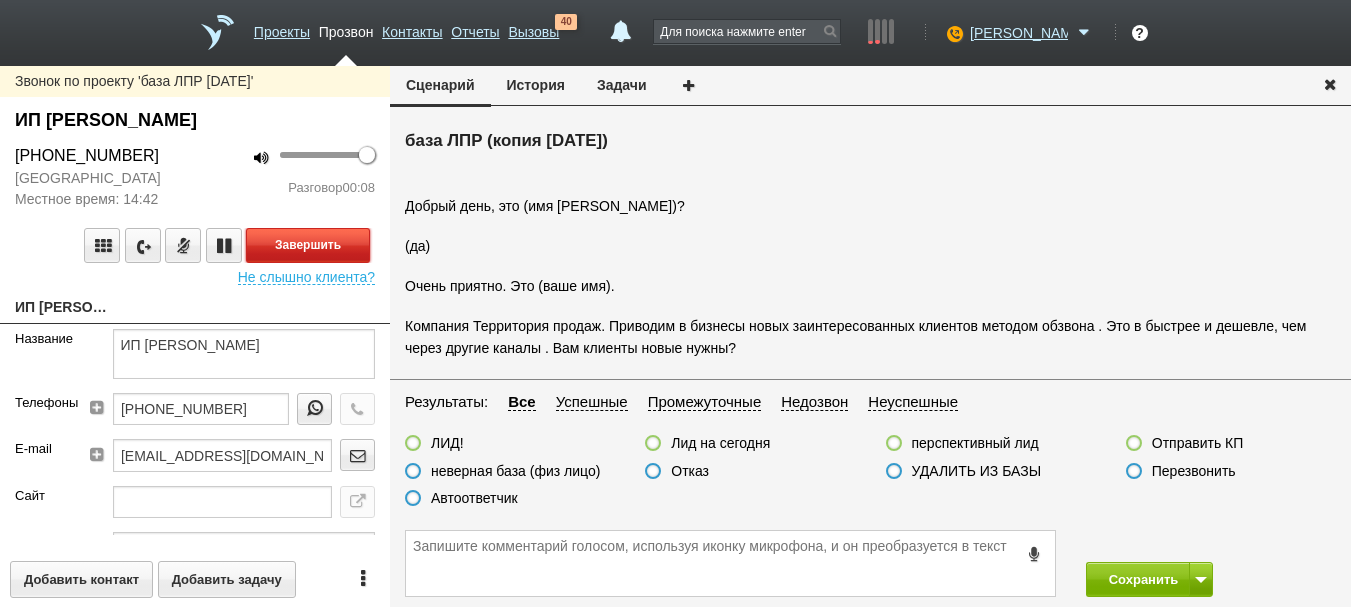click on "Завершить" at bounding box center [308, 245] 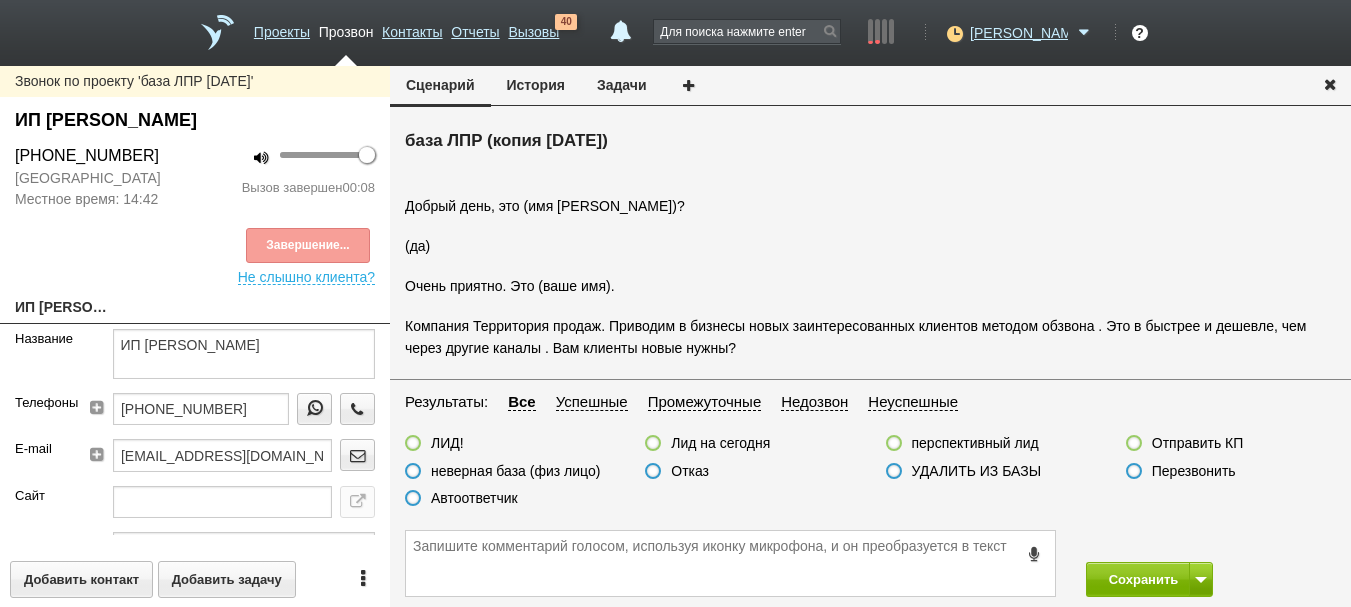 click on "Автоответчик" at bounding box center (474, 498) 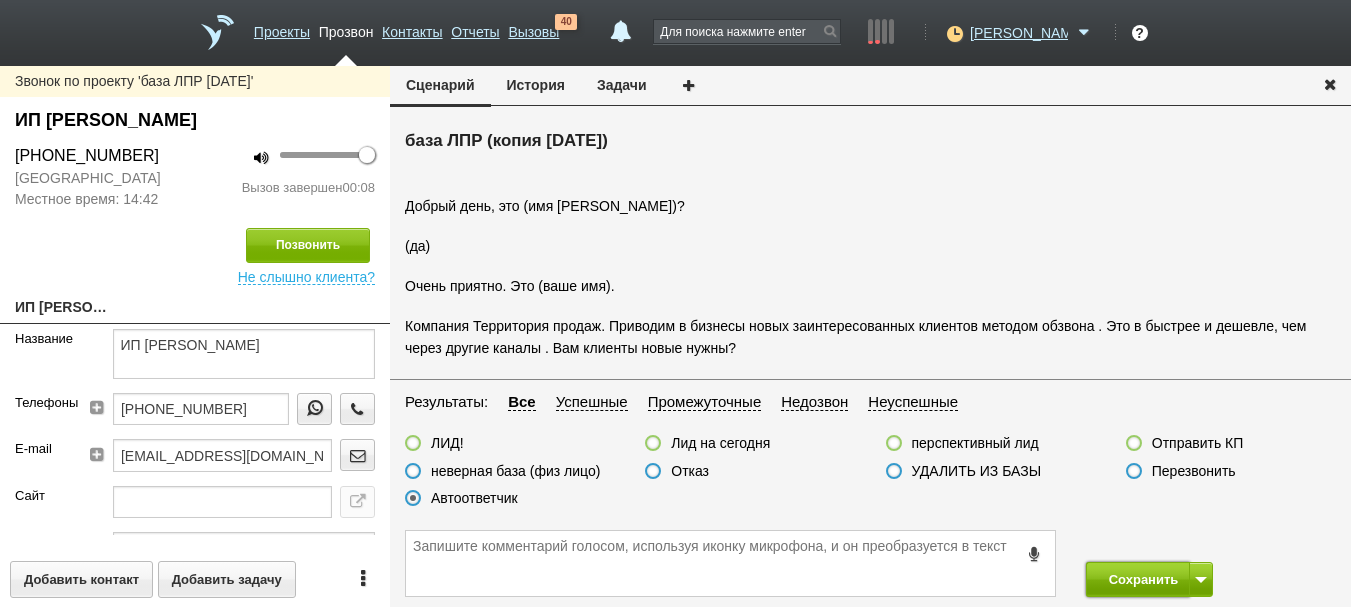 click on "Сохранить" at bounding box center (1138, 579) 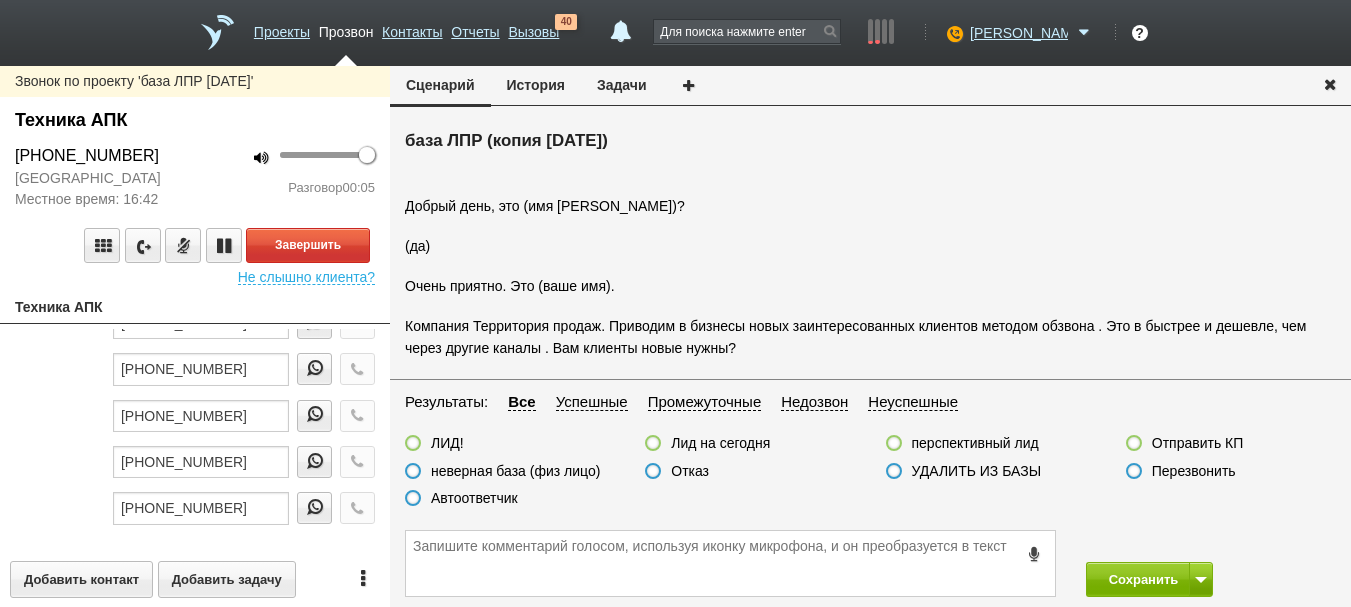scroll, scrollTop: 0, scrollLeft: 0, axis: both 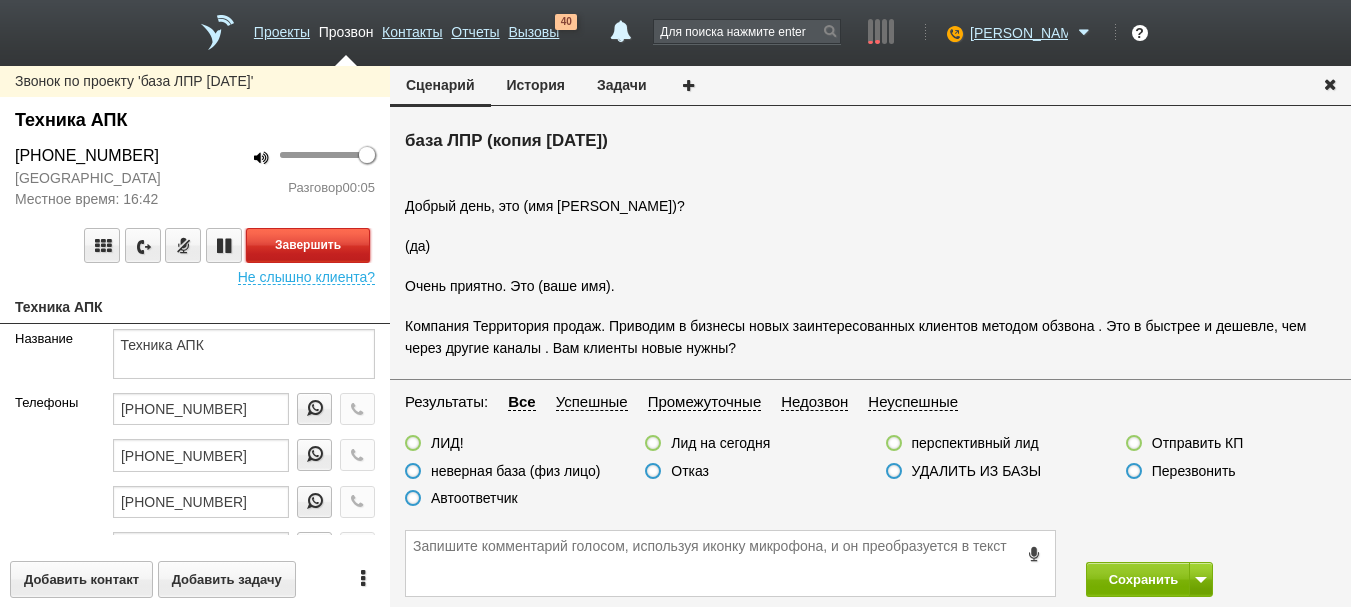 click on "Завершить" at bounding box center (308, 245) 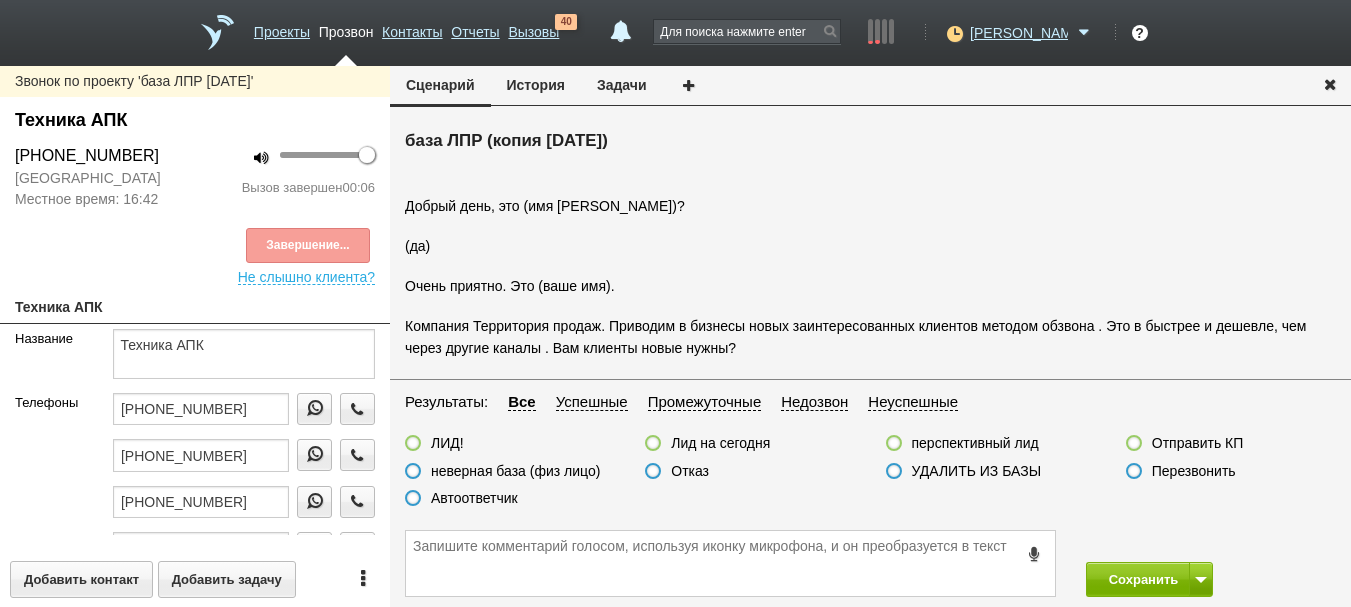 click on "Автоответчик" at bounding box center [474, 498] 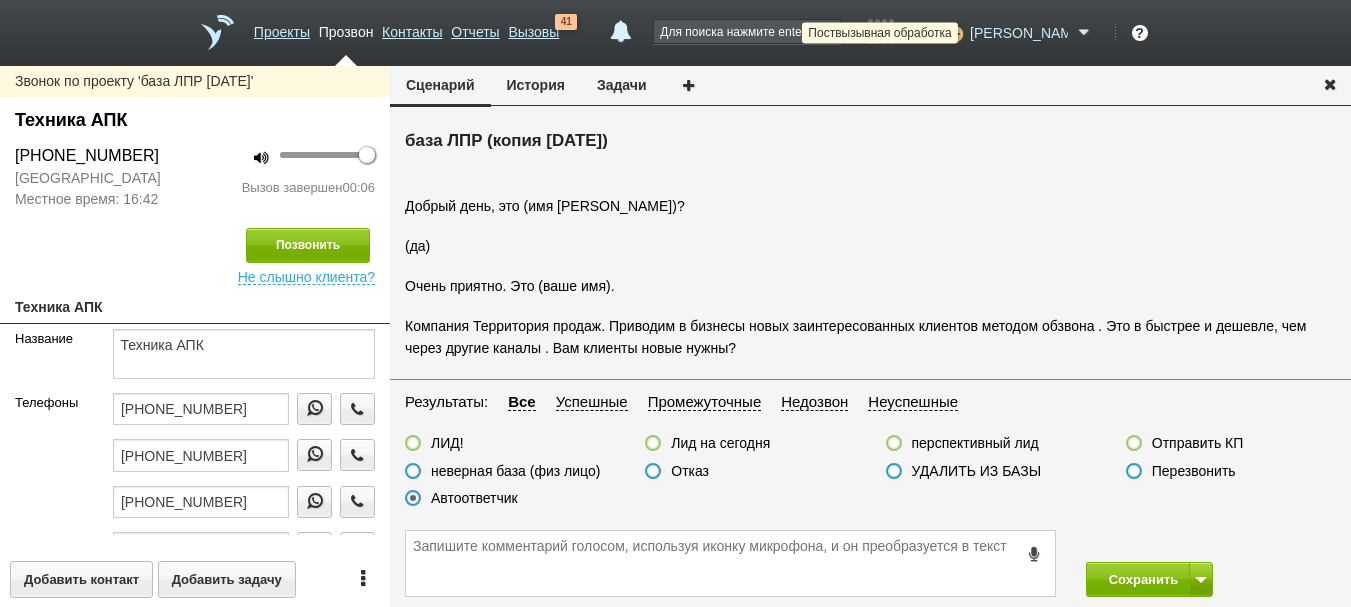 click at bounding box center [952, 33] 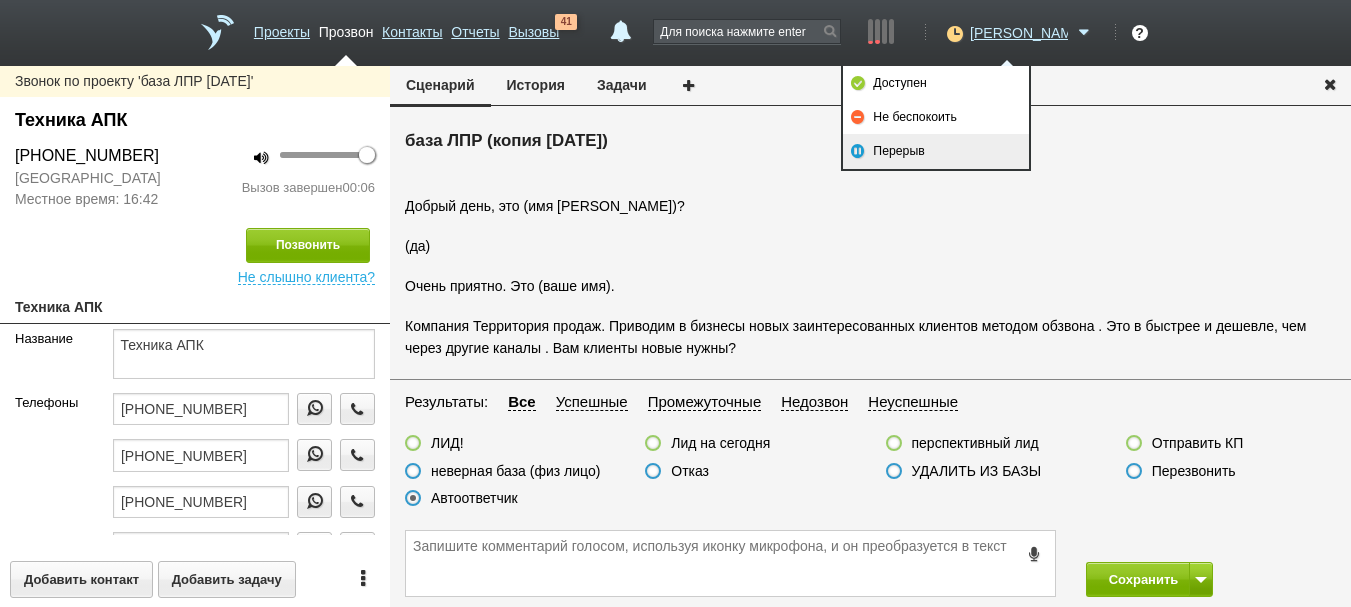 click on "Перерыв" at bounding box center (936, 151) 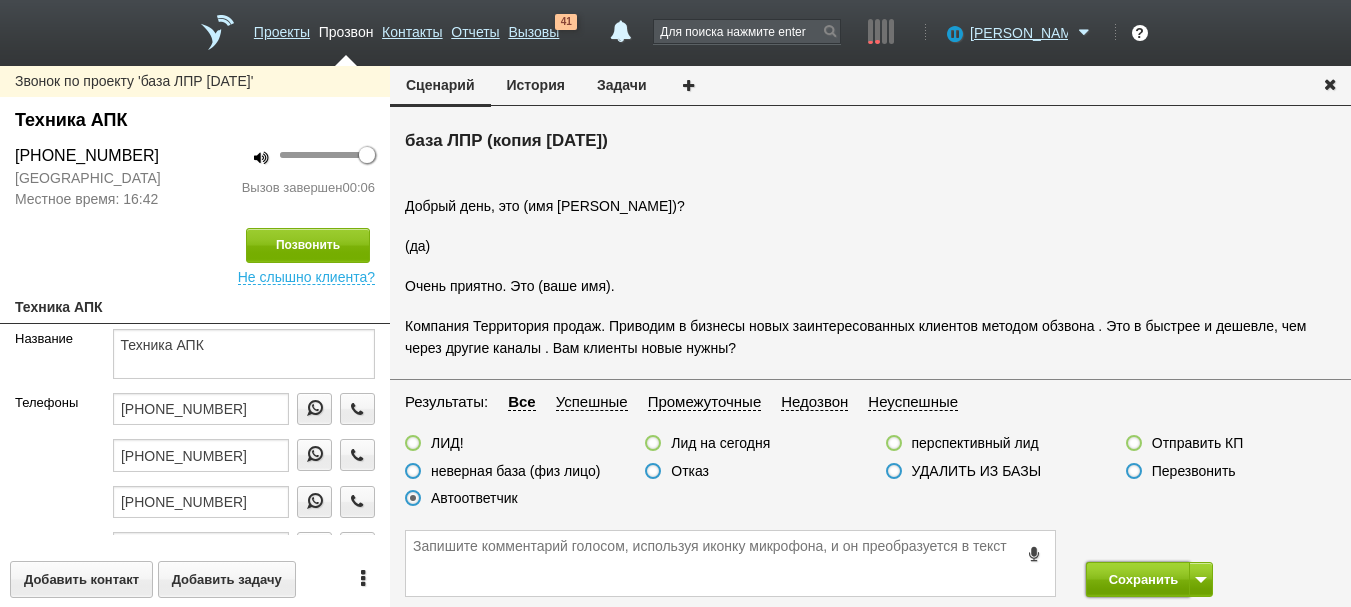 click on "Сохранить" at bounding box center [1138, 579] 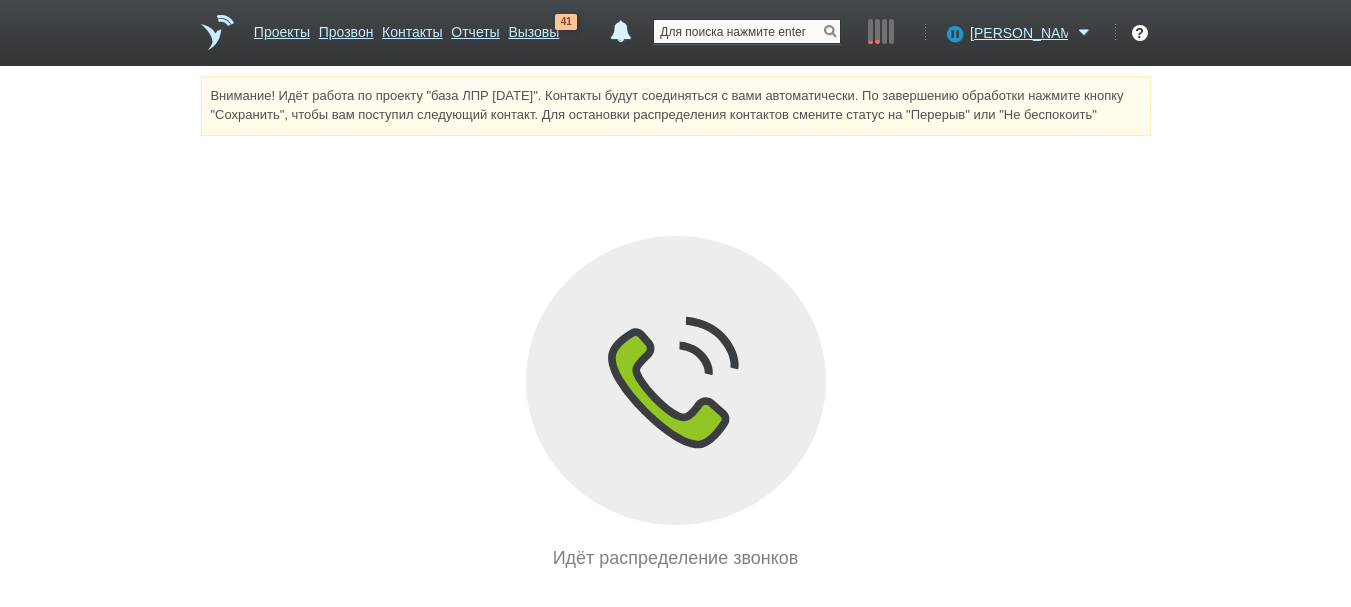 click at bounding box center [747, 31] 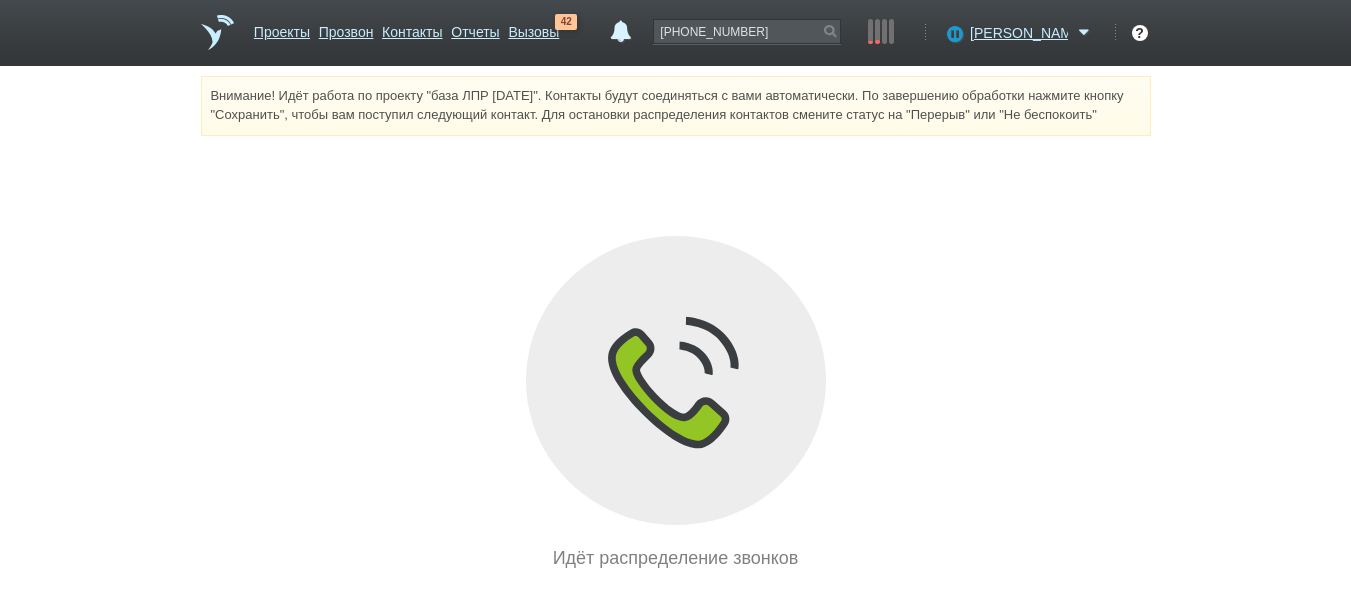 click at bounding box center [830, 31] 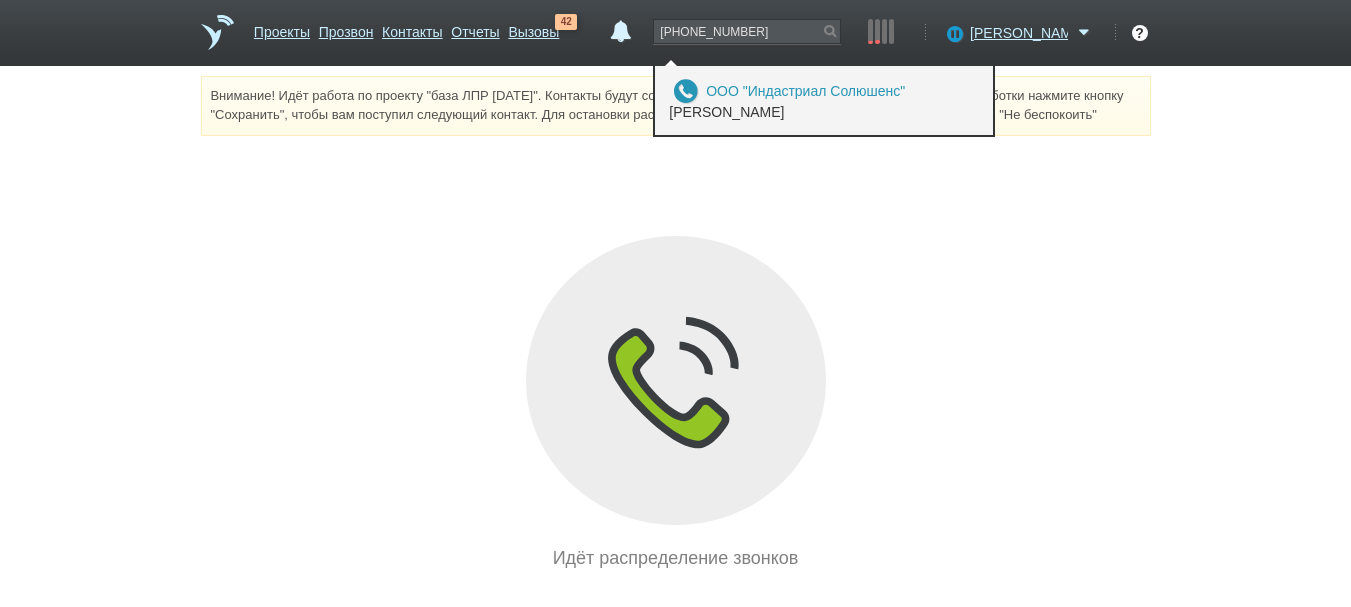 click on "ООО "Индастриал Солюшенс"" at bounding box center (805, 91) 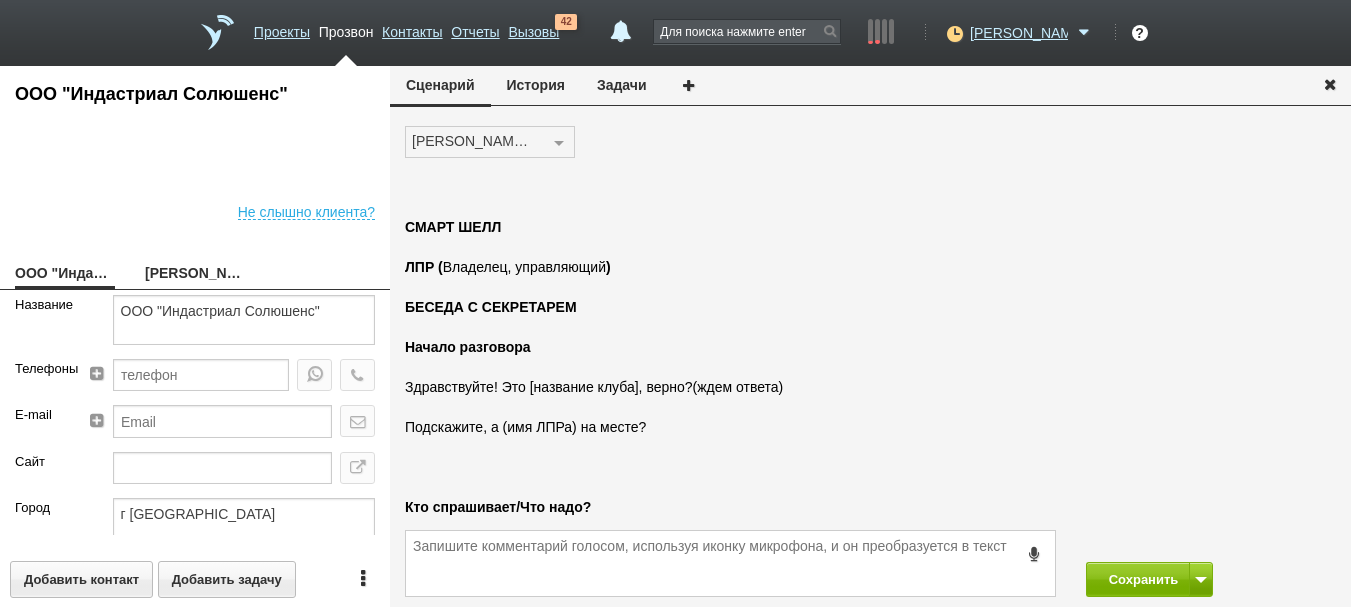 click on "История" at bounding box center (536, 85) 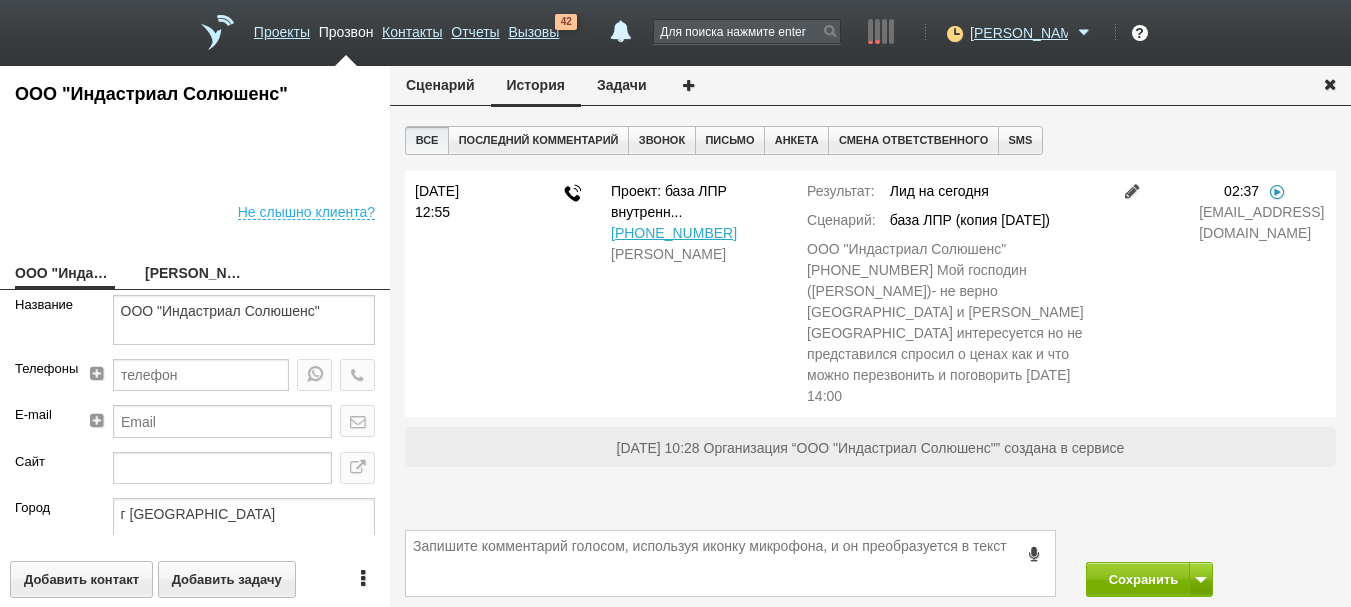 click at bounding box center [1277, 191] 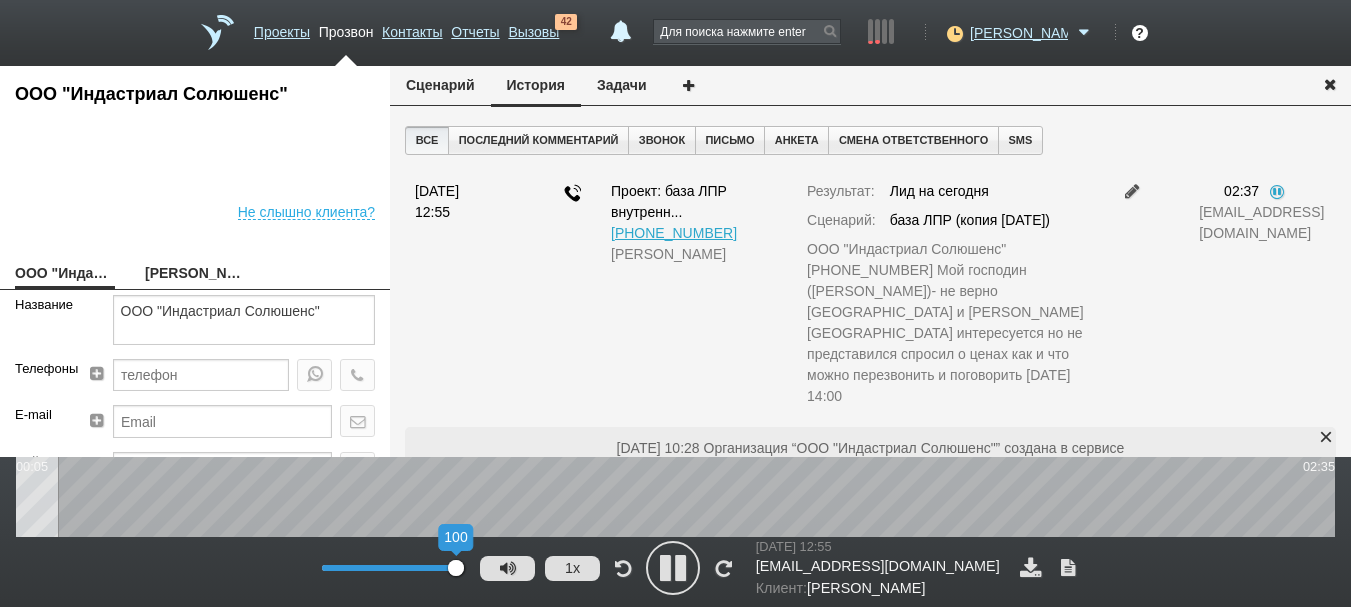 drag, startPoint x: 456, startPoint y: 572, endPoint x: 495, endPoint y: 576, distance: 39.20459 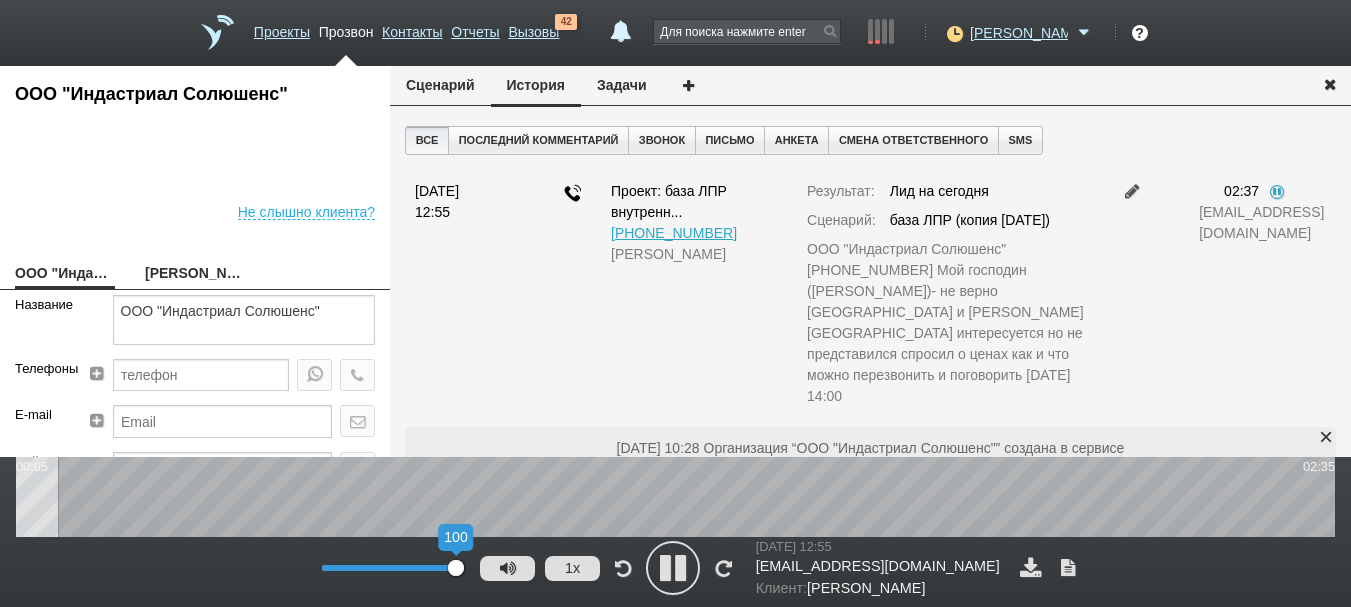 click on "100" at bounding box center (507, 568) 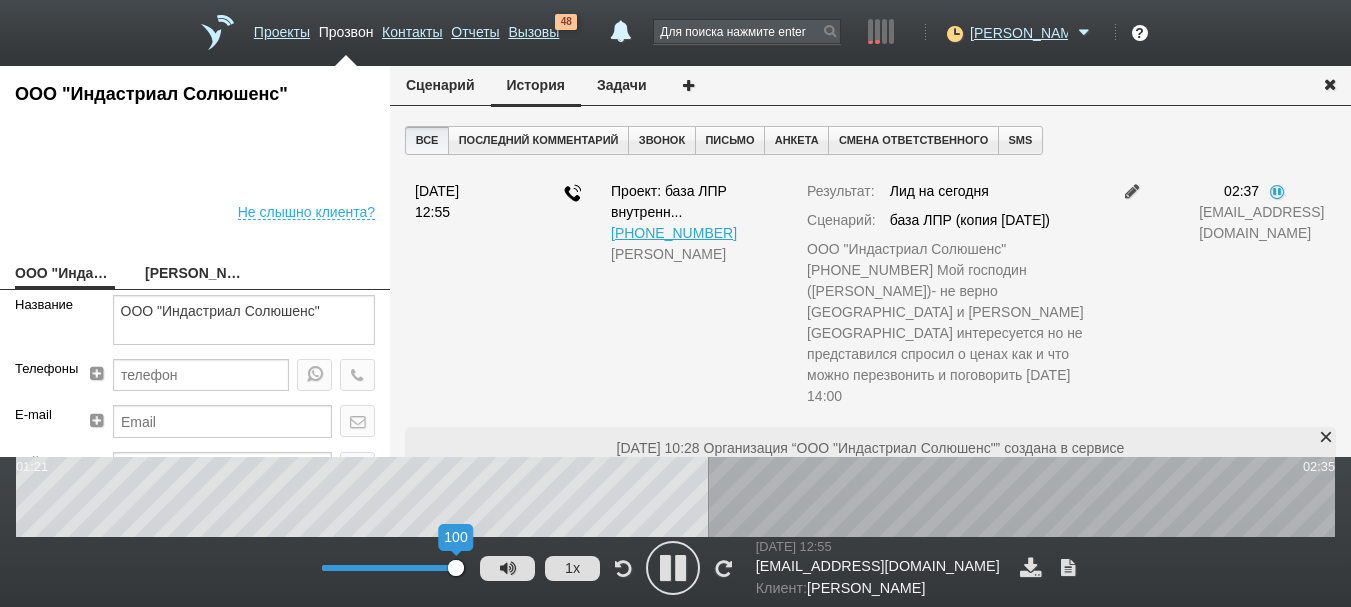 drag, startPoint x: 458, startPoint y: 569, endPoint x: 474, endPoint y: 569, distance: 16 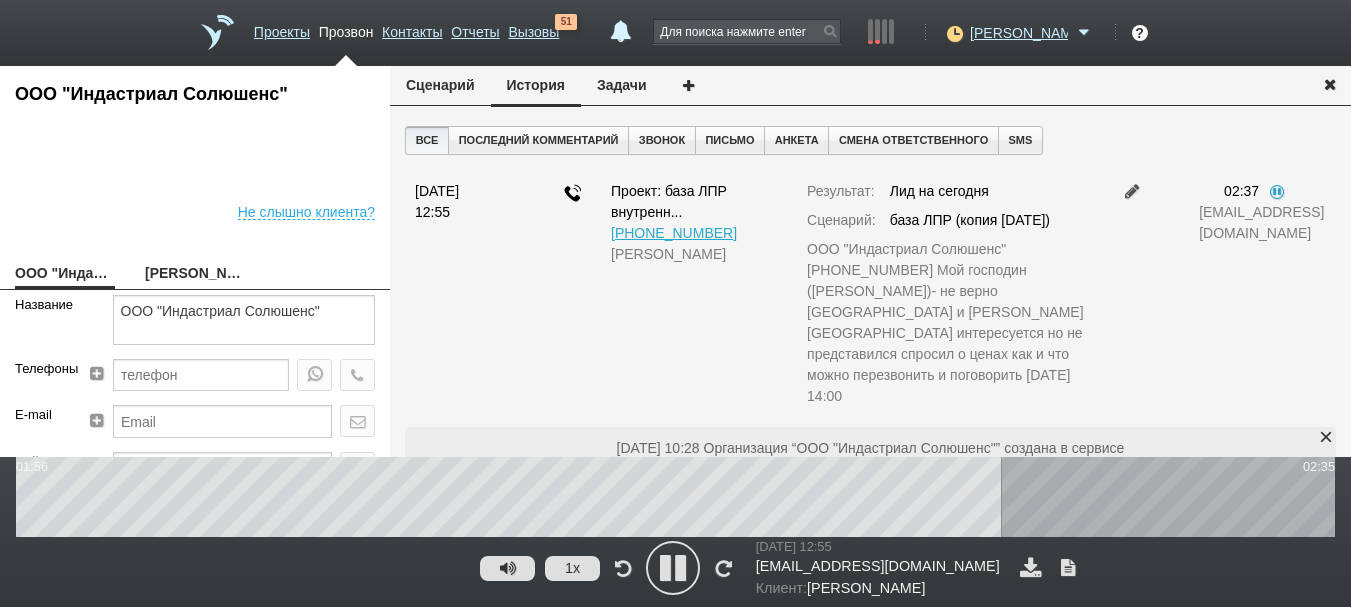 click at bounding box center (673, 568) 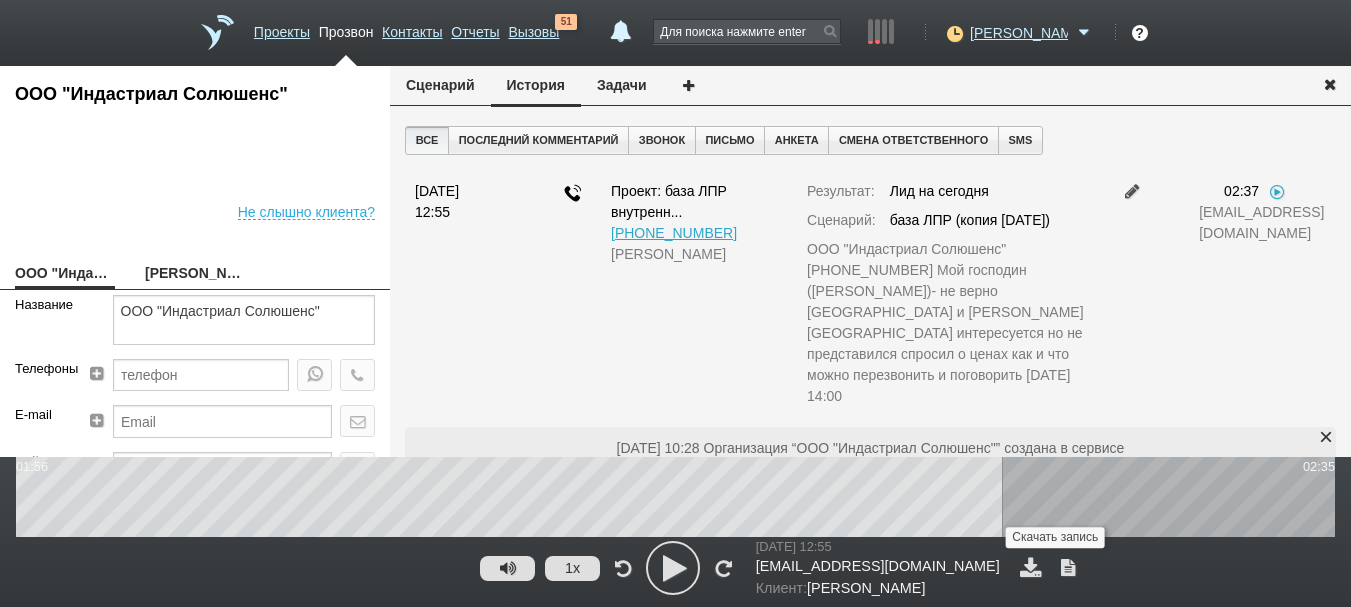 click at bounding box center [1030, 567] 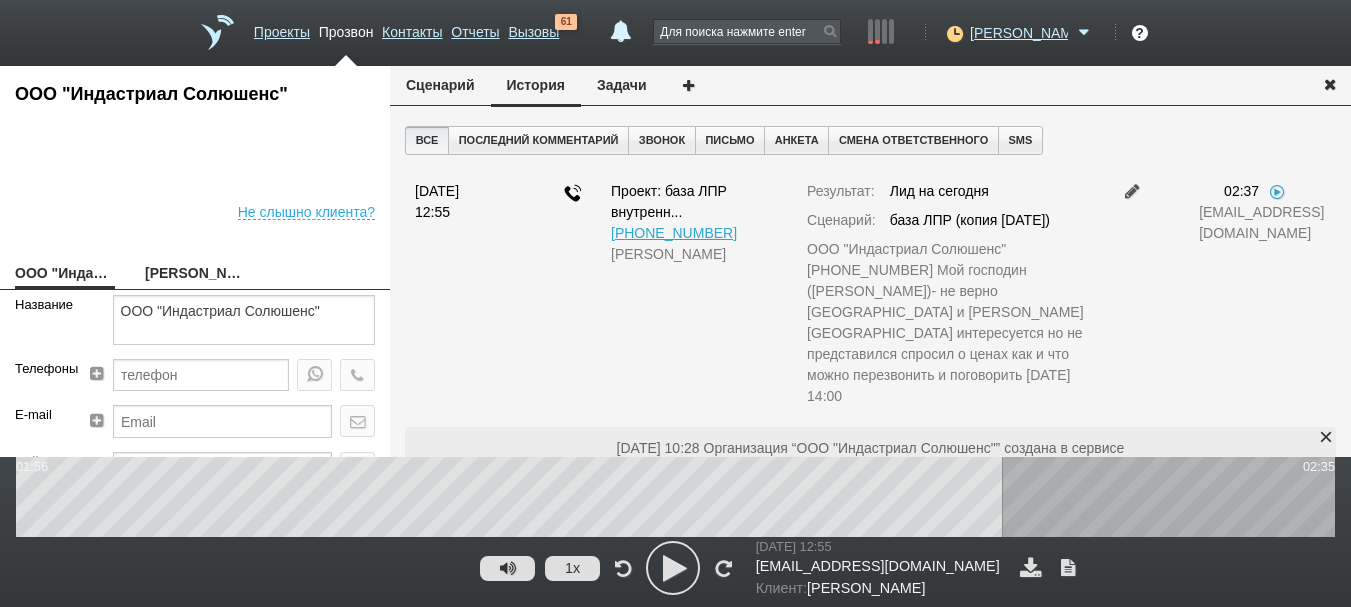 click at bounding box center (673, 568) 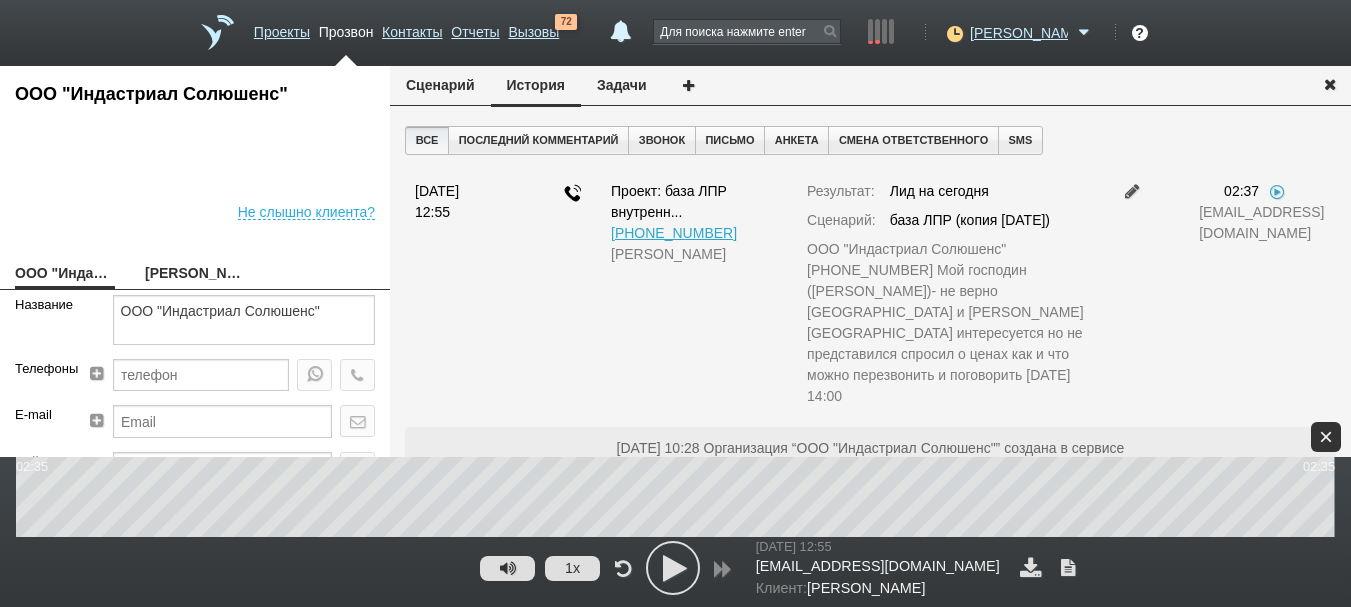click on "×" at bounding box center (1326, 437) 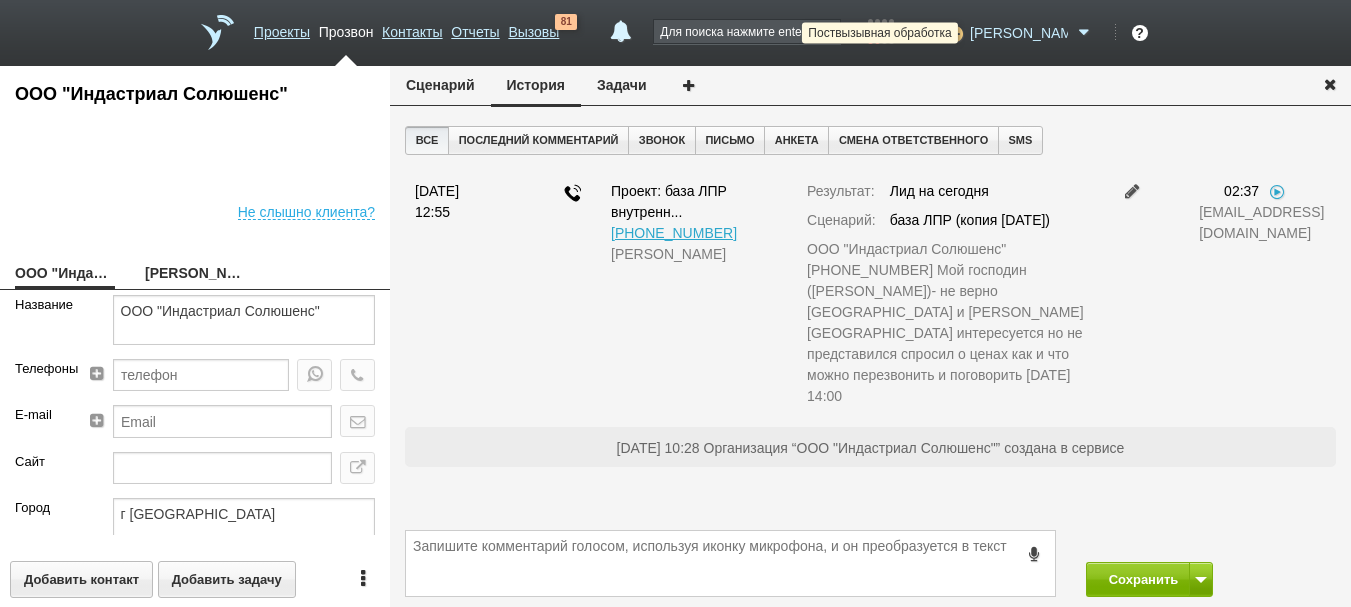 click at bounding box center [952, 33] 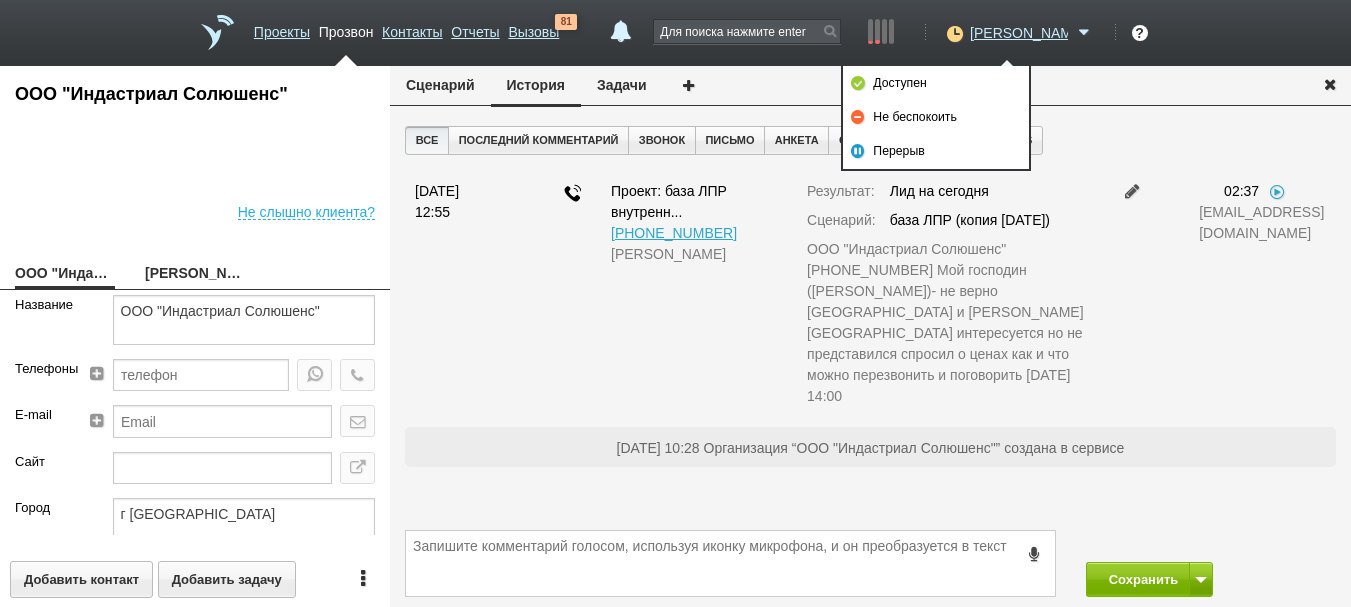 click on "Все Последний комментарий Звонок Письмо Анкета Смена ответственного SMS  [DATE] 12:55 Проект: база ЛПР  внутренн... [PHONE_NUMBER] [PERSON_NAME]: Лид на [DATE] Сценарий: база ЛПР (копия [DATE]) ООО "Индастриал Солюшенс"
[PHONE_NUMBER] Мой господин ([PERSON_NAME])- не верно
[GEOGRAPHIC_DATA] и [PERSON_NAME][GEOGRAPHIC_DATA]
интересуется но не представился спросил о ценах как и что
можно перезвонить и поговорить [DATE] 14:00 02:37 [EMAIL_ADDRESS][DOMAIN_NAME] [DATE] 10:28 Организация “ООО "Индастриал Солюшенс"” создана в сервисе" at bounding box center [870, 323] 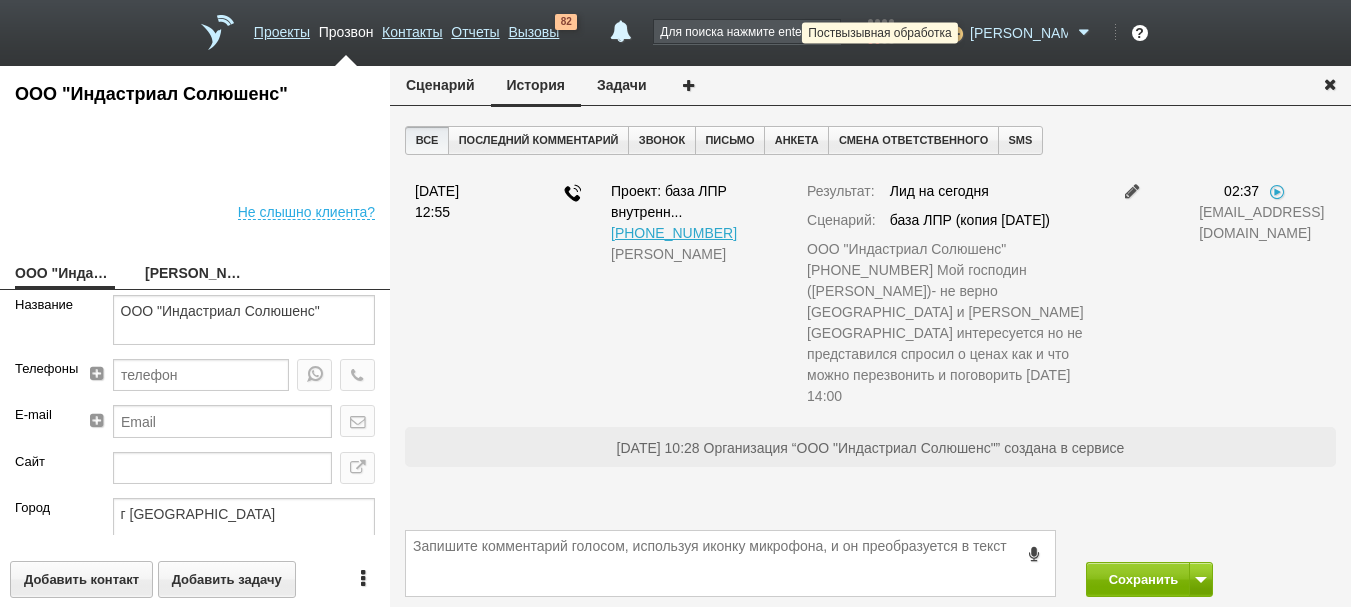 click at bounding box center (952, 33) 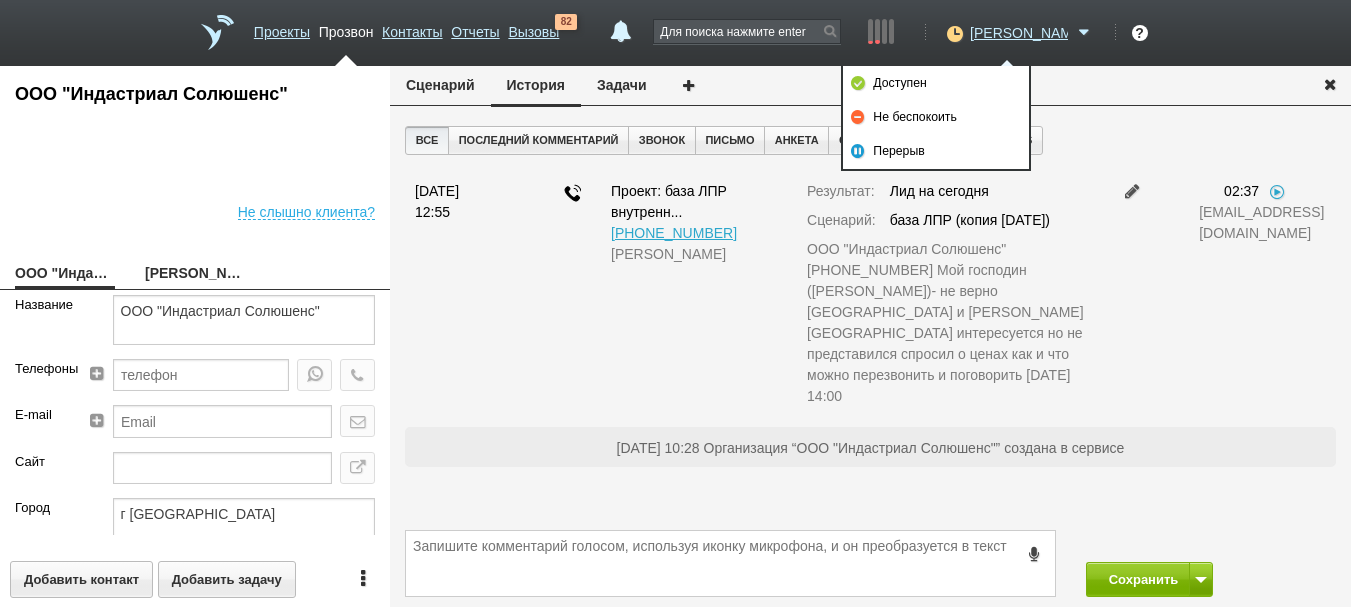 drag, startPoint x: 1343, startPoint y: 96, endPoint x: 1041, endPoint y: 91, distance: 302.04138 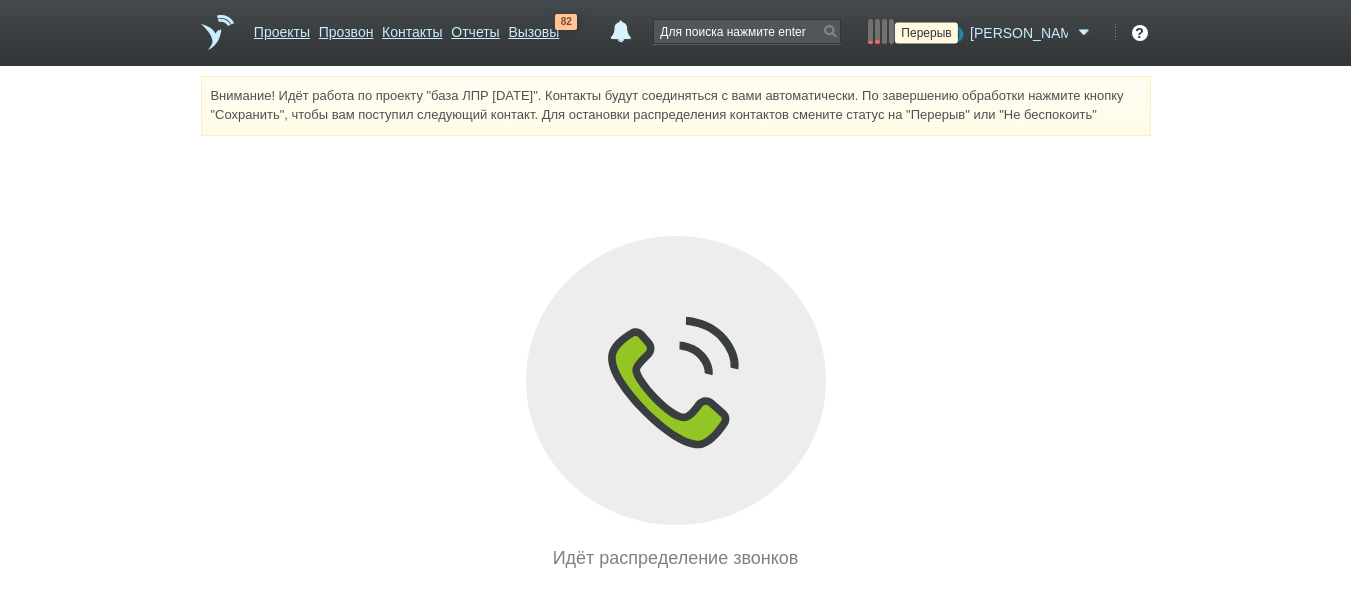 click at bounding box center [952, 33] 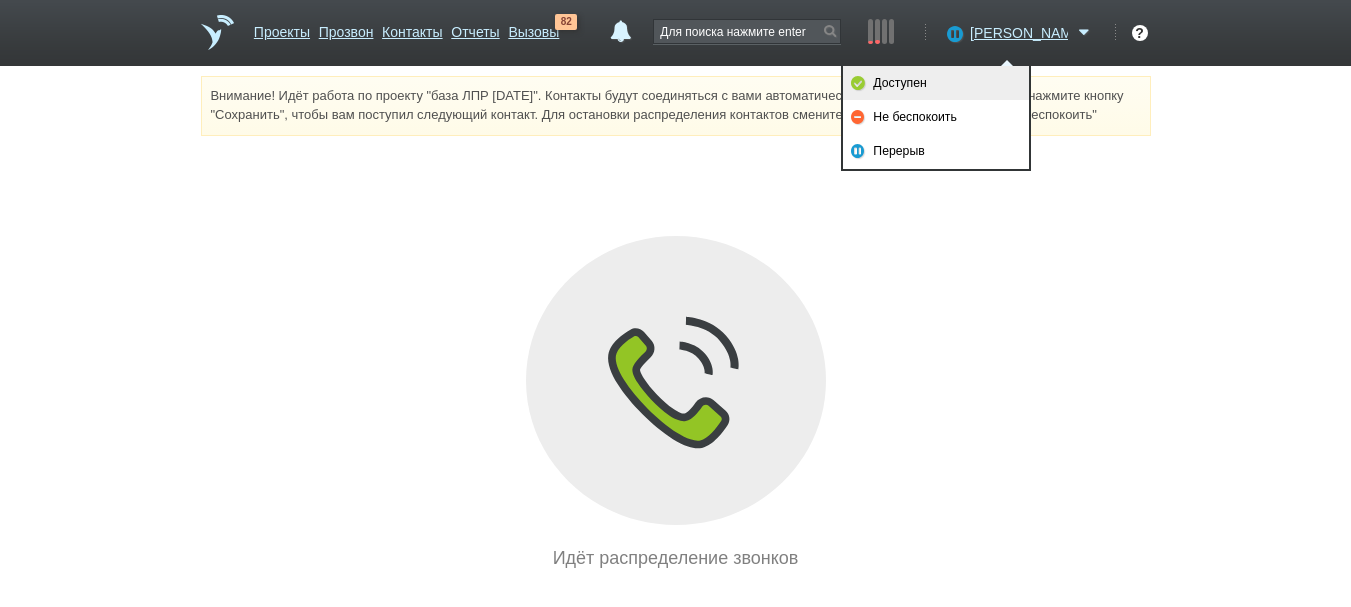 click on "Доступен" at bounding box center (936, 83) 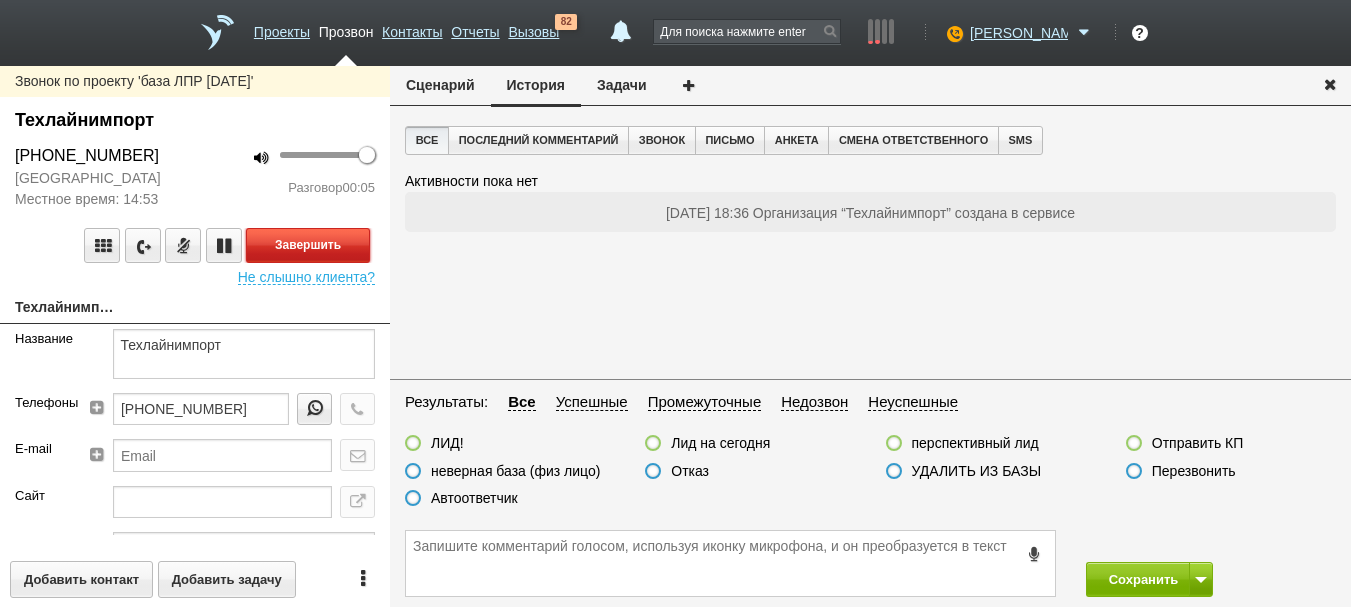 click on "Завершить" at bounding box center (308, 245) 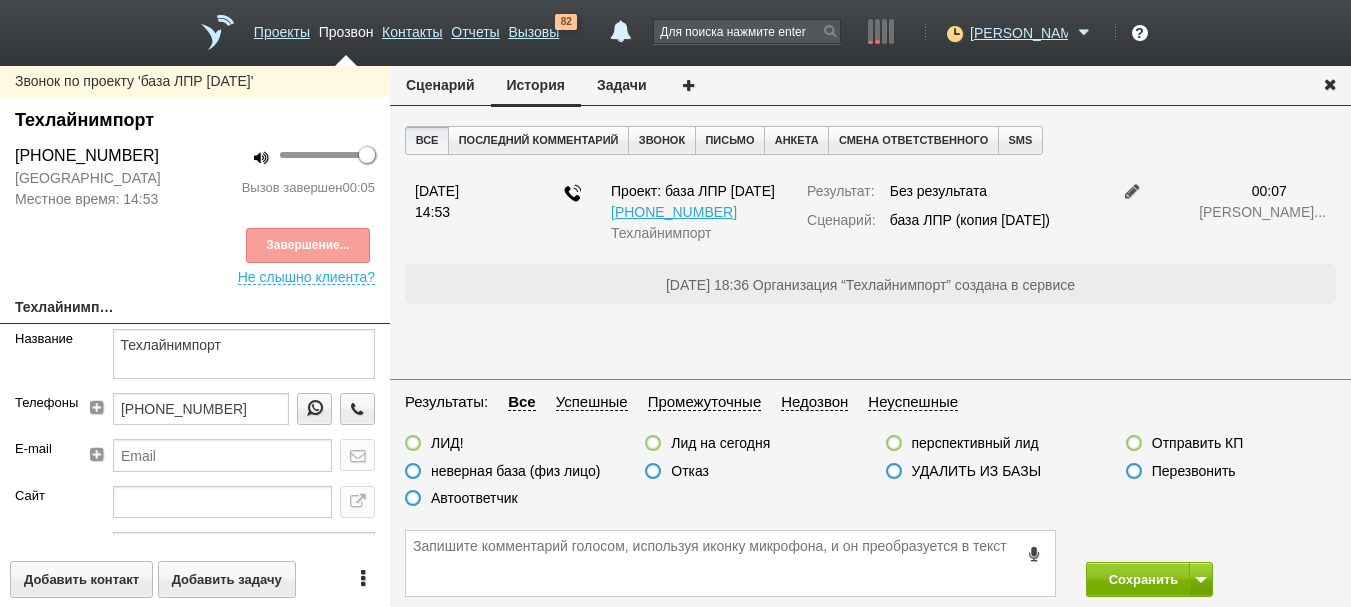click at bounding box center [653, 471] 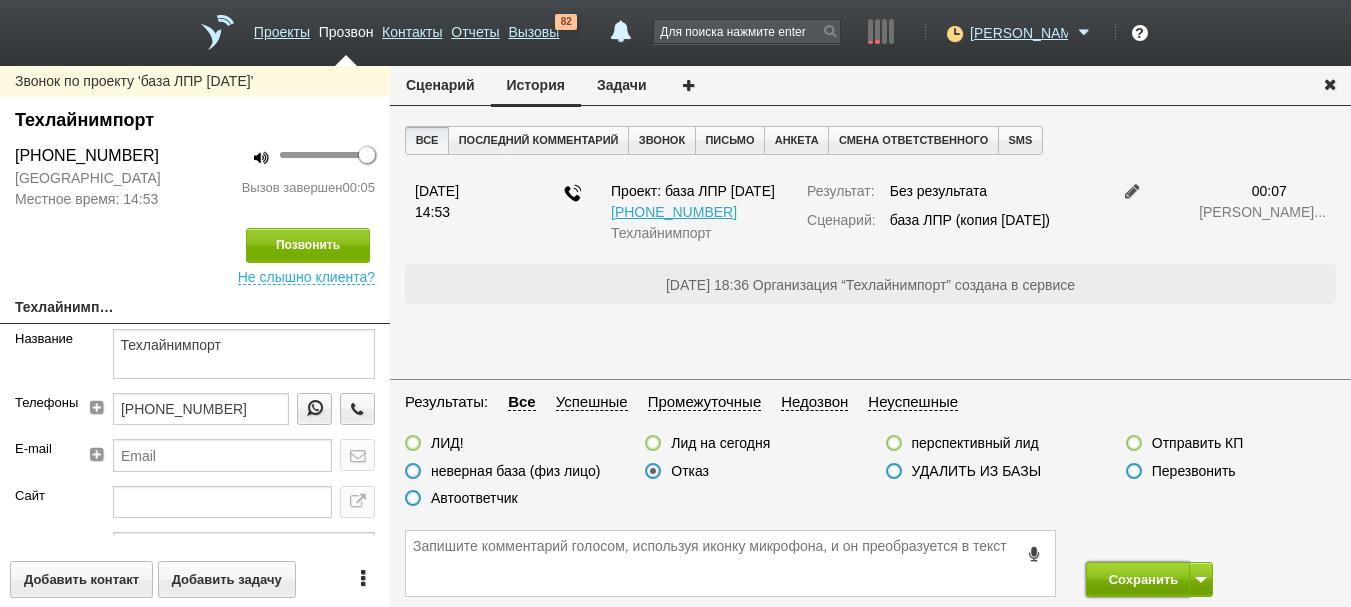 click on "Сохранить" at bounding box center (1138, 579) 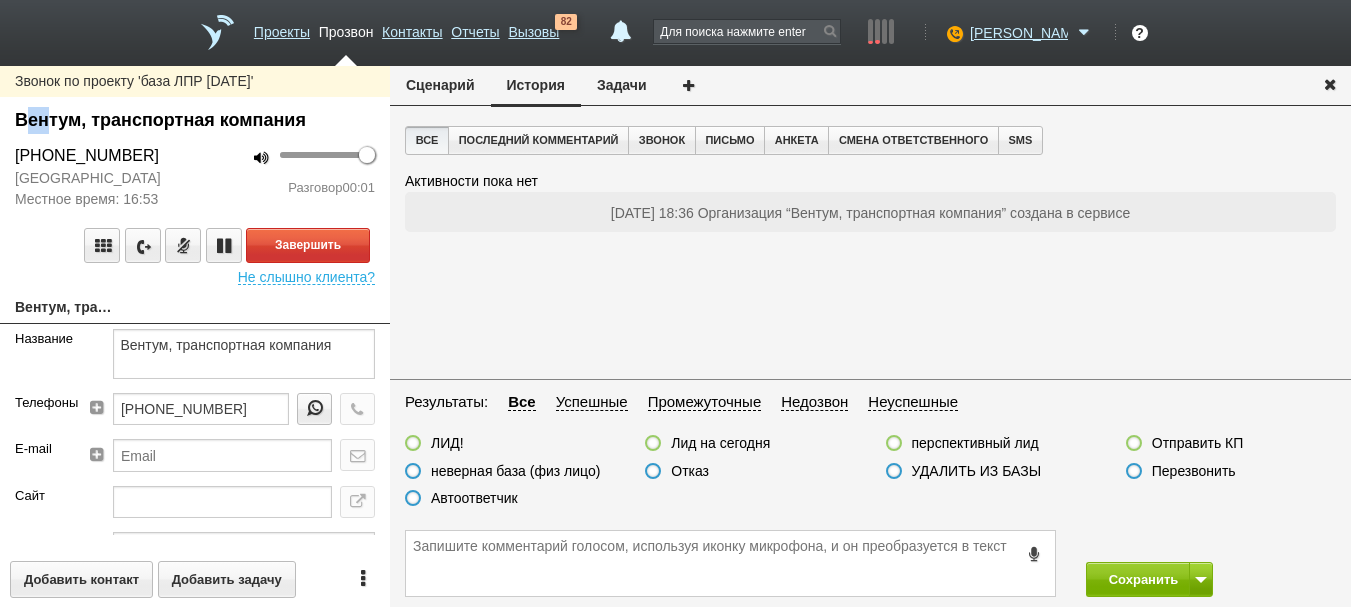 drag, startPoint x: 25, startPoint y: 131, endPoint x: 433, endPoint y: 122, distance: 408.09924 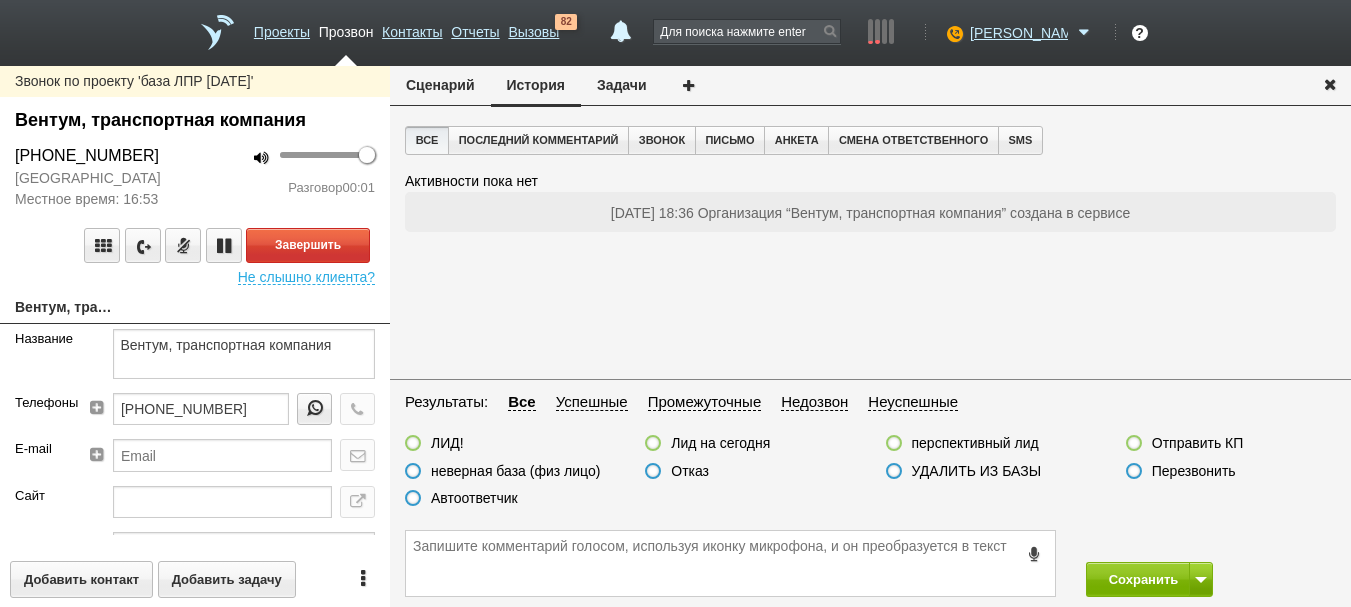 click on "Все Последний комментарий Звонок Письмо Анкета Смена ответственного SMS Активности пока нет [DATE] 18:36 Организация “Вентум, транспортная компания” создана в сервисе" at bounding box center (870, 250) 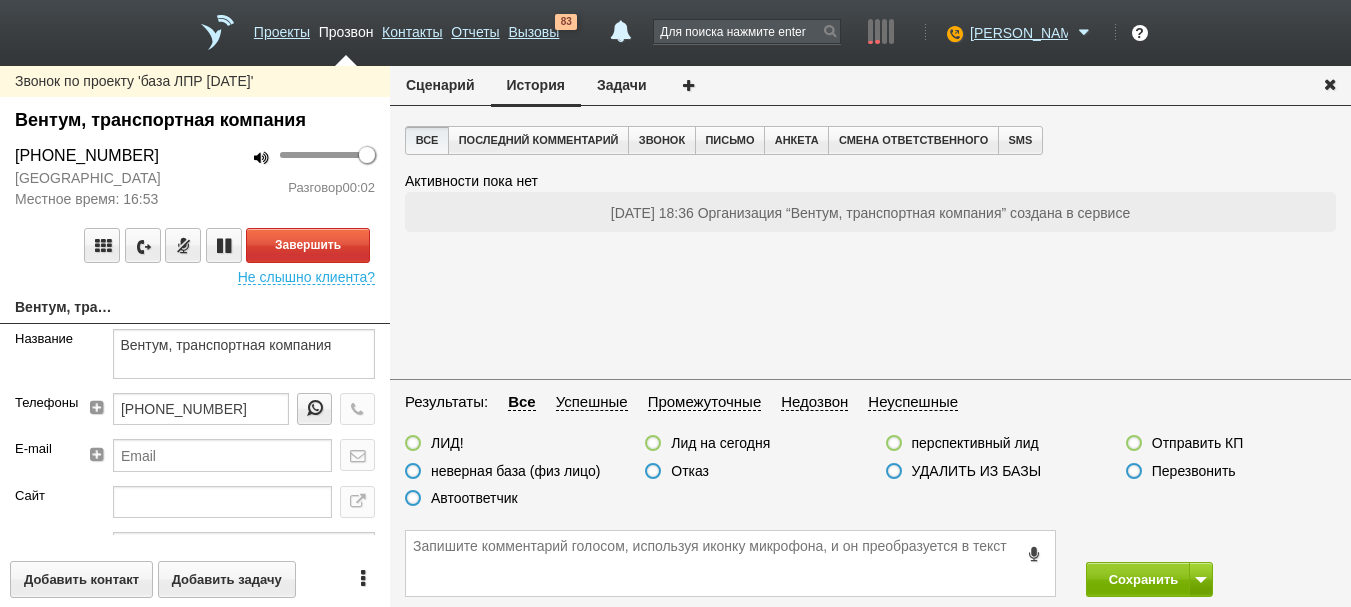 drag, startPoint x: 7, startPoint y: 126, endPoint x: 686, endPoint y: 178, distance: 680.9883 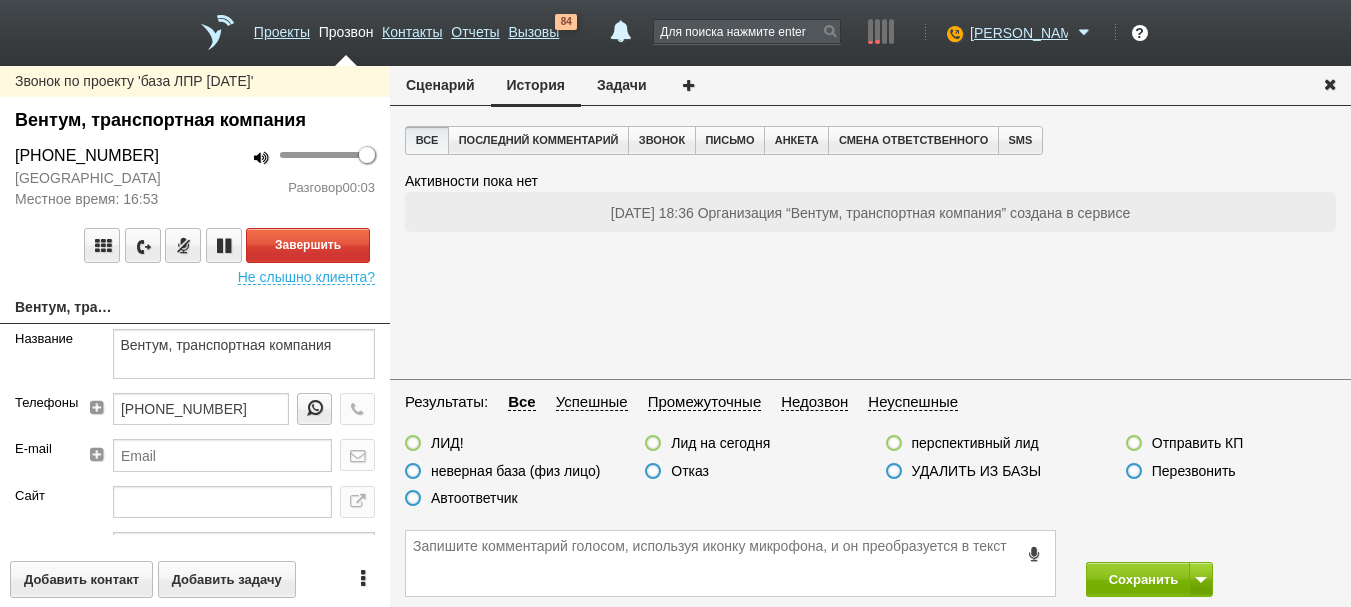 click on "Все Последний комментарий Звонок Письмо Анкета Смена ответственного SMS Активности пока нет [DATE] 18:36 Организация “Вентум, транспортная компания” создана в сервисе" at bounding box center (870, 250) 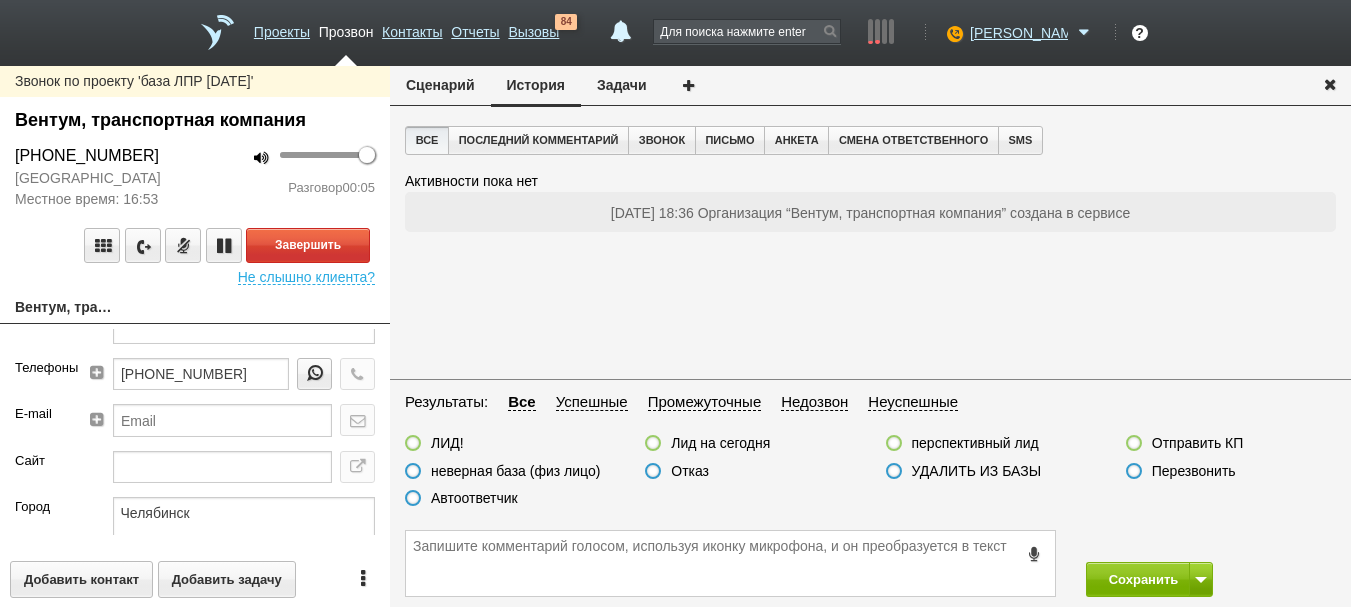 scroll, scrollTop: 0, scrollLeft: 0, axis: both 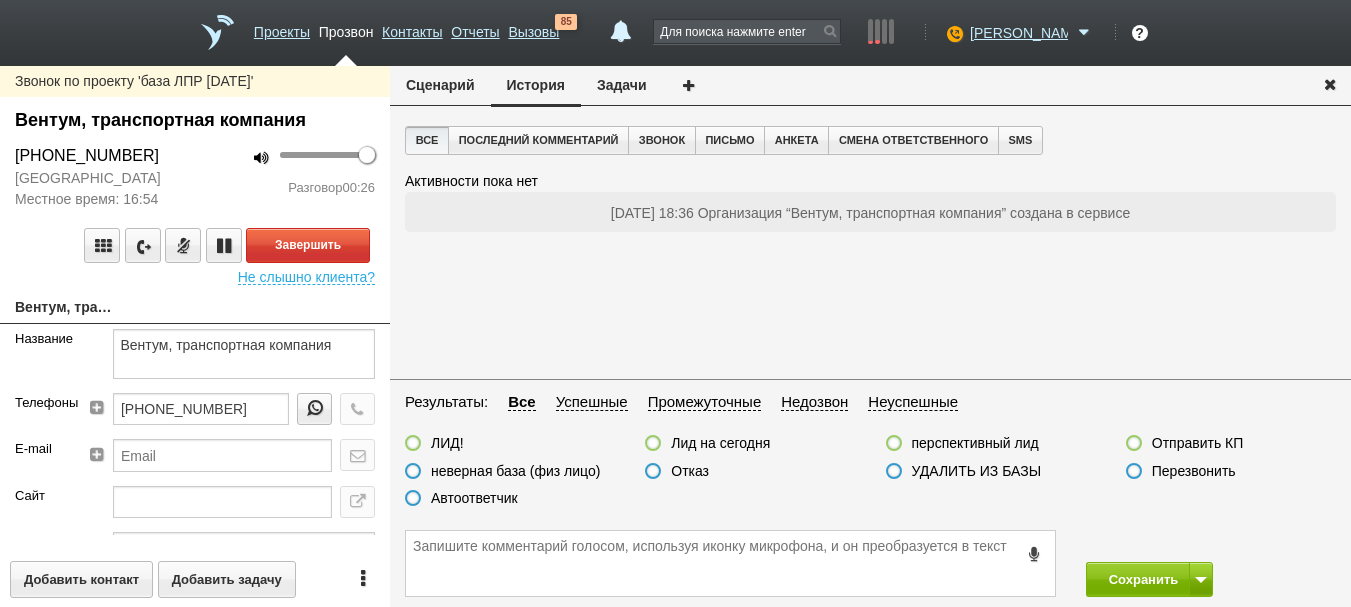 click on "Вентум, транспортная компания" at bounding box center [65, 309] 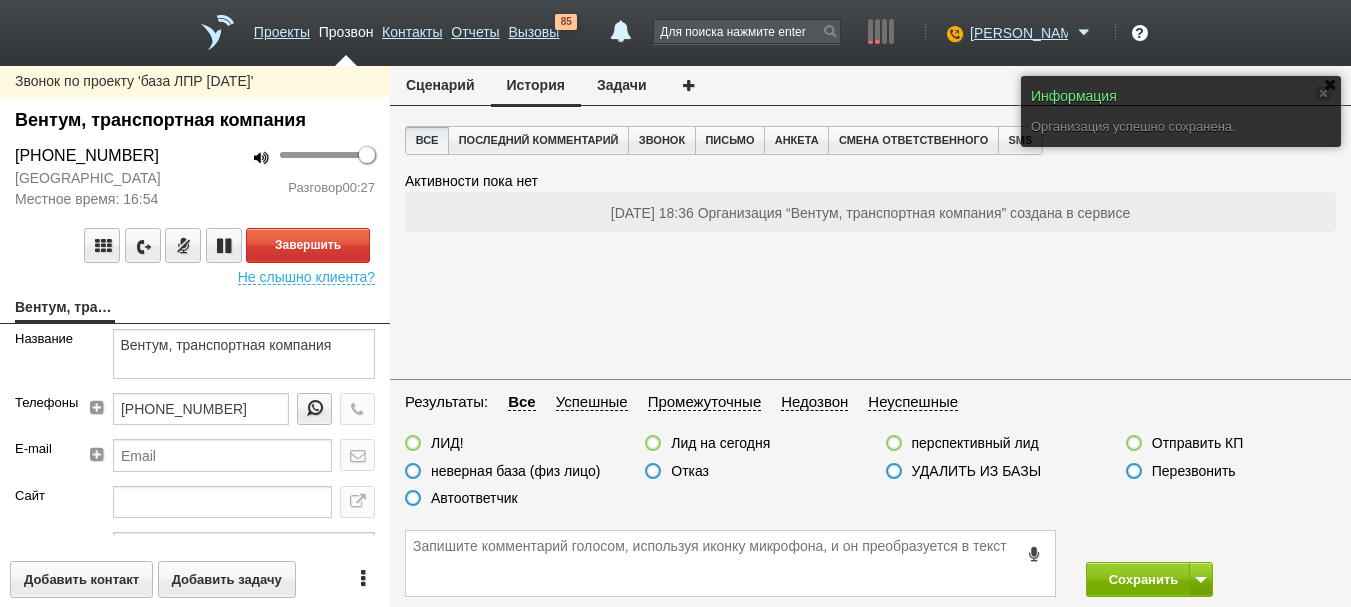 scroll, scrollTop: 506, scrollLeft: 0, axis: vertical 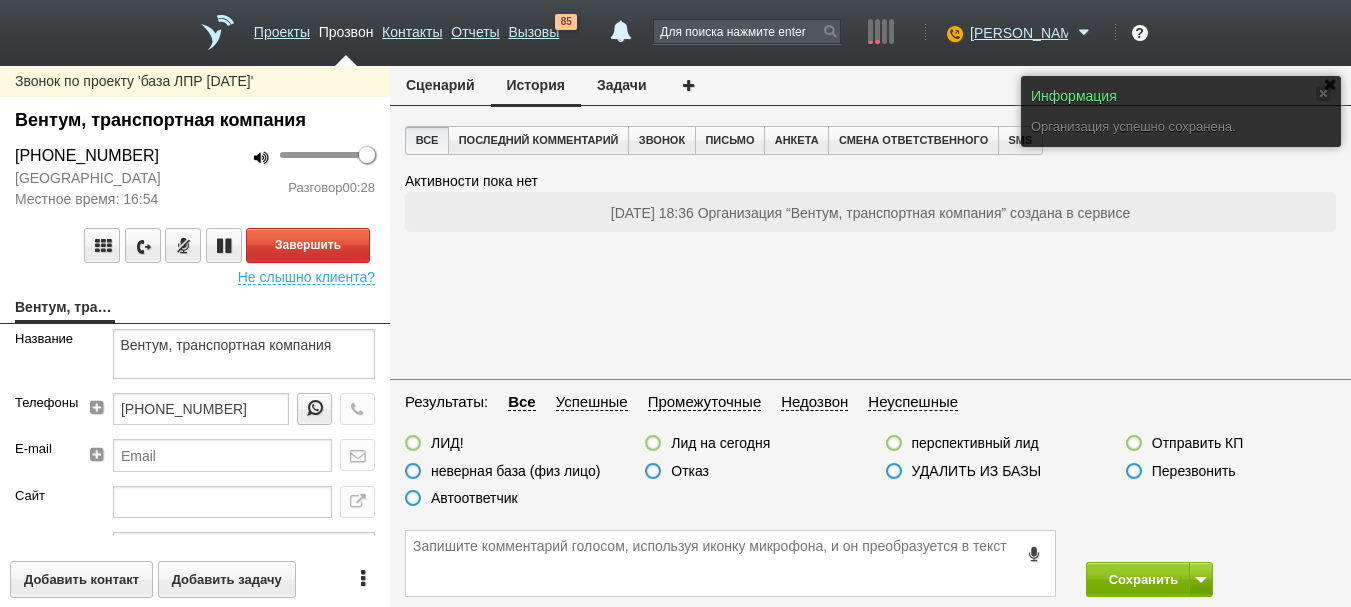 click on "Все Последний комментарий Звонок Письмо Анкета Смена ответственного SMS Активности пока нет [DATE] 18:36 Организация “Вентум, транспортная компания” создана в сервисе" at bounding box center [870, 250] 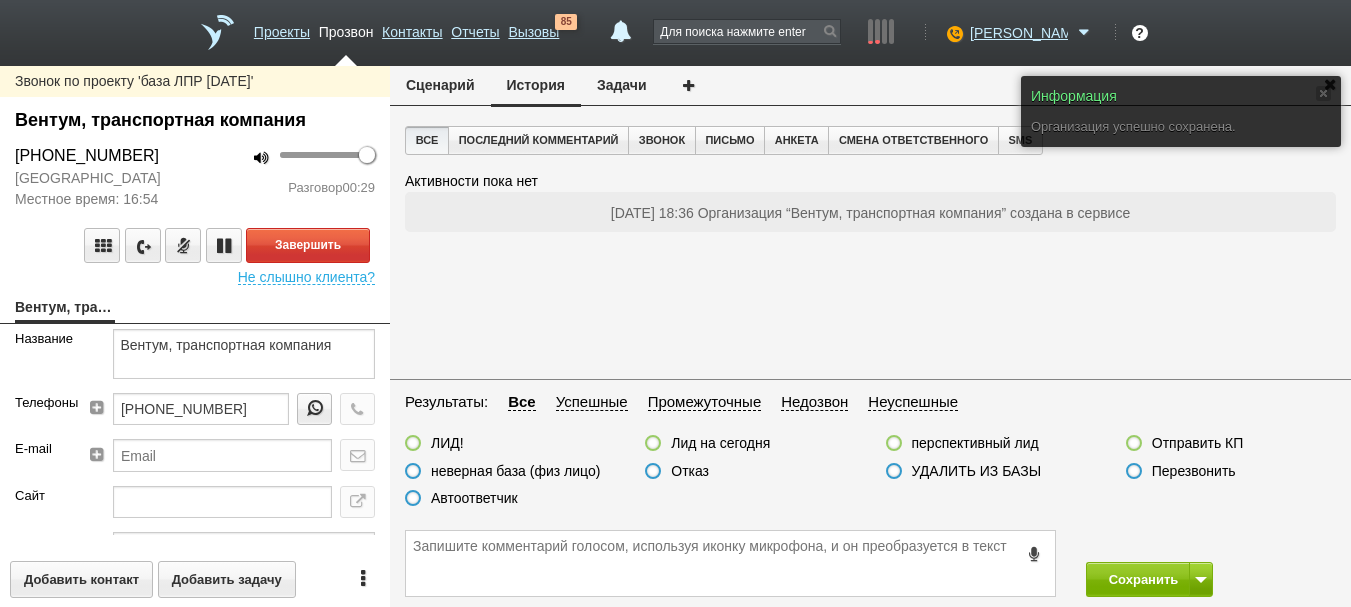 click on "[DATE] 18:36 Организация “Вентум, транспортная компания” создана в сервисе" at bounding box center [870, 213] 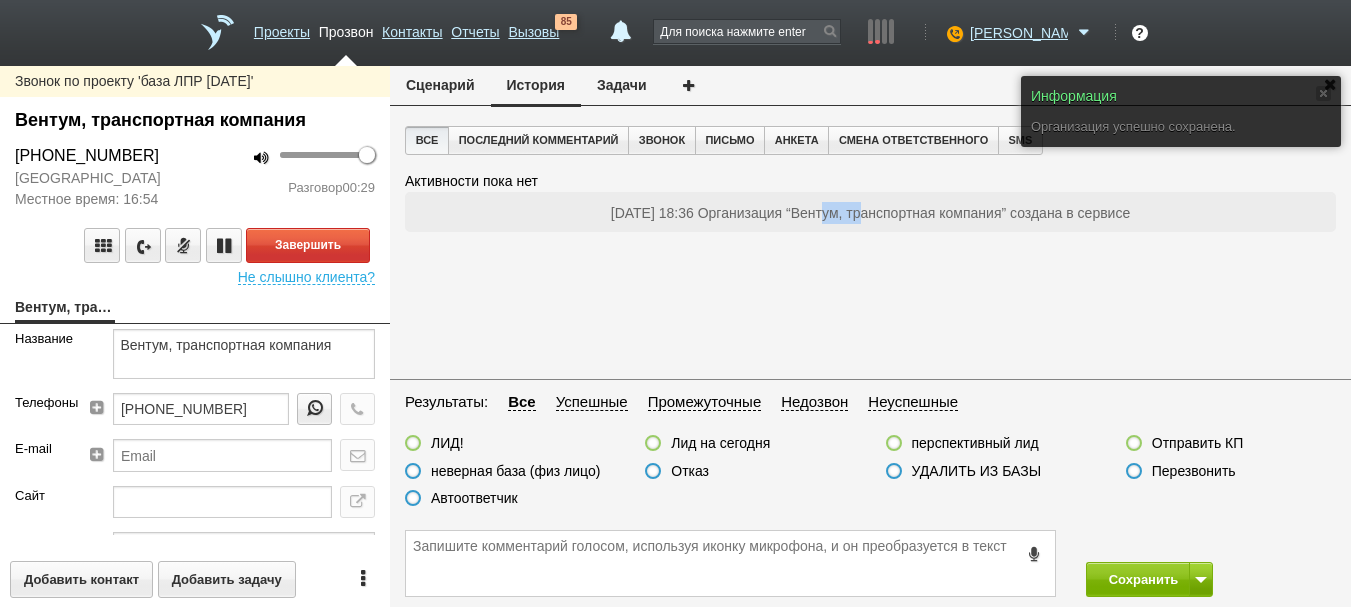 click on "[DATE] 18:36 Организация “Вентум, транспортная компания” создана в сервисе" at bounding box center (870, 213) 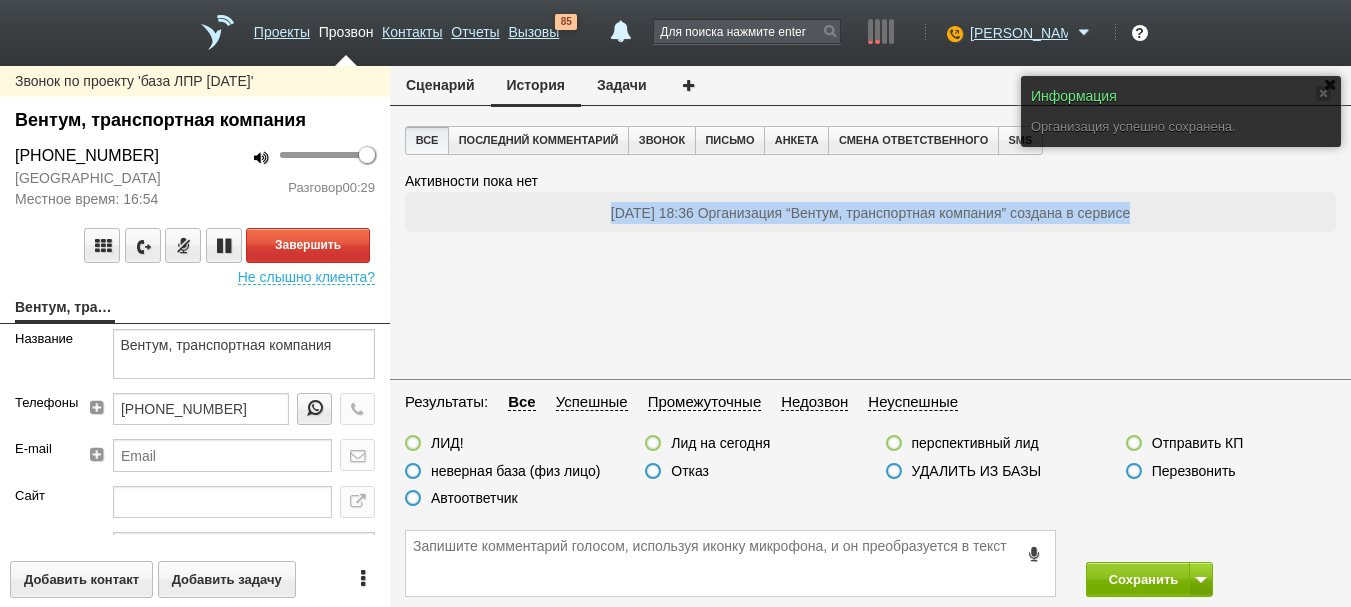 click on "[DATE] 18:36 Организация “Вентум, транспортная компания” создана в сервисе" at bounding box center (870, 213) 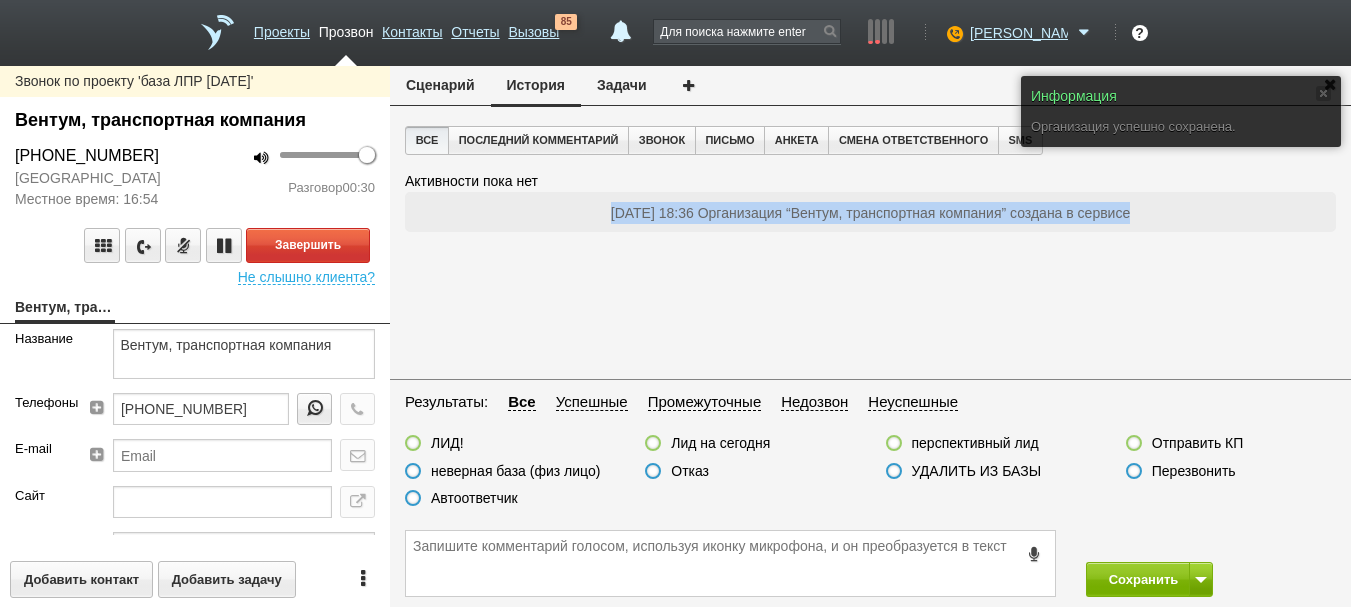 click on "[DATE] 18:36 Организация “Вентум, транспортная компания” создана в сервисе" at bounding box center [870, 213] 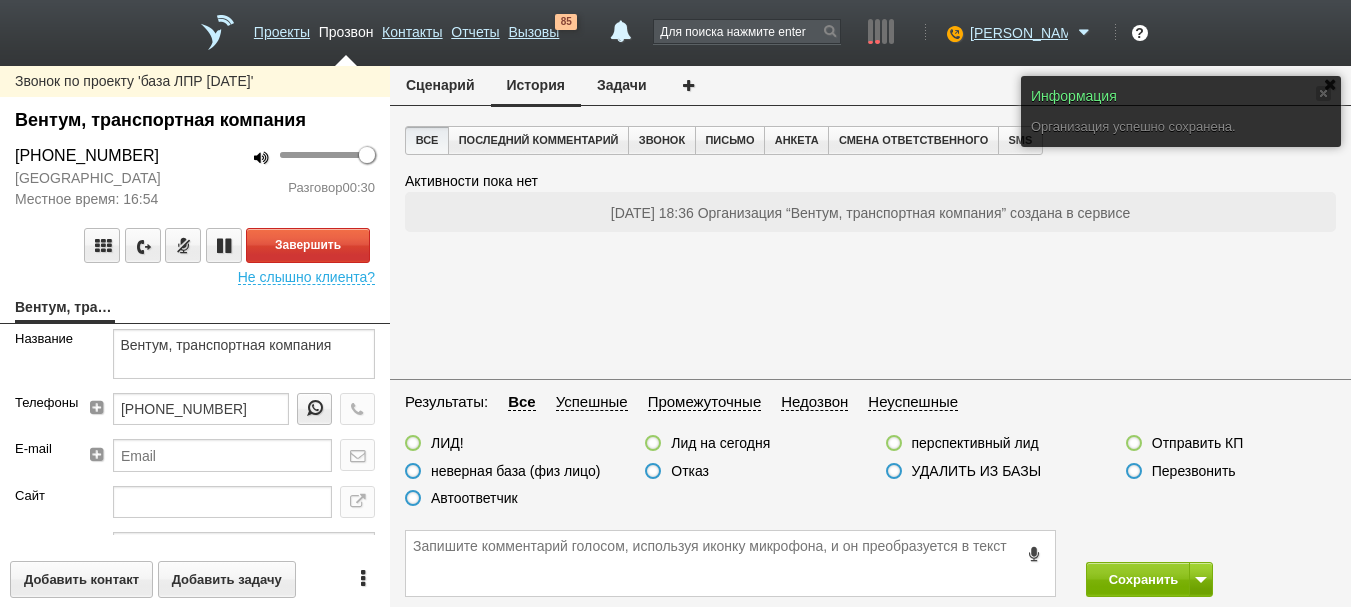 click on "Все Последний комментарий Звонок Письмо Анкета Смена ответственного SMS Активности пока нет [DATE] 18:36 Организация “Вентум, транспортная компания” создана в сервисе" at bounding box center [870, 250] 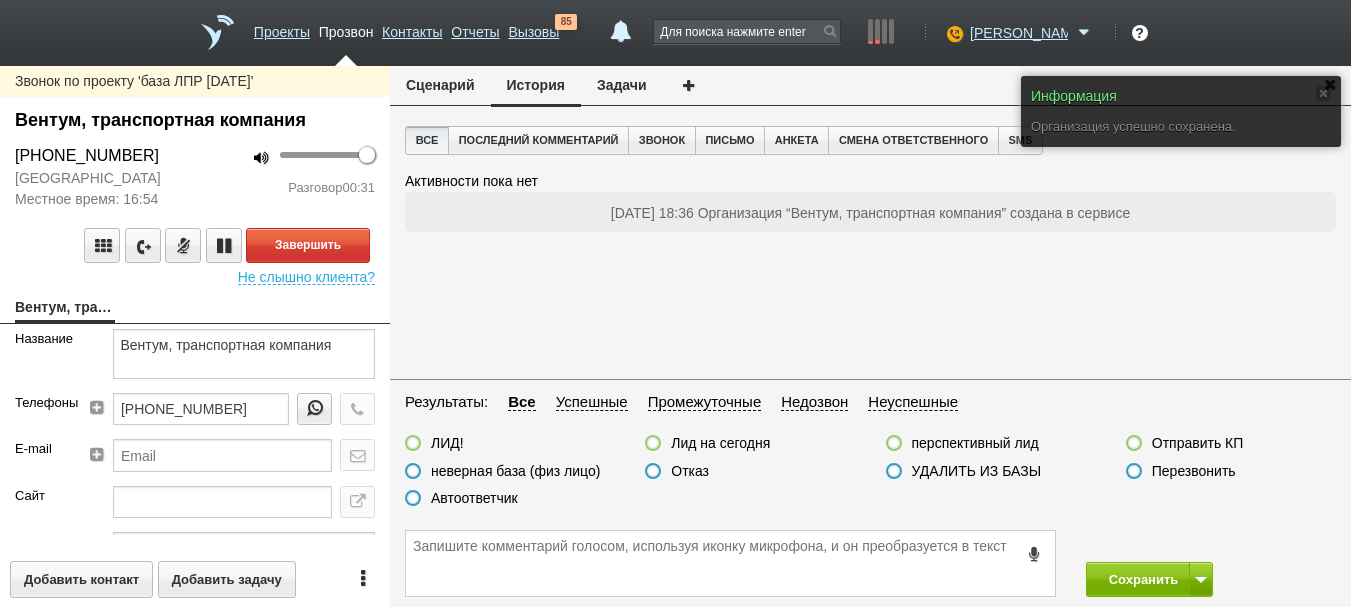 click on "[DATE] 18:36 Организация “Вентум, транспортная компания” создана в сервисе" at bounding box center [870, 213] 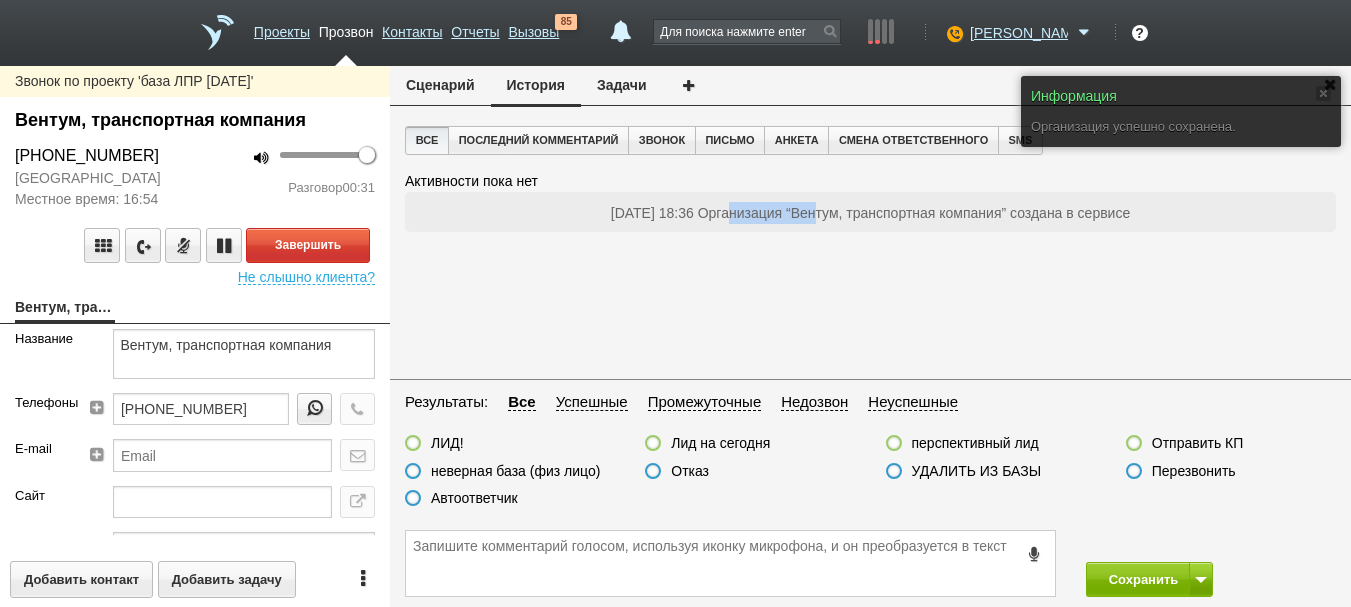 click on "[DATE] 18:36 Организация “Вентум, транспортная компания” создана в сервисе" at bounding box center (870, 213) 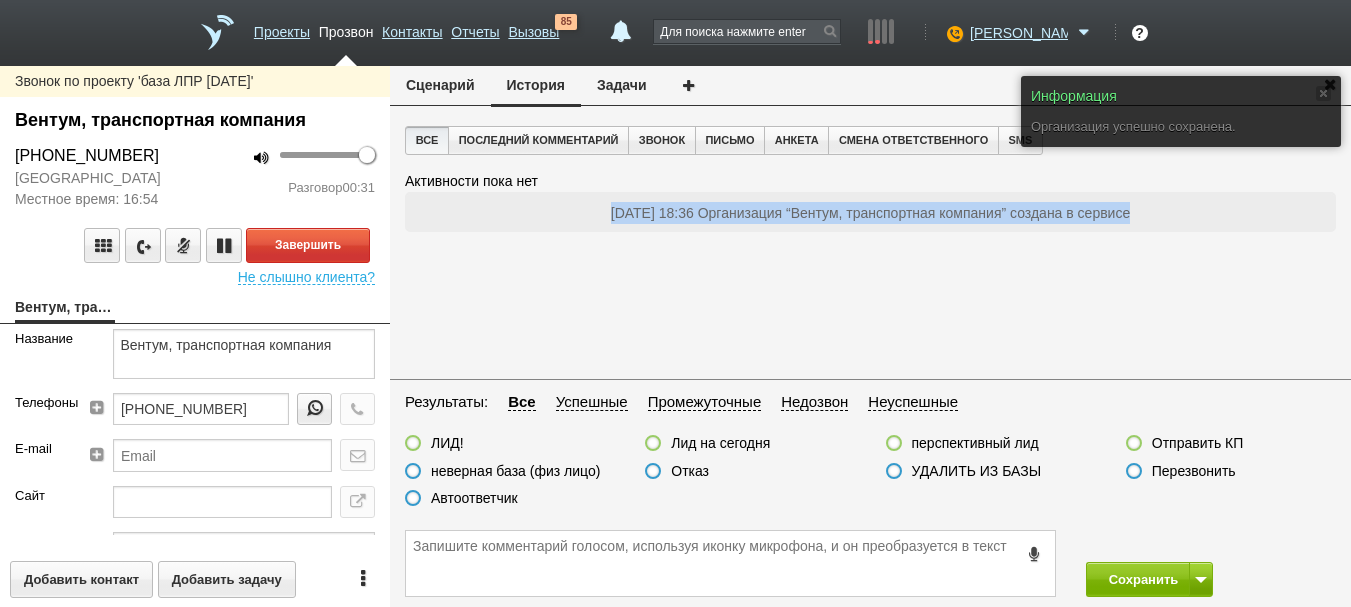 drag, startPoint x: 714, startPoint y: 211, endPoint x: 730, endPoint y: 229, distance: 24.083189 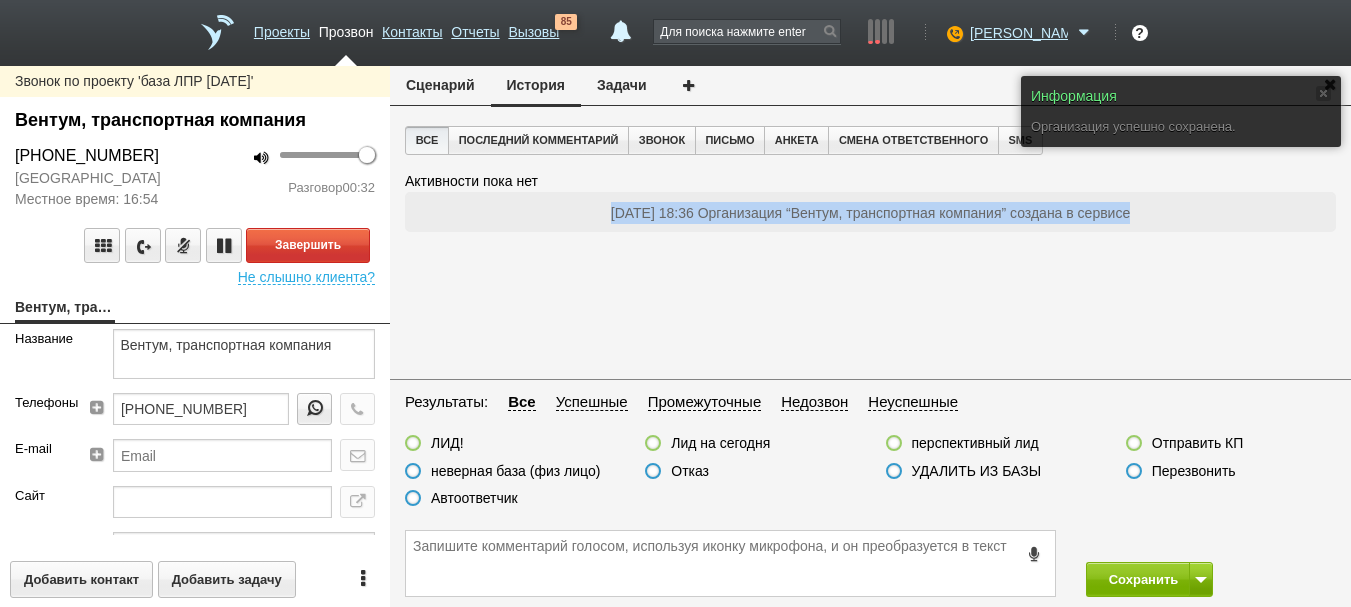 click on "Все Последний комментарий Звонок Письмо Анкета Смена ответственного SMS Активности пока нет [DATE] 18:36 Организация “Вентум, транспортная компания” создана в сервисе" at bounding box center (870, 250) 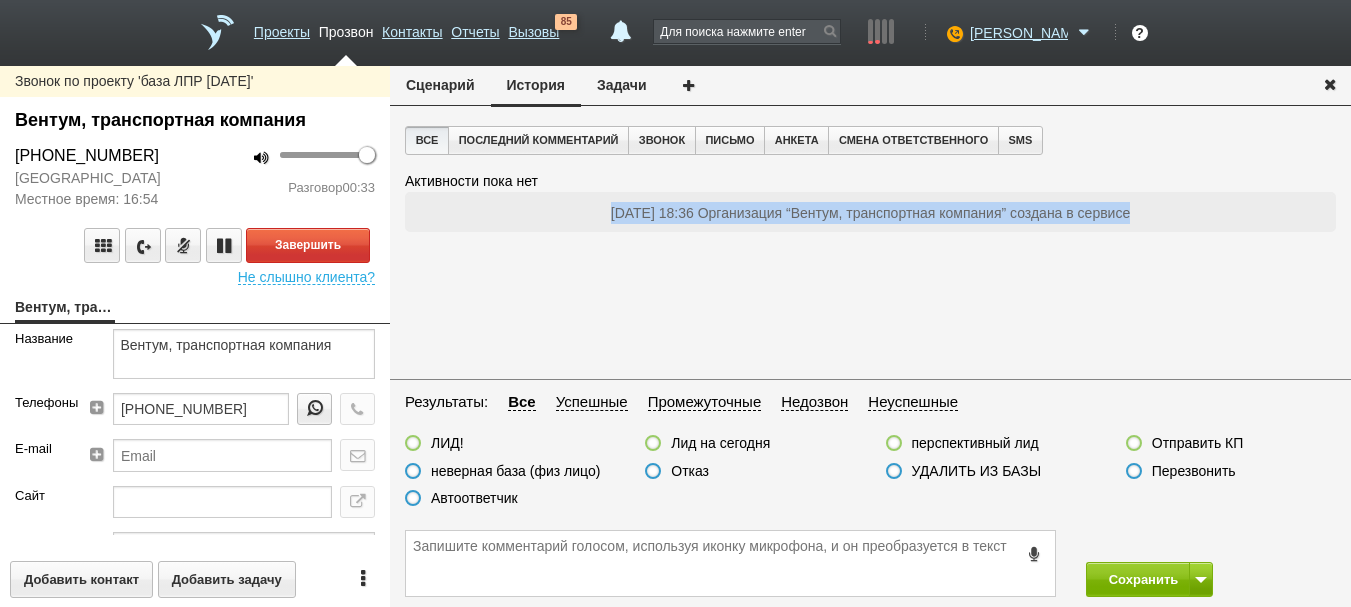 click on "Все Последний комментарий Звонок Письмо Анкета Смена ответственного SMS Активности пока нет [DATE] 18:36 Организация “Вентум, транспортная компания” создана в сервисе" at bounding box center (870, 250) 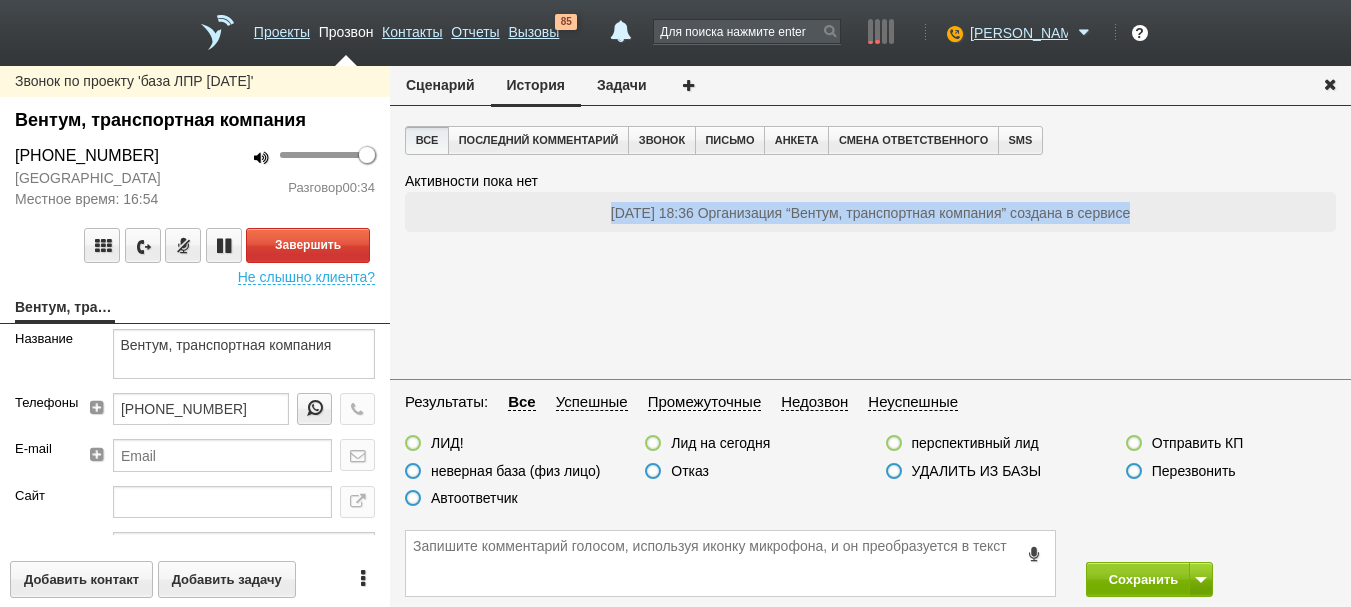 click on "[DATE] 18:36 Организация “Вентум, транспортная компания” создана в сервисе" at bounding box center [870, 213] 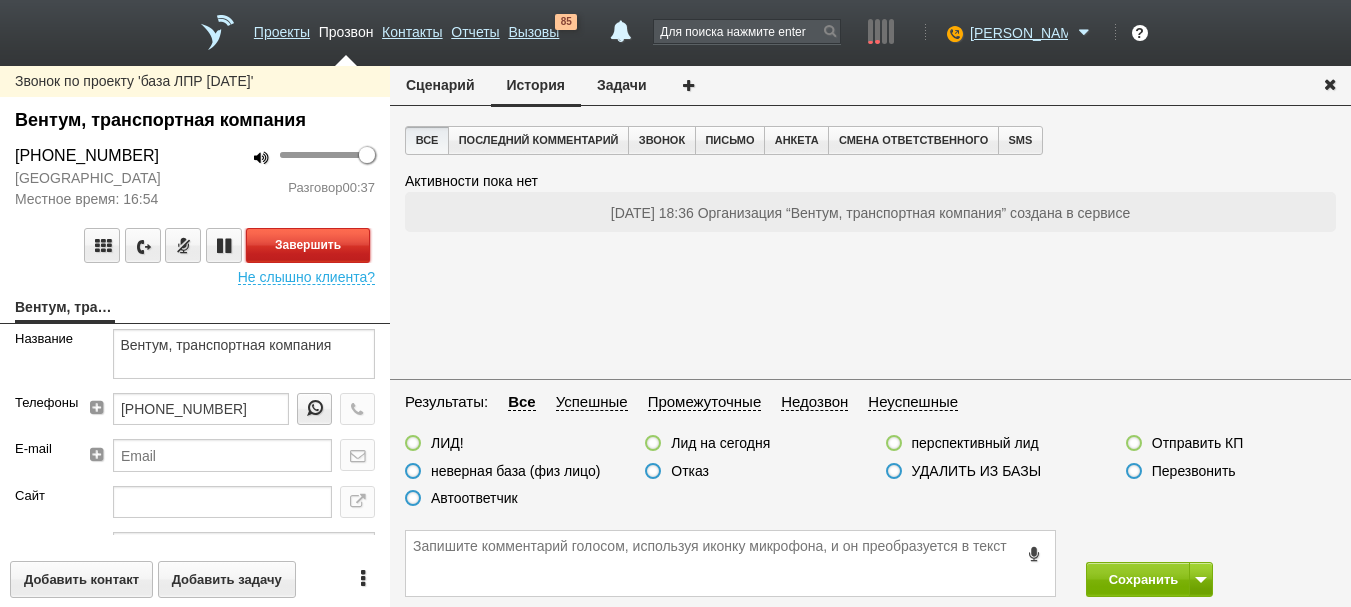 click on "Завершить" at bounding box center [308, 245] 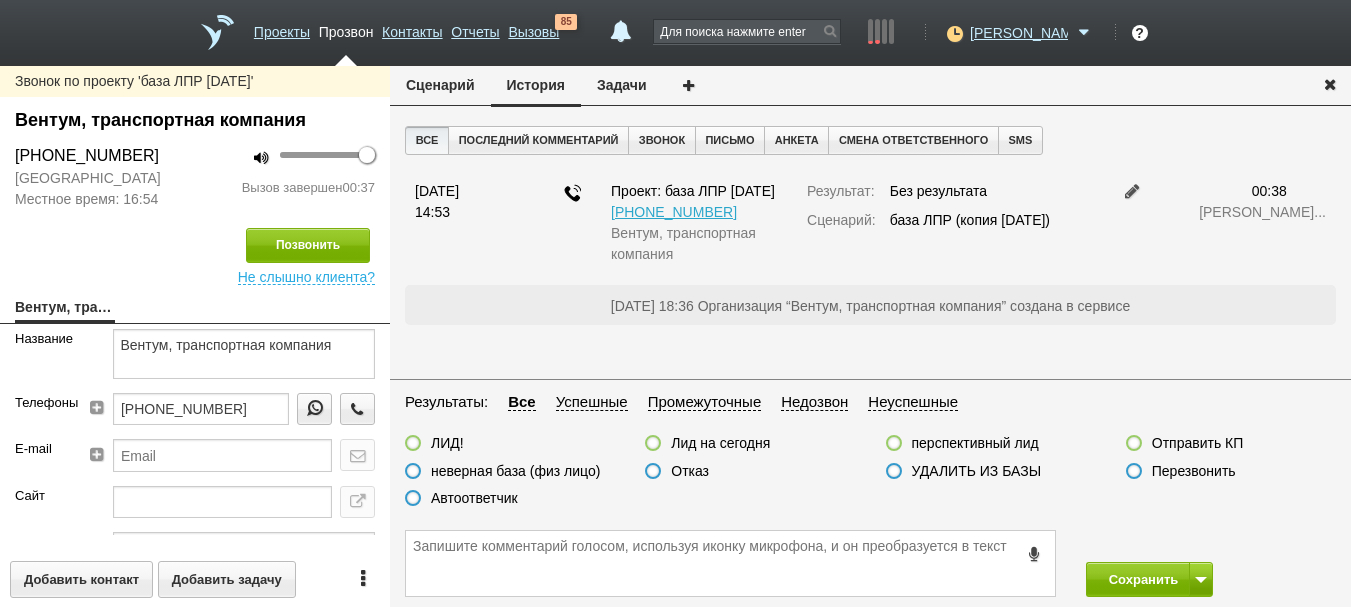 click on "Отказ" at bounding box center [750, 472] 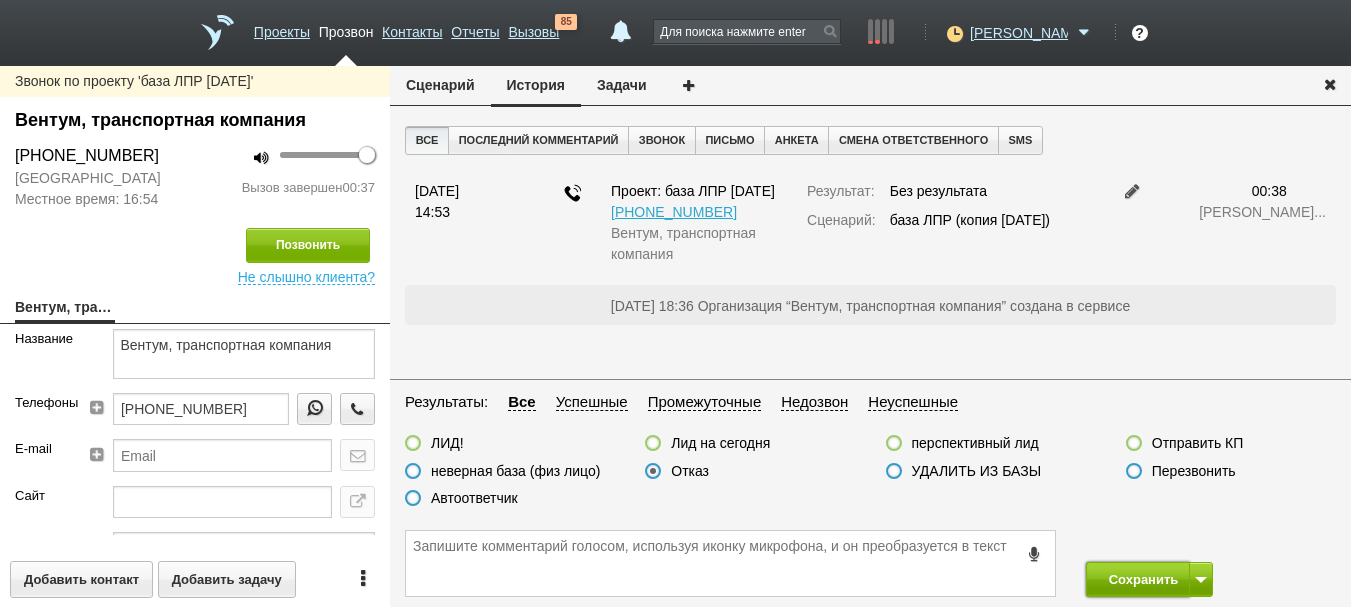 click on "Сохранить" at bounding box center (1138, 579) 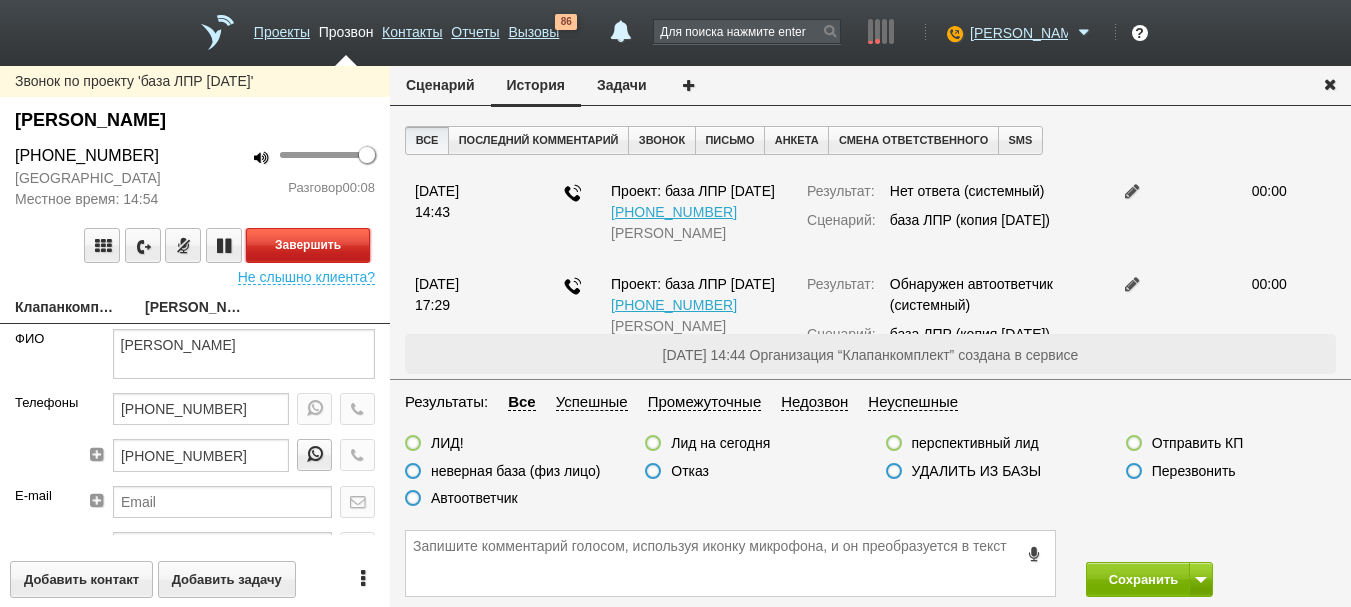 click on "Завершить" at bounding box center (308, 245) 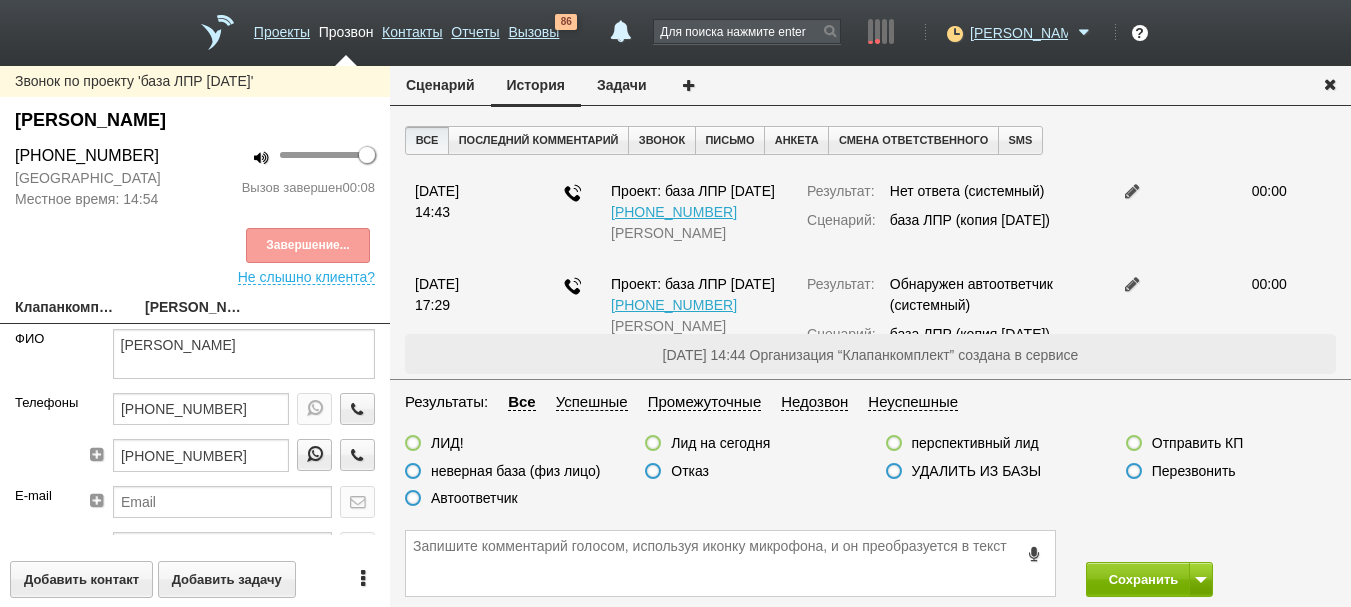 click on "ЛИД! Лид на [DATE] перспективный лид Отправить КП неверная база (физ лицо) Отказ  УДАЛИТЬ ИЗ БАЗЫ Перезвонить Автоответчик" at bounding box center [870, 475] 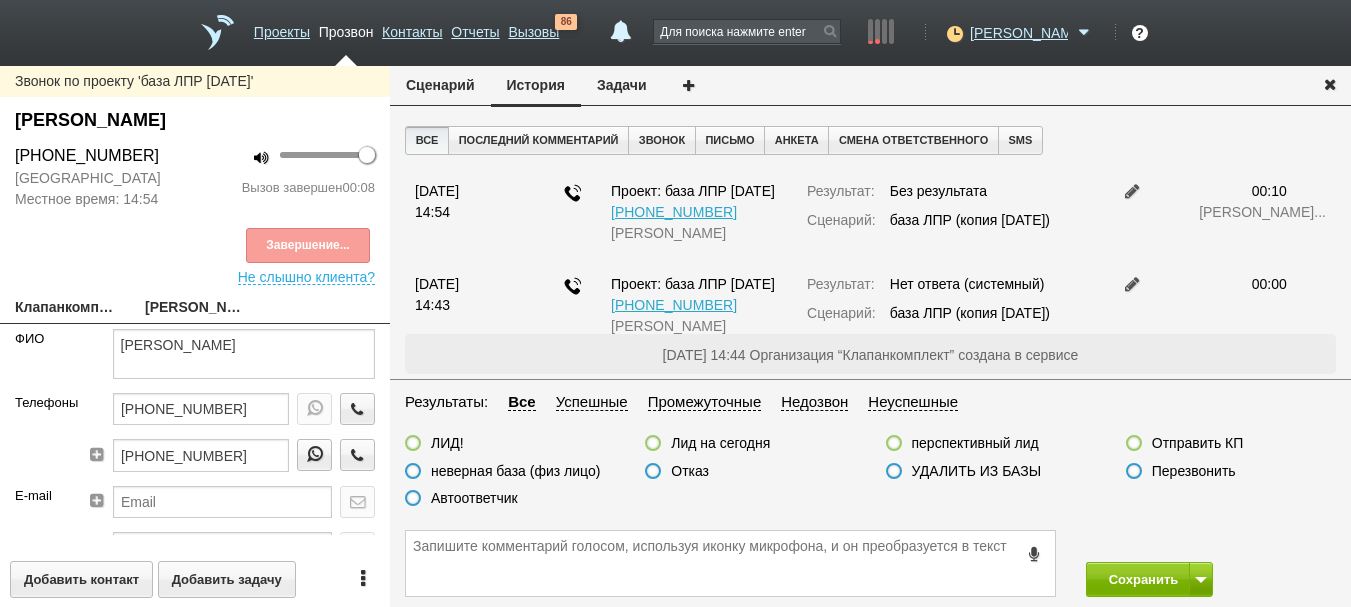 click on "Автоответчик" at bounding box center [474, 498] 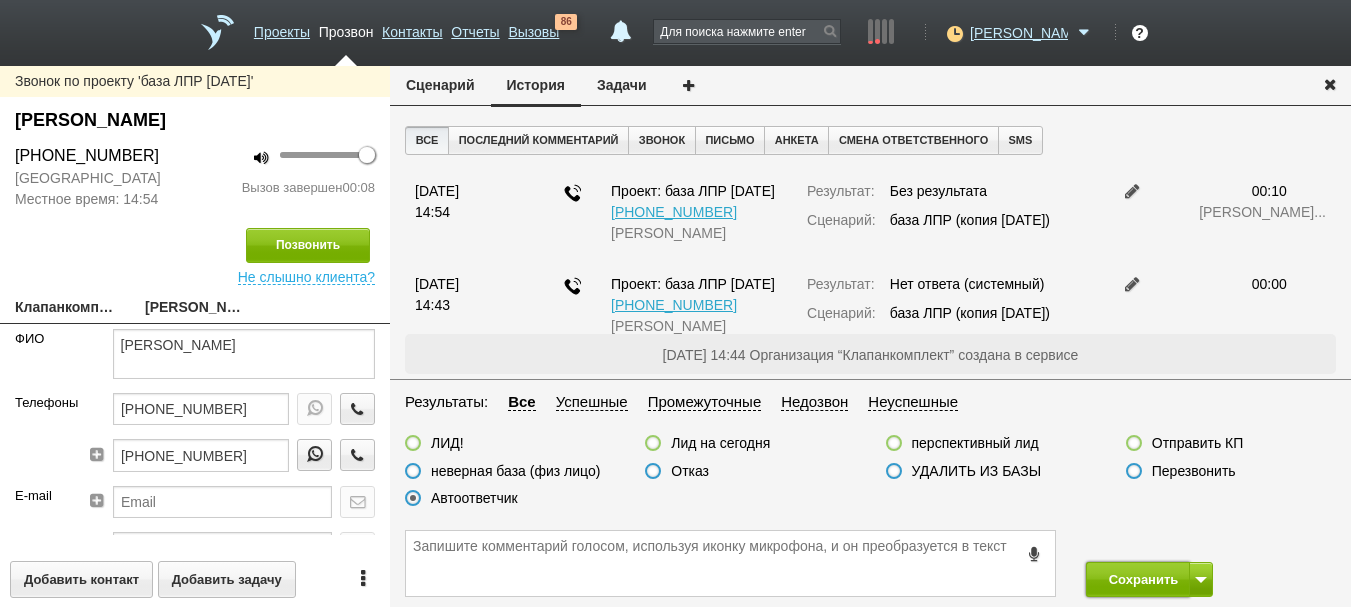 drag, startPoint x: 1133, startPoint y: 579, endPoint x: 620, endPoint y: 554, distance: 513.6088 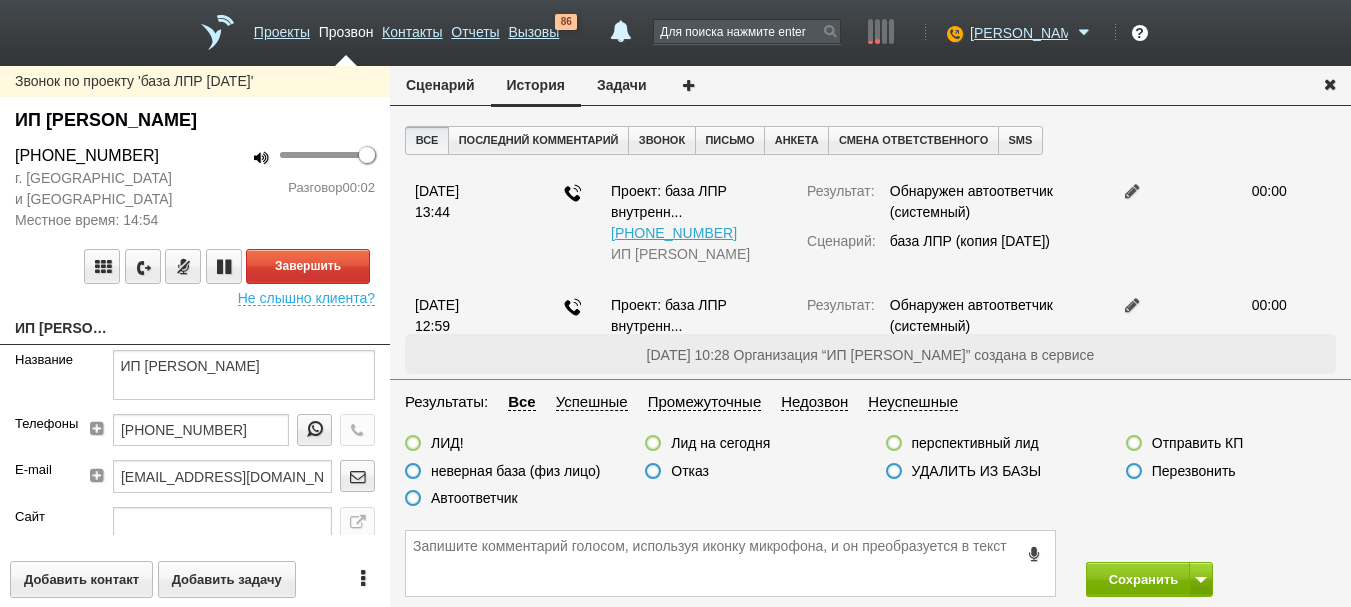 drag, startPoint x: 109, startPoint y: 120, endPoint x: 274, endPoint y: 107, distance: 165.51132 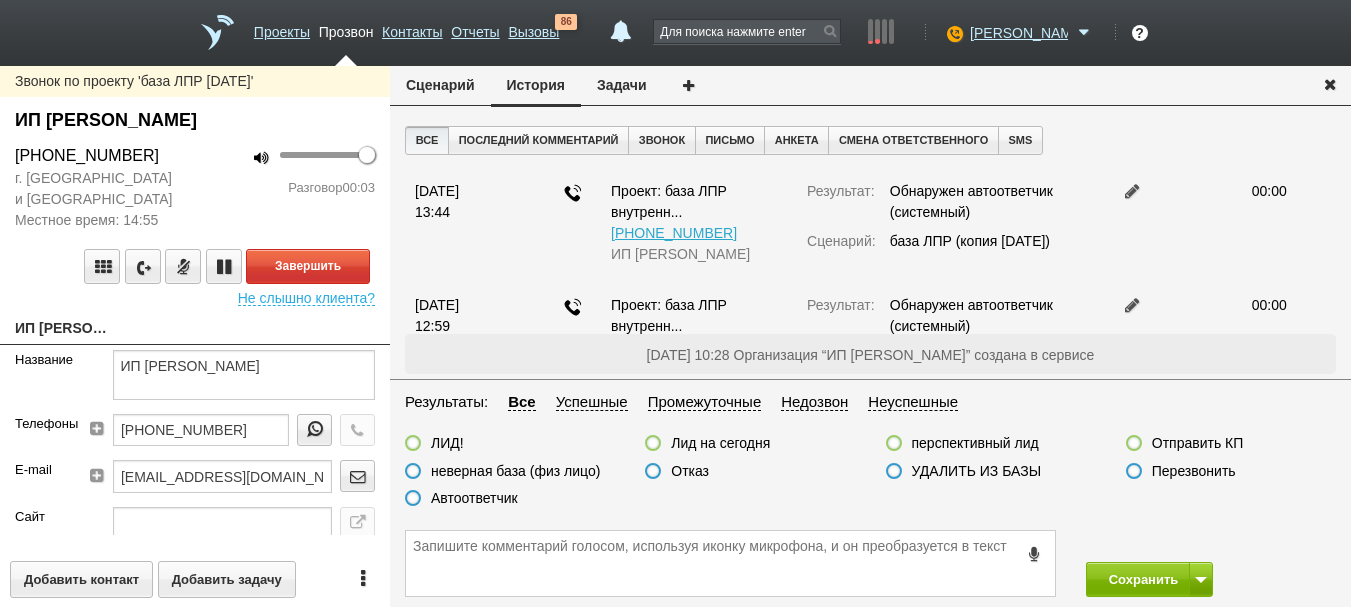 click on "г. [GEOGRAPHIC_DATA] и [GEOGRAPHIC_DATA]" at bounding box center [97, 189] 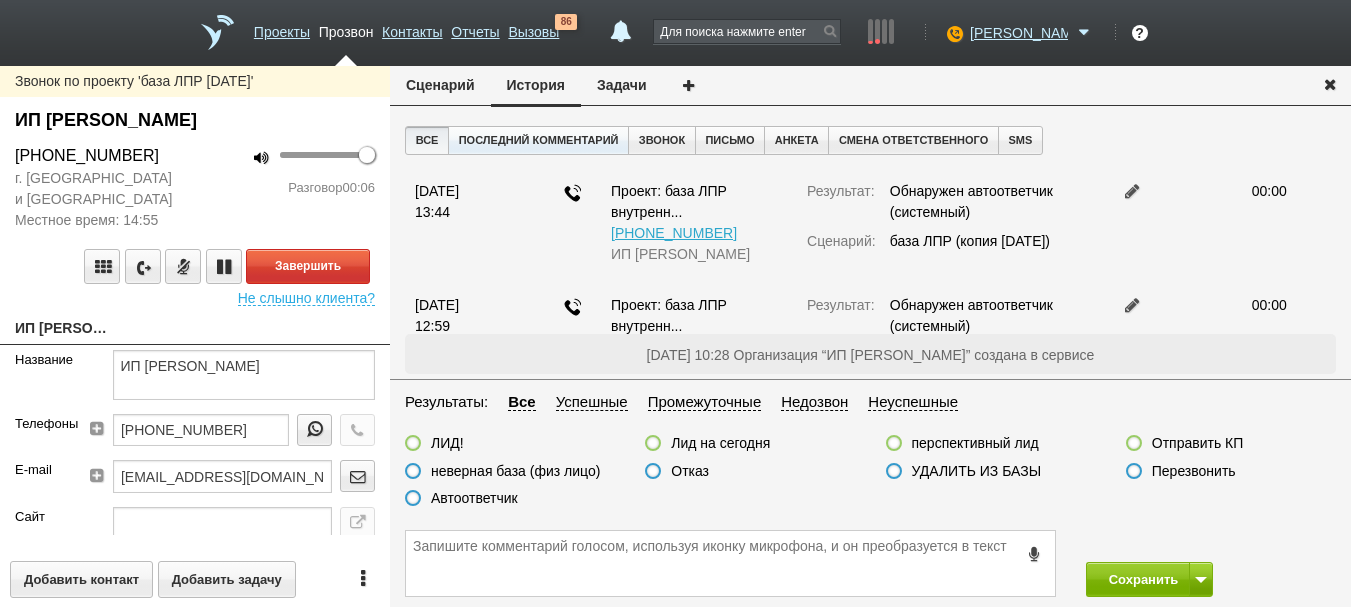 scroll, scrollTop: 107, scrollLeft: 0, axis: vertical 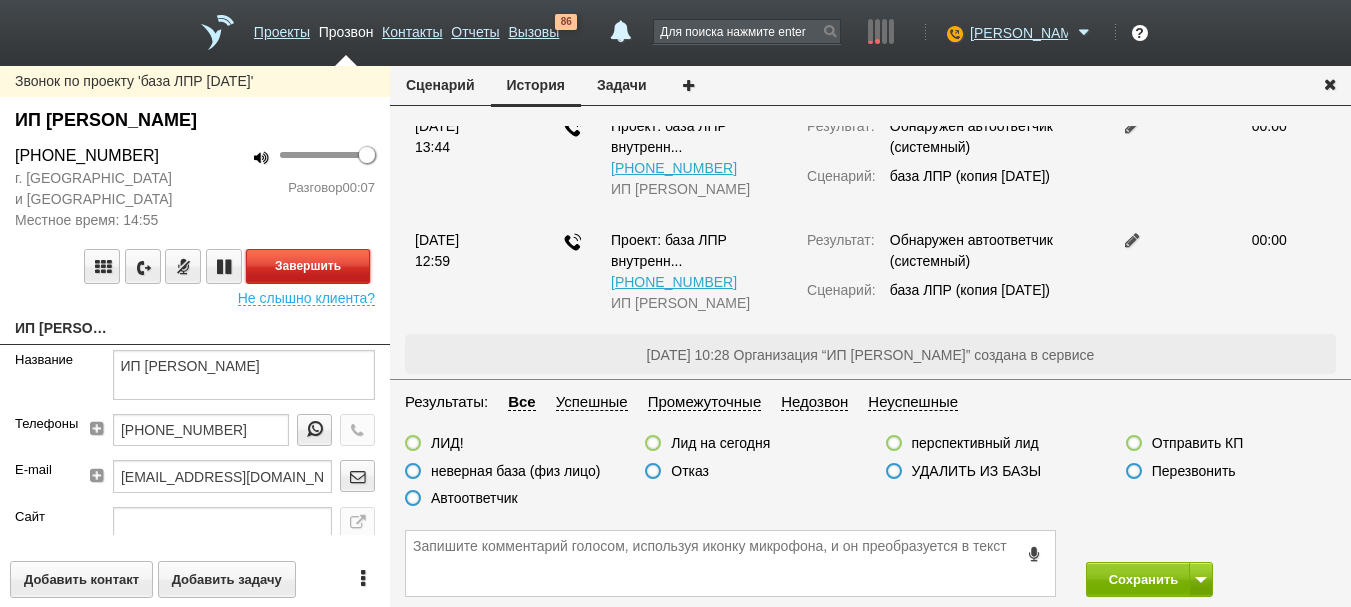 click on "Завершить" at bounding box center (308, 266) 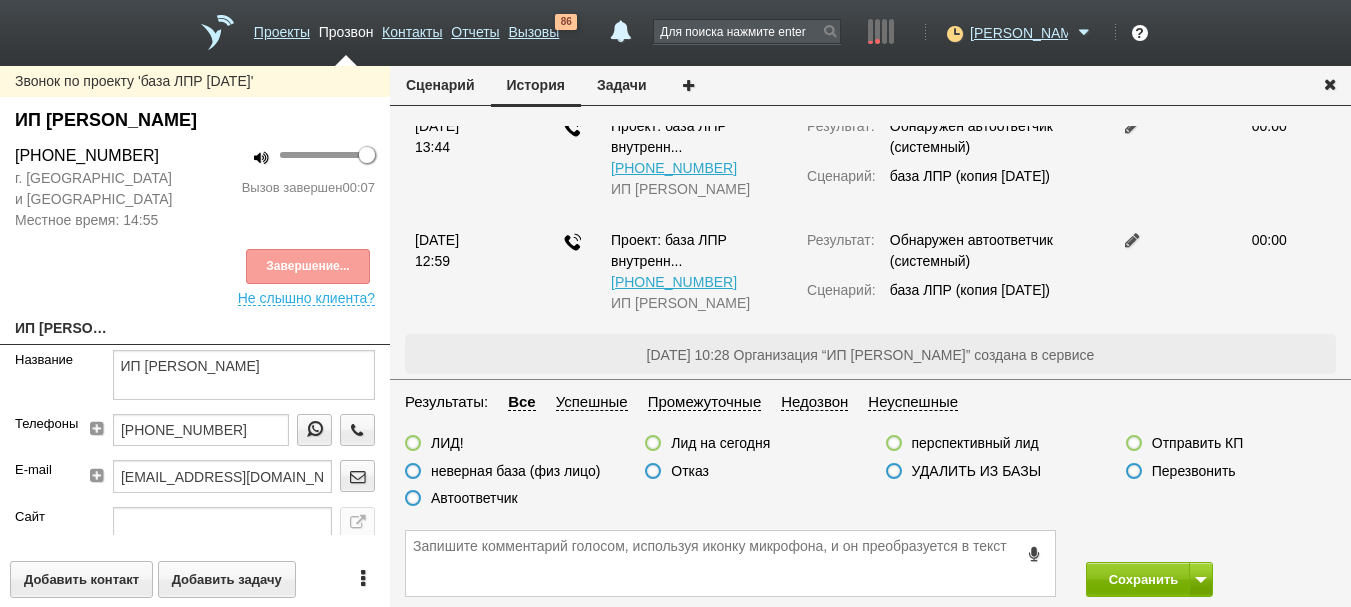 click on "Автоответчик" at bounding box center [474, 498] 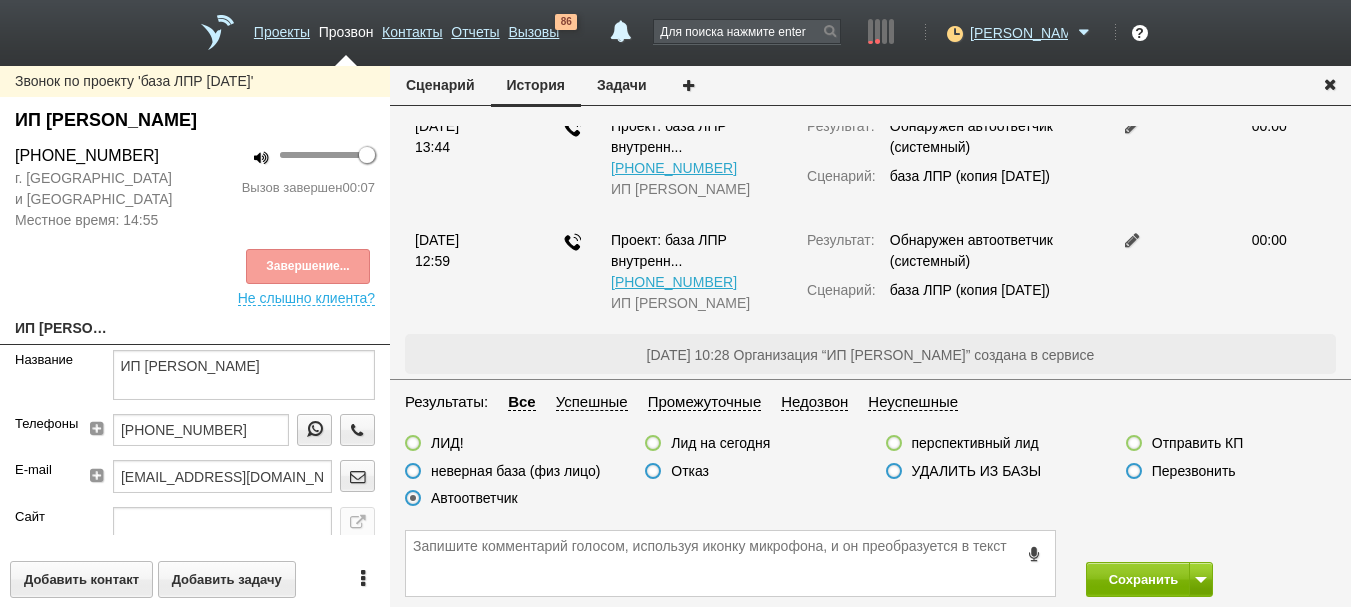 scroll, scrollTop: 242, scrollLeft: 0, axis: vertical 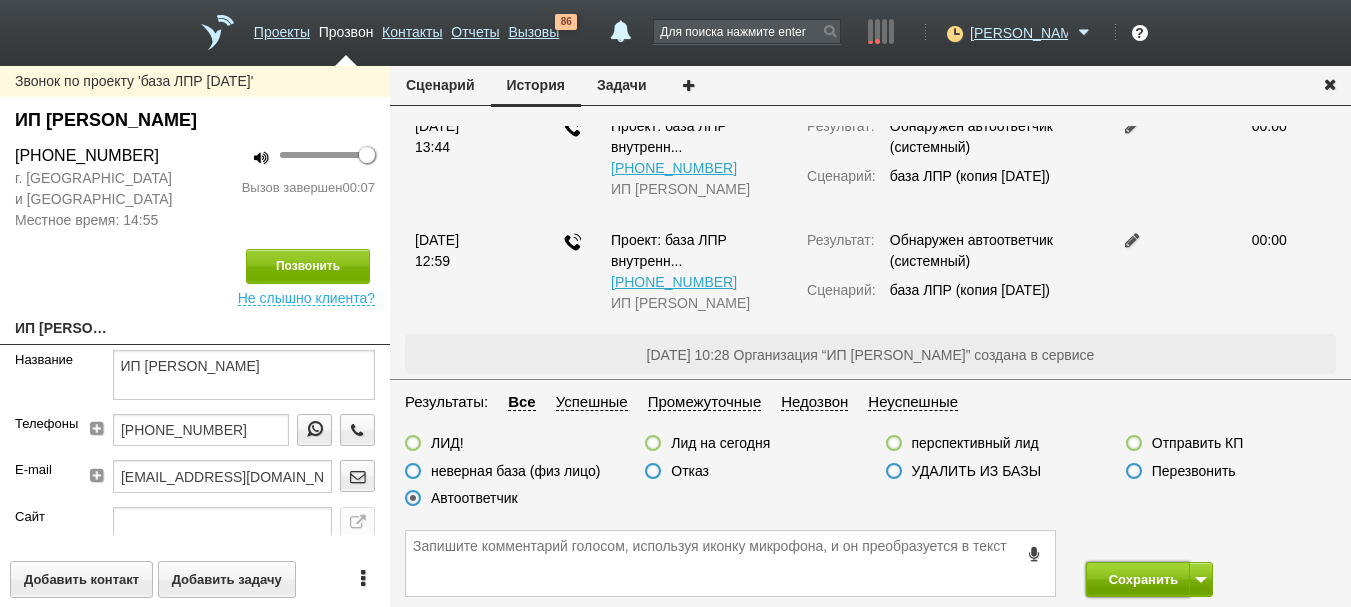 click on "Сохранить" at bounding box center (1138, 579) 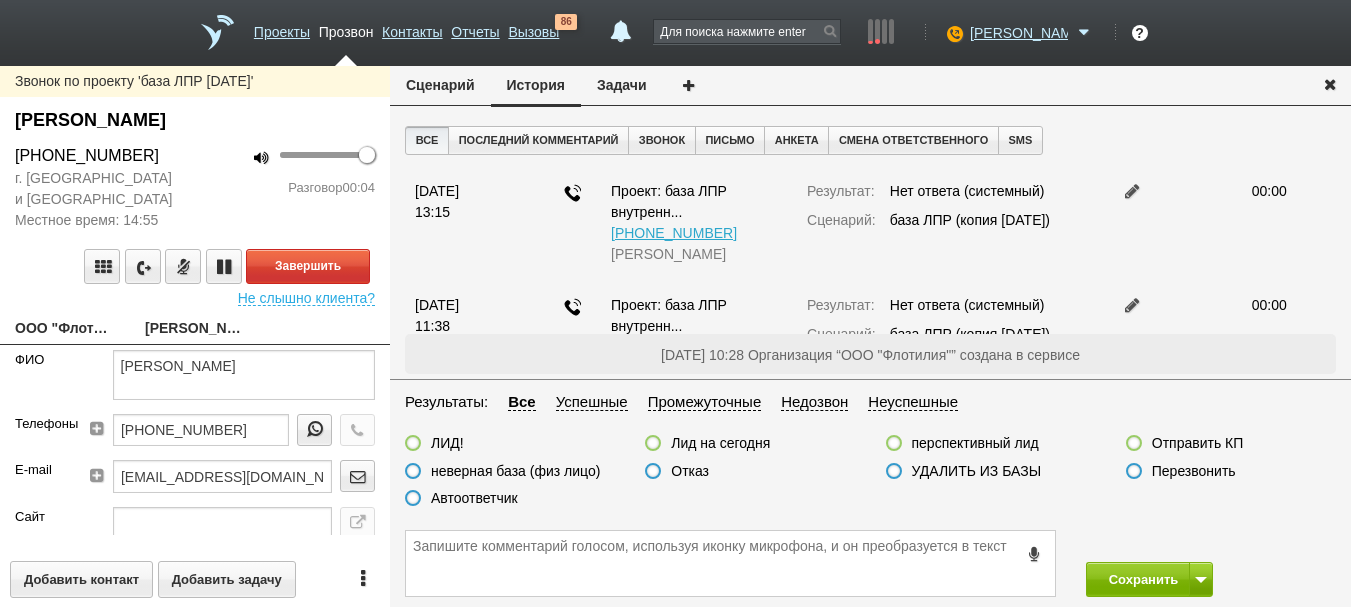 click on "ООО "Флотилия"" at bounding box center [65, 330] 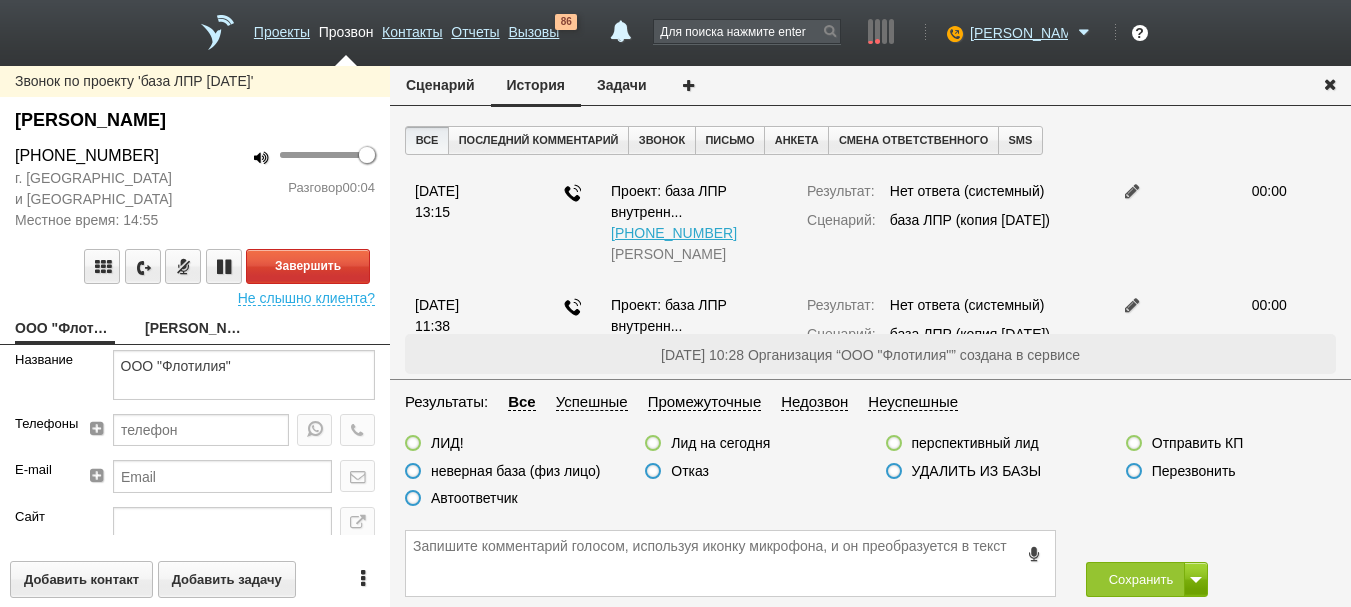 click on "[PERSON_NAME]" at bounding box center [195, 120] 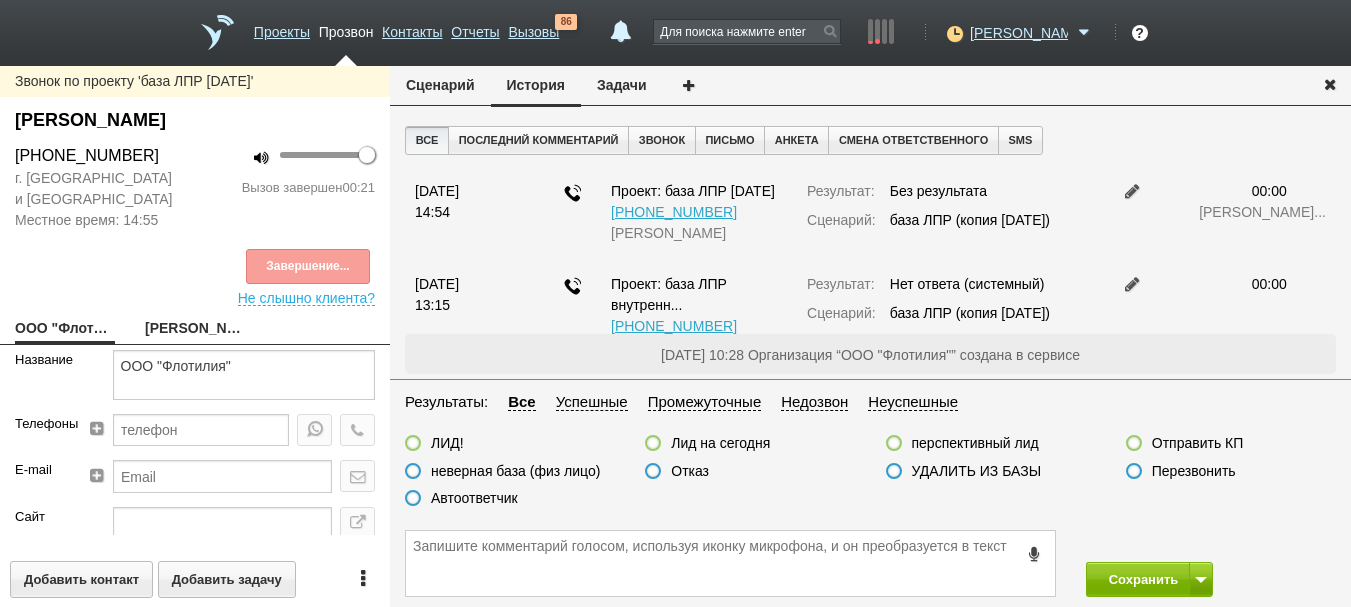 click on "Отказ" at bounding box center (690, 471) 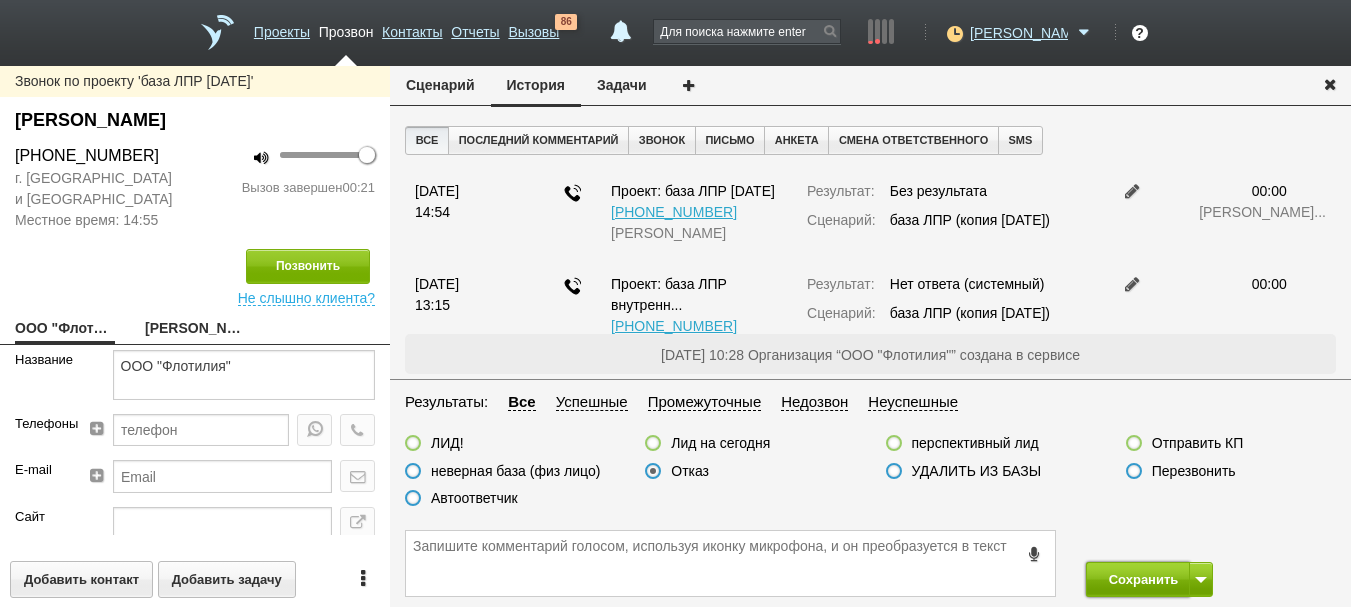 click on "Сохранить" at bounding box center (1138, 579) 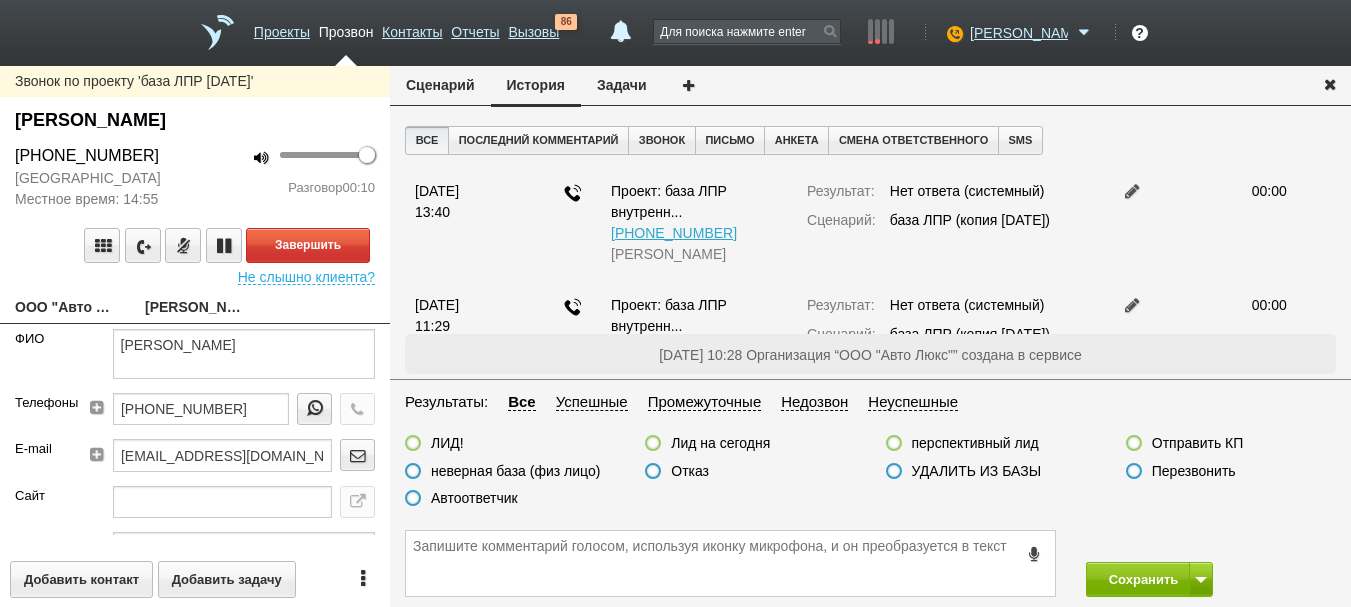 click on "ООО "Авто Люкс"" at bounding box center (65, 309) 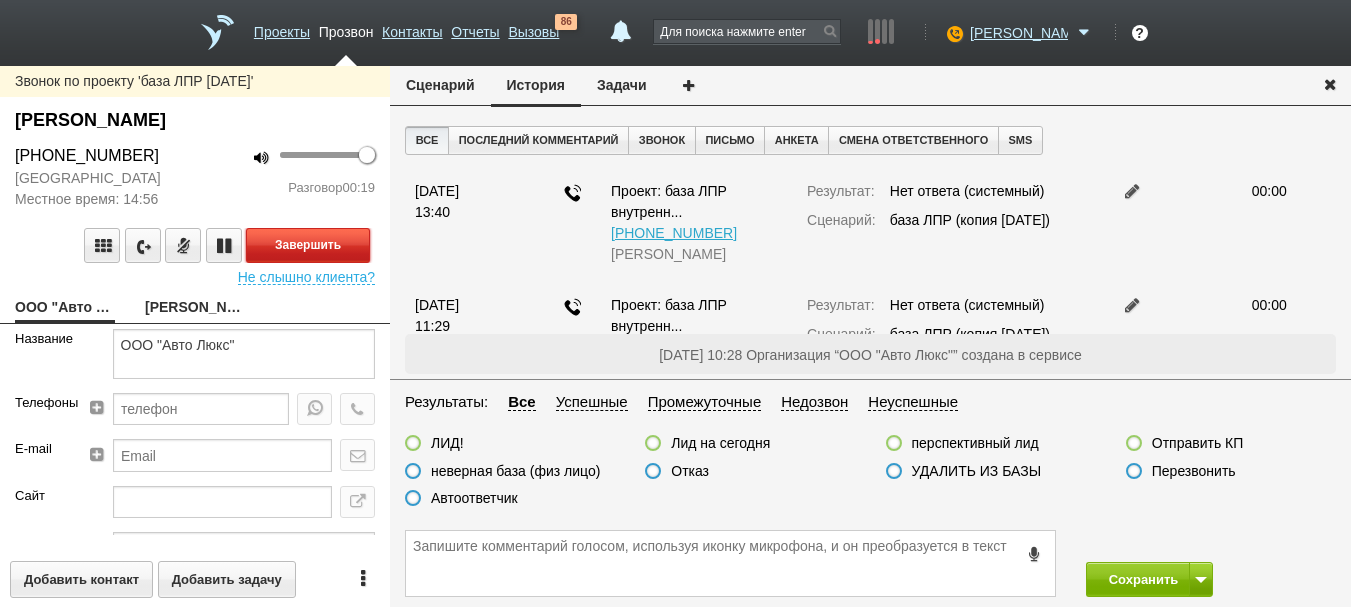 click on "Завершить" at bounding box center (308, 245) 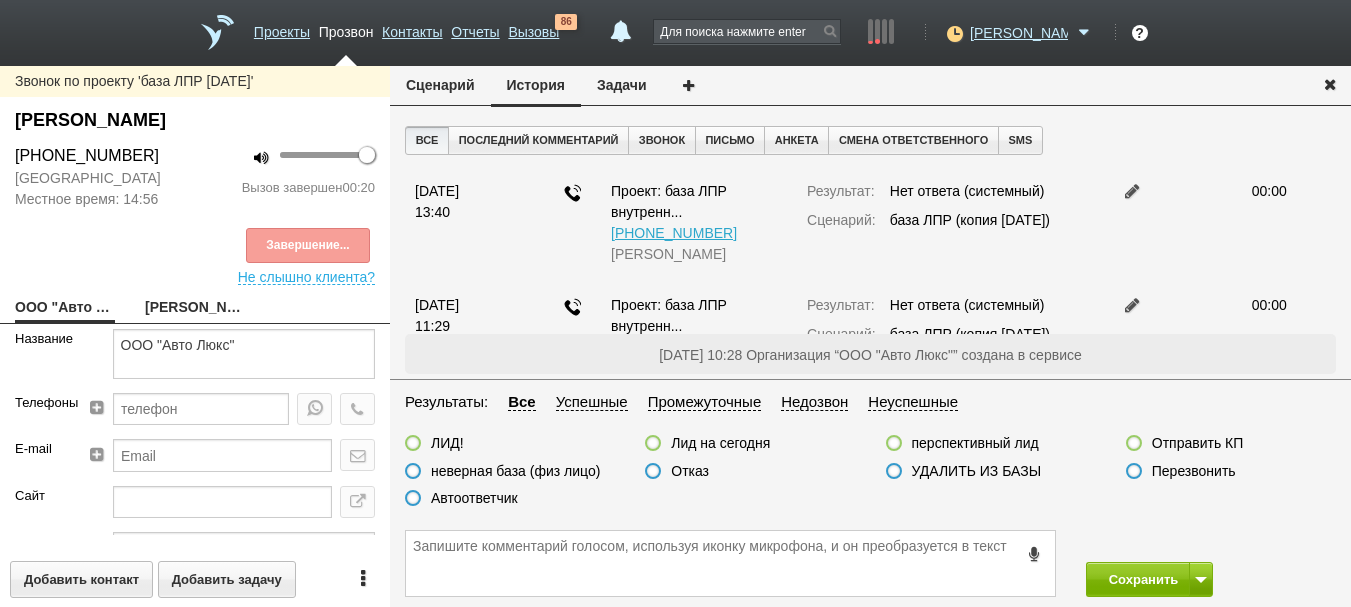 click on "неверная база (физ лицо)" at bounding box center [515, 471] 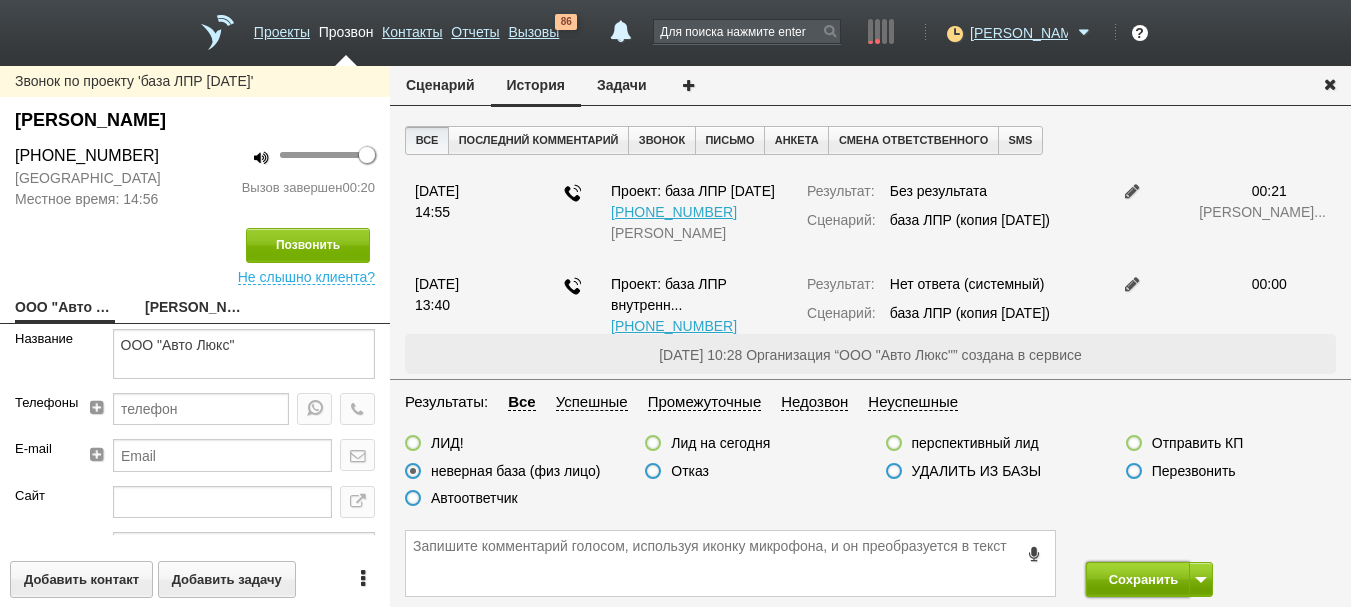 click on "Сохранить" at bounding box center [1138, 579] 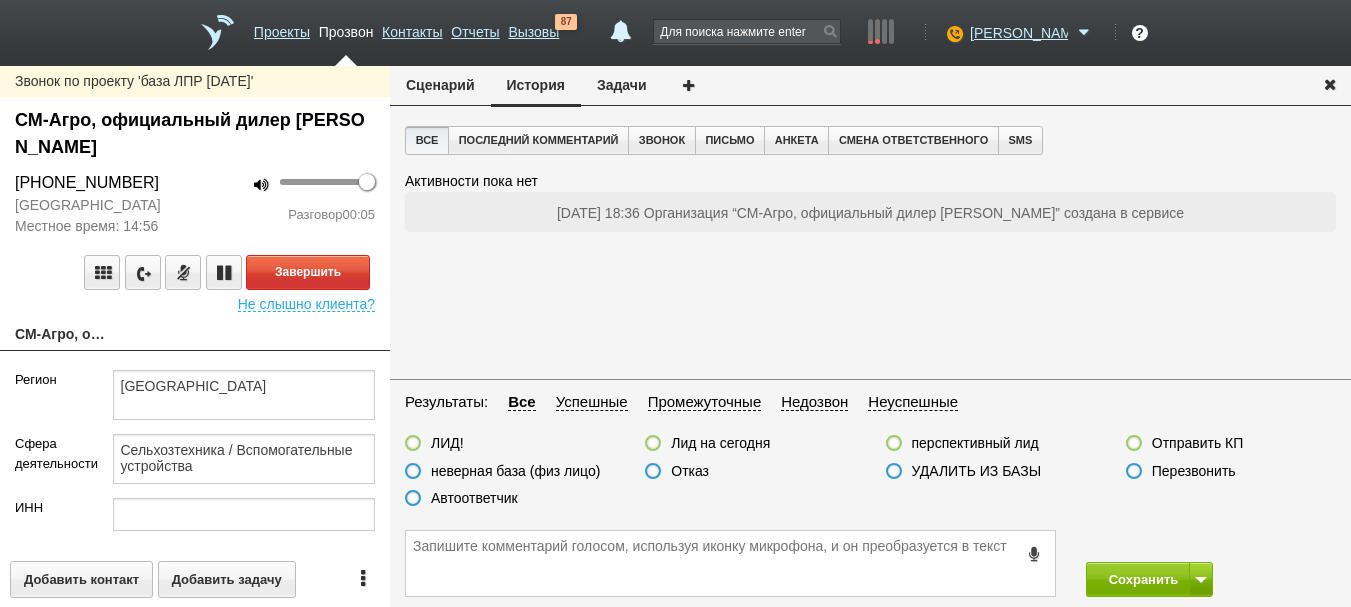 scroll, scrollTop: 533, scrollLeft: 0, axis: vertical 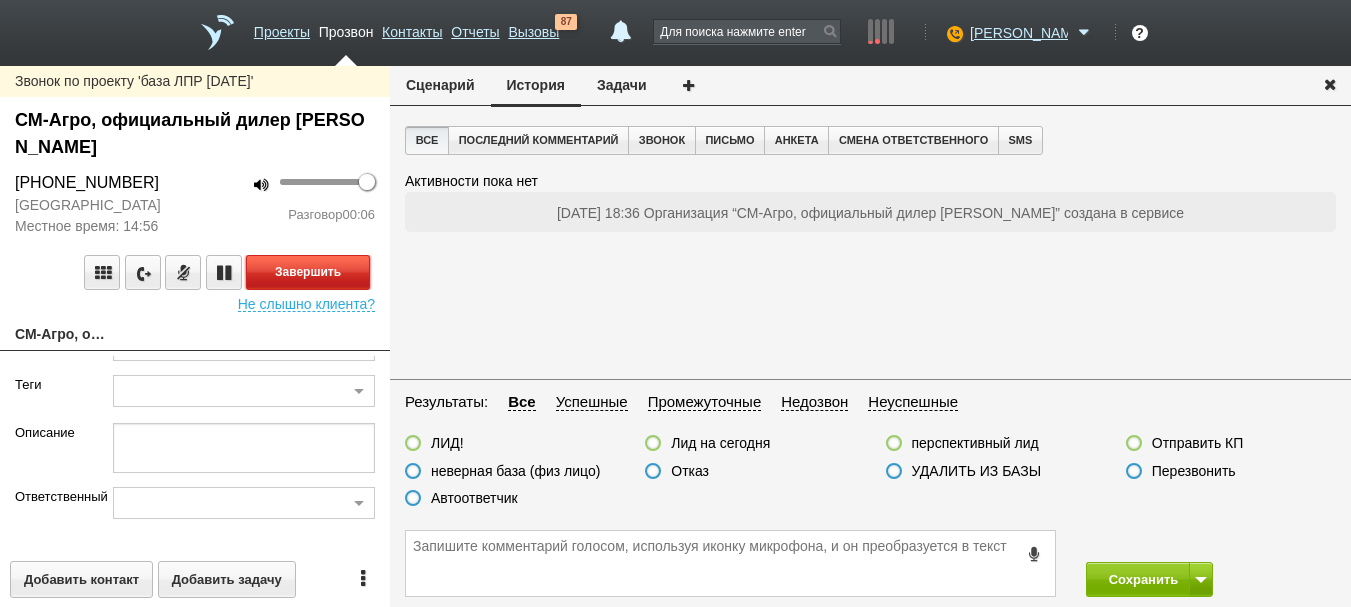 click on "Завершить" at bounding box center (308, 272) 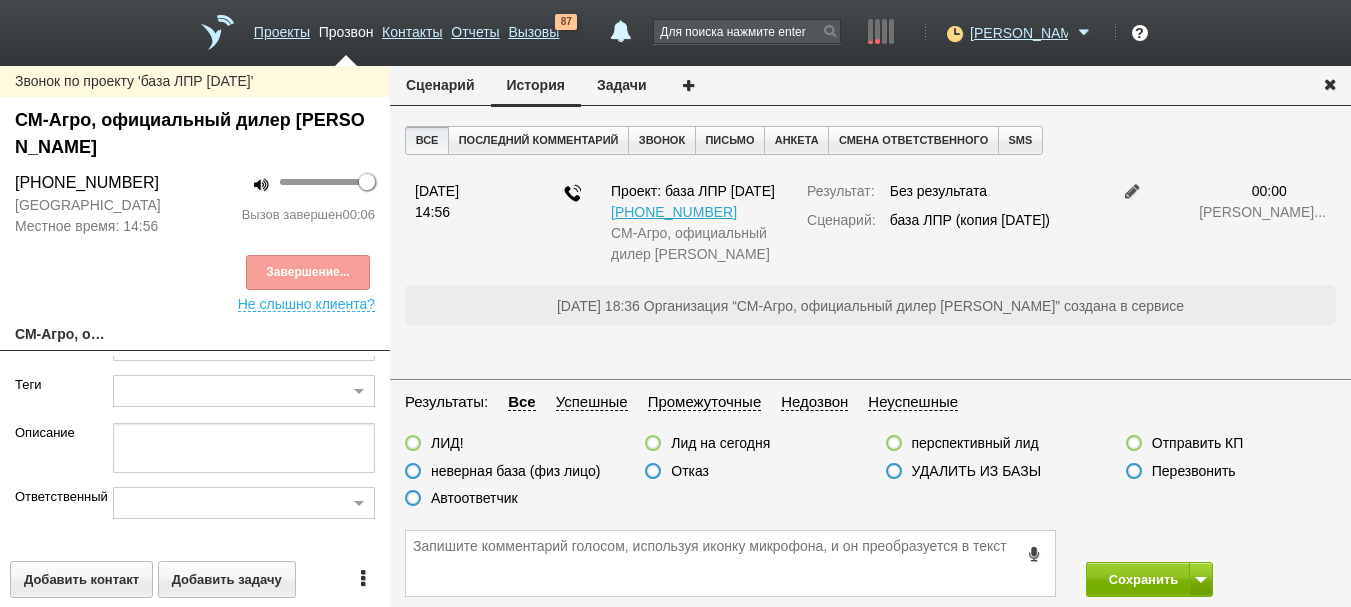 click on "Автоответчик" at bounding box center [474, 498] 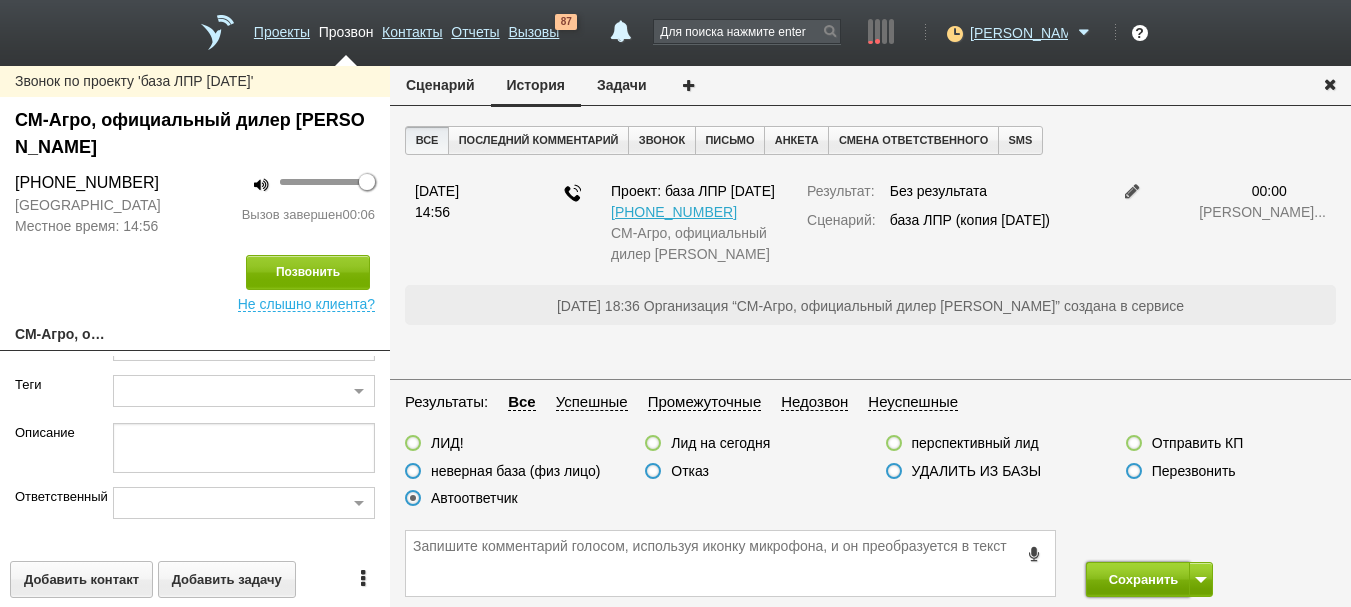 click on "Сохранить" at bounding box center (1138, 579) 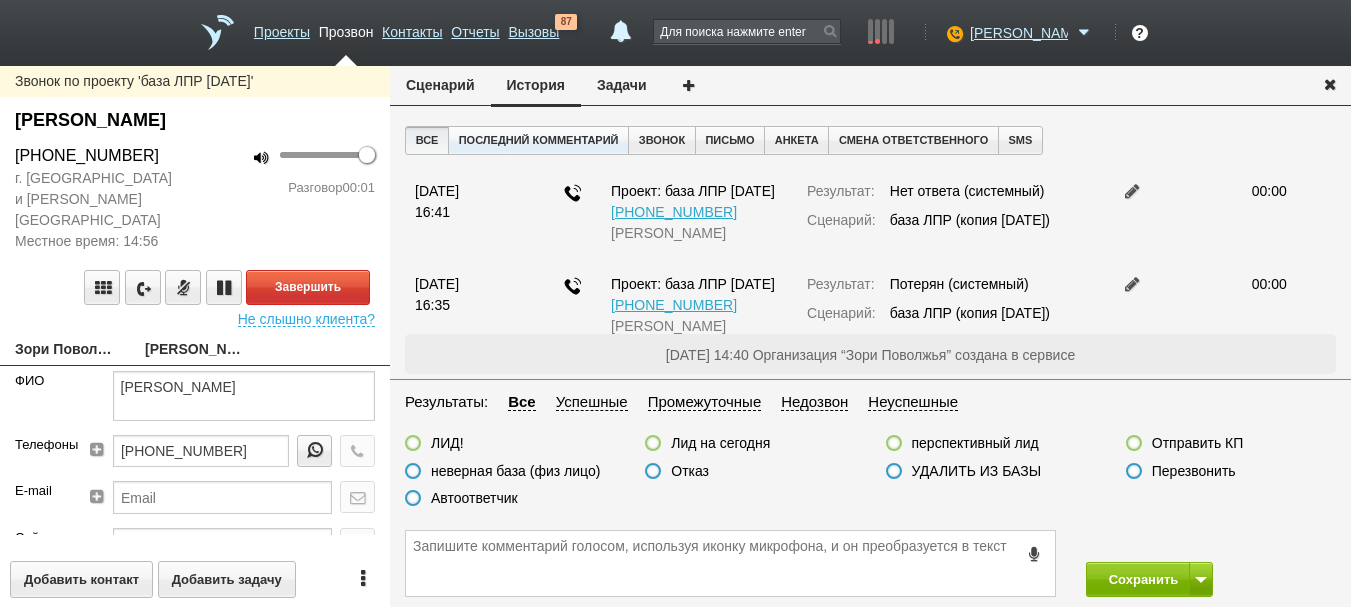 drag, startPoint x: 179, startPoint y: 124, endPoint x: 493, endPoint y: 135, distance: 314.19263 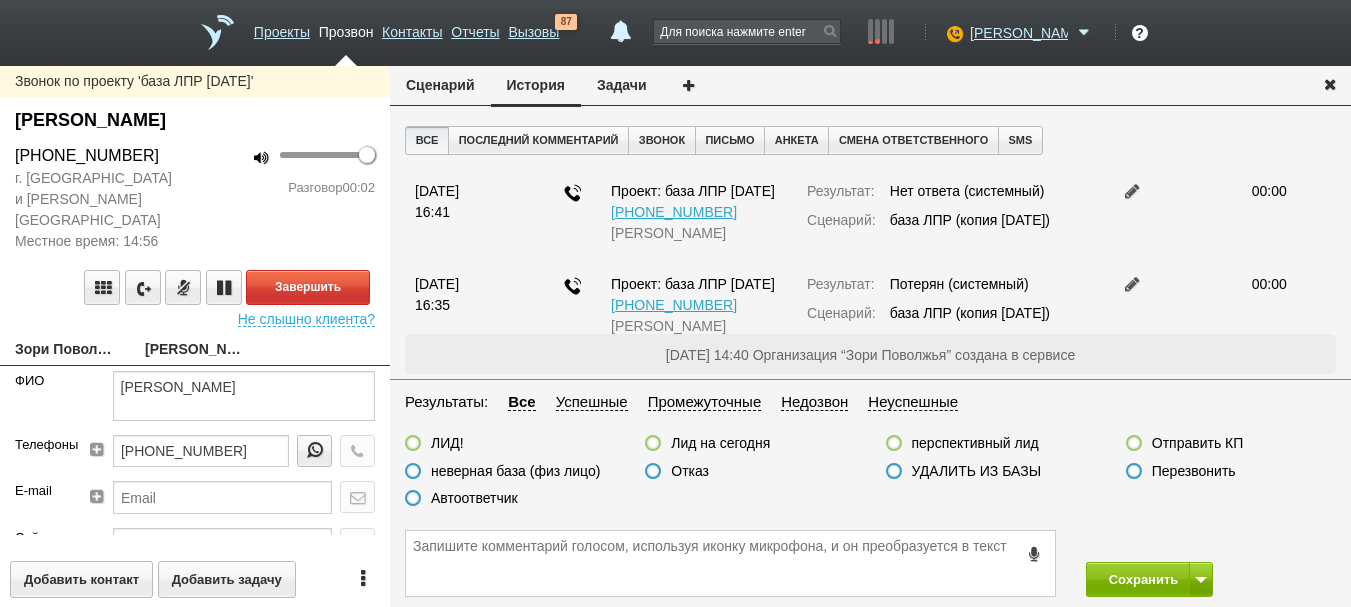 click on "Зори Поволжья" at bounding box center (65, 351) 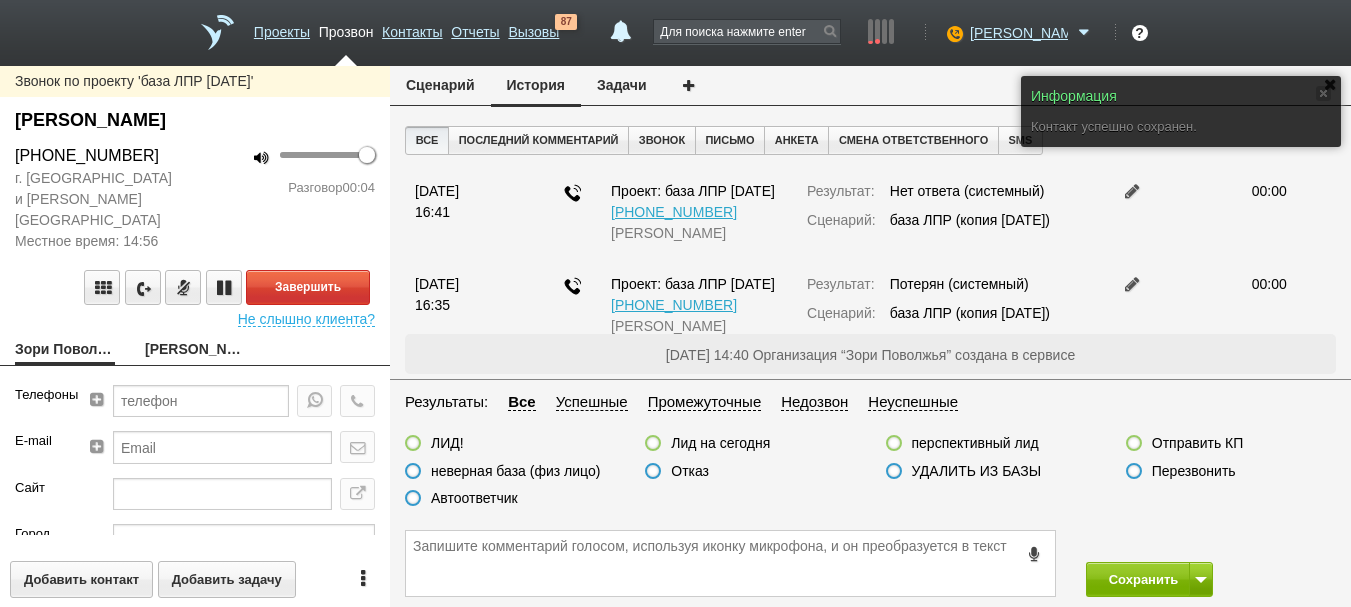 scroll, scrollTop: 0, scrollLeft: 0, axis: both 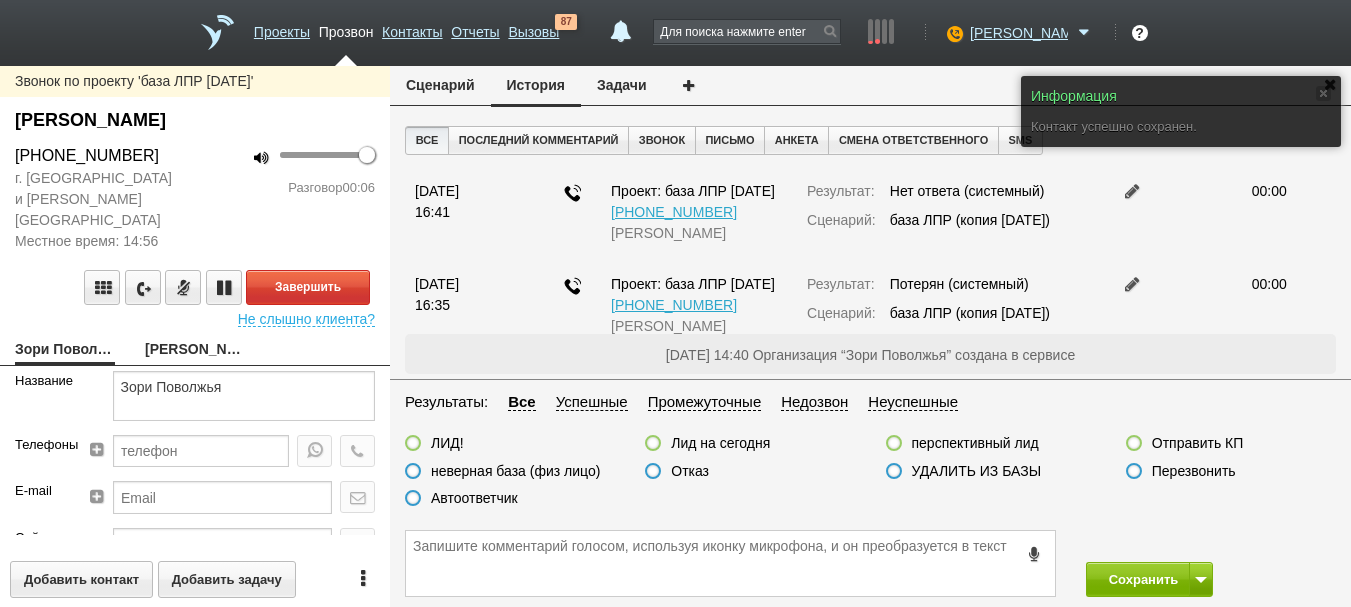 click on "Сценарий" at bounding box center (440, 85) 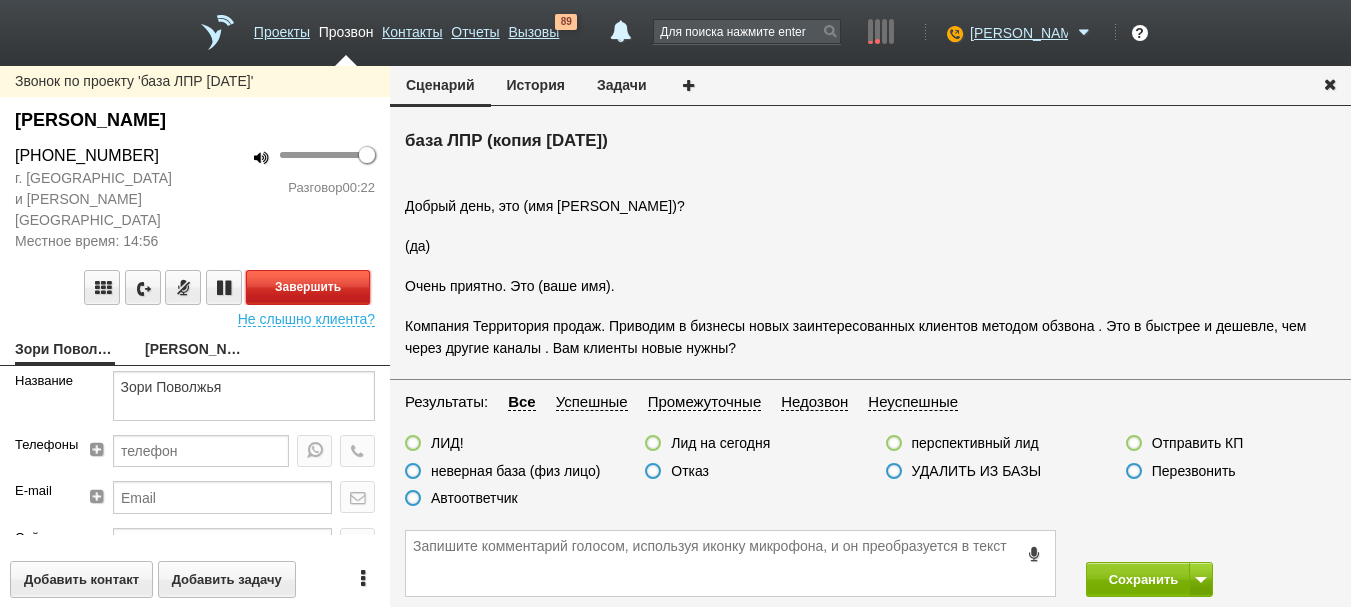 click on "Завершить" at bounding box center [308, 287] 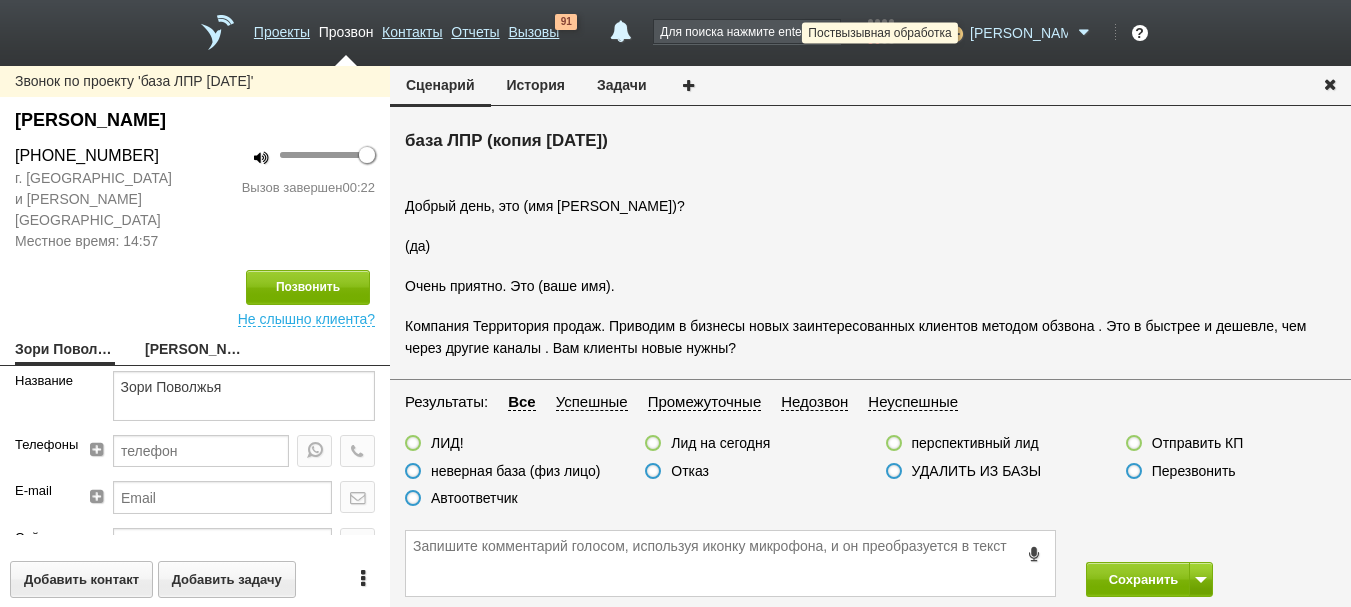 click at bounding box center [952, 31] 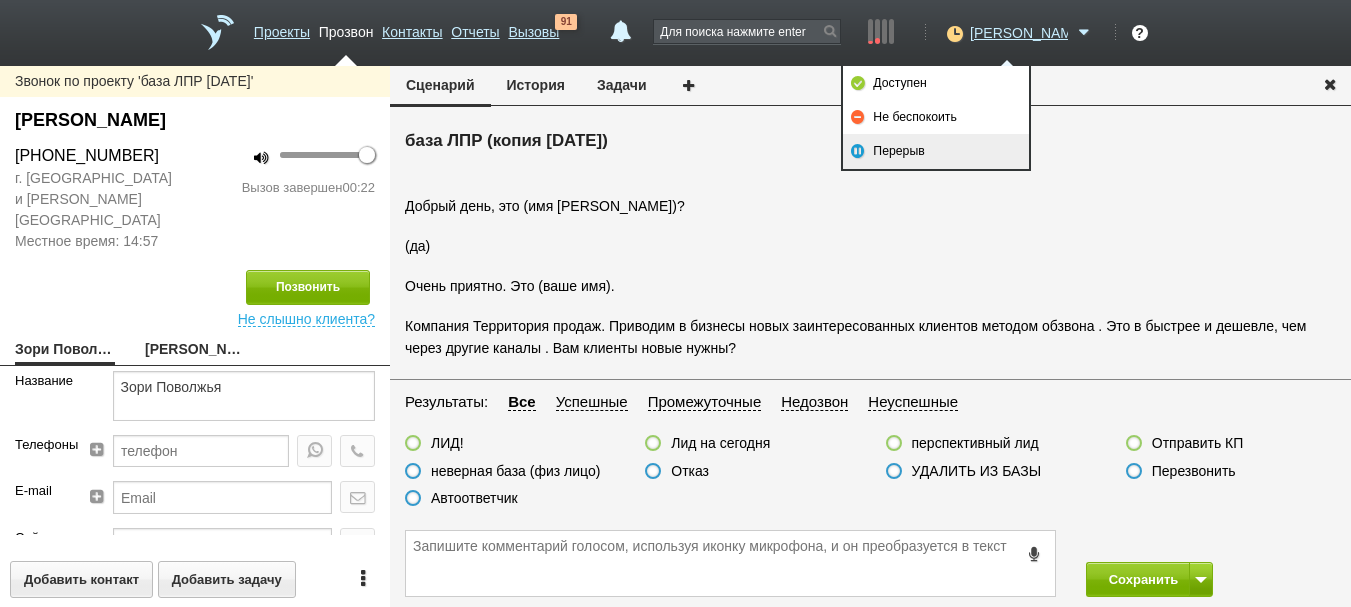 click on "Перерыв" at bounding box center (936, 151) 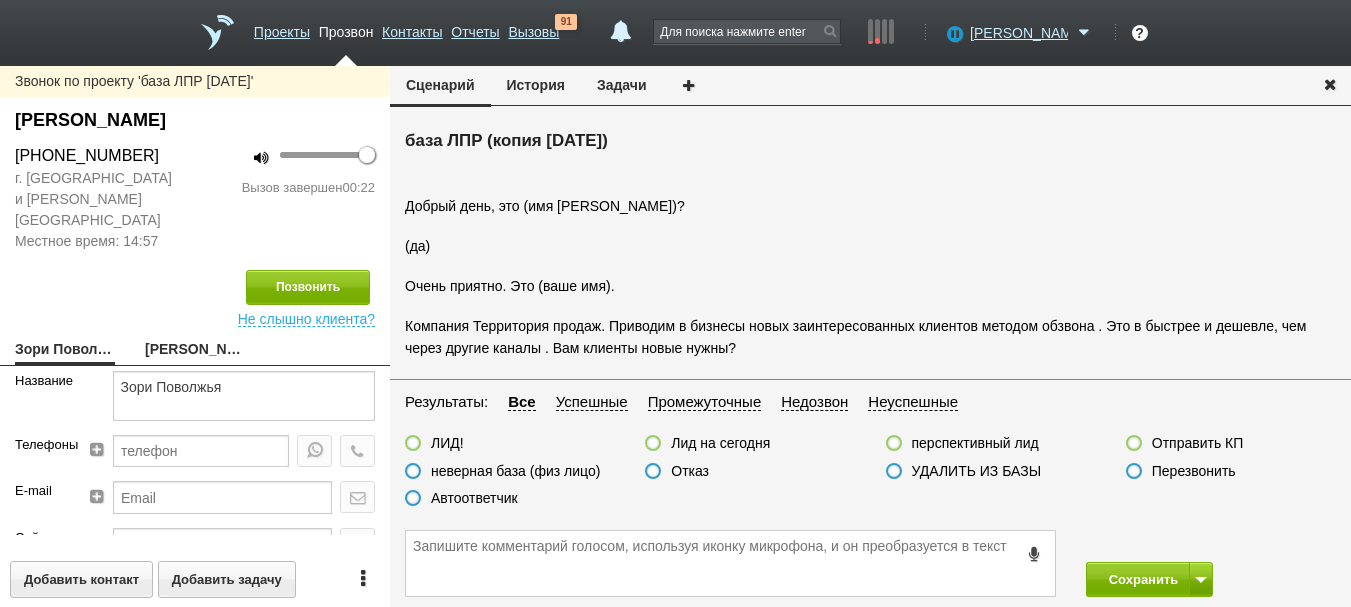 click on "Отказ" at bounding box center (690, 471) 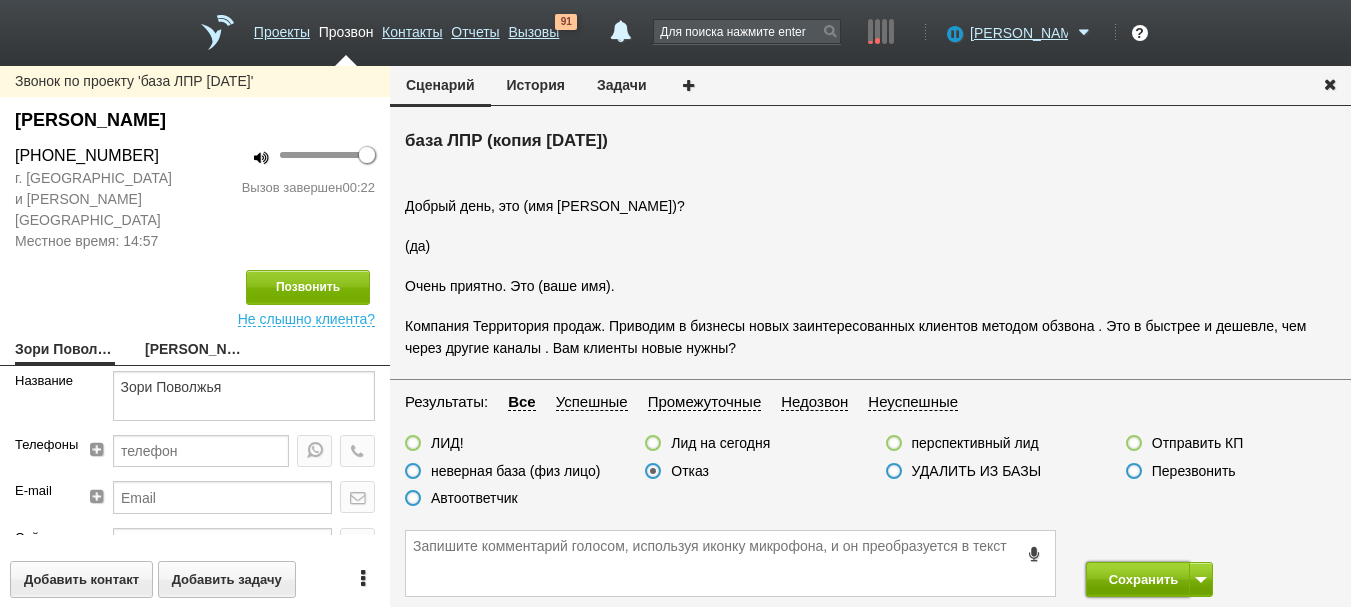 drag, startPoint x: 1151, startPoint y: 566, endPoint x: 1124, endPoint y: 515, distance: 57.706154 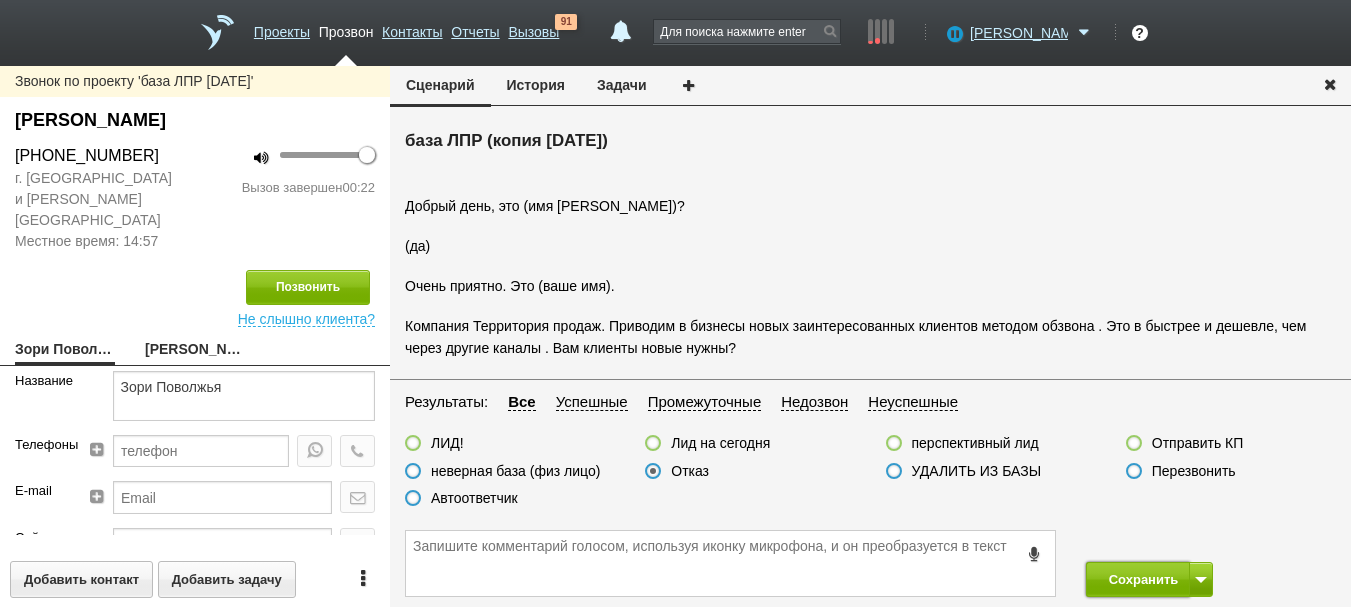 click on "Сохранить" at bounding box center (1138, 579) 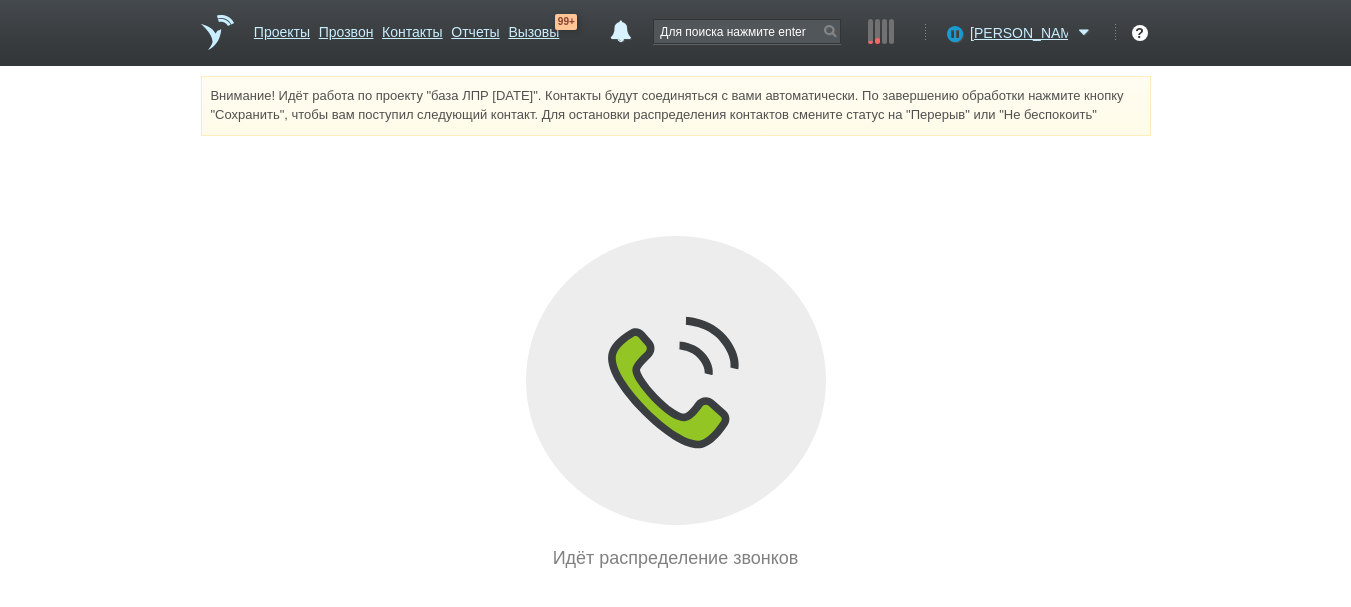 click on "ООО "Индастриал Солюшенс"
[PERSON_NAME]" at bounding box center [747, 40] 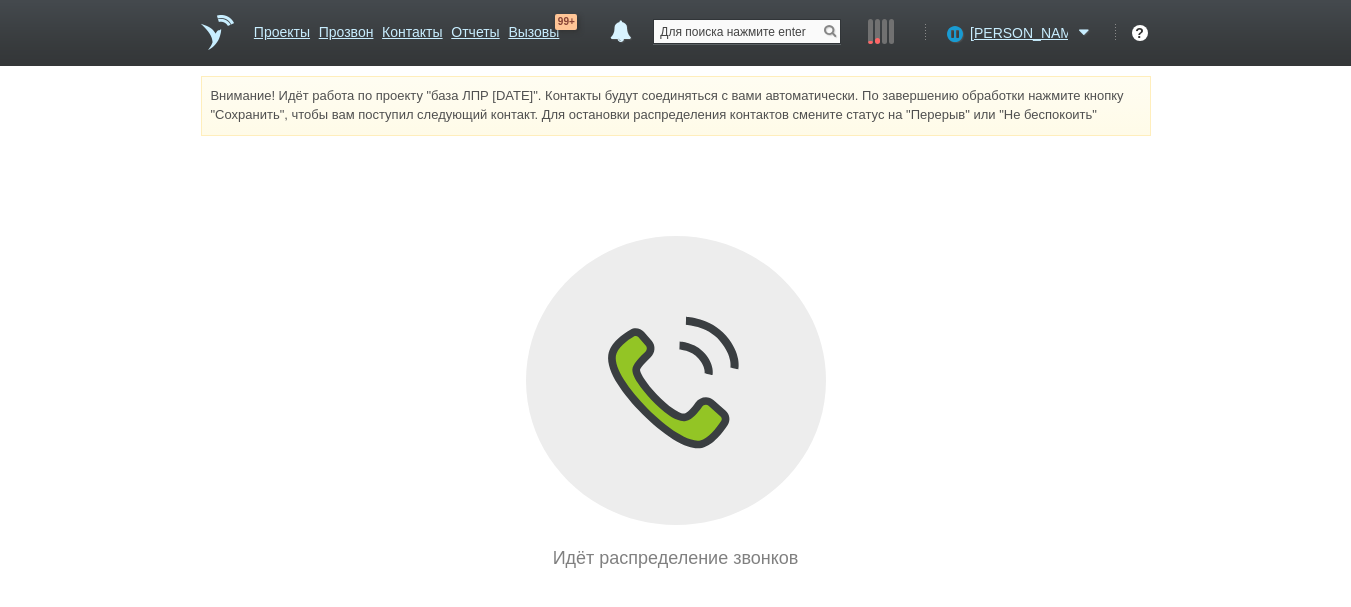 click at bounding box center (747, 31) 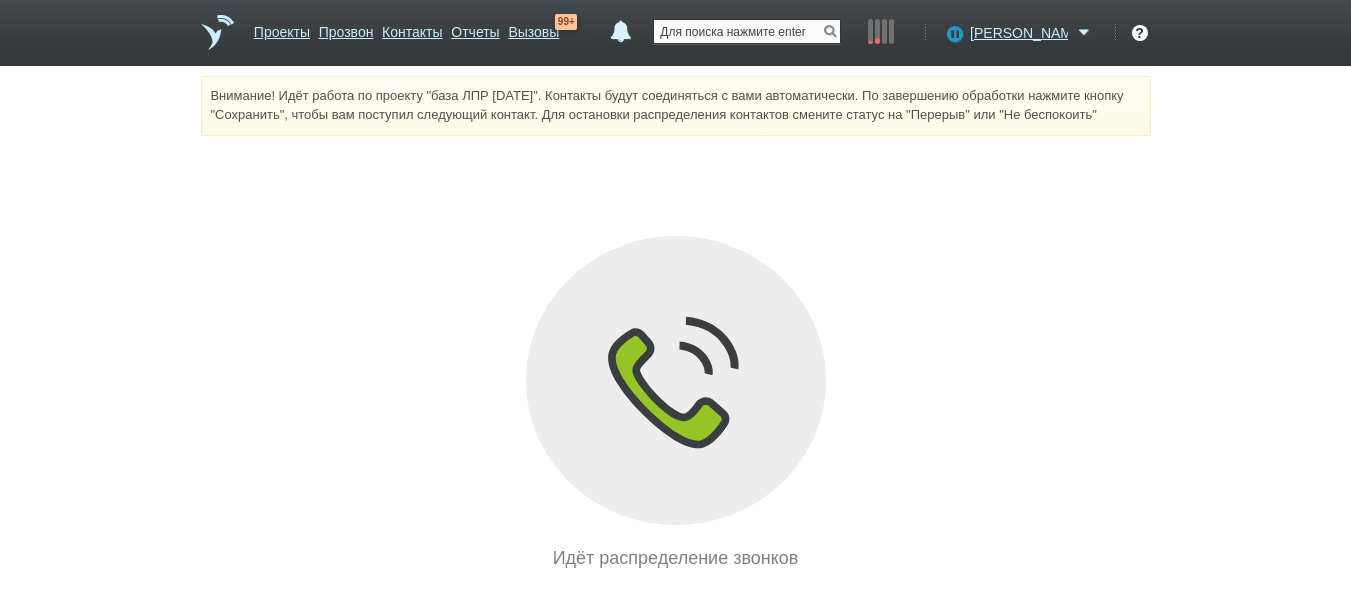 paste on "[PHONE_NUMBER]" 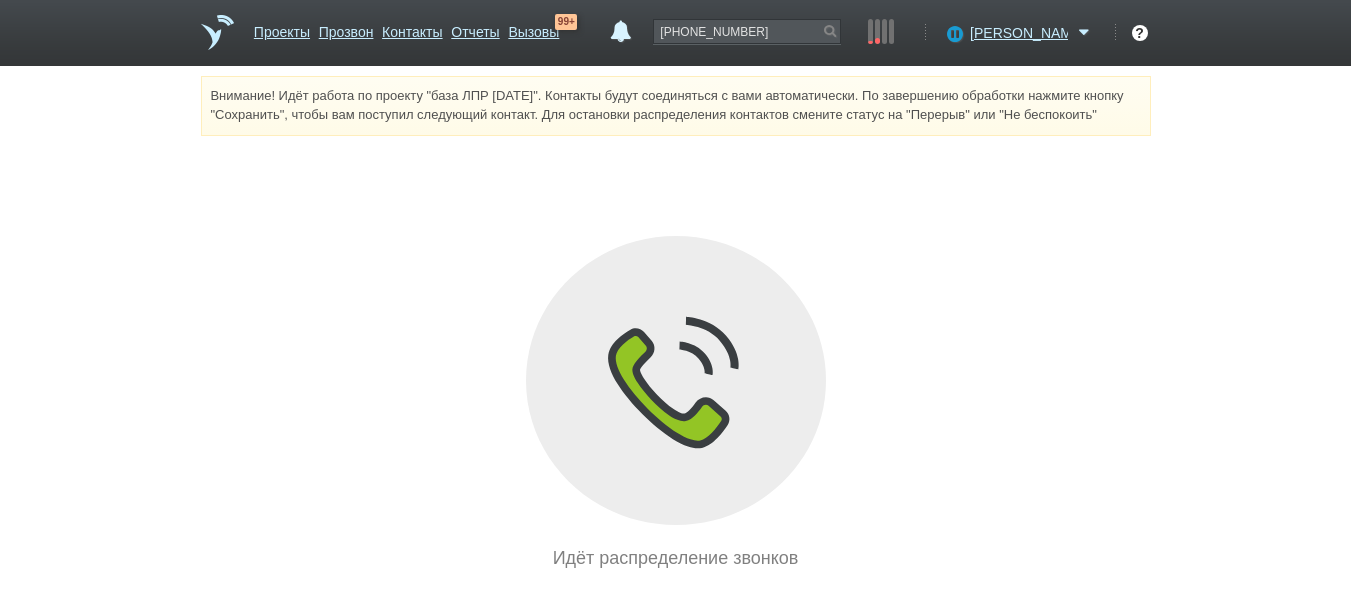 click at bounding box center [830, 31] 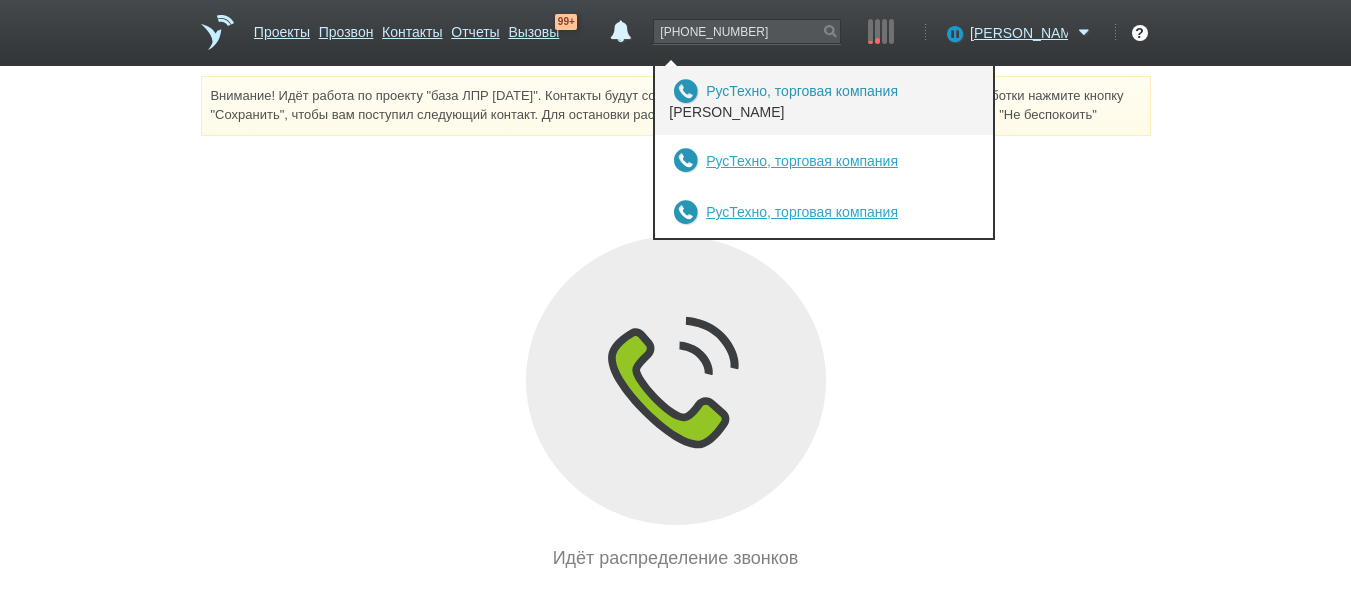 click on "РусТехно, торговая компания" at bounding box center (802, 91) 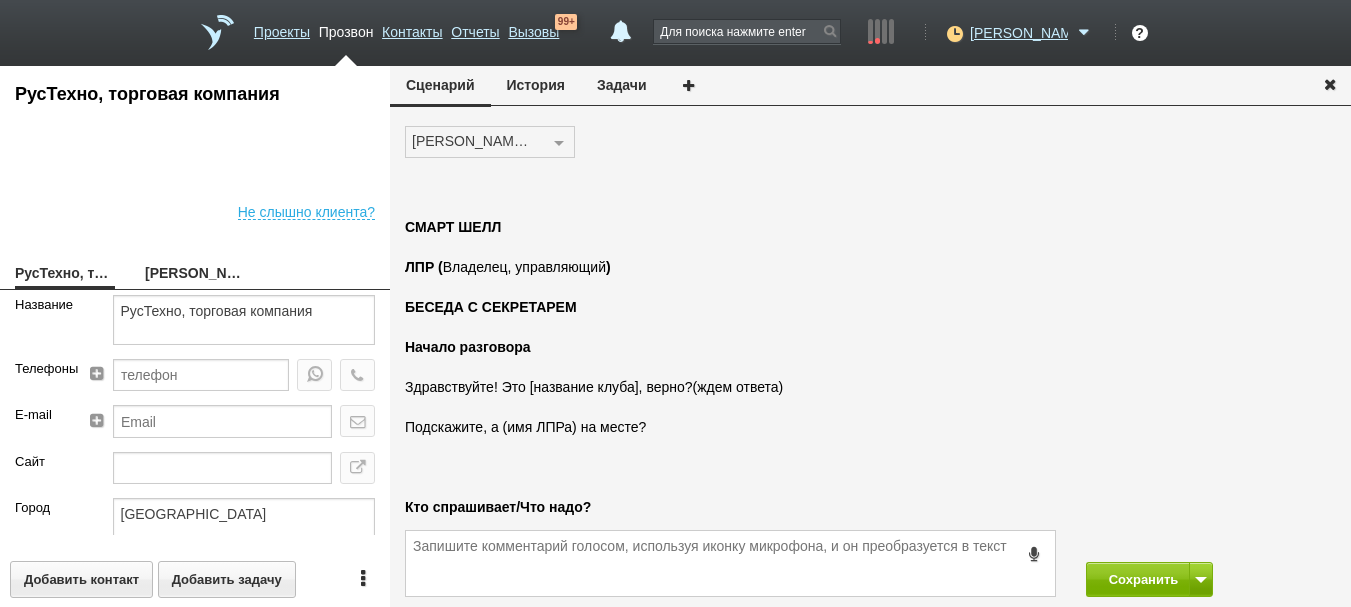 click on "История" at bounding box center [536, 85] 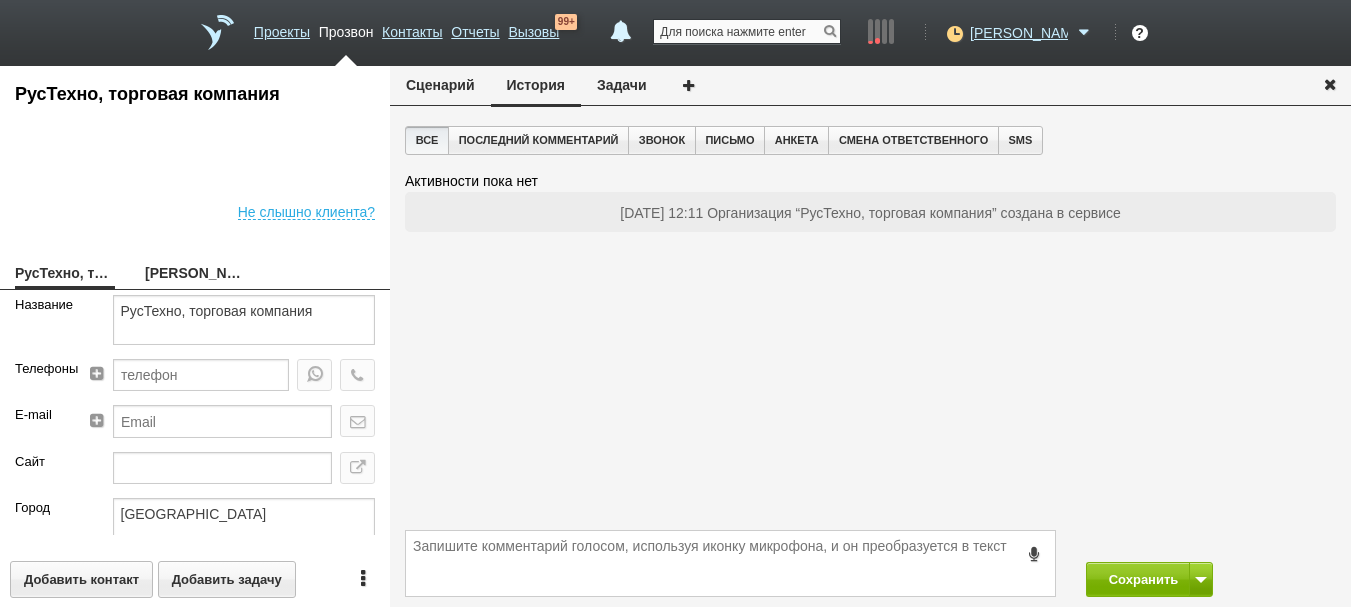 click at bounding box center (747, 31) 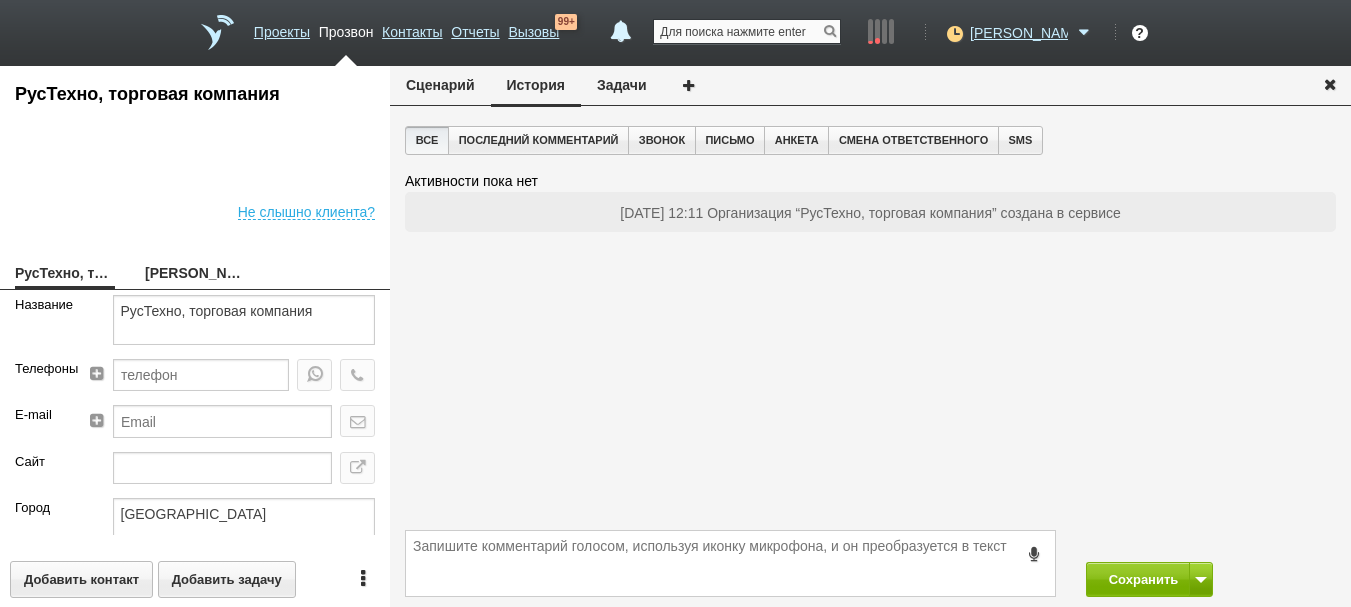 paste on "[PHONE_NUMBER]" 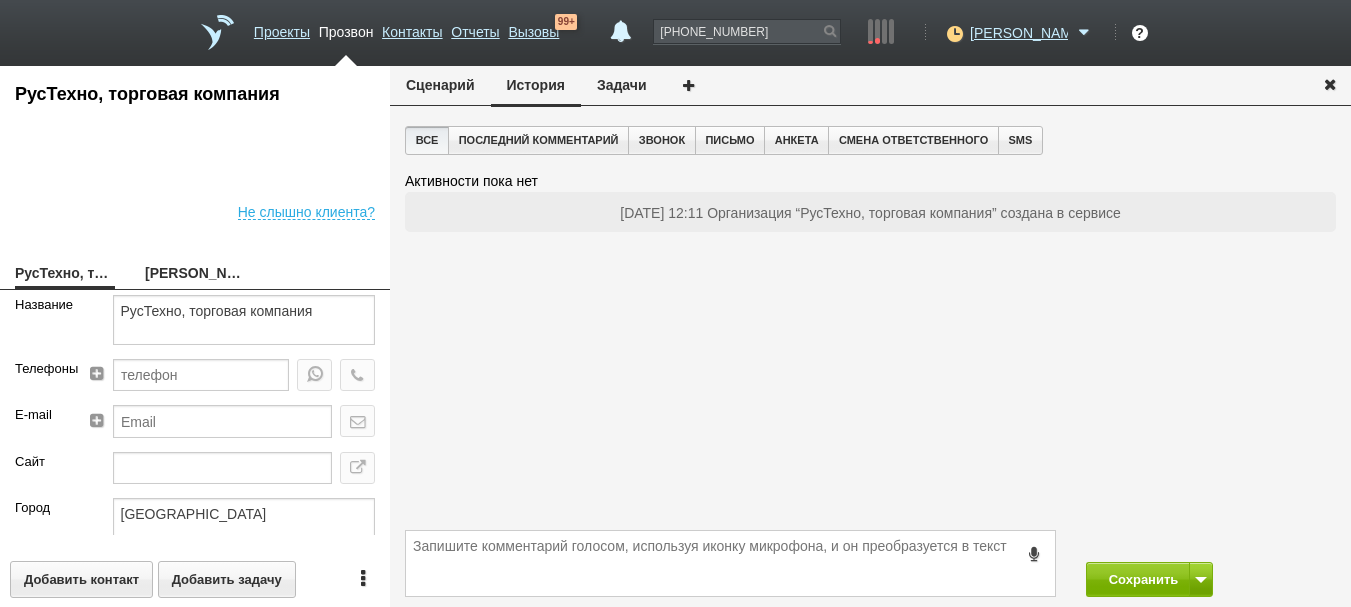 click at bounding box center (830, 31) 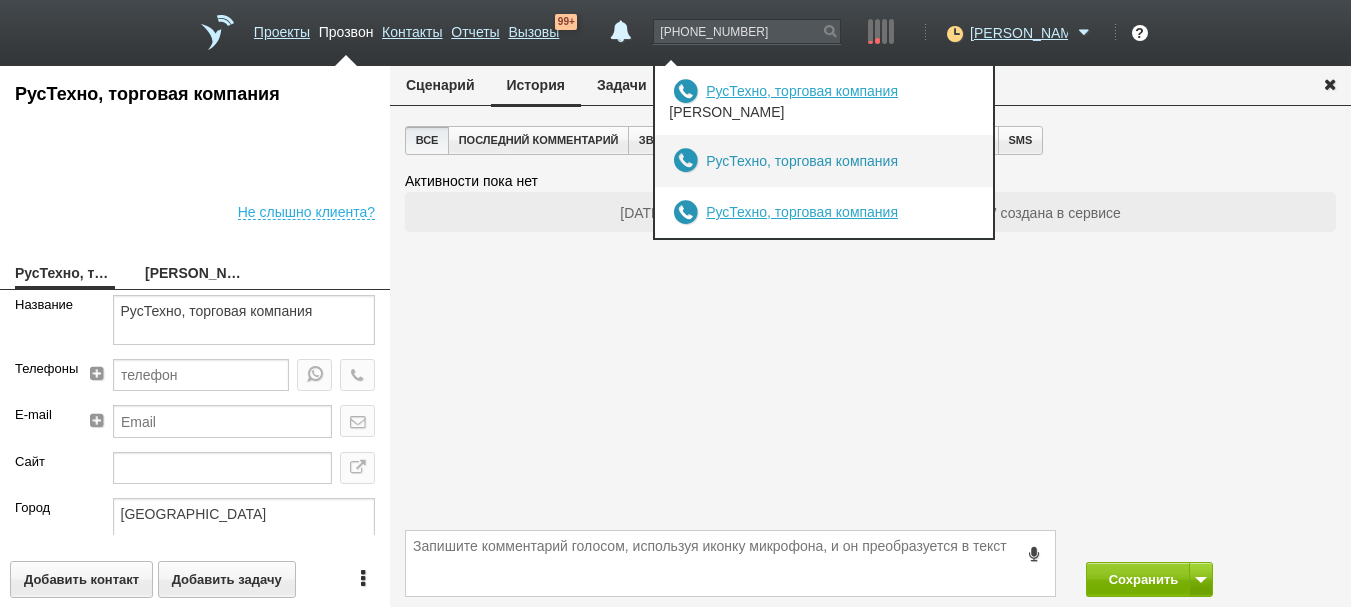 click on "РусТехно, торговая компания" at bounding box center [802, 161] 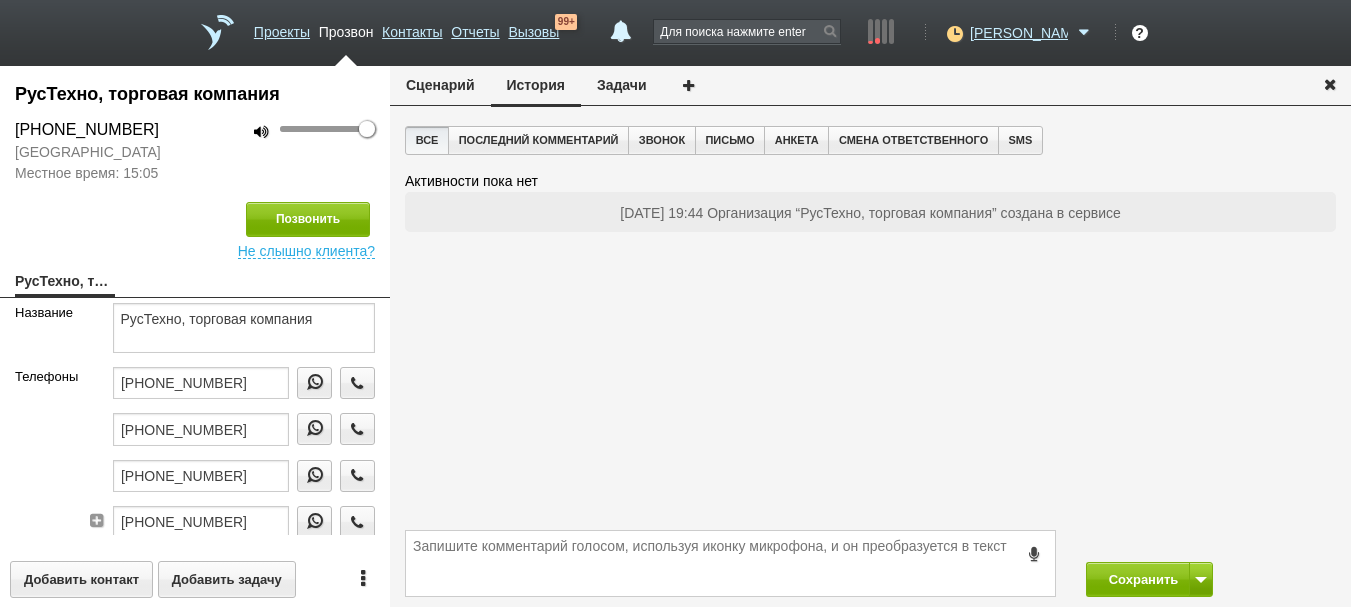 click on "Сценарий" at bounding box center [440, 85] 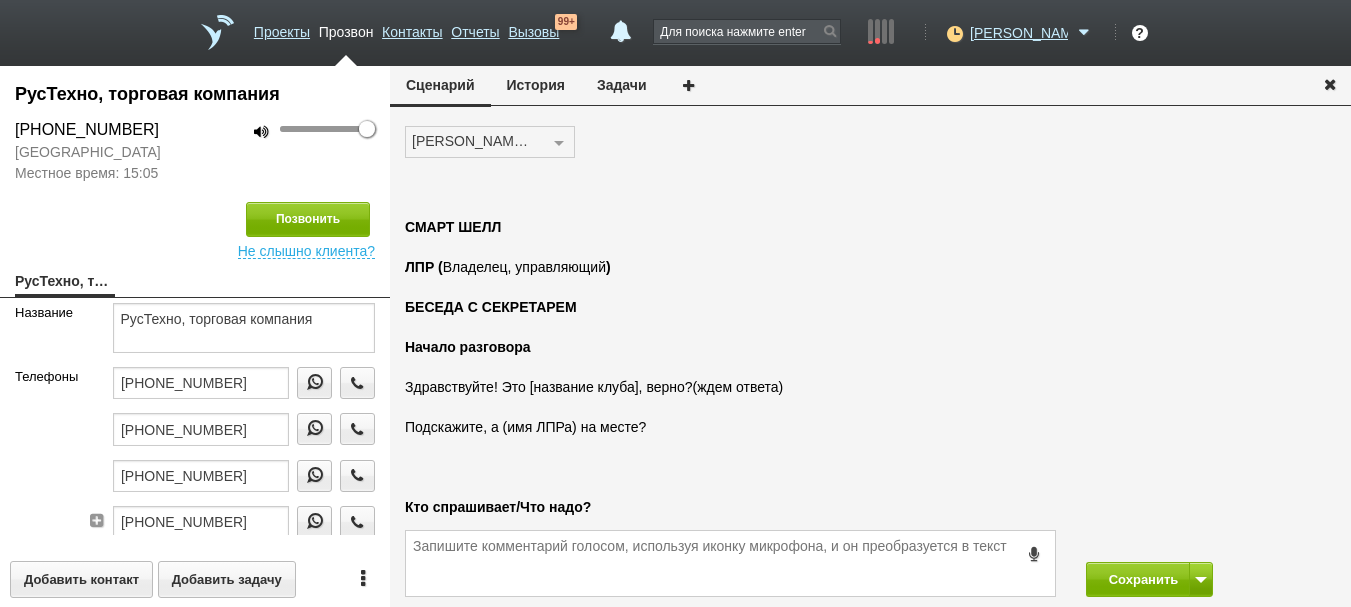 click on "История" at bounding box center (536, 86) 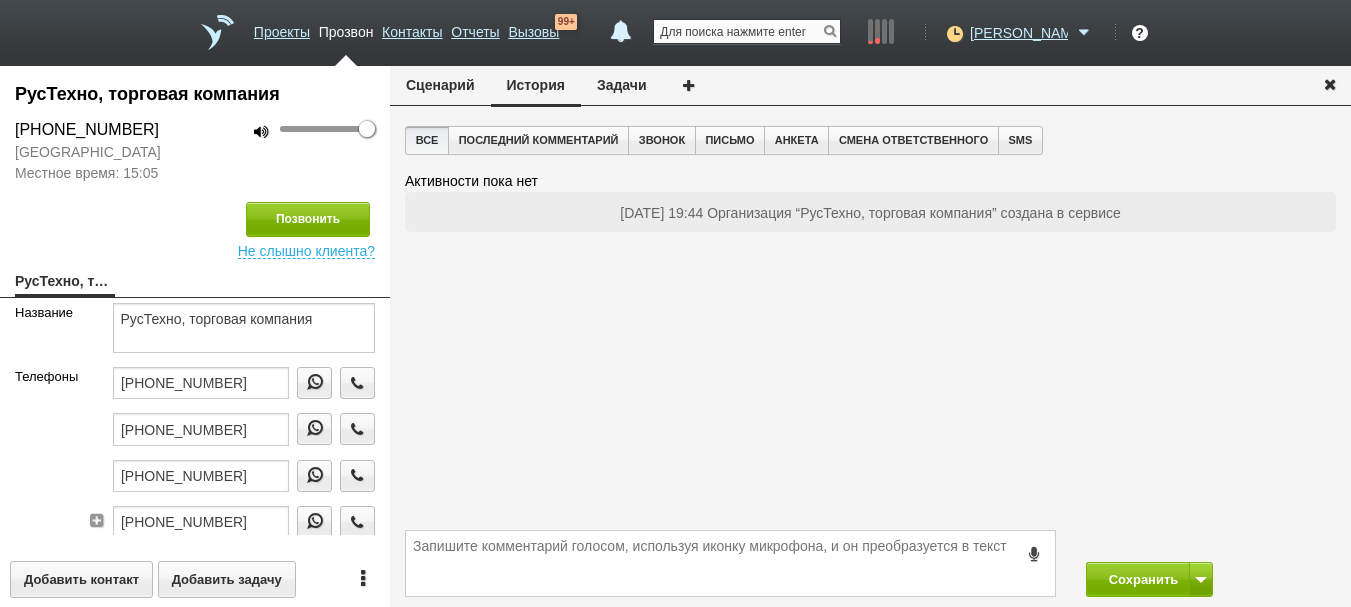 click at bounding box center (747, 31) 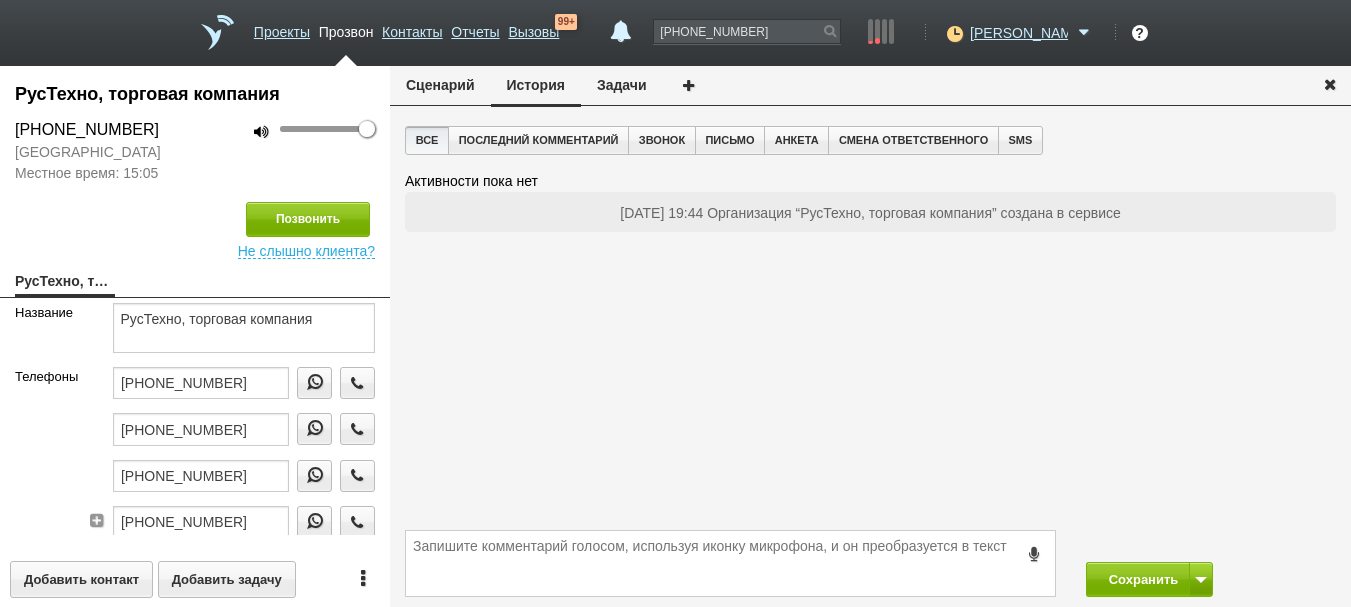 click at bounding box center [830, 31] 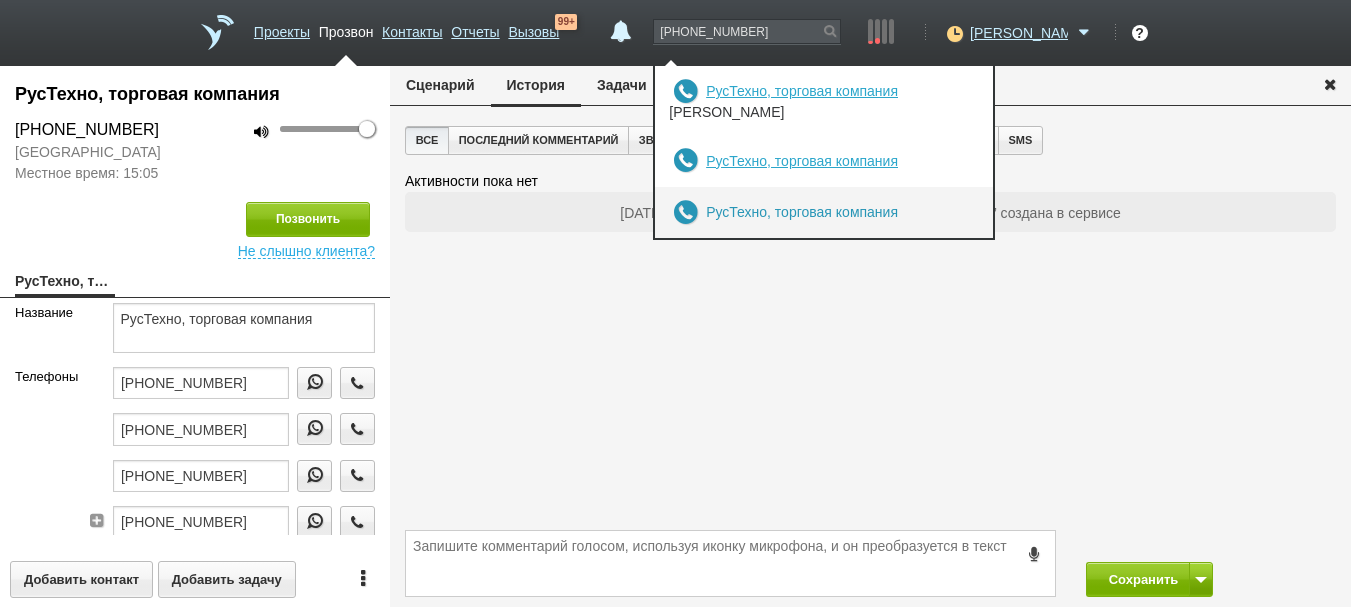click on "РусТехно, торговая компания" at bounding box center (802, 212) 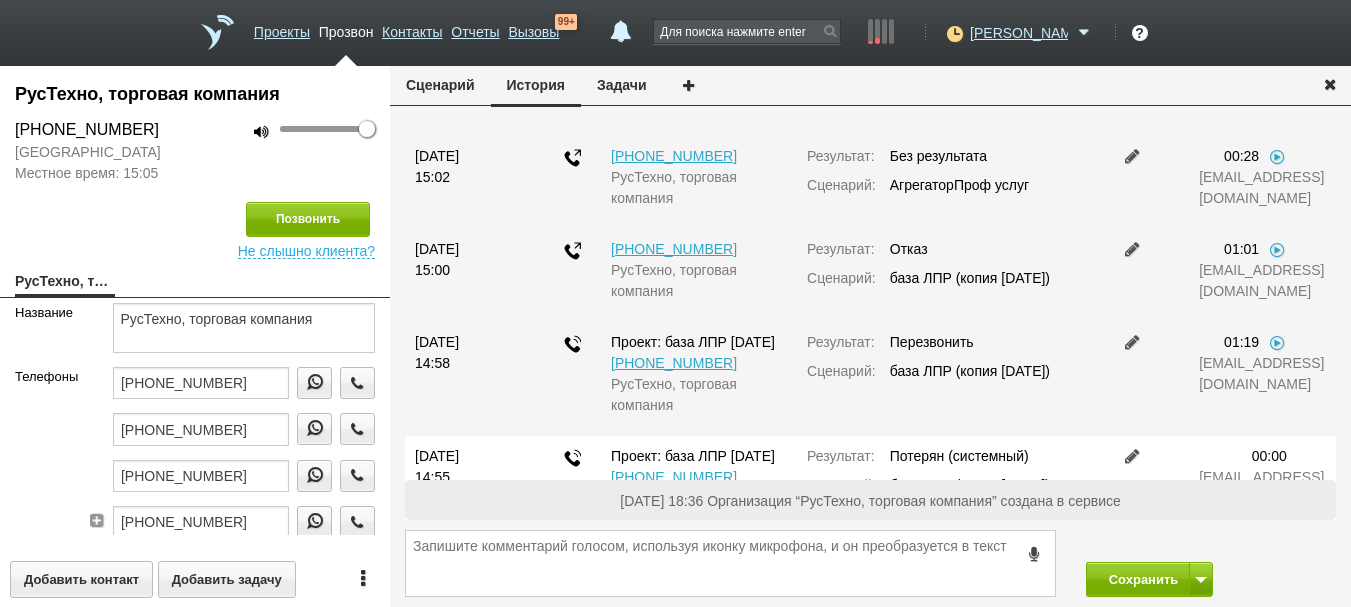 scroll, scrollTop: 0, scrollLeft: 0, axis: both 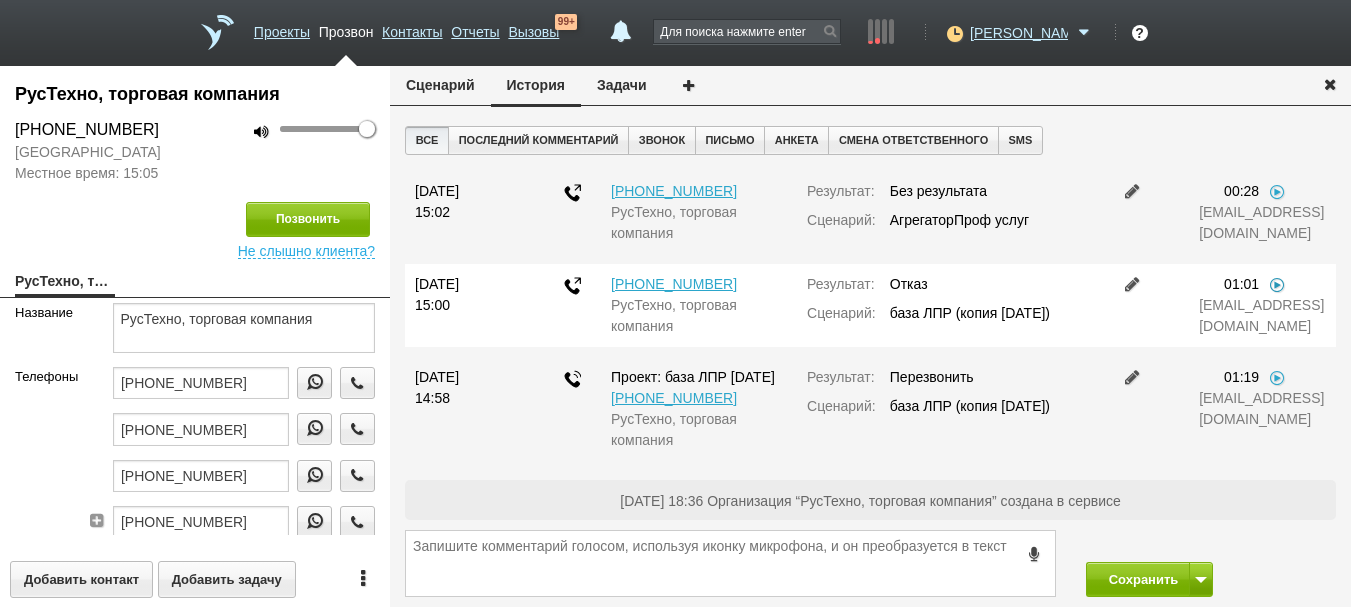 click at bounding box center (1277, 284) 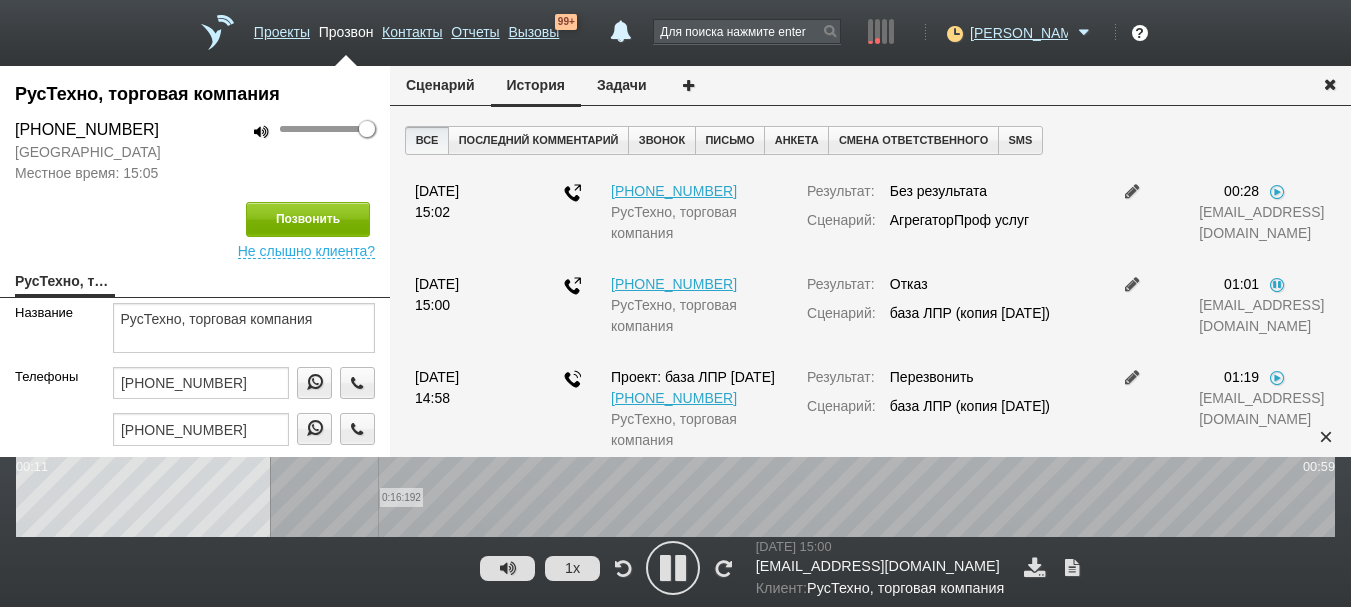 click on "0:16:192" at bounding box center [675, 497] 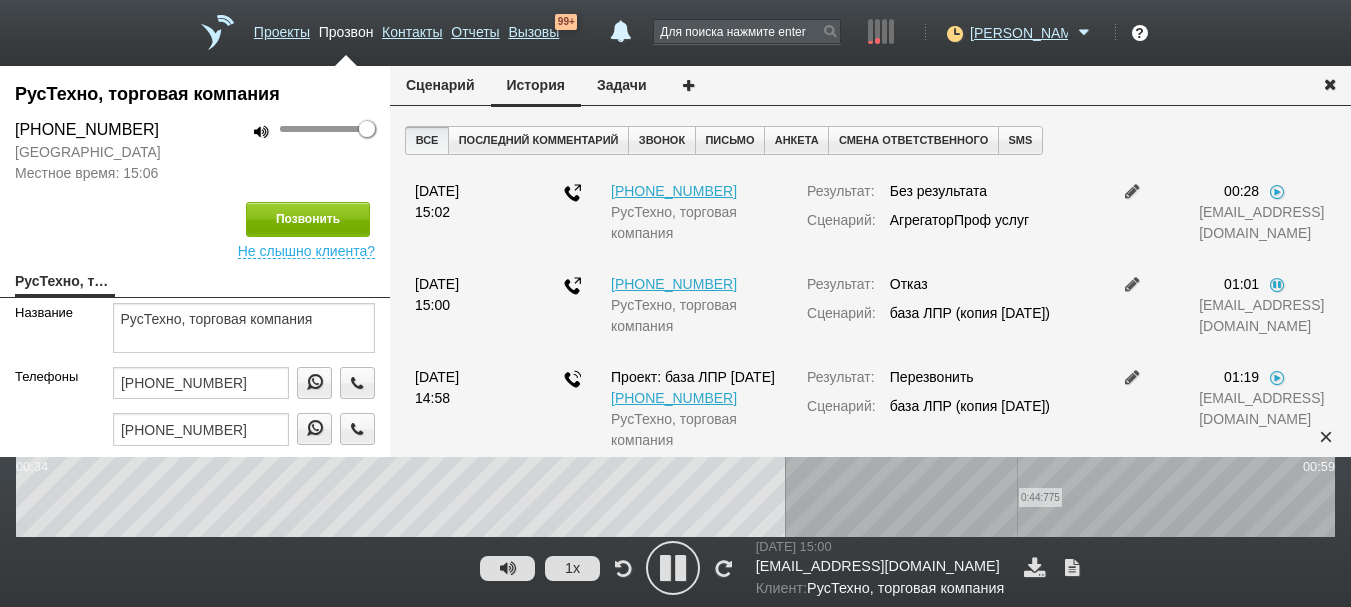 click on "0:44:775" at bounding box center (675, 497) 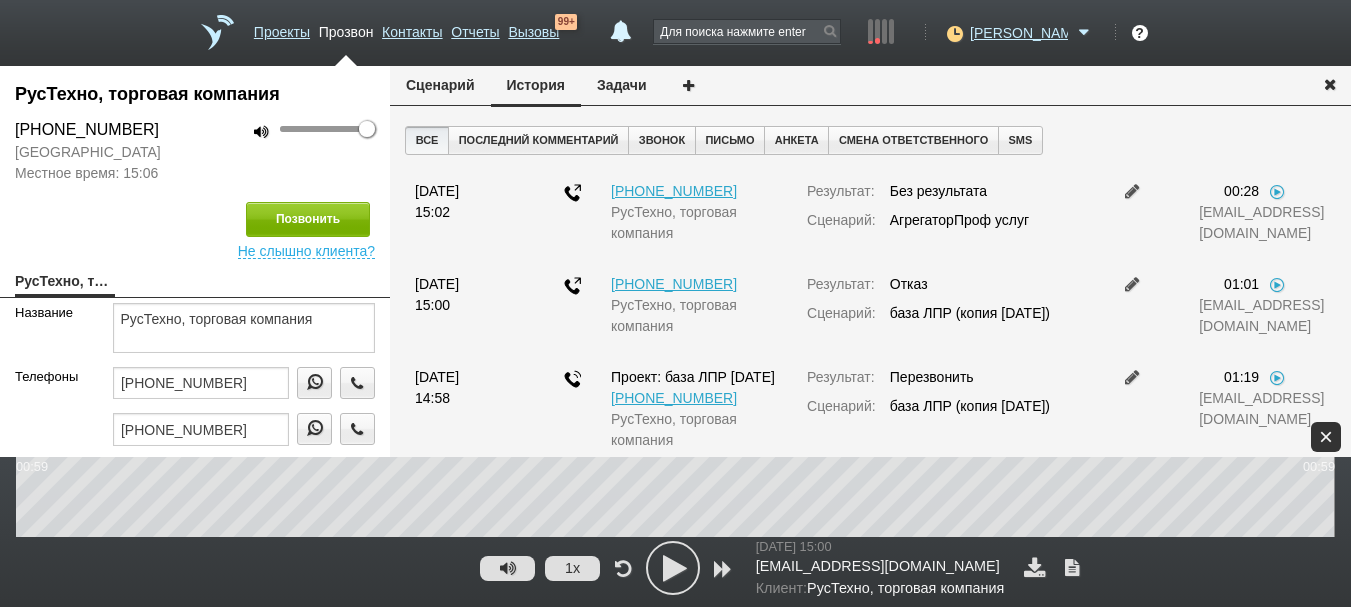 click on "×" at bounding box center [1326, 437] 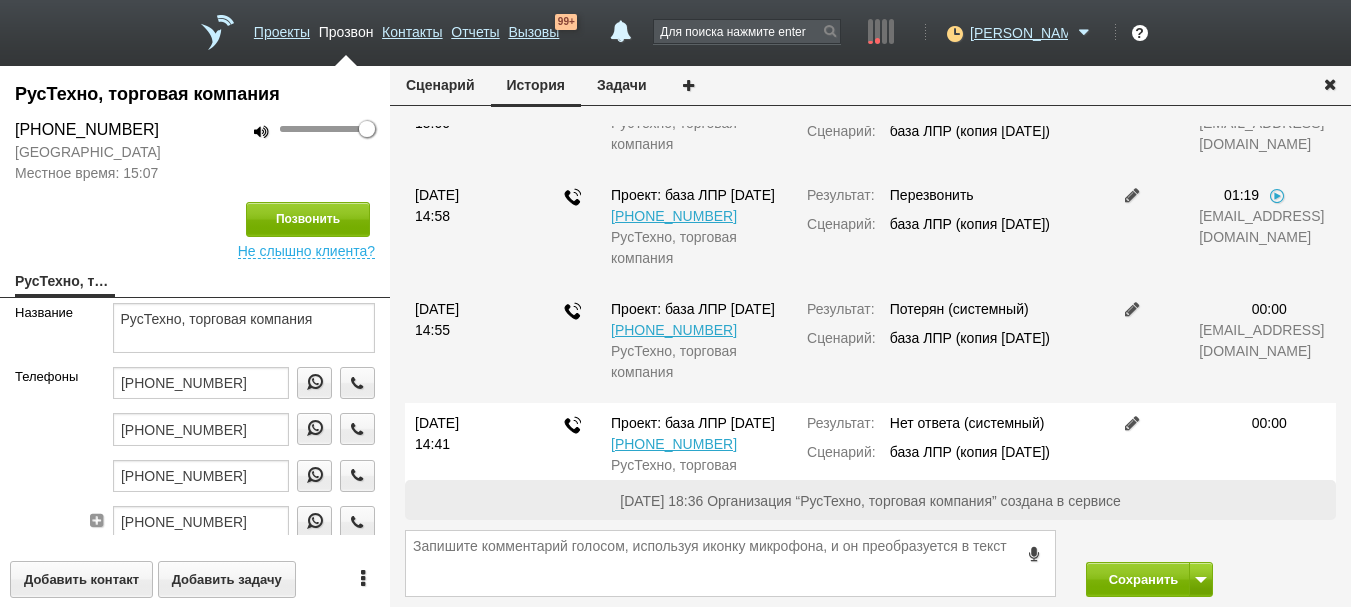 scroll, scrollTop: 282, scrollLeft: 0, axis: vertical 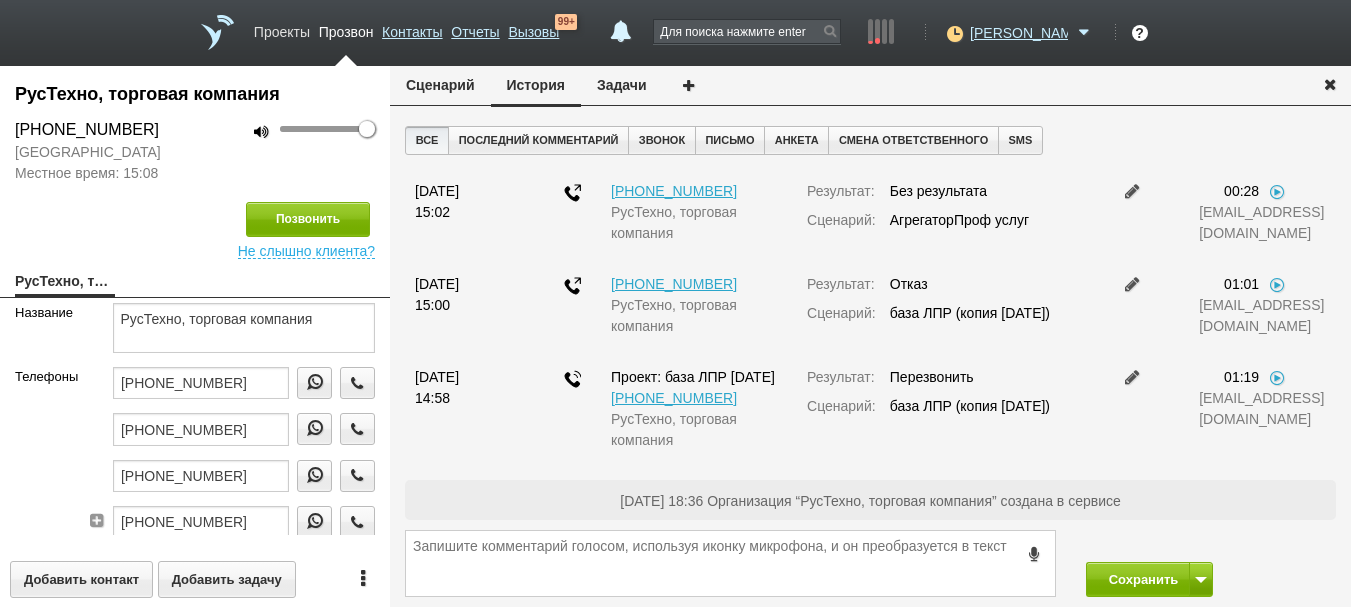 click on "Проекты" at bounding box center (282, 28) 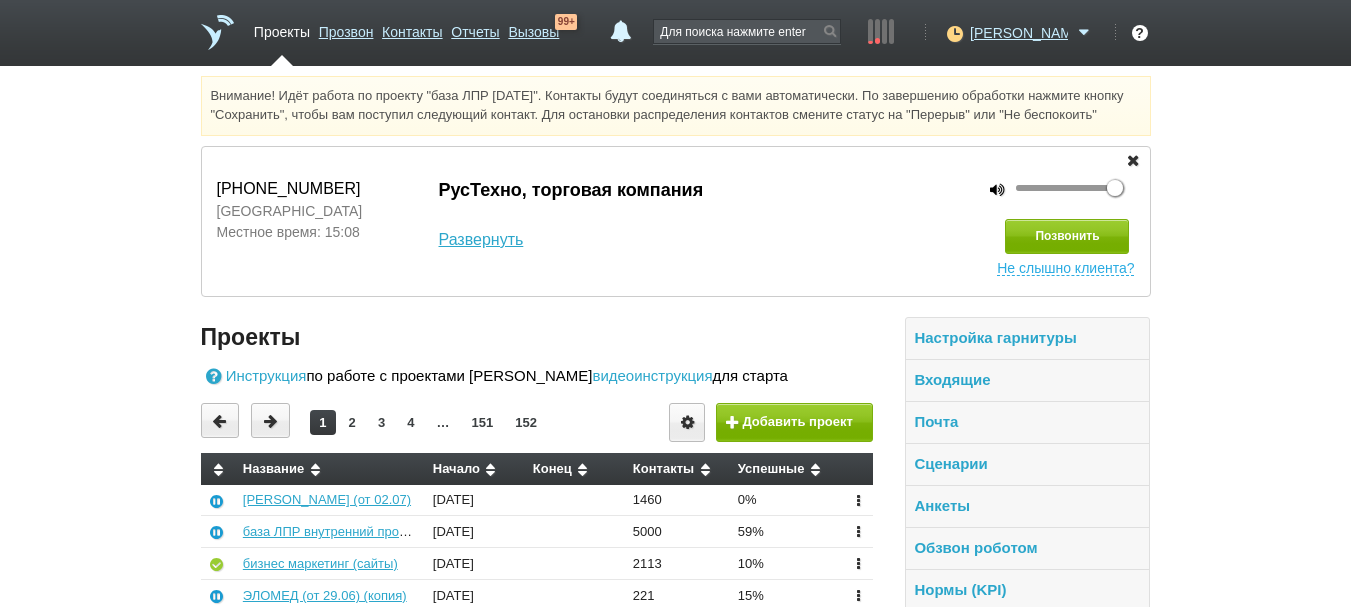 click at bounding box center (217, 32) 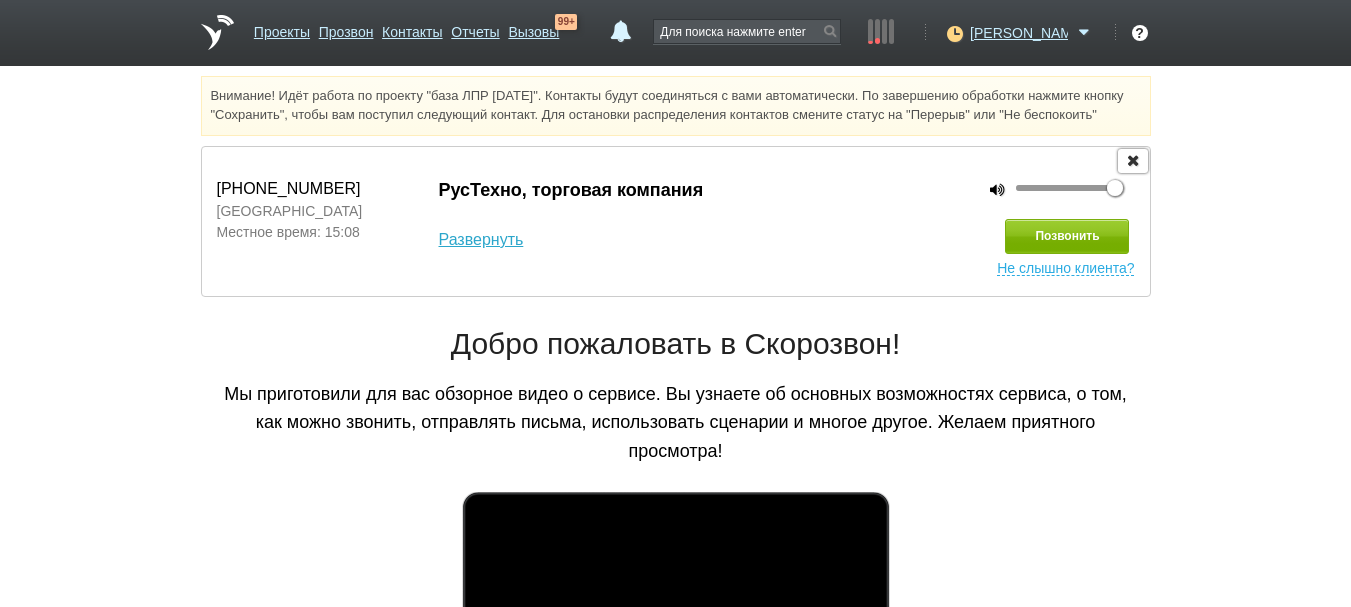 click at bounding box center (1133, 161) 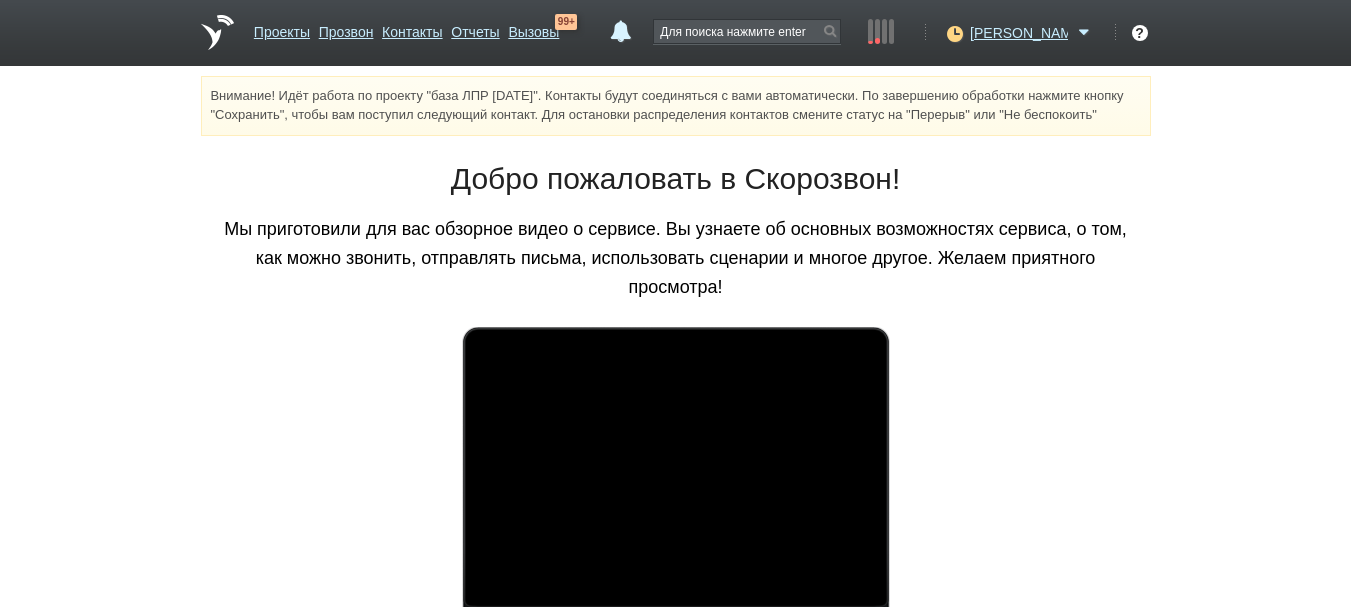 click on "Добро пожаловать в Скорозвон!" at bounding box center [676, 179] 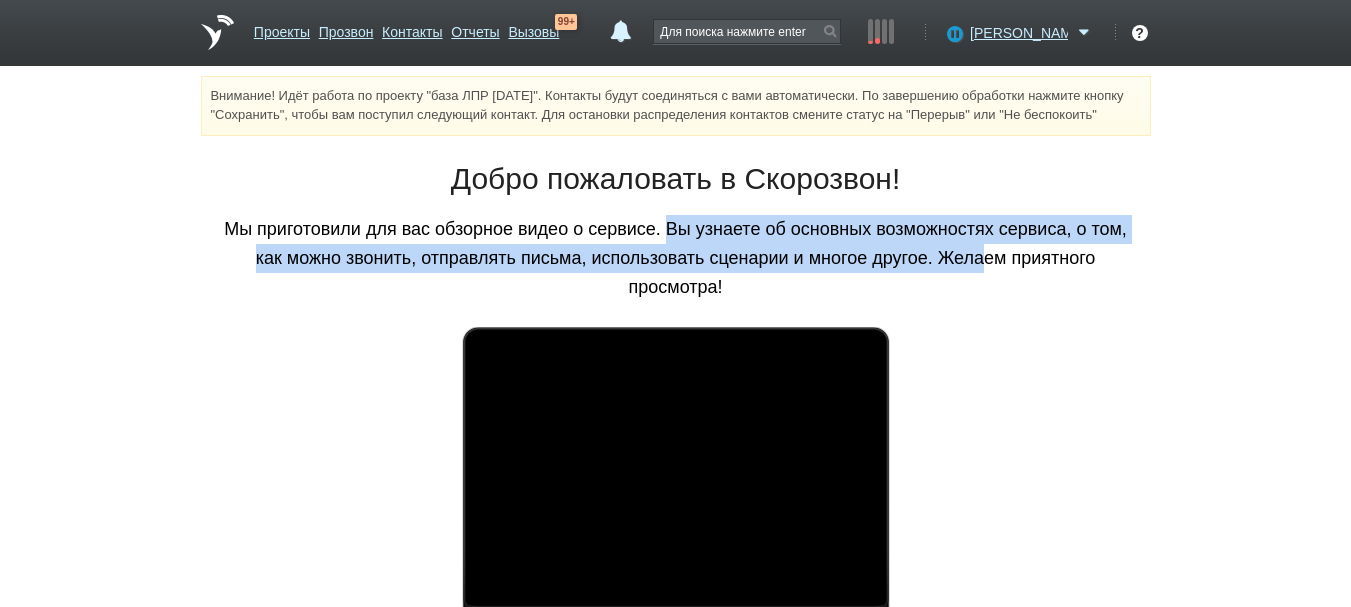 drag, startPoint x: 646, startPoint y: 243, endPoint x: 945, endPoint y: 271, distance: 300.30817 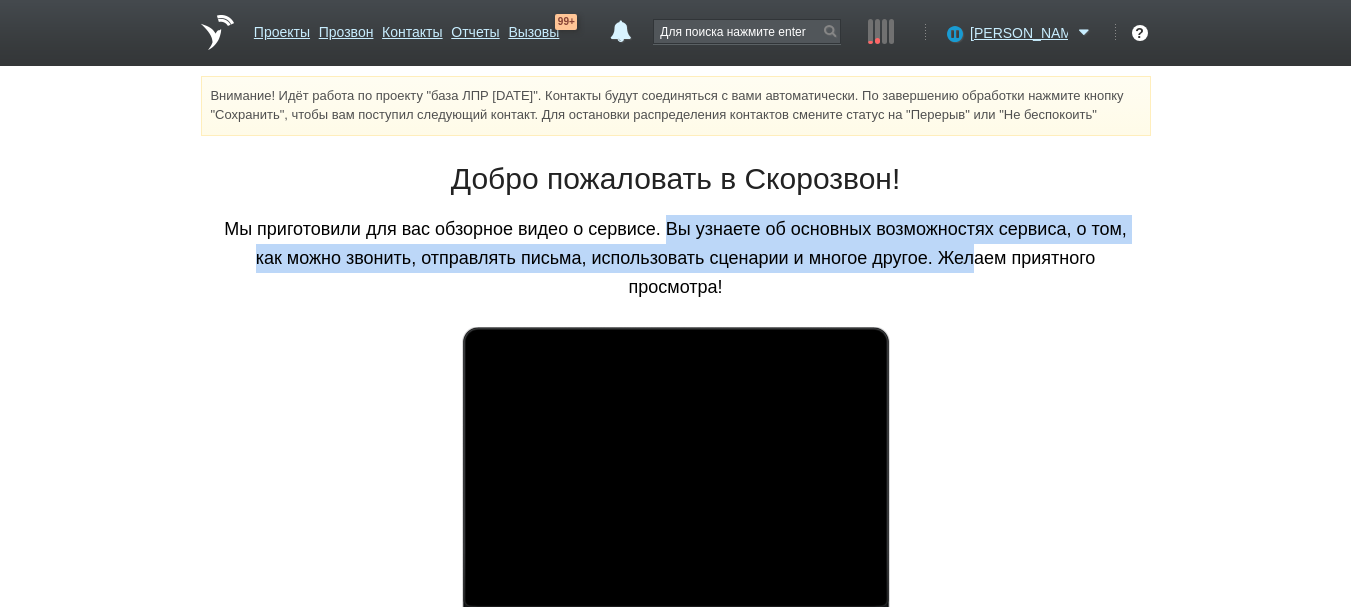 click on "Добро пожаловать в Скорозвон!
Мы приготовили для вас обзорное видео о сервисе. Вы узнаете об основных возможностях сервиса, о том, как можно звонить, отправлять письма, использовать сценарии и многое другое. Желаем приятного просмотра!
Перейти к инструкции" at bounding box center [676, 477] 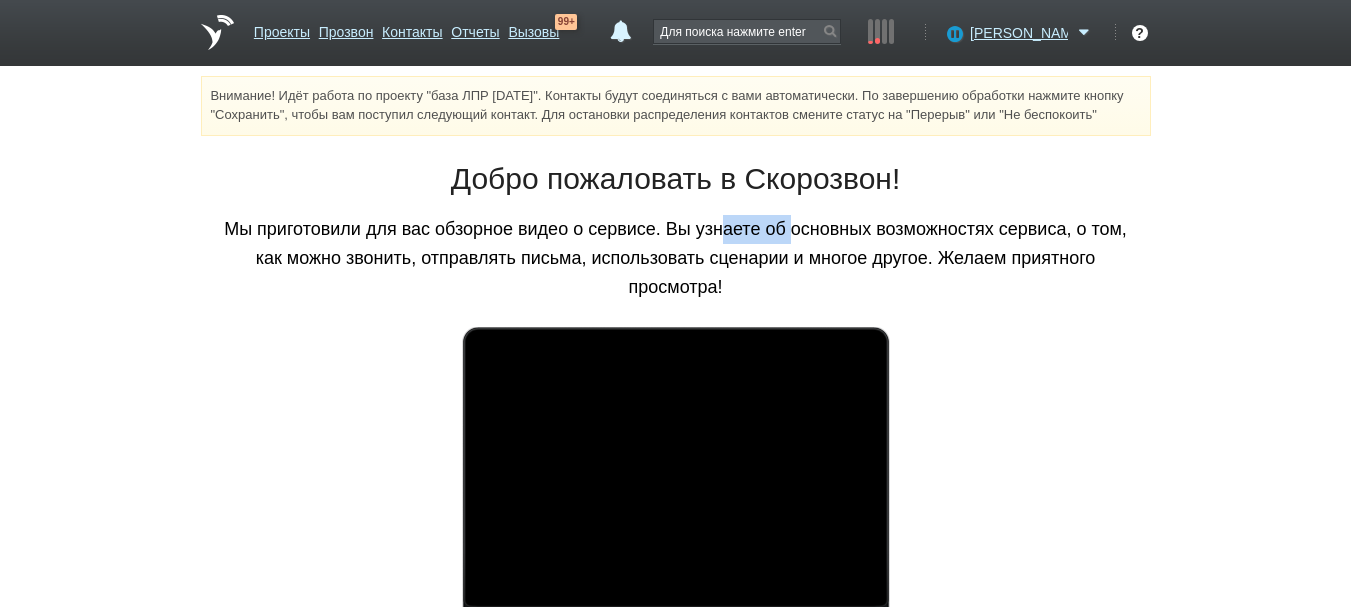 click on "Добро пожаловать в Скорозвон!
Мы приготовили для вас обзорное видео о сервисе. Вы узнаете об основных возможностях сервиса, о том, как можно звонить, отправлять письма, использовать сценарии и многое другое. Желаем приятного просмотра!
Перейти к инструкции" at bounding box center [676, 477] 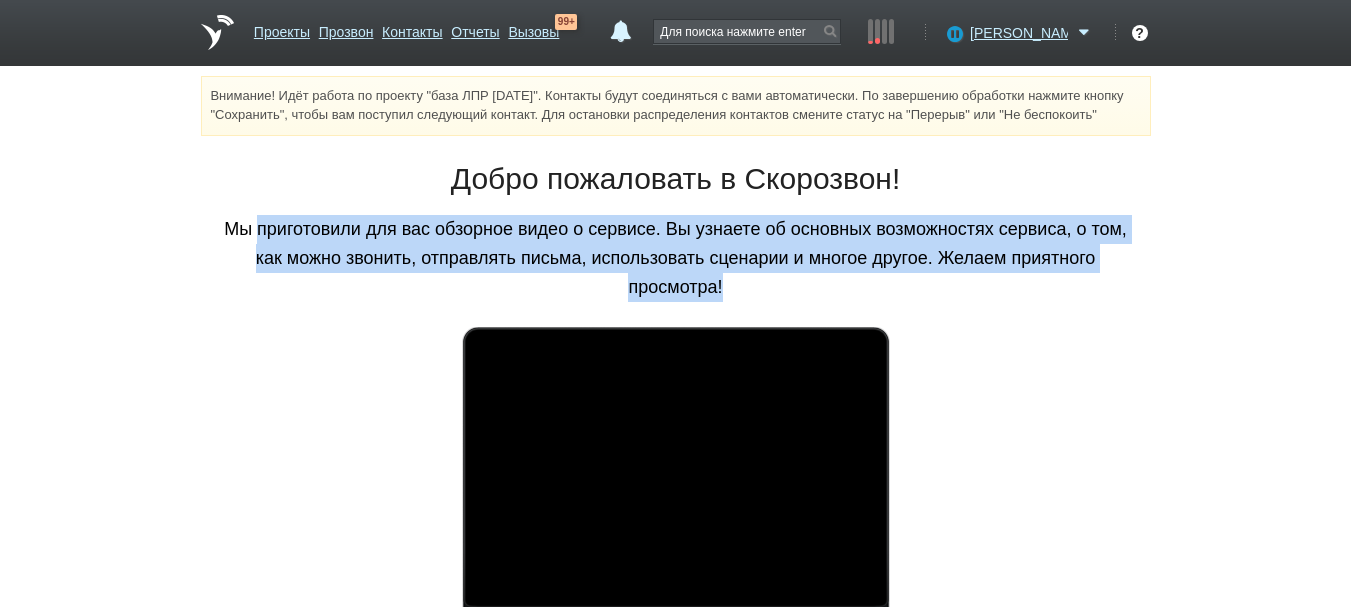 click on "Добро пожаловать в Скорозвон!
Мы приготовили для вас обзорное видео о сервисе. Вы узнаете об основных возможностях сервиса, о том, как можно звонить, отправлять письма, использовать сценарии и многое другое. Желаем приятного просмотра!
Перейти к инструкции" at bounding box center (676, 477) 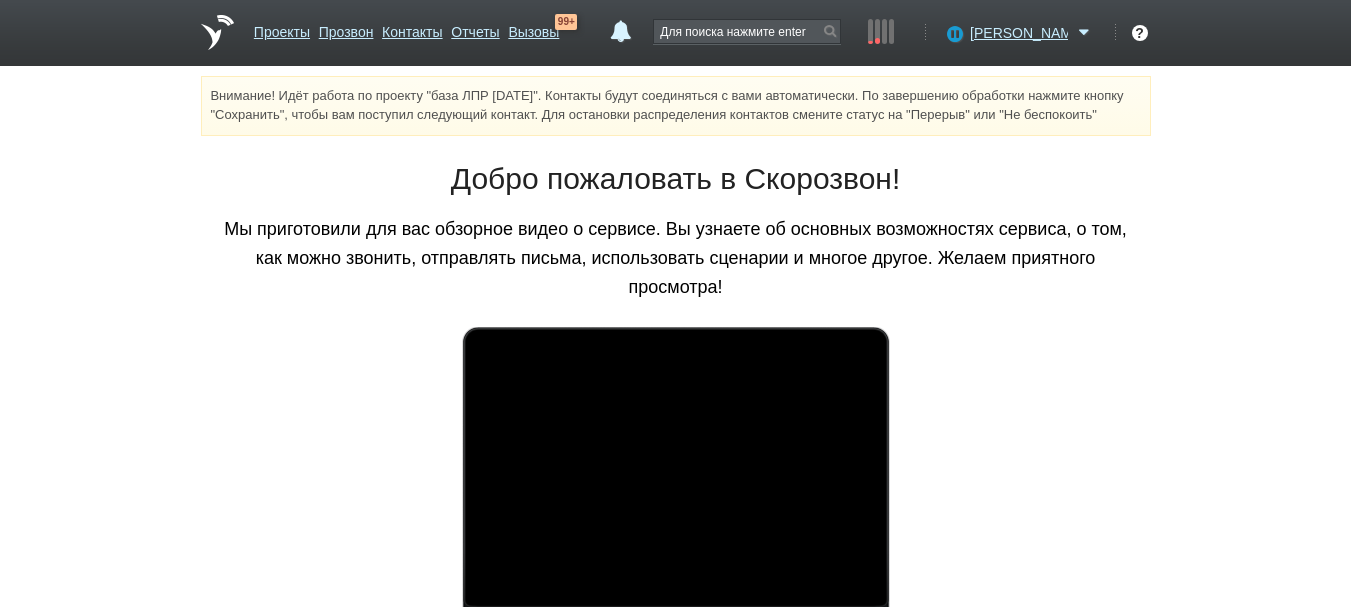click on "Добро пожаловать в Скорозвон!" at bounding box center [676, 179] 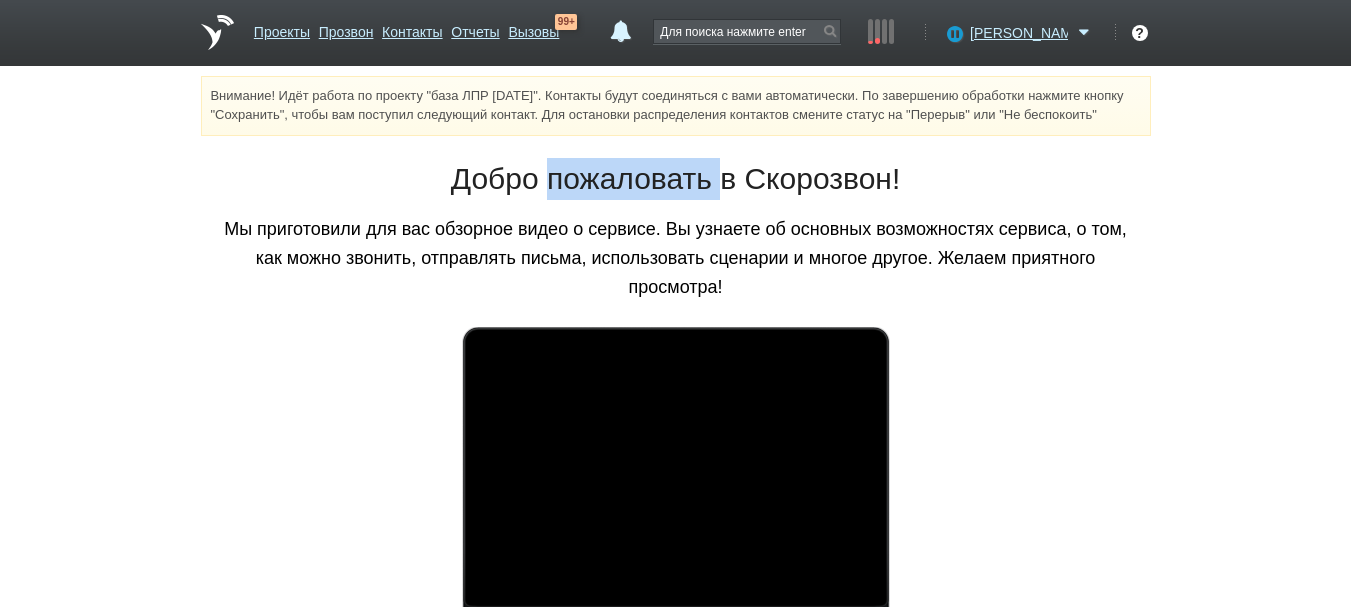 click on "Добро пожаловать в Скорозвон!" at bounding box center (676, 179) 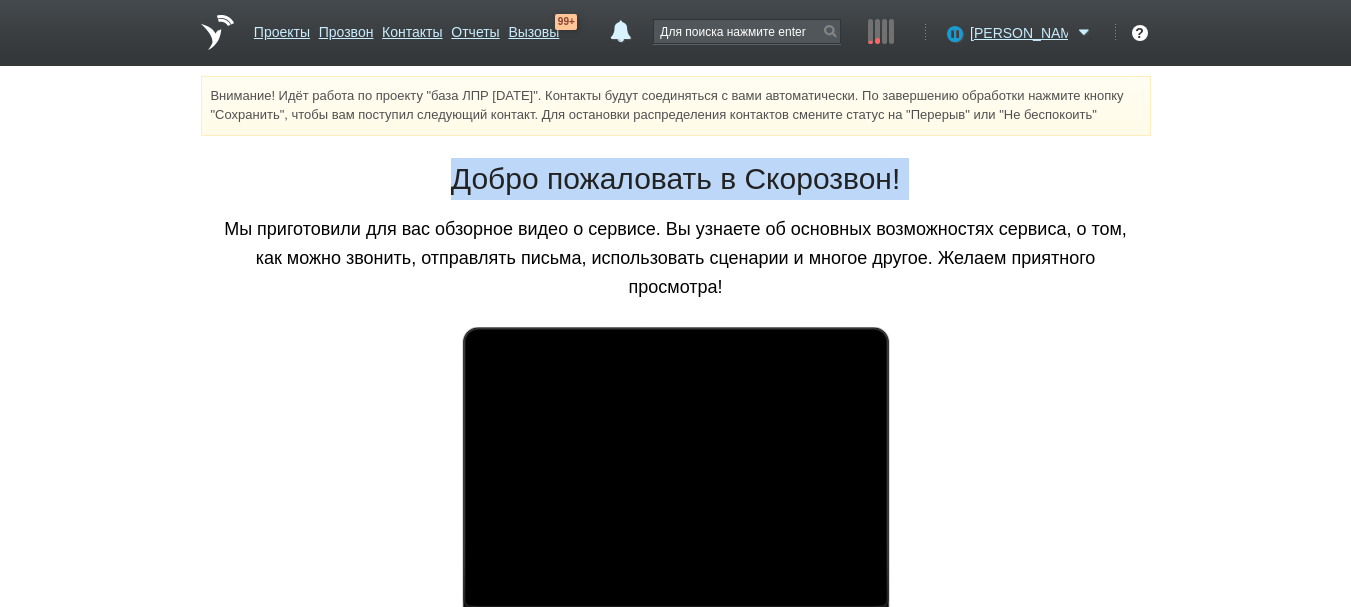 click on "Добро пожаловать в Скорозвон!" at bounding box center [676, 179] 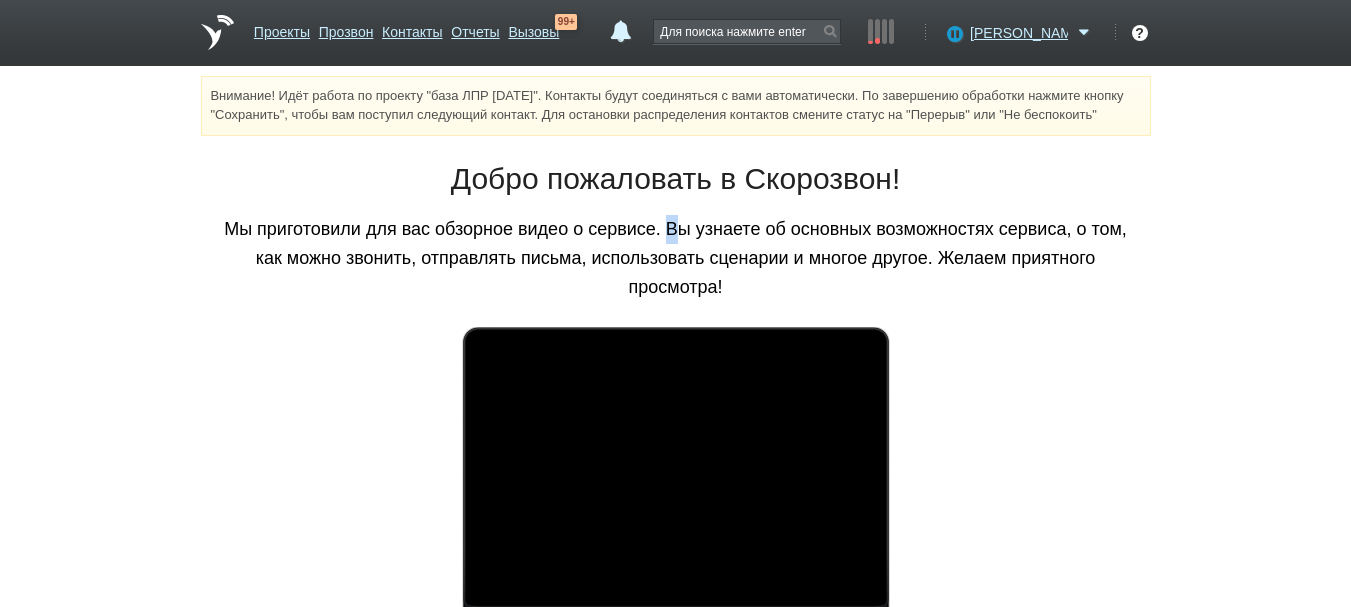 click on "Мы приготовили для вас обзорное видео о сервисе. Вы узнаете об основных возможностях сервиса, о том, как можно звонить, отправлять письма, использовать сценарии и многое другое. Желаем приятного просмотра!" at bounding box center (676, 258) 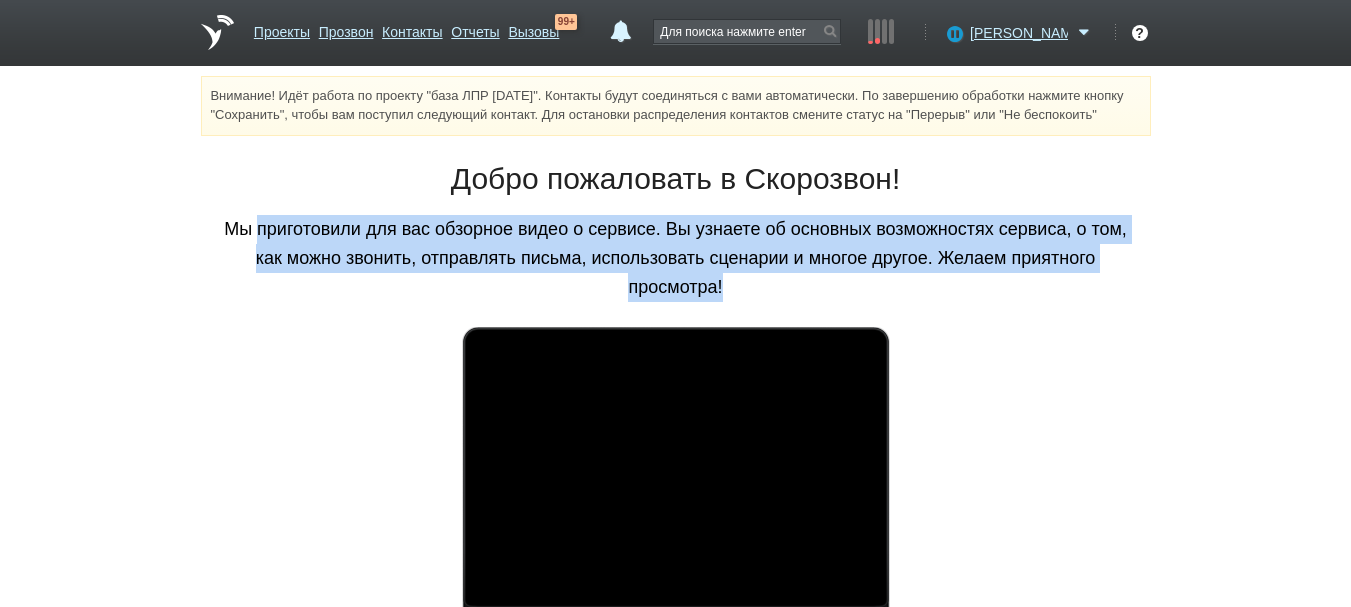 click on "Мы приготовили для вас обзорное видео о сервисе. Вы узнаете об основных возможностях сервиса, о том, как можно звонить, отправлять письма, использовать сценарии и многое другое. Желаем приятного просмотра!" at bounding box center (676, 258) 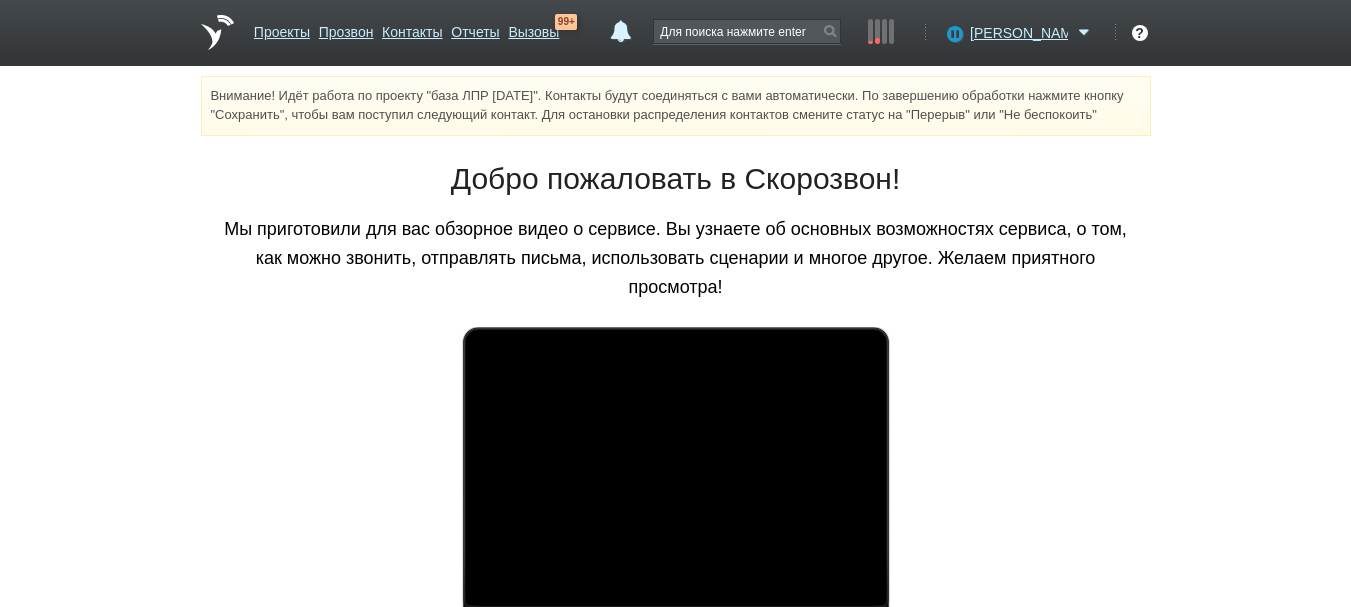 click on "Внимание! Идёт работа по проекту "база ЛПР  [DATE]". Контакты будут соединяться с вами автоматически. По завершению обработки нажмите кнопку "Сохранить", чтобы вам поступил следующий контакт. Для остановки распределения контактов смените статус на "Перерыв" или "Не беспокоить"
Вы можете звонить напрямую из строки поиска - введите номер и нажмите "Позвонить"
Добро пожаловать в Скорозвон!
Перейти к инструкции" at bounding box center [675, 439] 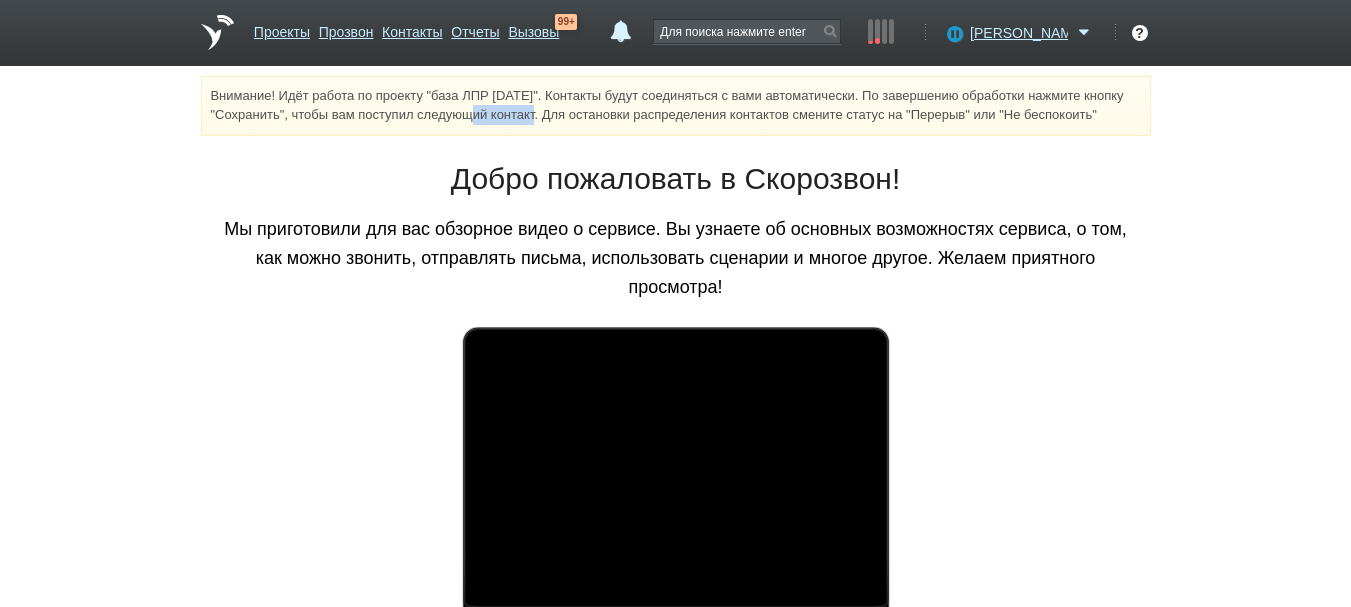 click on "Внимание! Идёт работа по проекту "база ЛПР  [DATE]". Контакты будут соединяться с вами автоматически. По завершению обработки нажмите кнопку "Сохранить", чтобы вам поступил следующий контакт. Для остановки распределения контактов смените статус на "Перерыв" или "Не беспокоить"" at bounding box center (676, 106) 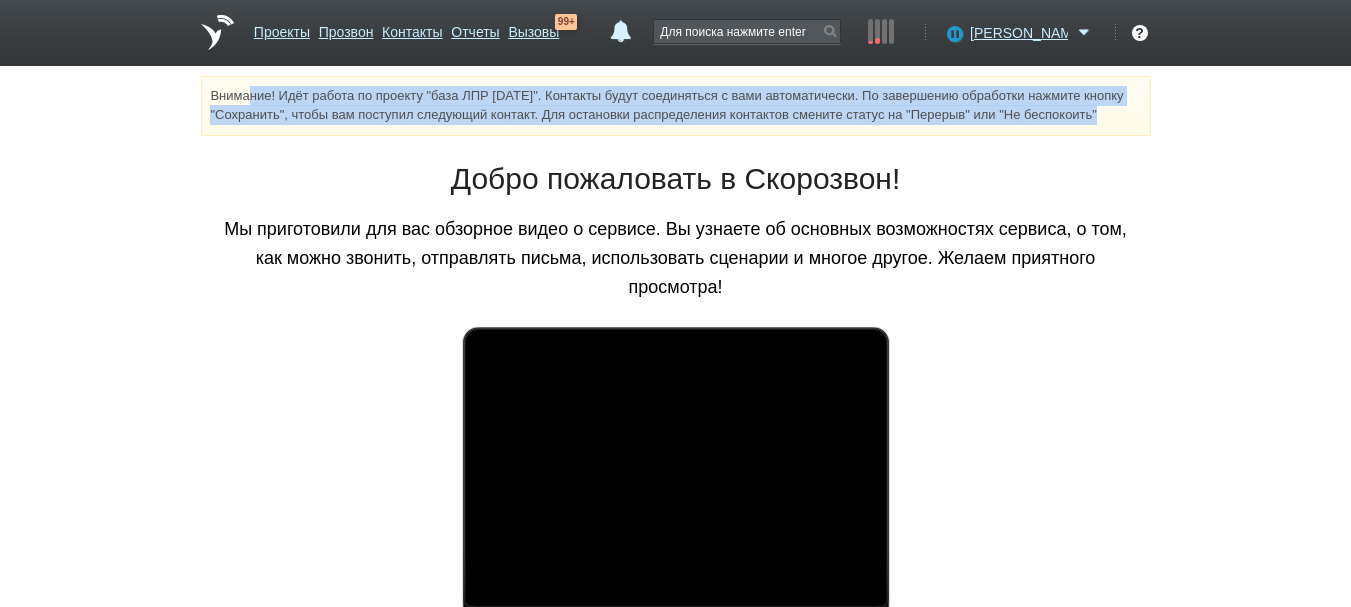 click on "Внимание! Идёт работа по проекту "база ЛПР  [DATE]". Контакты будут соединяться с вами автоматически. По завершению обработки нажмите кнопку "Сохранить", чтобы вам поступил следующий контакт. Для остановки распределения контактов смените статус на "Перерыв" или "Не беспокоить"" at bounding box center [676, 106] 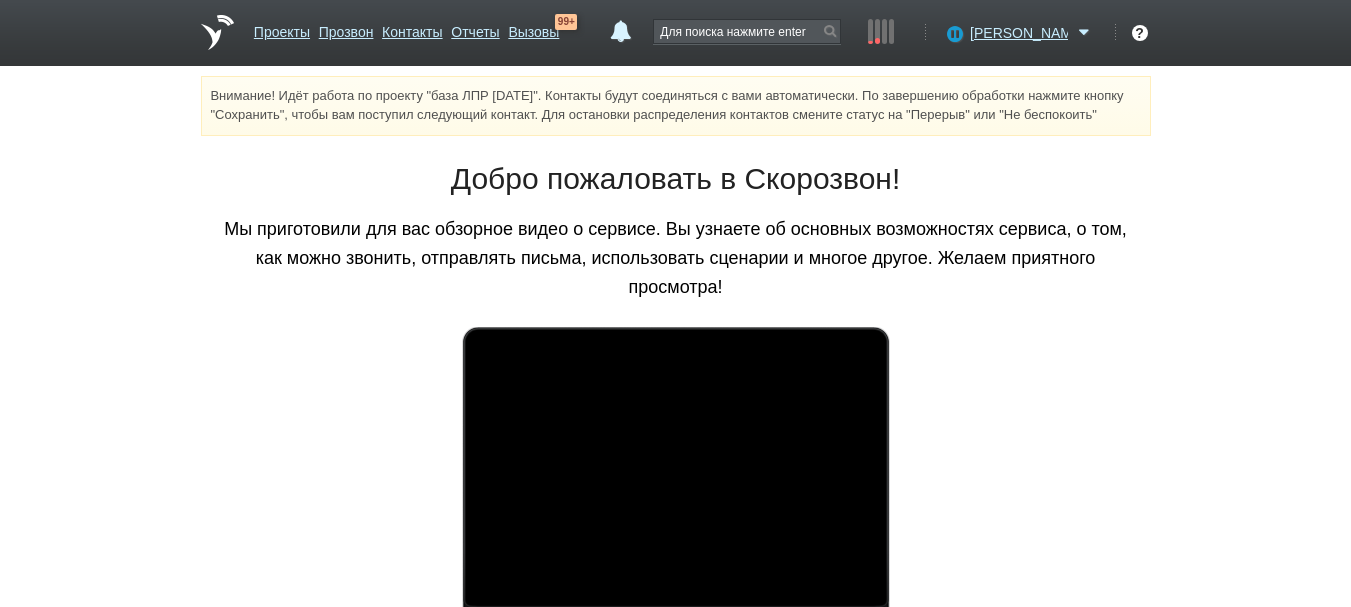 click on "Добро пожаловать в Скорозвон!" at bounding box center [676, 179] 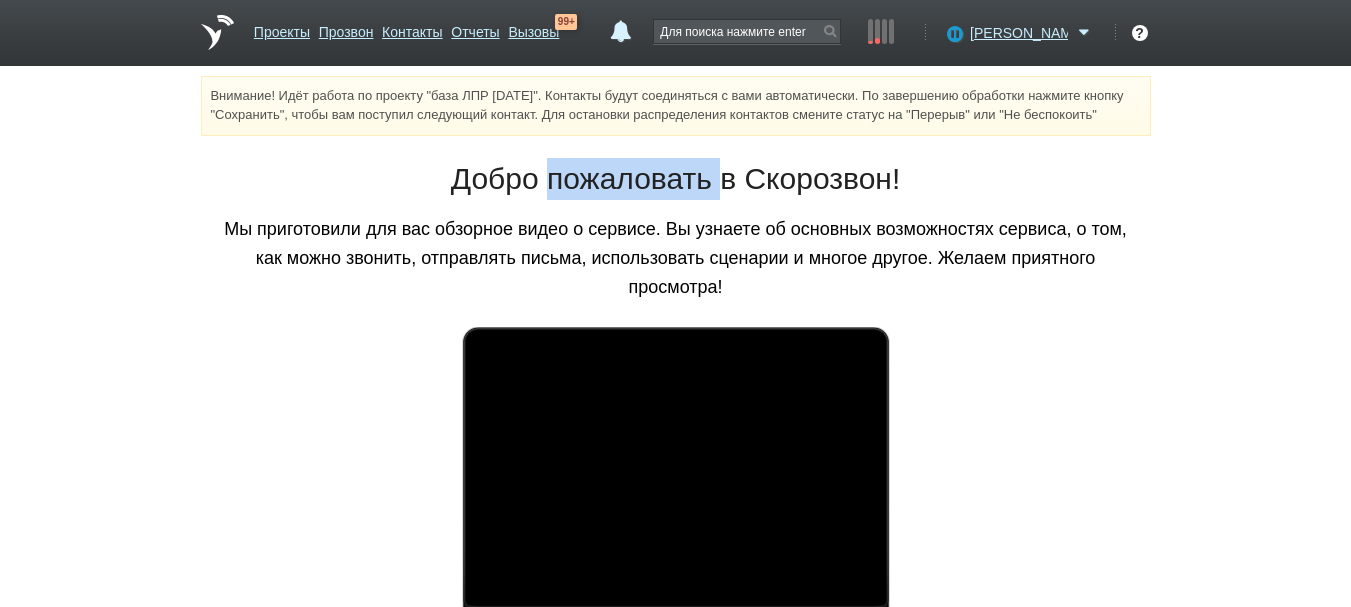 click on "Добро пожаловать в Скорозвон!" at bounding box center [676, 179] 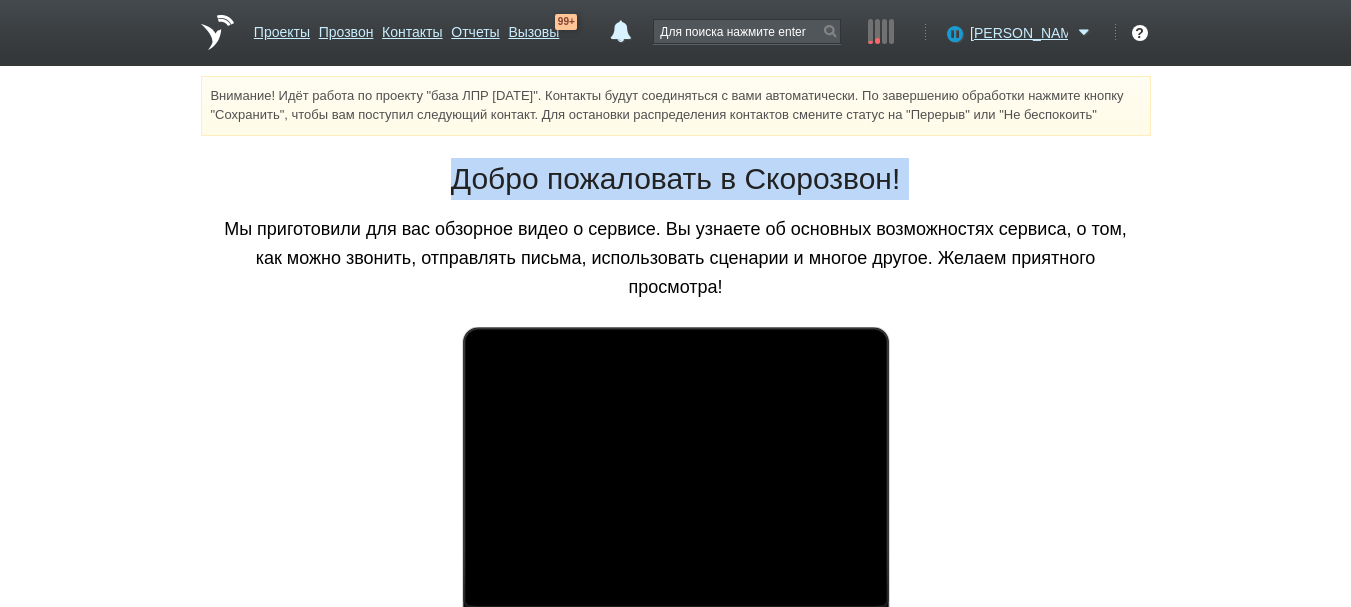 click on "Добро пожаловать в Скорозвон!" at bounding box center [676, 179] 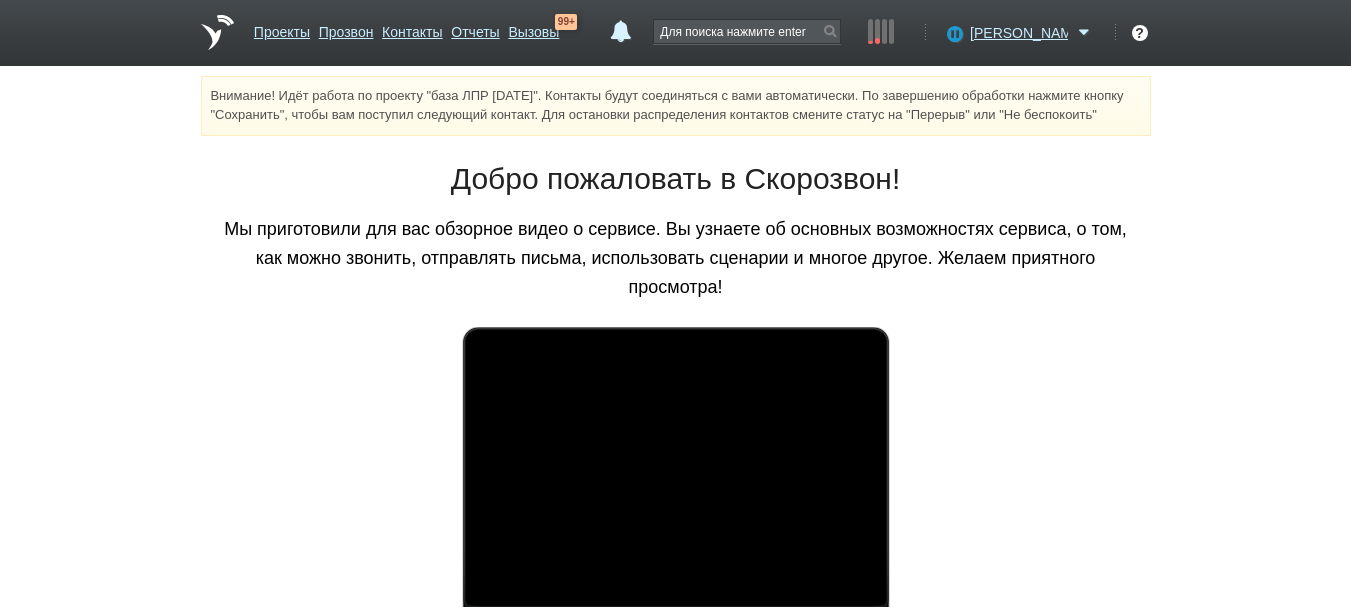click on "Мы приготовили для вас обзорное видео о сервисе. Вы узнаете об основных возможностях сервиса, о том, как можно звонить, отправлять письма, использовать сценарии и многое другое. Желаем приятного просмотра!" at bounding box center [676, 258] 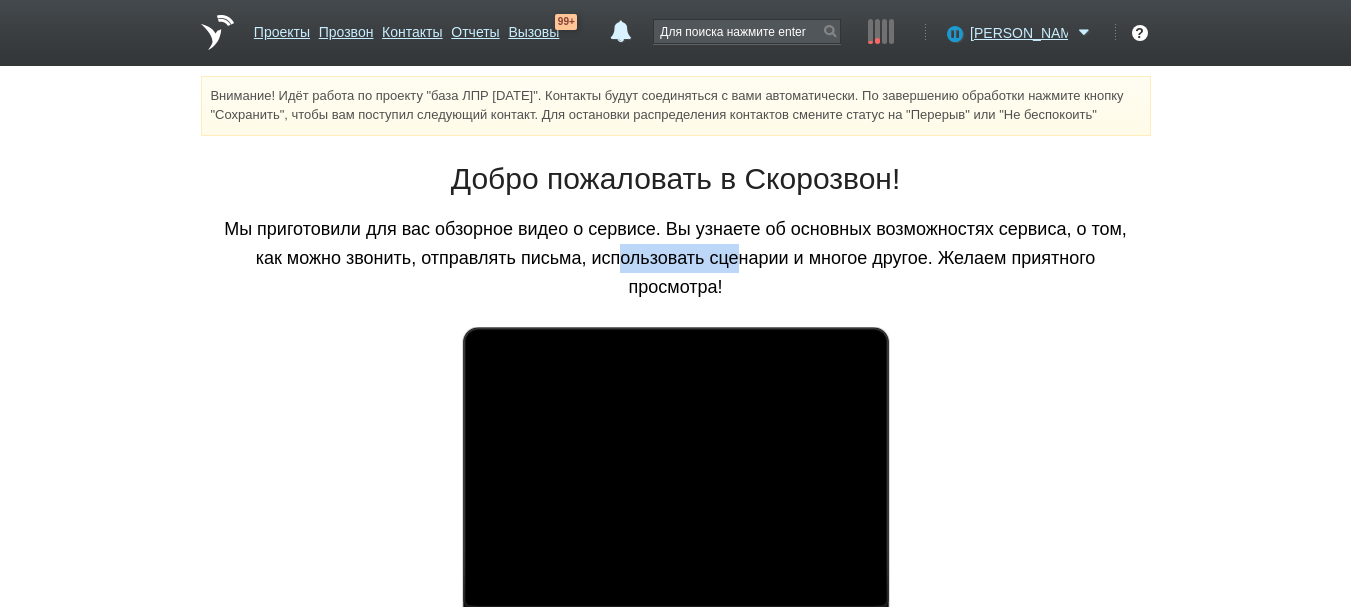 click on "Мы приготовили для вас обзорное видео о сервисе. Вы узнаете об основных возможностях сервиса, о том, как можно звонить, отправлять письма, использовать сценарии и многое другое. Желаем приятного просмотра!" at bounding box center (676, 258) 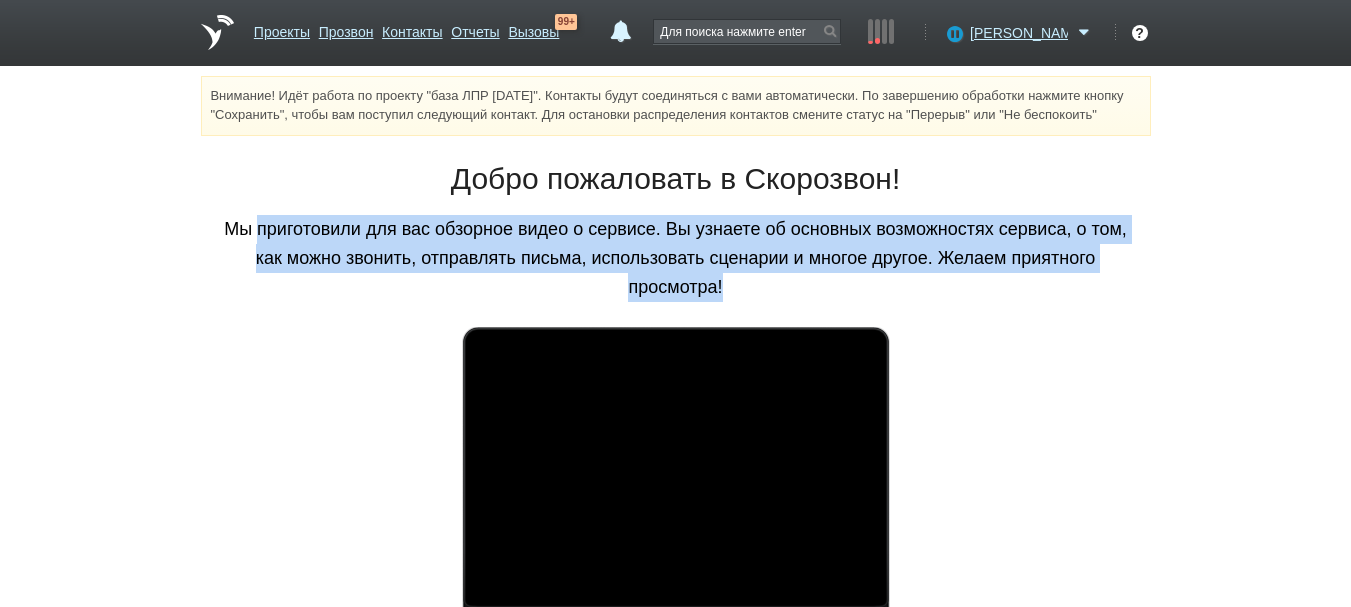 click on "Мы приготовили для вас обзорное видео о сервисе. Вы узнаете об основных возможностях сервиса, о том, как можно звонить, отправлять письма, использовать сценарии и многое другое. Желаем приятного просмотра!" at bounding box center [676, 258] 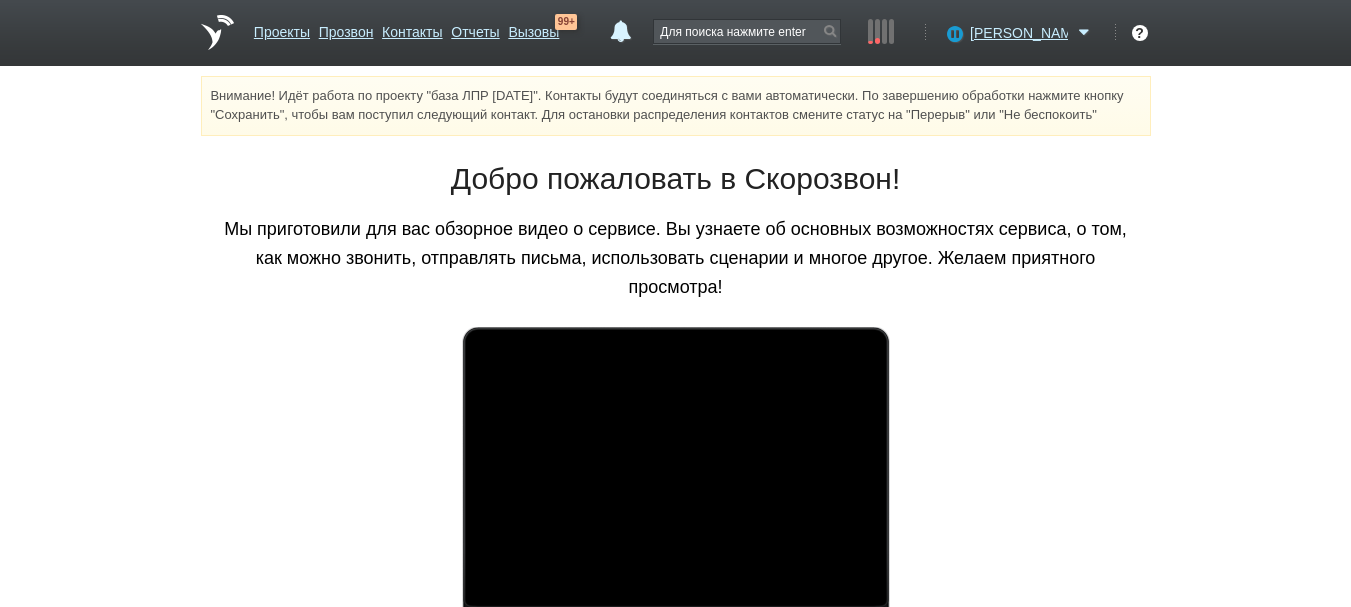 click on "Добро пожаловать в Скорозвон!" at bounding box center (676, 179) 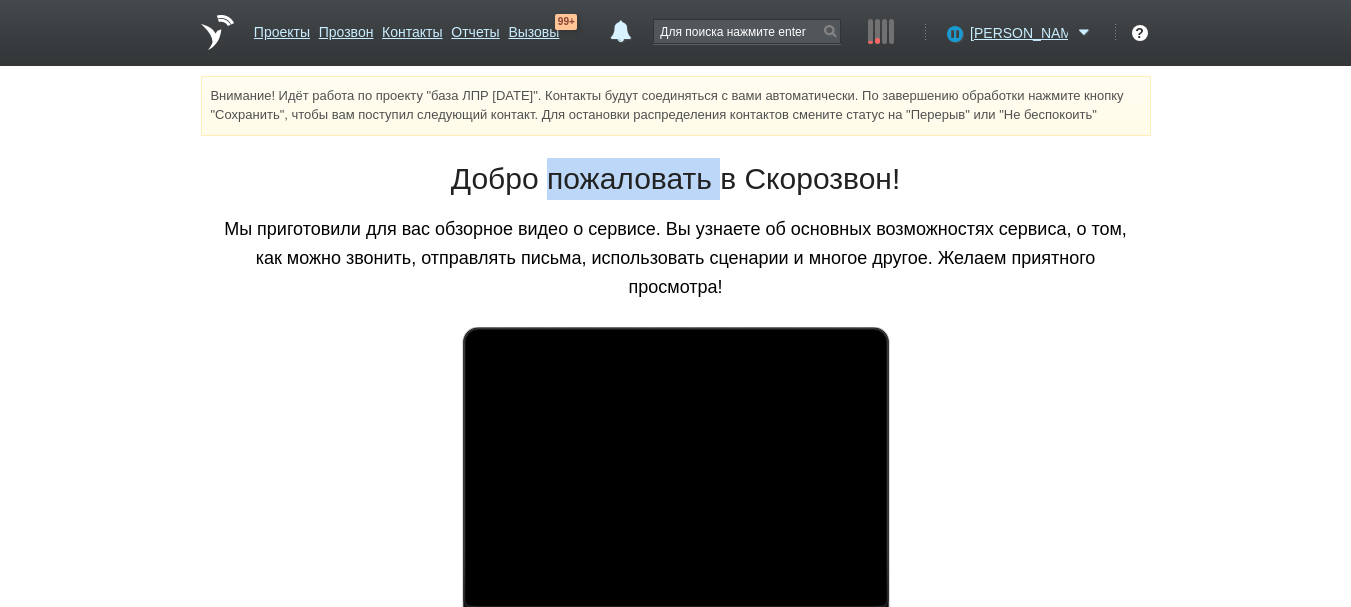 click on "Добро пожаловать в Скорозвон!" at bounding box center (676, 179) 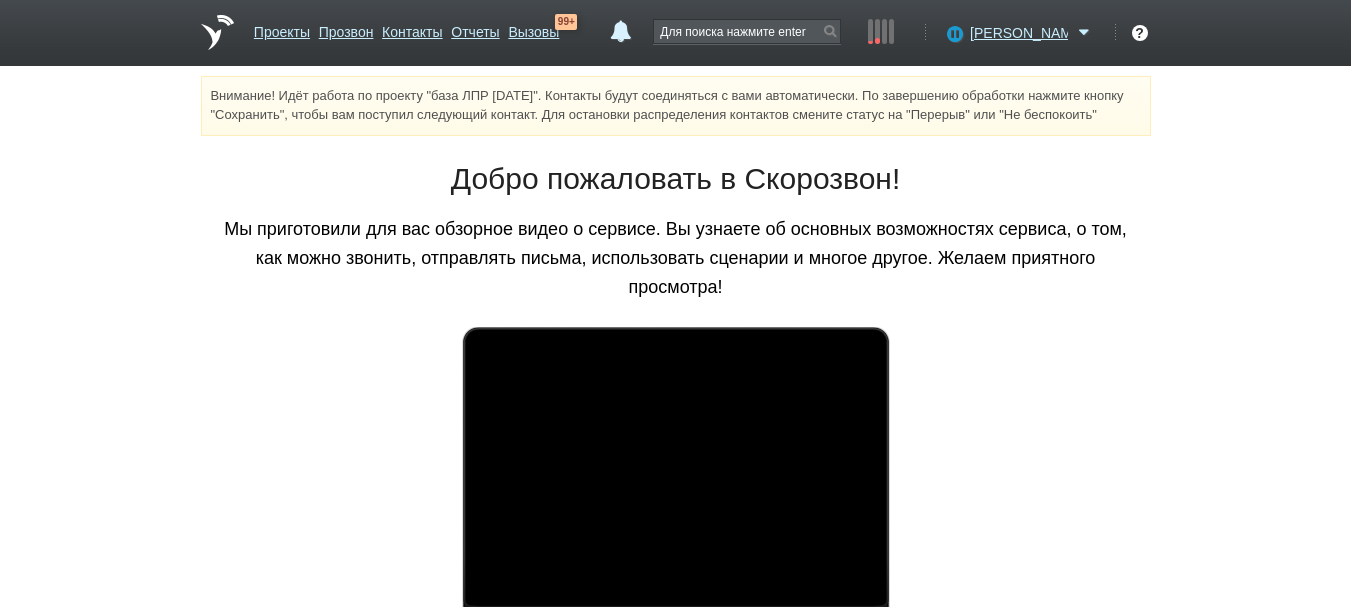 click on "Внимание! Идёт работа по проекту "база ЛПР  [DATE]". Контакты будут соединяться с вами автоматически. По завершению обработки нажмите кнопку "Сохранить", чтобы вам поступил следующий контакт. Для остановки распределения контактов смените статус на "Перерыв" или "Не беспокоить"" at bounding box center [676, 106] 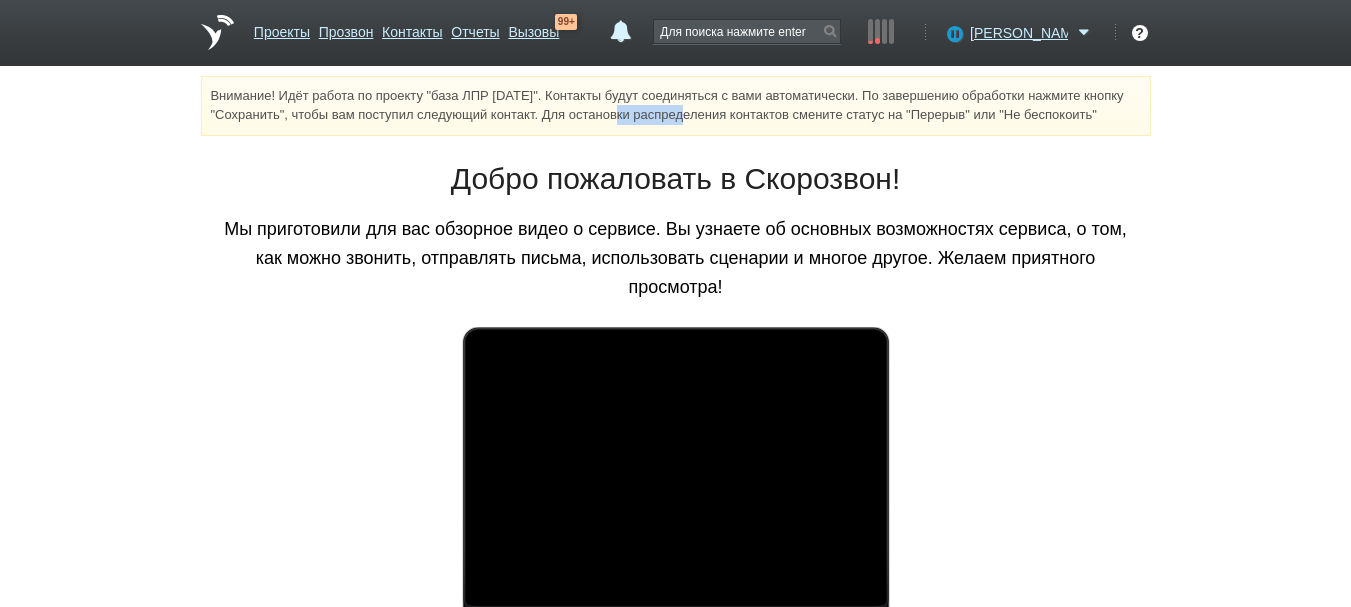 click on "Внимание! Идёт работа по проекту "база ЛПР  [DATE]". Контакты будут соединяться с вами автоматически. По завершению обработки нажмите кнопку "Сохранить", чтобы вам поступил следующий контакт. Для остановки распределения контактов смените статус на "Перерыв" или "Не беспокоить"" at bounding box center [676, 106] 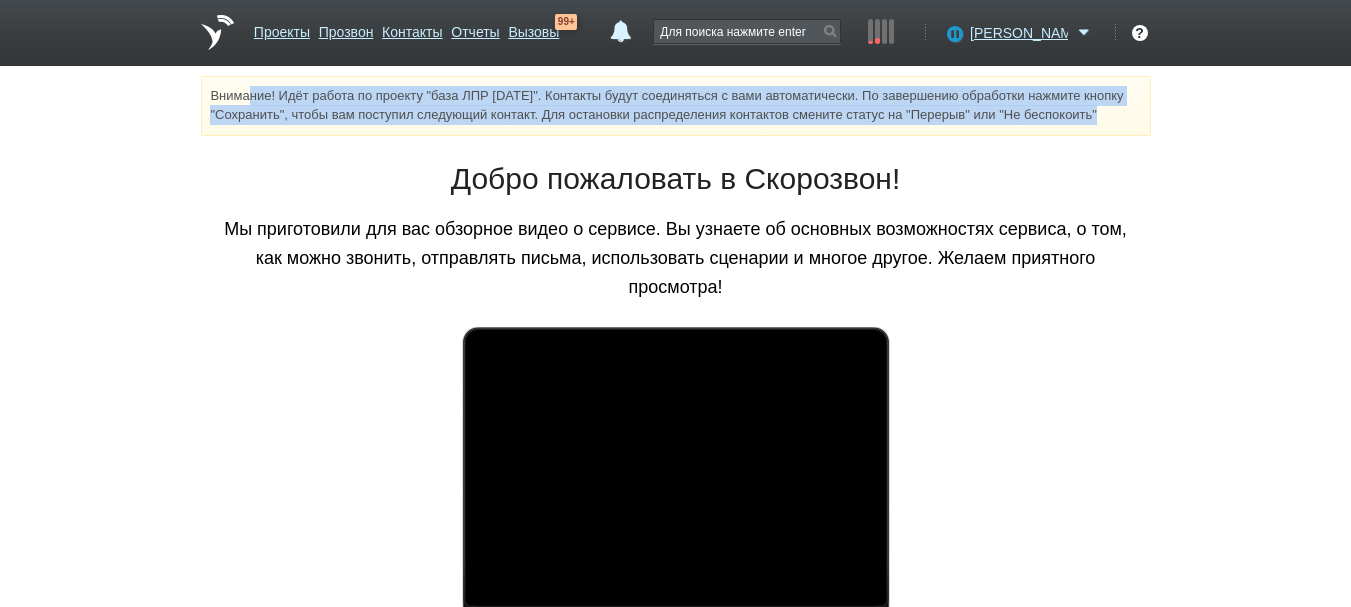 click on "Внимание! Идёт работа по проекту "база ЛПР  [DATE]". Контакты будут соединяться с вами автоматически. По завершению обработки нажмите кнопку "Сохранить", чтобы вам поступил следующий контакт. Для остановки распределения контактов смените статус на "Перерыв" или "Не беспокоить"" at bounding box center (676, 106) 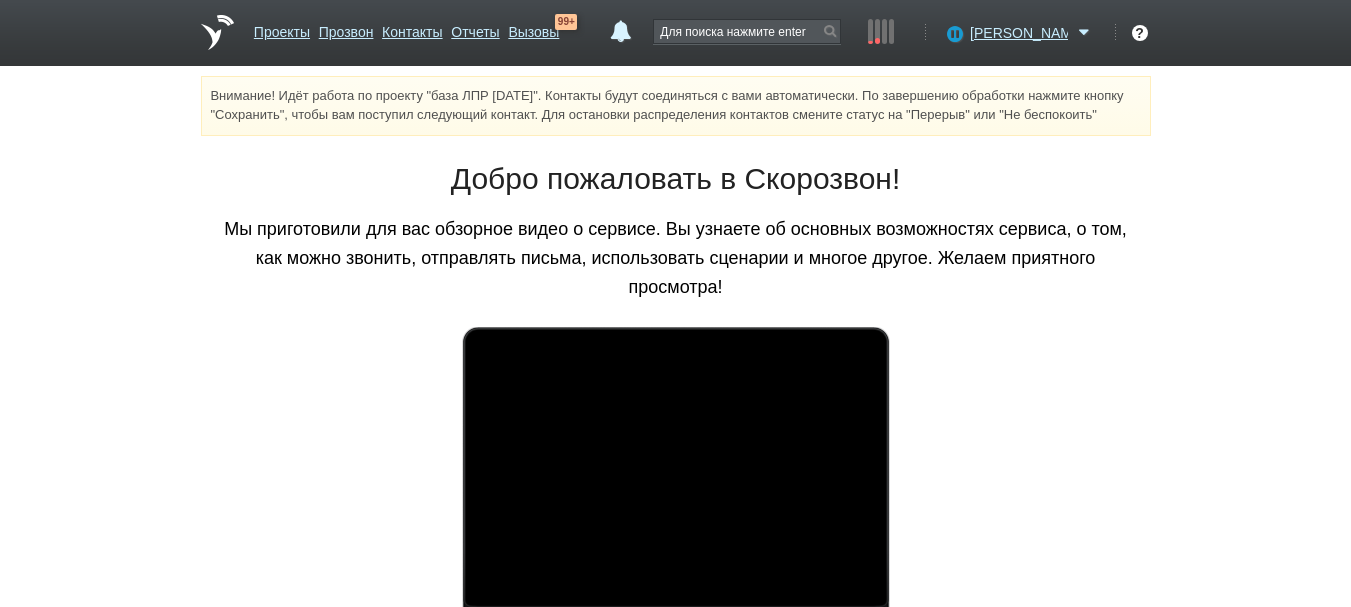 click on "Добро пожаловать в Скорозвон!" at bounding box center (676, 179) 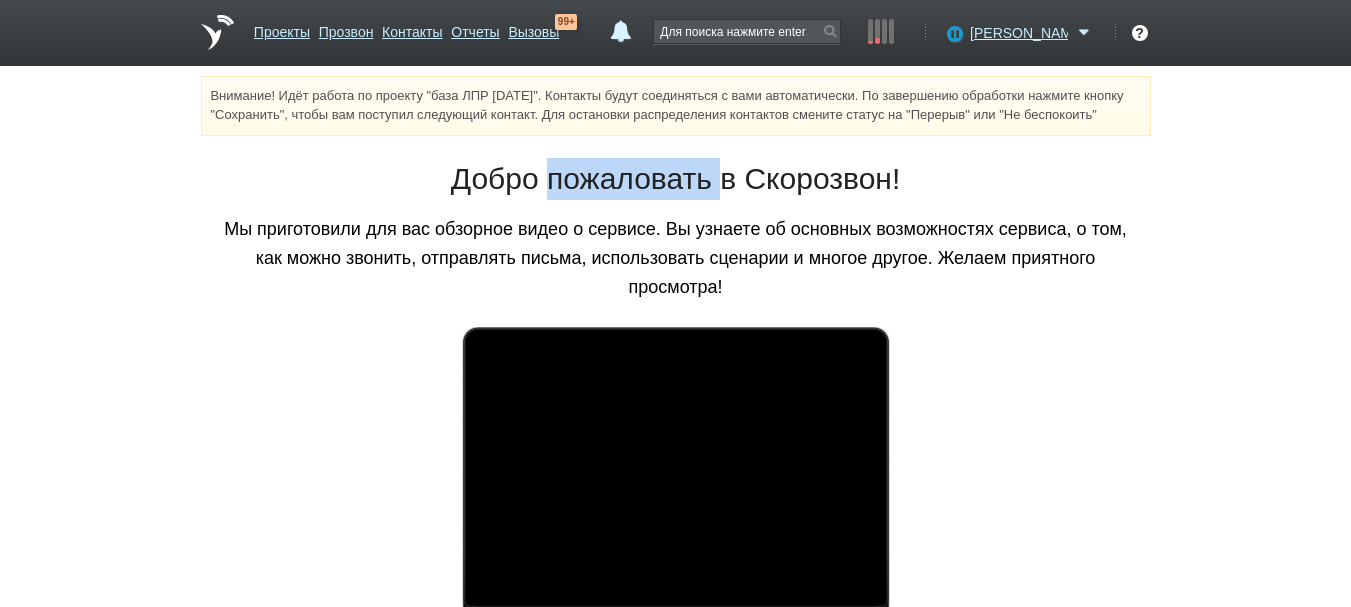 click on "Добро пожаловать в Скорозвон!" at bounding box center (676, 179) 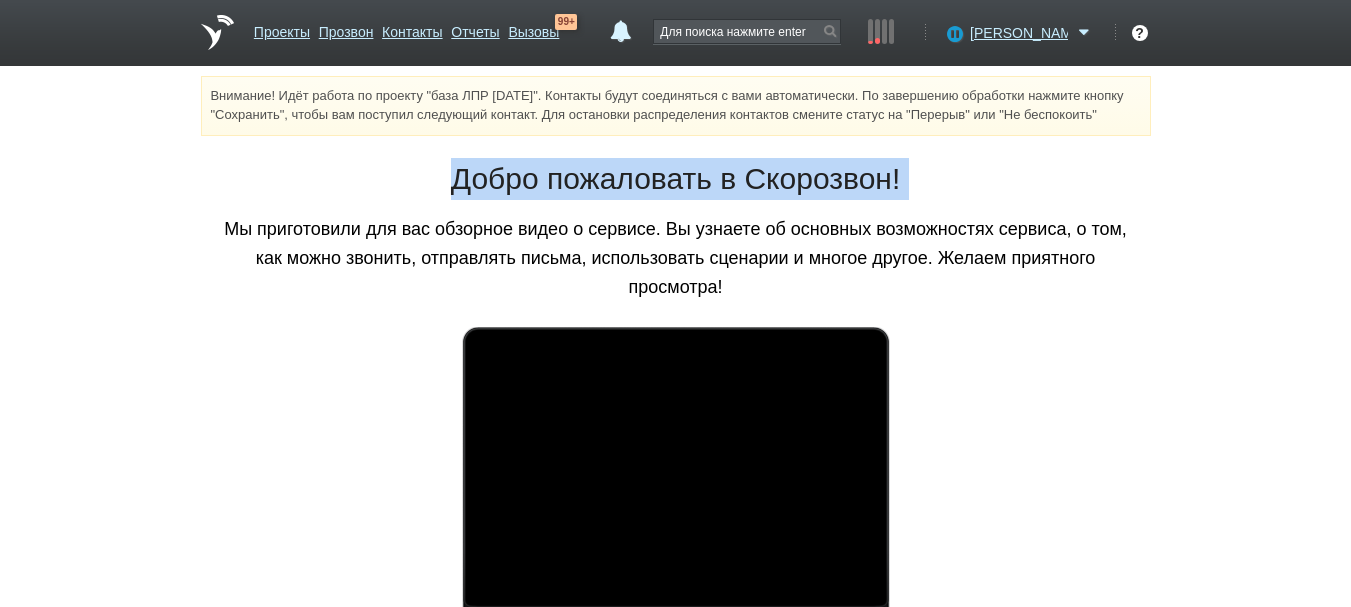 click on "Добро пожаловать в Скорозвон!" at bounding box center [676, 179] 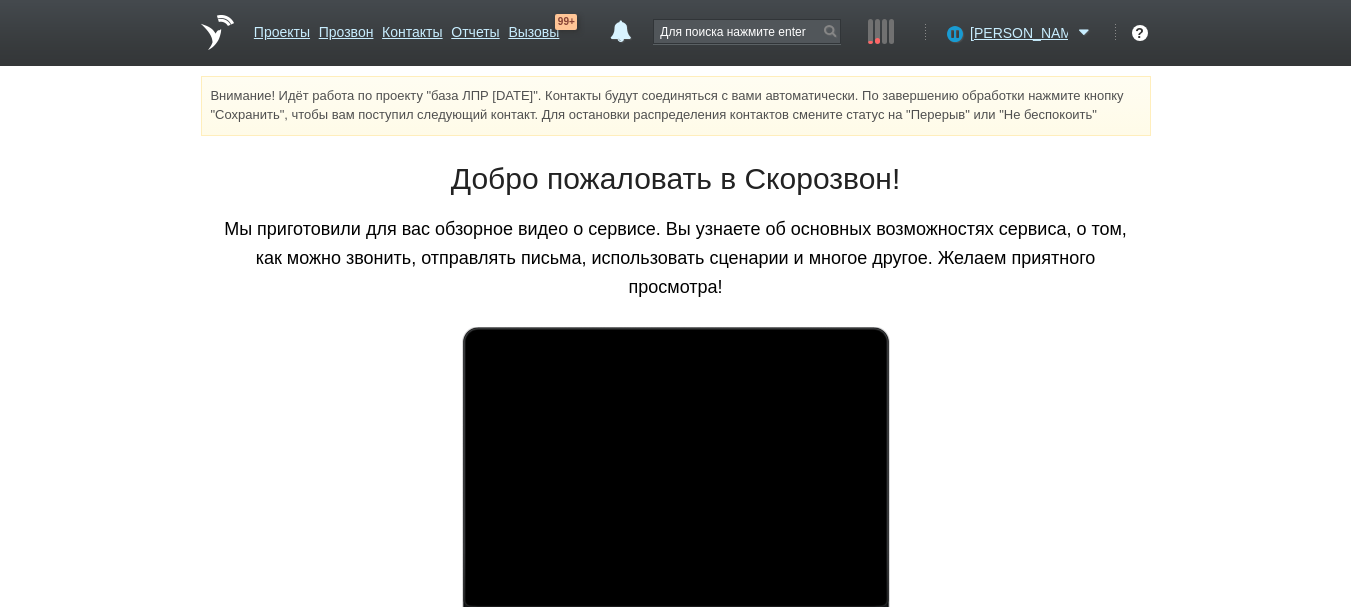 click on "Мы приготовили для вас обзорное видео о сервисе. Вы узнаете об основных возможностях сервиса, о том, как можно звонить, отправлять письма, использовать сценарии и многое другое. Желаем приятного просмотра!" at bounding box center (676, 258) 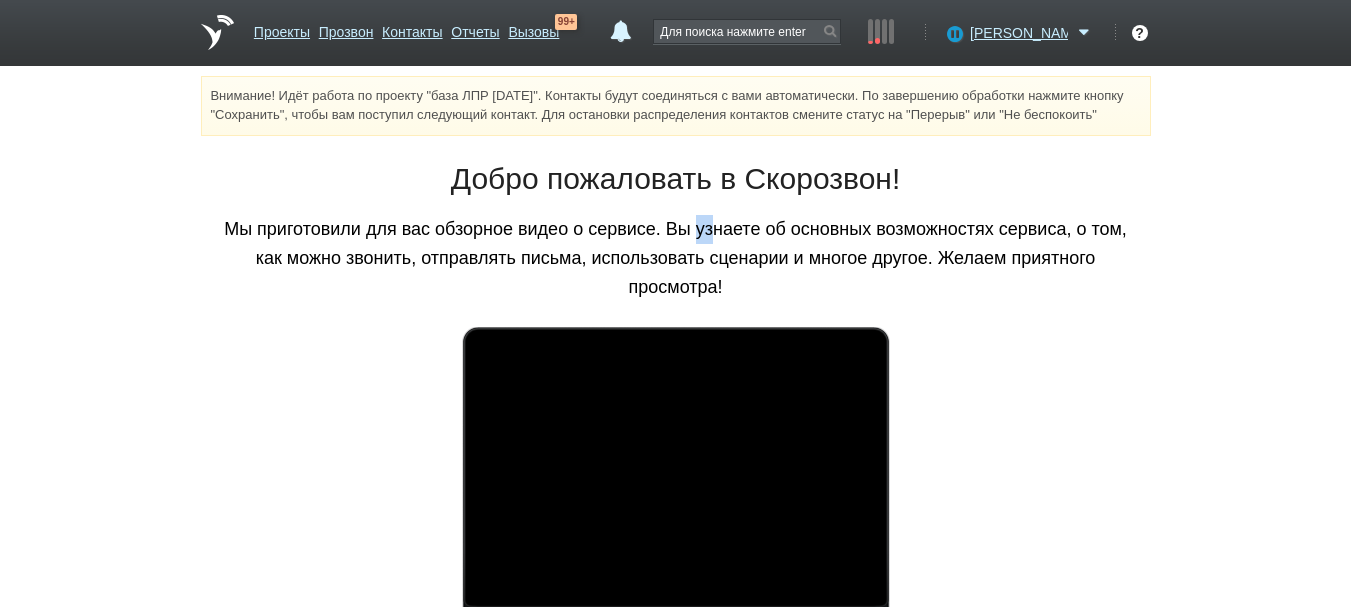 click on "Мы приготовили для вас обзорное видео о сервисе. Вы узнаете об основных возможностях сервиса, о том, как можно звонить, отправлять письма, использовать сценарии и многое другое. Желаем приятного просмотра!" at bounding box center (676, 258) 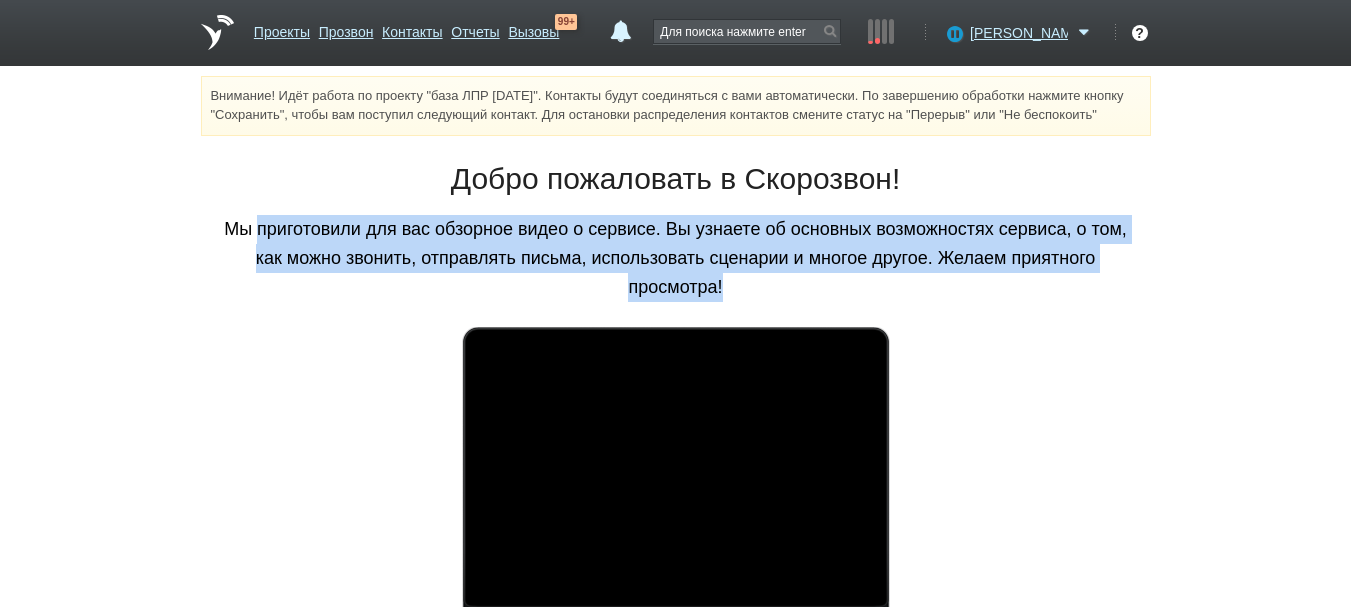 click on "Мы приготовили для вас обзорное видео о сервисе. Вы узнаете об основных возможностях сервиса, о том, как можно звонить, отправлять письма, использовать сценарии и многое другое. Желаем приятного просмотра!" at bounding box center (676, 258) 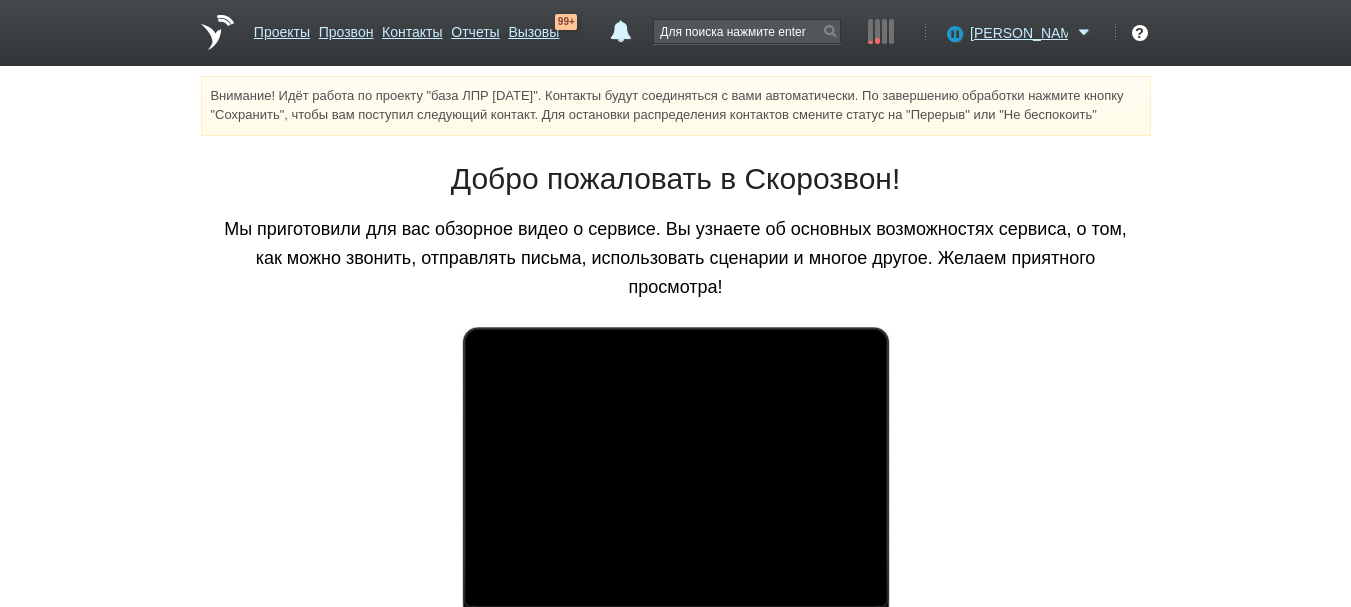 click on "Добро пожаловать в Скорозвон!" at bounding box center [676, 179] 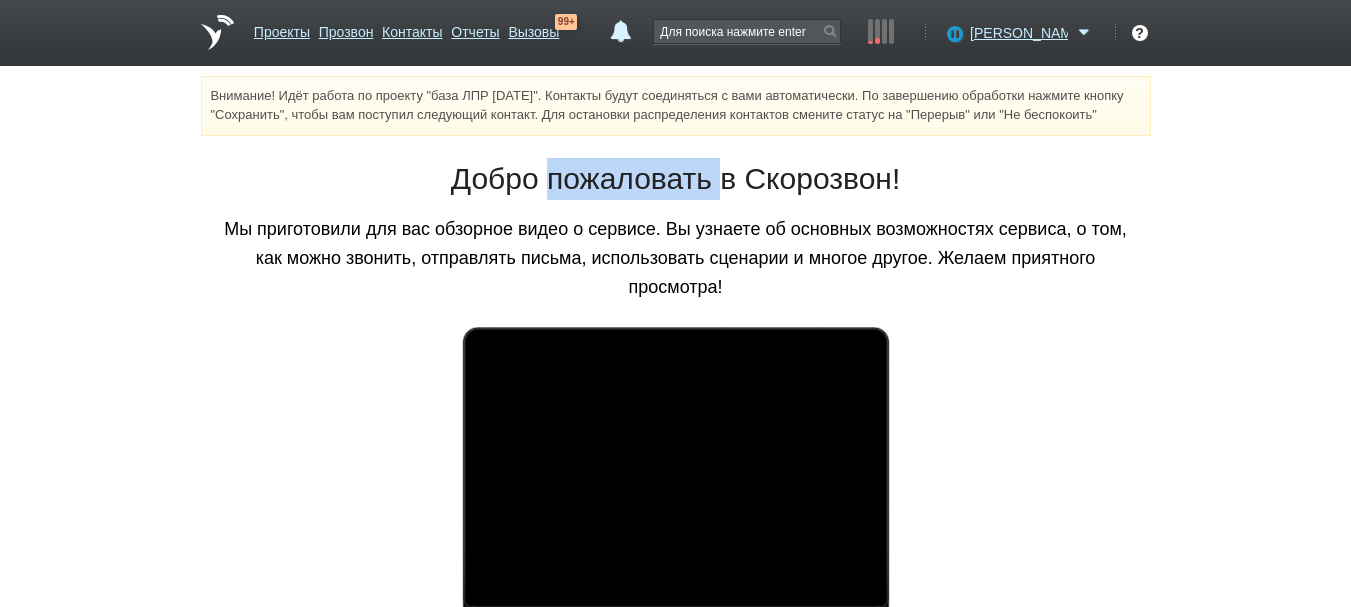 click on "Добро пожаловать в Скорозвон!" at bounding box center (676, 179) 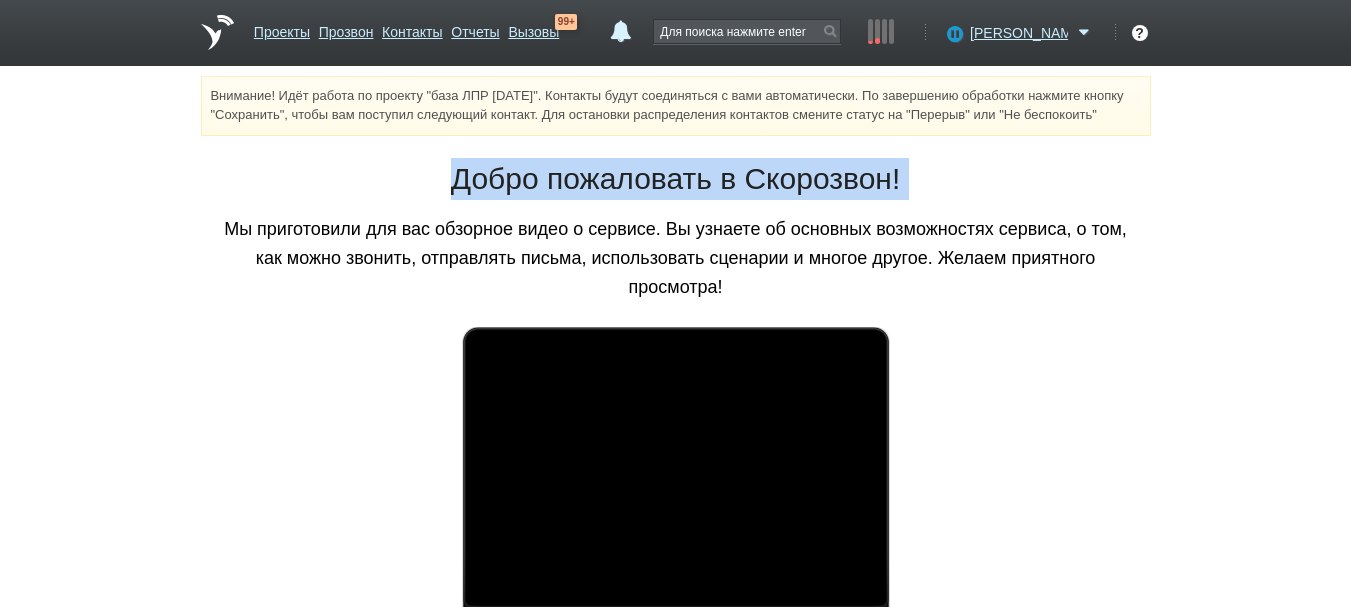 click on "Добро пожаловать в Скорозвон!" at bounding box center [676, 179] 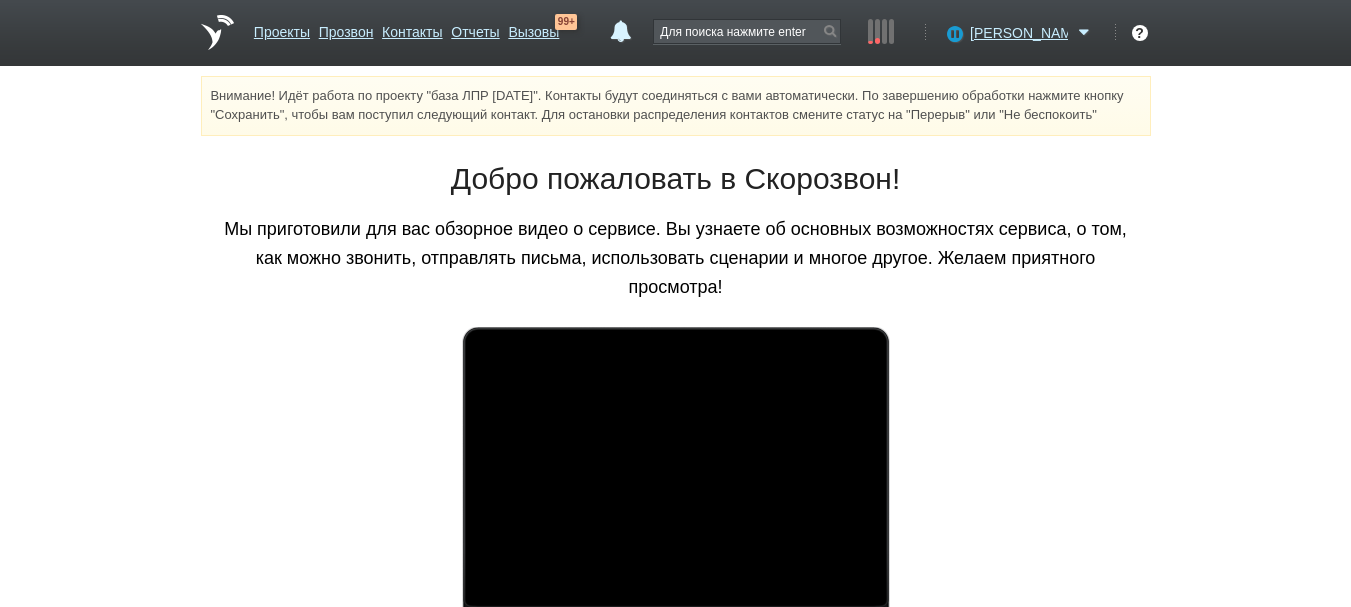 drag, startPoint x: 673, startPoint y: 273, endPoint x: 666, endPoint y: 224, distance: 49.497475 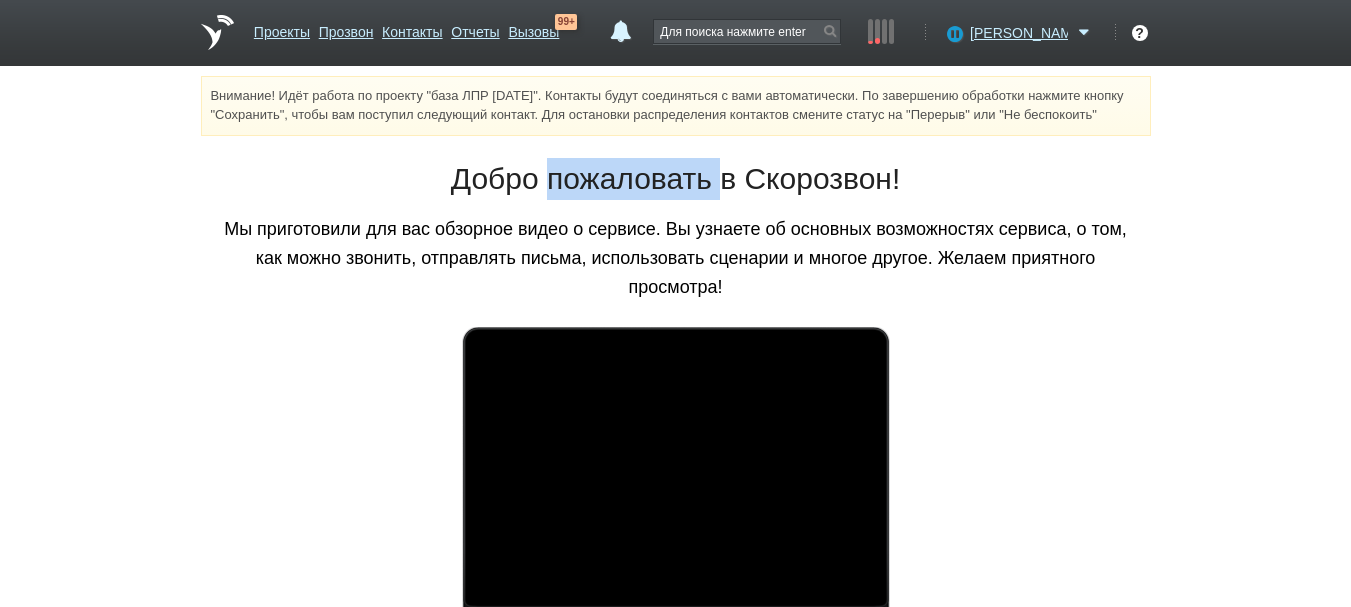 click on "Добро пожаловать в Скорозвон!" at bounding box center (676, 179) 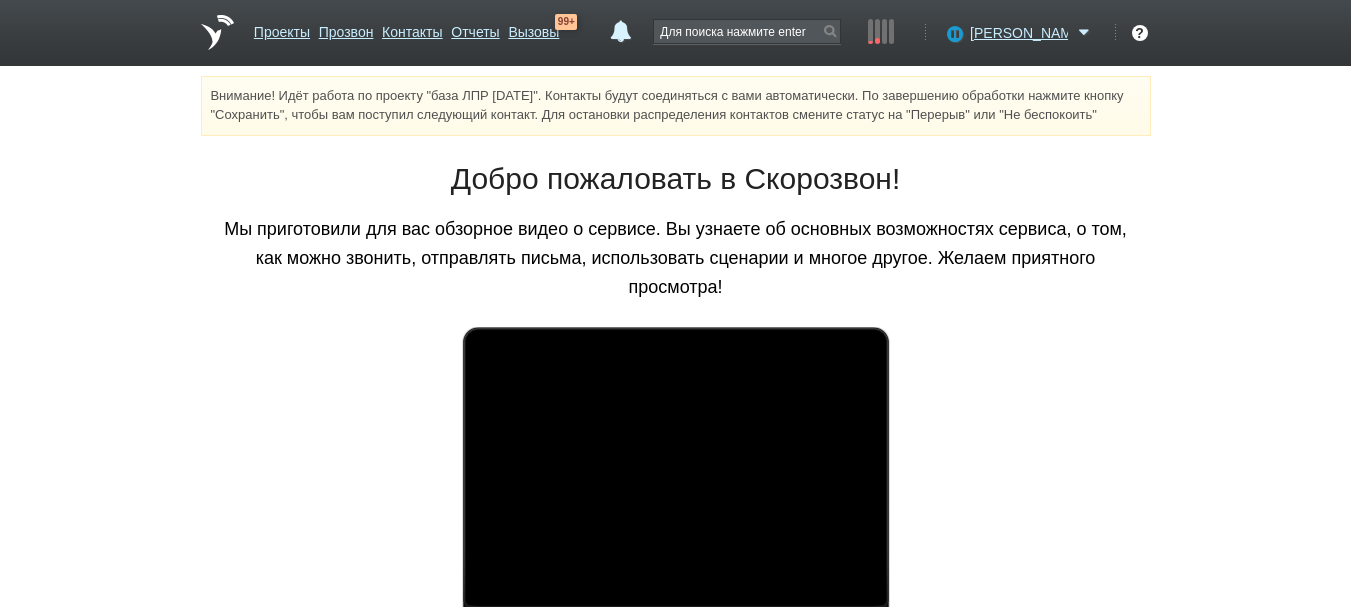 click on "Мы приготовили для вас обзорное видео о сервисе. Вы узнаете об основных возможностях сервиса, о том, как можно звонить, отправлять письма, использовать сценарии и многое другое. Желаем приятного просмотра!" at bounding box center [676, 258] 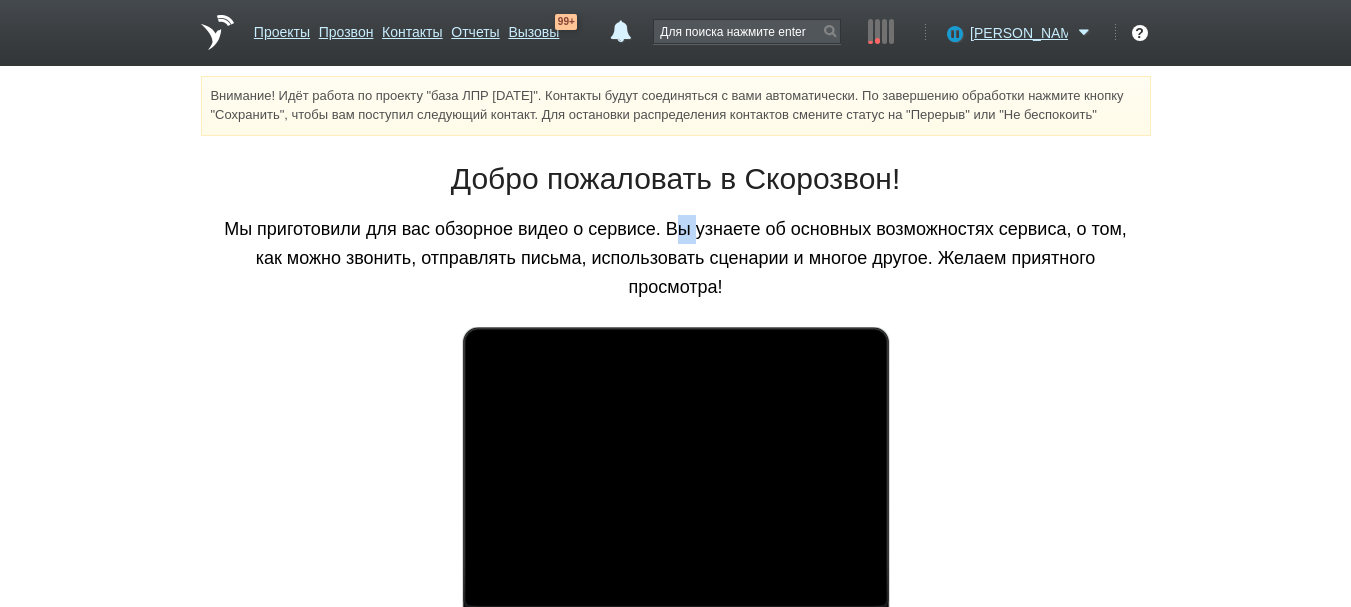 click on "Мы приготовили для вас обзорное видео о сервисе. Вы узнаете об основных возможностях сервиса, о том, как можно звонить, отправлять письма, использовать сценарии и многое другое. Желаем приятного просмотра!" at bounding box center [676, 258] 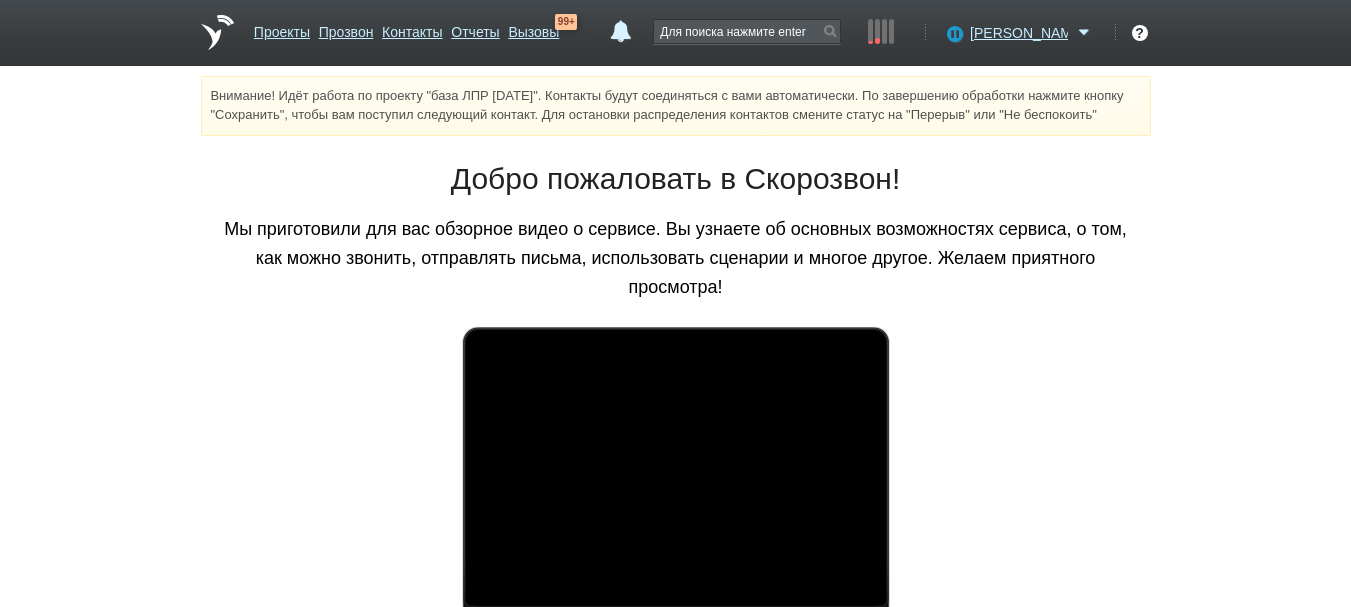 click on "Внимание! Идёт работа по проекту "база ЛПР  [DATE]". Контакты будут соединяться с вами автоматически. По завершению обработки нажмите кнопку "Сохранить", чтобы вам поступил следующий контакт. Для остановки распределения контактов смените статус на "Перерыв" или "Не беспокоить"
Вы можете звонить напрямую из строки поиска - введите номер и нажмите "Позвонить"
Добро пожаловать в Скорозвон!
Перейти к инструкции" at bounding box center (675, 439) 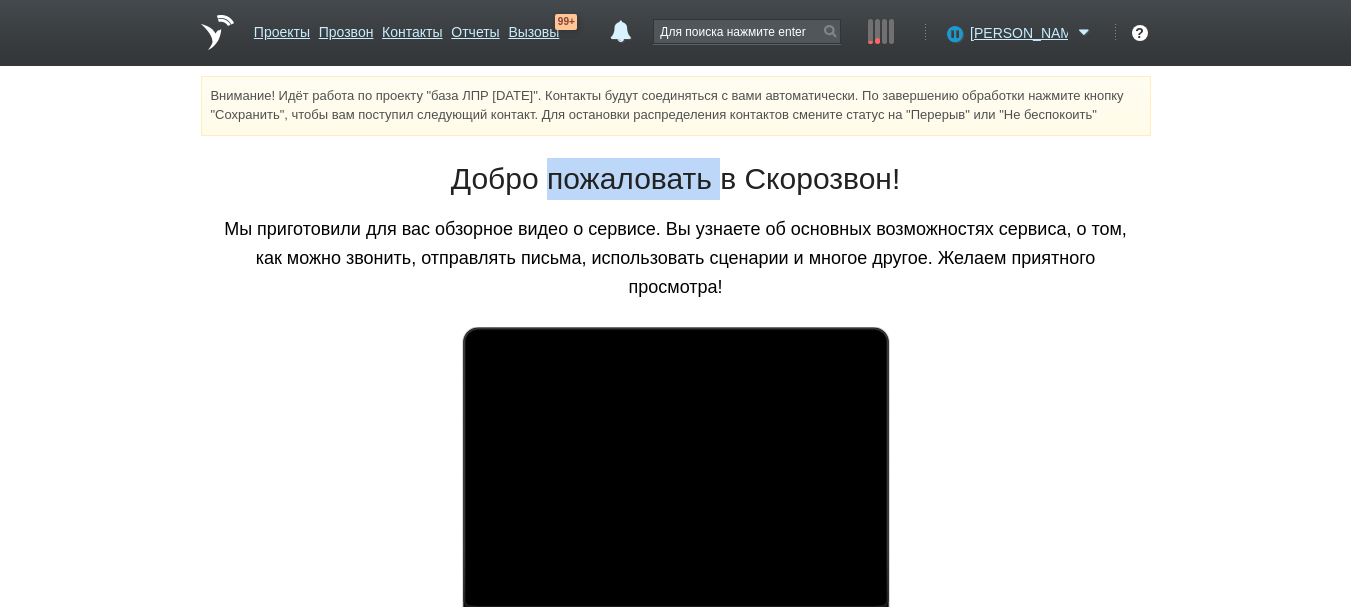 click on "Внимание! Идёт работа по проекту "база ЛПР  [DATE]". Контакты будут соединяться с вами автоматически. По завершению обработки нажмите кнопку "Сохранить", чтобы вам поступил следующий контакт. Для остановки распределения контактов смените статус на "Перерыв" или "Не беспокоить"
Вы можете звонить напрямую из строки поиска - введите номер и нажмите "Позвонить"
Добро пожаловать в Скорозвон!
Перейти к инструкции" at bounding box center (675, 439) 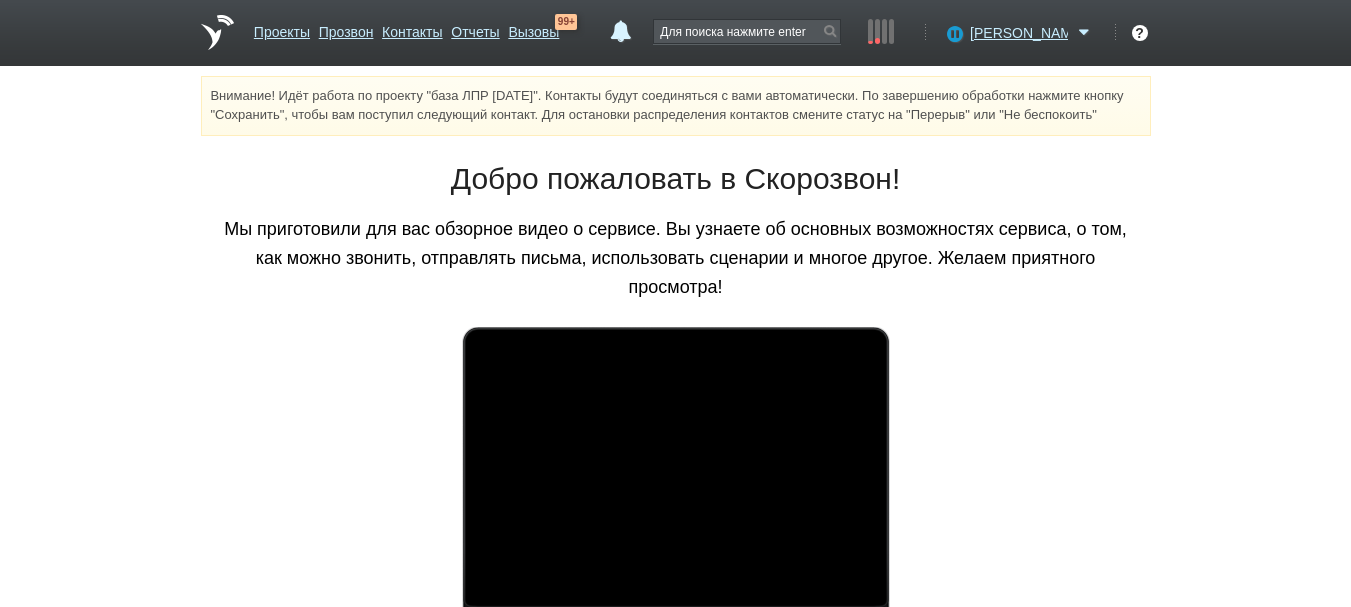 click on "Внимание! Идёт работа по проекту "база ЛПР  [DATE]". Контакты будут соединяться с вами автоматически. По завершению обработки нажмите кнопку "Сохранить", чтобы вам поступил следующий контакт. Для остановки распределения контактов смените статус на "Перерыв" или "Не беспокоить"" at bounding box center (676, 106) 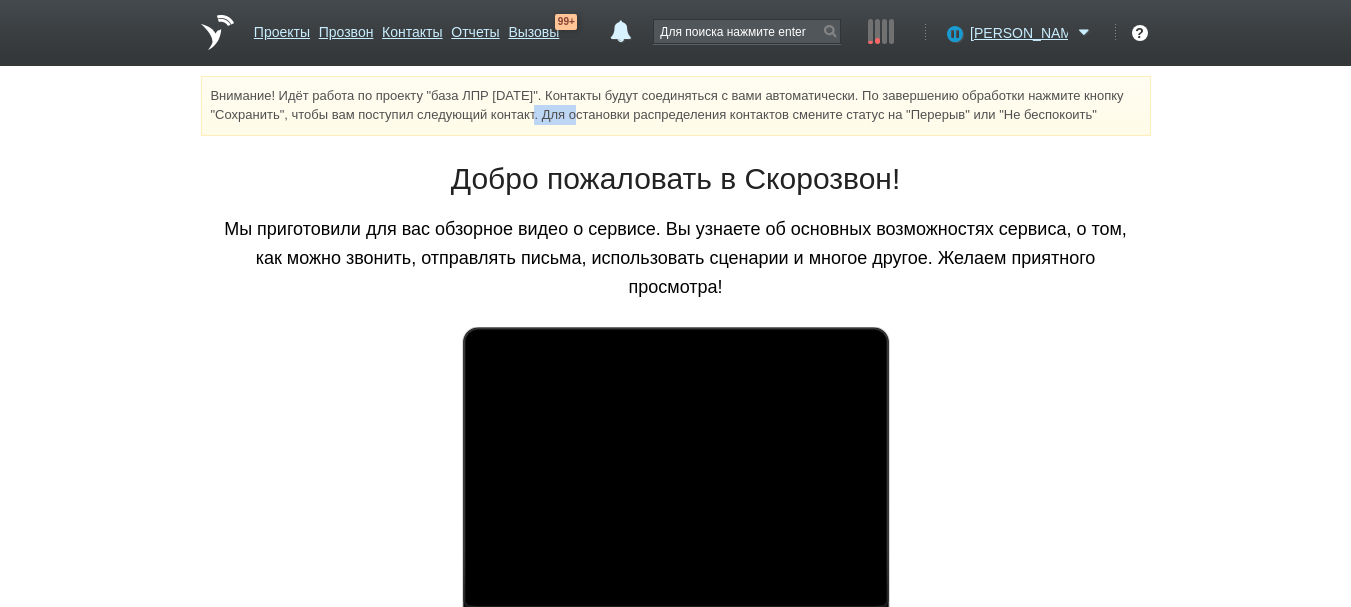 click on "Внимание! Идёт работа по проекту "база ЛПР  [DATE]". Контакты будут соединяться с вами автоматически. По завершению обработки нажмите кнопку "Сохранить", чтобы вам поступил следующий контакт. Для остановки распределения контактов смените статус на "Перерыв" или "Не беспокоить"" at bounding box center [676, 106] 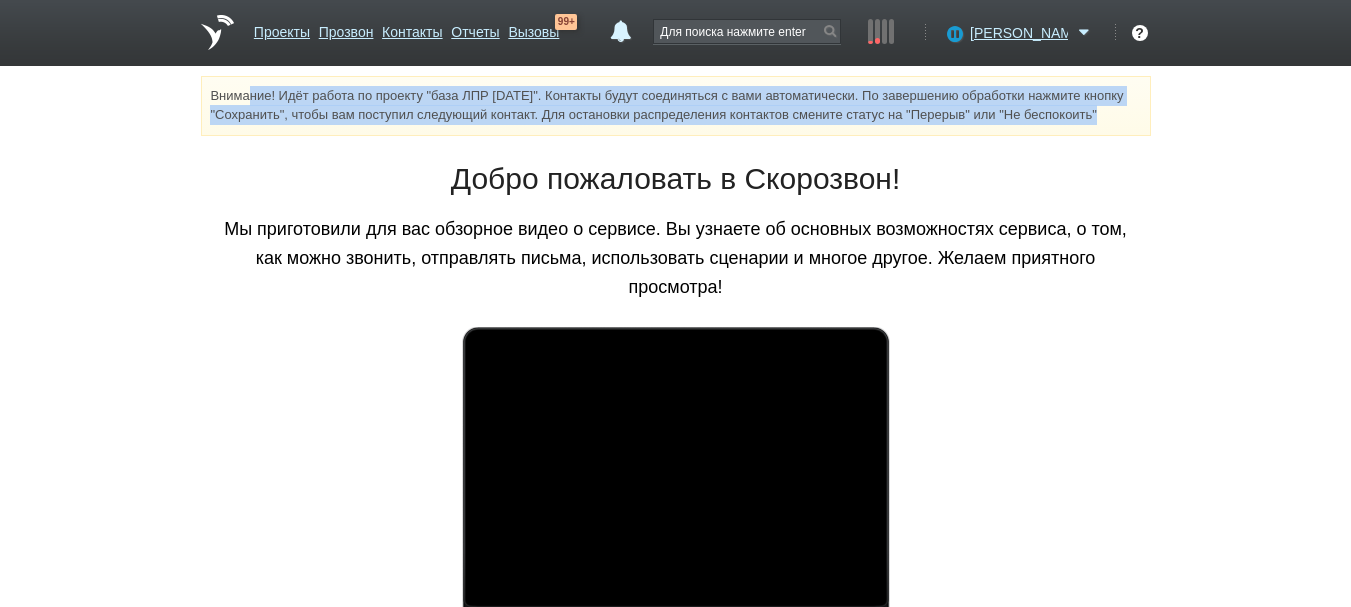 click on "Внимание! Идёт работа по проекту "база ЛПР  [DATE]". Контакты будут соединяться с вами автоматически. По завершению обработки нажмите кнопку "Сохранить", чтобы вам поступил следующий контакт. Для остановки распределения контактов смените статус на "Перерыв" или "Не беспокоить"" at bounding box center (676, 106) 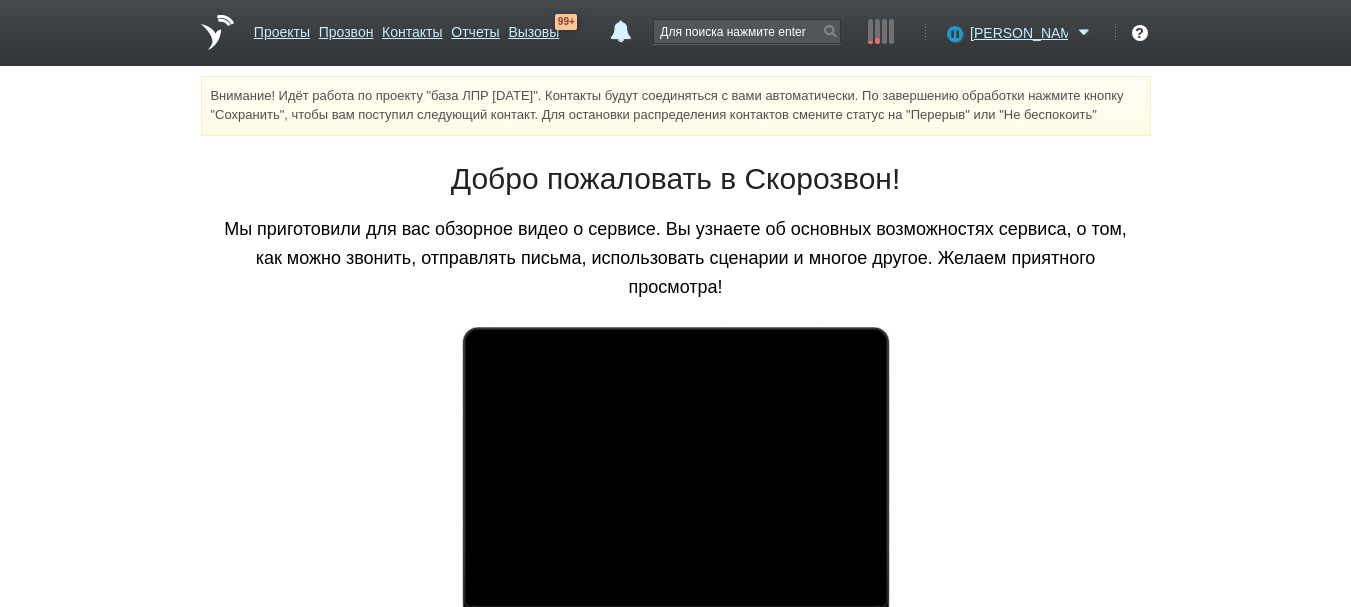 click on "Добро пожаловать в Скорозвон!" at bounding box center [676, 179] 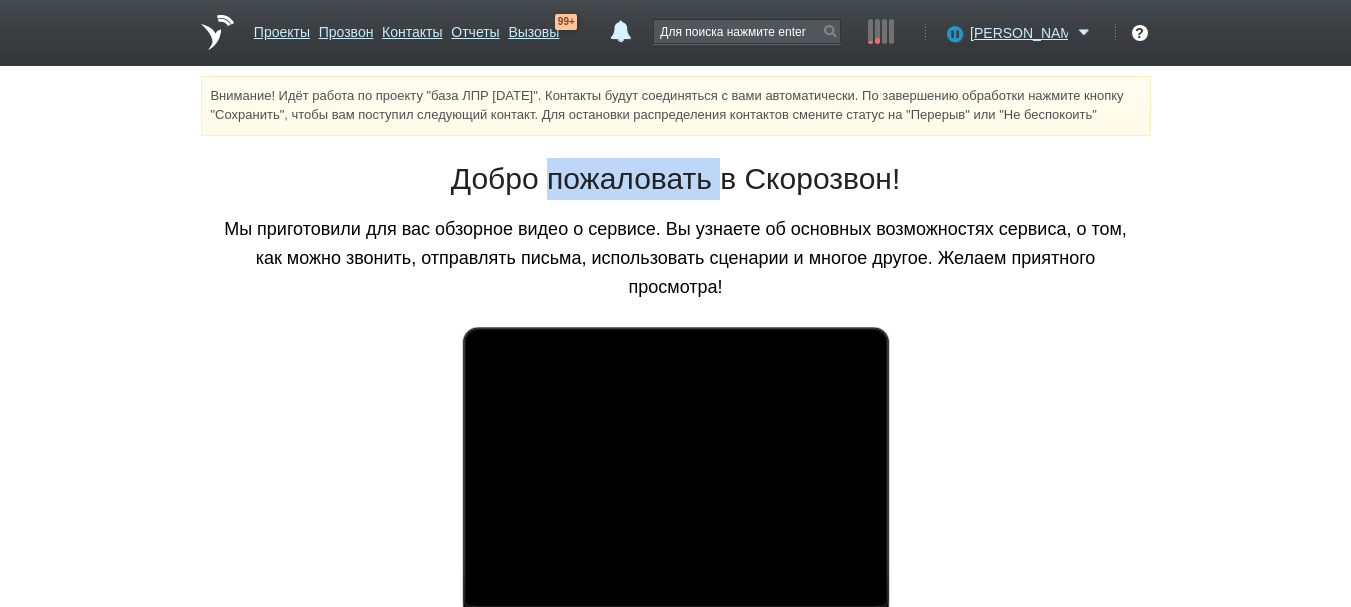click on "Добро пожаловать в Скорозвон!" at bounding box center [676, 179] 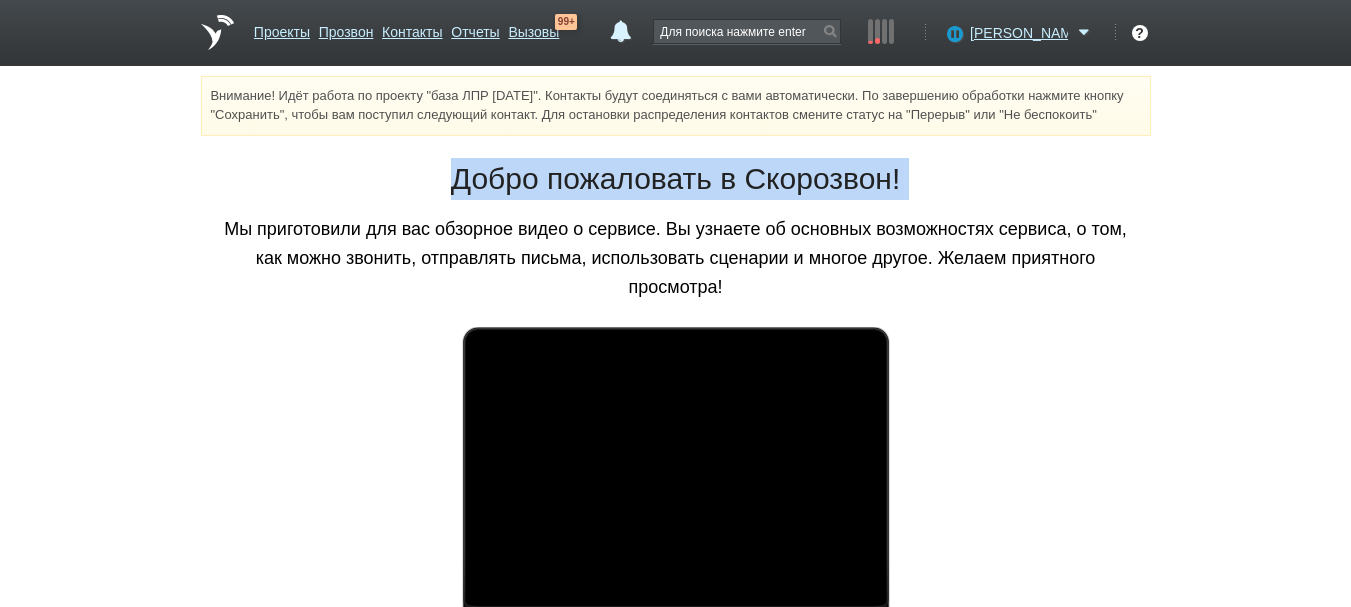 click on "Добро пожаловать в Скорозвон!" at bounding box center (676, 179) 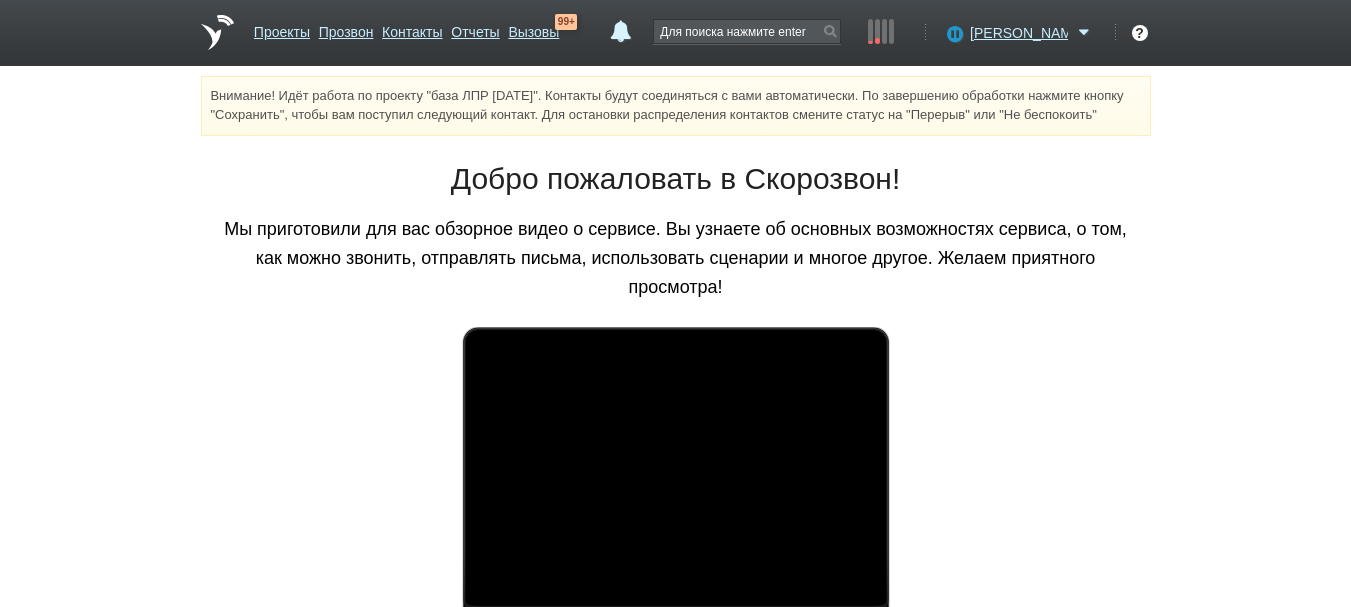 click on "Мы приготовили для вас обзорное видео о сервисе. Вы узнаете об основных возможностях сервиса, о том, как можно звонить, отправлять письма, использовать сценарии и многое другое. Желаем приятного просмотра!" at bounding box center (676, 258) 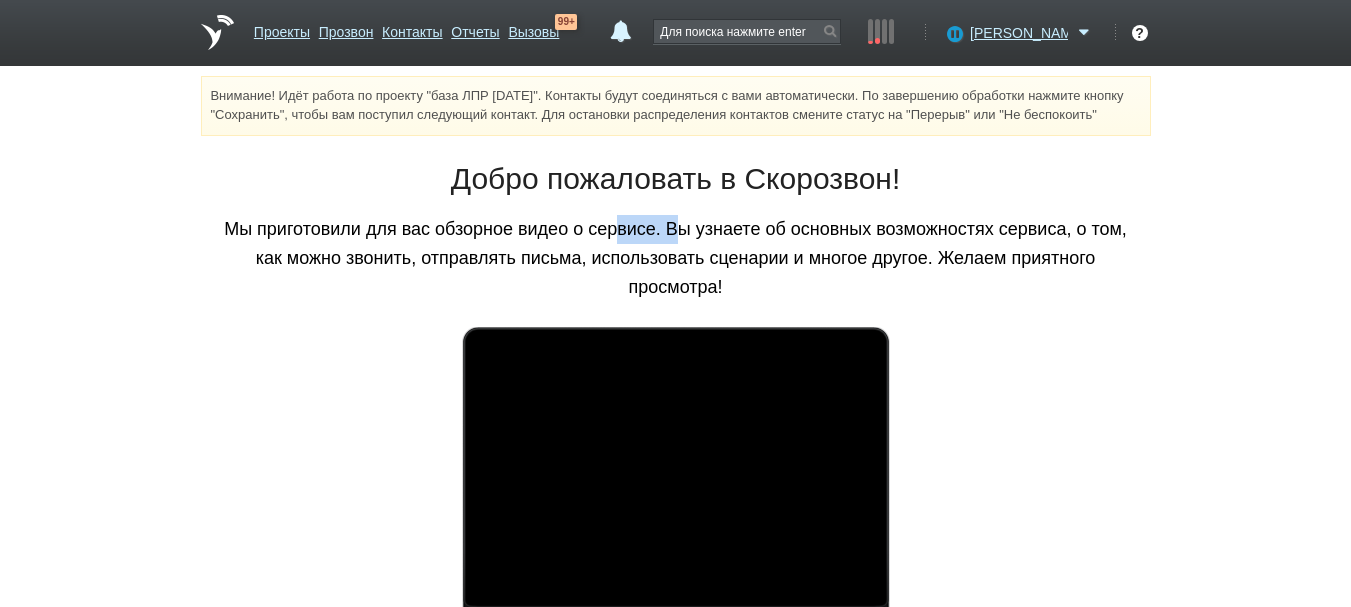 click on "Мы приготовили для вас обзорное видео о сервисе. Вы узнаете об основных возможностях сервиса, о том, как можно звонить, отправлять письма, использовать сценарии и многое другое. Желаем приятного просмотра!" at bounding box center [676, 258] 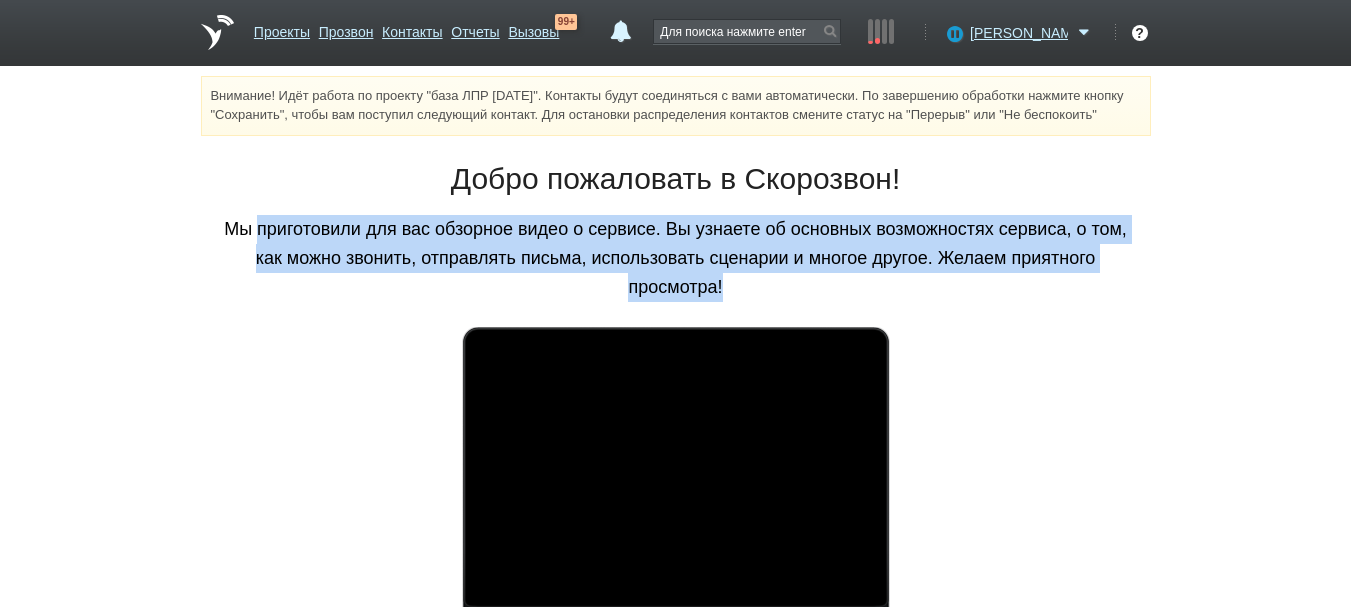 click on "Мы приготовили для вас обзорное видео о сервисе. Вы узнаете об основных возможностях сервиса, о том, как можно звонить, отправлять письма, использовать сценарии и многое другое. Желаем приятного просмотра!" at bounding box center (676, 258) 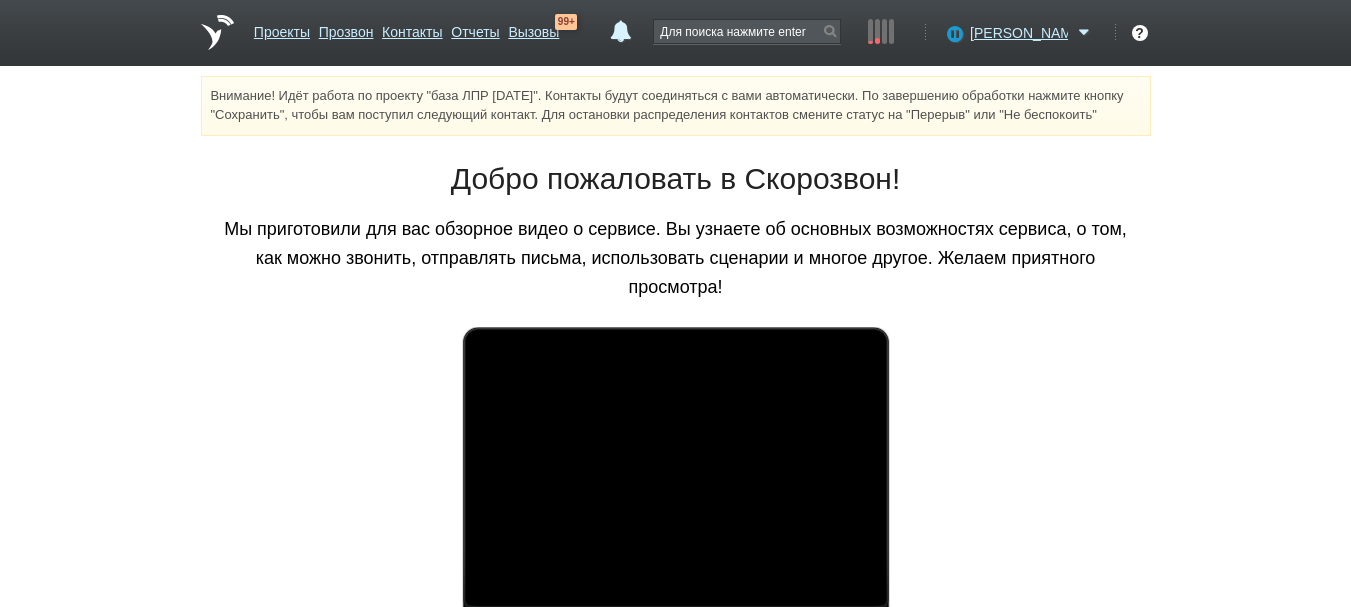 click on "Добро пожаловать в Скорозвон!" at bounding box center [676, 179] 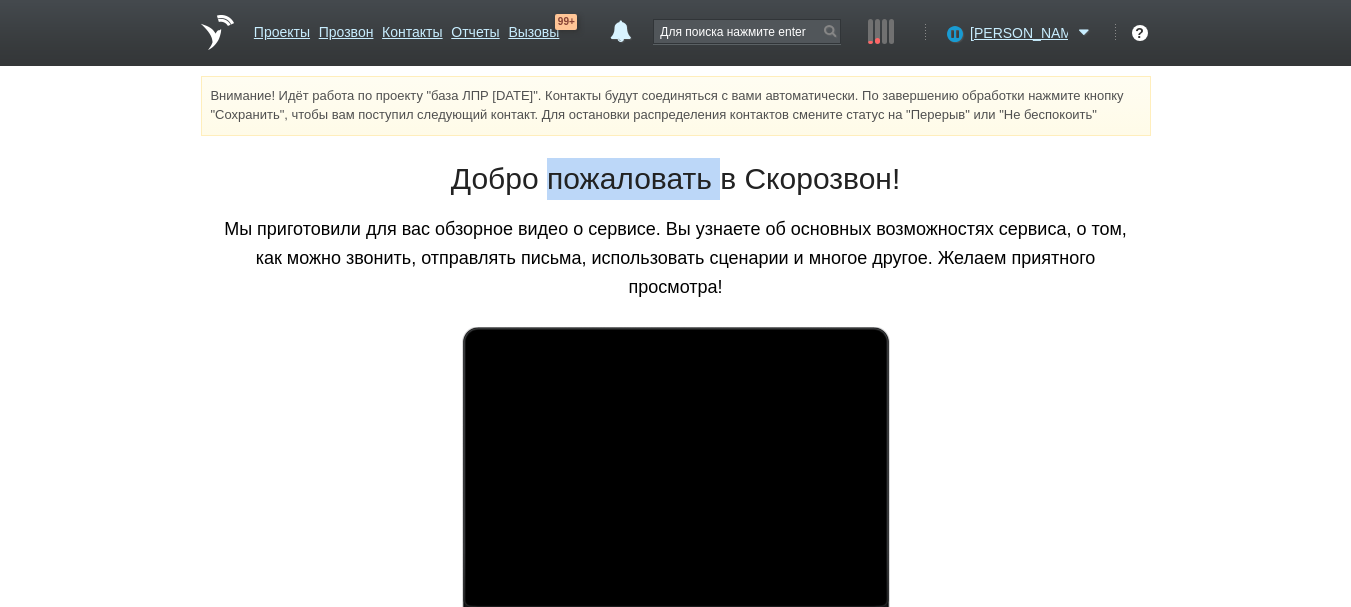click on "Добро пожаловать в Скорозвон!" at bounding box center (676, 179) 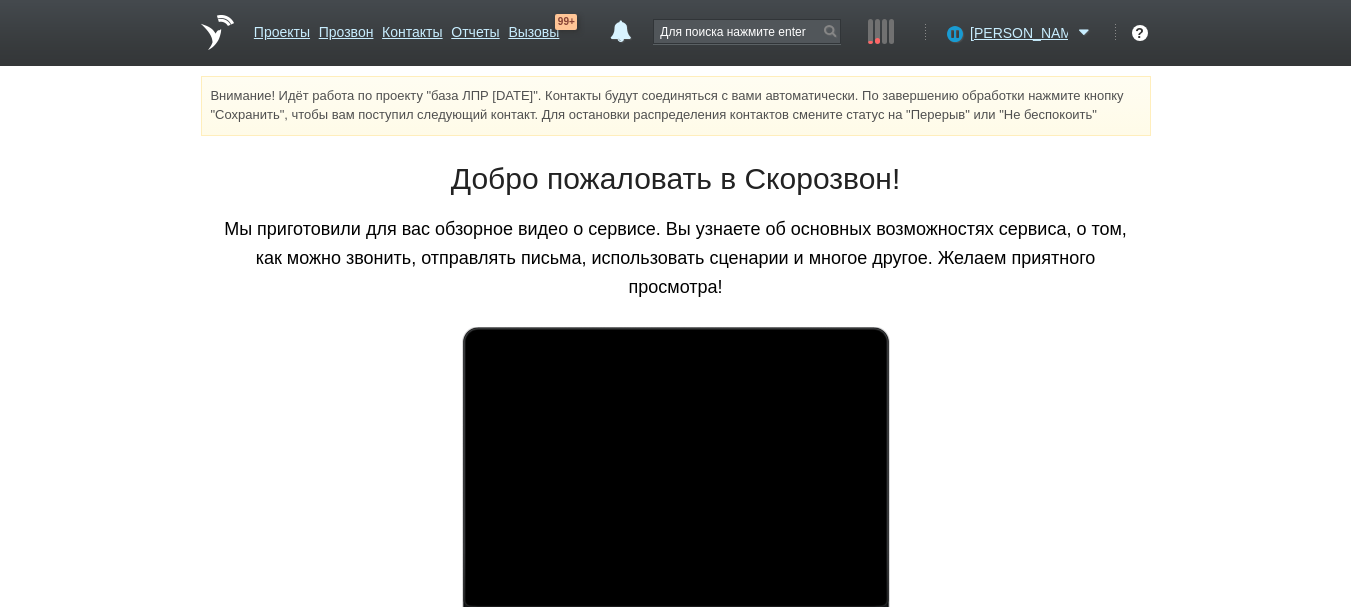 click on "Внимание! Идёт работа по проекту "база ЛПР  [DATE]". Контакты будут соединяться с вами автоматически. По завершению обработки нажмите кнопку "Сохранить", чтобы вам поступил следующий контакт. Для остановки распределения контактов смените статус на "Перерыв" или "Не беспокоить"" at bounding box center [676, 106] 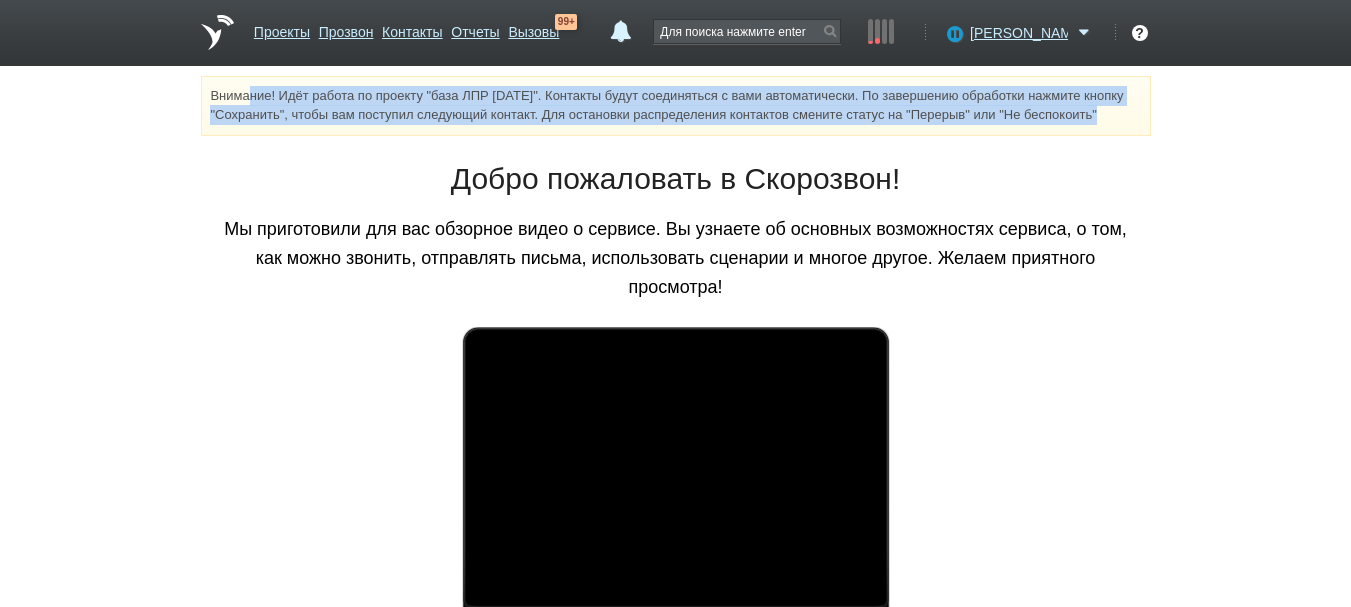 click on "Внимание! Идёт работа по проекту "база ЛПР  [DATE]". Контакты будут соединяться с вами автоматически. По завершению обработки нажмите кнопку "Сохранить", чтобы вам поступил следующий контакт. Для остановки распределения контактов смените статус на "Перерыв" или "Не беспокоить"" at bounding box center (676, 106) 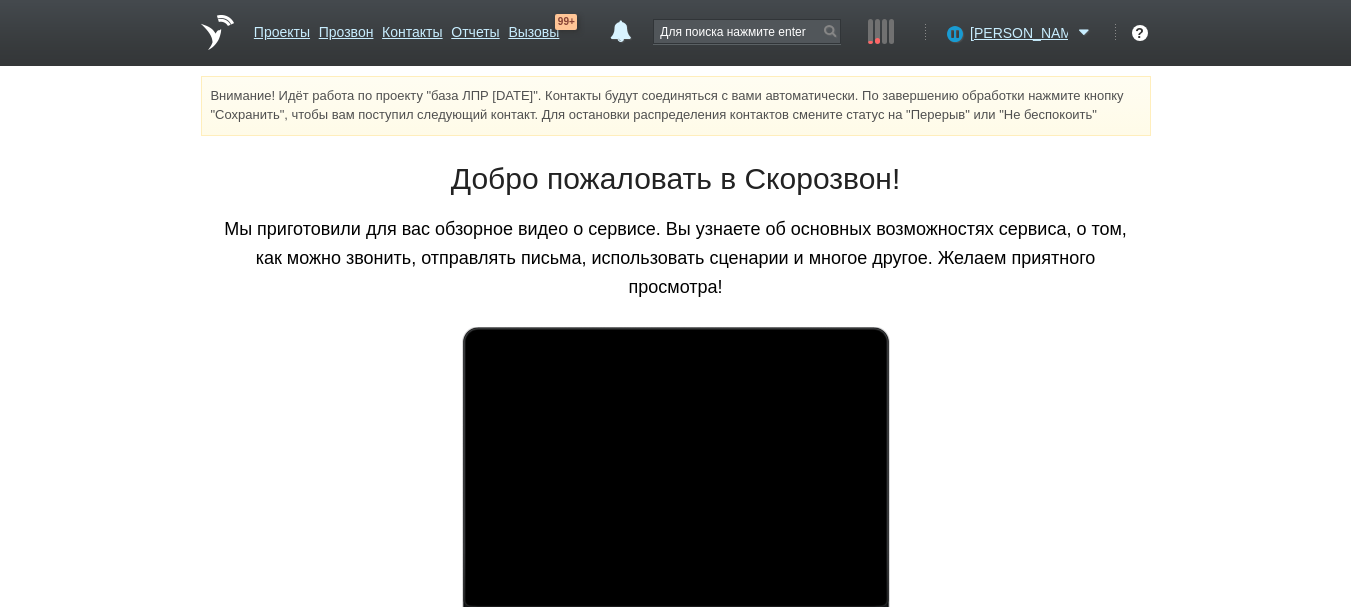 click on "Добро пожаловать в Скорозвон!" at bounding box center (676, 179) 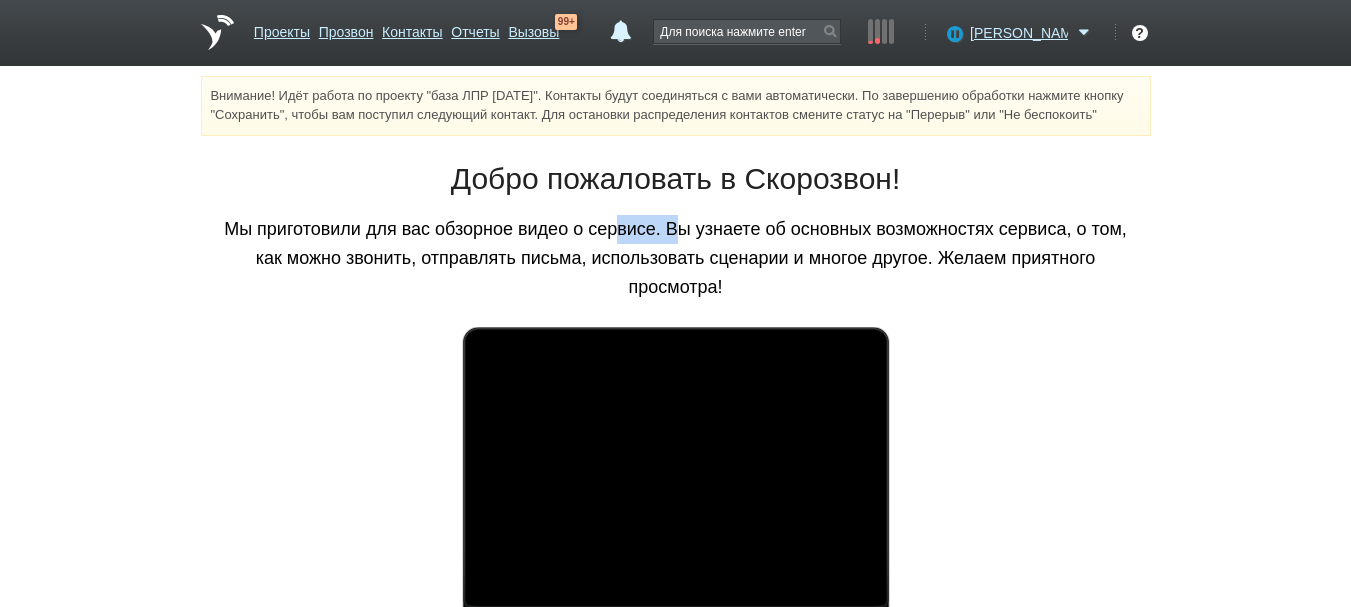 click on "Мы приготовили для вас обзорное видео о сервисе. Вы узнаете об основных возможностях сервиса, о том, как можно звонить, отправлять письма, использовать сценарии и многое другое. Желаем приятного просмотра!" at bounding box center (676, 258) 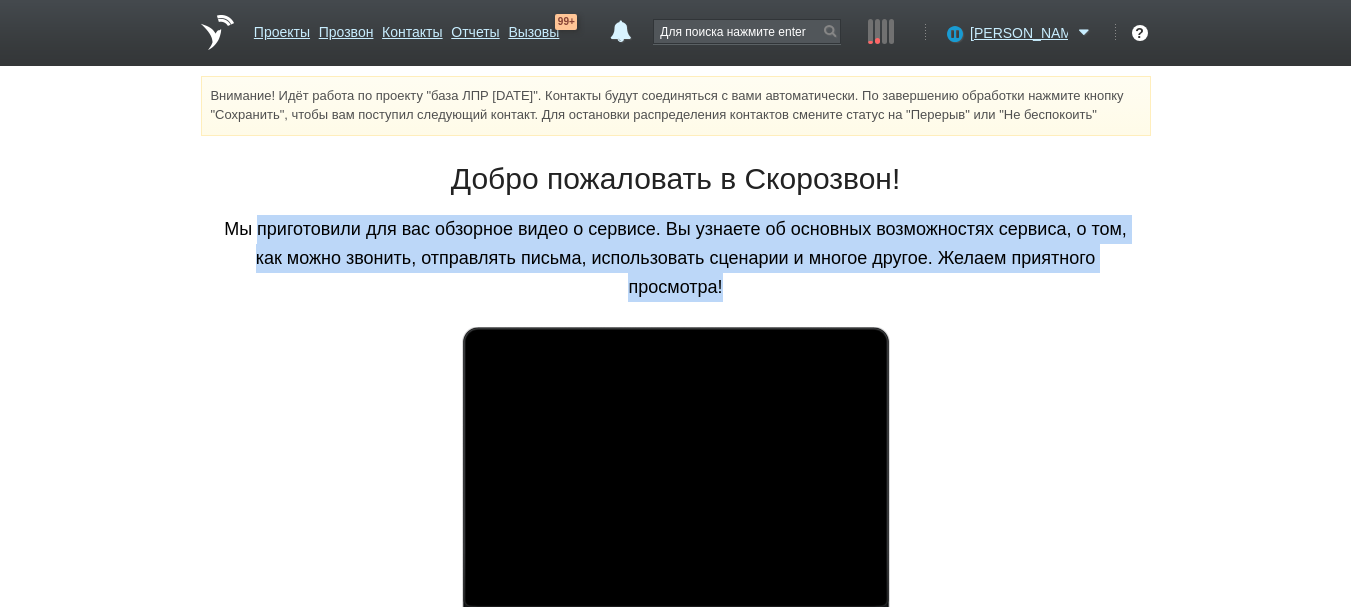click on "Мы приготовили для вас обзорное видео о сервисе. Вы узнаете об основных возможностях сервиса, о том, как можно звонить, отправлять письма, использовать сценарии и многое другое. Желаем приятного просмотра!" at bounding box center (676, 258) 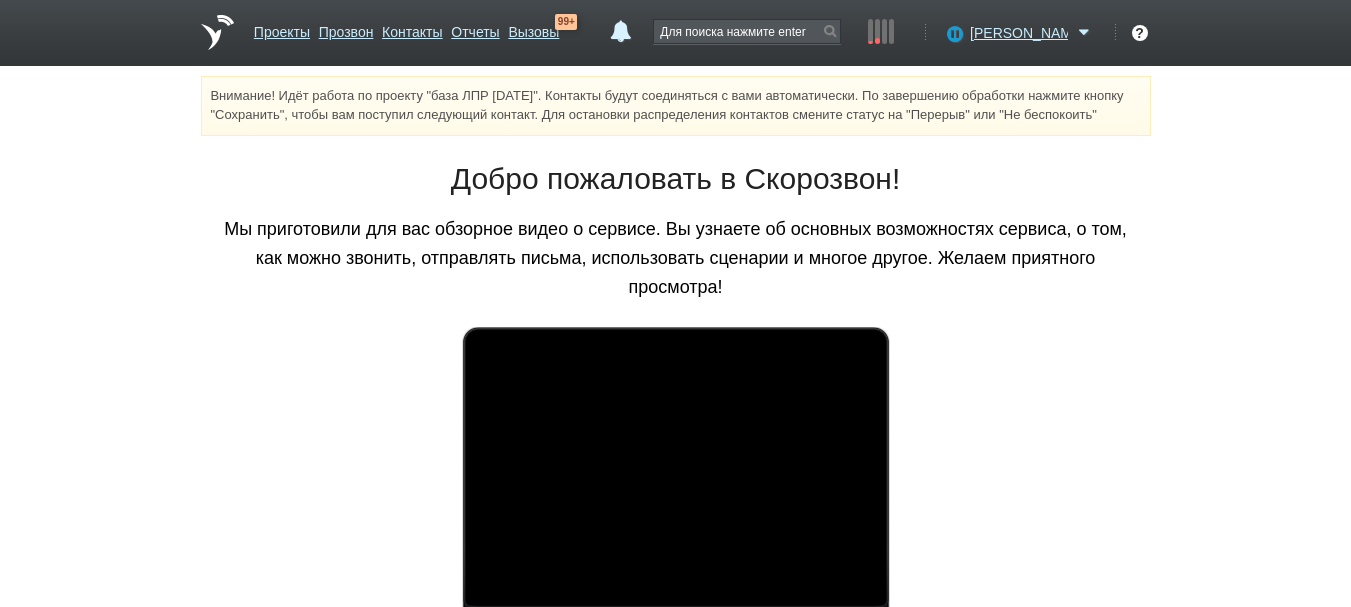 click on "Добро пожаловать в Скорозвон!" at bounding box center [676, 179] 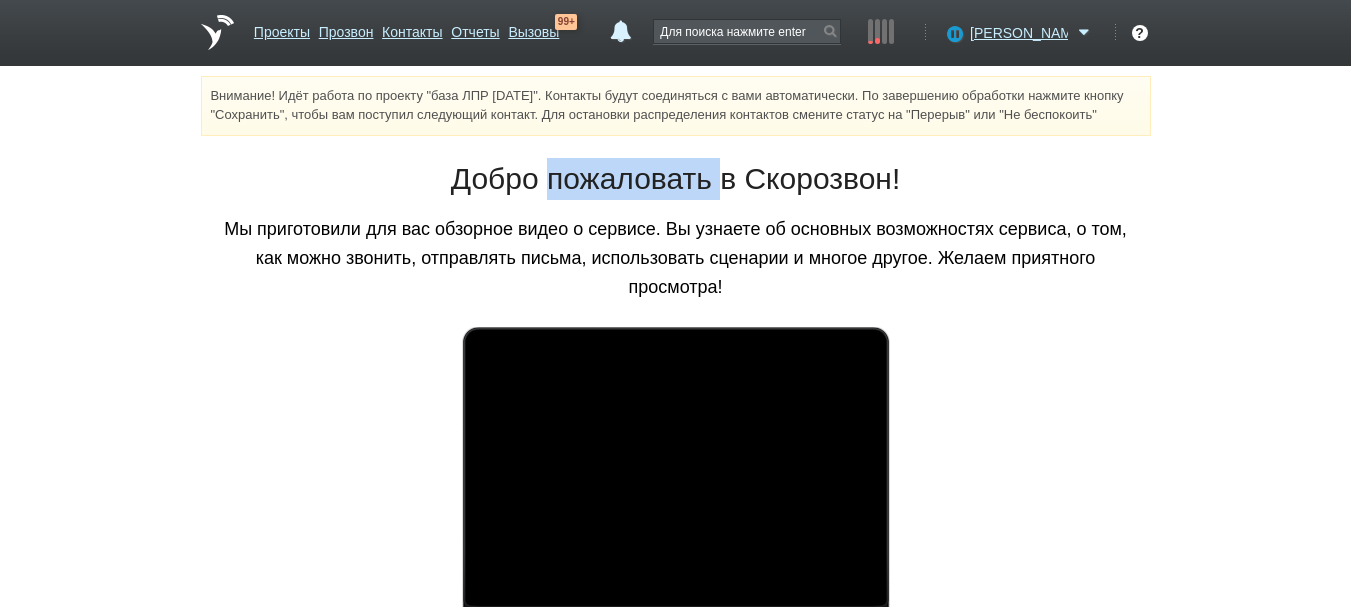 click on "Добро пожаловать в Скорозвон!" at bounding box center (676, 179) 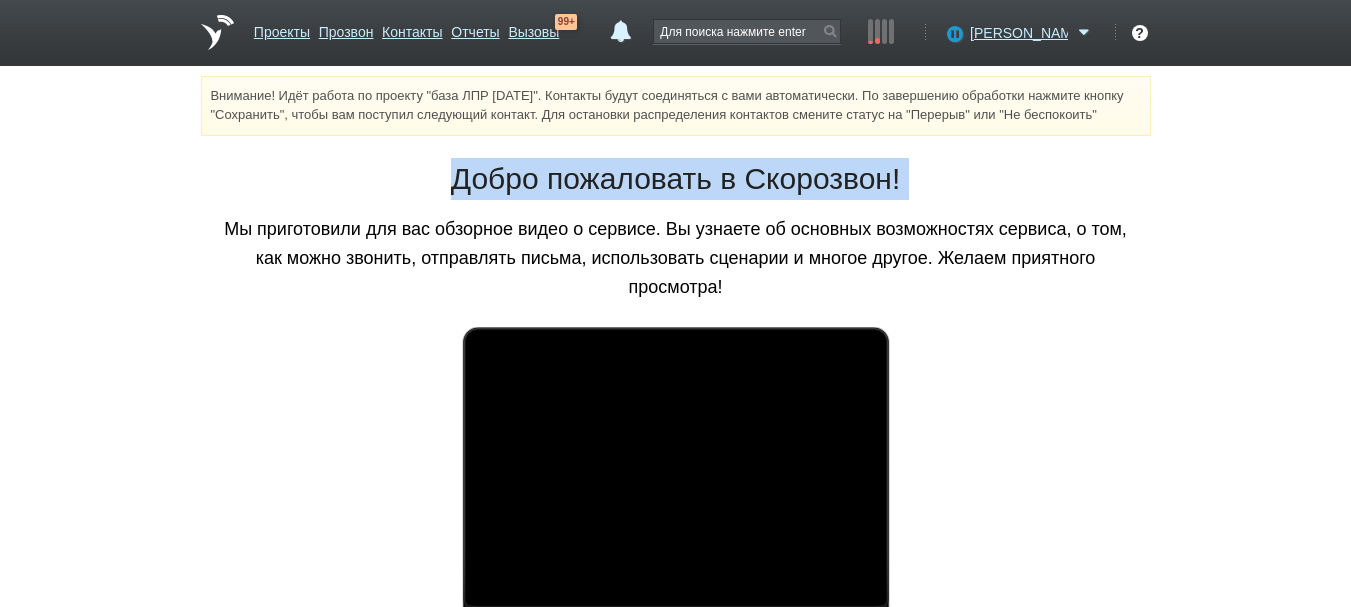 click on "Добро пожаловать в Скорозвон!" at bounding box center (676, 179) 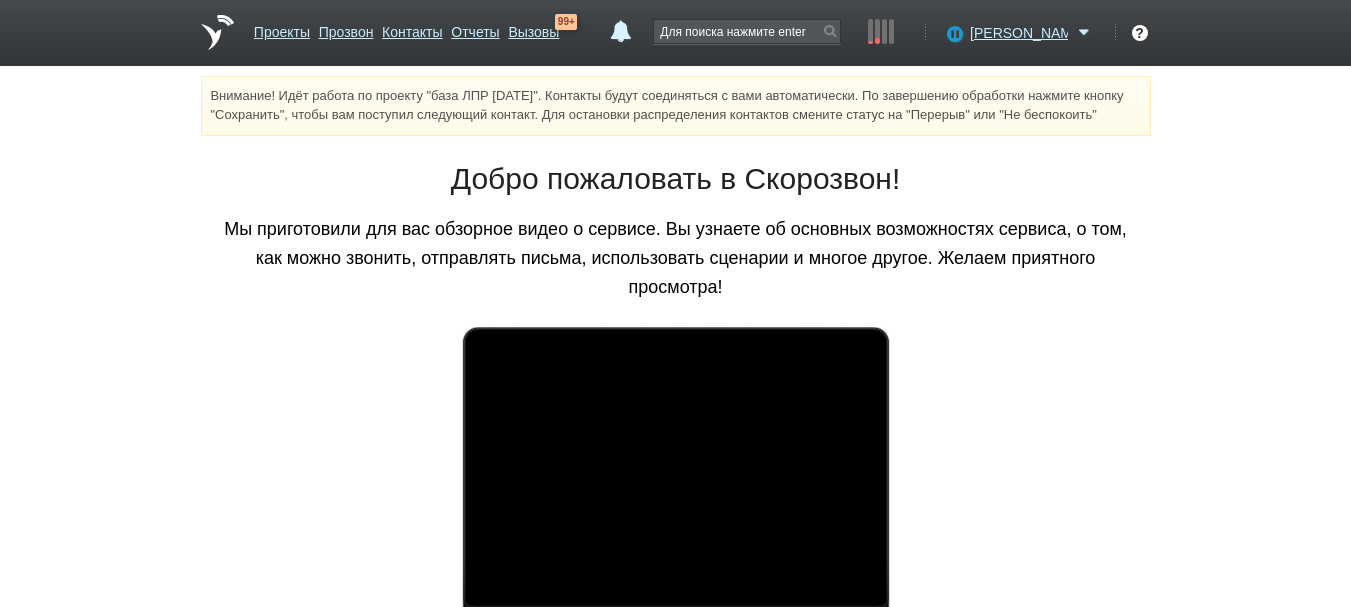 click on "Внимание! Идёт работа по проекту "база ЛПР  [DATE]". Контакты будут соединяться с вами автоматически. По завершению обработки нажмите кнопку "Сохранить", чтобы вам поступил следующий контакт. Для остановки распределения контактов смените статус на "Перерыв" или "Не беспокоить"" at bounding box center (676, 106) 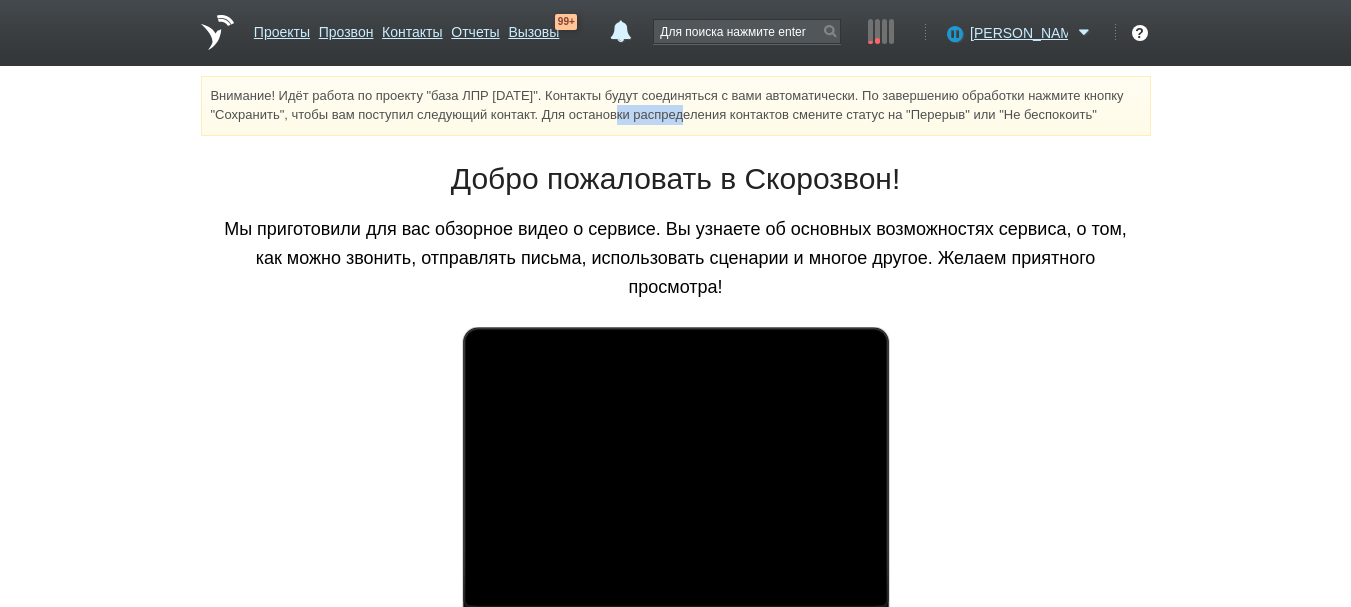 click on "Внимание! Идёт работа по проекту "база ЛПР  [DATE]". Контакты будут соединяться с вами автоматически. По завершению обработки нажмите кнопку "Сохранить", чтобы вам поступил следующий контакт. Для остановки распределения контактов смените статус на "Перерыв" или "Не беспокоить"" at bounding box center (676, 106) 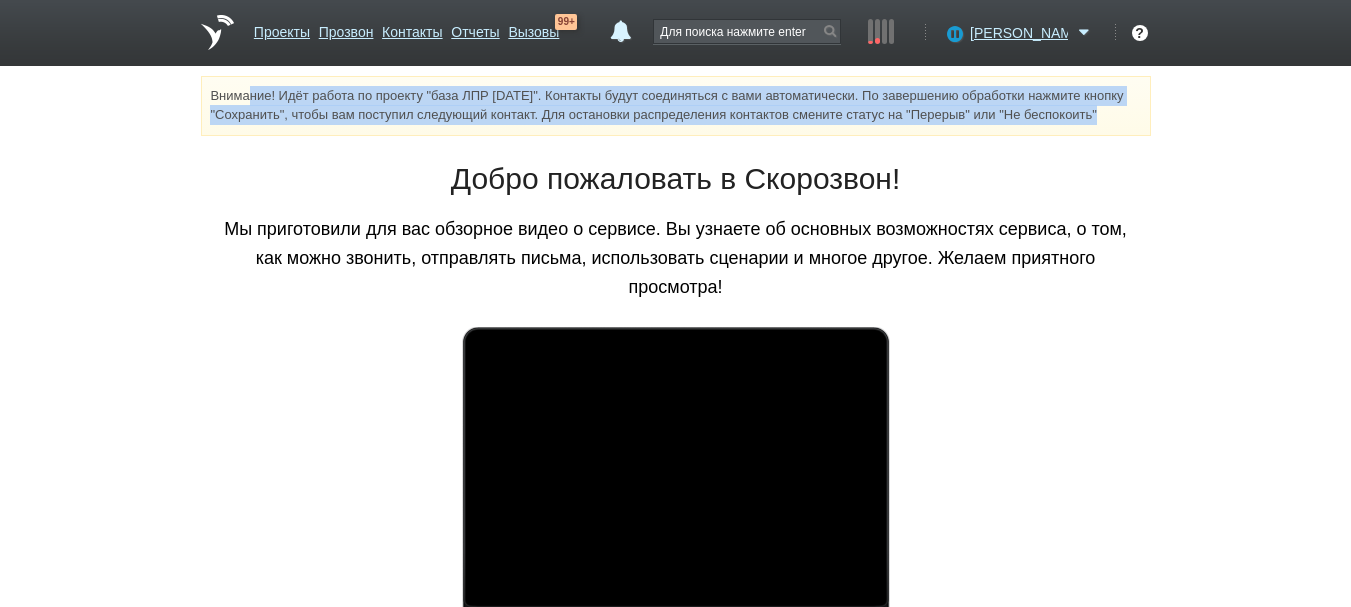 click on "Внимание! Идёт работа по проекту "база ЛПР  [DATE]". Контакты будут соединяться с вами автоматически. По завершению обработки нажмите кнопку "Сохранить", чтобы вам поступил следующий контакт. Для остановки распределения контактов смените статус на "Перерыв" или "Не беспокоить"" at bounding box center [676, 106] 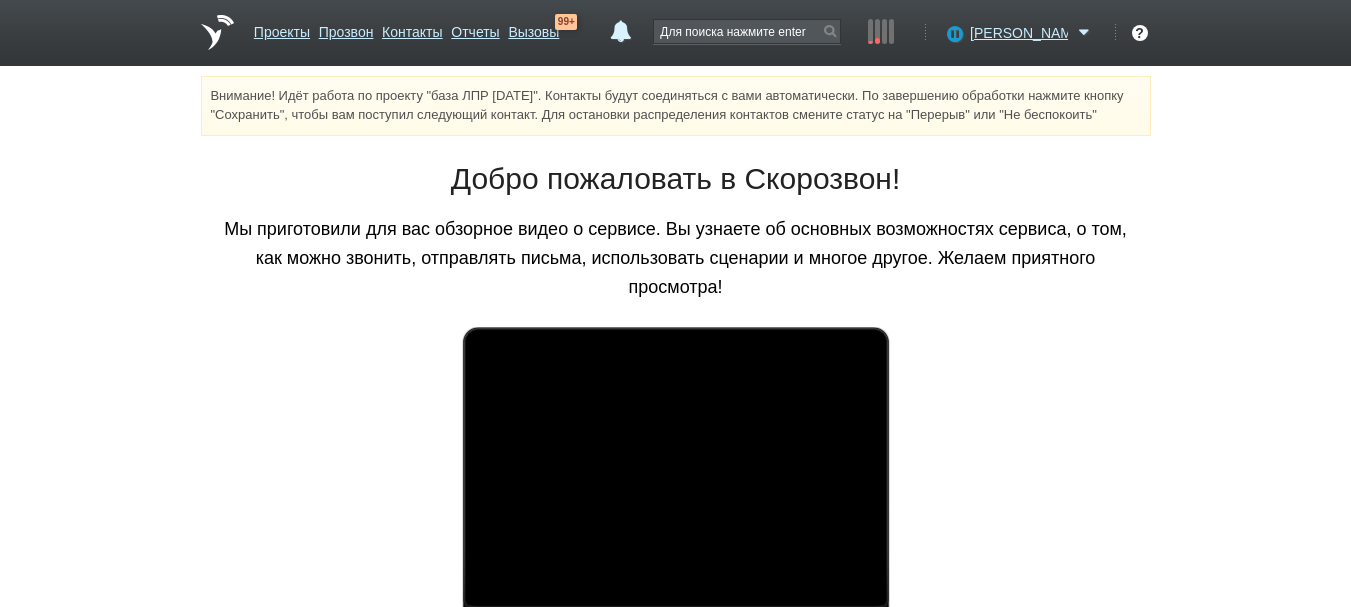 click on "Добро пожаловать в Скорозвон!" at bounding box center (676, 179) 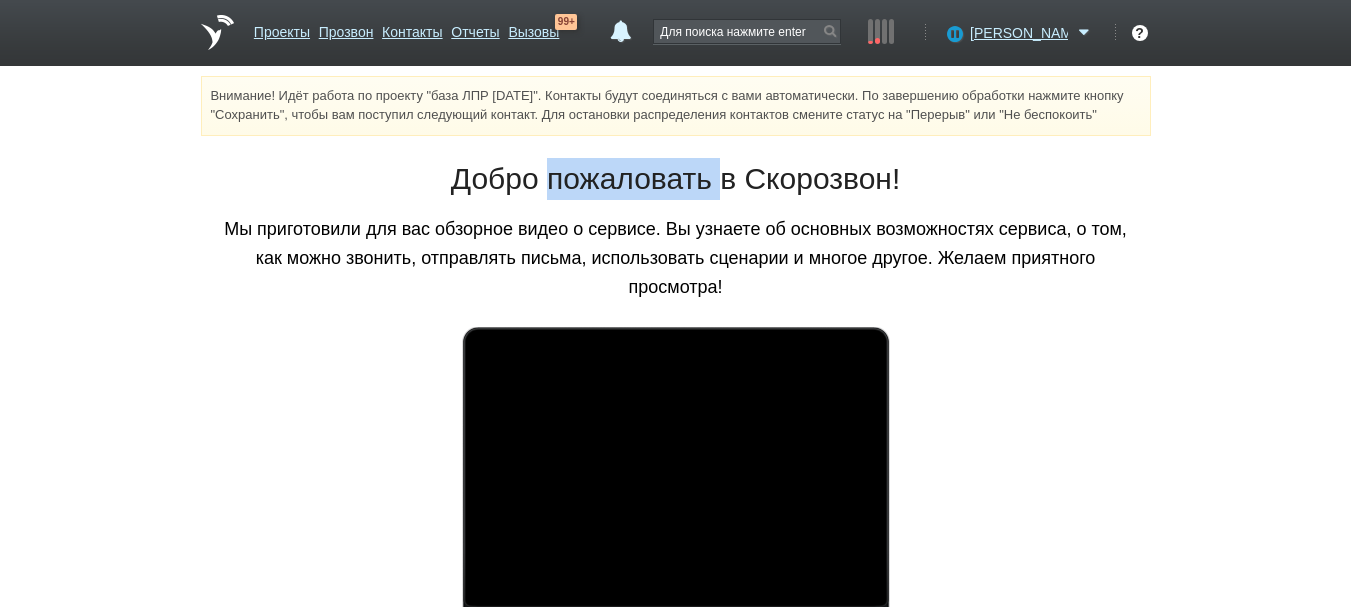 click on "Добро пожаловать в Скорозвон!" at bounding box center (676, 179) 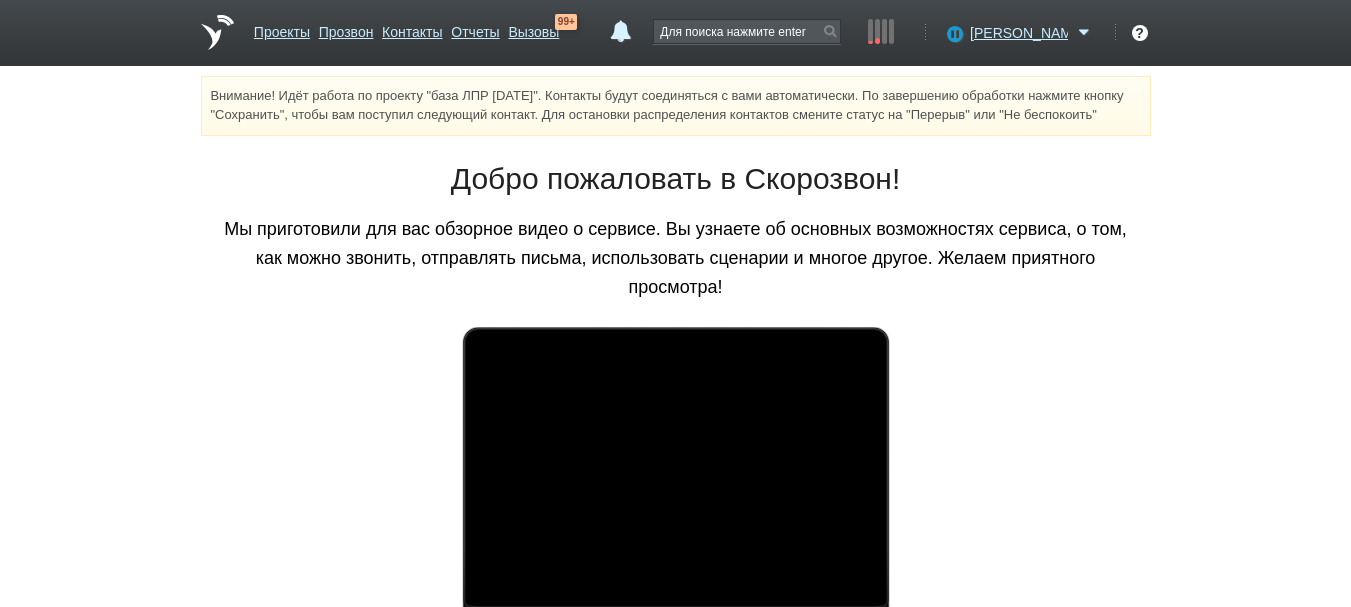 click on "Мы приготовили для вас обзорное видео о сервисе. Вы узнаете об основных возможностях сервиса, о том, как можно звонить, отправлять письма, использовать сценарии и многое другое. Желаем приятного просмотра!" at bounding box center [676, 258] 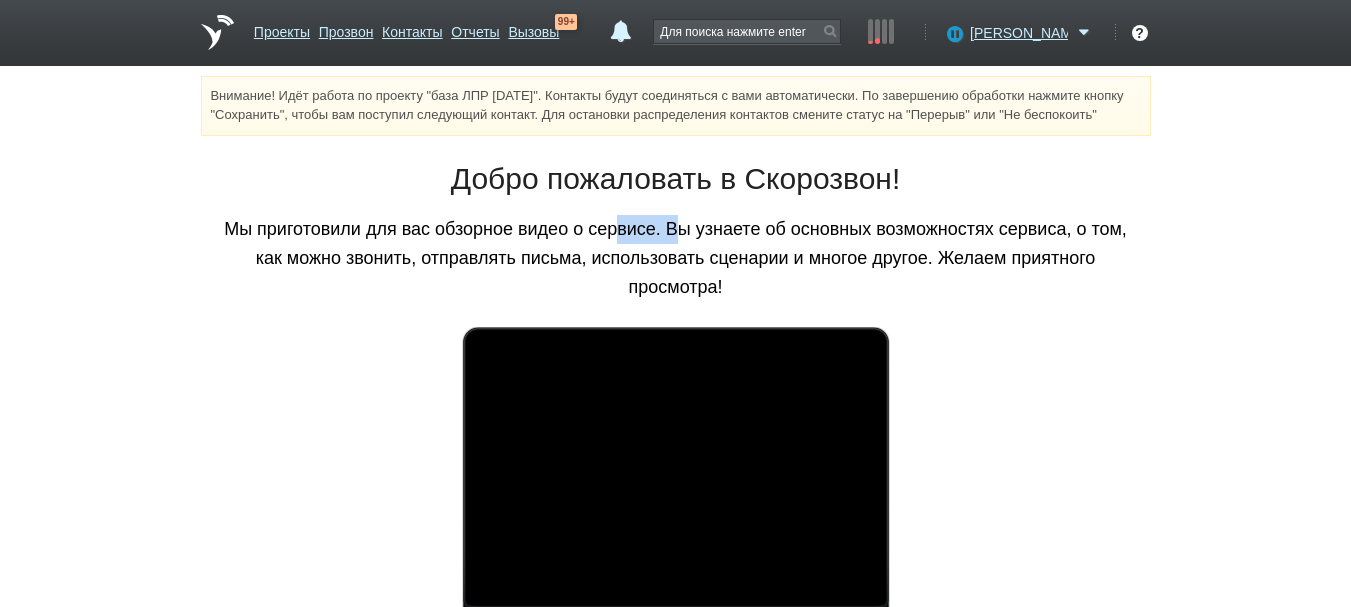 click on "Мы приготовили для вас обзорное видео о сервисе. Вы узнаете об основных возможностях сервиса, о том, как можно звонить, отправлять письма, использовать сценарии и многое другое. Желаем приятного просмотра!" at bounding box center [676, 258] 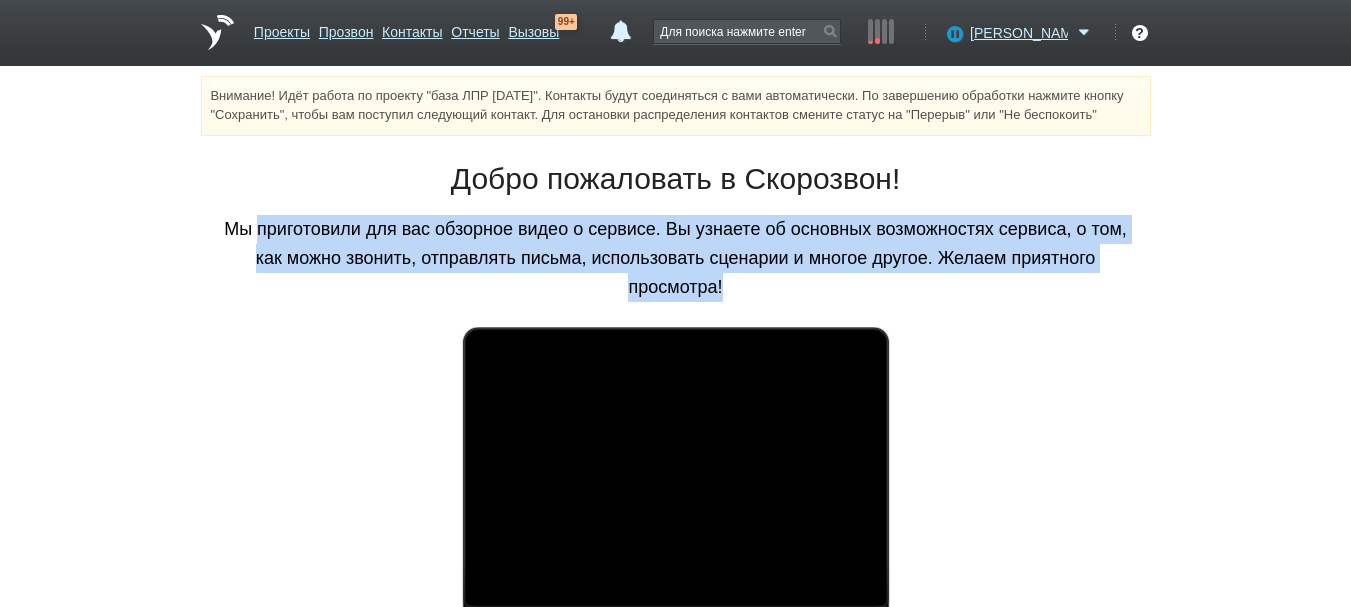 click on "Мы приготовили для вас обзорное видео о сервисе. Вы узнаете об основных возможностях сервиса, о том, как можно звонить, отправлять письма, использовать сценарии и многое другое. Желаем приятного просмотра!" at bounding box center [676, 258] 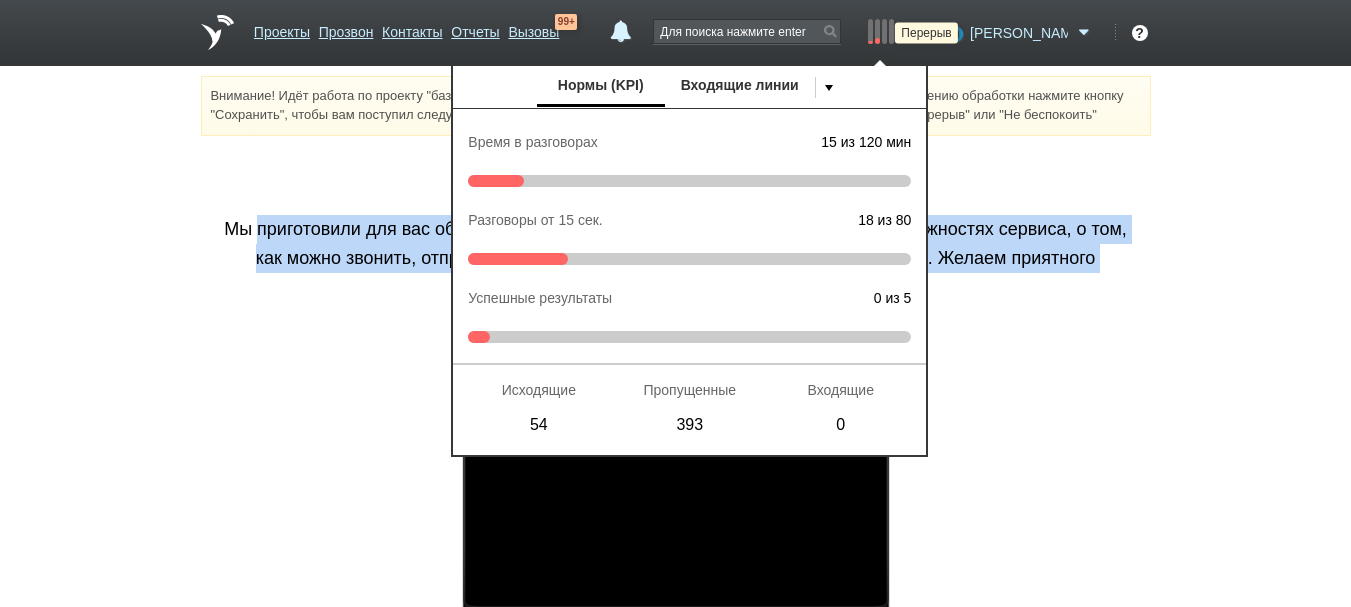 click at bounding box center (952, 33) 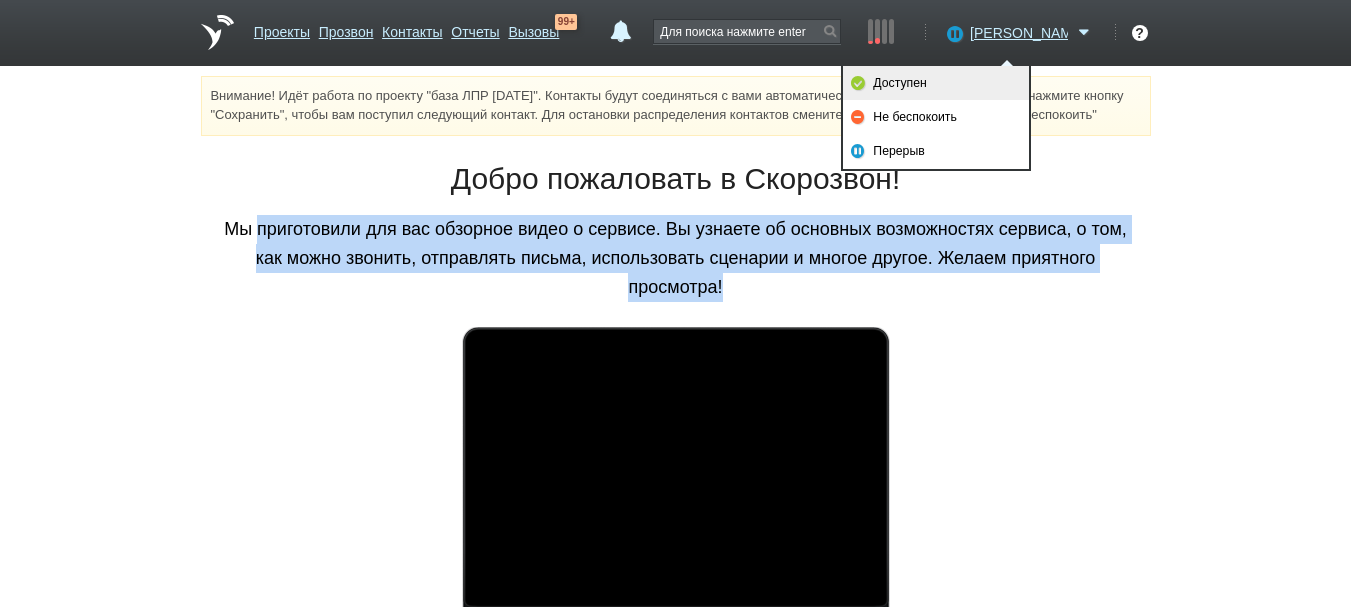 click on "Доступен" at bounding box center (936, 83) 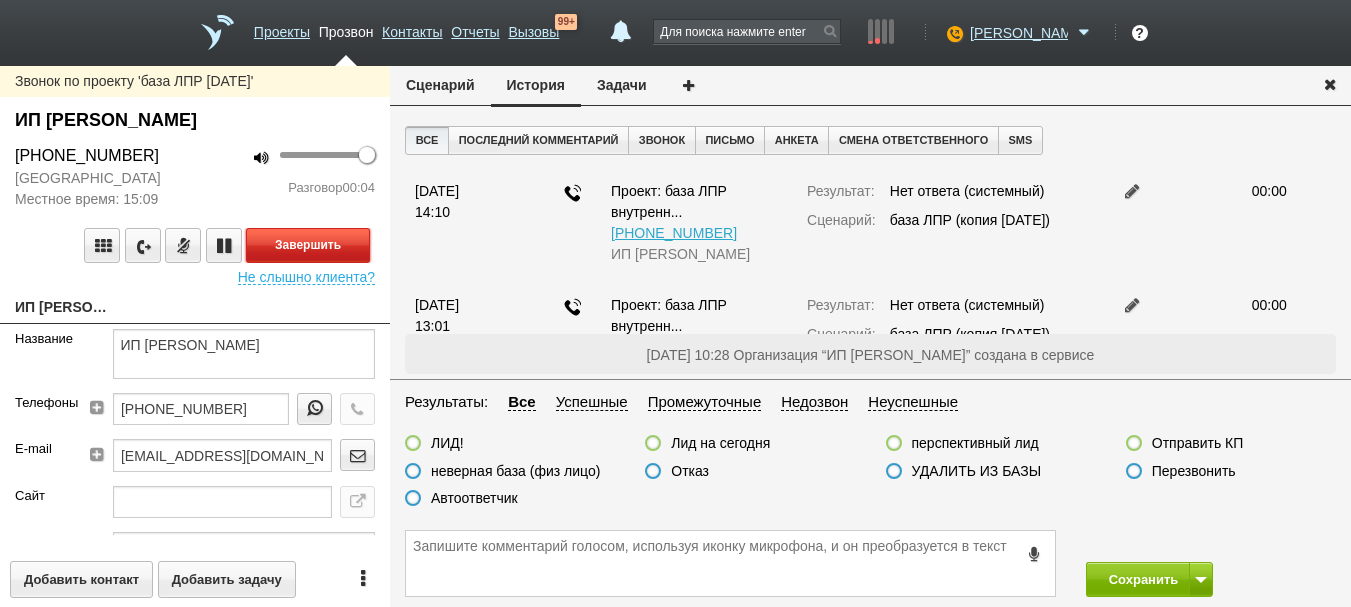 click on "Завершить" at bounding box center (308, 245) 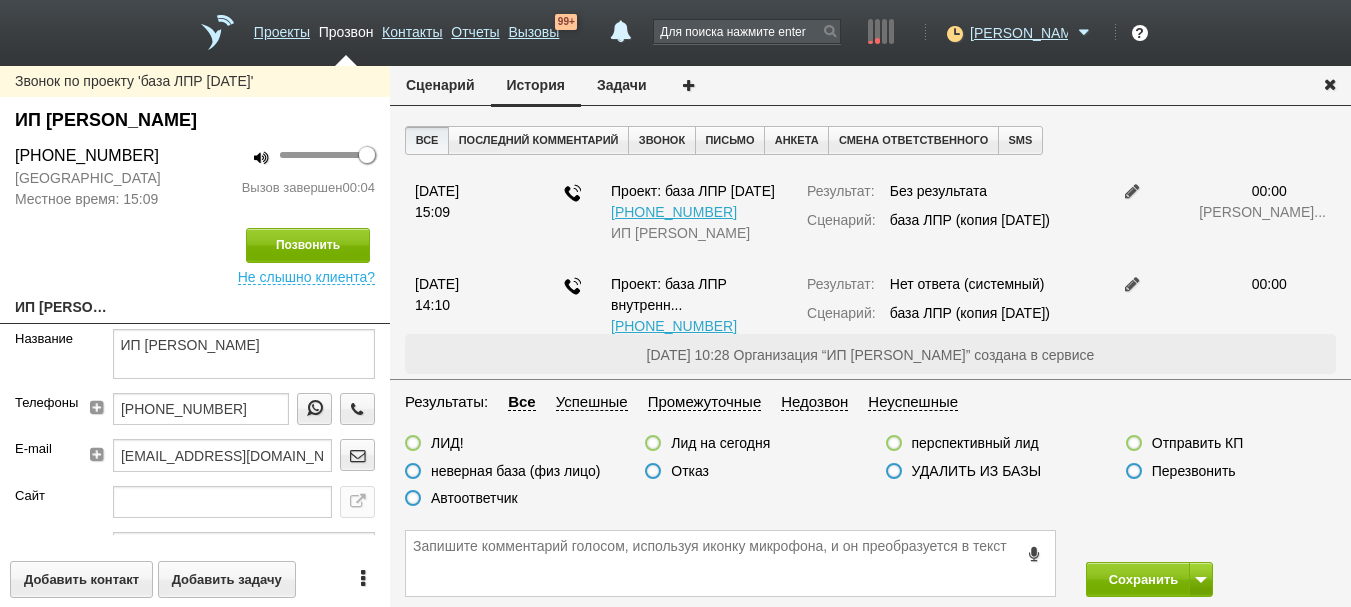 click on "Отказ" at bounding box center (690, 471) 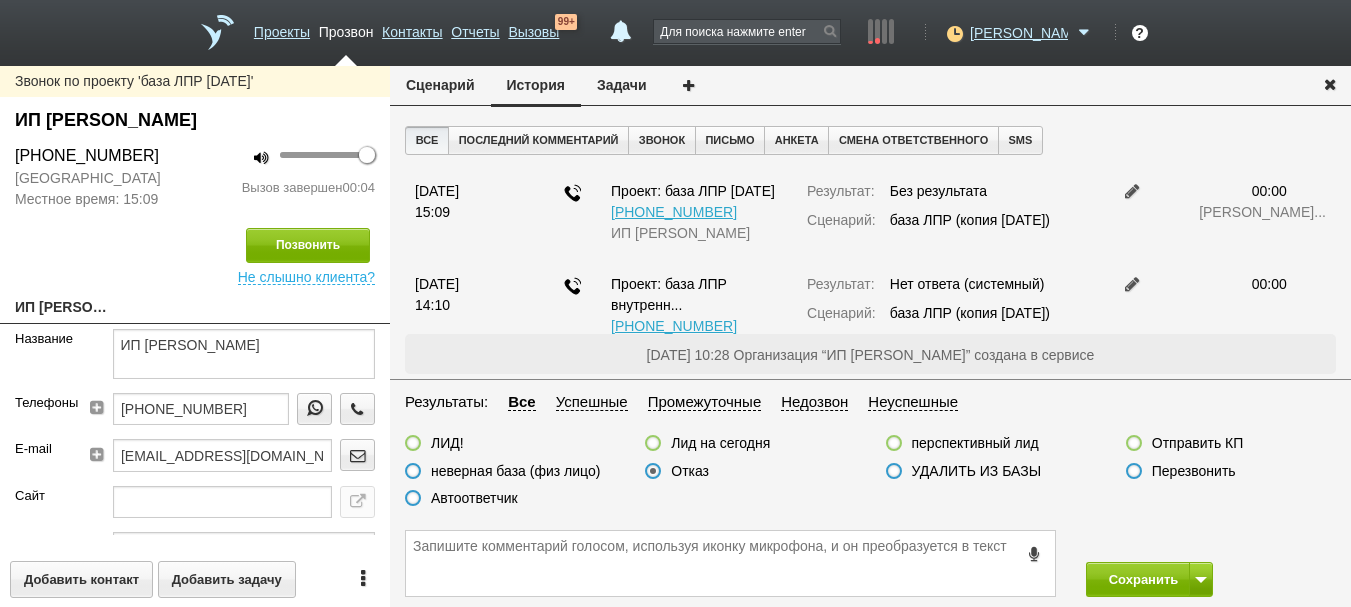 drag, startPoint x: 525, startPoint y: 498, endPoint x: 485, endPoint y: 487, distance: 41.484936 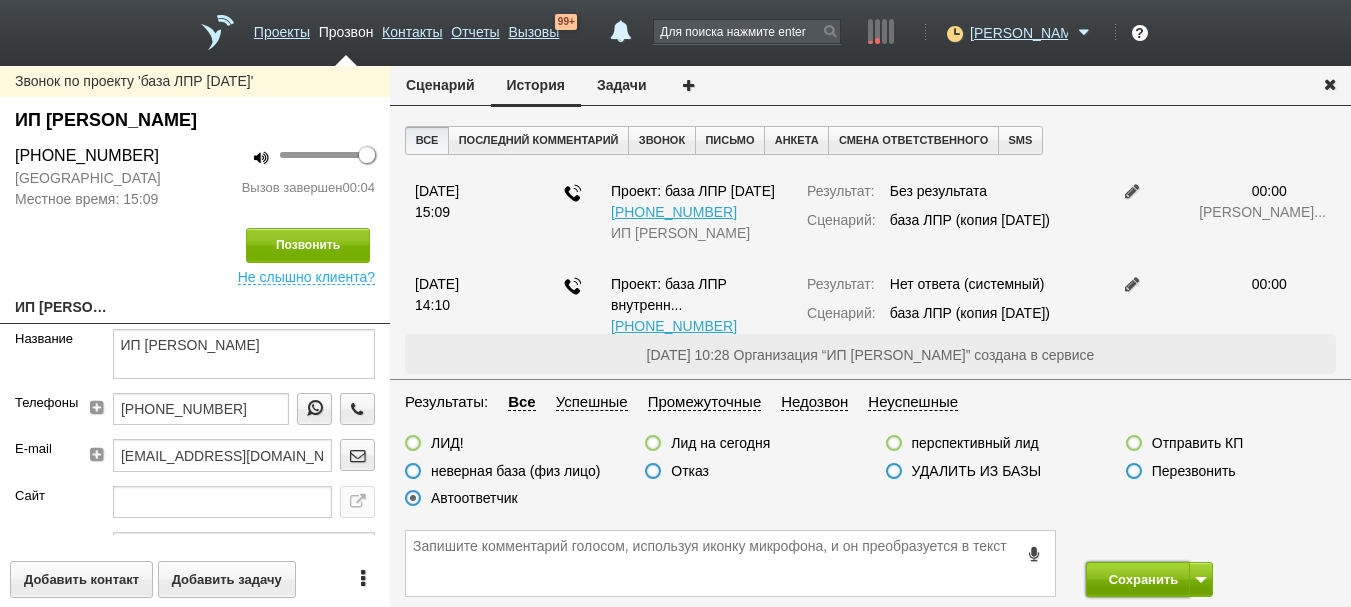 click on "Сохранить" at bounding box center [1138, 579] 